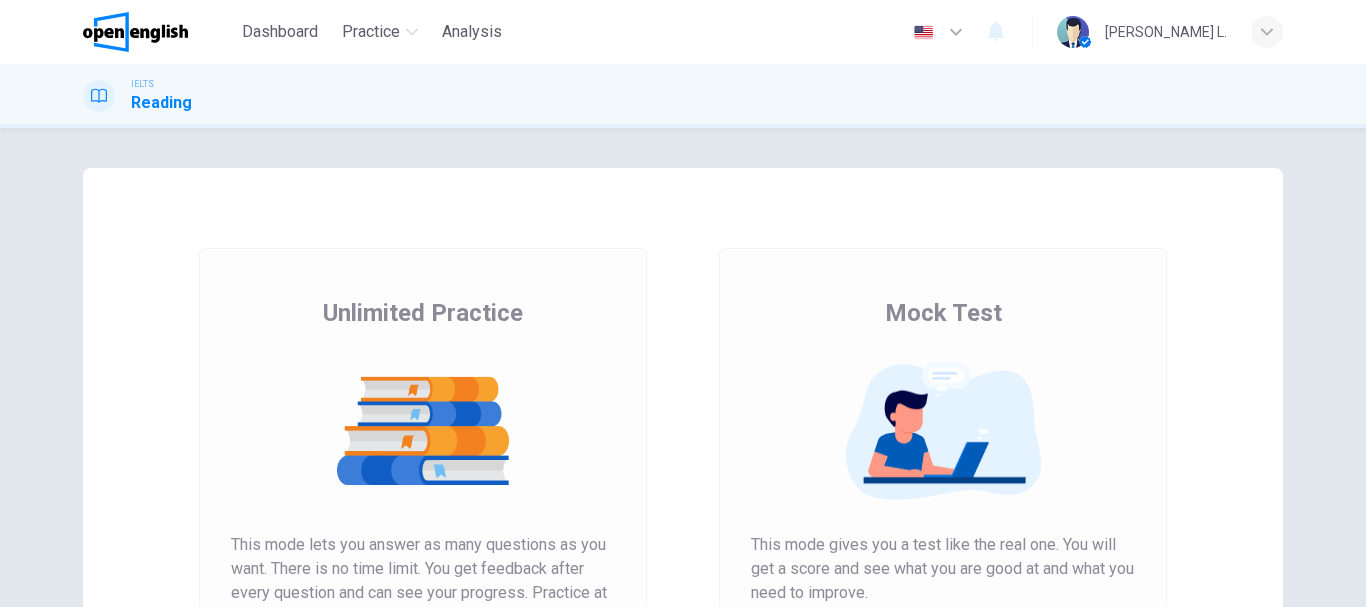 scroll, scrollTop: 0, scrollLeft: 0, axis: both 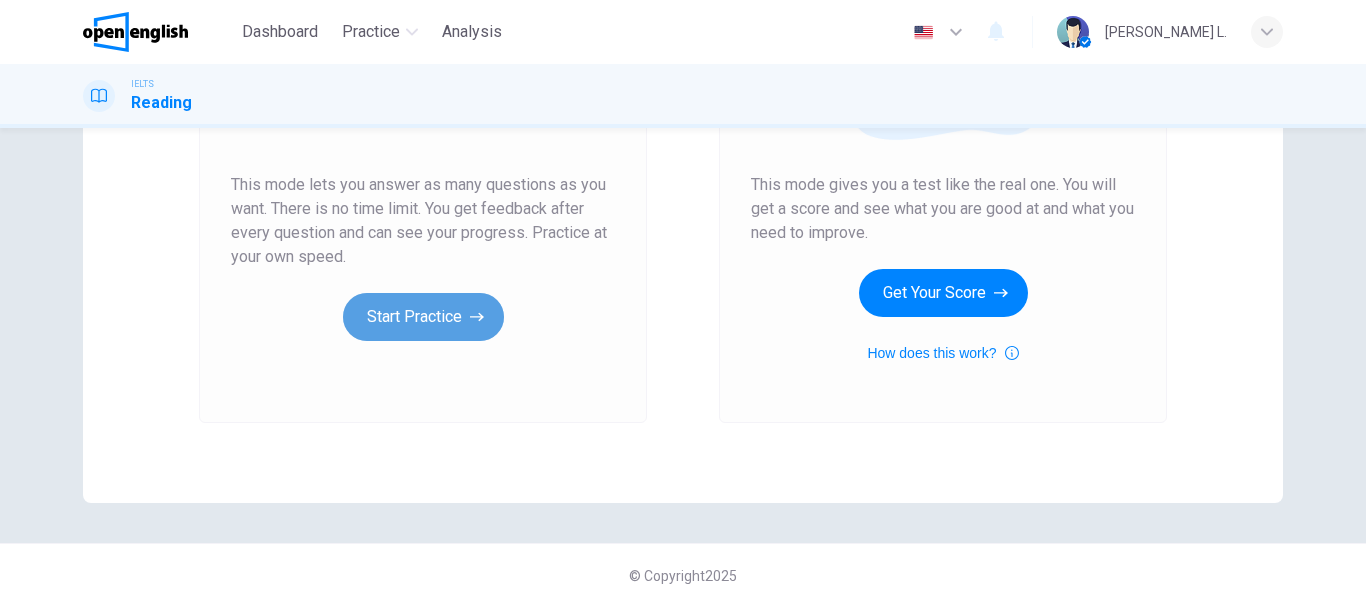 click on "Start Practice" at bounding box center (423, 317) 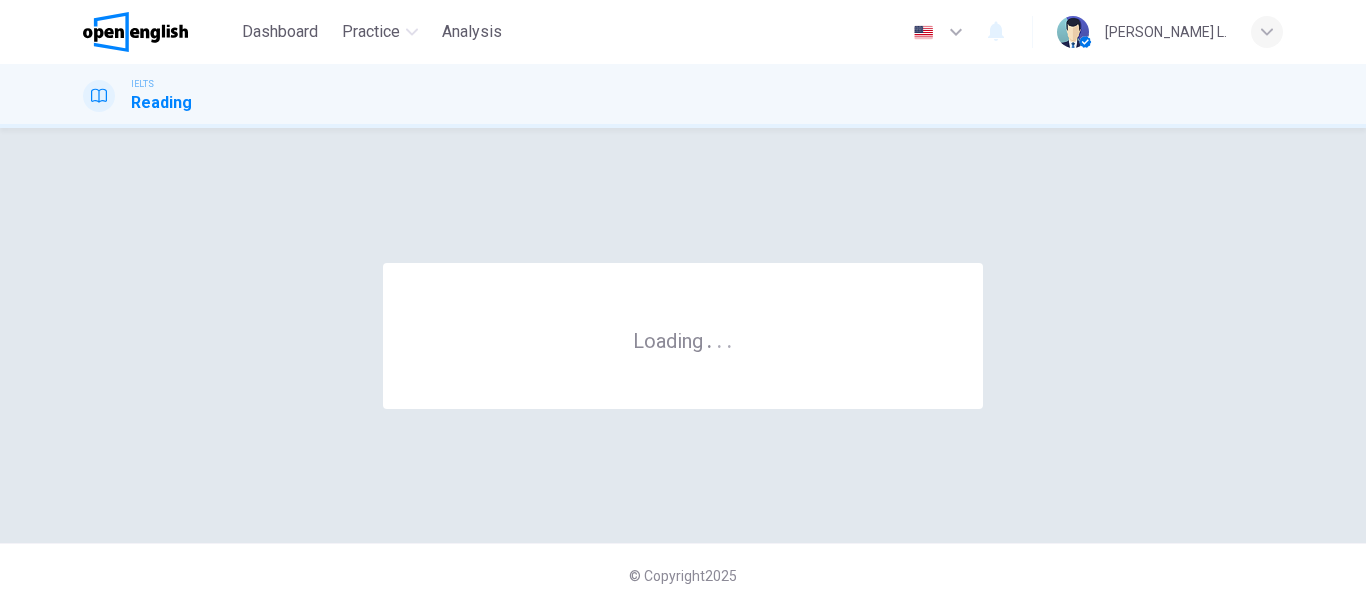 scroll, scrollTop: 0, scrollLeft: 0, axis: both 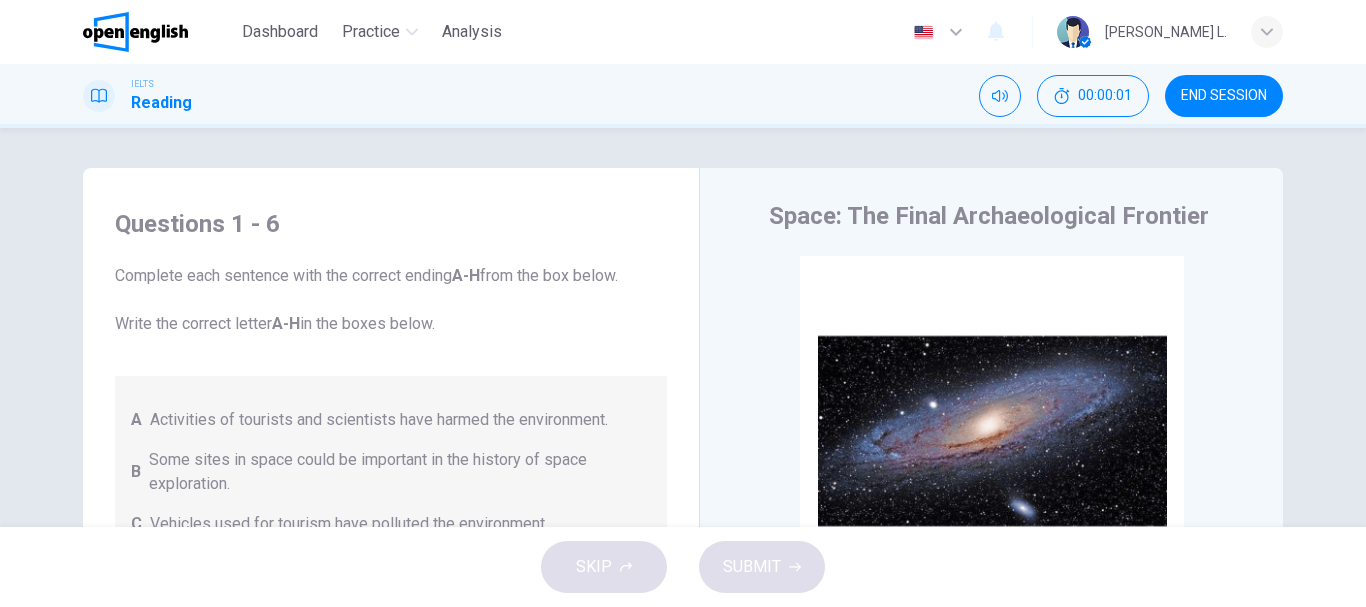 click on "Complete each sentence with the correct ending  A-H  from the box below.
Write the correct letter  A-H  in the boxes below." at bounding box center [391, 300] 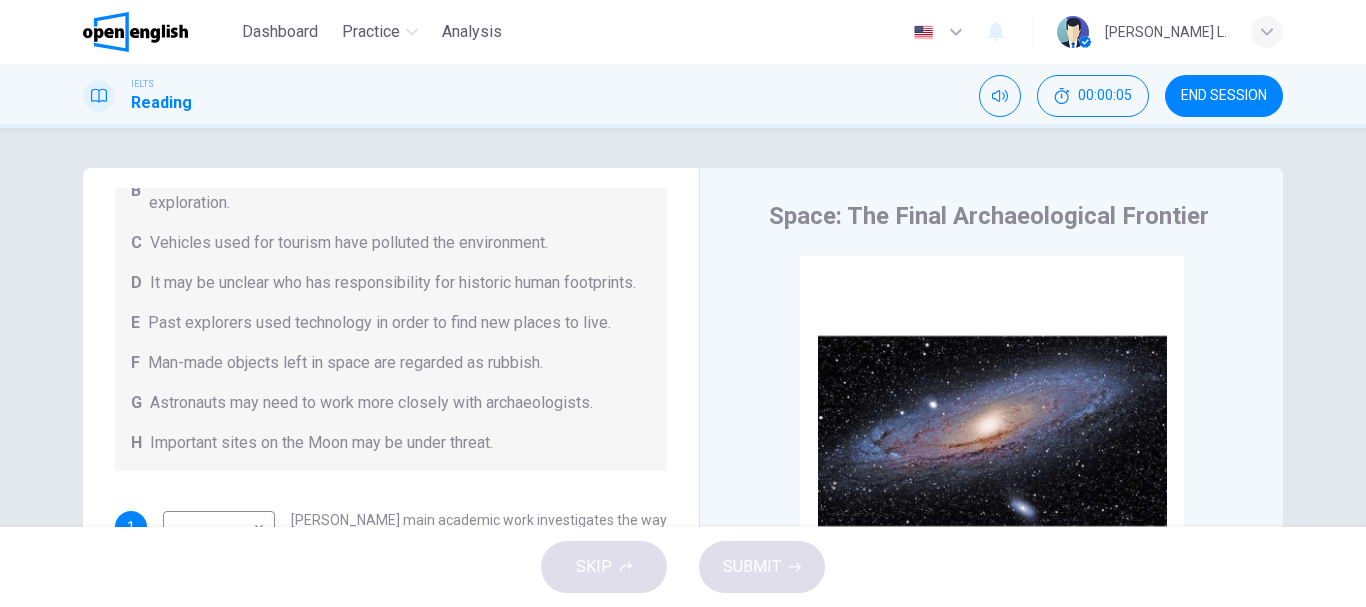 scroll, scrollTop: 305, scrollLeft: 0, axis: vertical 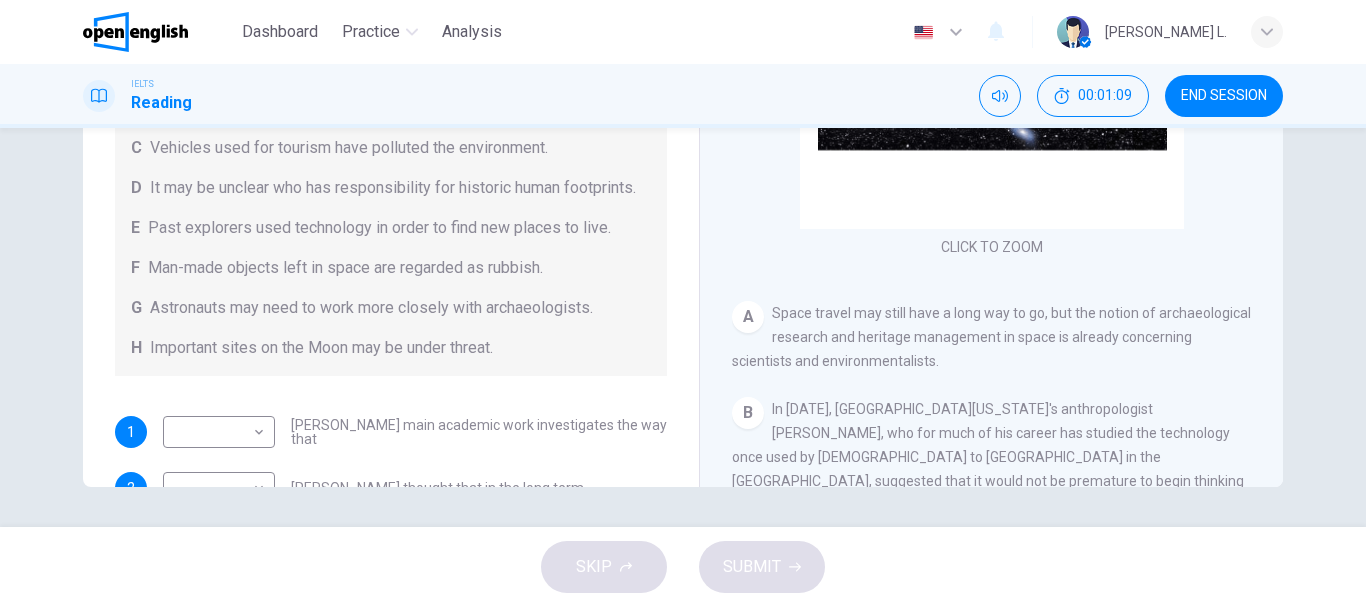 click on "In [DATE], [GEOGRAPHIC_DATA][US_STATE]'s anthropologist [PERSON_NAME], who for much of his career has studied the technology once used by [DEMOGRAPHIC_DATA] to [GEOGRAPHIC_DATA] in the [GEOGRAPHIC_DATA], suggested that it would not be premature to begin thinking about the archaeology of Russian and American aerospace sites on the Moon and [GEOGRAPHIC_DATA]. [PERSON_NAME] pointed out that just as [DATE] scholars use archaeological records to investigate how [DEMOGRAPHIC_DATA] diverged culturally as they explored the Pacific, archaeologists will someday study off-Earth sites to trace the development of humans in space. He realized that it was unlikely anyone would be able to conduct fieldwork in the near future, but he was convinced that one day such work would be done." at bounding box center [990, 529] 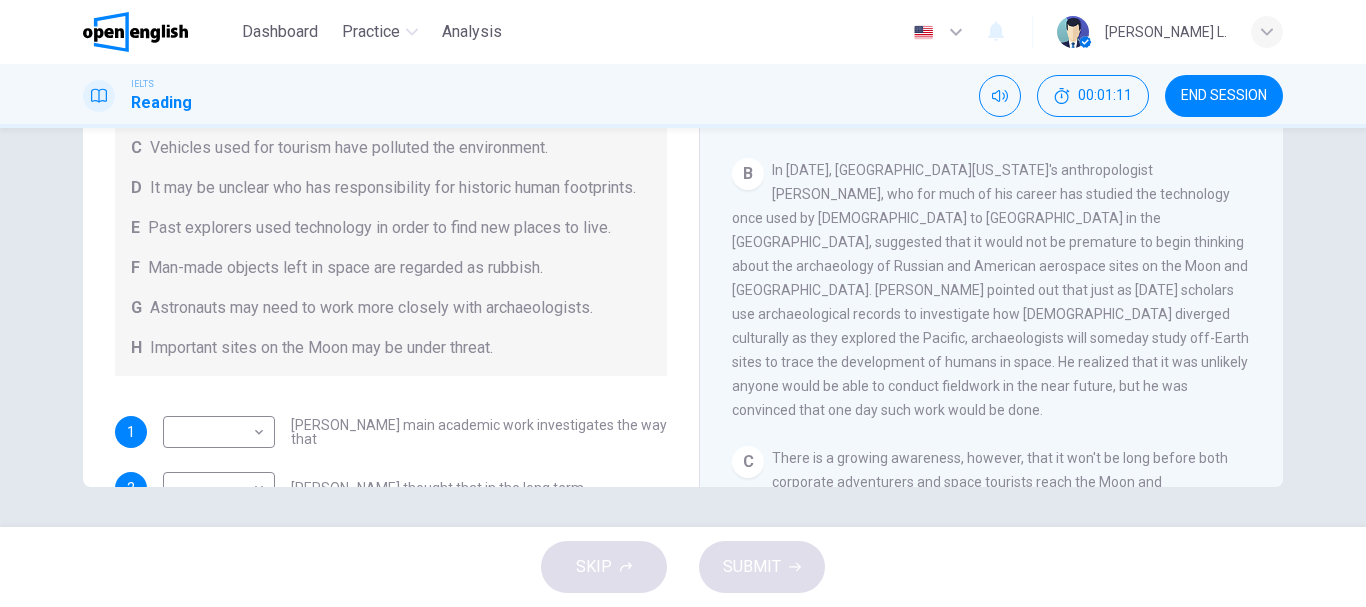 scroll, scrollTop: 240, scrollLeft: 0, axis: vertical 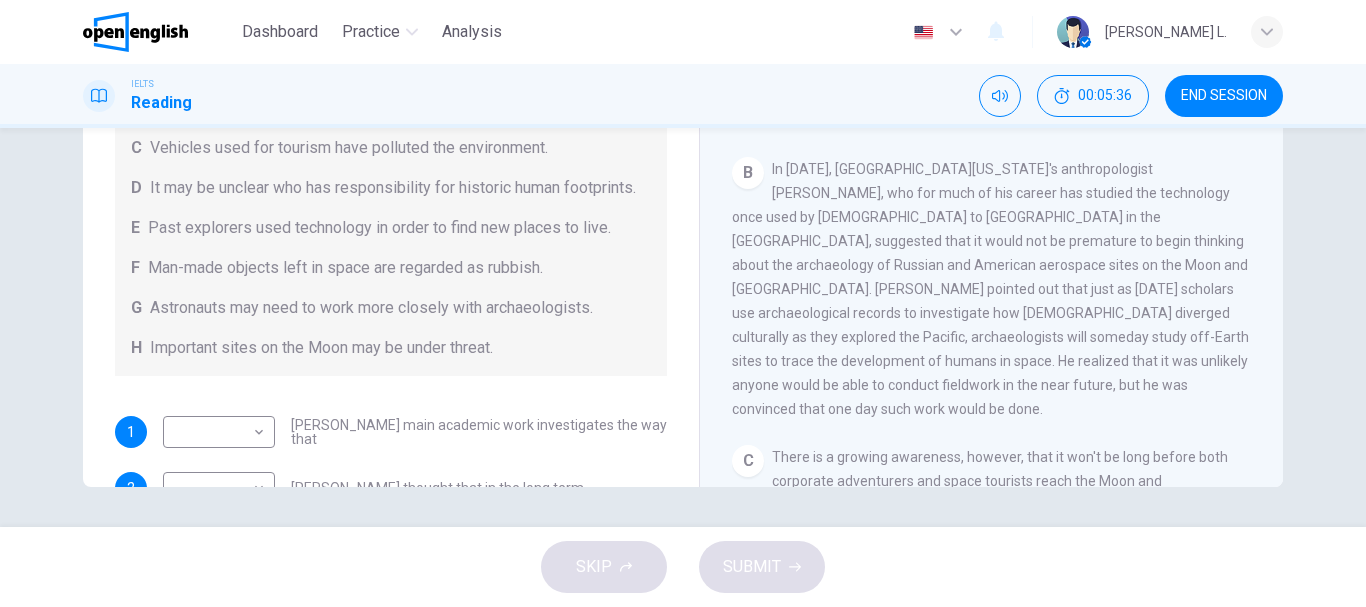 click on "Space: The Final Archaeological Frontier CLICK TO ZOOM Click to Zoom A Space travel may still have a long way to go, but the notion of
archaeological research and heritage management in space is already concerning scientists and environmentalists.  B In [DATE], [GEOGRAPHIC_DATA][US_STATE]'s anthropologist [PERSON_NAME], who for much of his career has studied the technology once used by [DEMOGRAPHIC_DATA] to [GEOGRAPHIC_DATA] in the [GEOGRAPHIC_DATA], suggested that it would not be premature to begin thinking about the archaeology of Russian and American aerospace sites on the Moon and [GEOGRAPHIC_DATA]. [PERSON_NAME] pointed out that just as [DATE] scholars use archaeological records to investigate how [DEMOGRAPHIC_DATA] diverged culturally as they explored the Pacific, archaeologists will someday study off-Earth sites to trace the development of humans in space. He realized that it was unlikely anyone would be able to conduct fieldwork in the near future, but he was convinced that one day such work would be done. C D E F G H I J" at bounding box center (991, 155) 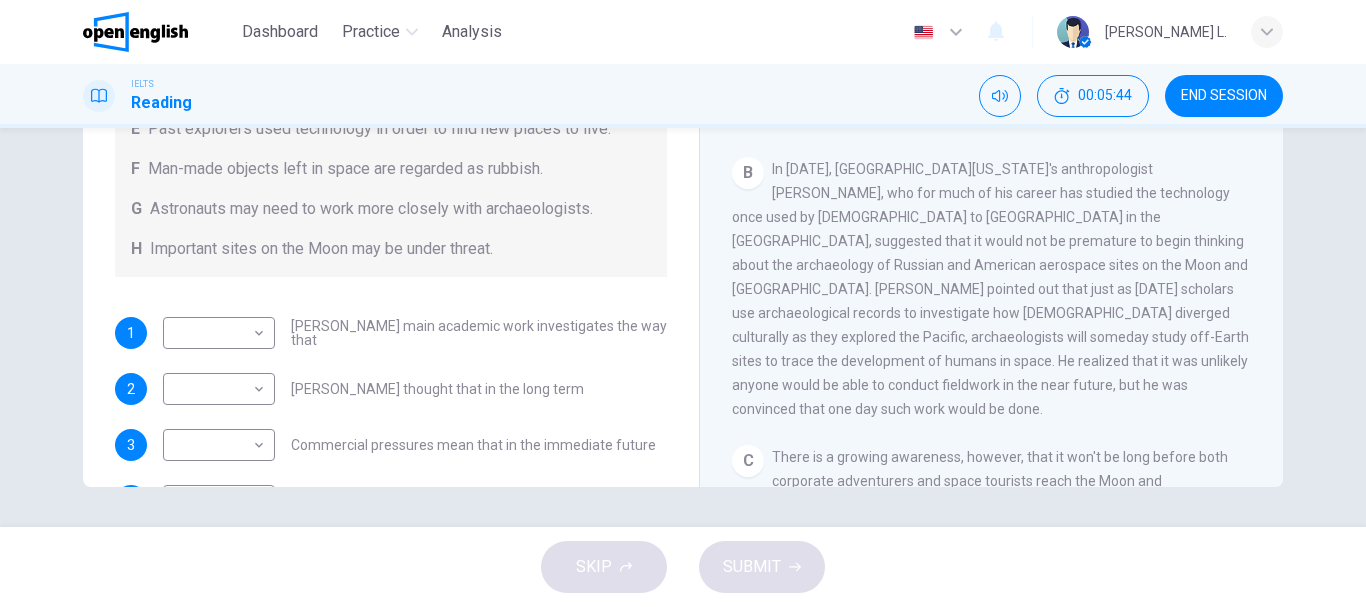 scroll, scrollTop: 120, scrollLeft: 0, axis: vertical 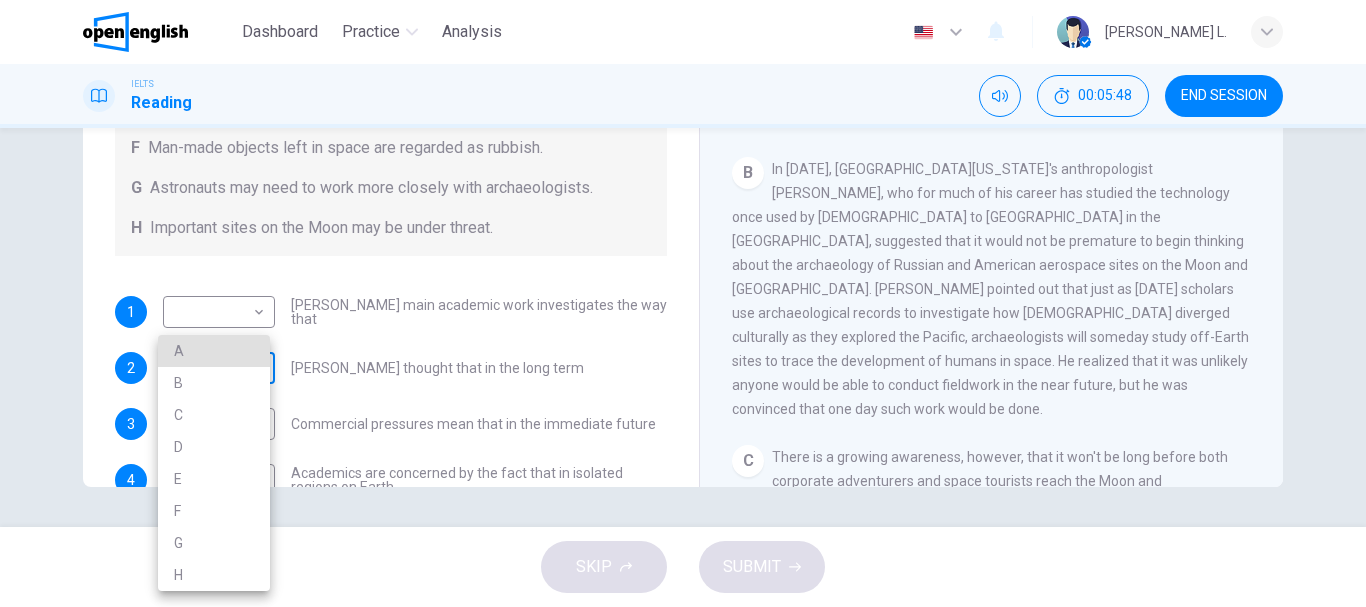 click on "This site uses cookies, as explained in our  Privacy Policy . If you agree to the use of cookies, please click the Accept button and continue to browse our site.   Privacy Policy Accept This site uses cookies, as explained in our  Privacy Policy . If you agree to the use of cookies, please click the Accept button and continue to browse our site.   Privacy Policy Accept Dashboard Practice Analysis English ** ​ [PERSON_NAME] L. IELTS Reading 00:05:48 END SESSION Questions 1 - 6 Complete each sentence with the correct ending  A-H  from the box below.
Write the correct letter  A-H  in the boxes below. A Activities of tourists and scientists have harmed the environment. B Some sites in space could be important in the history of space exploration. C Vehicles used for tourism have polluted the environment. D It may be unclear who has responsibility for historic human footprints. E Past explorers used technology in order to find new places to live. F G H Important sites on the Moon may be under threat." at bounding box center (683, 303) 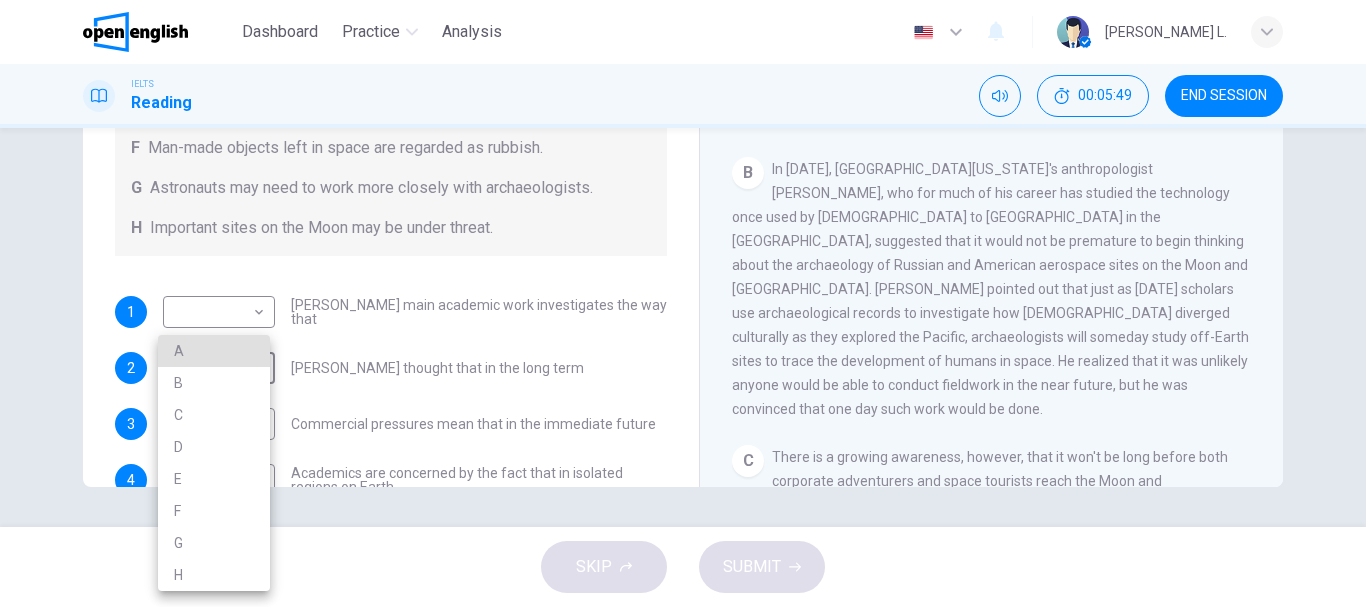 click at bounding box center [683, 303] 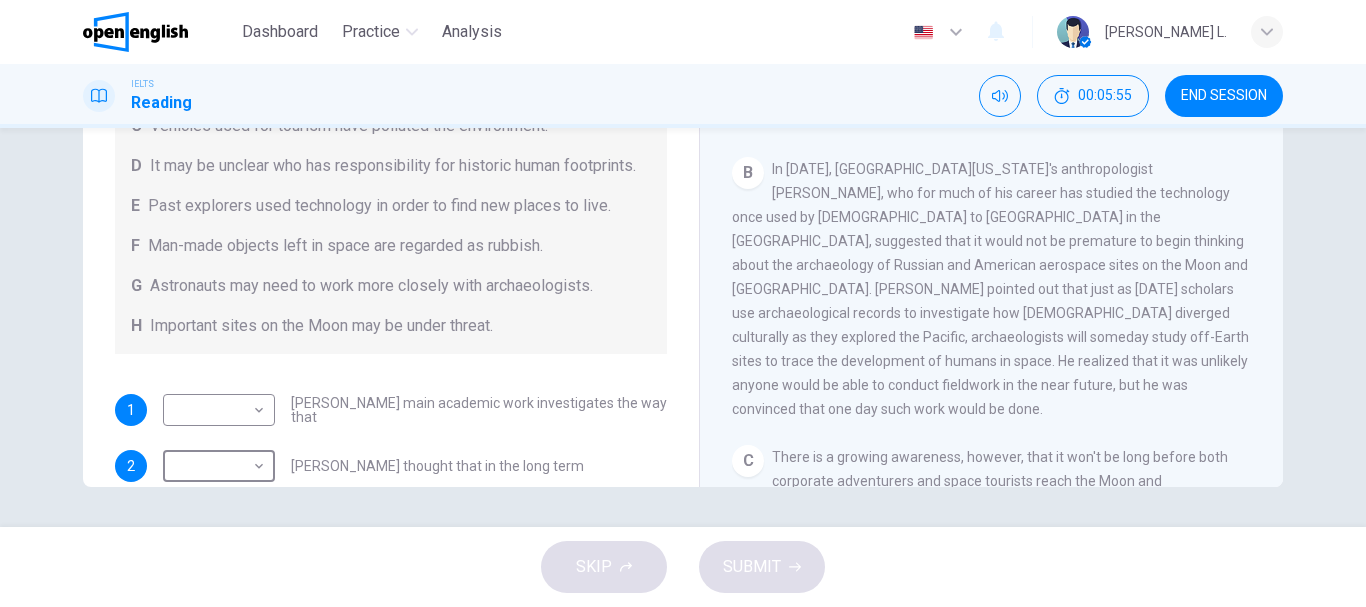 scroll, scrollTop: 0, scrollLeft: 0, axis: both 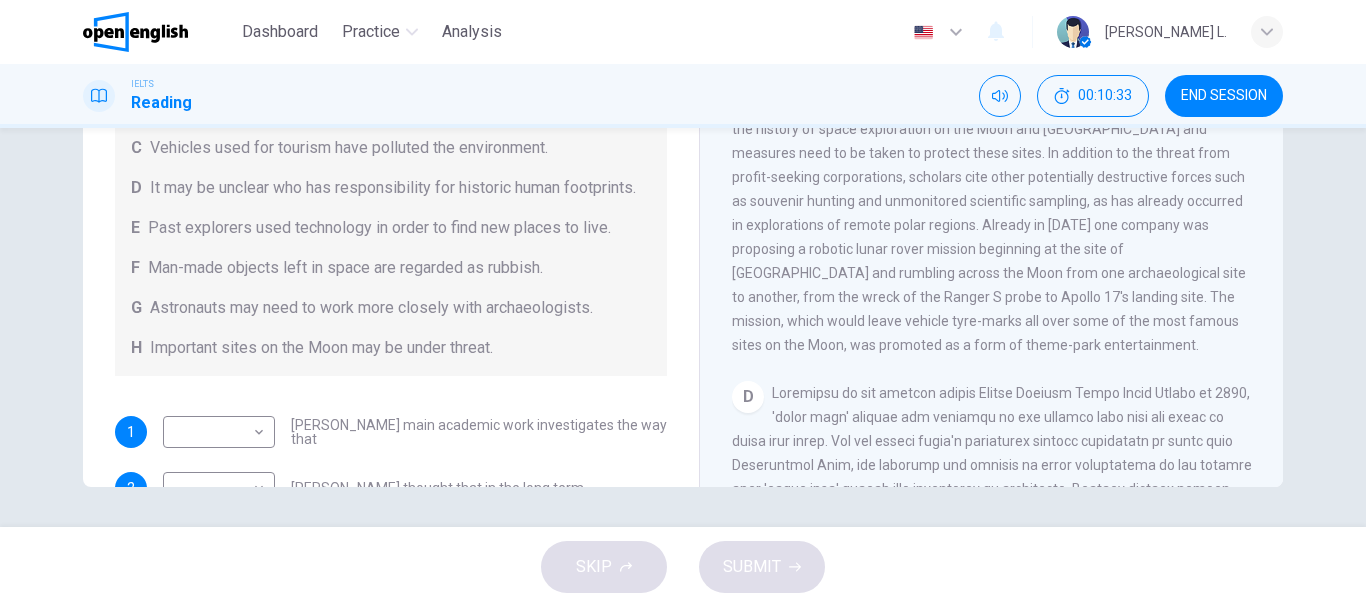 click on "Space: The Final Archaeological Frontier CLICK TO ZOOM Click to Zoom A Space travel may still have a long way to go, but the notion of
archaeological research and heritage management in space is already concerning scientists and environmentalists.  B In [DATE], [GEOGRAPHIC_DATA][US_STATE]'s anthropologist [PERSON_NAME], who for much of his career has studied the technology once used by [DEMOGRAPHIC_DATA] to [GEOGRAPHIC_DATA] in the [GEOGRAPHIC_DATA], suggested that it would not be premature to begin thinking about the archaeology of Russian and American aerospace sites on the Moon and [GEOGRAPHIC_DATA]. [PERSON_NAME] pointed out that just as [DATE] scholars use archaeological records to investigate how [DEMOGRAPHIC_DATA] diverged culturally as they explored the Pacific, archaeologists will someday study off-Earth sites to trace the development of humans in space. He realized that it was unlikely anyone would be able to conduct fieldwork in the near future, but he was convinced that one day such work would be done. C D E F G H I J" at bounding box center (991, 155) 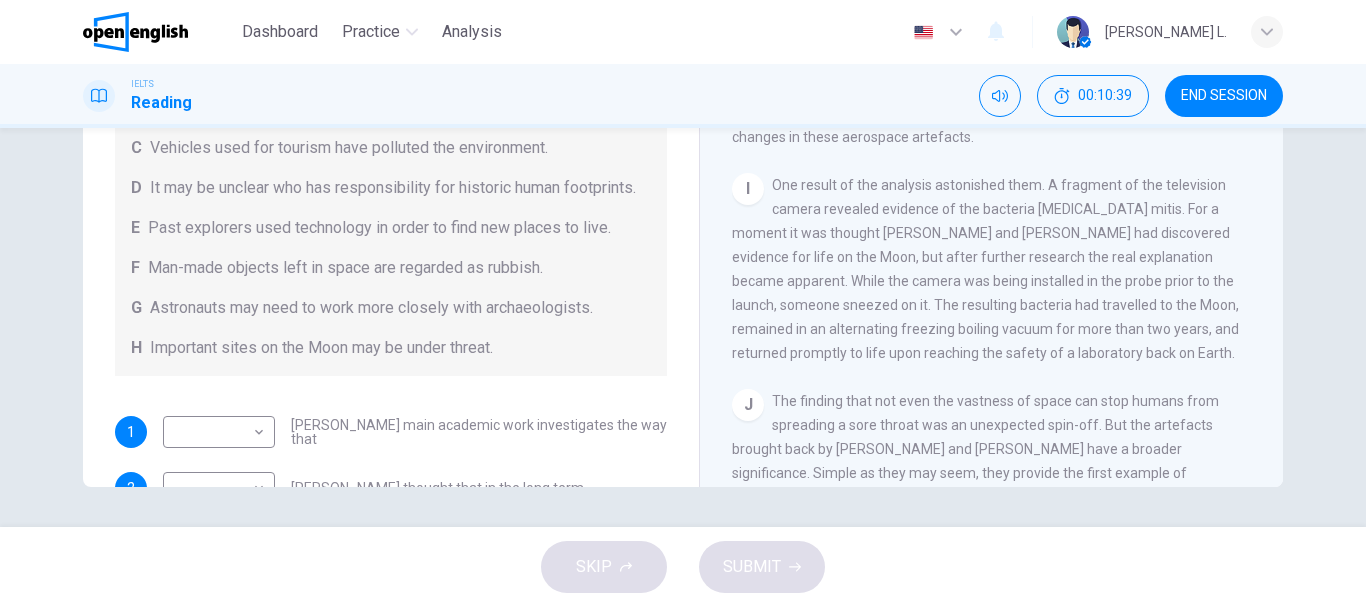 scroll, scrollTop: 2004, scrollLeft: 0, axis: vertical 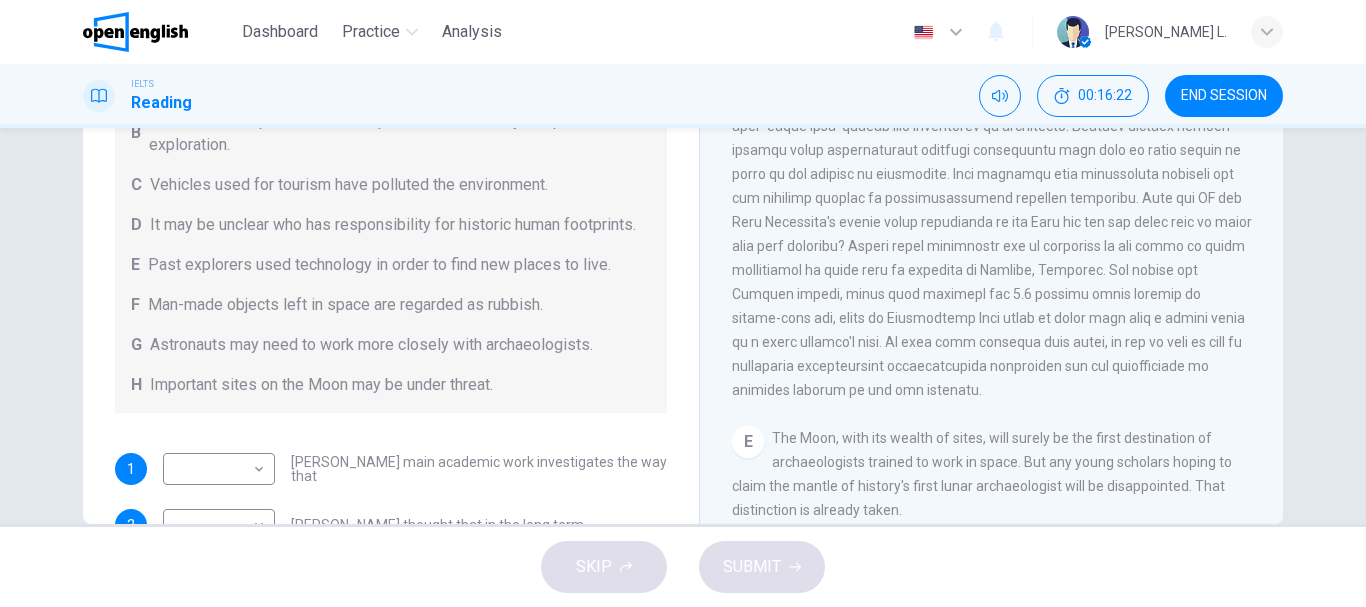 click on "CLICK TO ZOOM Click to Zoom A Space travel may still have a long way to go, but the notion of
archaeological research and heritage management in space is already concerning scientists and environmentalists.  B In [DATE], [GEOGRAPHIC_DATA][US_STATE]'s anthropologist [PERSON_NAME], who for much of his career has studied the technology once used by [DEMOGRAPHIC_DATA] to [GEOGRAPHIC_DATA] in the [GEOGRAPHIC_DATA], suggested that it would not be premature to begin thinking about the archaeology of Russian and American aerospace sites on the Moon and [GEOGRAPHIC_DATA]. [PERSON_NAME] pointed out that just as [DATE] scholars use archaeological records to investigate how [DEMOGRAPHIC_DATA] diverged culturally as they explored the Pacific, archaeologists will someday study off-Earth sites to trace the development of humans in space. He realized that it was unlikely anyone would be able to conduct fieldwork in the near future, but he was convinced that one day such work would be done. C D E F G H I J" at bounding box center (1005, 220) 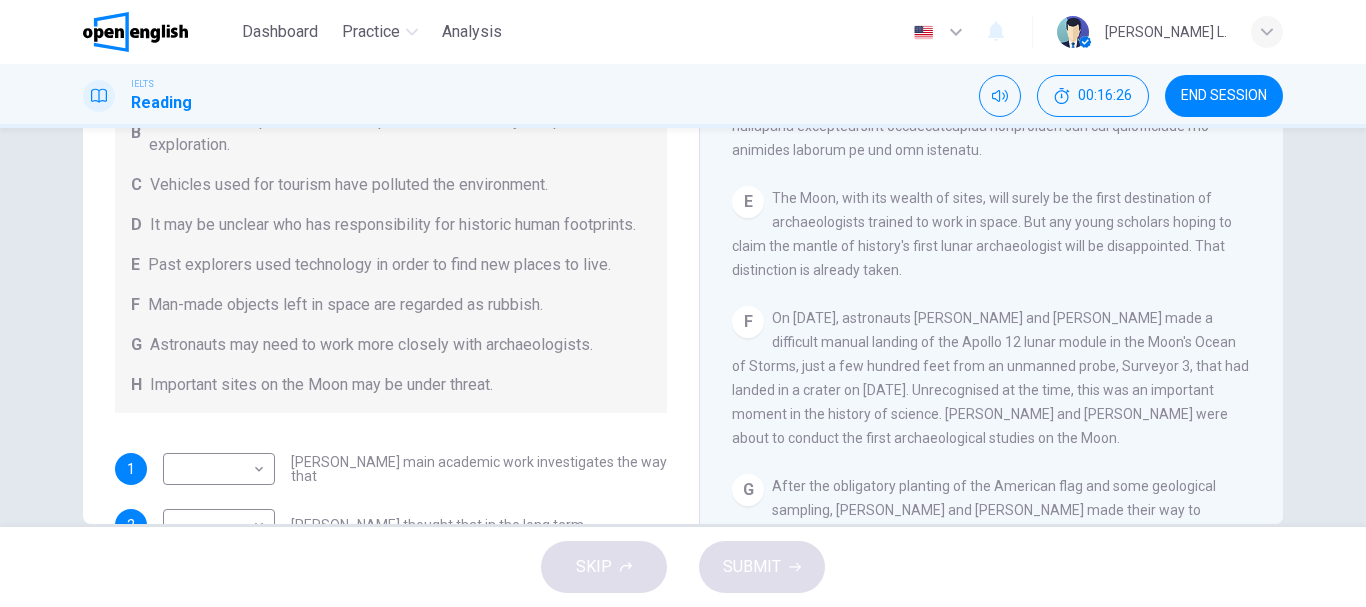 scroll, scrollTop: 1320, scrollLeft: 0, axis: vertical 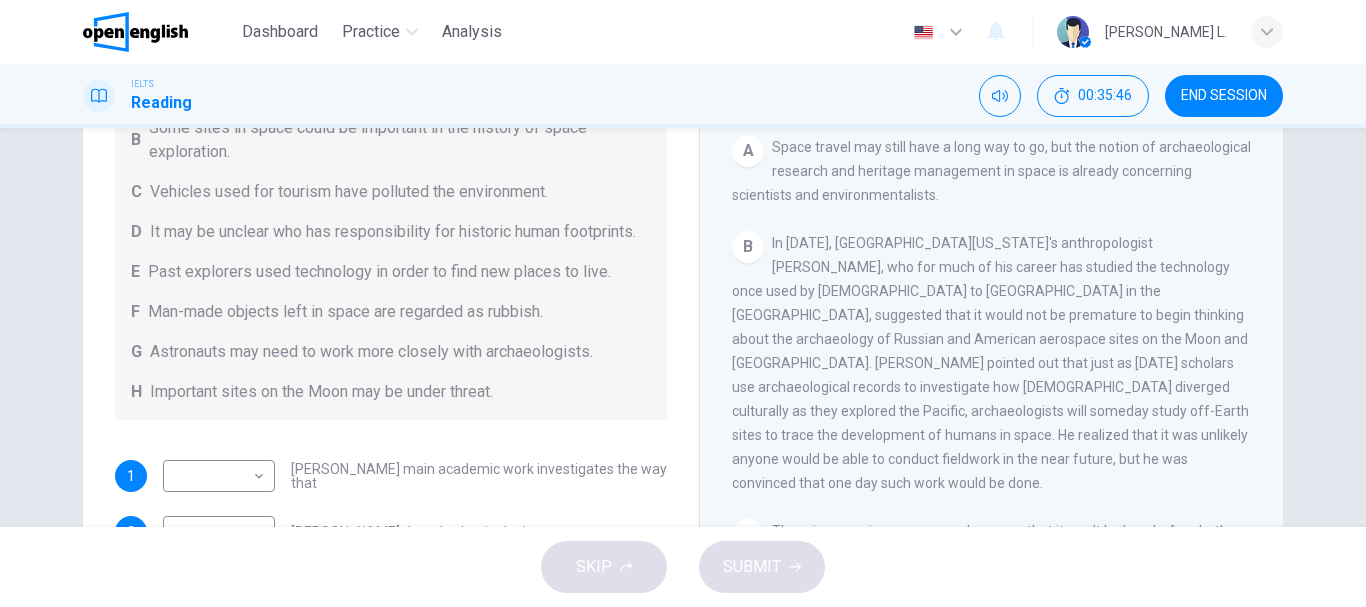 drag, startPoint x: 680, startPoint y: 364, endPoint x: 680, endPoint y: 324, distance: 40 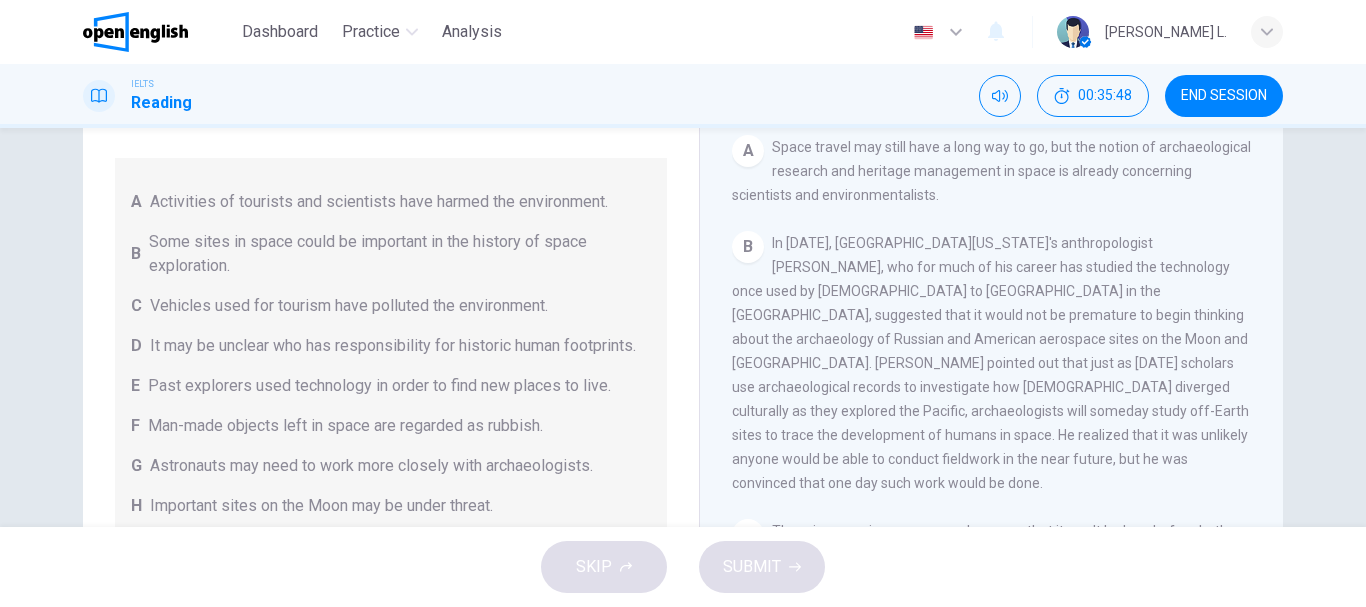scroll, scrollTop: 48, scrollLeft: 0, axis: vertical 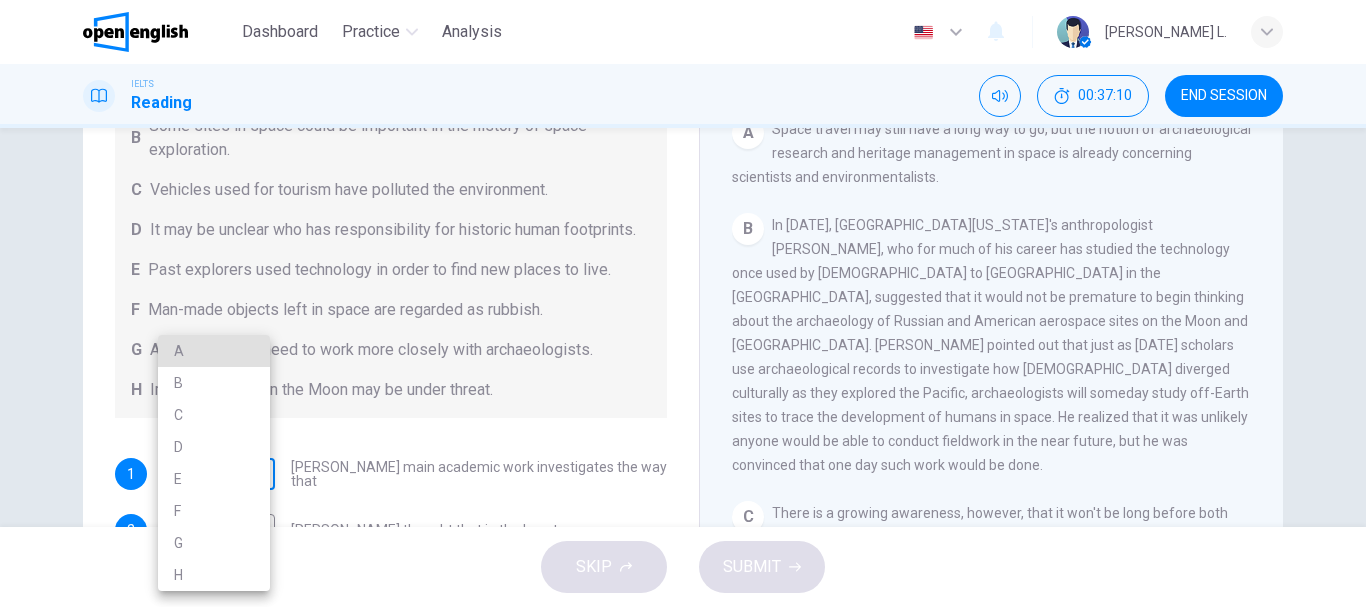 click on "This site uses cookies, as explained in our  Privacy Policy . If you agree to the use of cookies, please click the Accept button and continue to browse our site.   Privacy Policy Accept This site uses cookies, as explained in our  Privacy Policy . If you agree to the use of cookies, please click the Accept button and continue to browse our site.   Privacy Policy Accept Dashboard Practice Analysis English ** ​ [PERSON_NAME] L. IELTS Reading 00:37:10 END SESSION Questions 1 - 6 Complete each sentence with the correct ending  A-H  from the box below.
Write the correct letter  A-H  in the boxes below. A Activities of tourists and scientists have harmed the environment. B Some sites in space could be important in the history of space exploration. C Vehicles used for tourism have polluted the environment. D It may be unclear who has responsibility for historic human footprints. E Past explorers used technology in order to find new places to live. F G H Important sites on the Moon may be under threat." at bounding box center [683, 303] 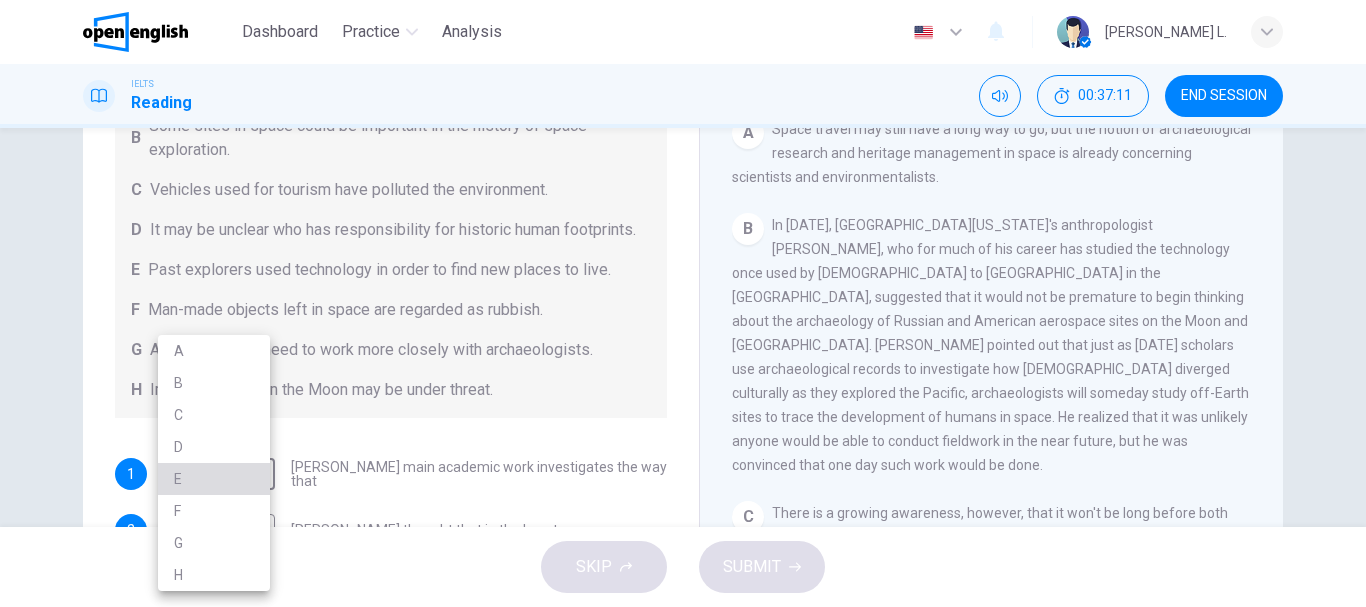 click on "E" at bounding box center [214, 479] 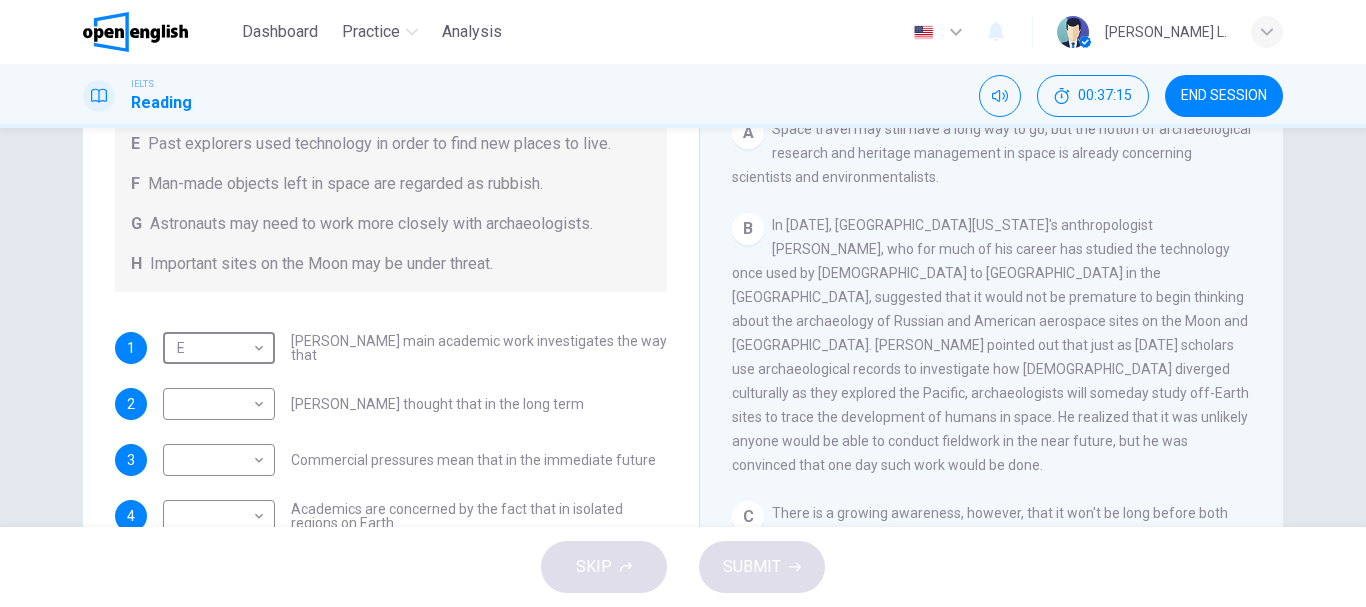 scroll, scrollTop: 303, scrollLeft: 0, axis: vertical 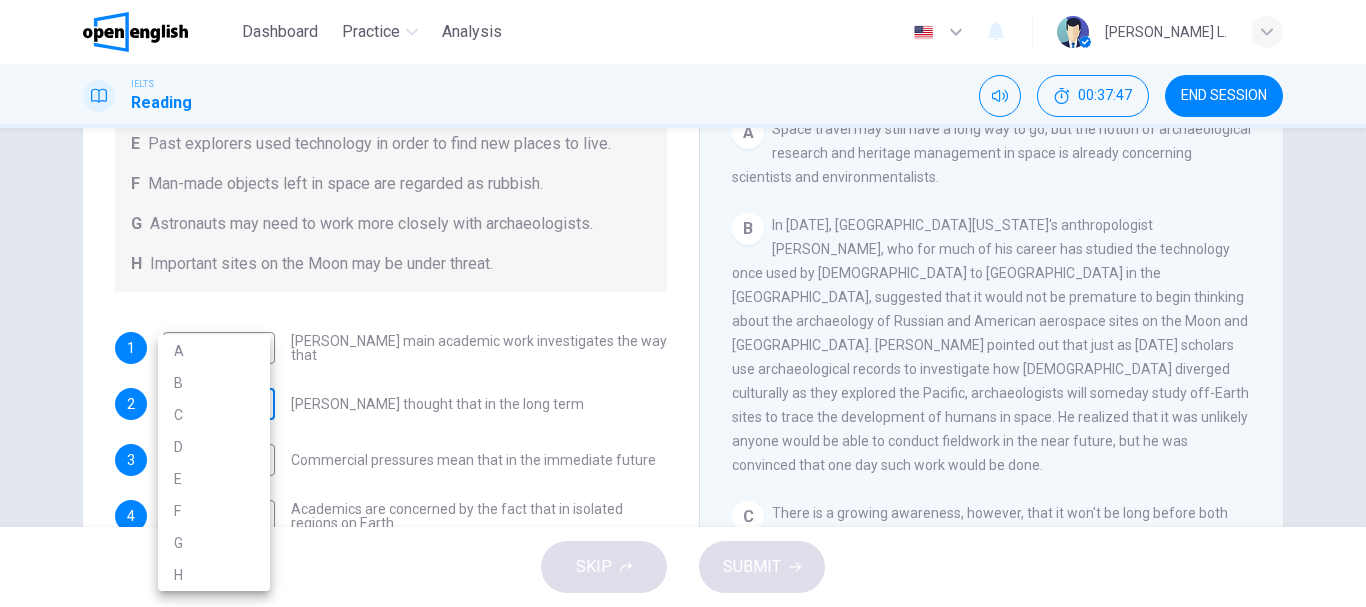 click on "This site uses cookies, as explained in our  Privacy Policy . If you agree to the use of cookies, please click the Accept button and continue to browse our site.   Privacy Policy Accept This site uses cookies, as explained in our  Privacy Policy . If you agree to the use of cookies, please click the Accept button and continue to browse our site.   Privacy Policy Accept Dashboard Practice Analysis English ** ​ [PERSON_NAME] L. IELTS Reading 00:37:47 END SESSION Questions 1 - 6 Complete each sentence with the correct ending  A-H  from the box below.
Write the correct letter  A-H  in the boxes below. A Activities of tourists and scientists have harmed the environment. B Some sites in space could be important in the history of space exploration. C Vehicles used for tourism have polluted the environment. D It may be unclear who has responsibility for historic human footprints. E Past explorers used technology in order to find new places to live. F G H Important sites on the Moon may be under threat." at bounding box center [683, 303] 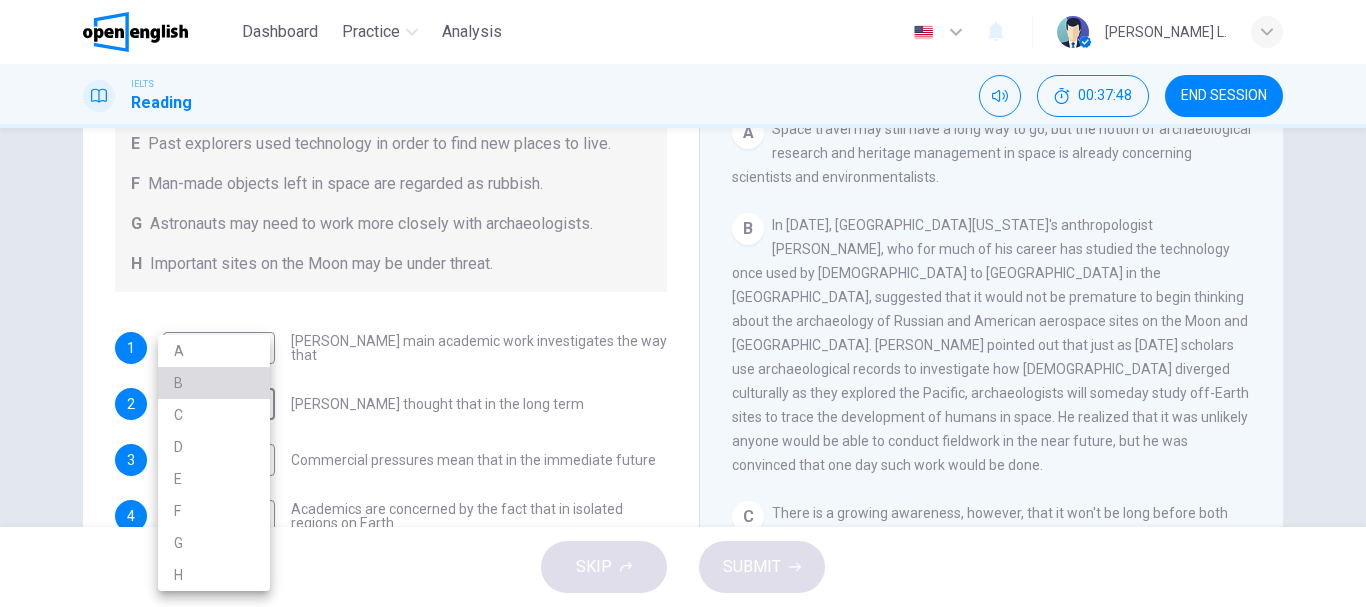 click on "B" at bounding box center [214, 383] 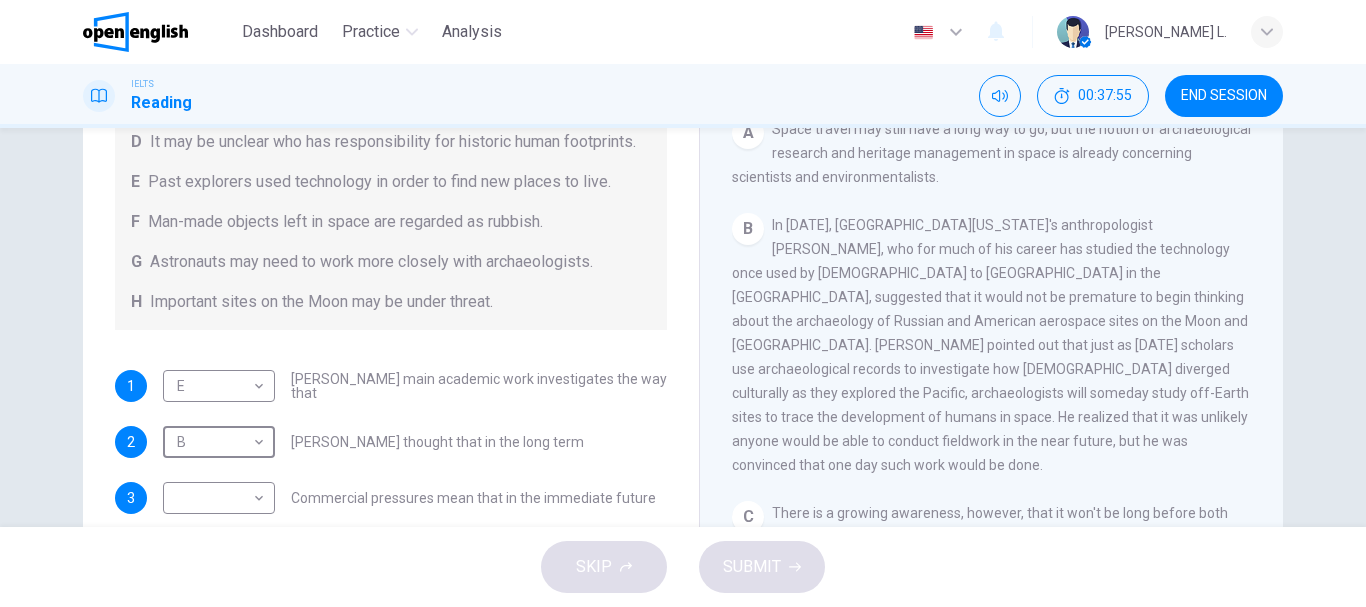 scroll, scrollTop: 213, scrollLeft: 0, axis: vertical 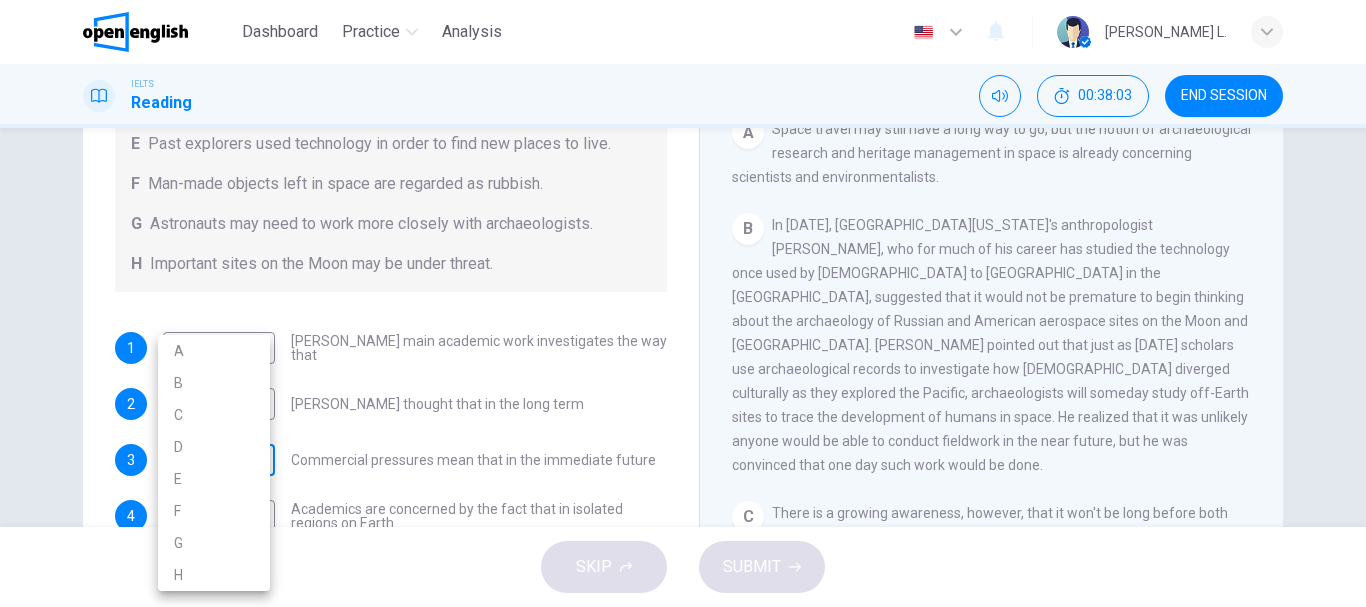 click on "This site uses cookies, as explained in our  Privacy Policy . If you agree to the use of cookies, please click the Accept button and continue to browse our site.   Privacy Policy Accept This site uses cookies, as explained in our  Privacy Policy . If you agree to the use of cookies, please click the Accept button and continue to browse our site.   Privacy Policy Accept Dashboard Practice Analysis English ** ​ [PERSON_NAME] L. IELTS Reading 00:38:03 END SESSION Questions 1 - 6 Complete each sentence with the correct ending  A-H  from the box below.
Write the correct letter  A-H  in the boxes below. A Activities of tourists and scientists have harmed the environment. B Some sites in space could be important in the history of space exploration. C Vehicles used for tourism have polluted the environment. D It may be unclear who has responsibility for historic human footprints. E Past explorers used technology in order to find new places to live. F G H Important sites on the Moon may be under threat." at bounding box center [683, 303] 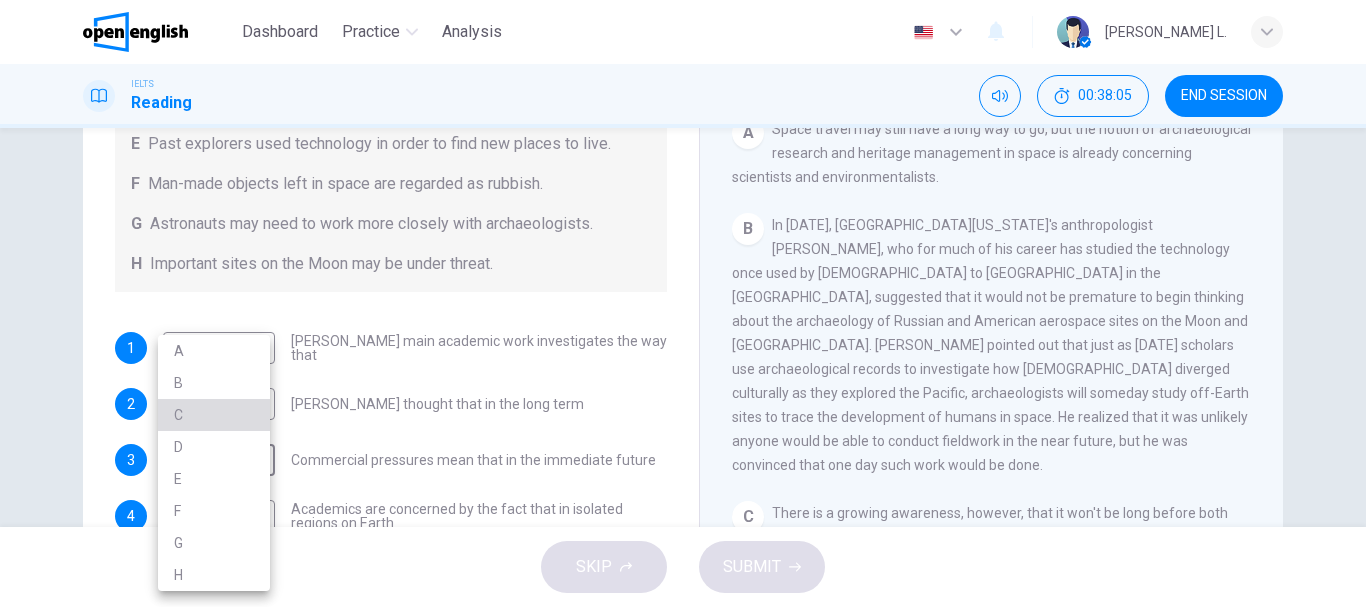 click on "C" at bounding box center (214, 415) 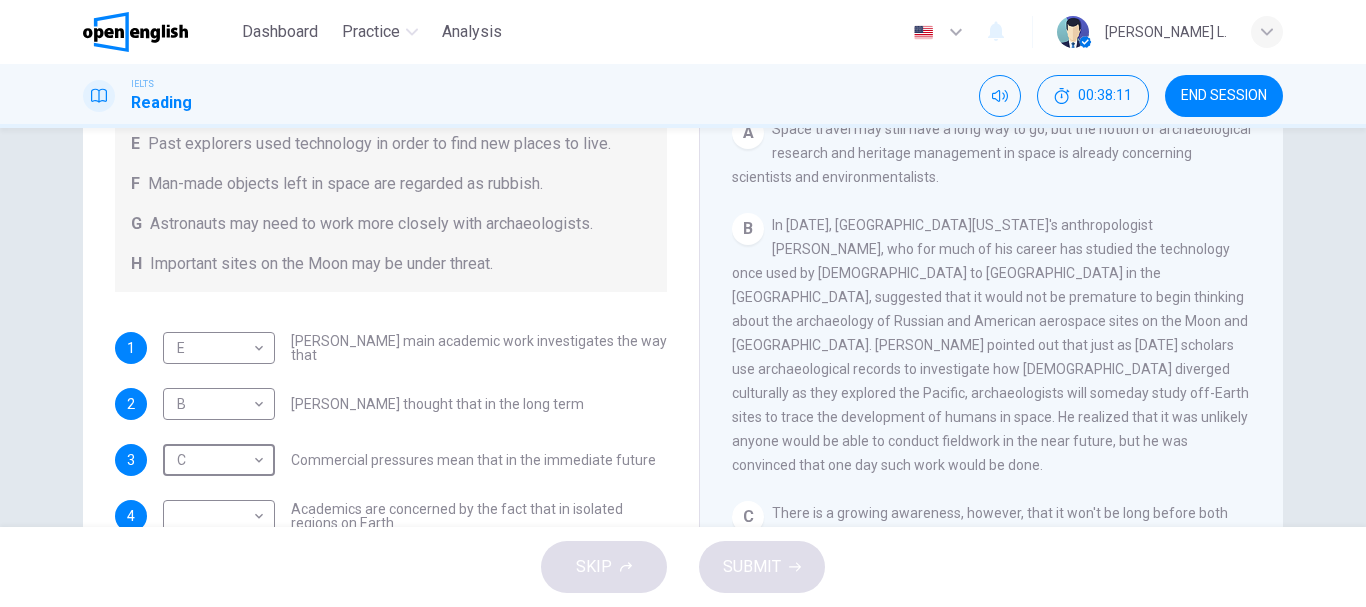 scroll, scrollTop: 305, scrollLeft: 0, axis: vertical 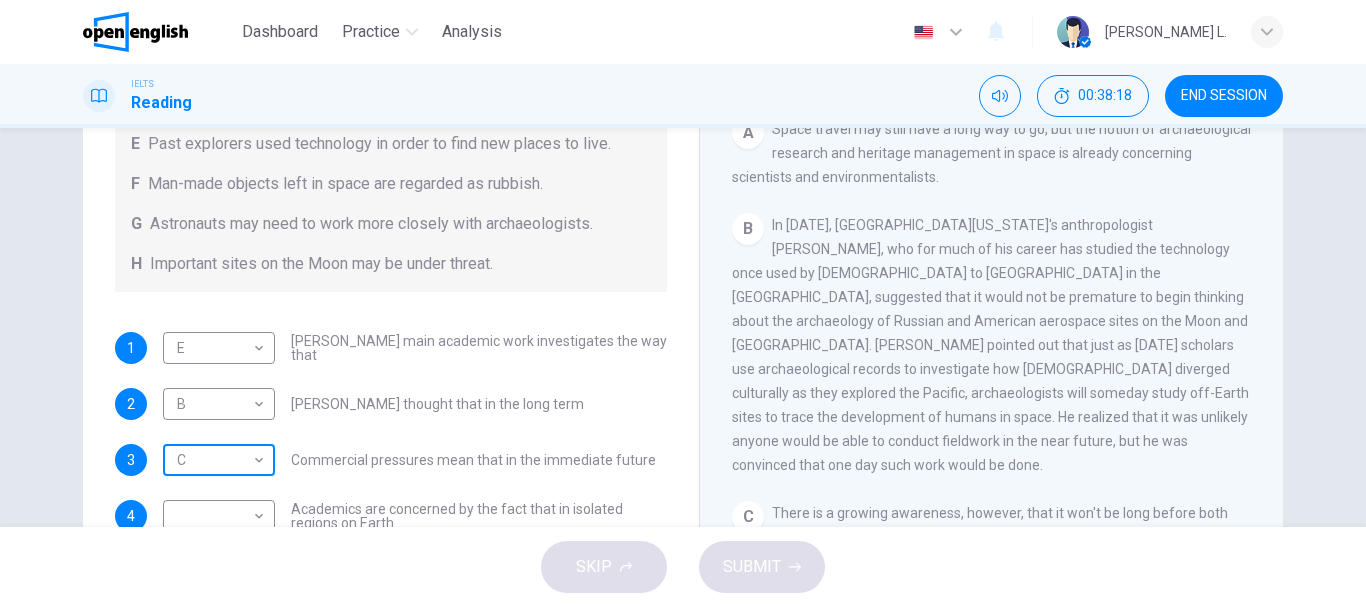 click on "This site uses cookies, as explained in our  Privacy Policy . If you agree to the use of cookies, please click the Accept button and continue to browse our site.   Privacy Policy Accept This site uses cookies, as explained in our  Privacy Policy . If you agree to the use of cookies, please click the Accept button and continue to browse our site.   Privacy Policy Accept Dashboard Practice Analysis English ** ​ [PERSON_NAME] L. IELTS Reading 00:38:18 END SESSION Questions 1 - 6 Complete each sentence with the correct ending  A-H  from the box below.
Write the correct letter  A-H  in the boxes below. A Activities of tourists and scientists have harmed the environment. B Some sites in space could be important in the history of space exploration. C Vehicles used for tourism have polluted the environment. D It may be unclear who has responsibility for historic human footprints. E Past explorers used technology in order to find new places to live. F G H Important sites on the Moon may be under threat." at bounding box center (683, 303) 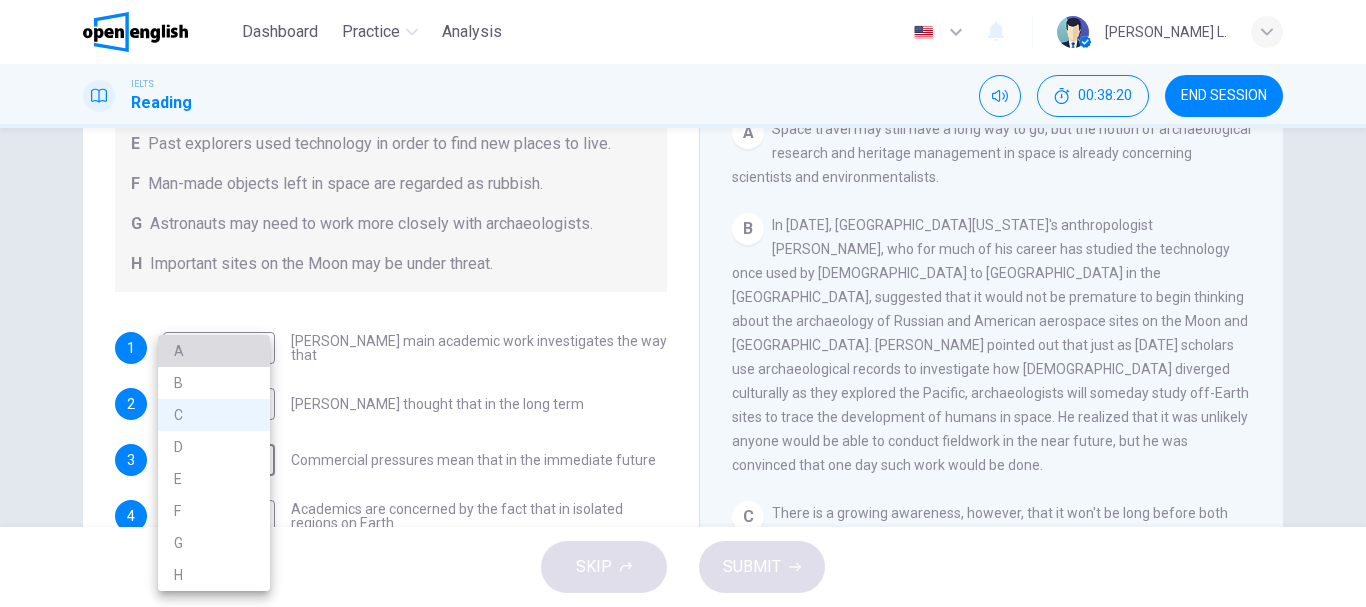 click on "A" at bounding box center [214, 351] 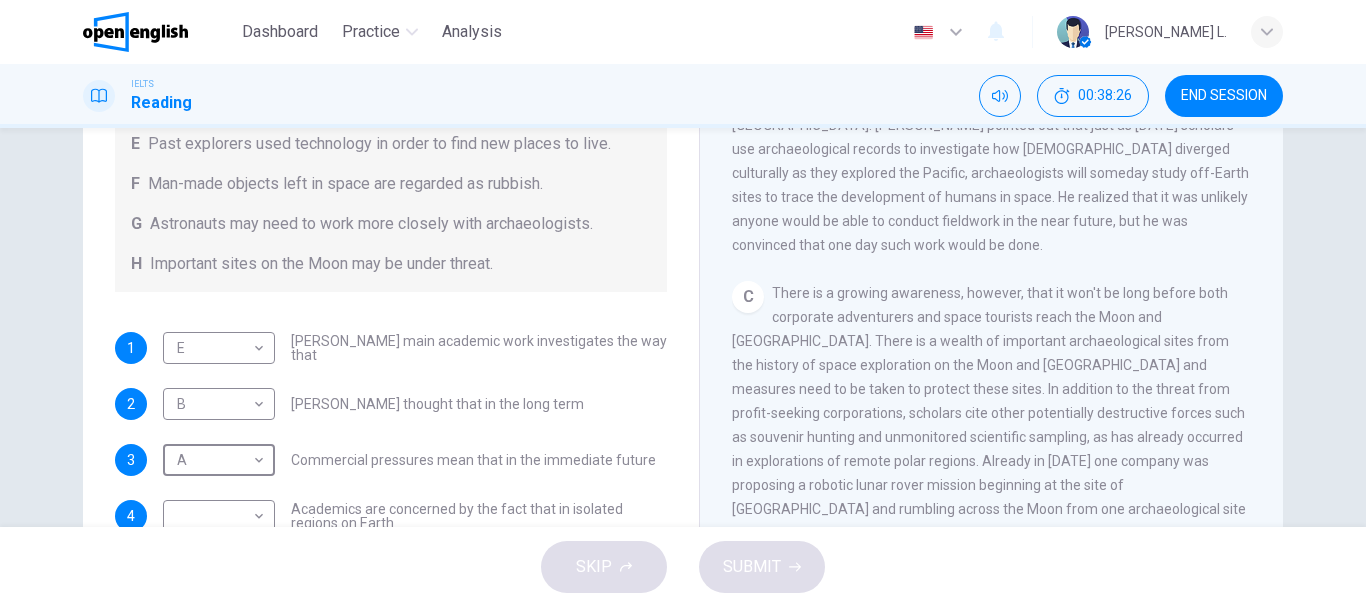 scroll, scrollTop: 655, scrollLeft: 0, axis: vertical 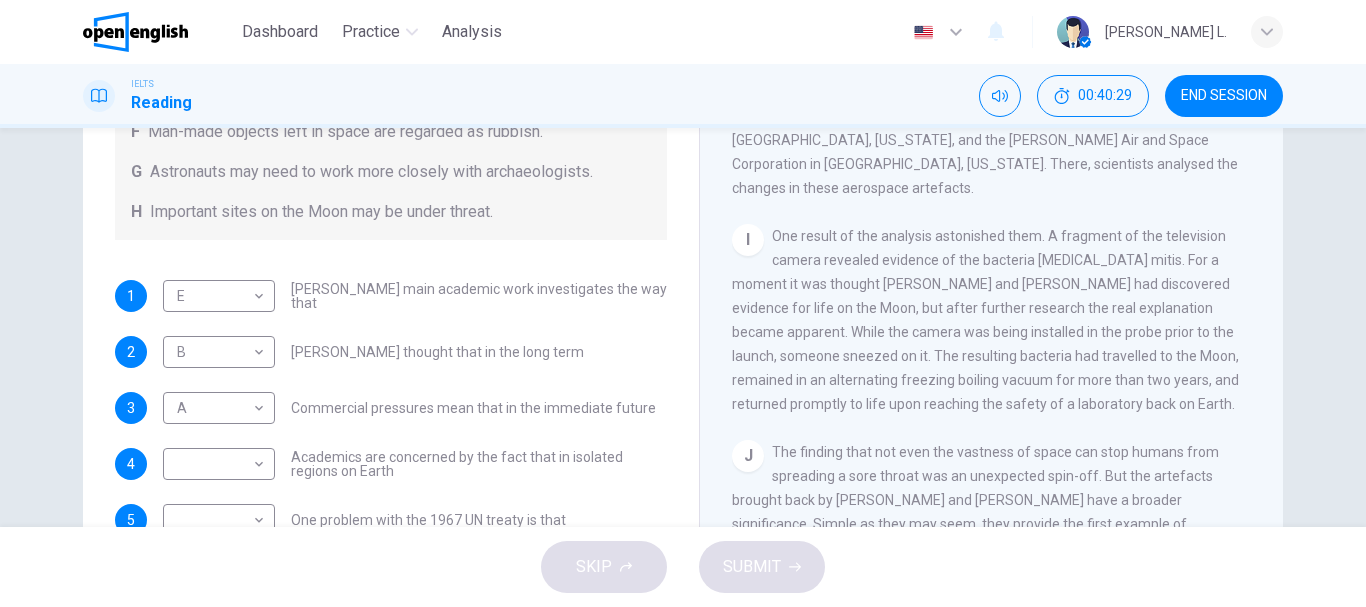 click on "I One result of the analysis astonished them. A fragment of the television camera revealed evidence of the bacteria [MEDICAL_DATA] mitis. For a moment it was thought [PERSON_NAME] and [PERSON_NAME] had discovered evidence for life on the Moon, but after further research the real explanation became apparent. While the camera was being installed in the probe prior to the launch, someone sneezed on it. The resulting bacteria had travelled to the Moon, remained in an alternating freezing boiling vacuum for more than two years, and returned promptly to life upon reaching the safety of a laboratory back on Earth." at bounding box center [992, 320] 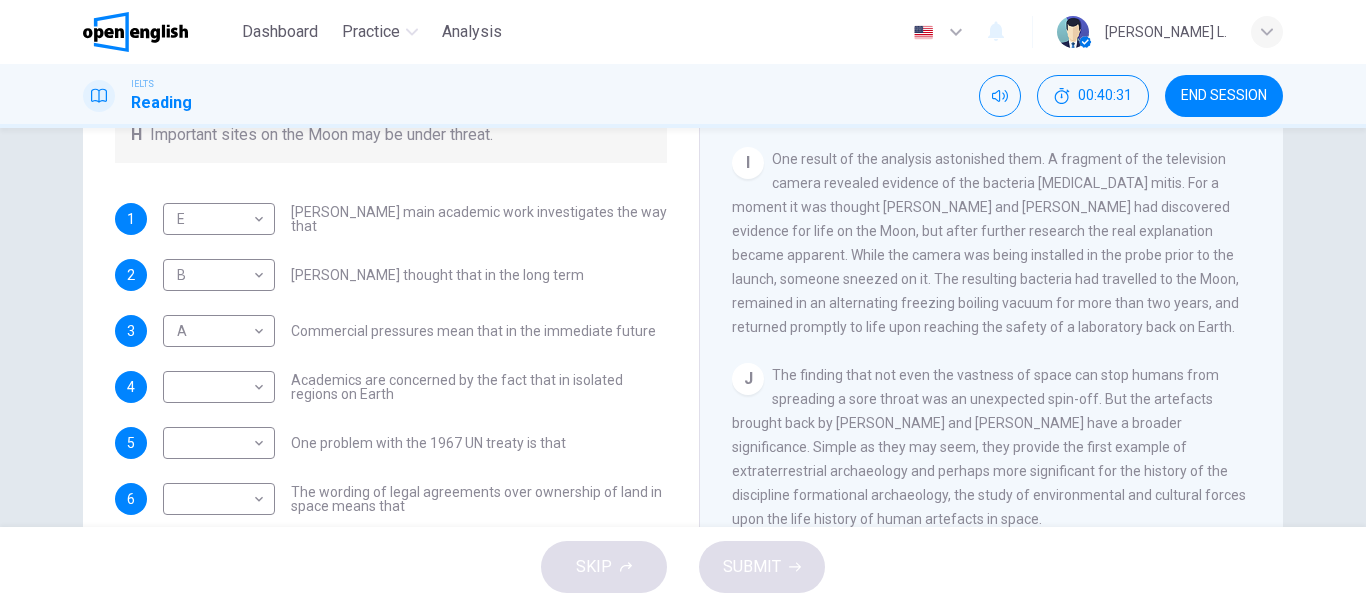 scroll, scrollTop: 311, scrollLeft: 0, axis: vertical 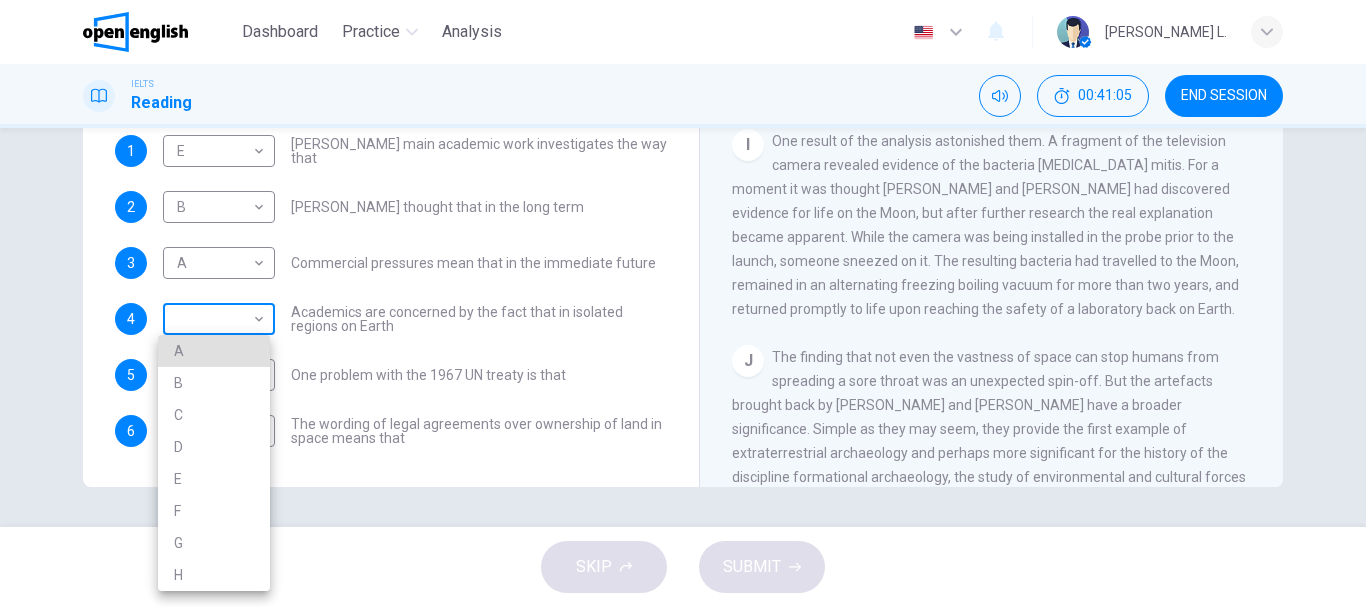 click on "This site uses cookies, as explained in our  Privacy Policy . If you agree to the use of cookies, please click the Accept button and continue to browse our site.   Privacy Policy Accept This site uses cookies, as explained in our  Privacy Policy . If you agree to the use of cookies, please click the Accept button and continue to browse our site.   Privacy Policy Accept Dashboard Practice Analysis English ** ​ [PERSON_NAME] L. IELTS Reading 00:41:05 END SESSION Questions 1 - 6 Complete each sentence with the correct ending  A-H  from the box below.
Write the correct letter  A-H  in the boxes below. A Activities of tourists and scientists have harmed the environment. B Some sites in space could be important in the history of space exploration. C Vehicles used for tourism have polluted the environment. D It may be unclear who has responsibility for historic human footprints. E Past explorers used technology in order to find new places to live. F G H Important sites on the Moon may be under threat." at bounding box center (683, 303) 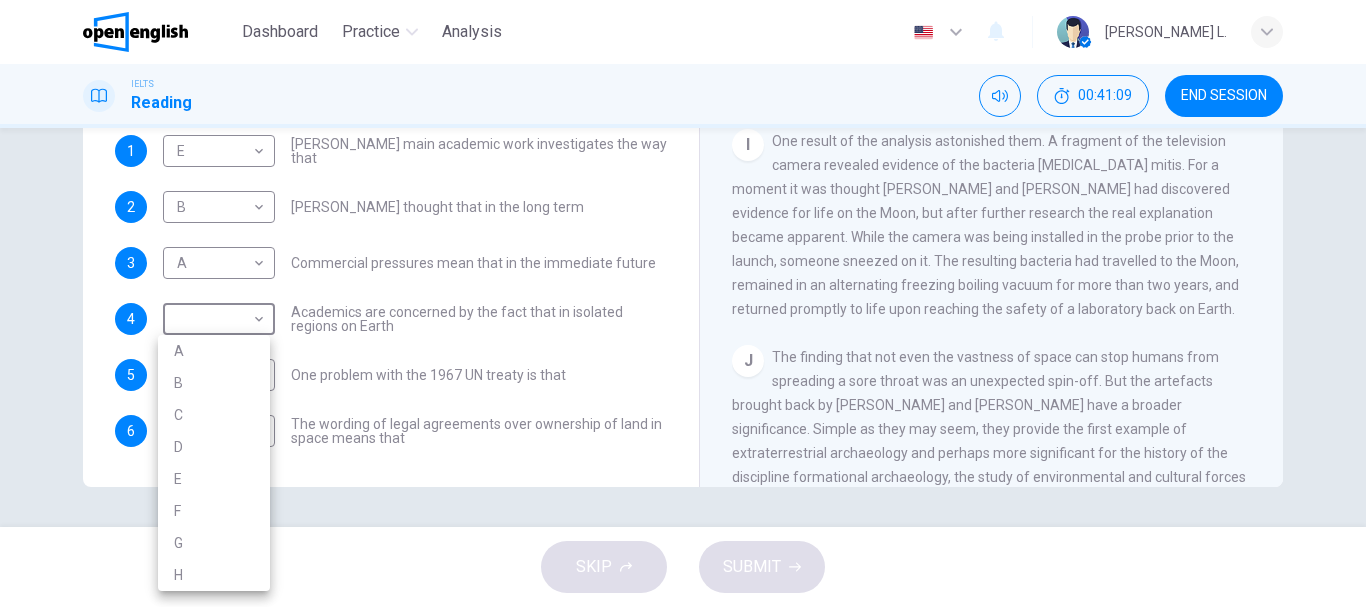 drag, startPoint x: 1268, startPoint y: 364, endPoint x: 1284, endPoint y: 265, distance: 100.28459 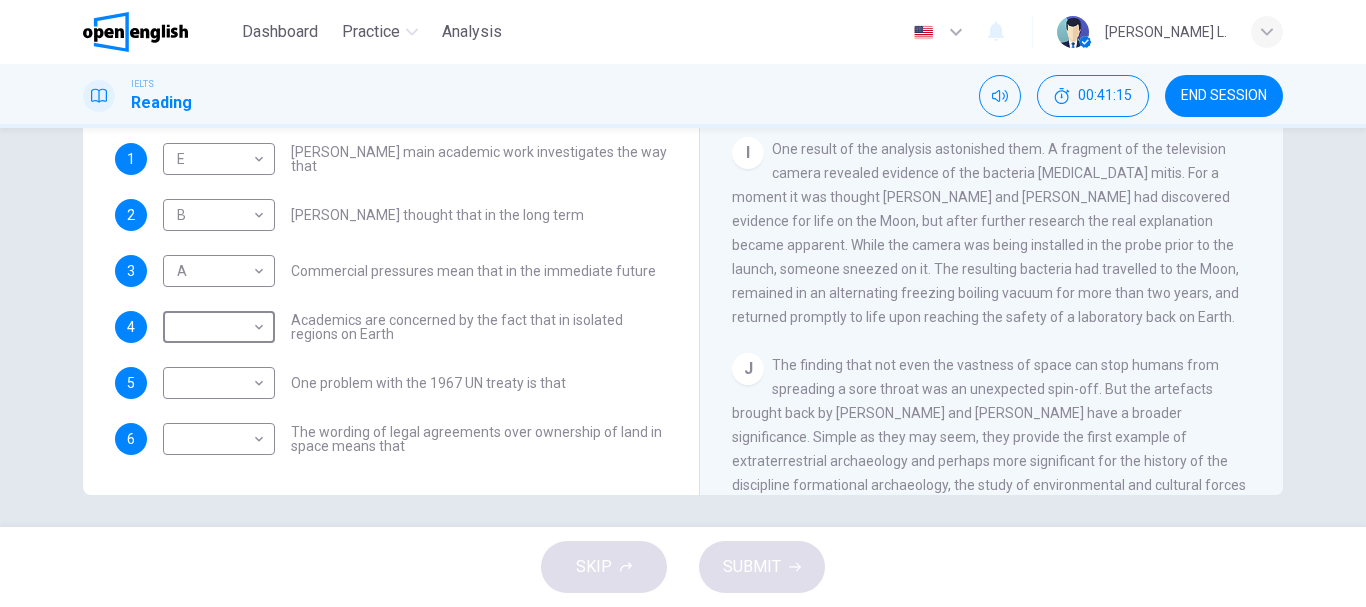 scroll, scrollTop: 376, scrollLeft: 0, axis: vertical 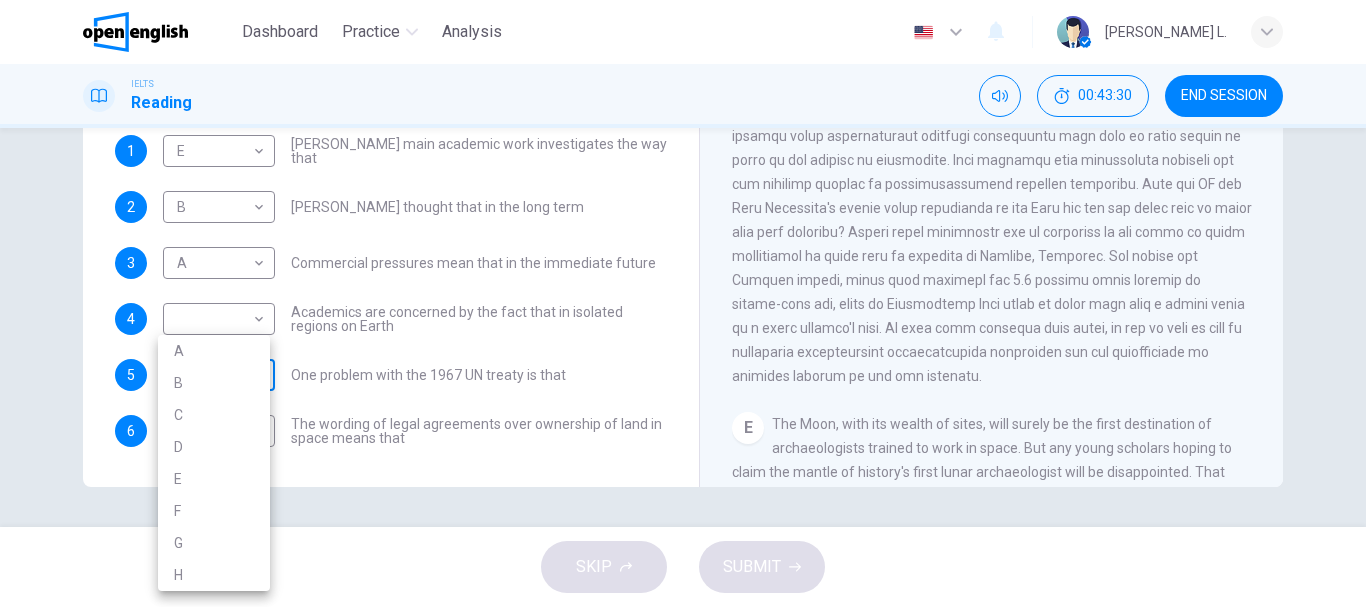 click on "This site uses cookies, as explained in our  Privacy Policy . If you agree to the use of cookies, please click the Accept button and continue to browse our site.   Privacy Policy Accept This site uses cookies, as explained in our  Privacy Policy . If you agree to the use of cookies, please click the Accept button and continue to browse our site.   Privacy Policy Accept Dashboard Practice Analysis English ** ​ [PERSON_NAME] L. IELTS Reading 00:43:30 END SESSION Questions 1 - 6 Complete each sentence with the correct ending  A-H  from the box below.
Write the correct letter  A-H  in the boxes below. A Activities of tourists and scientists have harmed the environment. B Some sites in space could be important in the history of space exploration. C Vehicles used for tourism have polluted the environment. D It may be unclear who has responsibility for historic human footprints. E Past explorers used technology in order to find new places to live. F G H Important sites on the Moon may be under threat." at bounding box center (683, 303) 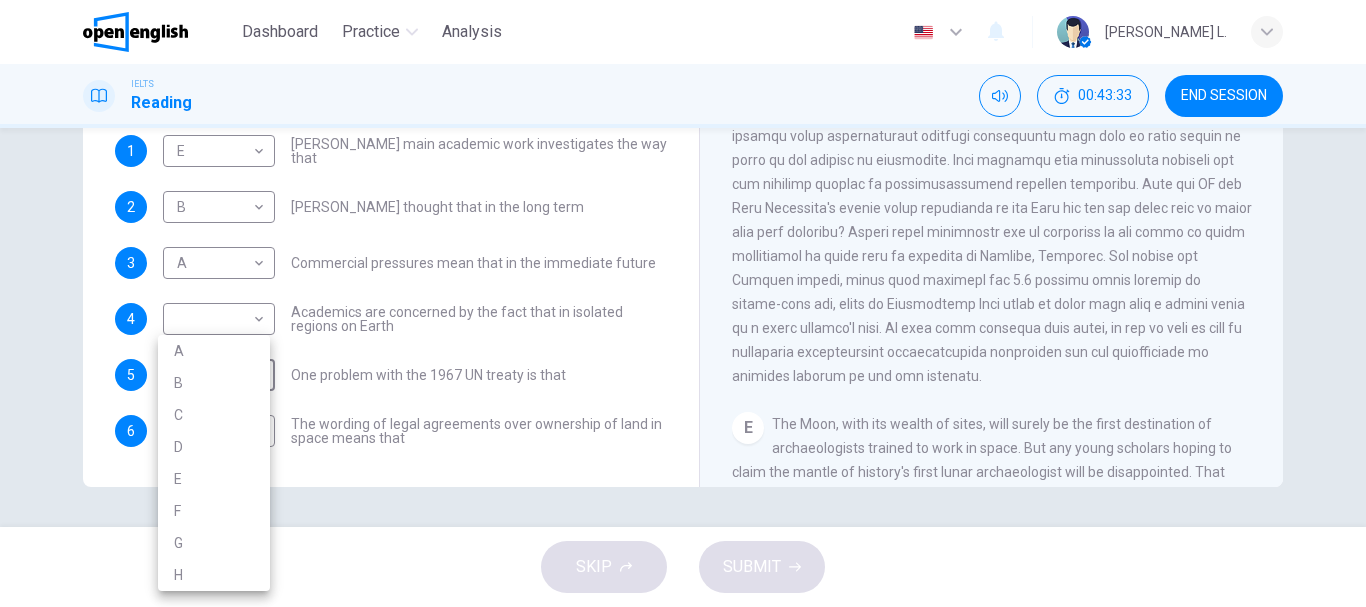 click at bounding box center (683, 303) 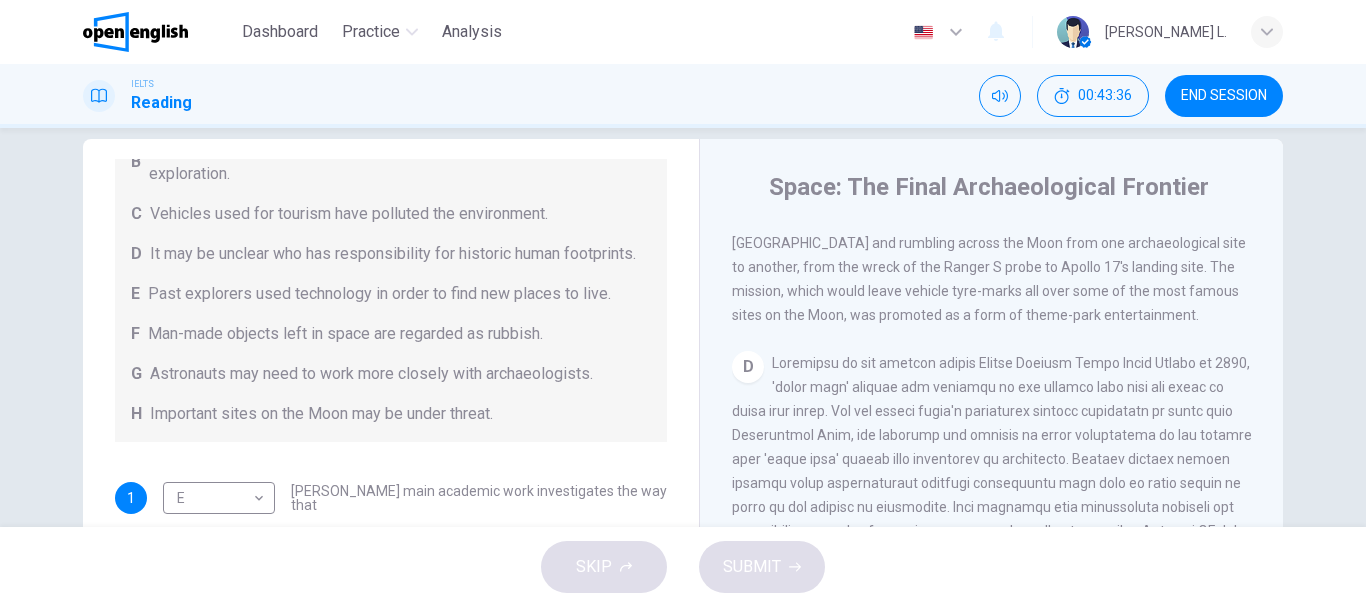 scroll, scrollTop: 27, scrollLeft: 0, axis: vertical 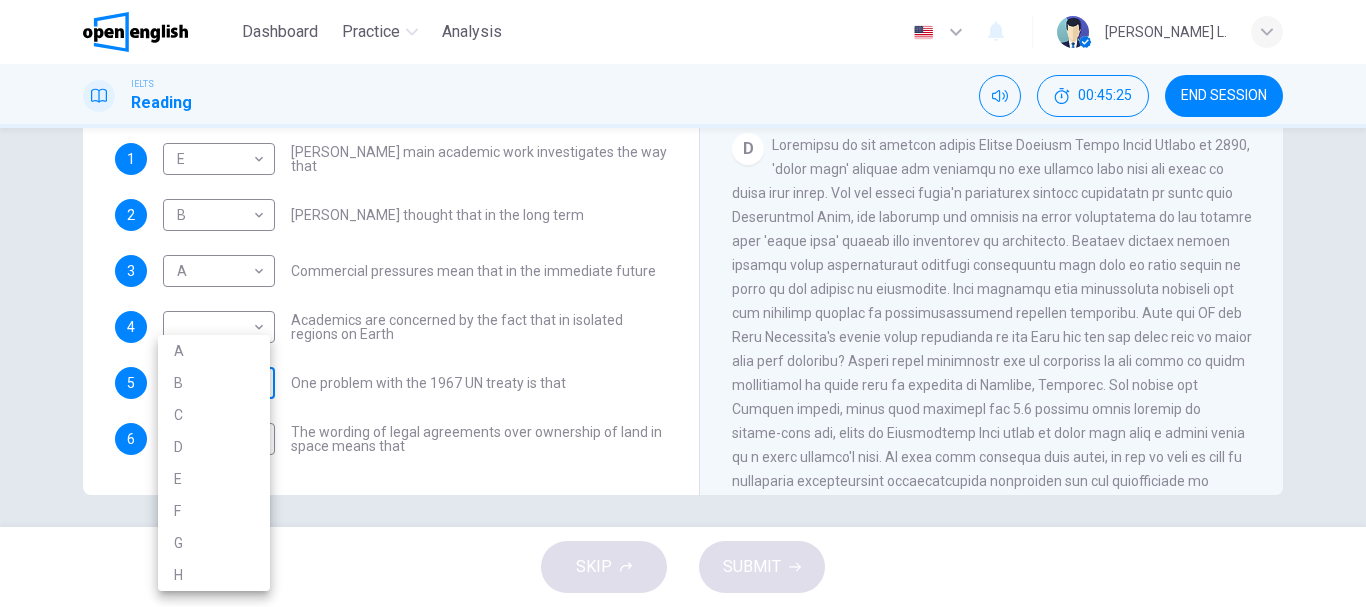 click on "This site uses cookies, as explained in our  Privacy Policy . If you agree to the use of cookies, please click the Accept button and continue to browse our site.   Privacy Policy Accept This site uses cookies, as explained in our  Privacy Policy . If you agree to the use of cookies, please click the Accept button and continue to browse our site.   Privacy Policy Accept Dashboard Practice Analysis English ** ​ [PERSON_NAME] L. IELTS Reading 00:45:25 END SESSION Questions 1 - 6 Complete each sentence with the correct ending  A-H  from the box below.
Write the correct letter  A-H  in the boxes below. A Activities of tourists and scientists have harmed the environment. B Some sites in space could be important in the history of space exploration. C Vehicles used for tourism have polluted the environment. D It may be unclear who has responsibility for historic human footprints. E Past explorers used technology in order to find new places to live. F G H Important sites on the Moon may be under threat." at bounding box center (683, 303) 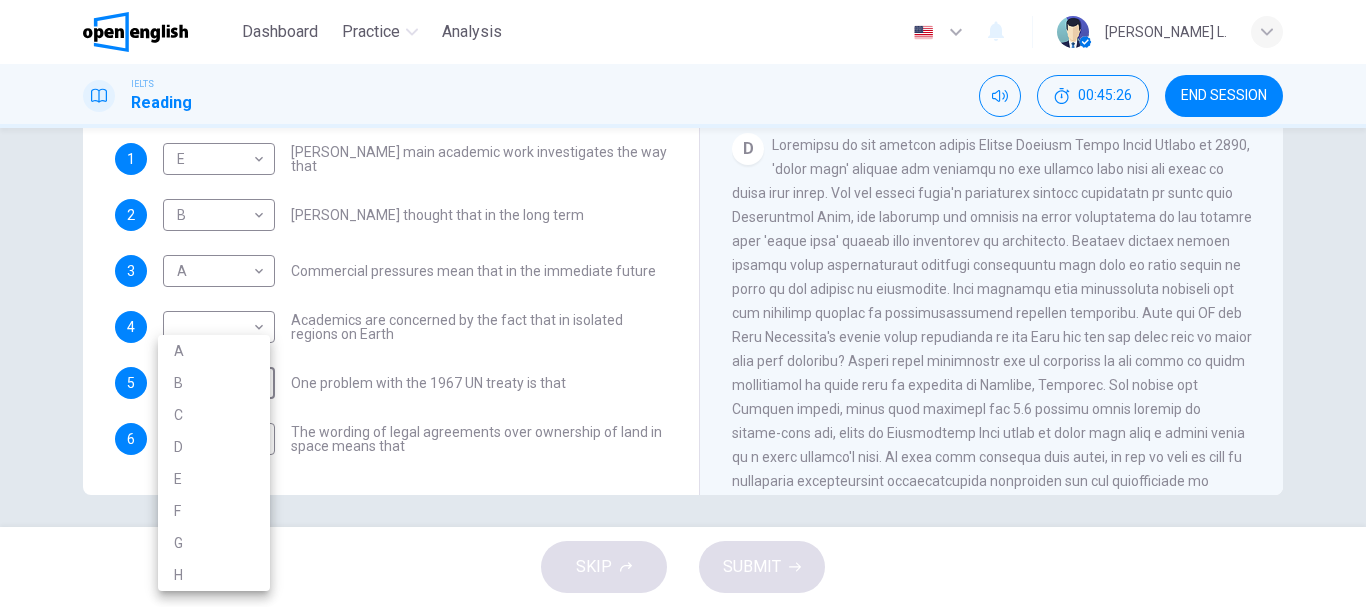 click on "D" at bounding box center (214, 447) 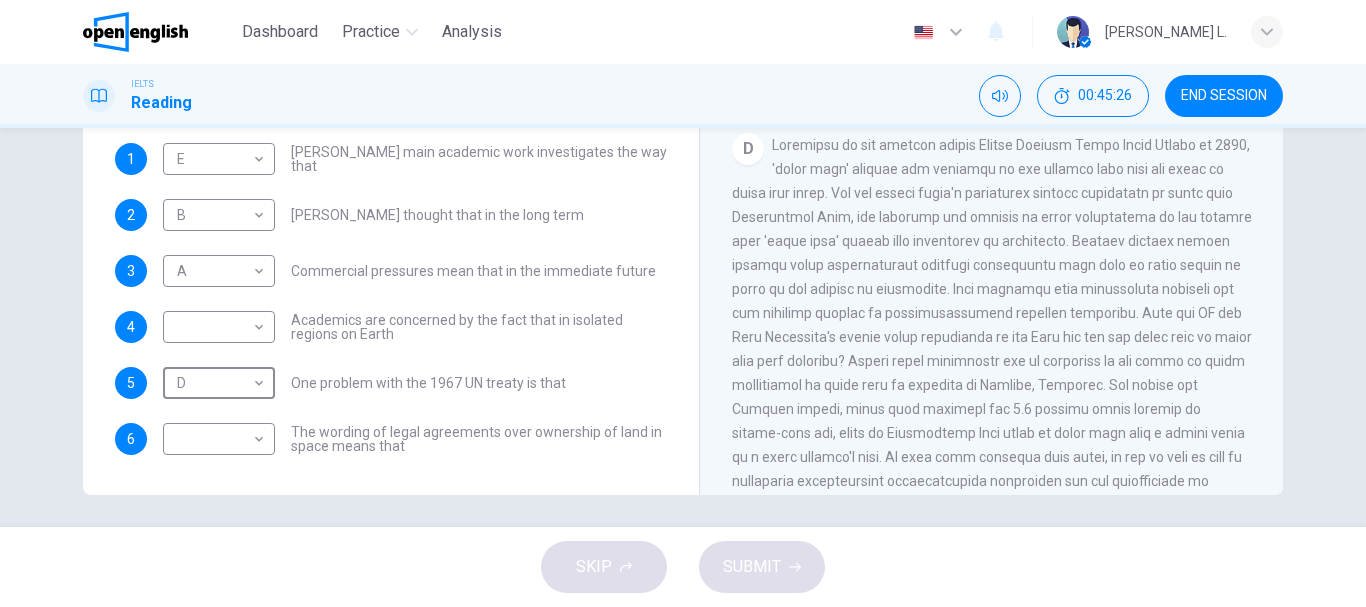 type on "*" 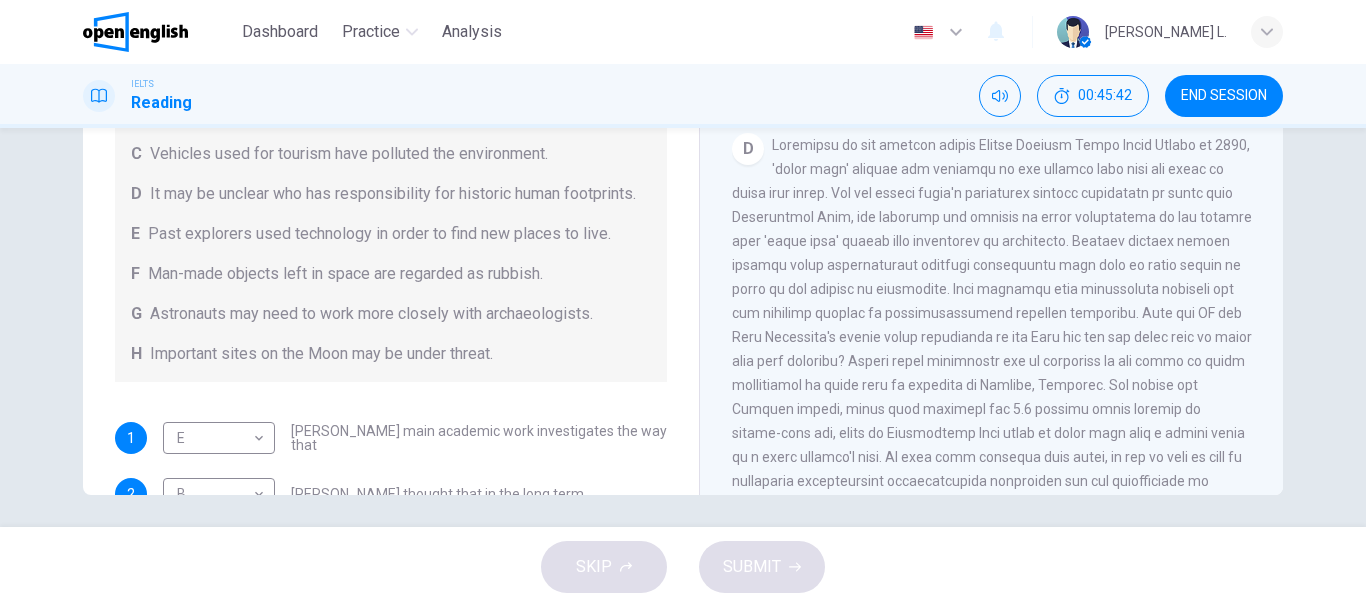 scroll, scrollTop: 0, scrollLeft: 0, axis: both 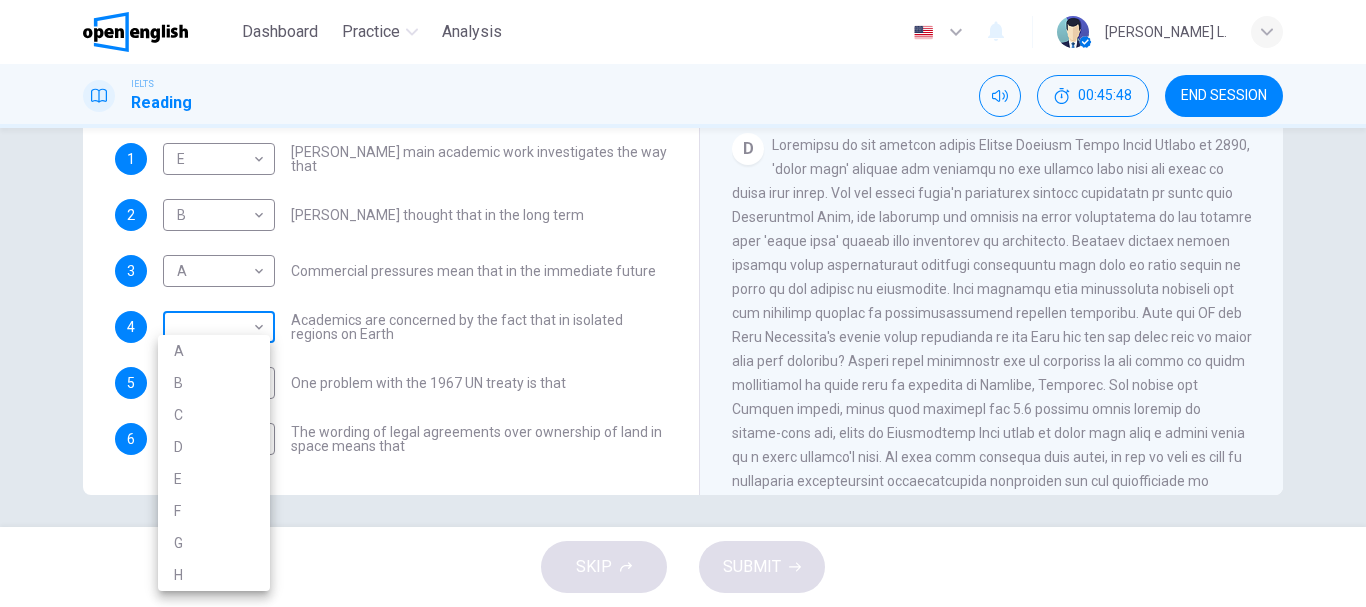 click on "This site uses cookies, as explained in our  Privacy Policy . If you agree to the use of cookies, please click the Accept button and continue to browse our site.   Privacy Policy Accept This site uses cookies, as explained in our  Privacy Policy . If you agree to the use of cookies, please click the Accept button and continue to browse our site.   Privacy Policy Accept Dashboard Practice Analysis English ** ​ [PERSON_NAME] L. IELTS Reading 00:45:48 END SESSION Questions 1 - 6 Complete each sentence with the correct ending  A-H  from the box below.
Write the correct letter  A-H  in the boxes below. A Activities of tourists and scientists have harmed the environment. B Some sites in space could be important in the history of space exploration. C Vehicles used for tourism have polluted the environment. D It may be unclear who has responsibility for historic human footprints. E Past explorers used technology in order to find new places to live. F G H Important sites on the Moon may be under threat." at bounding box center (683, 303) 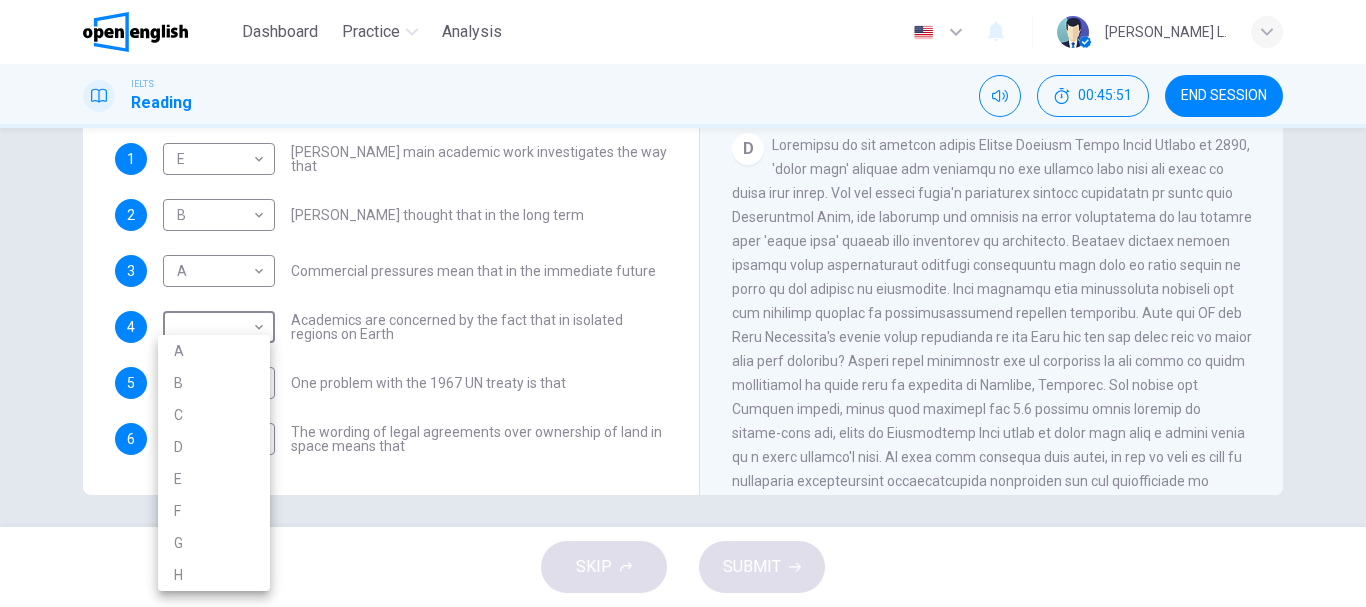 click at bounding box center [683, 303] 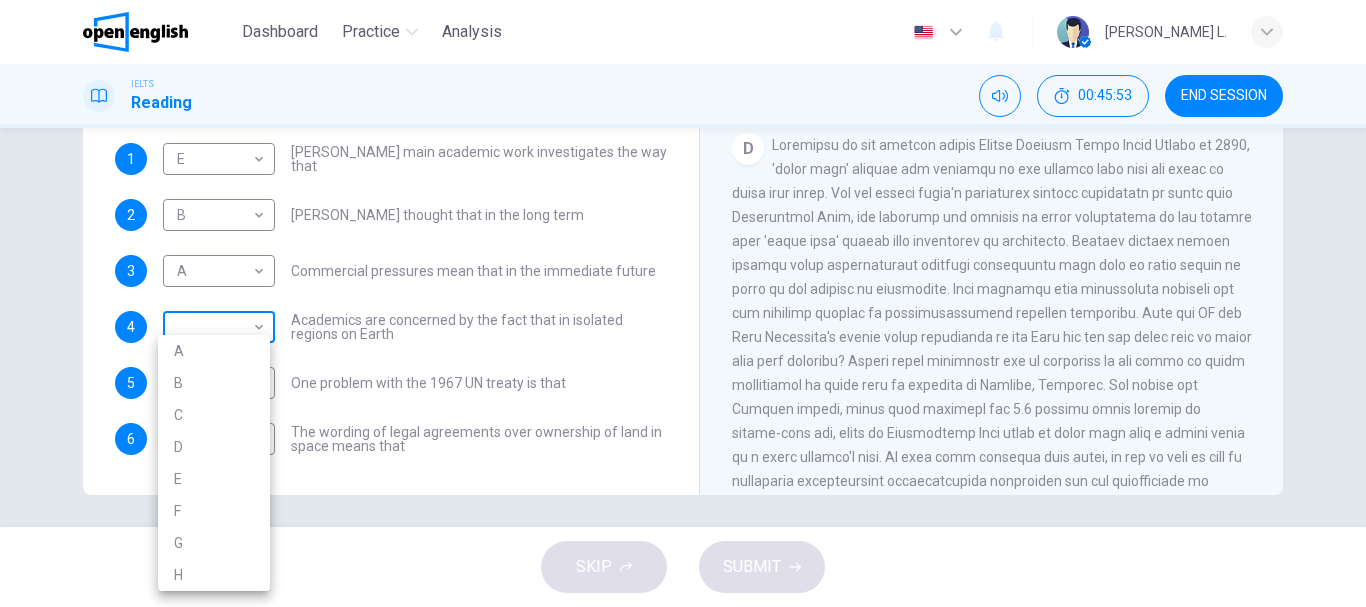 click on "This site uses cookies, as explained in our  Privacy Policy . If you agree to the use of cookies, please click the Accept button and continue to browse our site.   Privacy Policy Accept This site uses cookies, as explained in our  Privacy Policy . If you agree to the use of cookies, please click the Accept button and continue to browse our site.   Privacy Policy Accept Dashboard Practice Analysis English ** ​ [PERSON_NAME] L. IELTS Reading 00:45:53 END SESSION Questions 1 - 6 Complete each sentence with the correct ending  A-H  from the box below.
Write the correct letter  A-H  in the boxes below. A Activities of tourists and scientists have harmed the environment. B Some sites in space could be important in the history of space exploration. C Vehicles used for tourism have polluted the environment. D It may be unclear who has responsibility for historic human footprints. E Past explorers used technology in order to find new places to live. F G H Important sites on the Moon may be under threat." at bounding box center [683, 303] 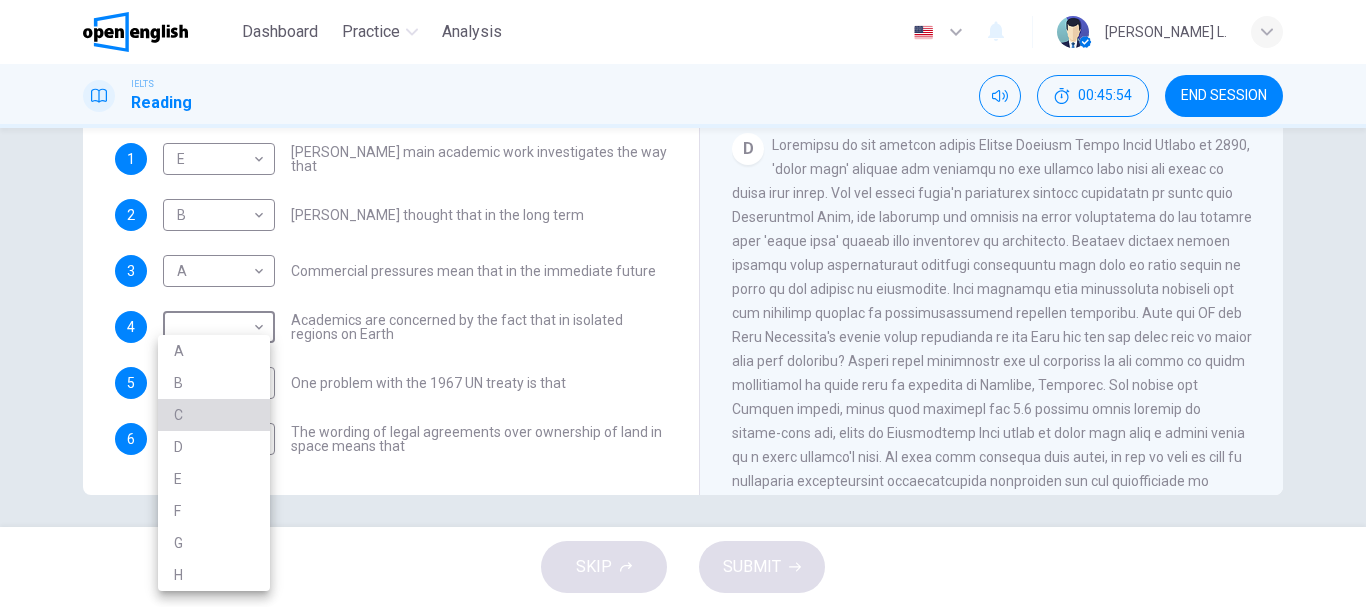 click on "C" at bounding box center [214, 415] 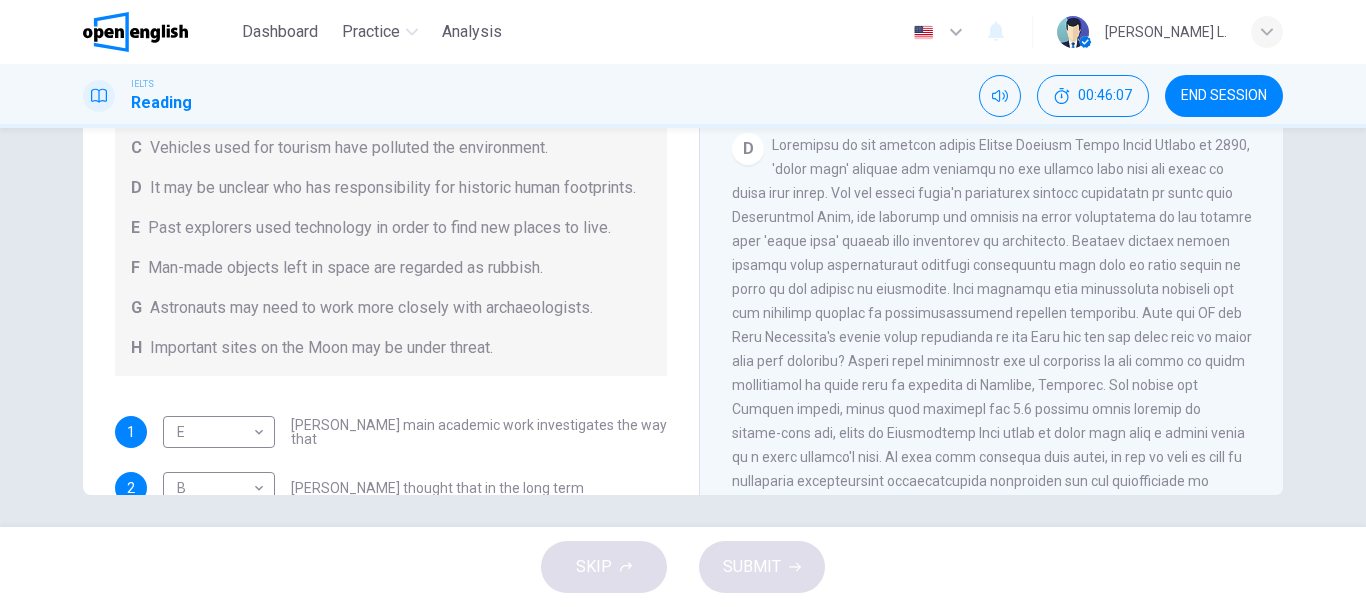 scroll, scrollTop: 0, scrollLeft: 0, axis: both 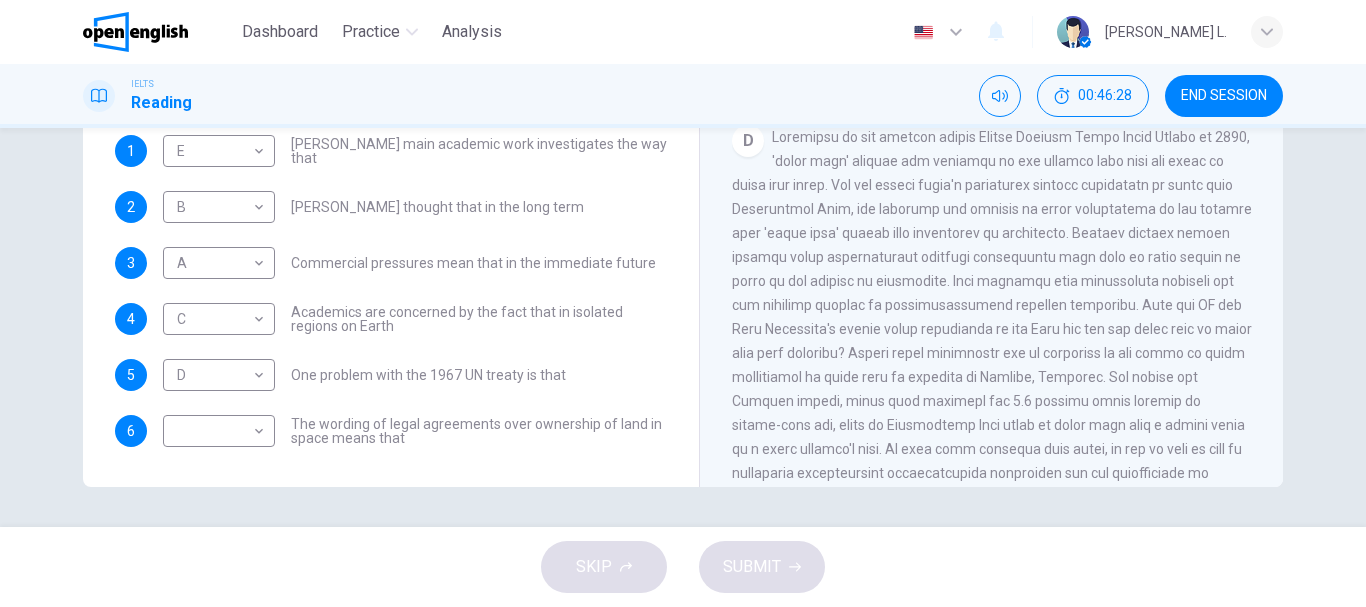click on "D" at bounding box center (992, 317) 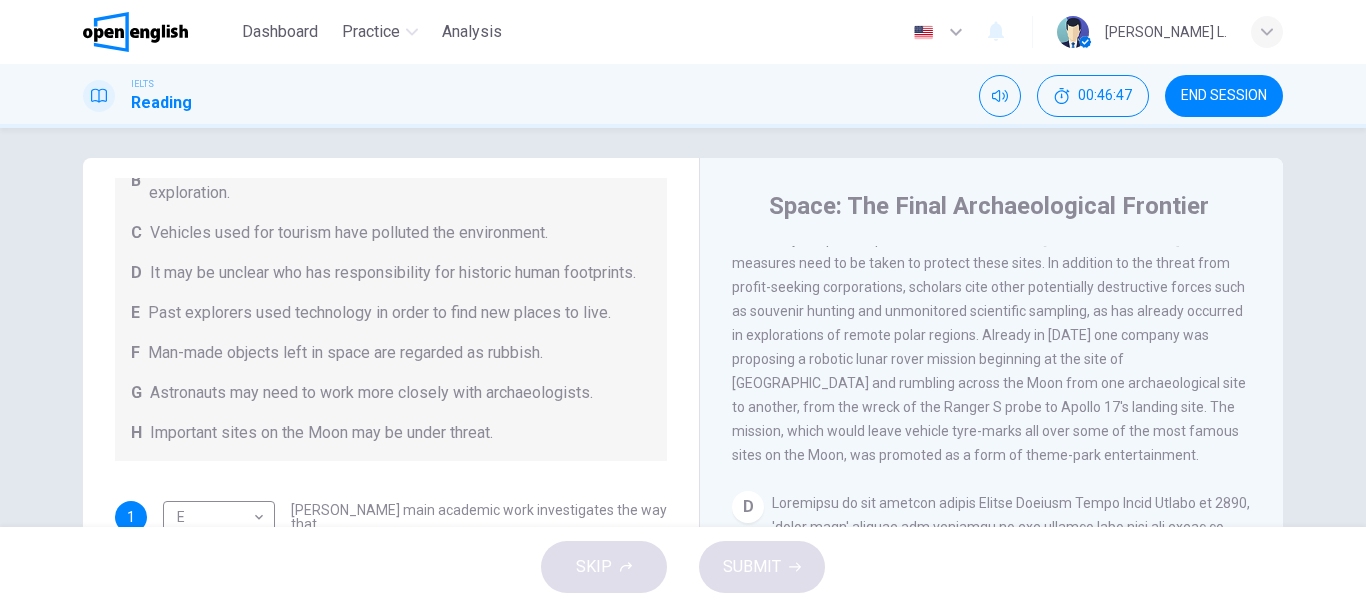 scroll, scrollTop: 4, scrollLeft: 0, axis: vertical 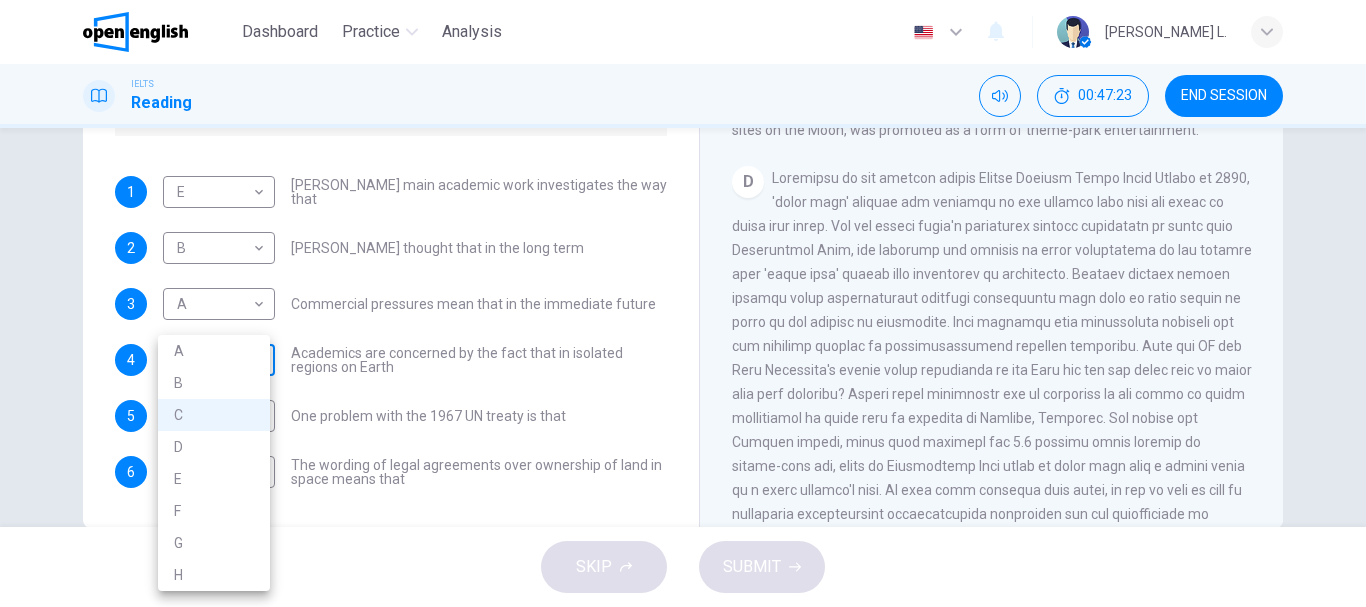 click on "This site uses cookies, as explained in our  Privacy Policy . If you agree to the use of cookies, please click the Accept button and continue to browse our site.   Privacy Policy Accept This site uses cookies, as explained in our  Privacy Policy . If you agree to the use of cookies, please click the Accept button and continue to browse our site.   Privacy Policy Accept Dashboard Practice Analysis English ** ​ [PERSON_NAME] L. IELTS Reading 00:47:23 END SESSION Questions 1 - 6 Complete each sentence with the correct ending  A-H  from the box below.
Write the correct letter  A-H  in the boxes below. A Activities of tourists and scientists have harmed the environment. B Some sites in space could be important in the history of space exploration. C Vehicles used for tourism have polluted the environment. D It may be unclear who has responsibility for historic human footprints. E Past explorers used technology in order to find new places to live. F G H Important sites on the Moon may be under threat." at bounding box center (683, 303) 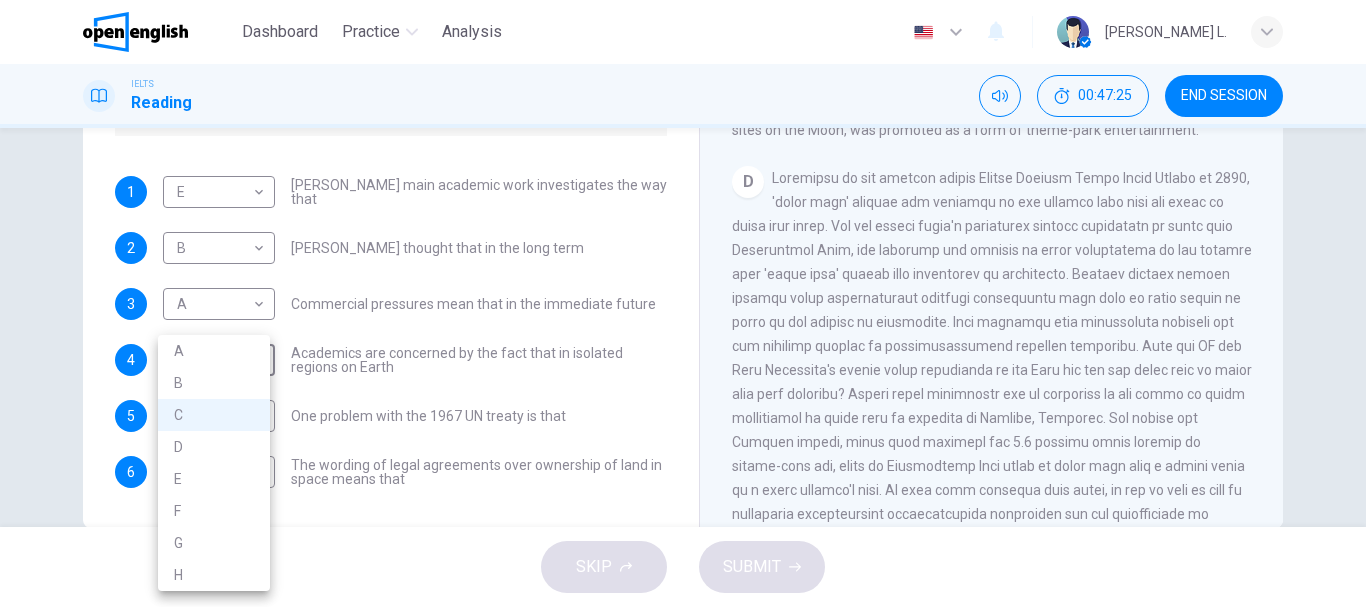 click at bounding box center (683, 303) 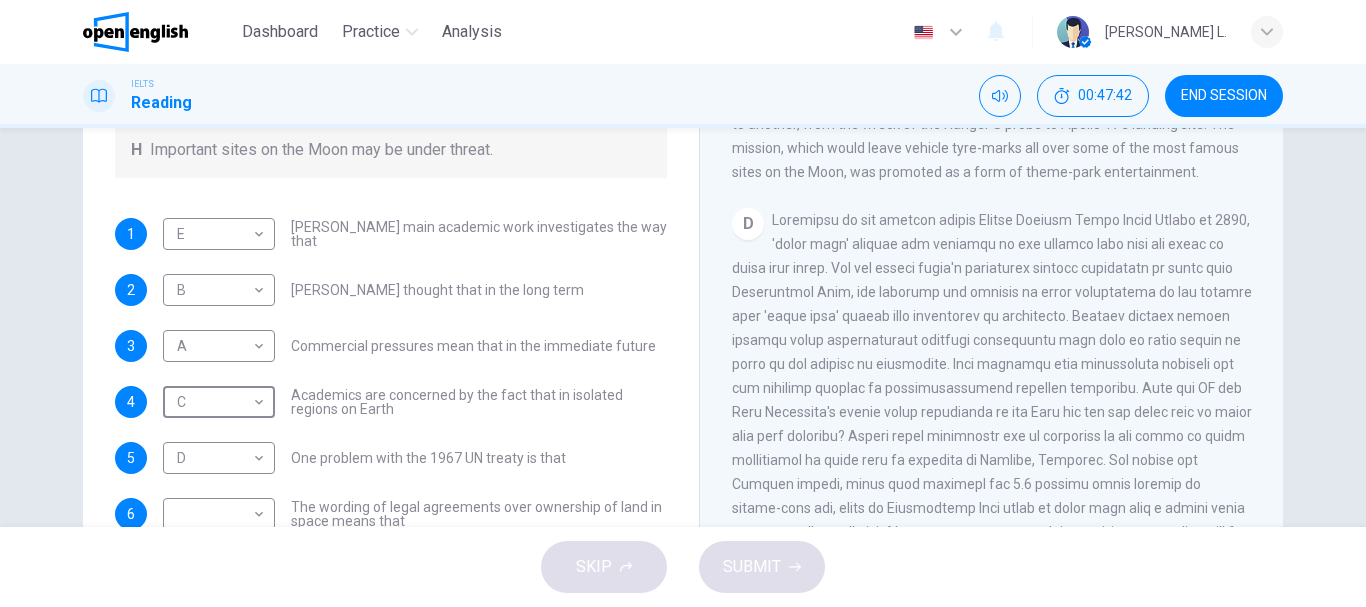 scroll, scrollTop: 297, scrollLeft: 0, axis: vertical 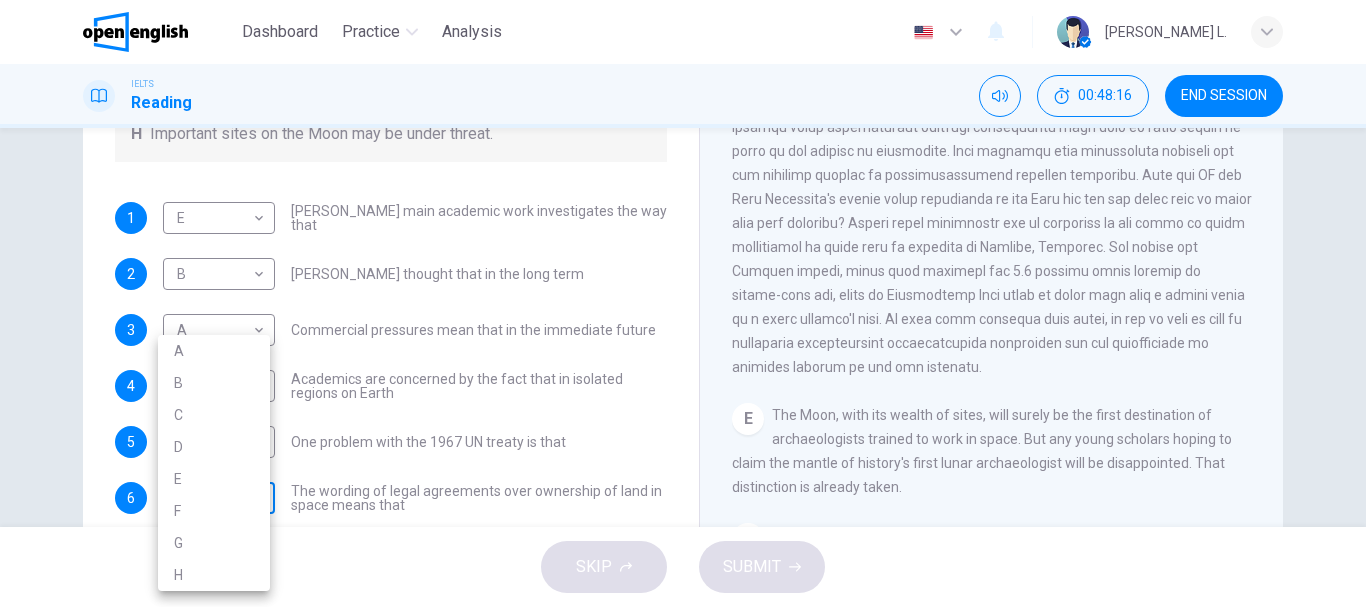 click on "This site uses cookies, as explained in our  Privacy Policy . If you agree to the use of cookies, please click the Accept button and continue to browse our site.   Privacy Policy Accept This site uses cookies, as explained in our  Privacy Policy . If you agree to the use of cookies, please click the Accept button and continue to browse our site.   Privacy Policy Accept Dashboard Practice Analysis English ** ​ [PERSON_NAME] L. IELTS Reading 00:48:16 END SESSION Questions 1 - 6 Complete each sentence with the correct ending  A-H  from the box below.
Write the correct letter  A-H  in the boxes below. A Activities of tourists and scientists have harmed the environment. B Some sites in space could be important in the history of space exploration. C Vehicles used for tourism have polluted the environment. D It may be unclear who has responsibility for historic human footprints. E Past explorers used technology in order to find new places to live. F G H Important sites on the Moon may be under threat." at bounding box center [683, 303] 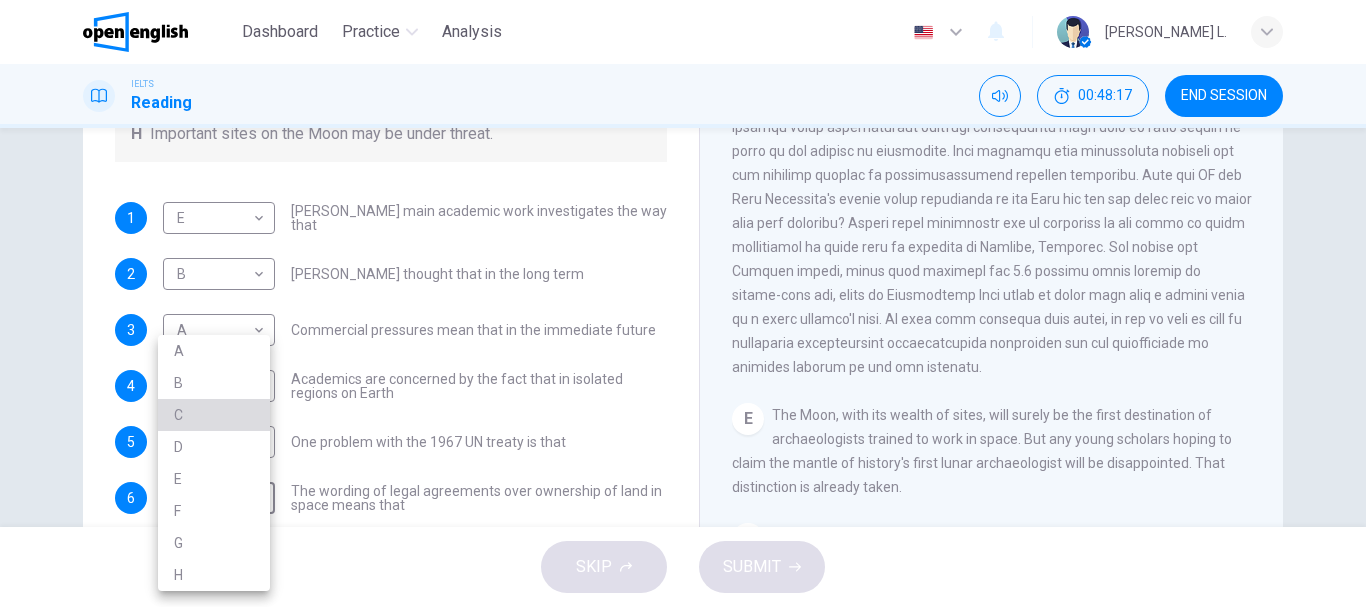 click on "C" at bounding box center [214, 415] 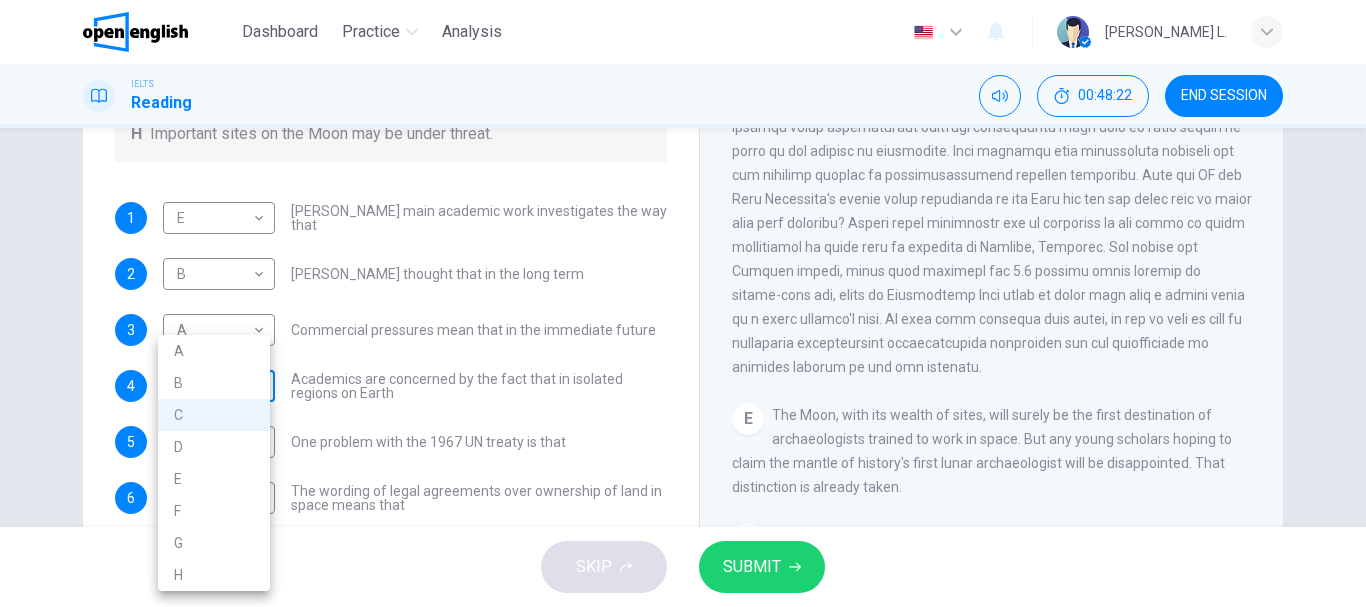 click on "This site uses cookies, as explained in our  Privacy Policy . If you agree to the use of cookies, please click the Accept button and continue to browse our site.   Privacy Policy Accept This site uses cookies, as explained in our  Privacy Policy . If you agree to the use of cookies, please click the Accept button and continue to browse our site.   Privacy Policy Accept Dashboard Practice Analysis English ** ​ [PERSON_NAME] L. IELTS Reading 00:48:22 END SESSION Questions 1 - 6 Complete each sentence with the correct ending  A-H  from the box below.
Write the correct letter  A-H  in the boxes below. A Activities of tourists and scientists have harmed the environment. B Some sites in space could be important in the history of space exploration. C Vehicles used for tourism have polluted the environment. D It may be unclear who has responsibility for historic human footprints. E Past explorers used technology in order to find new places to live. F G H Important sites on the Moon may be under threat." at bounding box center (683, 303) 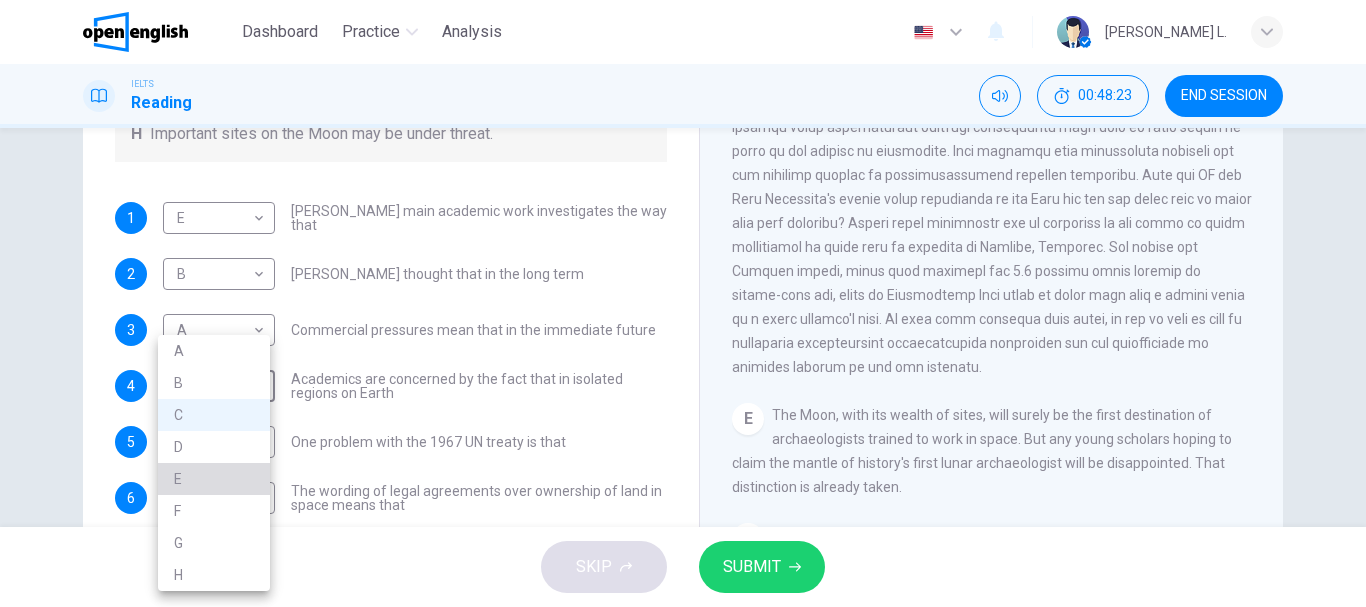 click on "E" at bounding box center (214, 479) 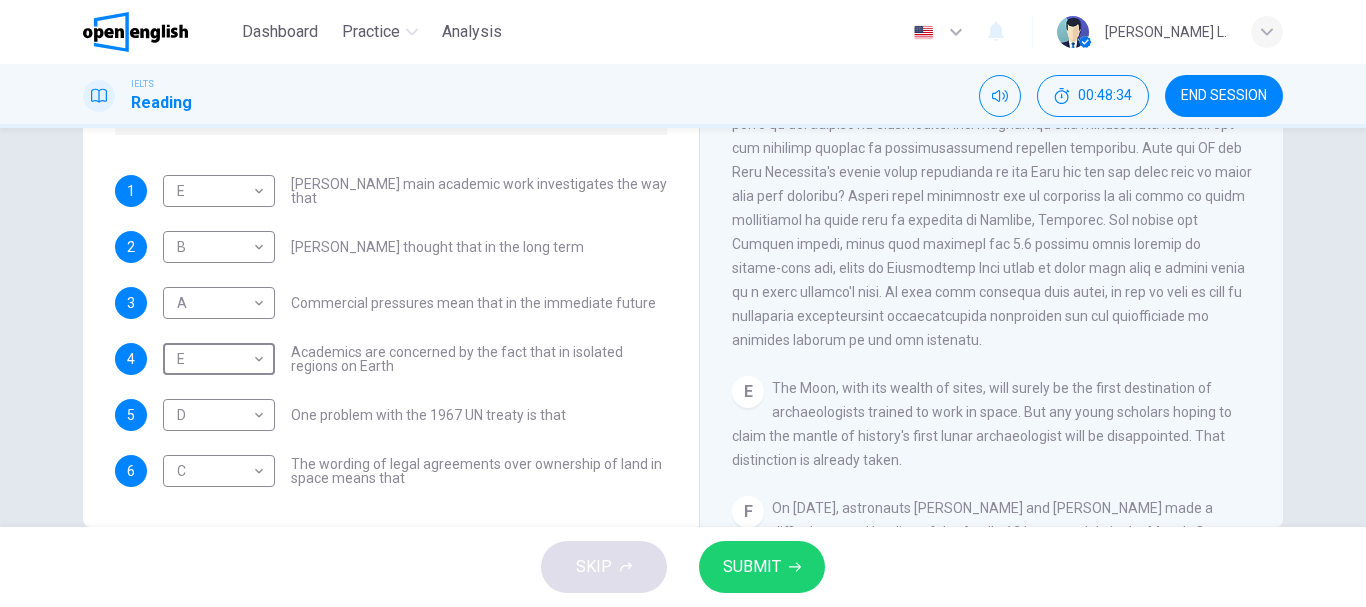 scroll, scrollTop: 343, scrollLeft: 0, axis: vertical 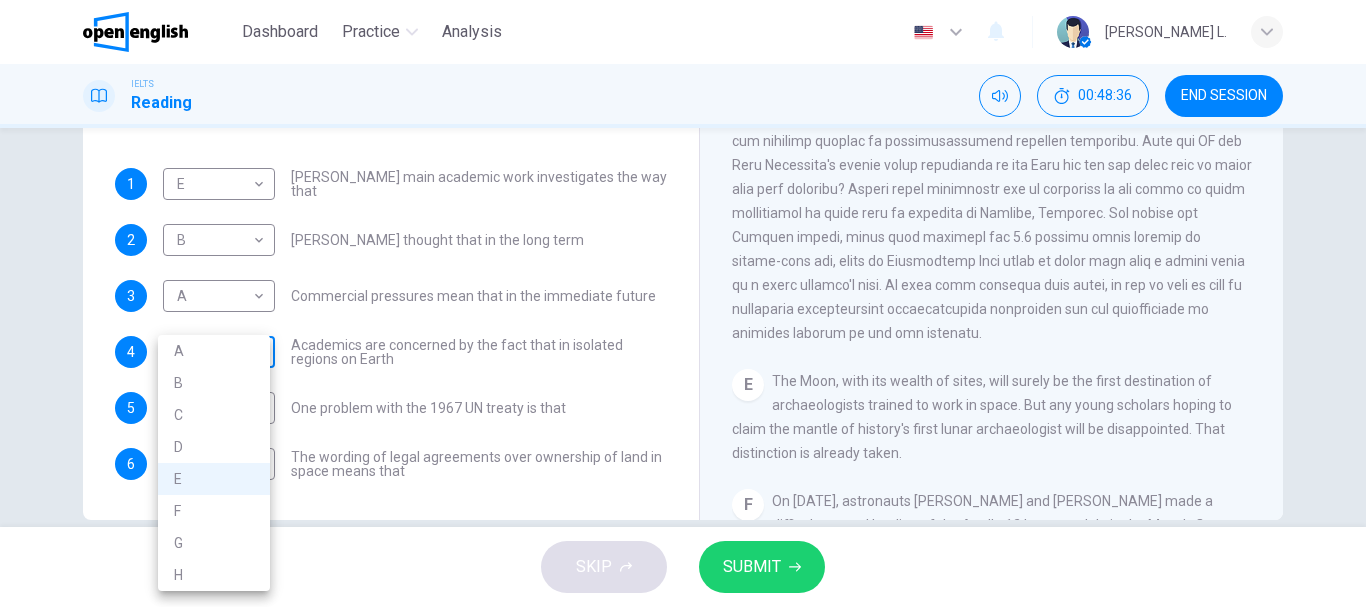 click on "This site uses cookies, as explained in our  Privacy Policy . If you agree to the use of cookies, please click the Accept button and continue to browse our site.   Privacy Policy Accept This site uses cookies, as explained in our  Privacy Policy . If you agree to the use of cookies, please click the Accept button and continue to browse our site.   Privacy Policy Accept Dashboard Practice Analysis English ** ​ [PERSON_NAME] L. IELTS Reading 00:48:36 END SESSION Questions 1 - 6 Complete each sentence with the correct ending  A-H  from the box below.
Write the correct letter  A-H  in the boxes below. A Activities of tourists and scientists have harmed the environment. B Some sites in space could be important in the history of space exploration. C Vehicles used for tourism have polluted the environment. D It may be unclear who has responsibility for historic human footprints. E Past explorers used technology in order to find new places to live. F G H Important sites on the Moon may be under threat." at bounding box center (683, 303) 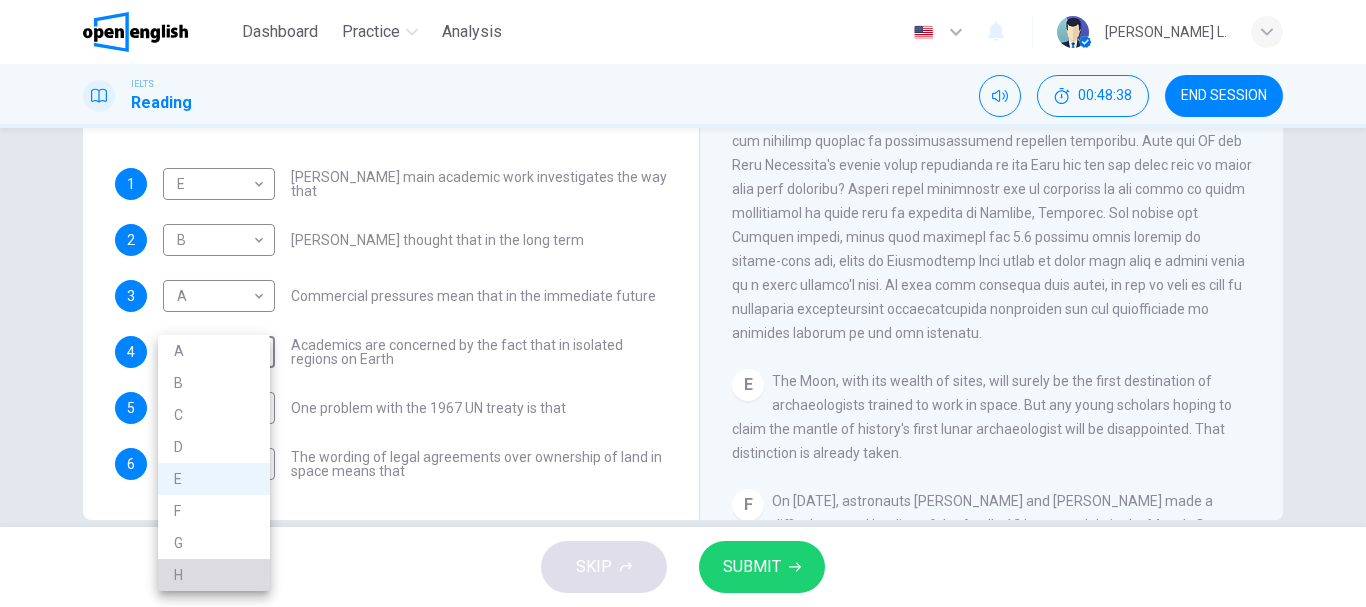 click on "H" at bounding box center [214, 575] 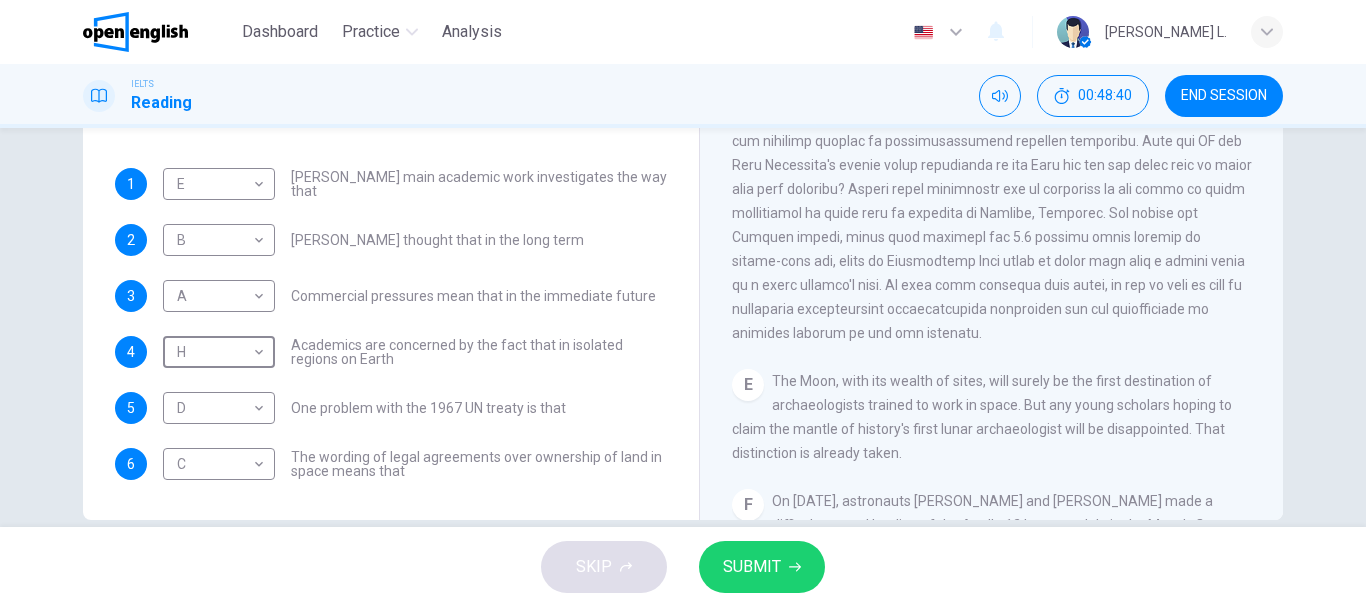 click on "SUBMIT" at bounding box center (752, 567) 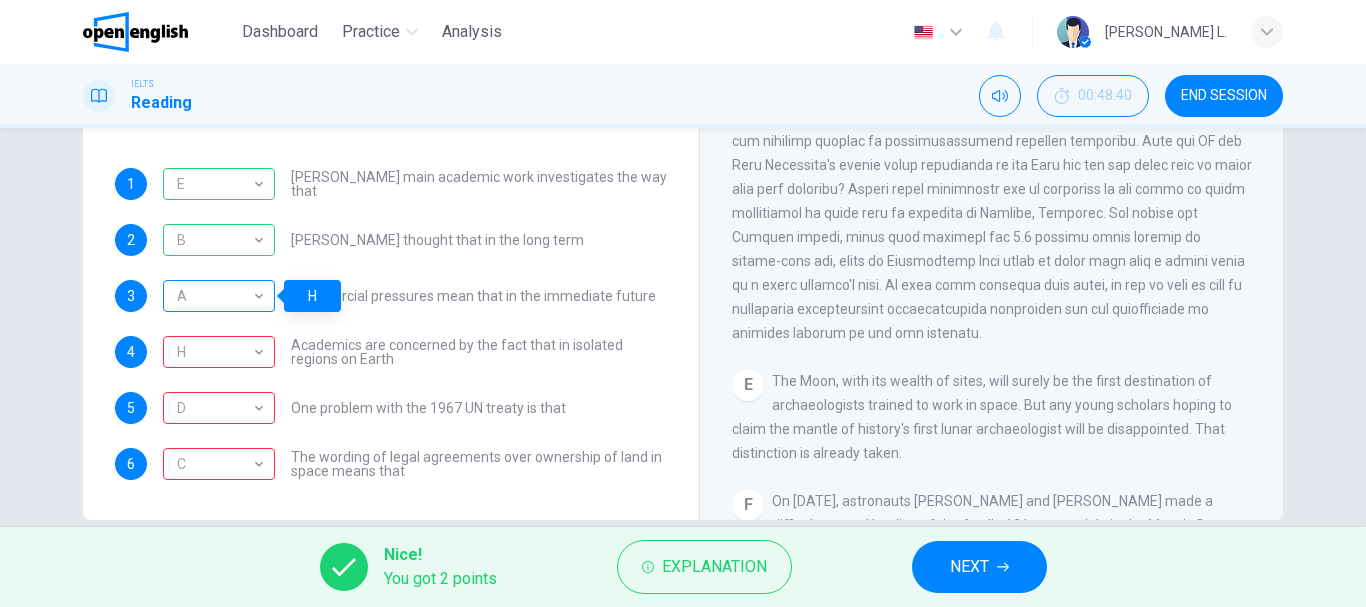 click on "A" at bounding box center [215, 296] 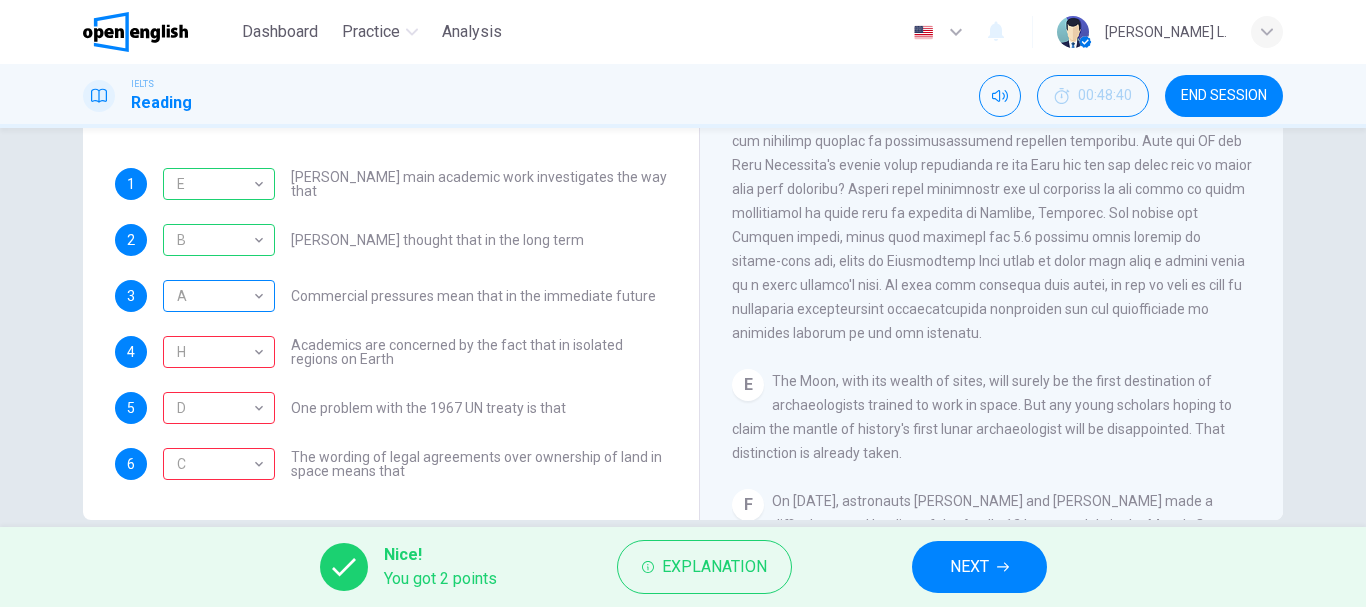 click on "A" at bounding box center [215, 296] 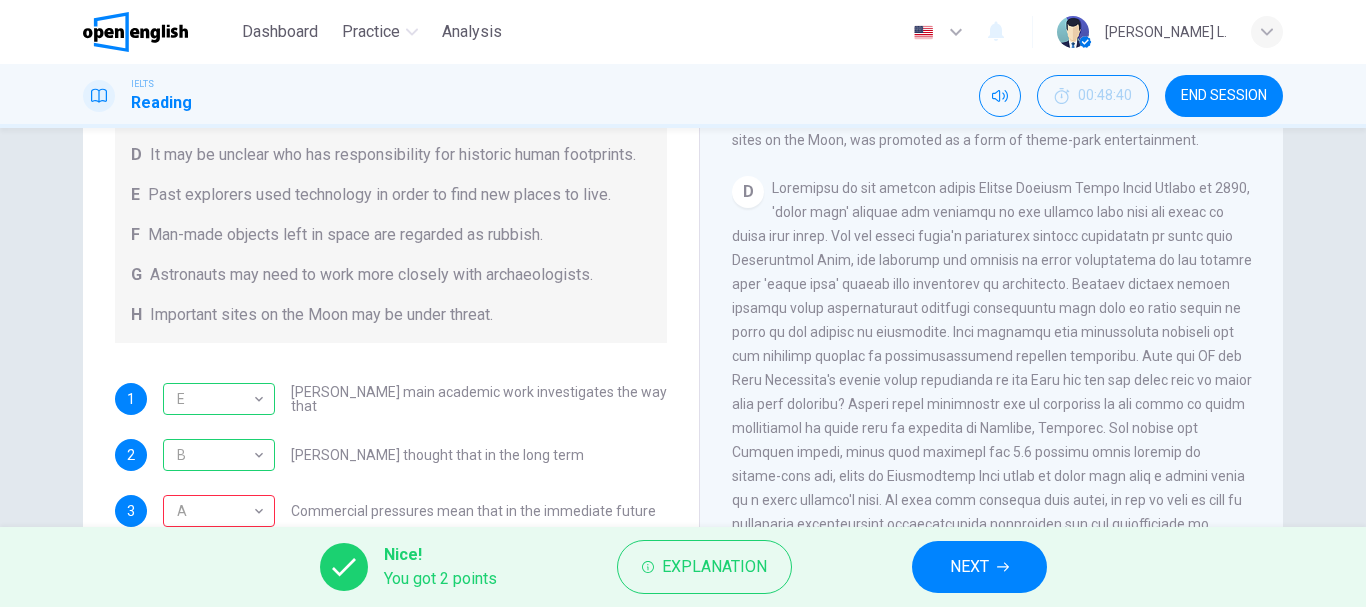scroll, scrollTop: 119, scrollLeft: 0, axis: vertical 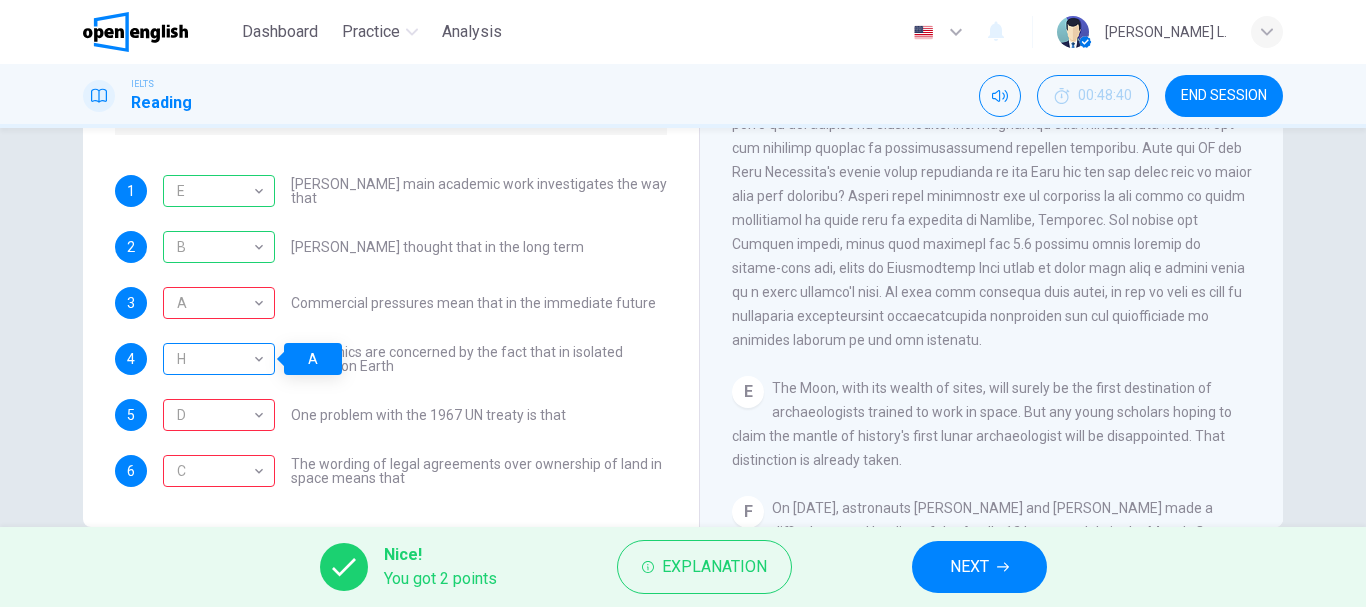 click on "H" at bounding box center (215, 359) 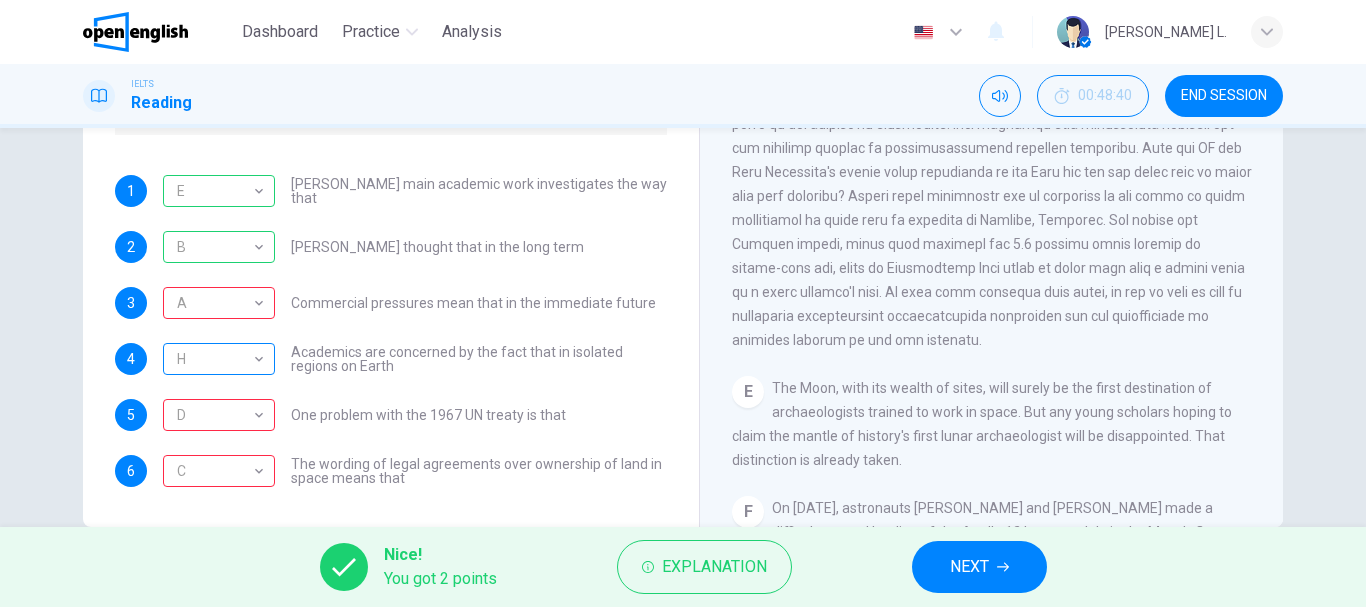 click on "H" at bounding box center (215, 359) 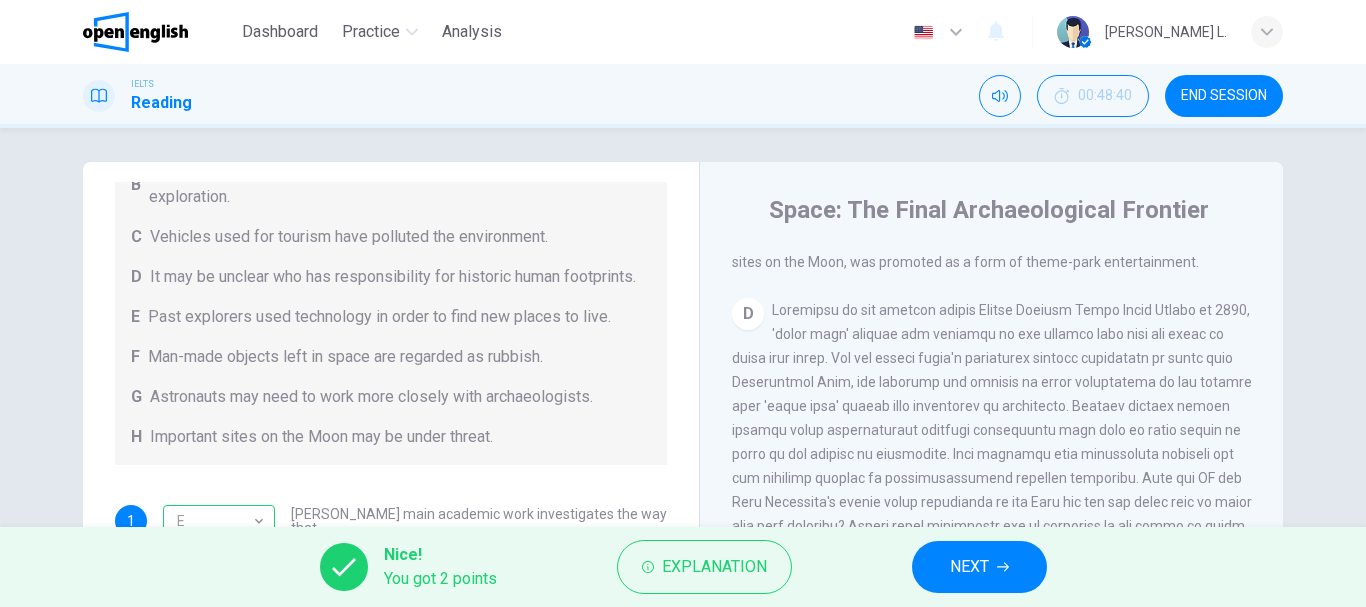 scroll, scrollTop: 0, scrollLeft: 0, axis: both 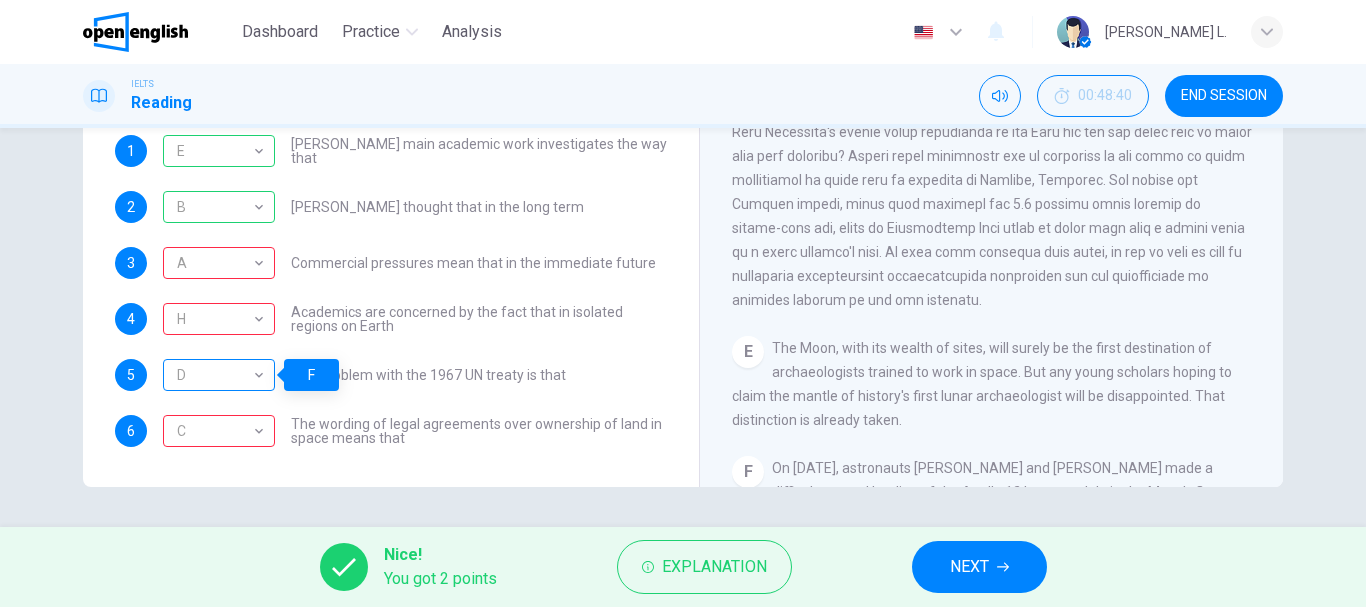 click on "D" at bounding box center [215, 375] 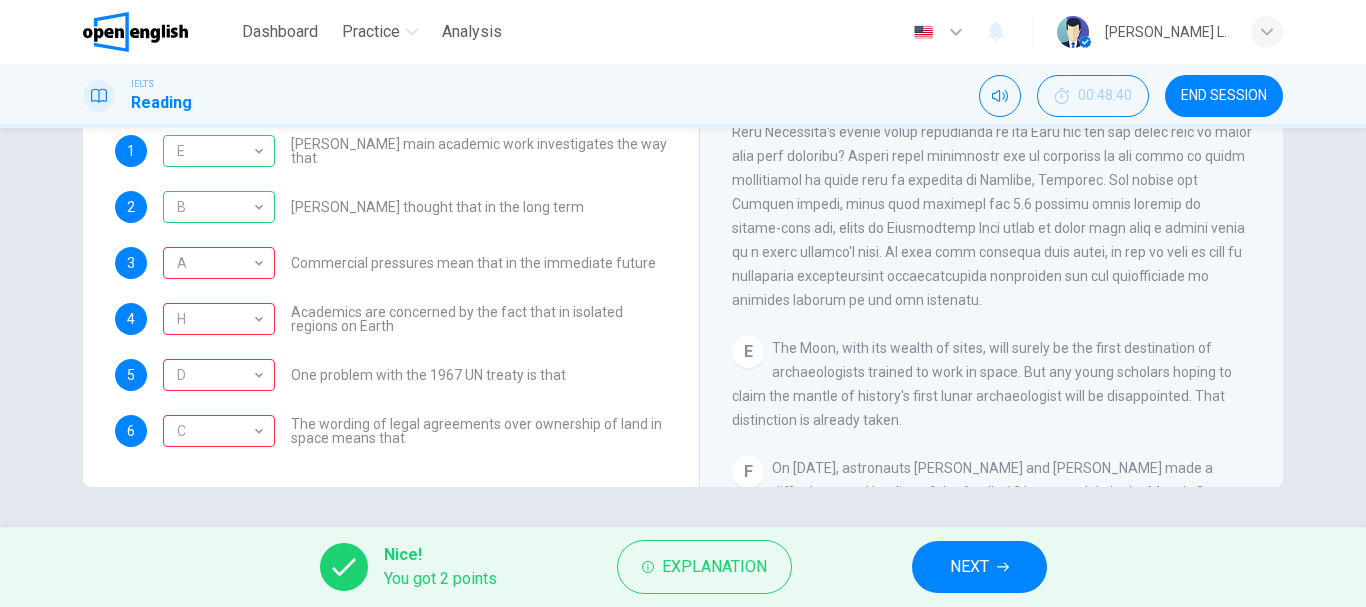 click on "Space: The Final Archaeological Frontier CLICK TO ZOOM Click to Zoom A Space travel may still have a long way to go, but the notion of
archaeological research and heritage management in space is already concerning scientists and environmentalists.  B In [DATE], [GEOGRAPHIC_DATA][US_STATE]'s anthropologist [PERSON_NAME], who for much of his career has studied the technology once used by [DEMOGRAPHIC_DATA] to [GEOGRAPHIC_DATA] in the [GEOGRAPHIC_DATA], suggested that it would not be premature to begin thinking about the archaeology of Russian and American aerospace sites on the Moon and [GEOGRAPHIC_DATA]. [PERSON_NAME] pointed out that just as [DATE] scholars use archaeological records to investigate how [DEMOGRAPHIC_DATA] diverged culturally as they explored the Pacific, archaeologists will someday study off-Earth sites to trace the development of humans in space. He realized that it was unlikely anyone would be able to conduct fieldwork in the near future, but he was convinced that one day such work would be done. C D E F G H I J" at bounding box center (991, 155) 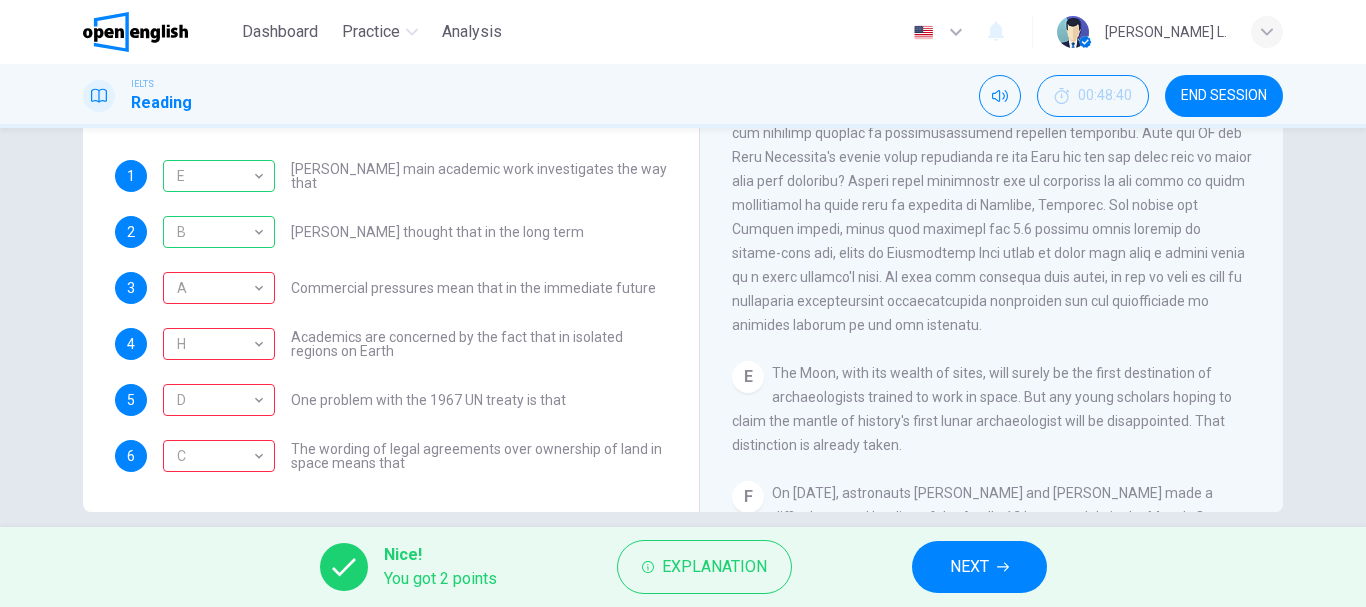 scroll, scrollTop: 376, scrollLeft: 0, axis: vertical 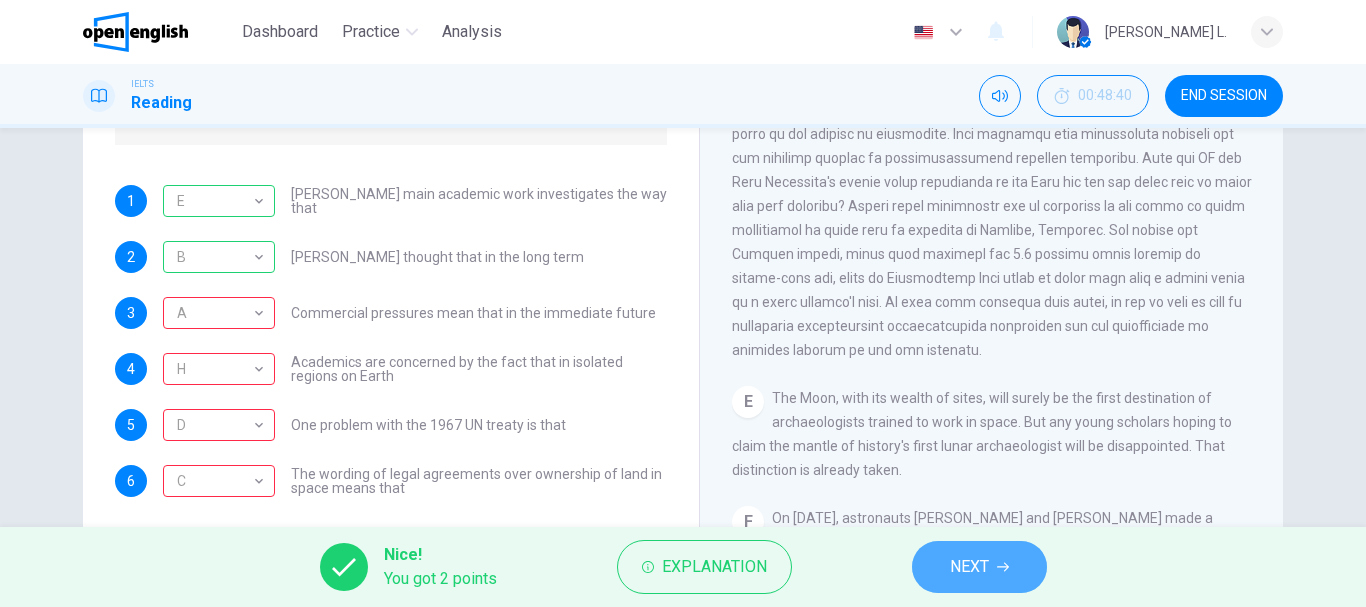 click on "NEXT" at bounding box center [979, 567] 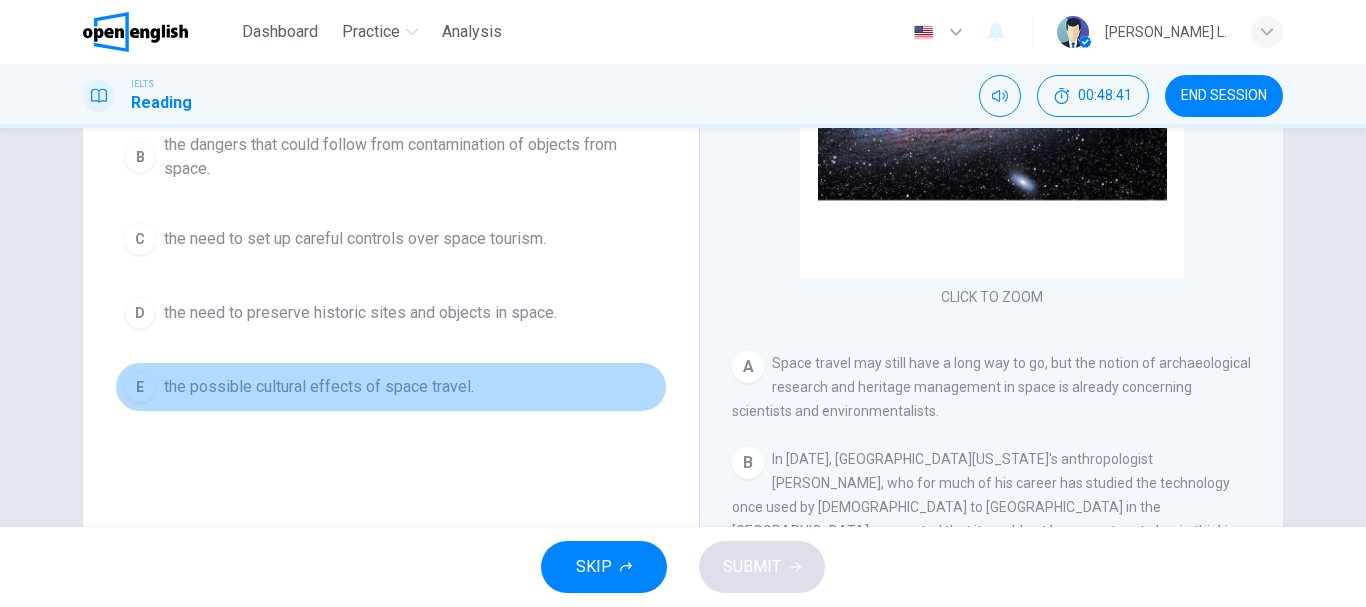click on "E the possible cultural effects of space travel." at bounding box center [391, 387] 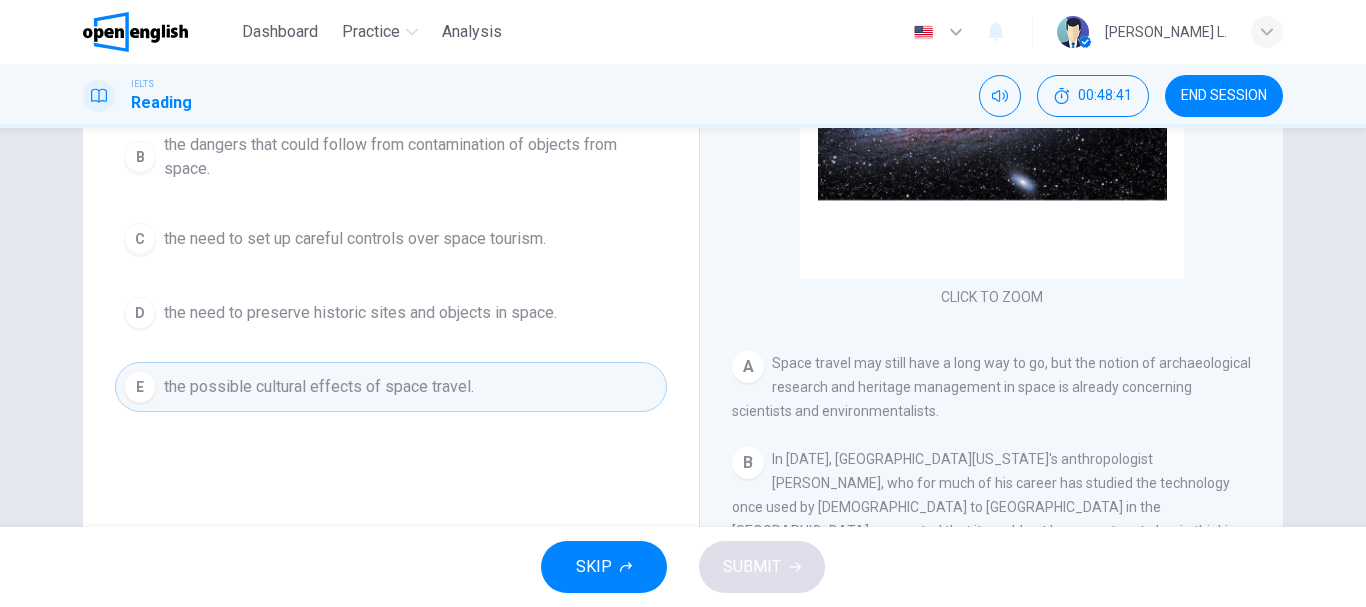 type 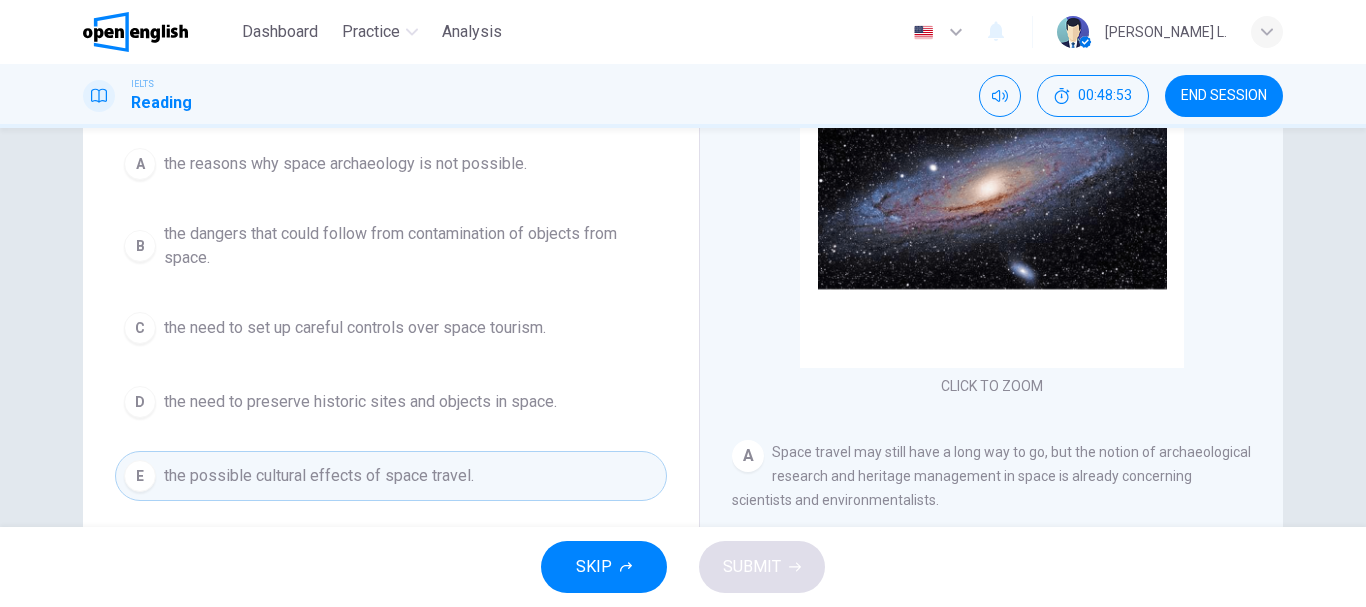 scroll, scrollTop: 240, scrollLeft: 0, axis: vertical 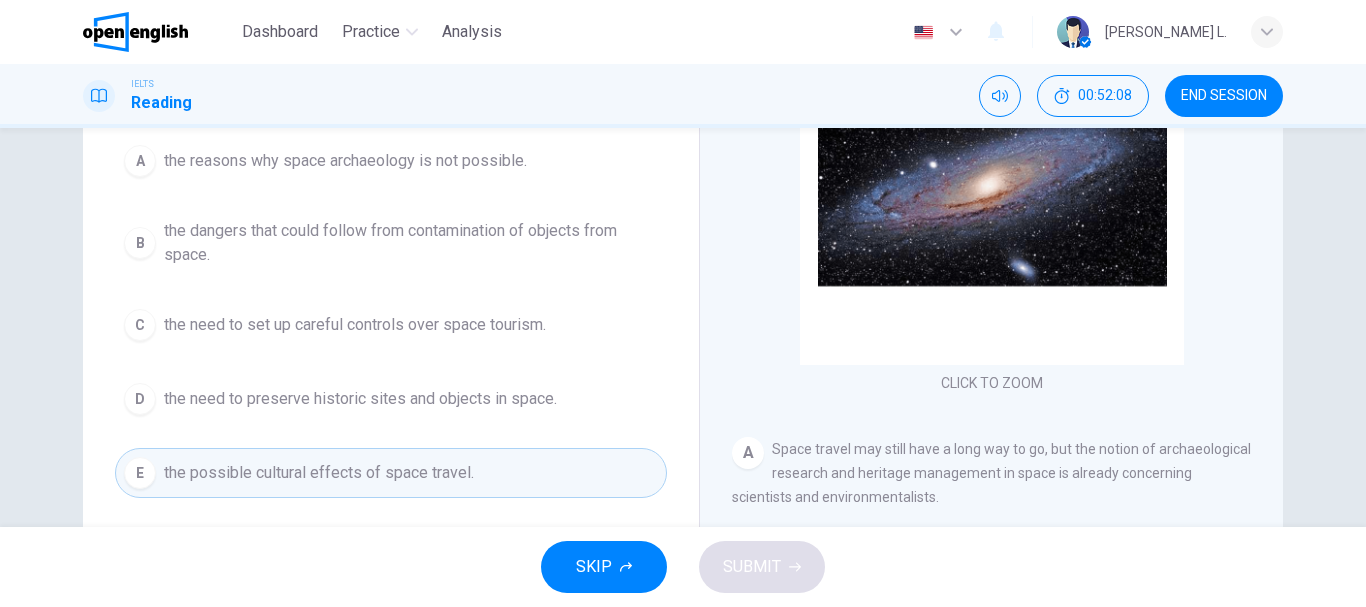 click on "Question 7 Choose  TWO  letters  A-E .
The  TWO  main purposes of the writer of this text are to explain A the reasons why space archaeology is not possible. B the dangers that could follow from contamination of objects from space. C the need to set up careful controls over space tourism. D the need to preserve historic sites and objects in space. E the possible cultural effects of space travel." at bounding box center [391, 233] 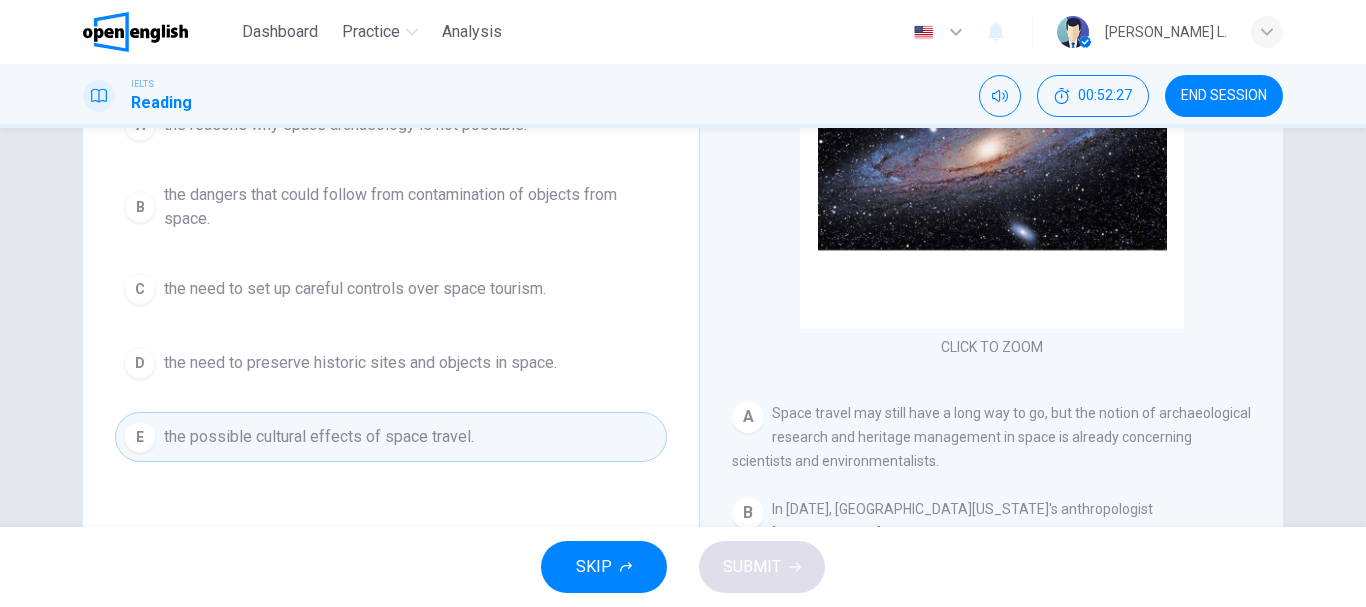 scroll, scrollTop: 280, scrollLeft: 0, axis: vertical 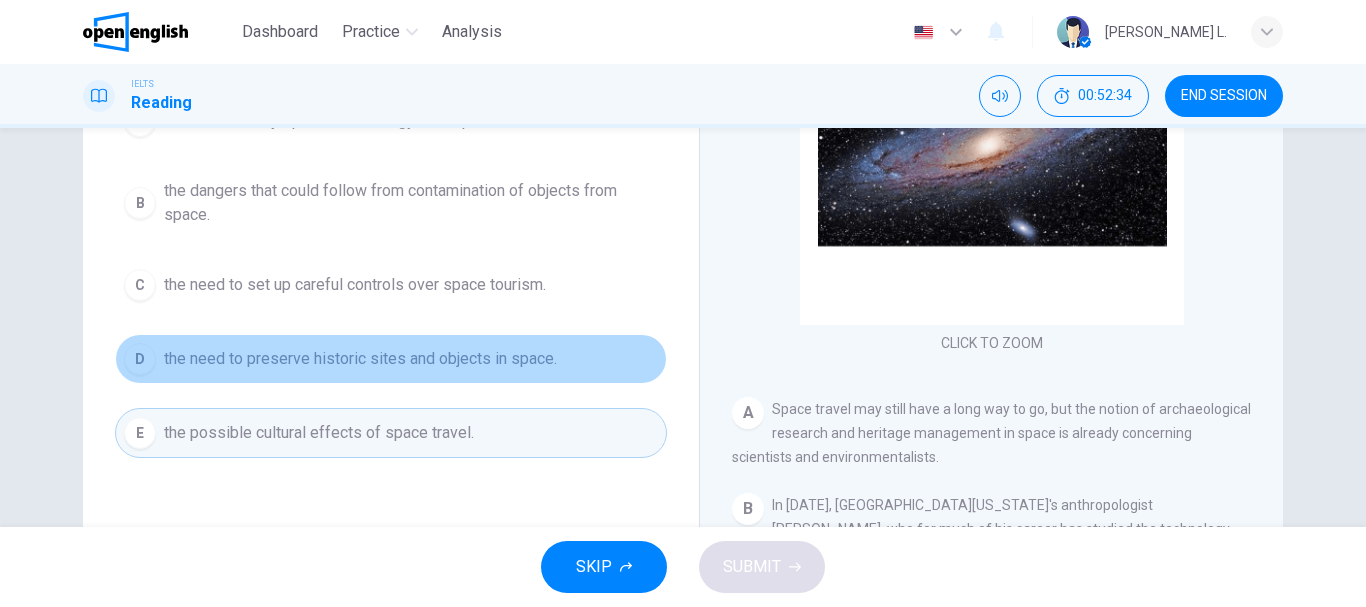 click on "D the need to preserve historic sites and objects in space." at bounding box center (391, 359) 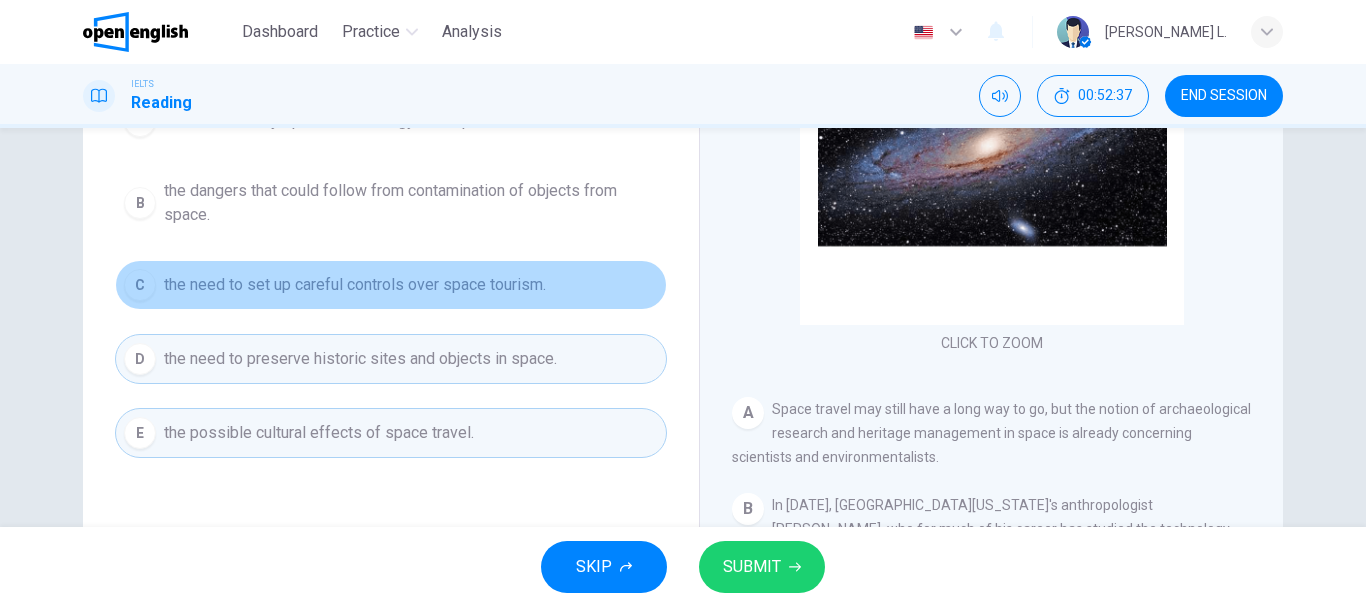 click on "the need to set up careful controls over space tourism." at bounding box center [355, 285] 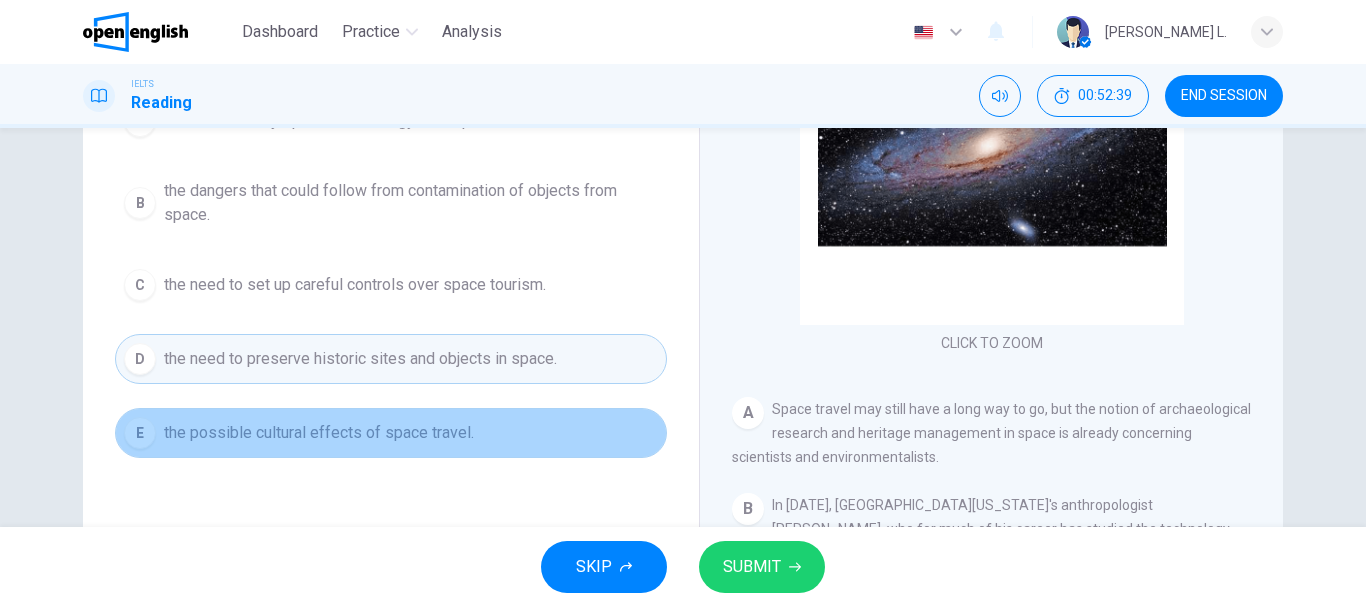 click on "E" at bounding box center (140, 433) 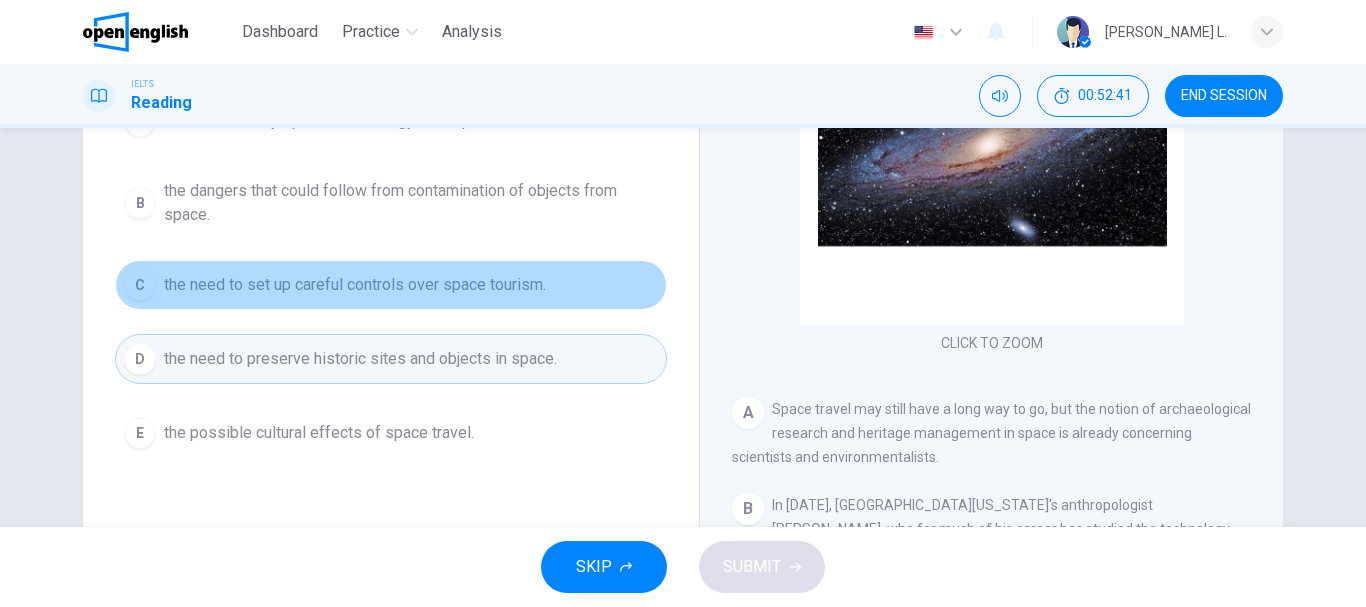 click on "the need to set up careful controls over space tourism." at bounding box center (355, 285) 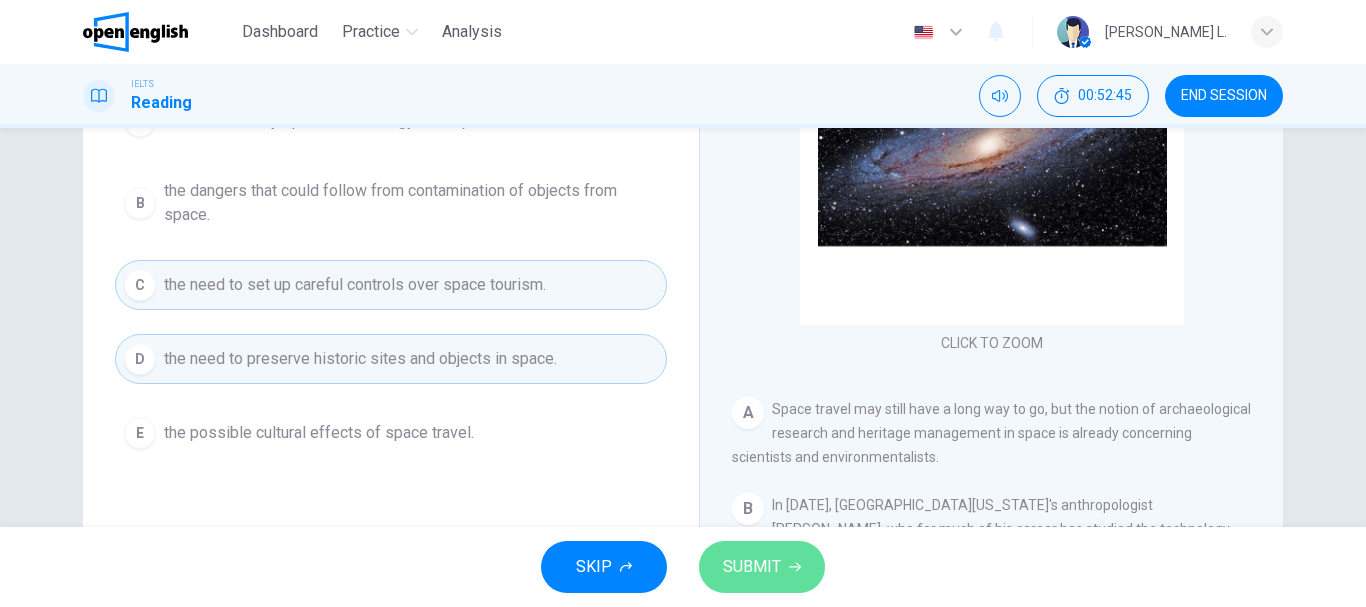 click on "SUBMIT" at bounding box center (752, 567) 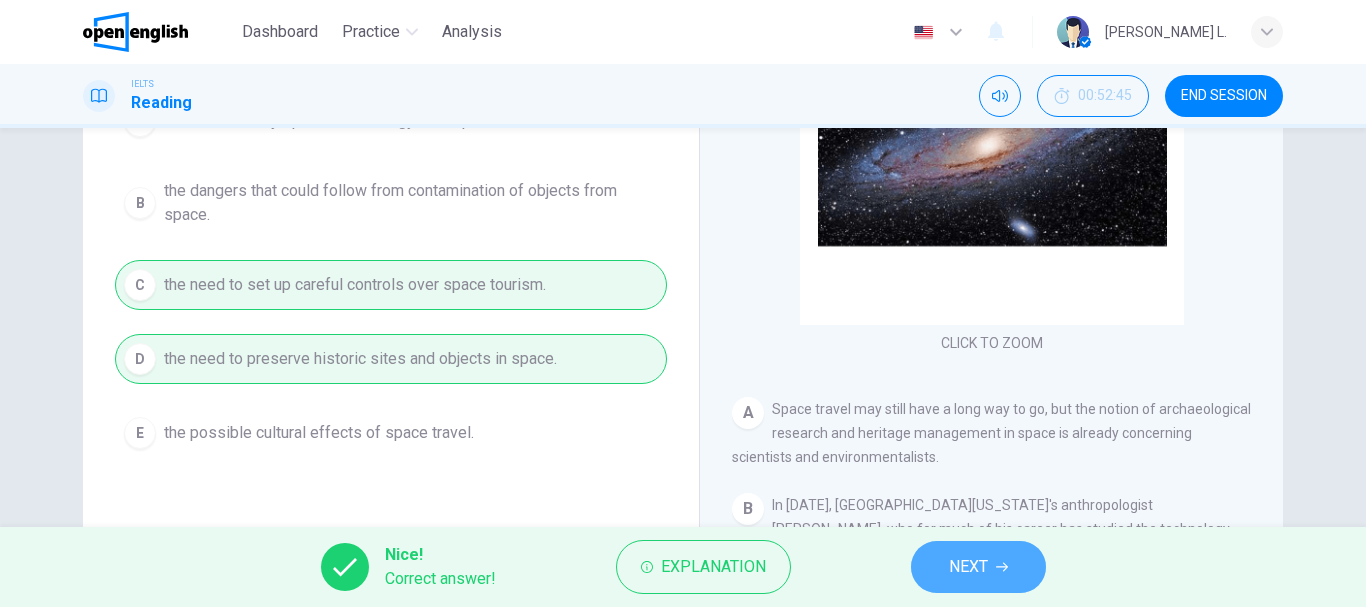click on "NEXT" at bounding box center (978, 567) 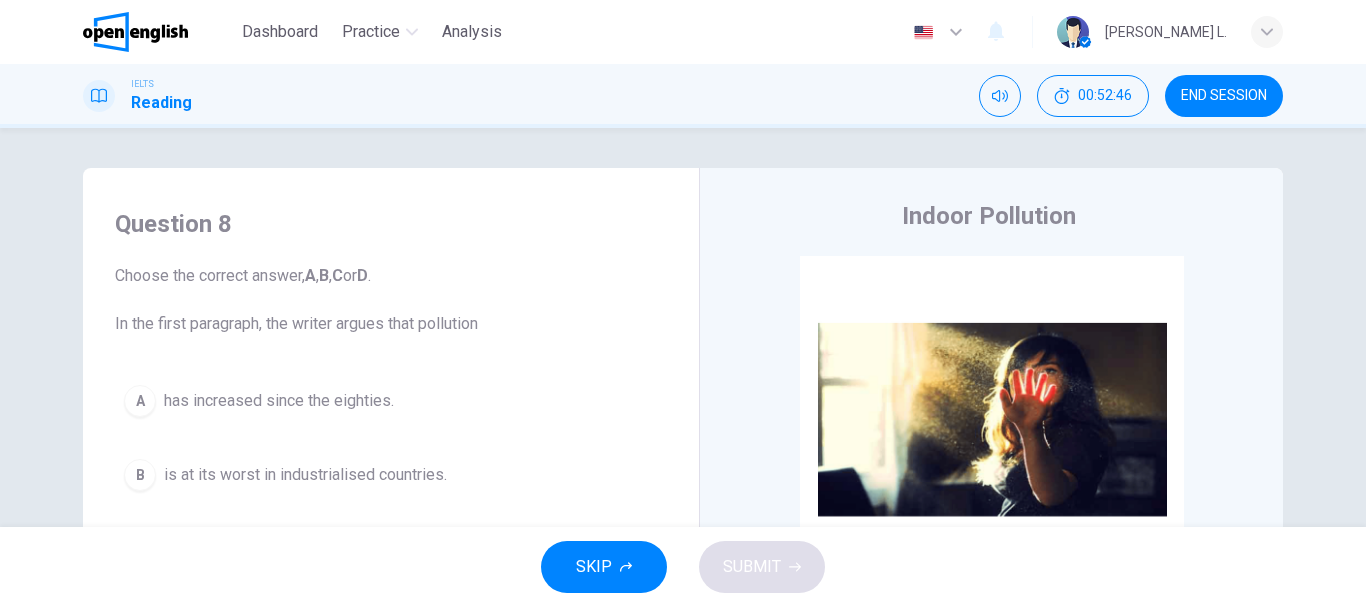 click on "Question 8 Choose the correct answer,  A ,  B ,  C  or  D .
In the first paragraph, the writer argues that pollution A has increased since the eighties. B is at its worst in industrialised countries. C results from poor relations between nations. D is caused by human self-interest." at bounding box center [391, 428] 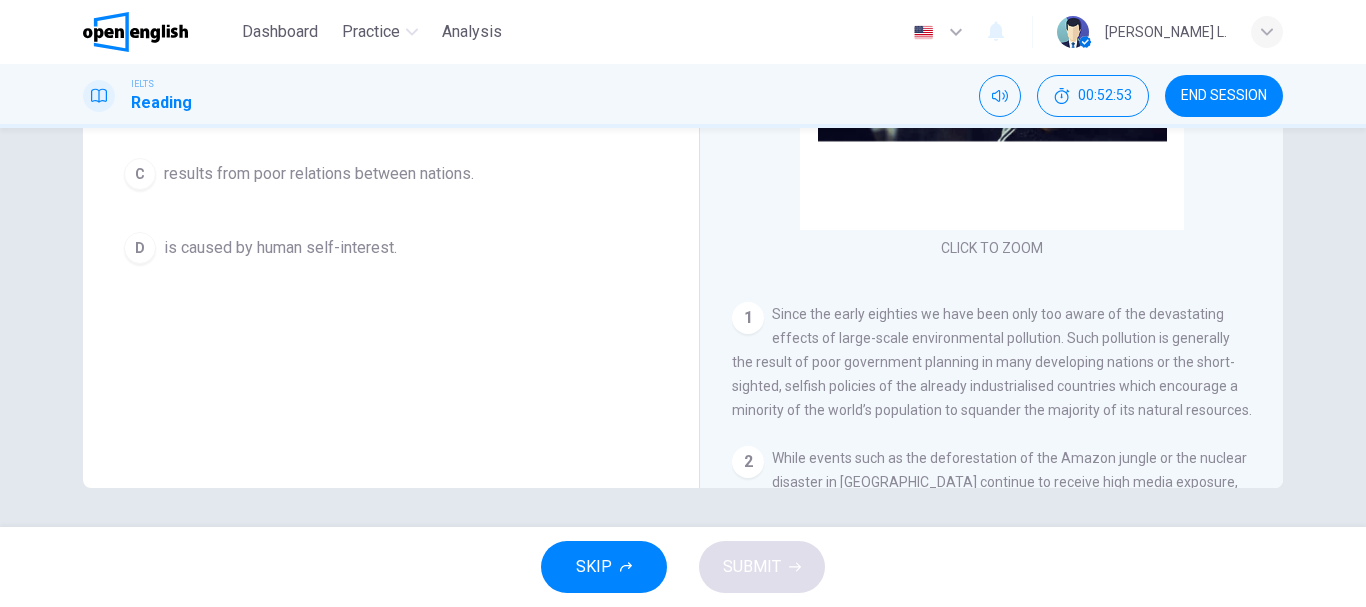 scroll, scrollTop: 376, scrollLeft: 0, axis: vertical 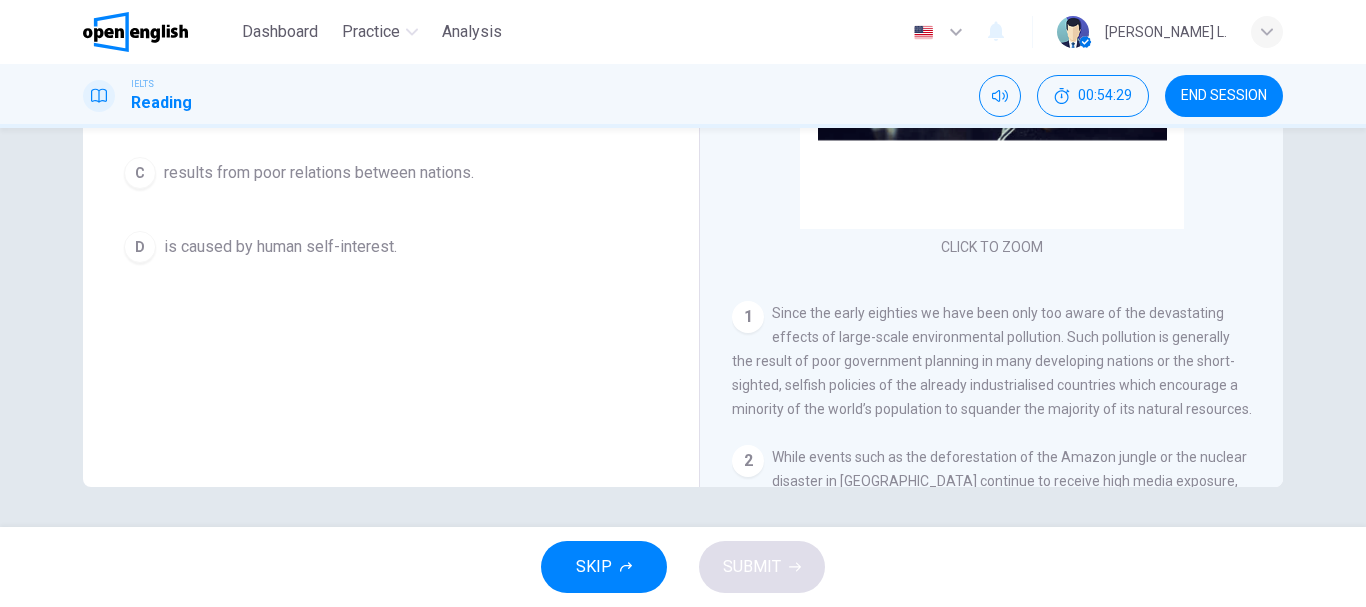 click on "Question 8 Choose the correct answer,  A ,  B ,  C  or  D .
In the first paragraph, the writer argues that pollution A has increased since the eighties. B is at its worst in industrialised countries. C results from poor relations between nations. D is caused by human self-interest." at bounding box center (391, 149) 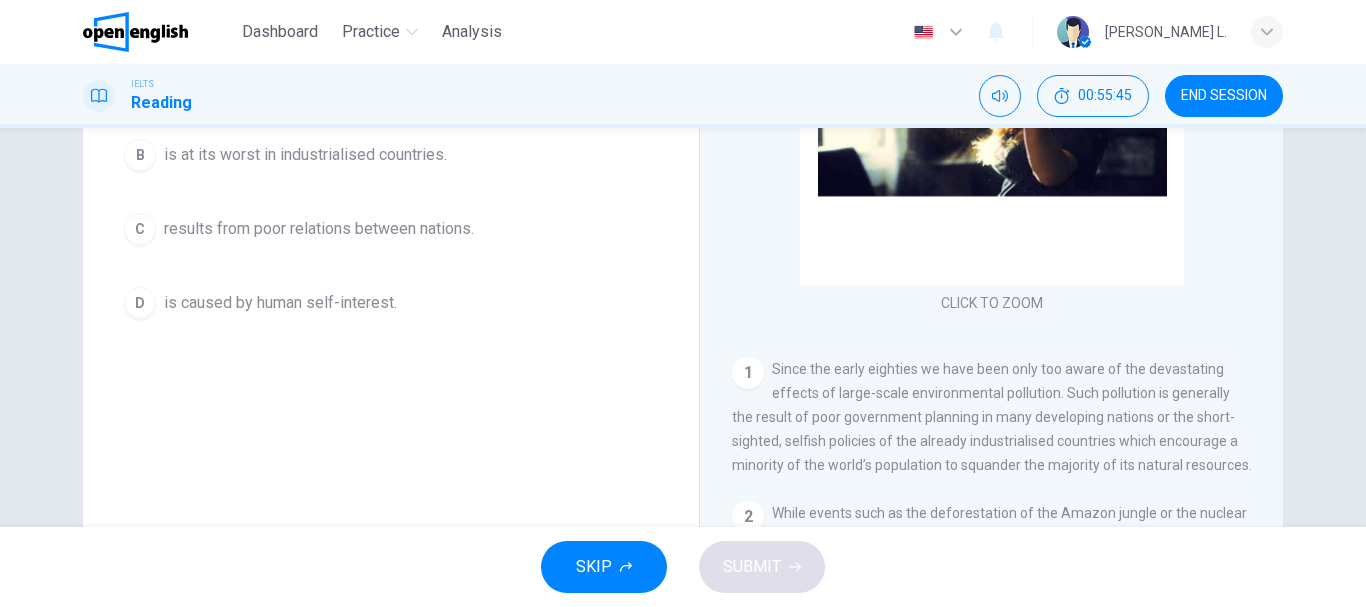 scroll, scrollTop: 280, scrollLeft: 0, axis: vertical 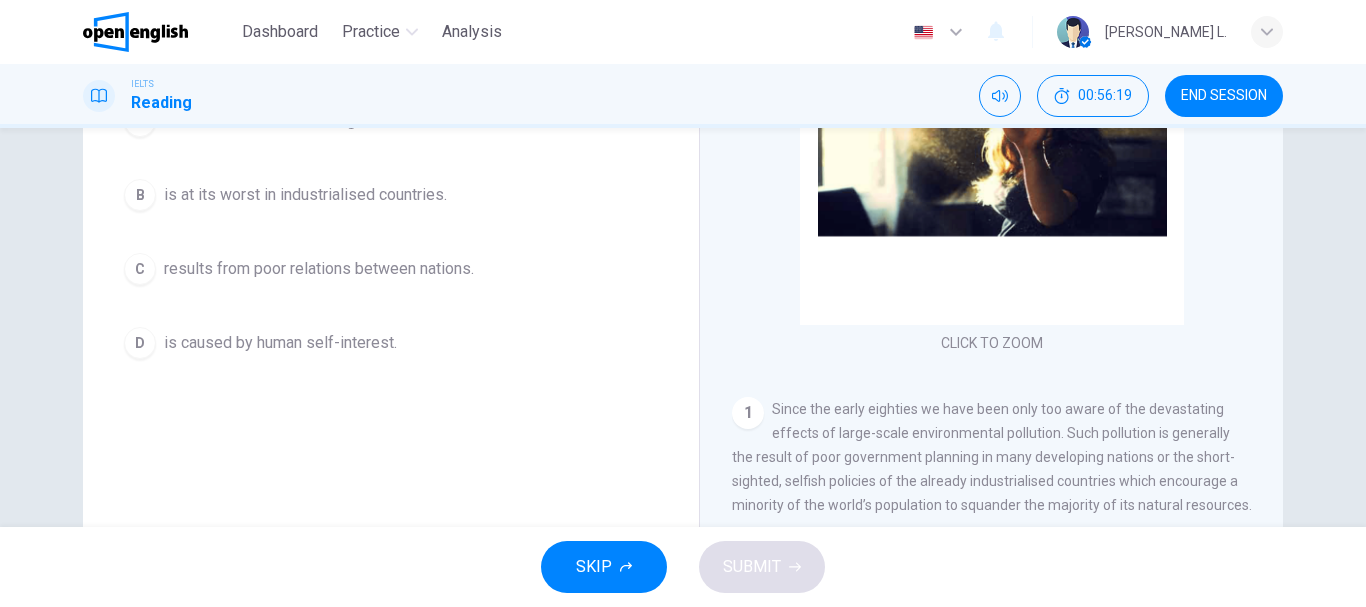 click on "Question 8 Choose the correct answer,  A ,  B ,  C  or  D .
In the first paragraph, the writer argues that pollution A has increased since the eighties. B is at its worst in industrialised countries. C results from poor relations between nations. D is caused by human self-interest." at bounding box center (391, 245) 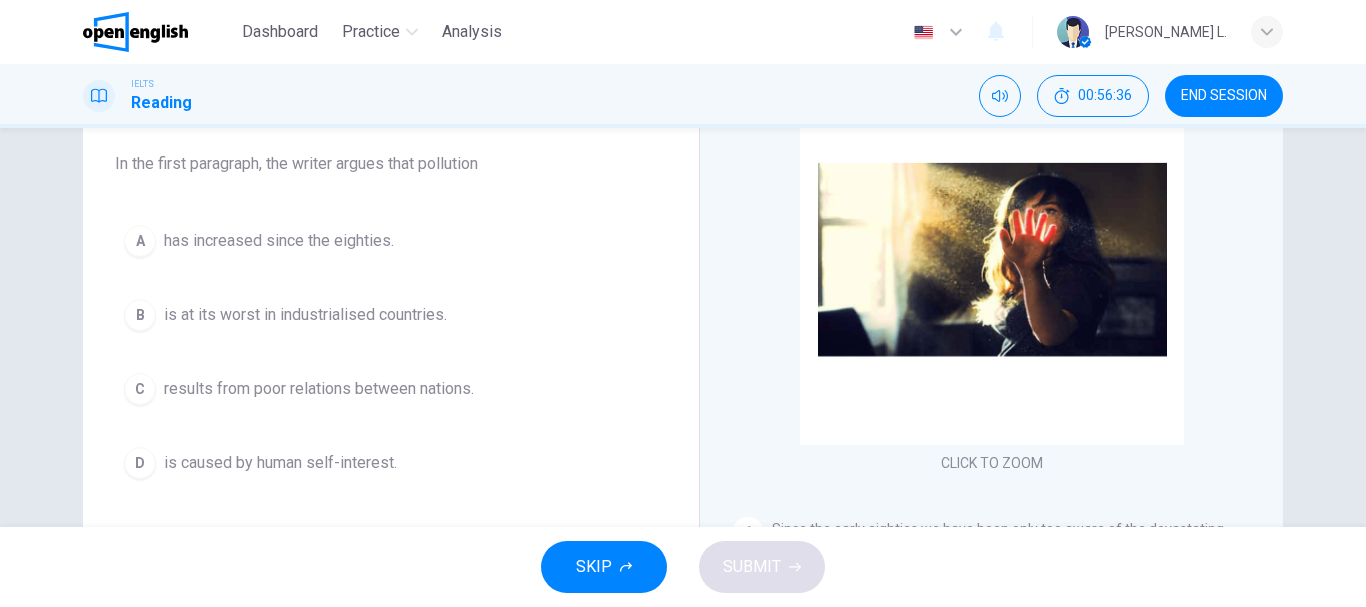 scroll, scrollTop: 200, scrollLeft: 0, axis: vertical 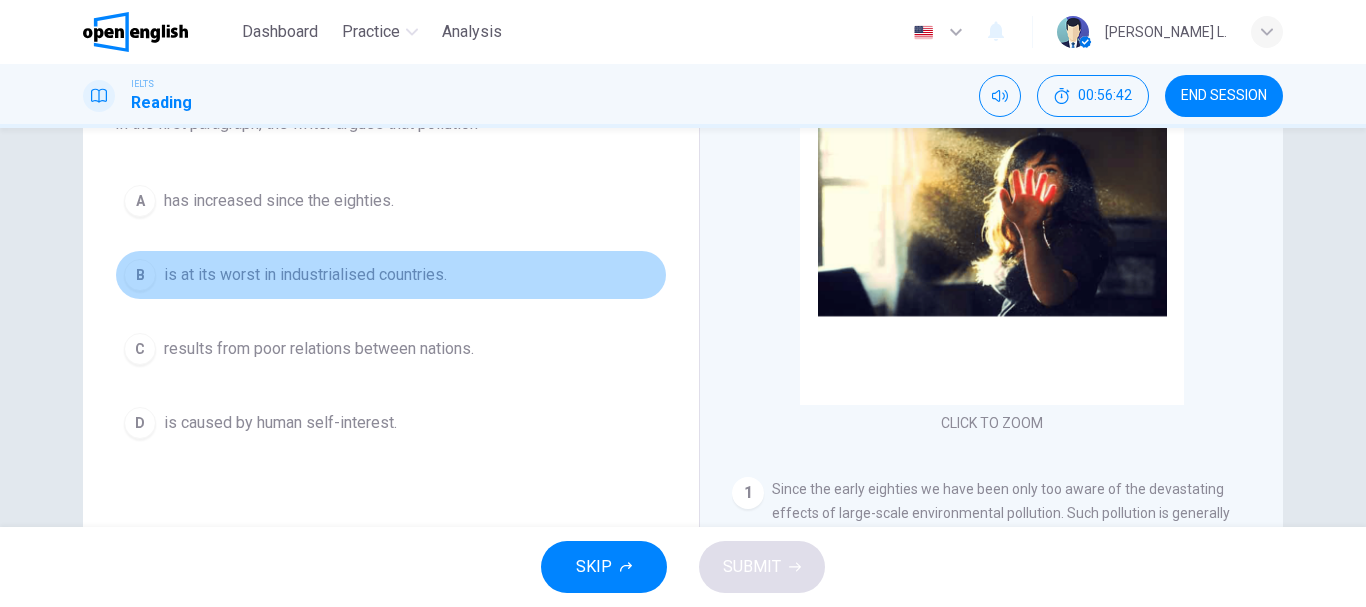 click on "is at its worst in industrialised countries." at bounding box center (305, 275) 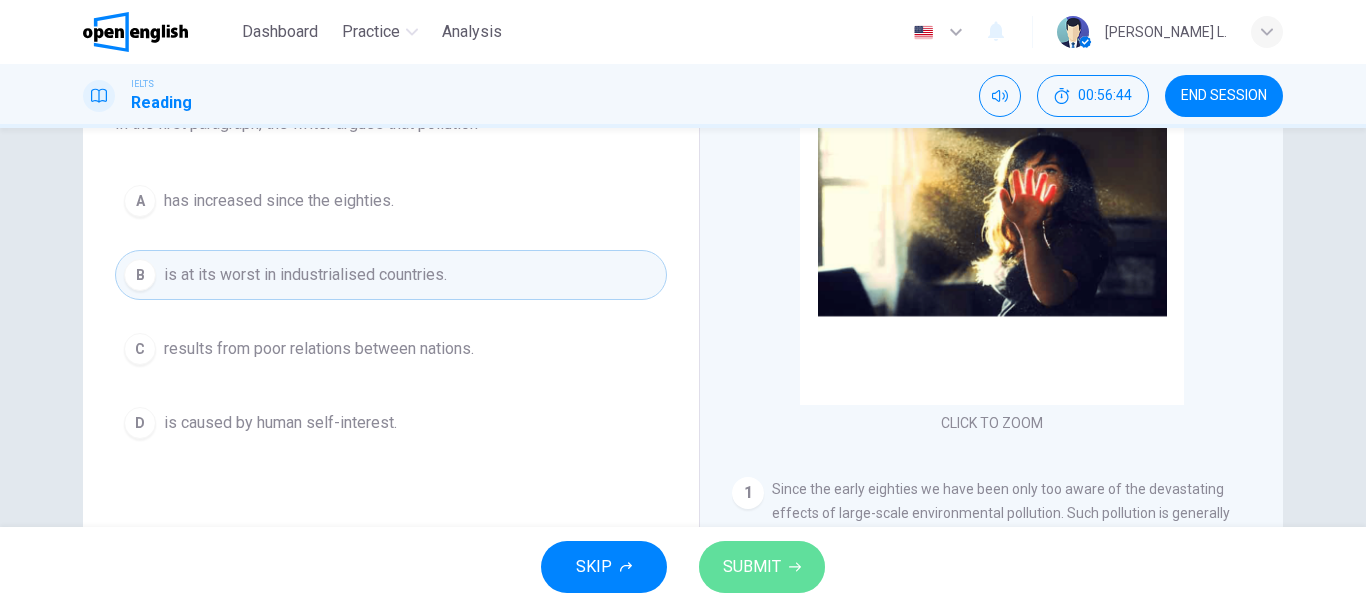 click on "SUBMIT" at bounding box center (752, 567) 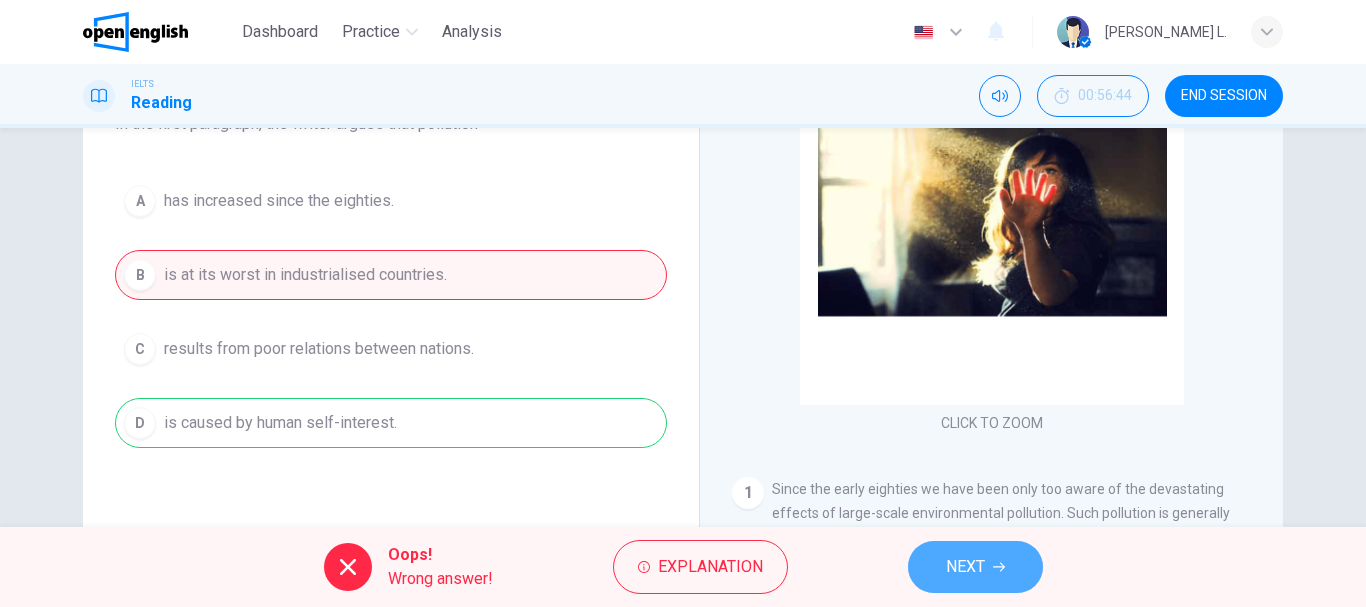 click on "NEXT" at bounding box center [965, 567] 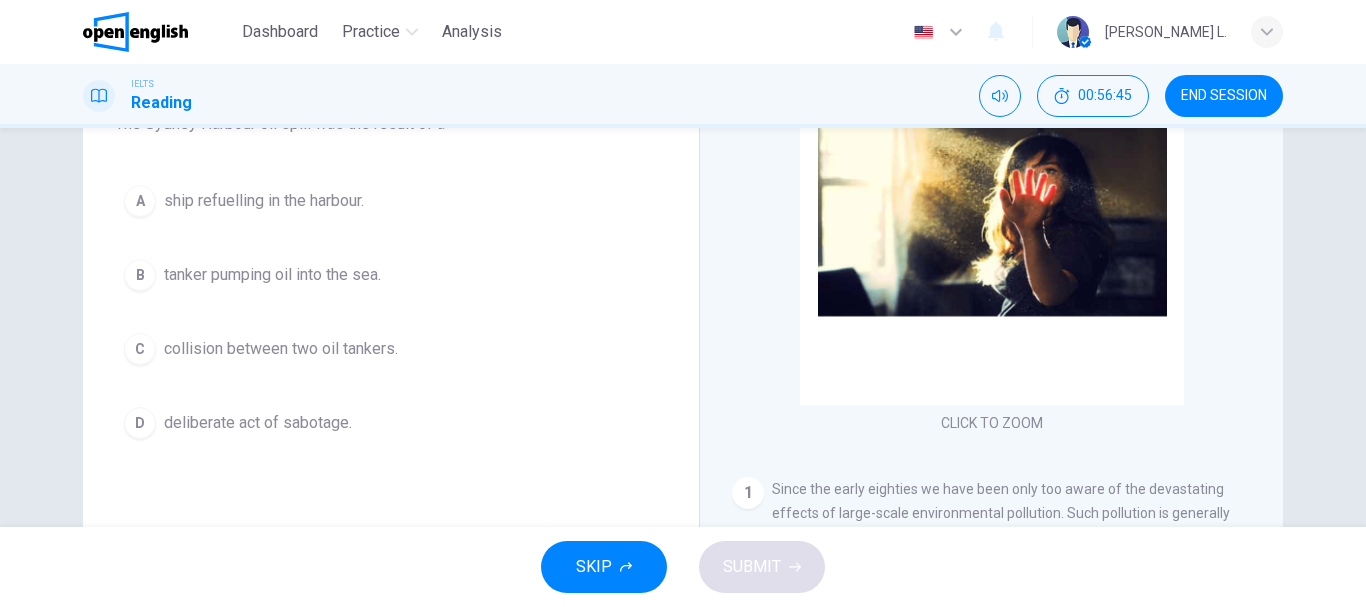 click on "A ship refuelling in the harbour. B tanker pumping oil into the sea. C collision between two oil tankers. D deliberate act of sabotage." at bounding box center (391, 312) 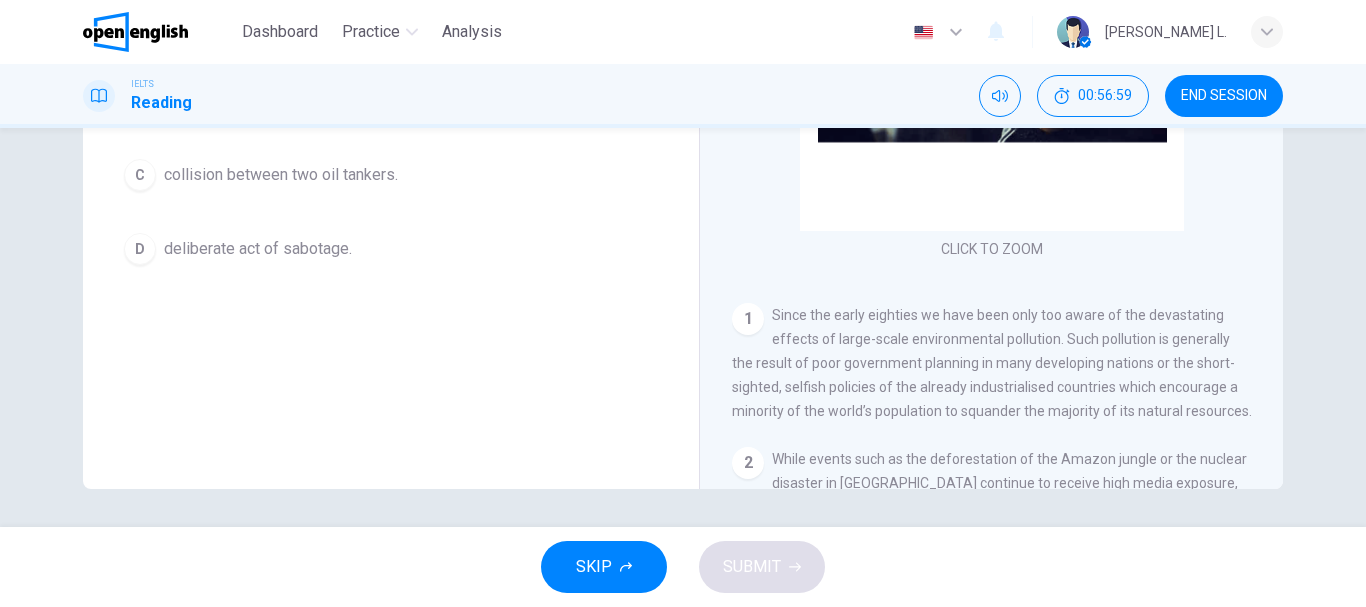 scroll, scrollTop: 376, scrollLeft: 0, axis: vertical 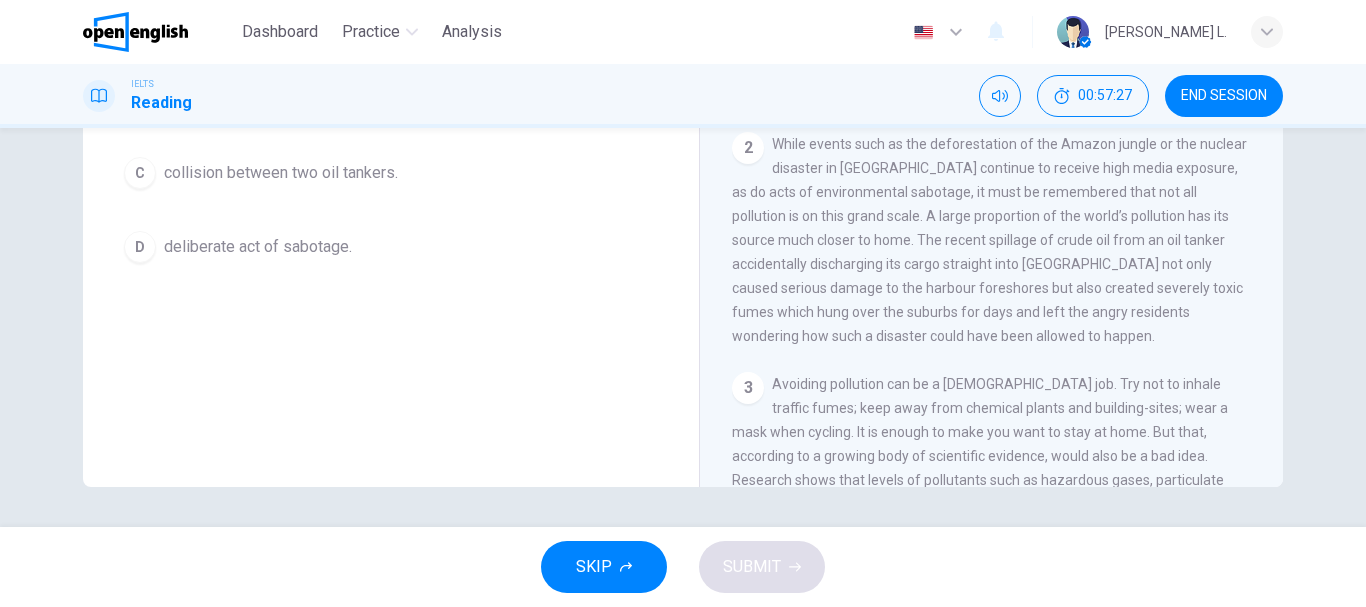 click on "Indoor Pollution CLICK TO ZOOM Click to Zoom 1 Since the early eighties we have been only too aware of the devastating effects of large-scale environmental pollution. Such pollution is generally the result of poor government planning in many developing nations or the short-sighted, selfish policies of the already industrialised countries which encourage a minority of the world’s population to squander the majority of its natural resources. 2 3 4 The latest study, conducted by two environmental engineers, [PERSON_NAME] and [PERSON_NAME], of the [GEOGRAPHIC_DATA][US_STATE] in [GEOGRAPHIC_DATA], and published in Environmental Science and Technology, suggests that it is the process of keeping clean that may be making indoor pollution worse. The researchers found that baths, showers, dishwashers and washing machines can all be significant sources of indoor pollution, because they extract trace amounts of chemicals from the water that they use and transfer them to the air. 5 6 7 8 9 10" at bounding box center [991, 155] 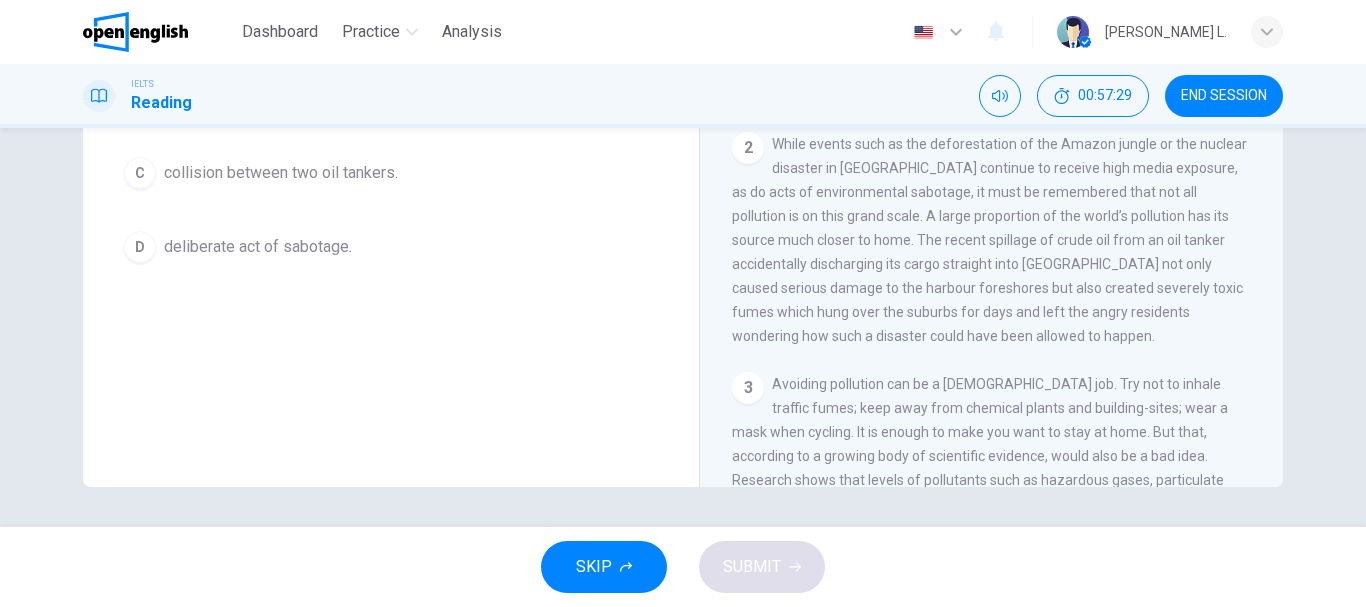 click on "Indoor Pollution CLICK TO ZOOM Click to Zoom 1 Since the early eighties we have been only too aware of the devastating effects of large-scale environmental pollution. Such pollution is generally the result of poor government planning in many developing nations or the short-sighted, selfish policies of the already industrialised countries which encourage a minority of the world’s population to squander the majority of its natural resources. 2 3 4 The latest study, conducted by two environmental engineers, [PERSON_NAME] and [PERSON_NAME], of the [GEOGRAPHIC_DATA][US_STATE] in [GEOGRAPHIC_DATA], and published in Environmental Science and Technology, suggests that it is the process of keeping clean that may be making indoor pollution worse. The researchers found that baths, showers, dishwashers and washing machines can all be significant sources of indoor pollution, because they extract trace amounts of chemicals from the water that they use and transfer them to the air. 5 6 7 8 9 10" at bounding box center [991, 155] 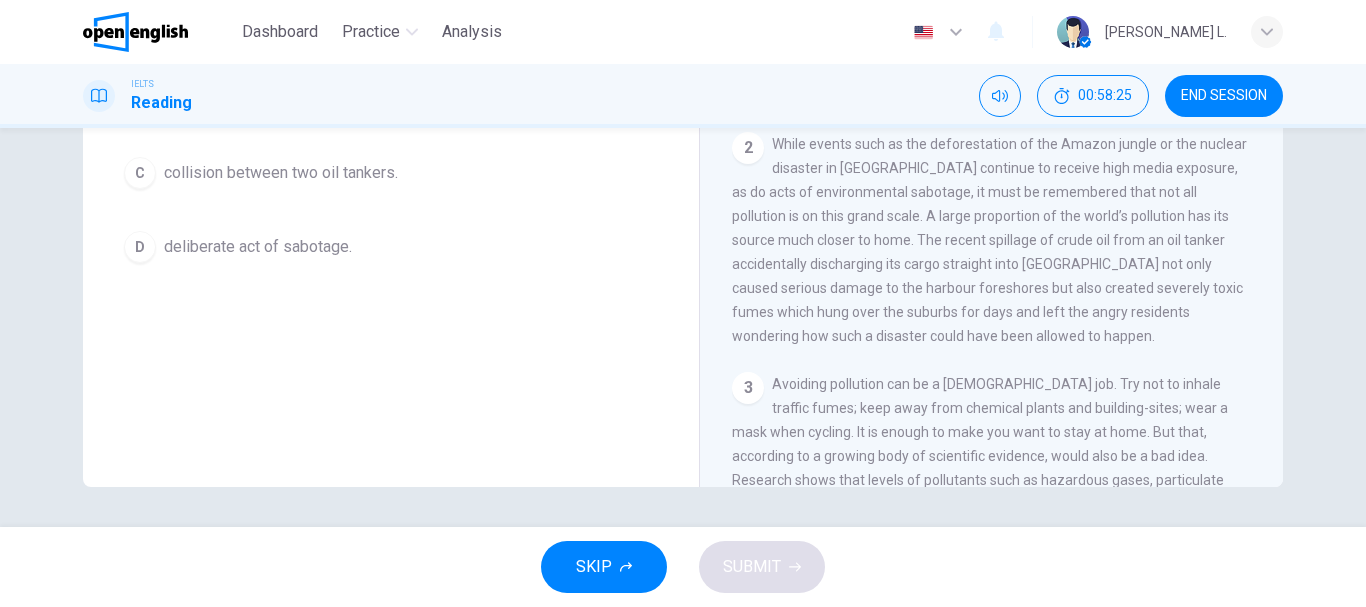 click on "Question 9 Choose the correct answer,  A ,  B ,  C  or  D .
The Sydney Harbour oil spill was the result of a A ship refuelling in the harbour. B tanker pumping oil into the sea. C collision between two oil tankers. D deliberate act of sabotage." at bounding box center (391, 149) 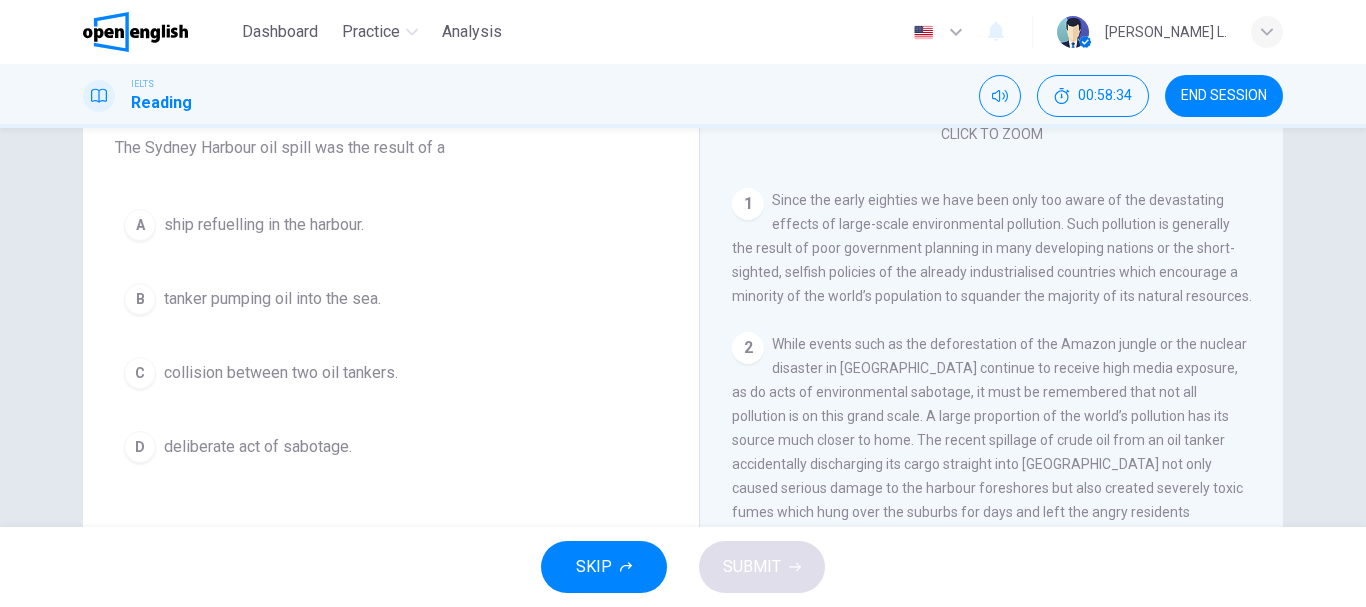 scroll, scrollTop: 216, scrollLeft: 0, axis: vertical 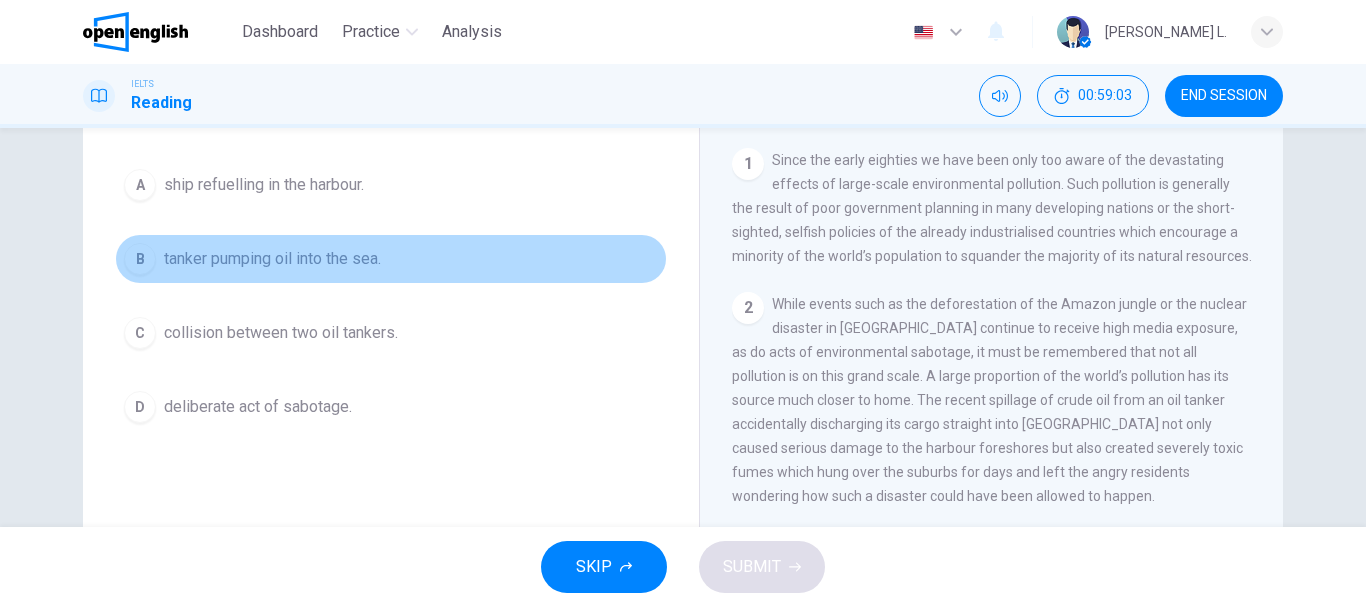 click on "tanker pumping oil into the sea." at bounding box center [272, 259] 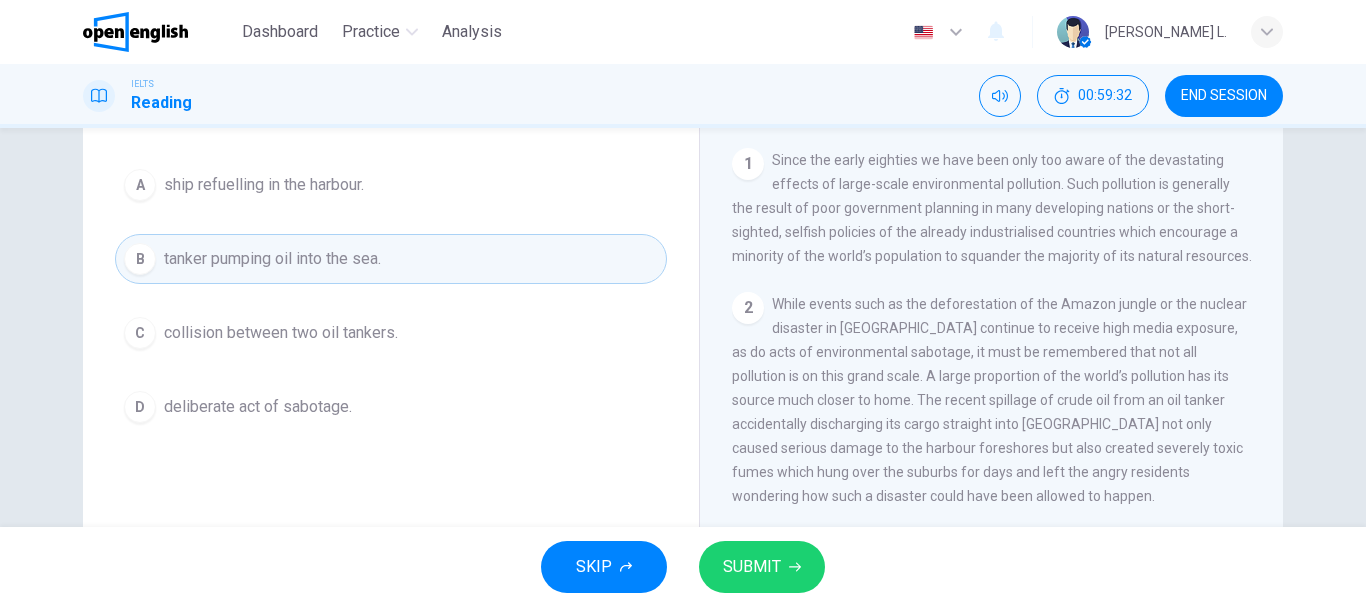 type 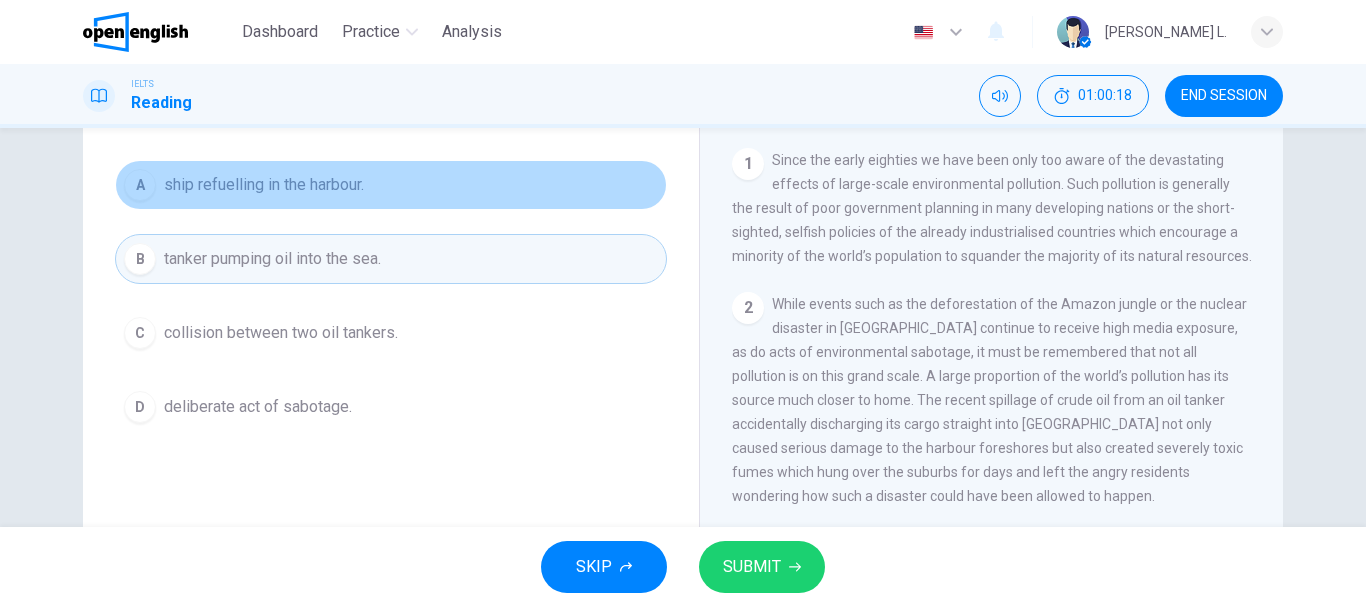 click on "ship refuelling in the harbour." at bounding box center [264, 185] 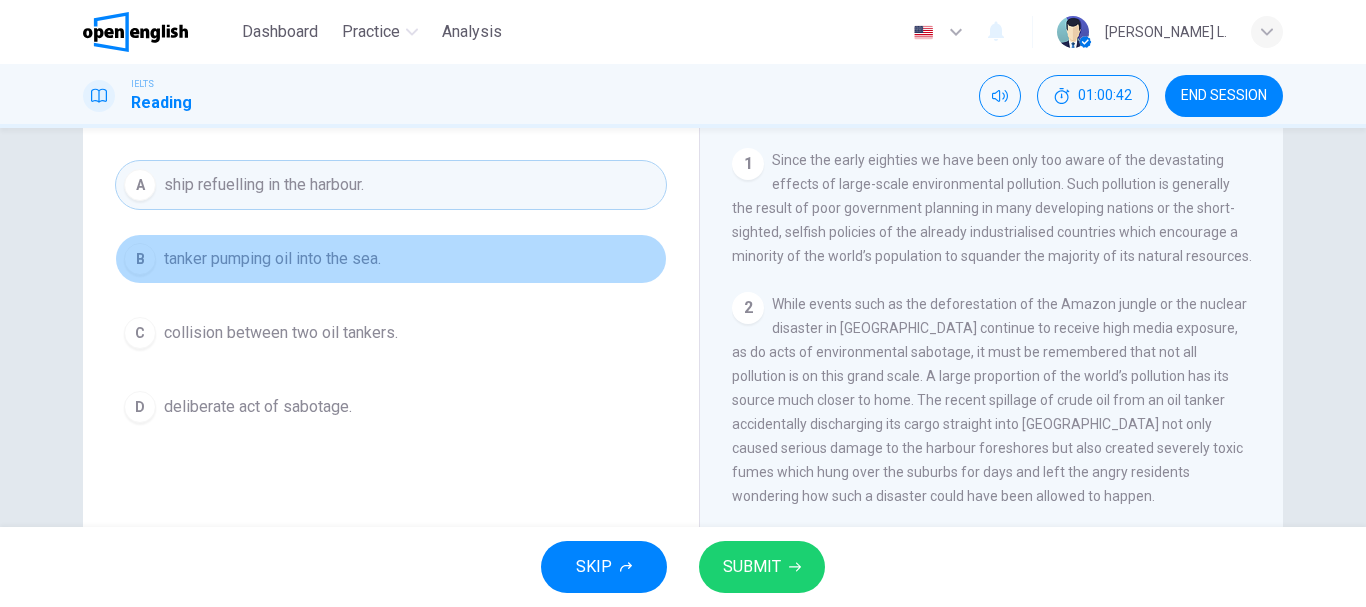 click on "B tanker pumping oil into the sea." at bounding box center [391, 259] 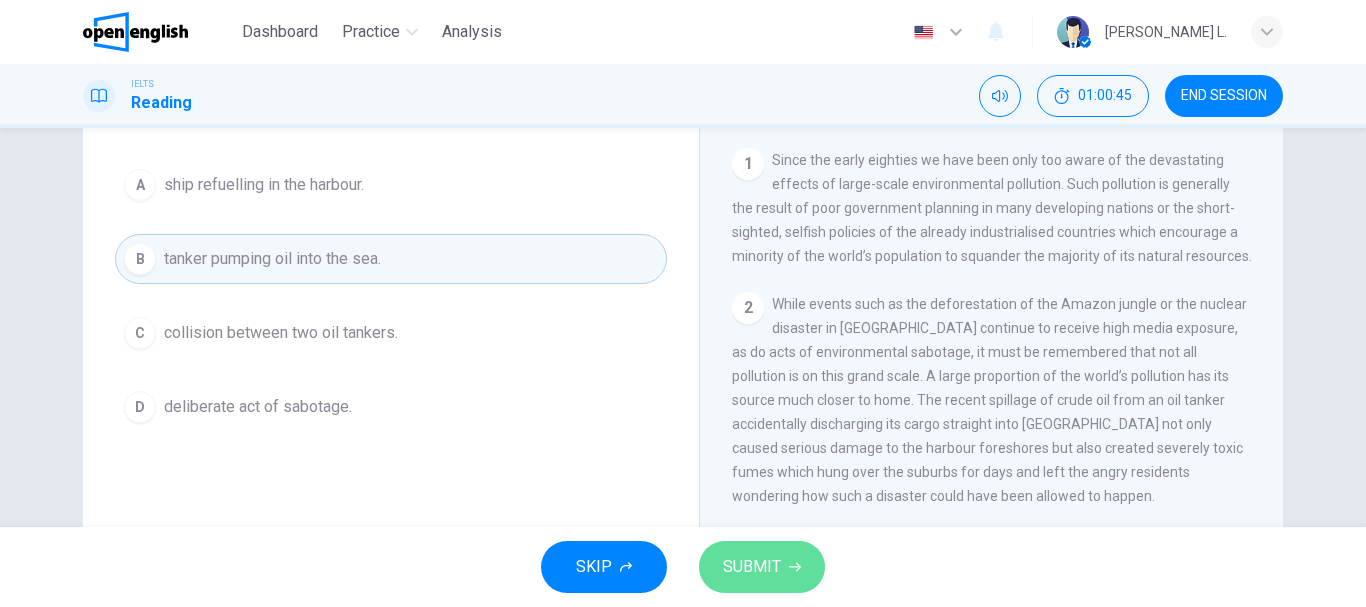 click on "SUBMIT" at bounding box center [752, 567] 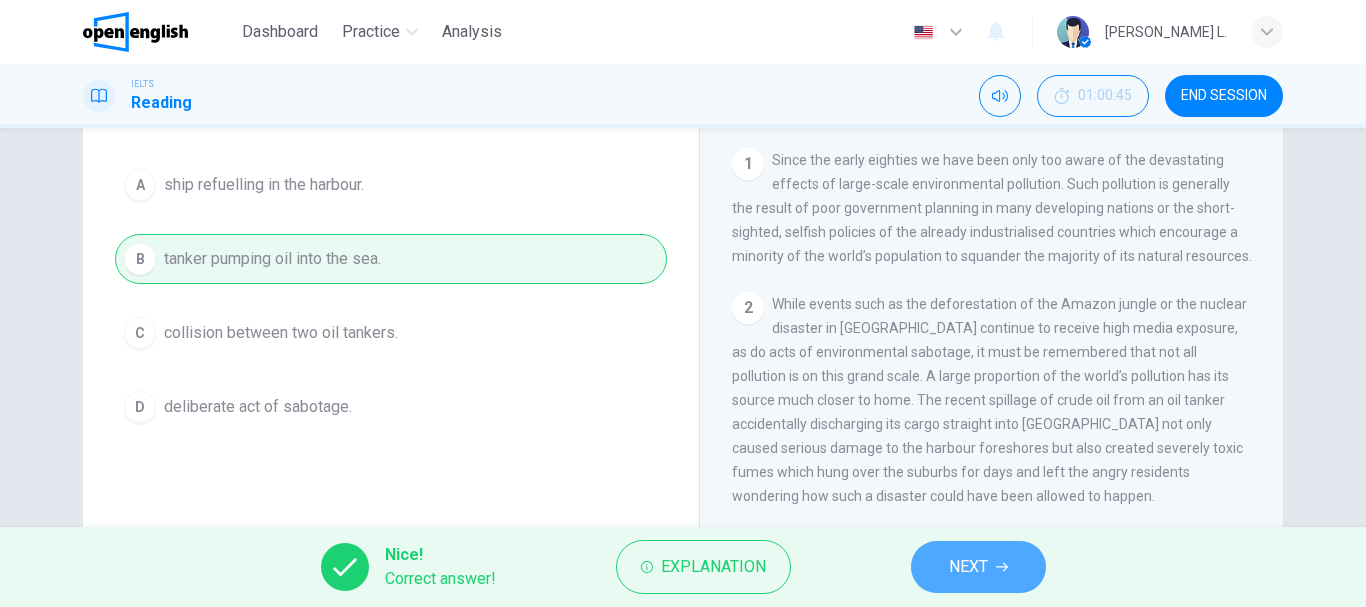 click on "NEXT" at bounding box center (968, 567) 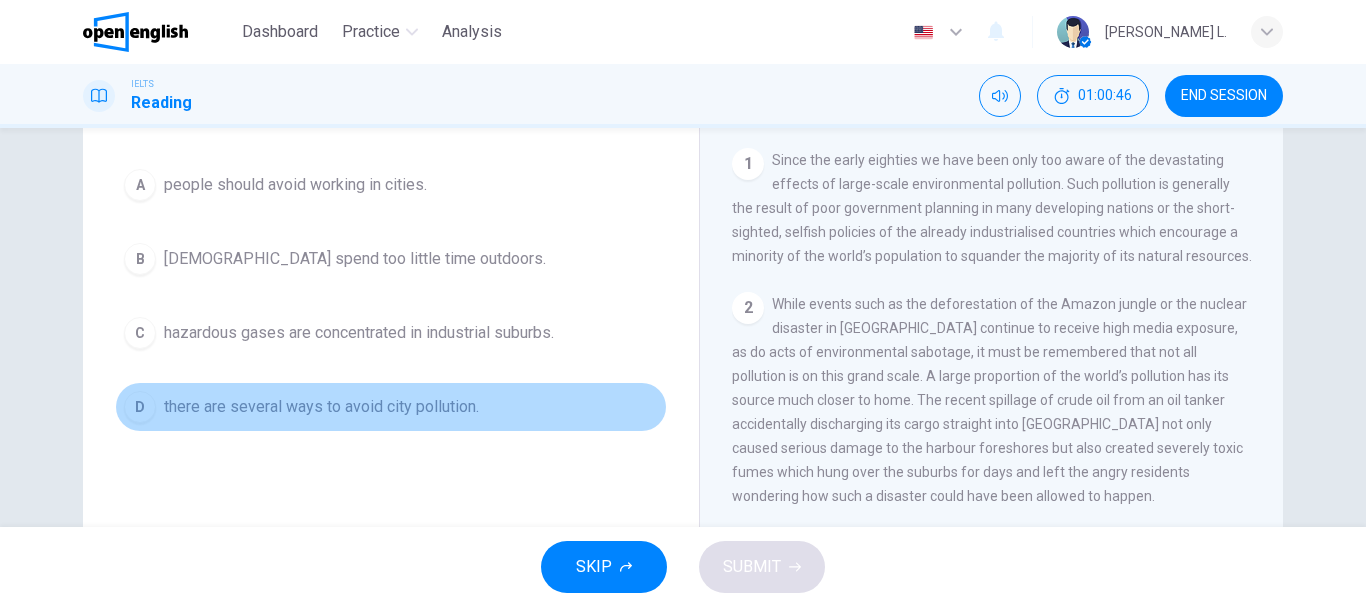 click on "D there are several ways to avoid city pollution." at bounding box center (391, 407) 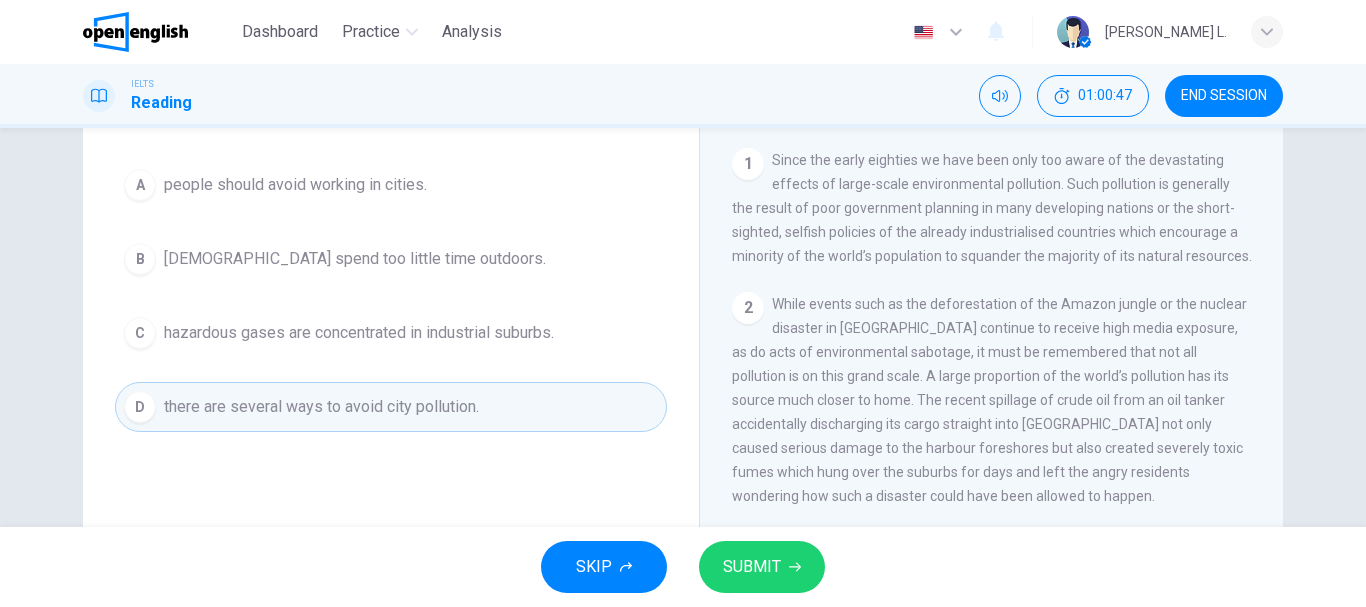 type 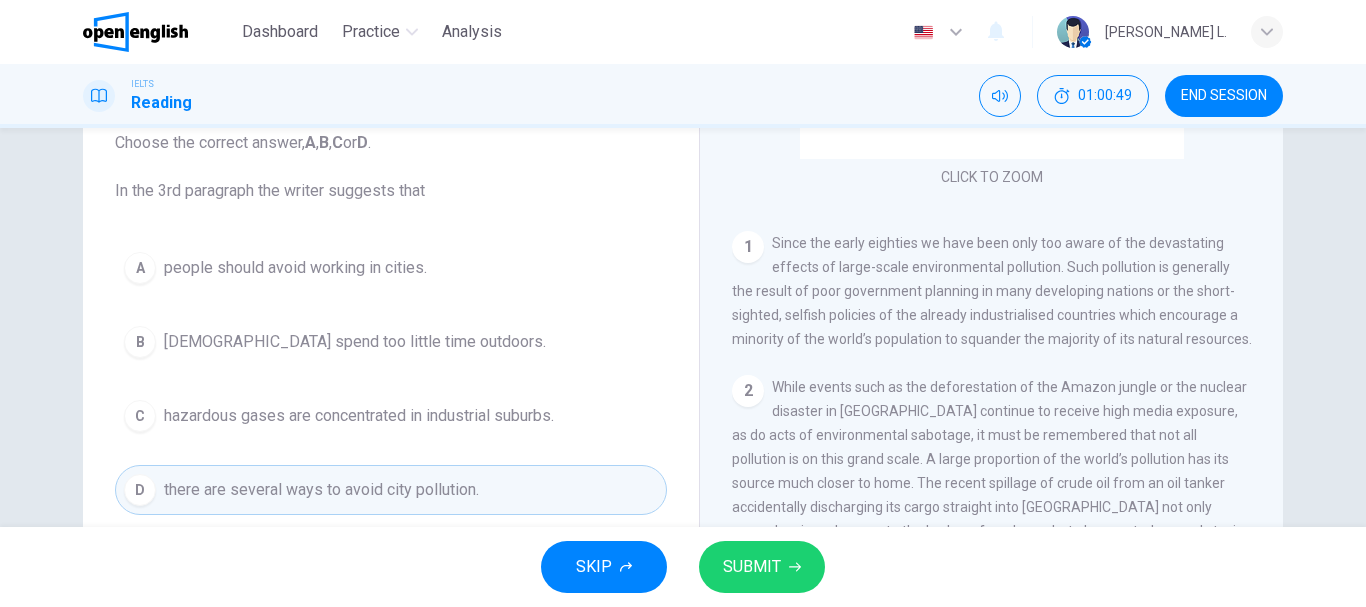 scroll, scrollTop: 136, scrollLeft: 0, axis: vertical 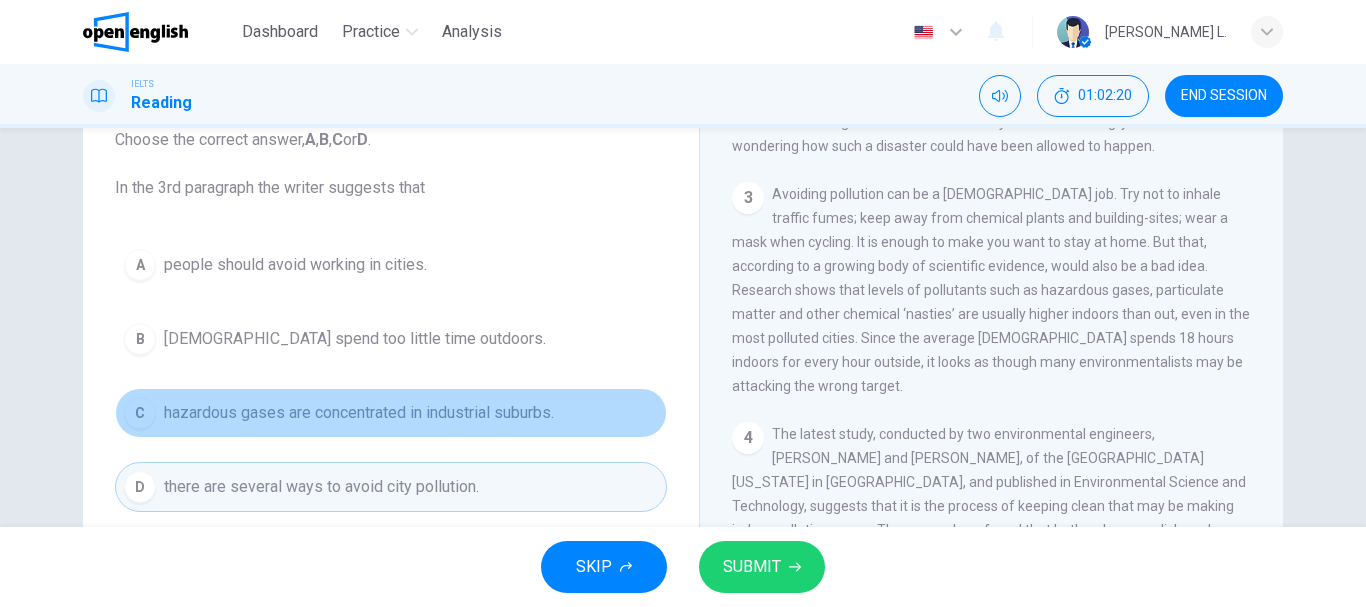 click on "hazardous gases are concentrated in industrial suburbs." at bounding box center [359, 413] 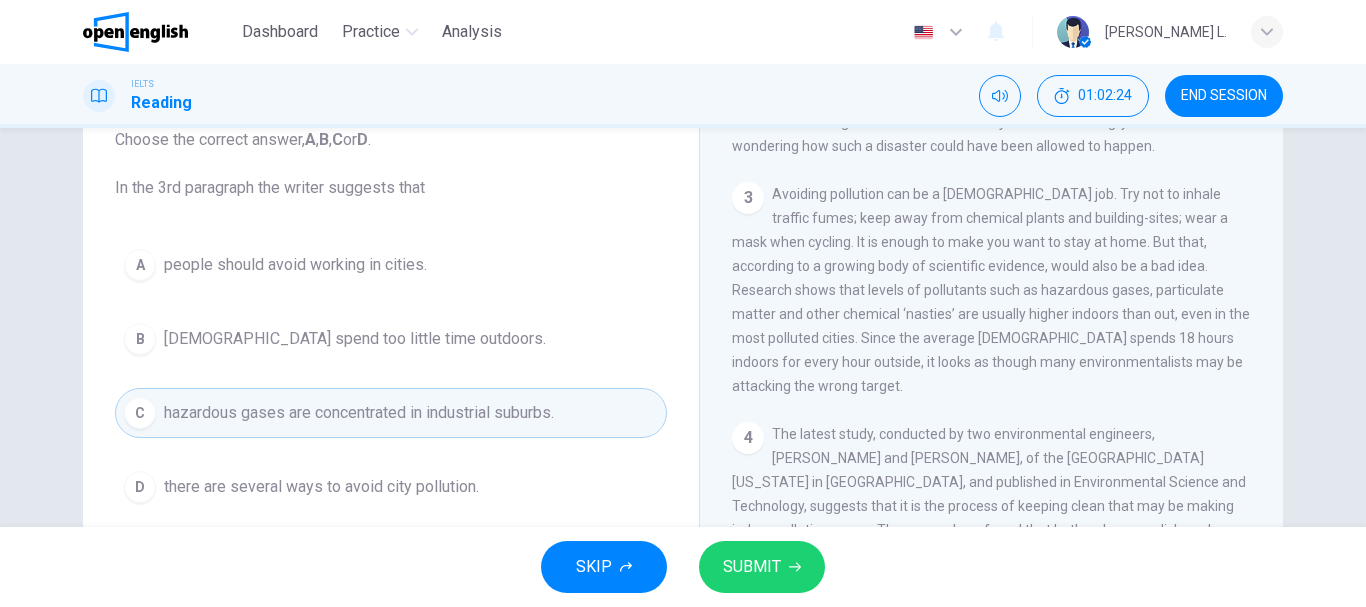 click on "Question 10 Choose the correct answer,  A ,  B ,  C  or  D .
In the 3rd paragraph the writer suggests that A people should avoid working in cities. B [DEMOGRAPHIC_DATA] spend too little time outdoors. C hazardous gases are concentrated in industrial suburbs. D there are several ways to avoid city pollution." at bounding box center (391, 292) 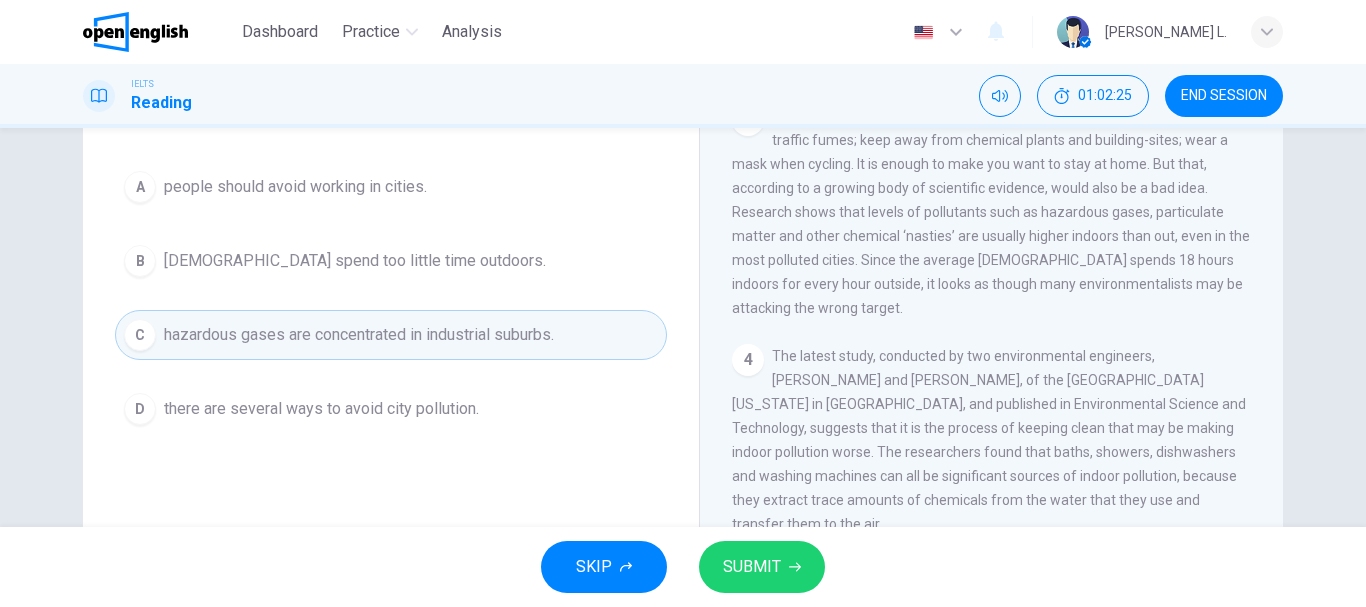 scroll, scrollTop: 216, scrollLeft: 0, axis: vertical 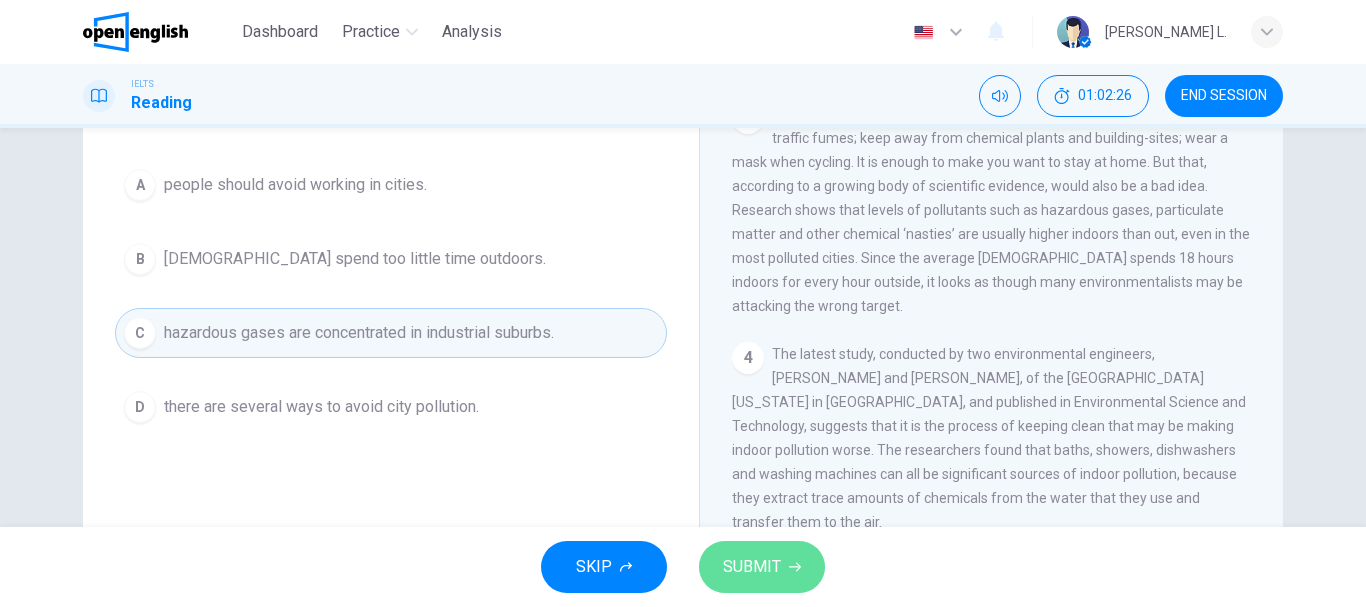 click on "SUBMIT" at bounding box center [762, 567] 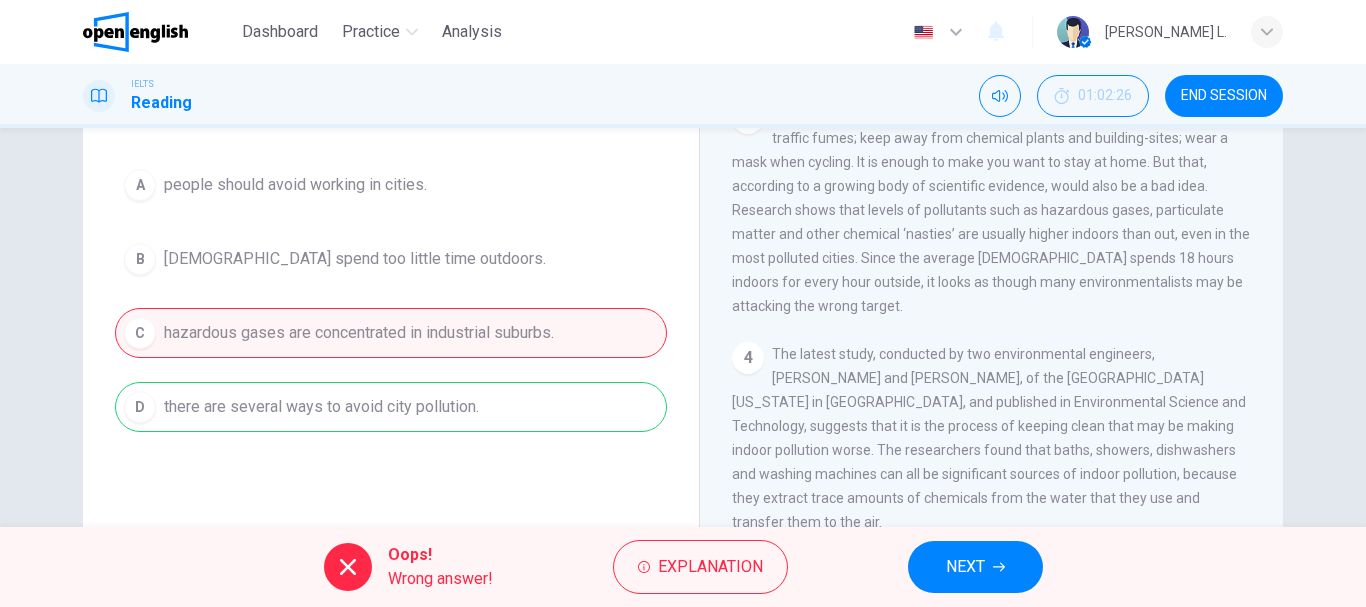 click on "Question 10 Choose the correct answer,  A ,  B ,  C  or  D .
In the 3rd paragraph the writer suggests that A people should avoid working in cities. B [DEMOGRAPHIC_DATA] spend too little time outdoors. C hazardous gases are concentrated in industrial suburbs. D there are several ways to avoid city pollution." at bounding box center (391, 309) 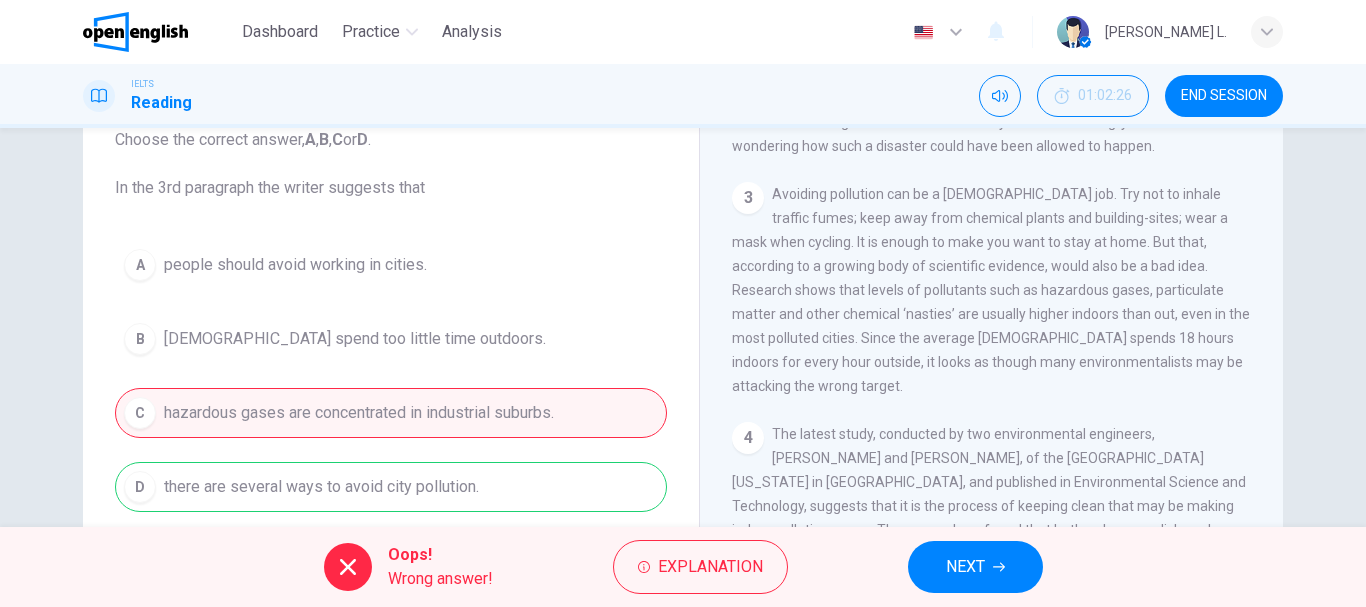 scroll, scrollTop: 176, scrollLeft: 0, axis: vertical 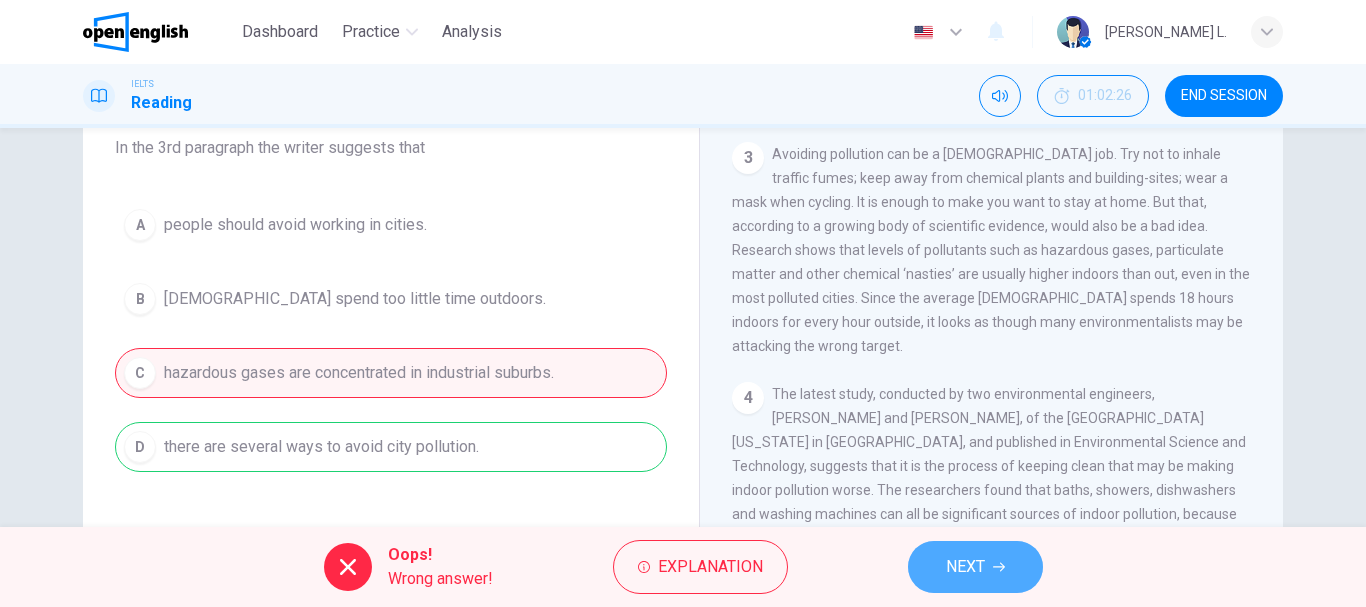 click on "NEXT" at bounding box center [975, 567] 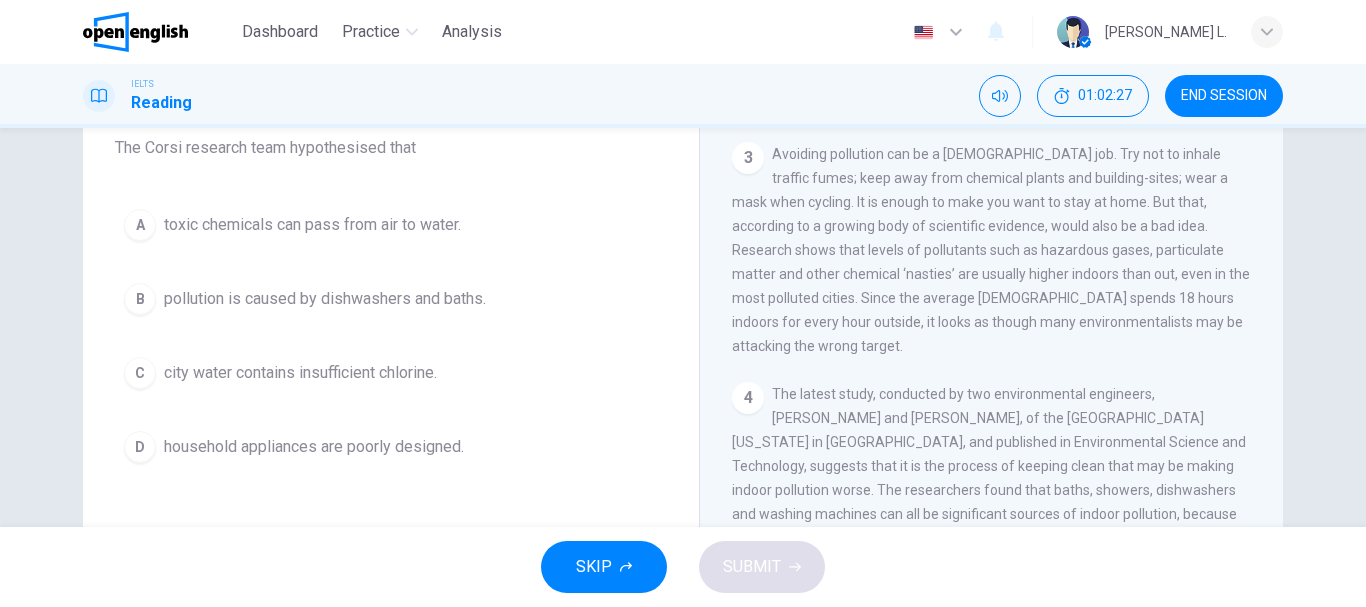 click on "Question 11 Choose the correct answer,  A ,  B ,  C  or  D .
The Corsi research team hypothesised that A toxic chemicals can pass from air to water. B pollution is caused by dishwashers and baths. C city water contains insufficient chlorine. D household appliances are poorly designed." at bounding box center [391, 349] 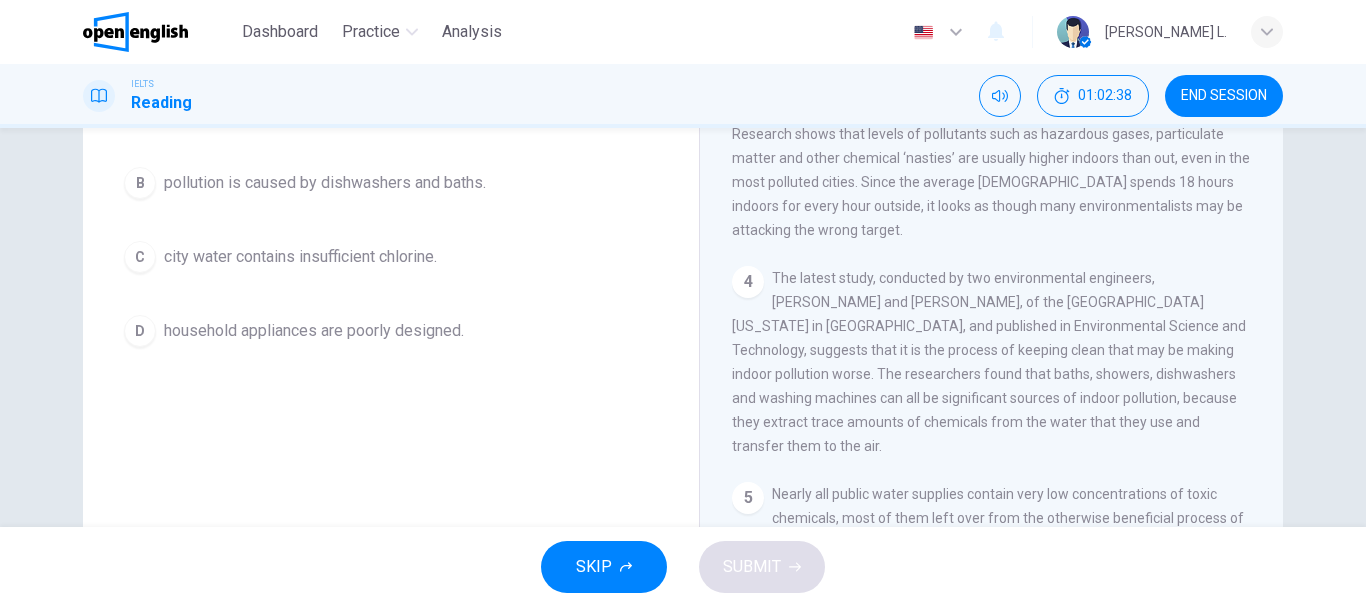 scroll, scrollTop: 296, scrollLeft: 0, axis: vertical 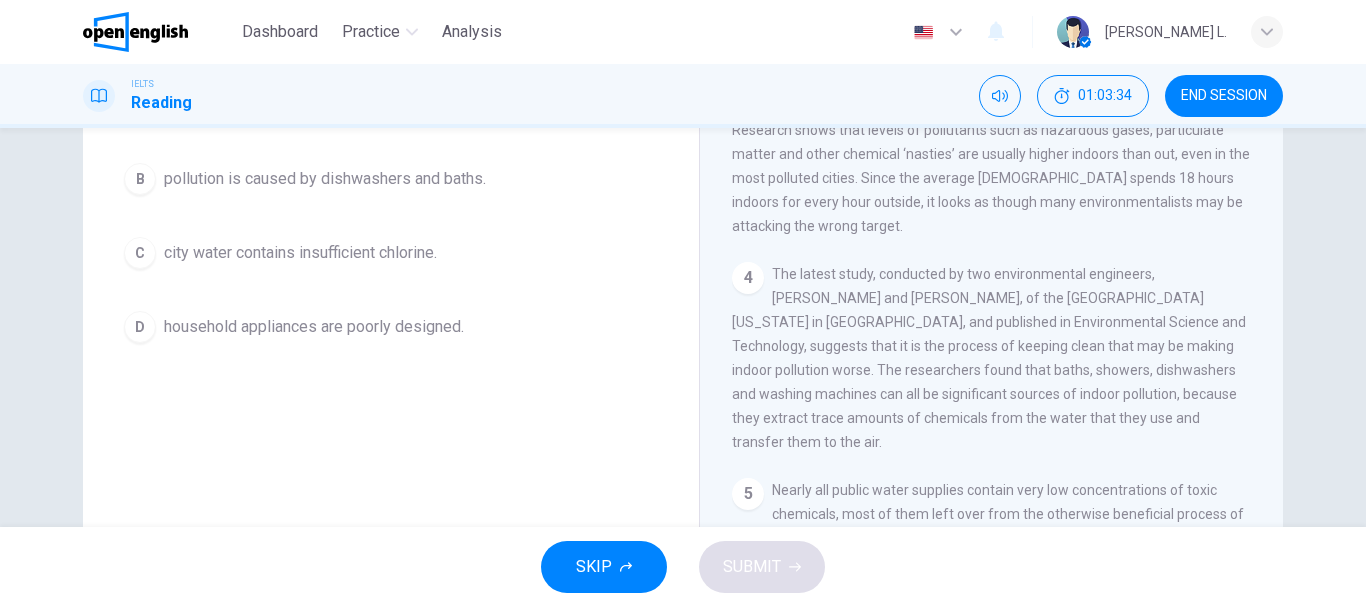 click on "Question 11 Choose the correct answer,  A ,  B ,  C  or  D .
The Corsi research team hypothesised that A toxic chemicals can pass from air to water. B pollution is caused by dishwashers and baths. C city water contains insufficient chlorine. D household appliances are poorly designed." at bounding box center [391, 229] 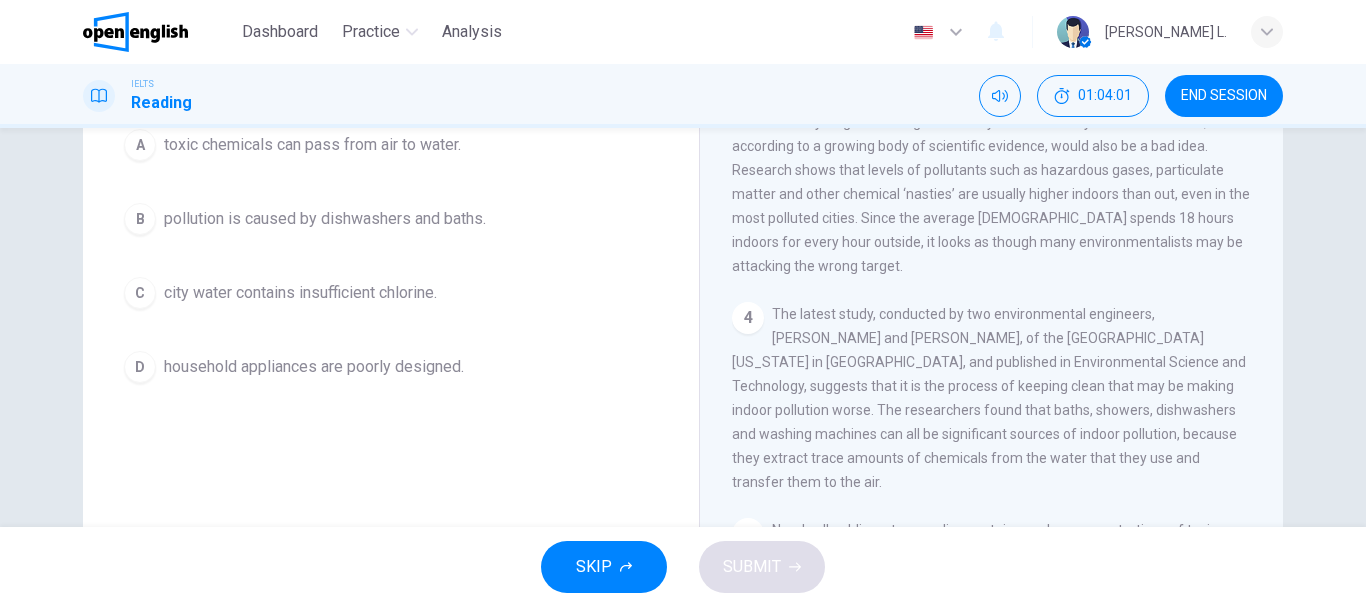 scroll, scrollTop: 216, scrollLeft: 0, axis: vertical 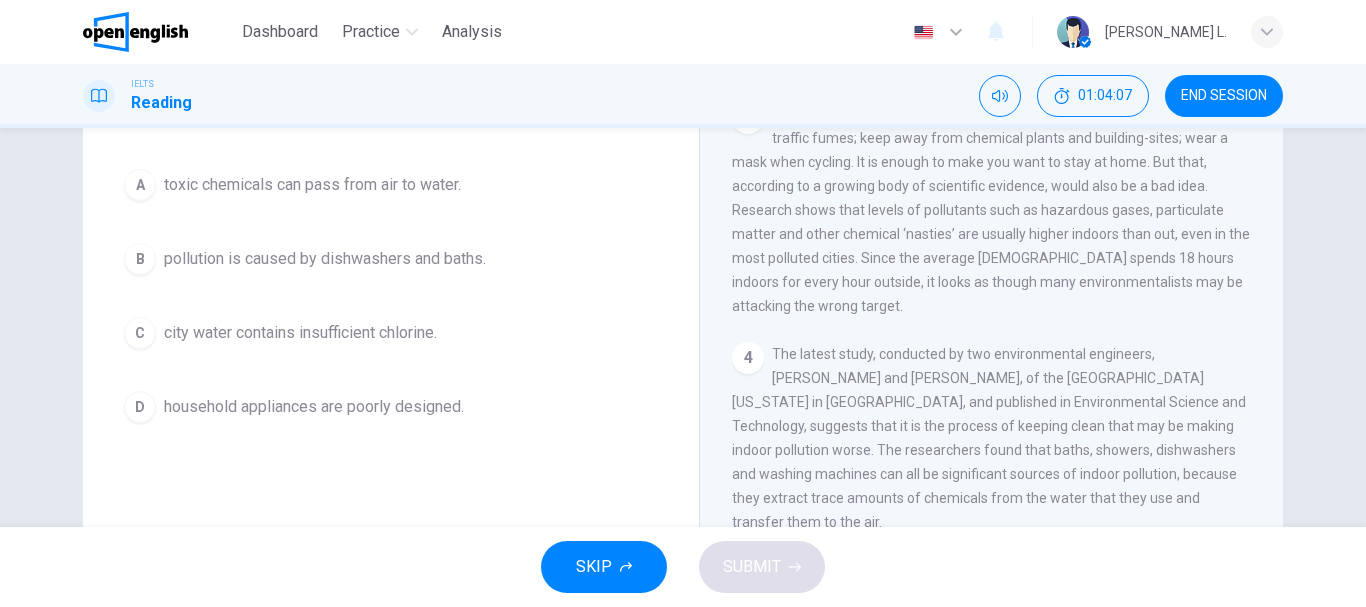 click on "Question 11 Choose the correct answer,  A ,  B ,  C  or  D .
The Corsi research team hypothesised that A toxic chemicals can pass from air to water. B pollution is caused by dishwashers and baths. C city water contains insufficient chlorine. D household appliances are poorly designed." at bounding box center [391, 309] 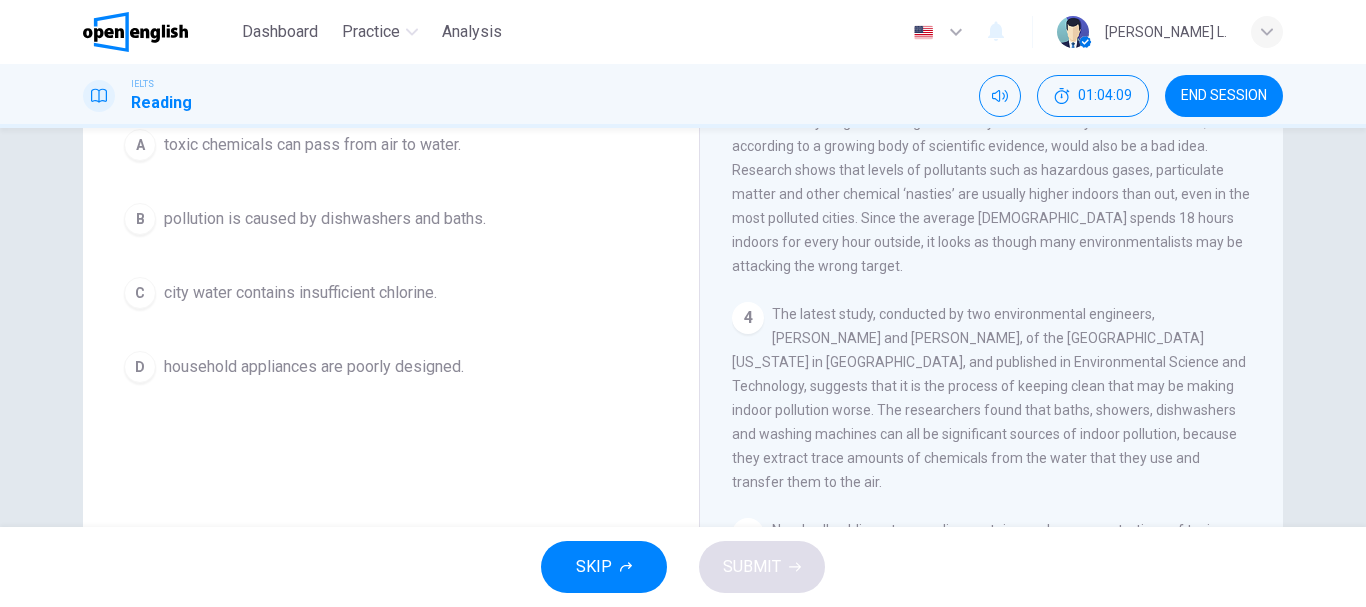 scroll, scrollTop: 216, scrollLeft: 0, axis: vertical 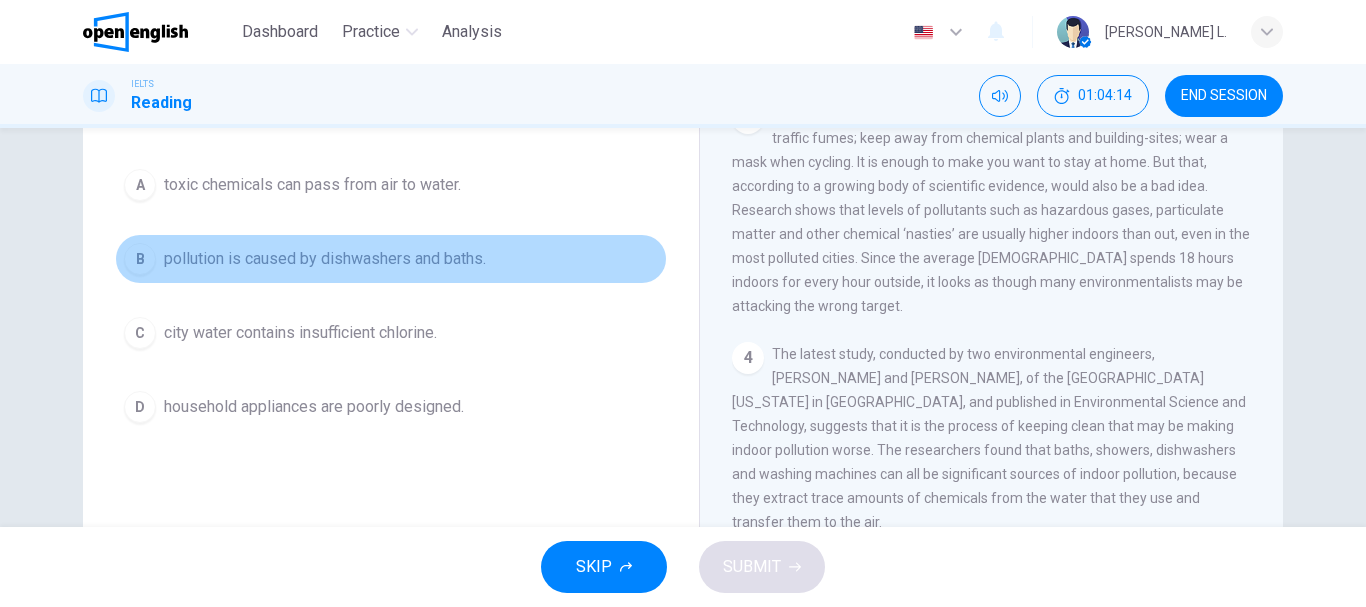 click on "pollution is caused by dishwashers and baths." at bounding box center [325, 259] 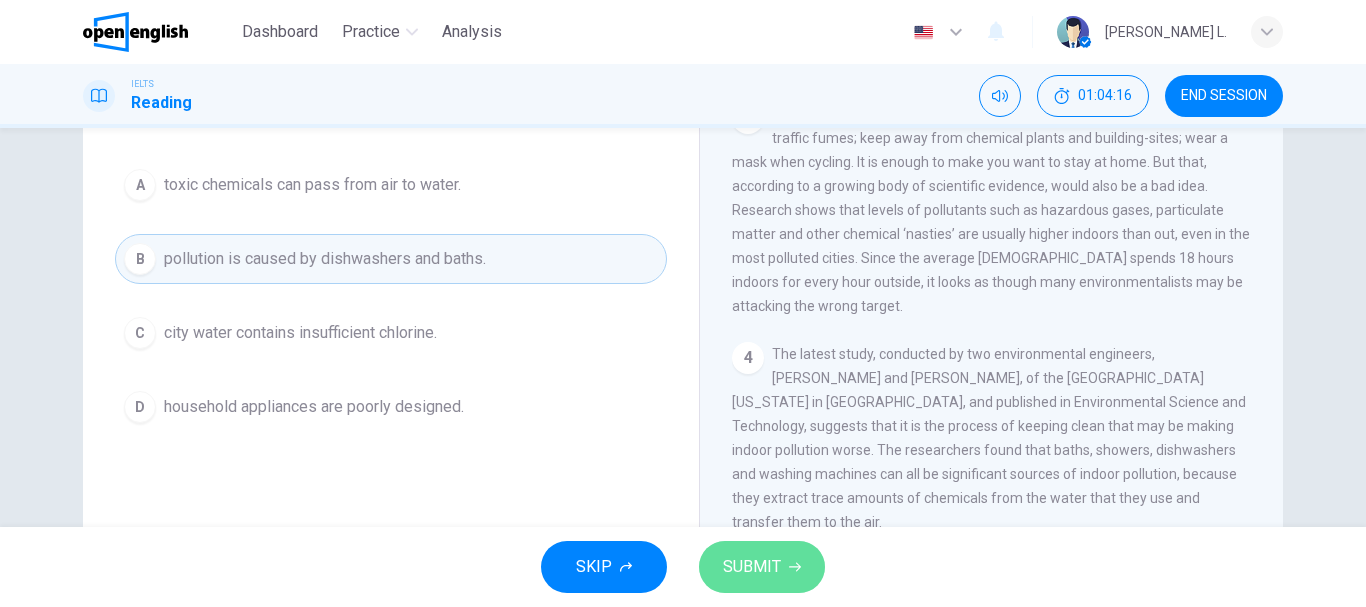 click on "SUBMIT" at bounding box center [762, 567] 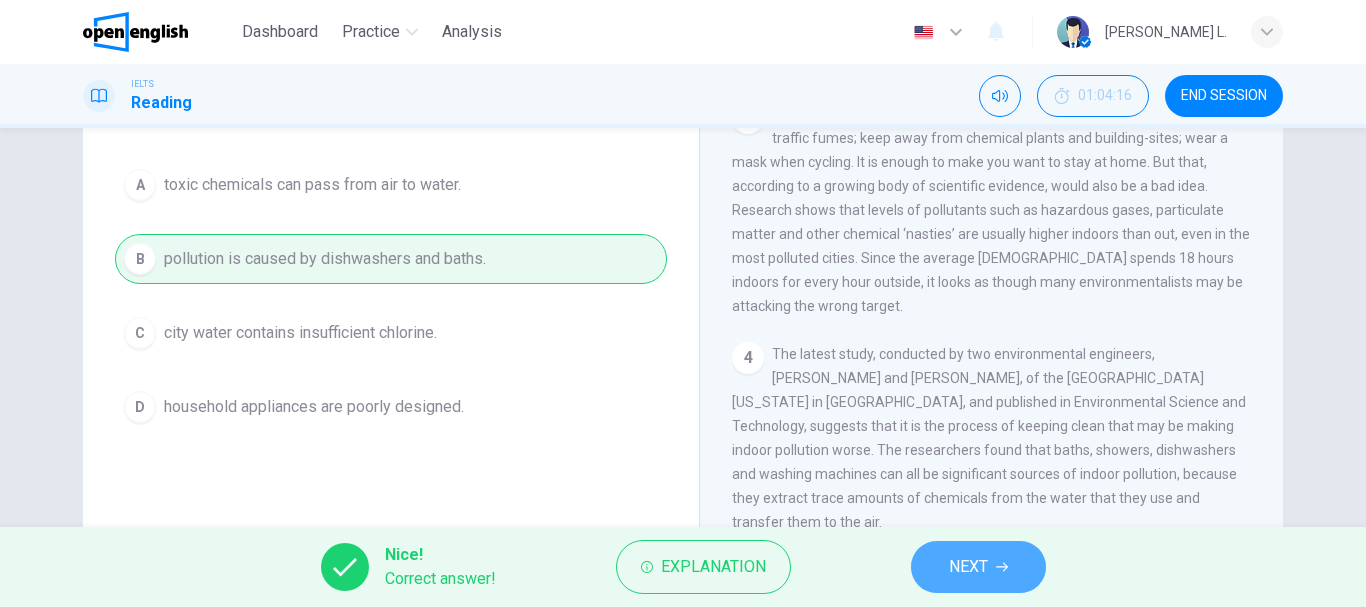 click 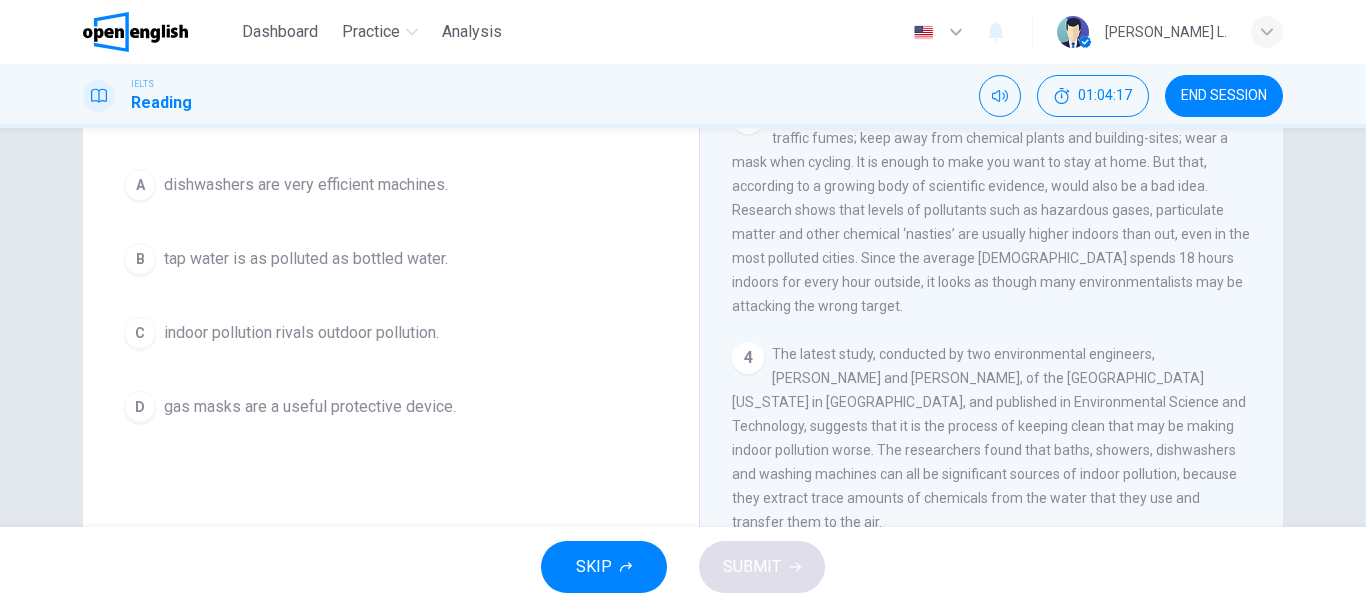 click on "Question 12 Choose the correct answer,  A ,  B ,  C  or  D .
As a result of their experiments, [PERSON_NAME] team found that A dishwashers are very efficient machines. B tap water is as polluted as bottled water. C indoor pollution rivals outdoor pollution. D gas masks are a useful protective device." at bounding box center [391, 309] 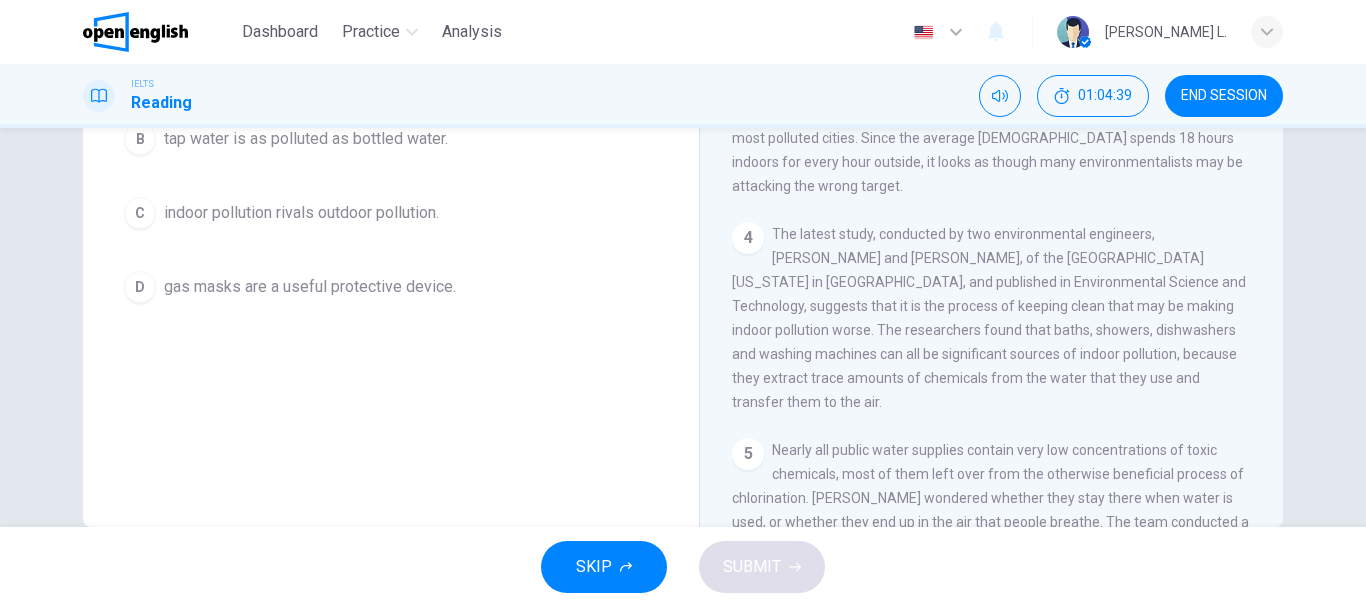 scroll, scrollTop: 376, scrollLeft: 0, axis: vertical 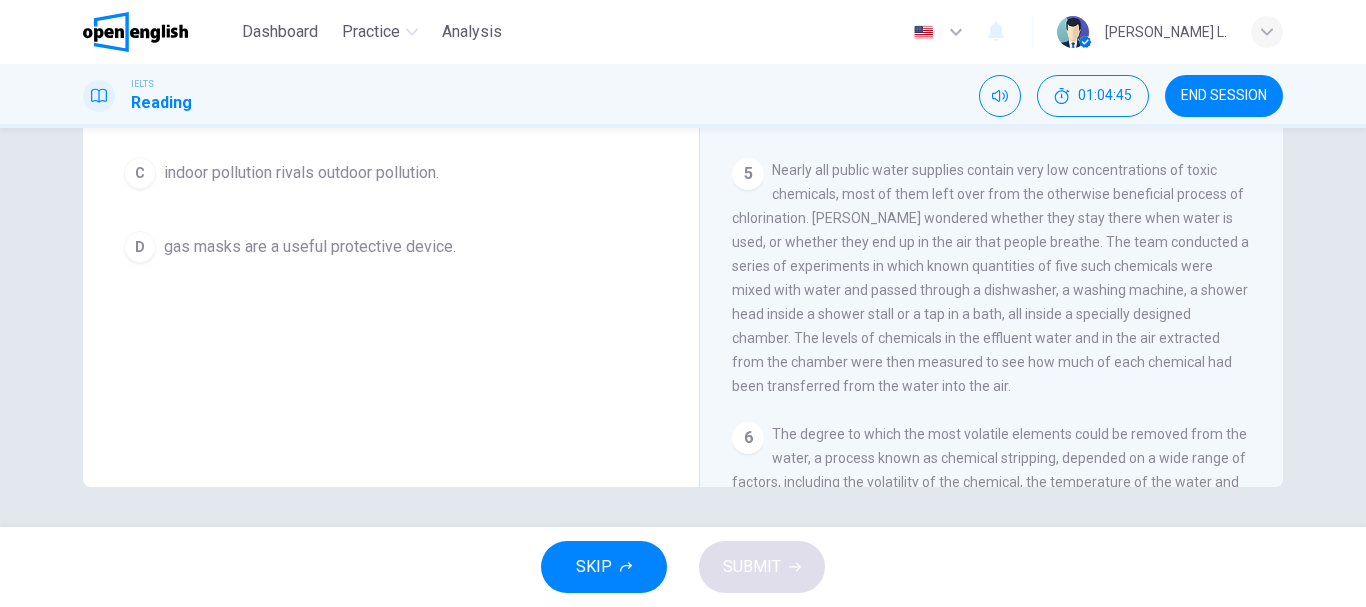 click on "Question 12 Choose the correct answer,  A ,  B ,  C  or  D .
As a result of their experiments, [PERSON_NAME] team found that A dishwashers are very efficient machines. B tap water is as polluted as bottled water. C indoor pollution rivals outdoor pollution. D gas masks are a useful protective device." at bounding box center [391, 149] 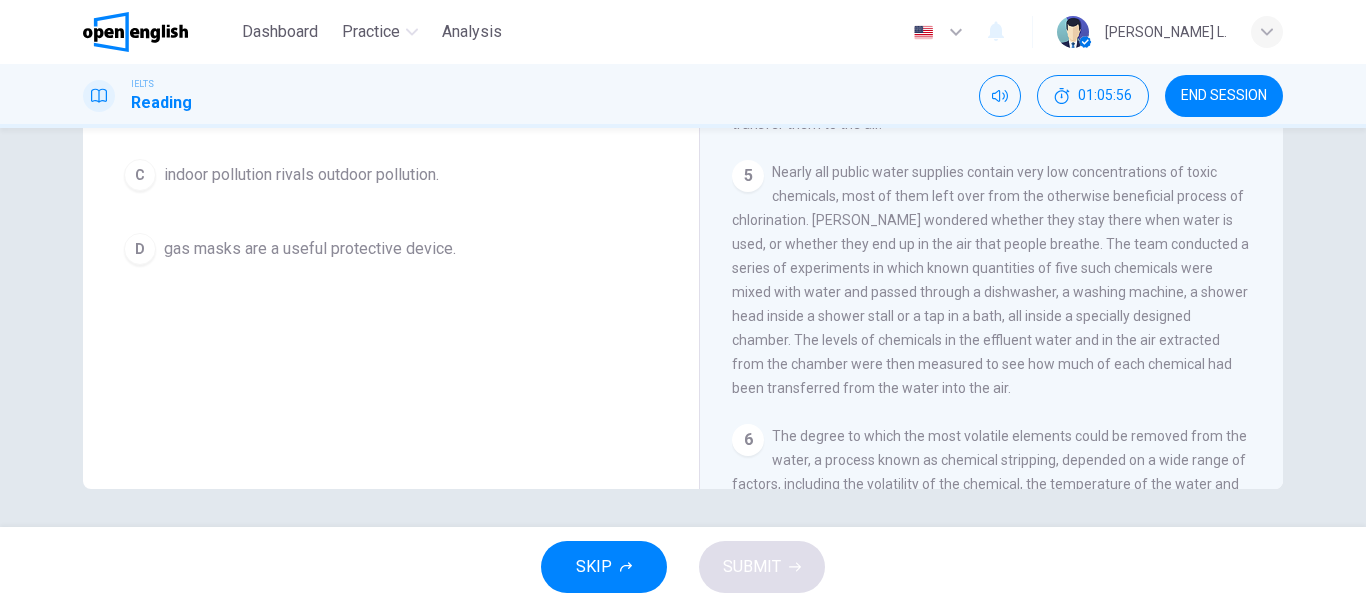 scroll, scrollTop: 376, scrollLeft: 0, axis: vertical 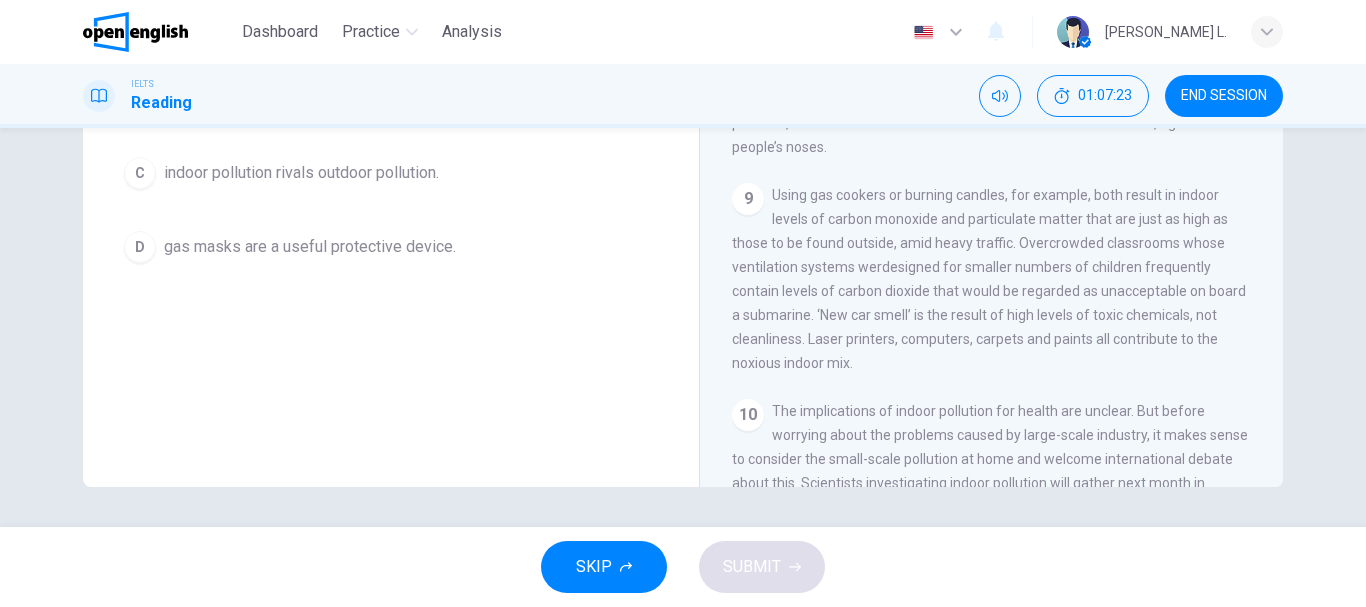 click on "Question 12 Choose the correct answer,  A ,  B ,  C  or  D .
As a result of their experiments, [PERSON_NAME] team found that A dishwashers are very efficient machines. B tap water is as polluted as bottled water. C indoor pollution rivals outdoor pollution. D gas masks are a useful protective device." at bounding box center [391, 149] 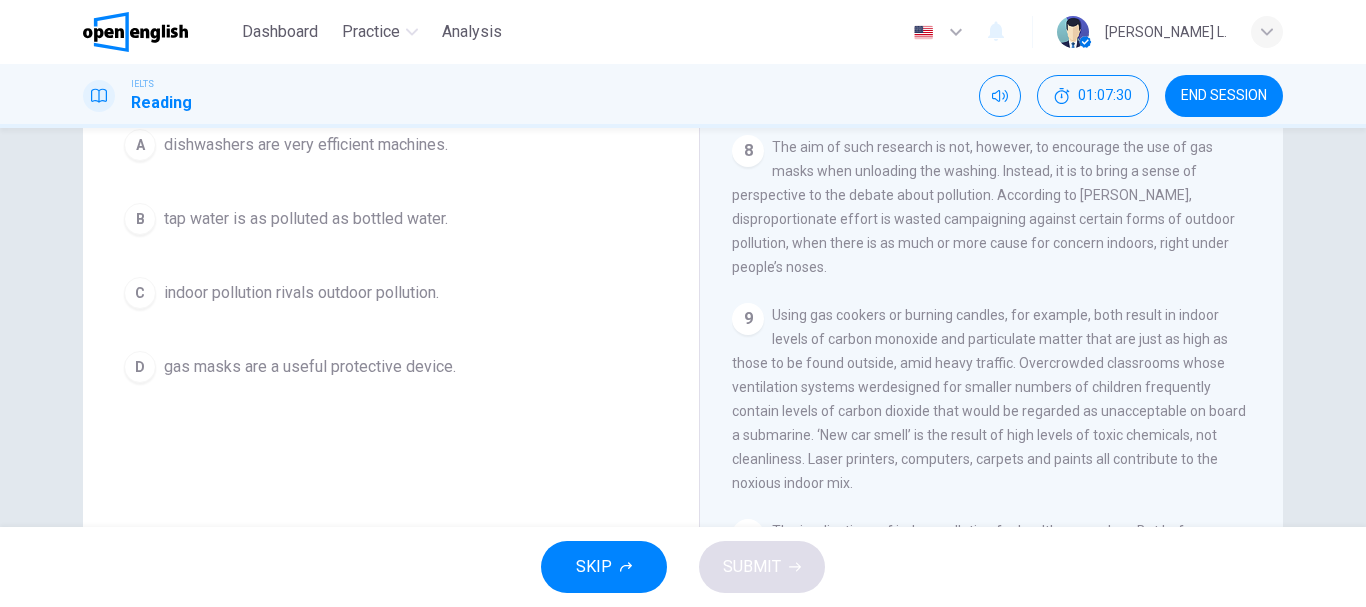 scroll, scrollTop: 296, scrollLeft: 0, axis: vertical 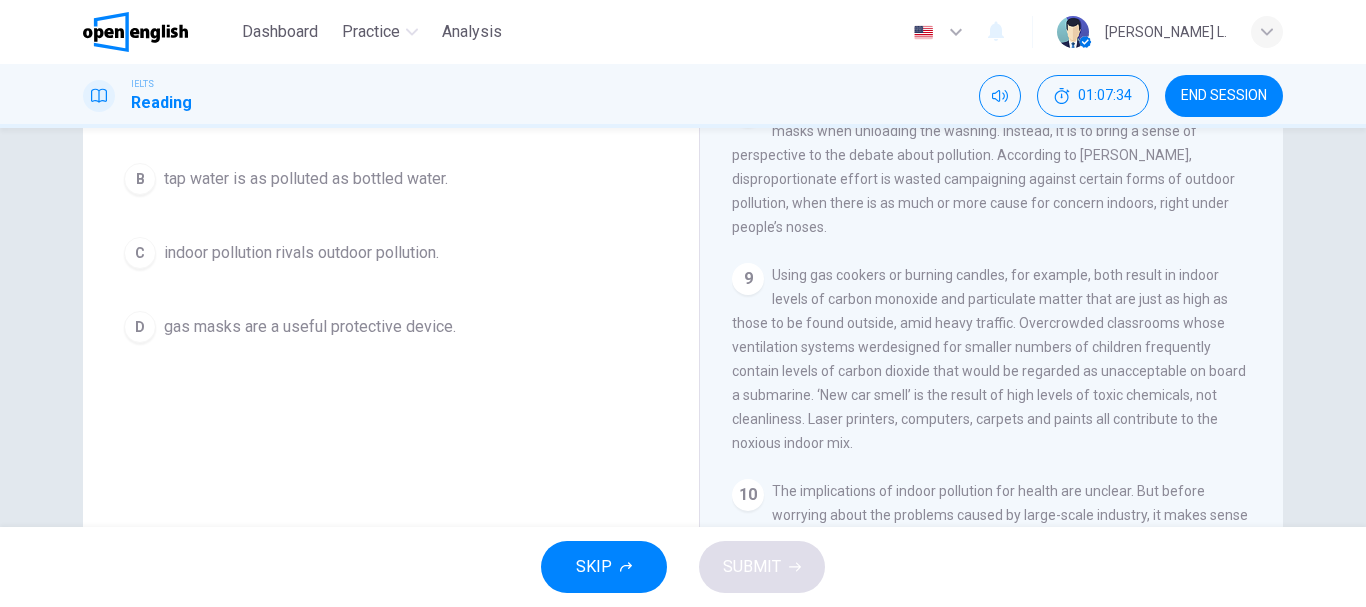 click on "CLICK TO ZOOM Click to Zoom 1 Since the early eighties we have been only too aware of the devastating effects of large-scale environmental pollution. Such pollution is generally the result of poor government planning in many developing nations or the short-sighted, selfish policies of the already industrialised countries which encourage a minority of the world’s population to squander the majority of its natural resources. 2 3 4 The latest study, conducted by two environmental engineers, [PERSON_NAME] and [PERSON_NAME], of the [GEOGRAPHIC_DATA][US_STATE] in [GEOGRAPHIC_DATA], and published in Environmental Science and Technology, suggests that it is the process of keeping clean that may be making indoor pollution worse. The researchers found that baths, showers, dishwashers and washing machines can all be significant sources of indoor pollution, because they extract trace amounts of chemicals from the water that they use and transfer them to the air. 5 6 7 8 9 10" at bounding box center (1005, 263) 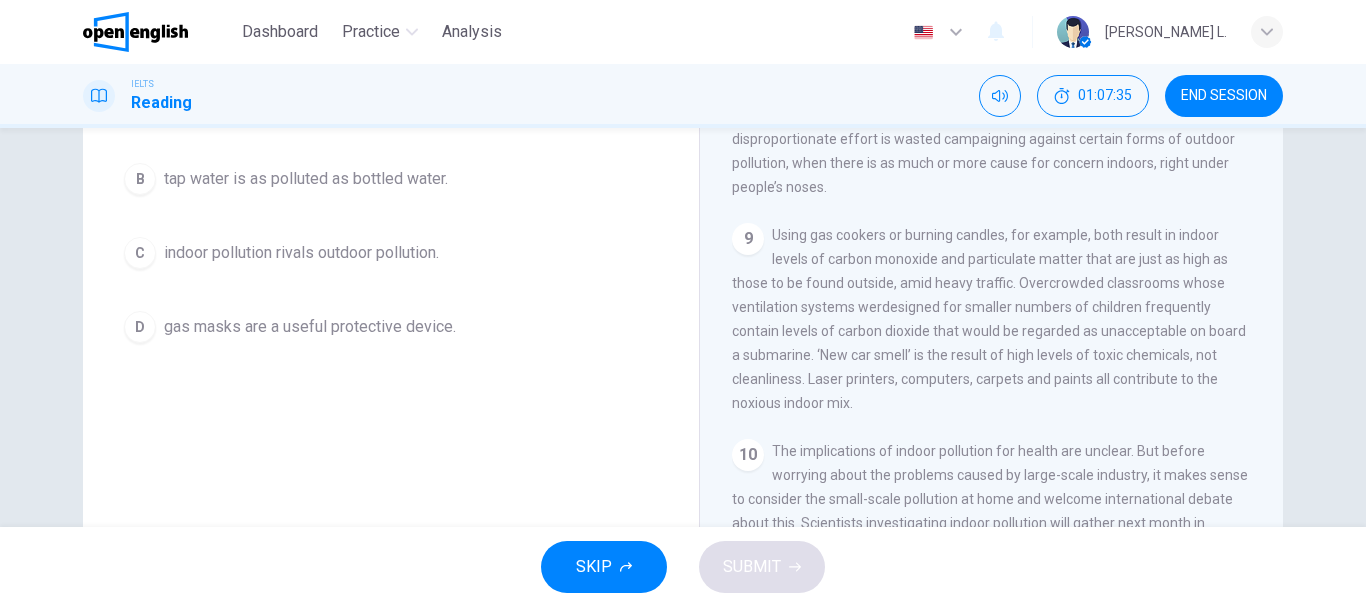 scroll, scrollTop: 1854, scrollLeft: 0, axis: vertical 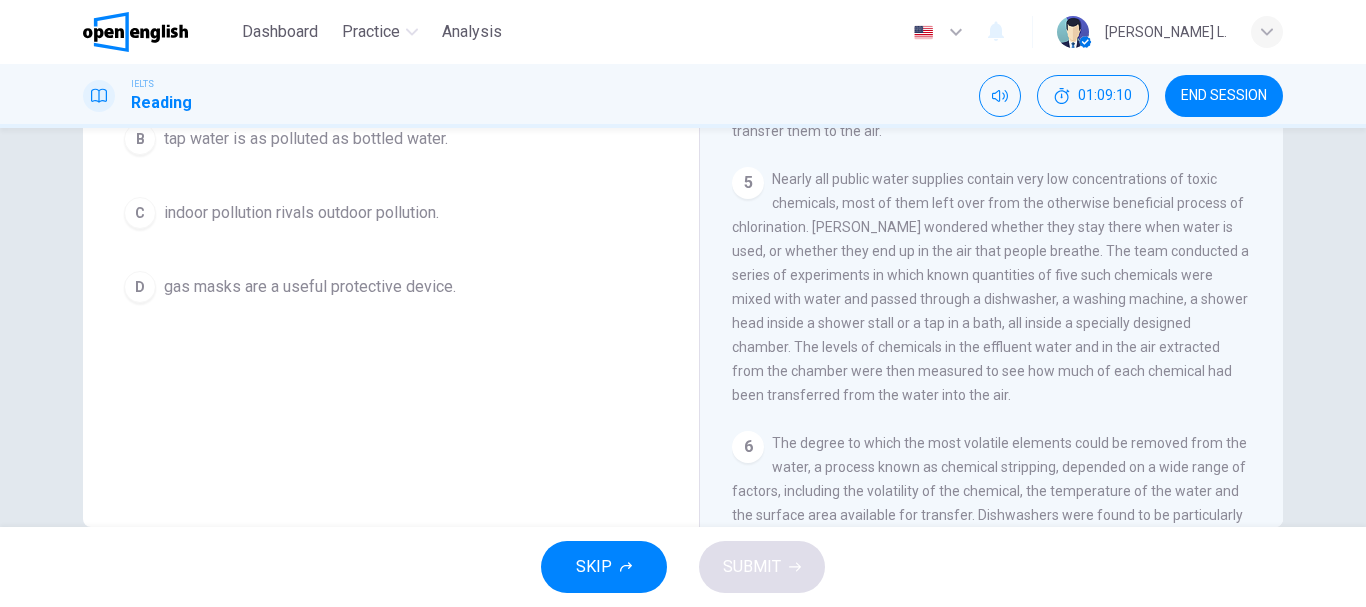 click on "Question 12 Choose the correct answer,  A ,  B ,  C  or  D .
As a result of their experiments, [PERSON_NAME] team found that A dishwashers are very efficient machines. B tap water is as polluted as bottled water. C indoor pollution rivals outdoor pollution. D gas masks are a useful protective device." at bounding box center (391, 189) 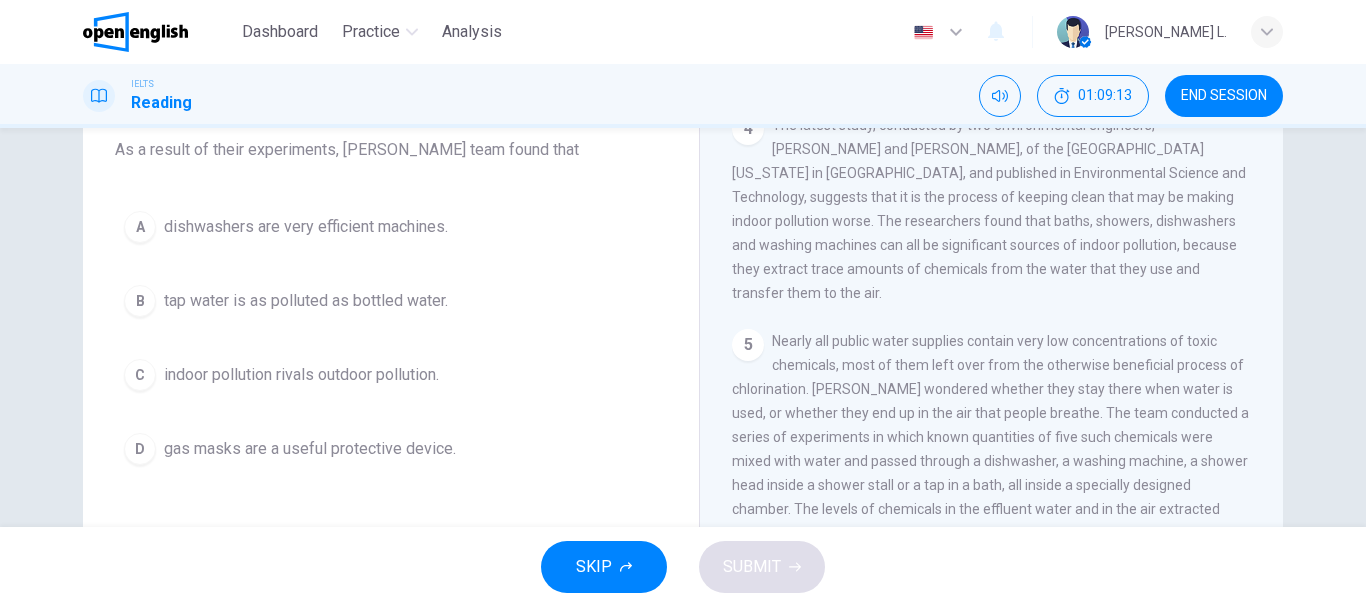 scroll, scrollTop: 176, scrollLeft: 0, axis: vertical 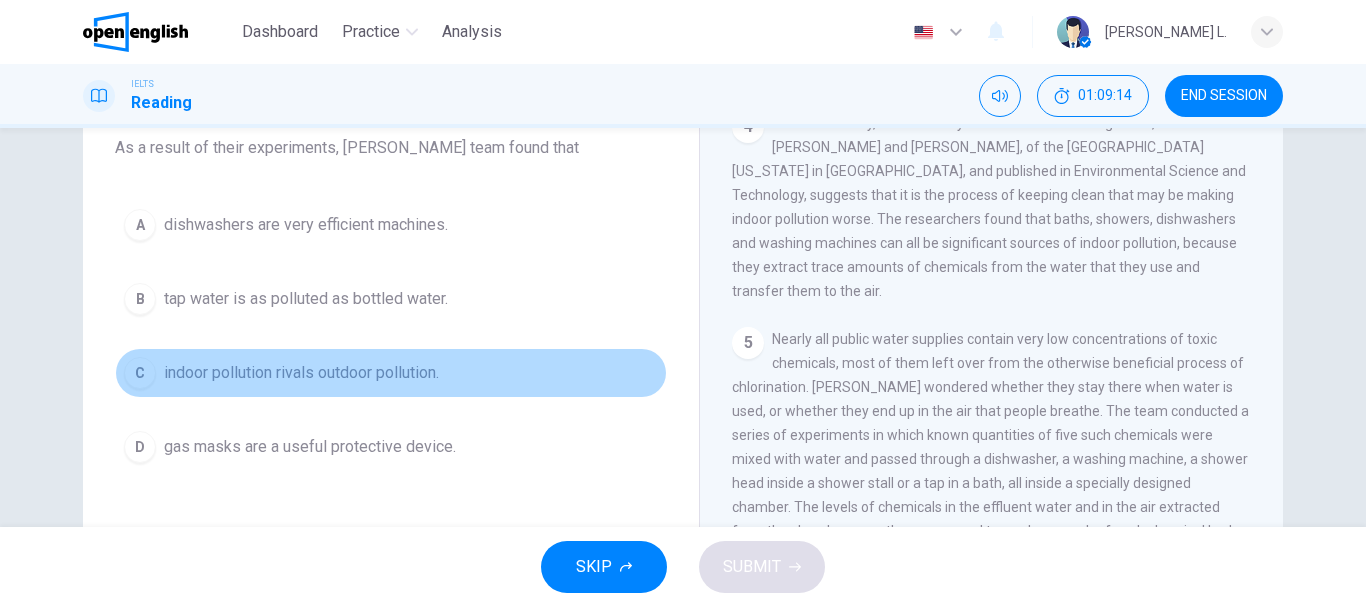 click on "indoor pollution rivals outdoor pollution." at bounding box center (301, 373) 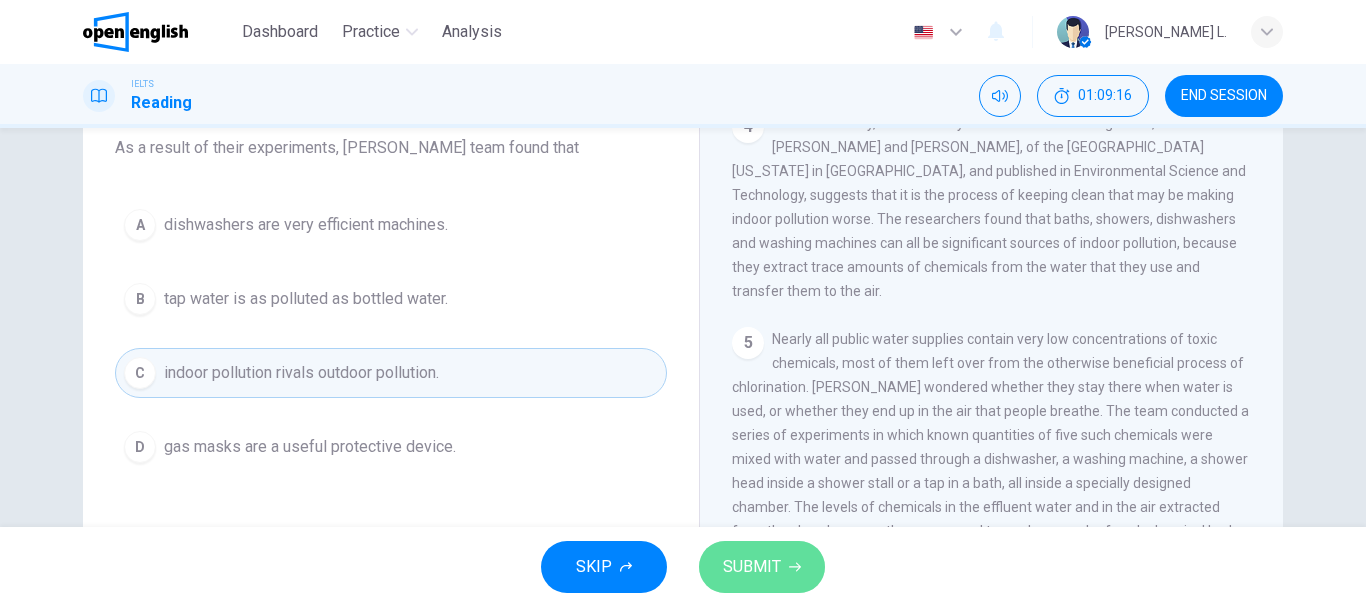 click 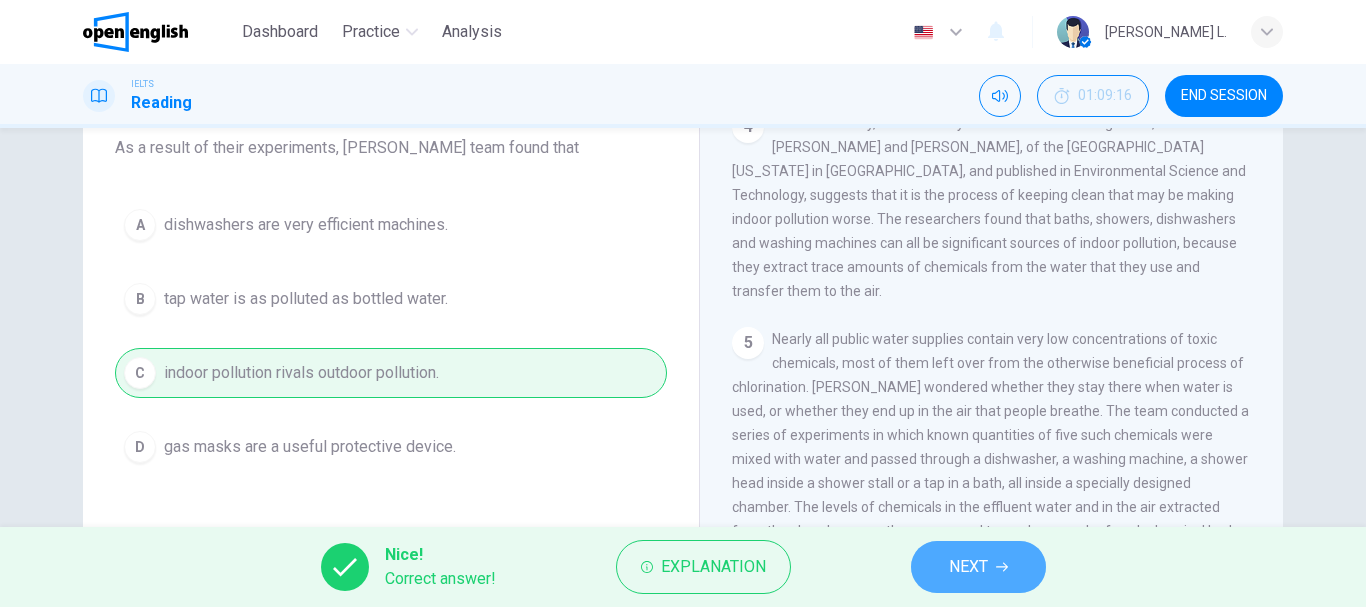 click on "NEXT" at bounding box center [968, 567] 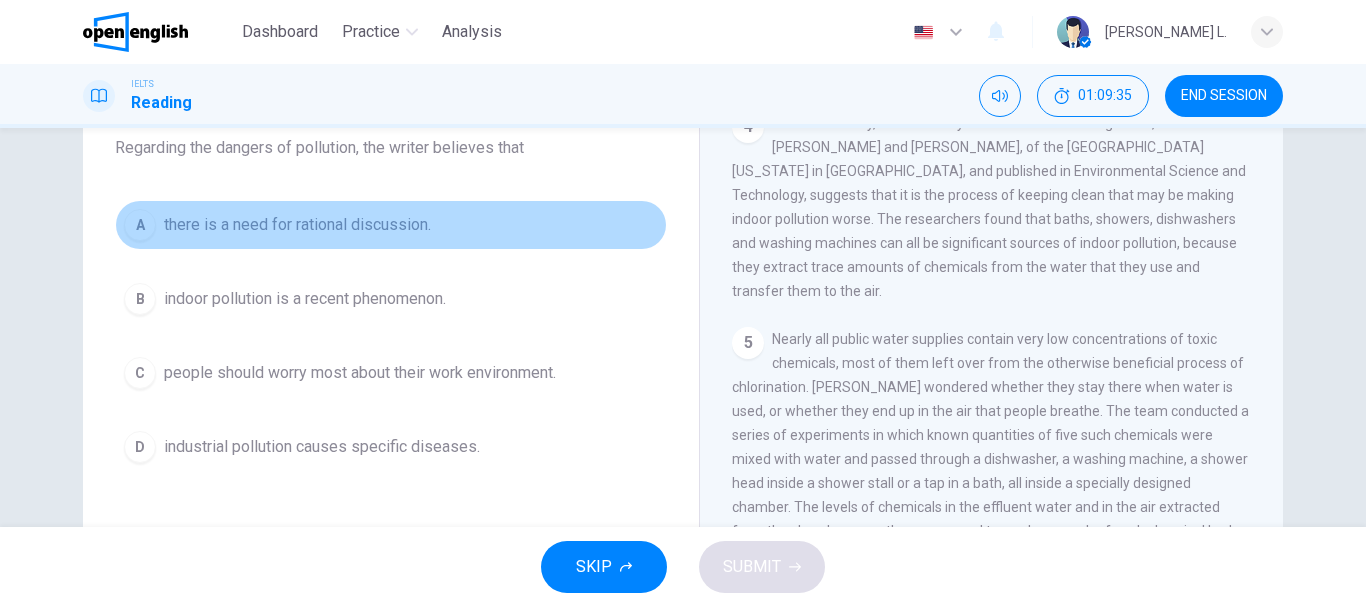 click on "there is a need for rational discussion." at bounding box center [297, 225] 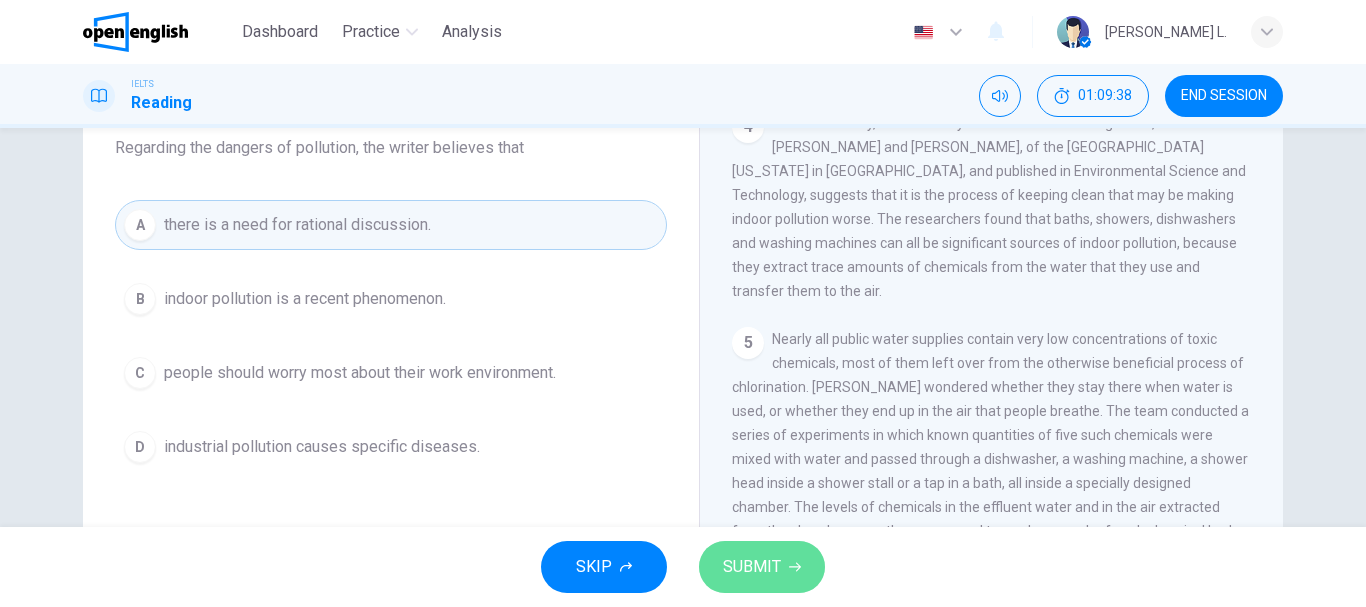 click 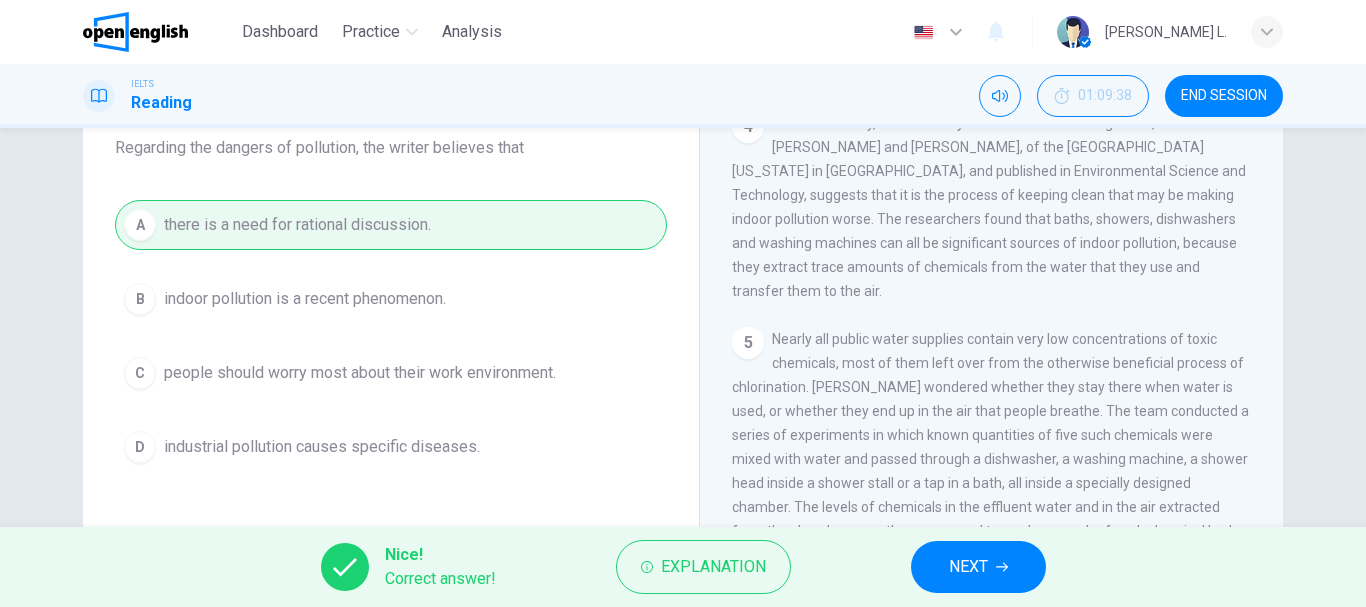 click on "NEXT" at bounding box center [978, 567] 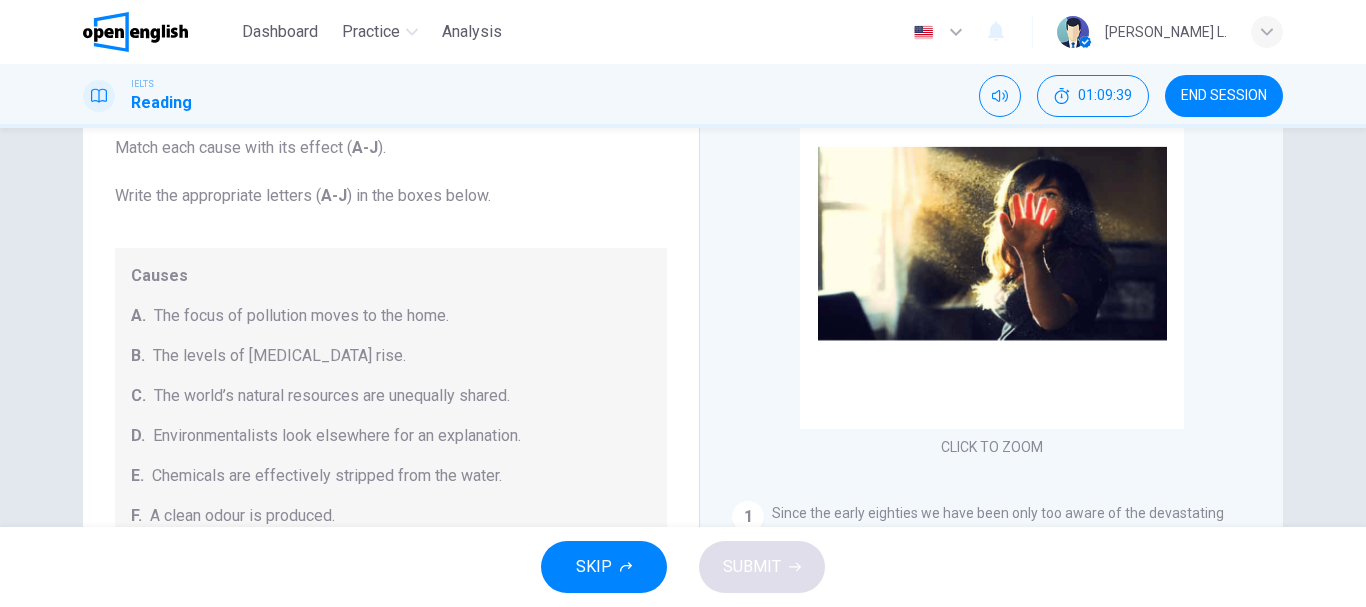 click on "The Reading Passage describes a number of cause and effect relationships.
Match each cause with its effect ( A-J ).
Write the appropriate letters ( A-J ) in the boxes below." at bounding box center [391, 148] 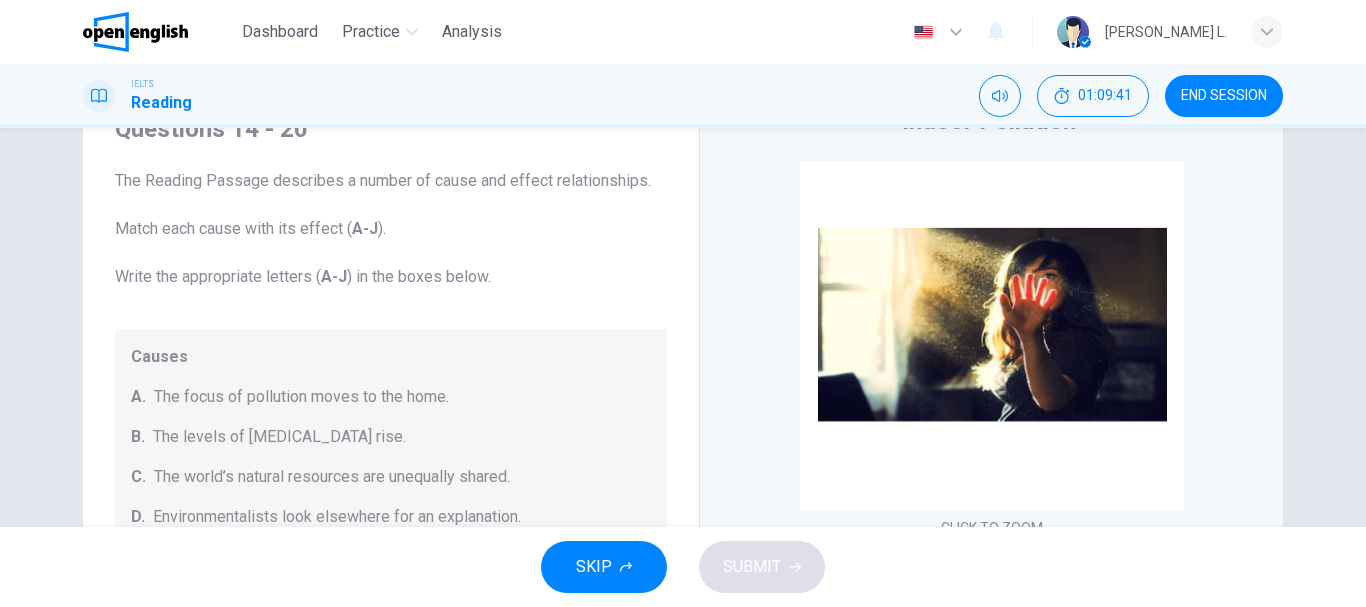 scroll, scrollTop: 56, scrollLeft: 0, axis: vertical 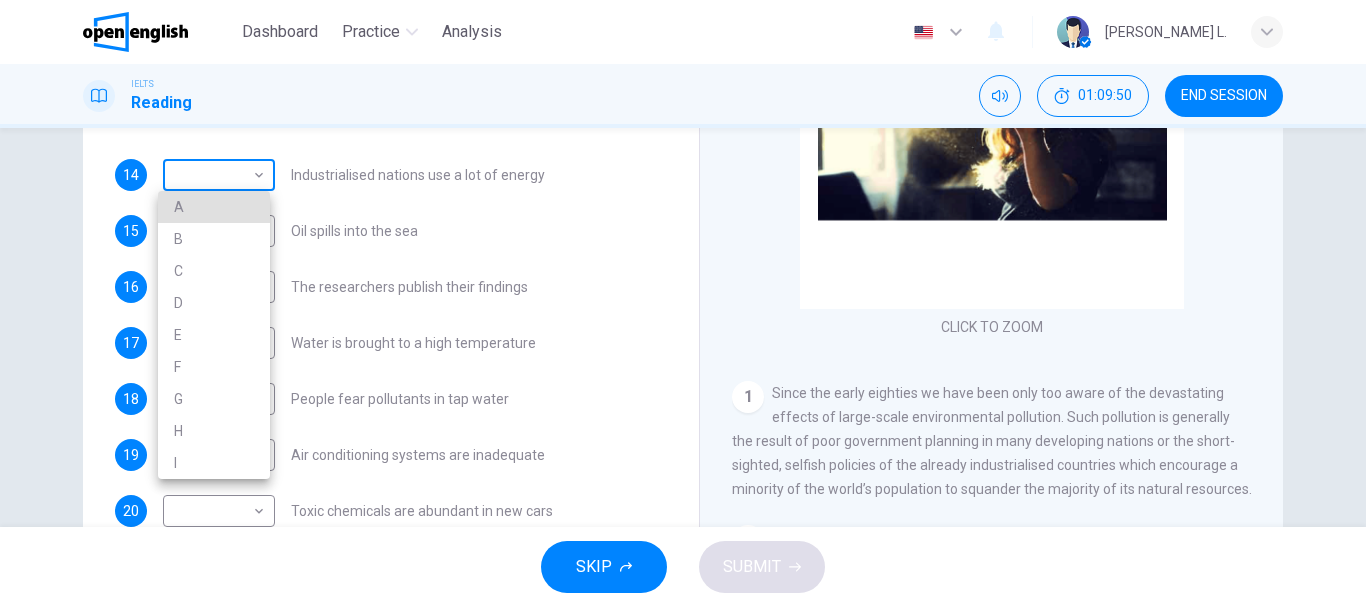 click on "This site uses cookies, as explained in our  Privacy Policy . If you agree to the use of cookies, please click the Accept button and continue to browse our site.   Privacy Policy Accept This site uses cookies, as explained in our  Privacy Policy . If you agree to the use of cookies, please click the Accept button and continue to browse our site.   Privacy Policy Accept Dashboard Practice Analysis English ** ​ [PERSON_NAME] L. IELTS Reading 01:09:50 END SESSION Questions 14 - 20 The Reading Passage describes a number of cause and effect relationships.
Match each cause with its effect ( A-J ).
Write the appropriate letters ( A-J ) in the boxes below. Causes A. The focus of pollution moves to the home. B. The levels of [MEDICAL_DATA] rise. C. The world’s natural resources are unequally shared. D. Environmentalists look elsewhere for an explanation. E. Chemicals are effectively stripped from the water. F. A clean odour is produced. G. Sales of bottled water increase. H. I. 14 ​ ​ 15 ​ ​ 1" at bounding box center (683, 303) 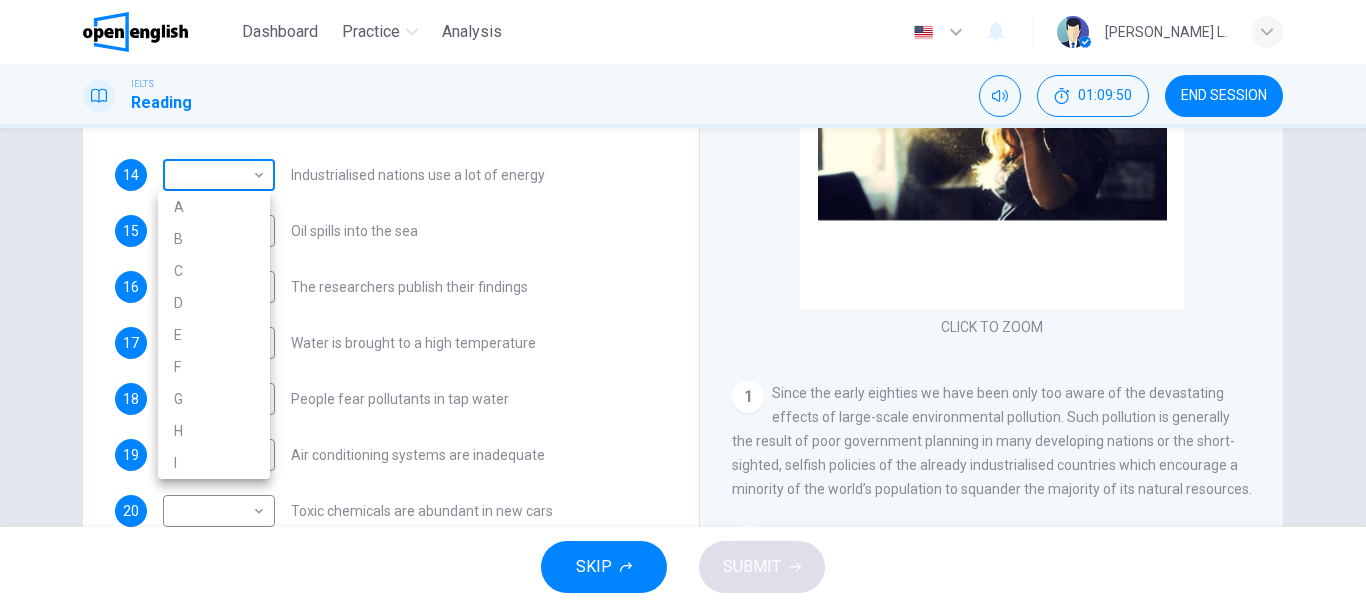click at bounding box center [683, 303] 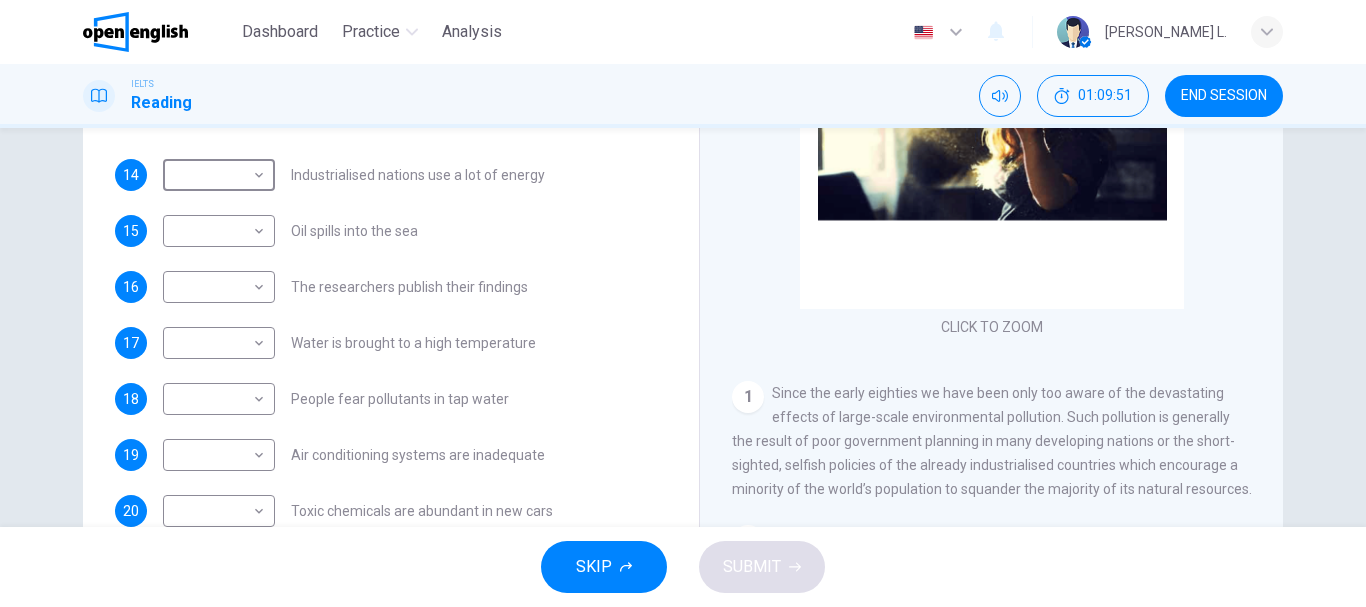 click on "Questions 14 - 20 The Reading Passage describes a number of cause and effect relationships.
Match each cause with its effect ( A-J ).
Write the appropriate letters ( A-J ) in the boxes below. Causes A. The focus of pollution moves to the home. B. The levels of [MEDICAL_DATA] rise. C. The world’s natural resources are unequally shared. D. Environmentalists look elsewhere for an explanation. E. Chemicals are effectively stripped from the water. F. A clean odour is produced. G. Sales of bottled water increase. H. The levels of carbon dioxide rise. I. The chlorine content of drinking water increased. 14 ​ ​ Industrialised nations use a lot of energy 15 ​ ​ Oil spills into the sea 16 ​ ​ The researchers publish their findings 17 ​ ​ Water is brought to a high temperature 18 ​ ​ People fear pollutants in tap water 19 ​ ​ Air conditioning systems are inadequate 20 ​ ​ Toxic chemicals are abundant in new cars" at bounding box center (391, 7) 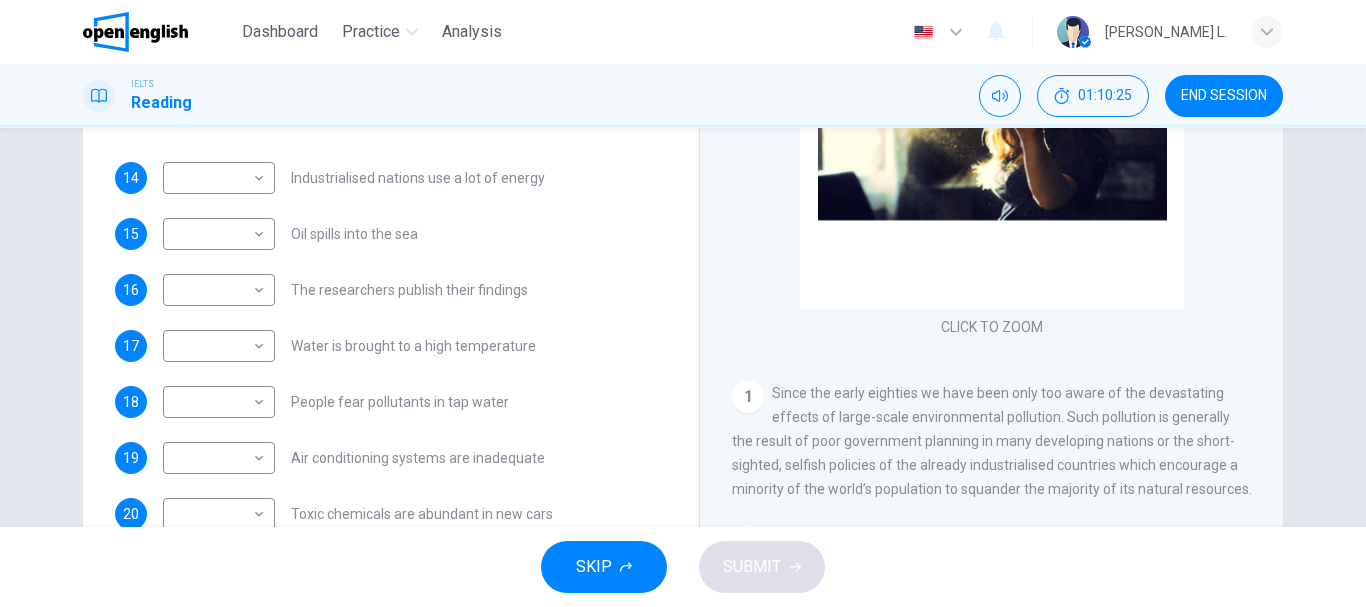 scroll, scrollTop: 425, scrollLeft: 0, axis: vertical 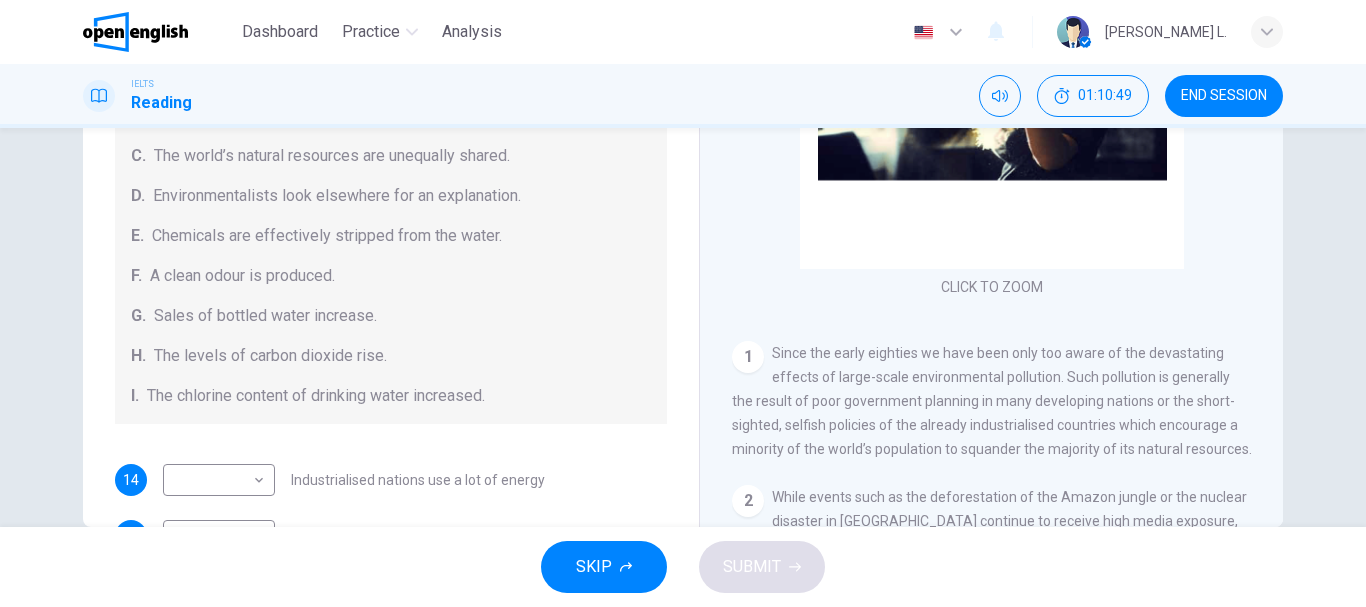 click on "Indoor Pollution CLICK TO ZOOM Click to Zoom 1 Since the early eighties we have been only too aware of the devastating effects of large-scale environmental pollution. Such pollution is generally the result of poor government planning in many developing nations or the short-sighted, selfish policies of the already industrialised countries which encourage a minority of the world’s population to squander the majority of its natural resources. 2 3 4 The latest study, conducted by two environmental engineers, [PERSON_NAME] and [PERSON_NAME], of the [GEOGRAPHIC_DATA][US_STATE] in [GEOGRAPHIC_DATA], and published in Environmental Science and Technology, suggests that it is the process of keeping clean that may be making indoor pollution worse. The researchers found that baths, showers, dishwashers and washing machines can all be significant sources of indoor pollution, because they extract trace amounts of chemicals from the water that they use and transfer them to the air. 5 6 7 8 9 10" at bounding box center (991, 195) 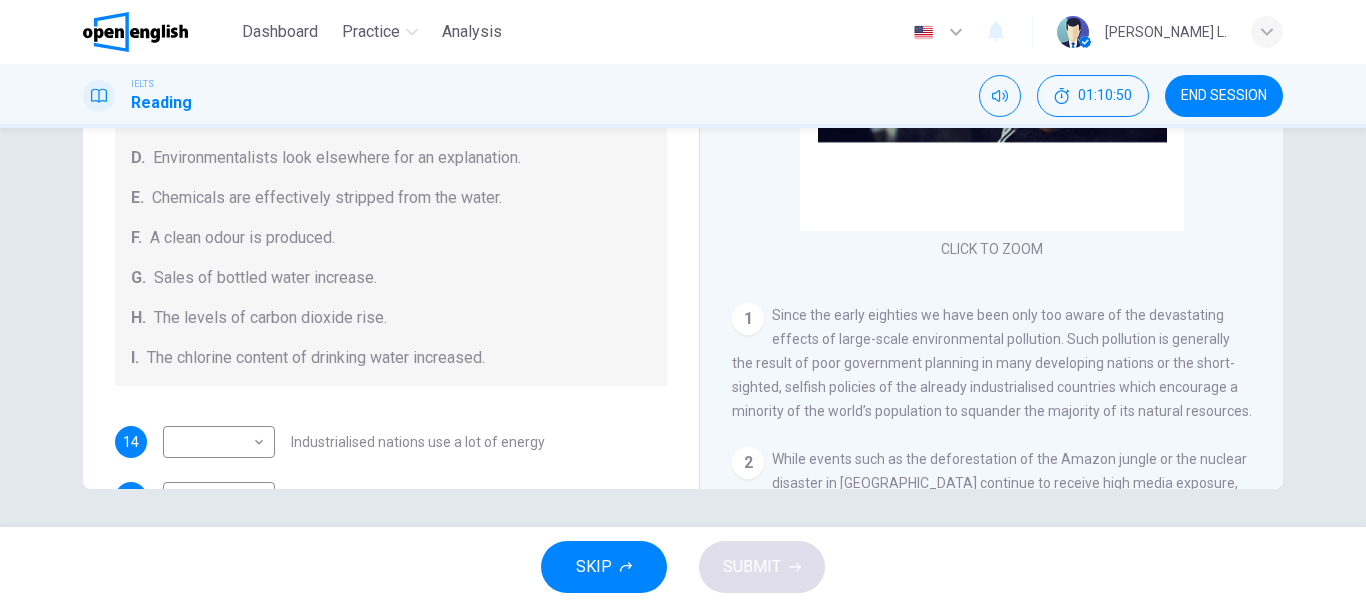 scroll, scrollTop: 376, scrollLeft: 0, axis: vertical 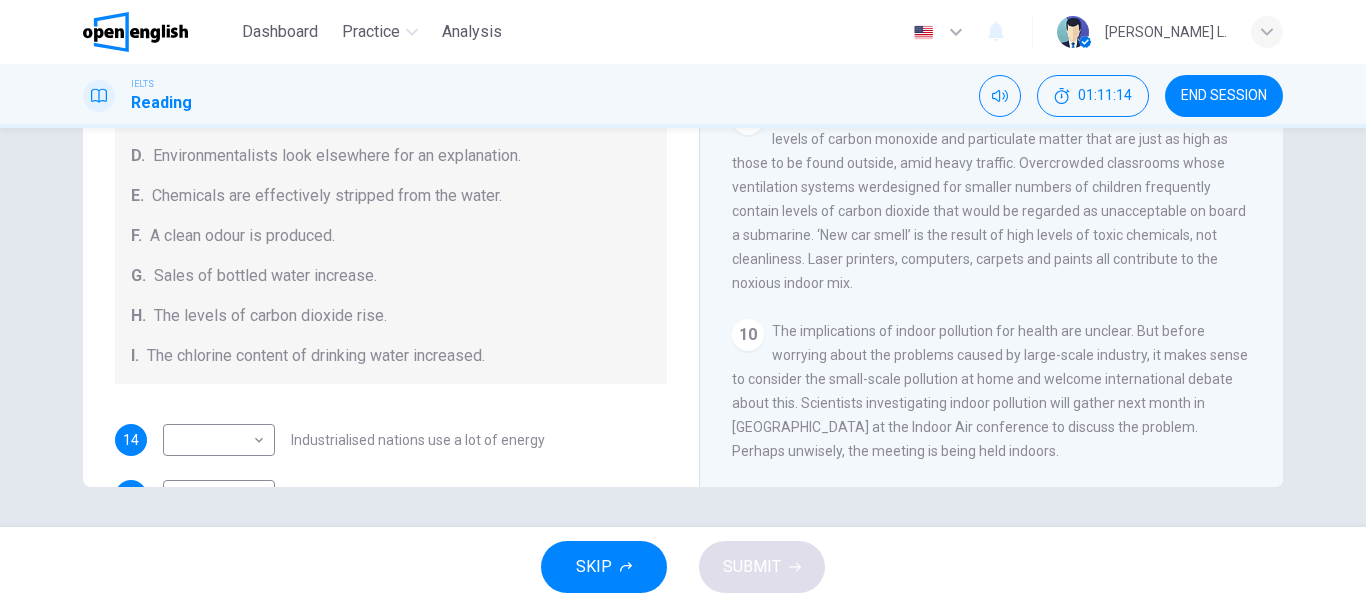 click on "Indoor Pollution CLICK TO ZOOM Click to Zoom 1 Since the early eighties we have been only too aware of the devastating effects of large-scale environmental pollution. Such pollution is generally the result of poor government planning in many developing nations or the short-sighted, selfish policies of the already industrialised countries which encourage a minority of the world’s population to squander the majority of its natural resources. 2 3 4 The latest study, conducted by two environmental engineers, [PERSON_NAME] and [PERSON_NAME], of the [GEOGRAPHIC_DATA][US_STATE] in [GEOGRAPHIC_DATA], and published in Environmental Science and Technology, suggests that it is the process of keeping clean that may be making indoor pollution worse. The researchers found that baths, showers, dishwashers and washing machines can all be significant sources of indoor pollution, because they extract trace amounts of chemicals from the water that they use and transfer them to the air. 5 6 7 8 9 10" at bounding box center (991, 155) 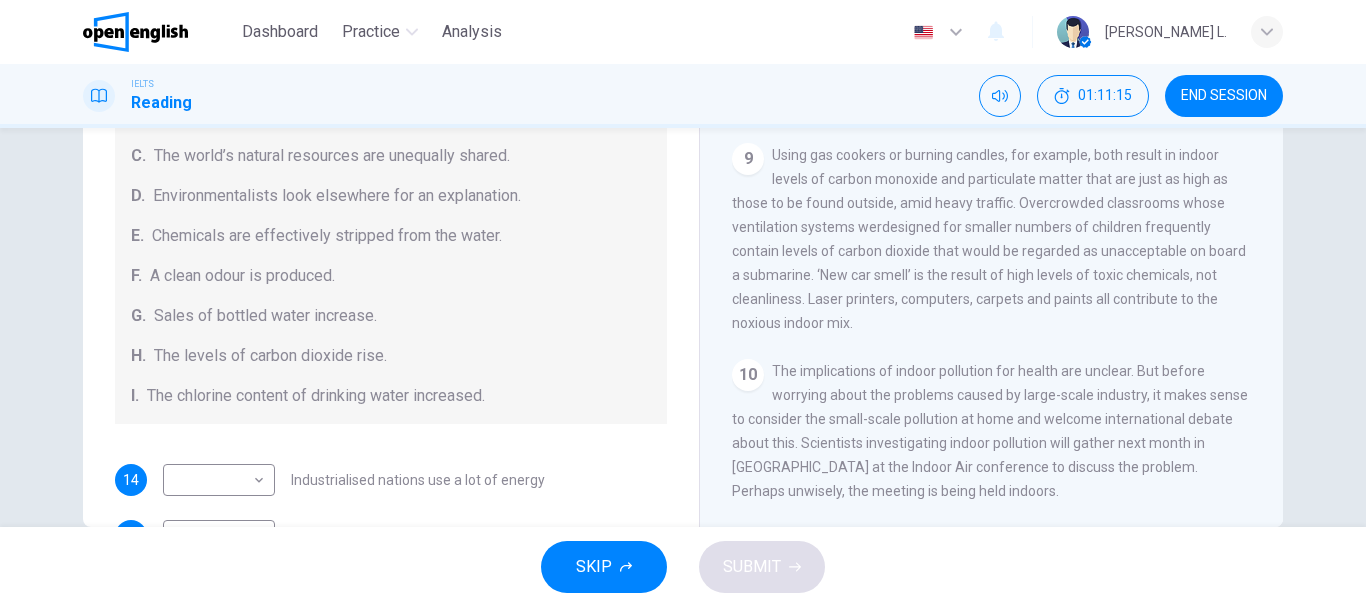 scroll, scrollTop: 296, scrollLeft: 0, axis: vertical 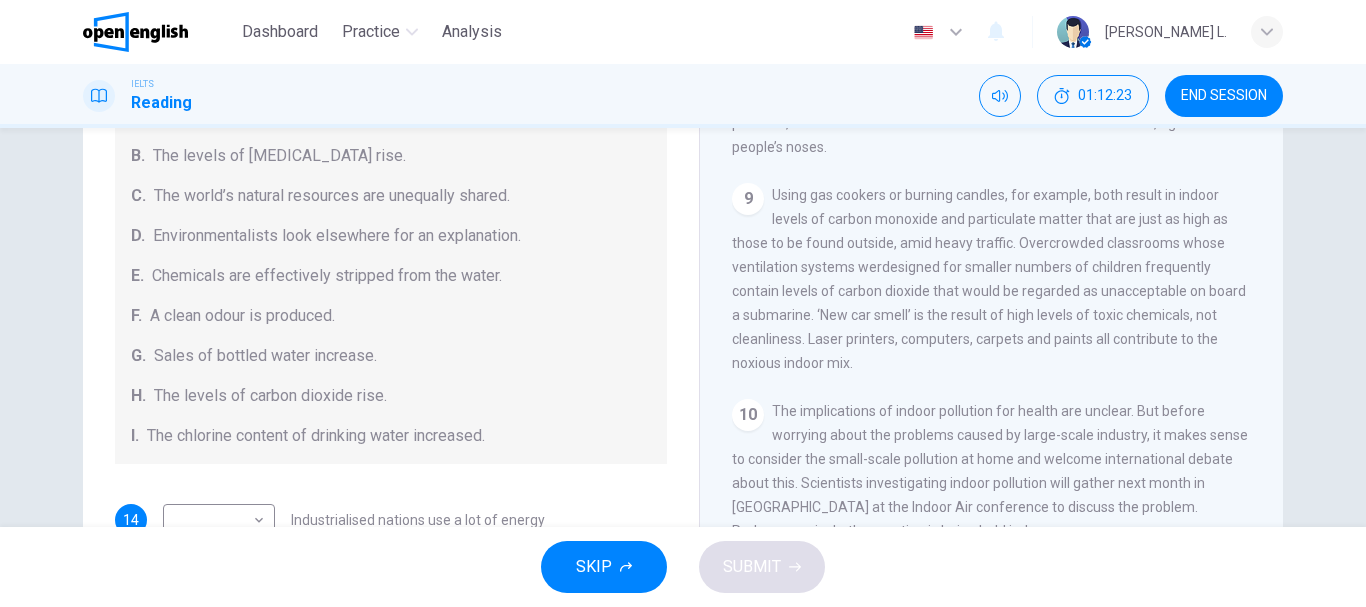 click on "Indoor Pollution CLICK TO ZOOM Click to Zoom 1 Since the early eighties we have been only too aware of the devastating effects of large-scale environmental pollution. Such pollution is generally the result of poor government planning in many developing nations or the short-sighted, selfish policies of the already industrialised countries which encourage a minority of the world’s population to squander the majority of its natural resources. 2 3 4 The latest study, conducted by two environmental engineers, [PERSON_NAME] and [PERSON_NAME], of the [GEOGRAPHIC_DATA][US_STATE] in [GEOGRAPHIC_DATA], and published in Environmental Science and Technology, suggests that it is the process of keeping clean that may be making indoor pollution worse. The researchers found that baths, showers, dishwashers and washing machines can all be significant sources of indoor pollution, because they extract trace amounts of chemicals from the water that they use and transfer them to the air. 5 6 7 8 9 10" at bounding box center [991, 235] 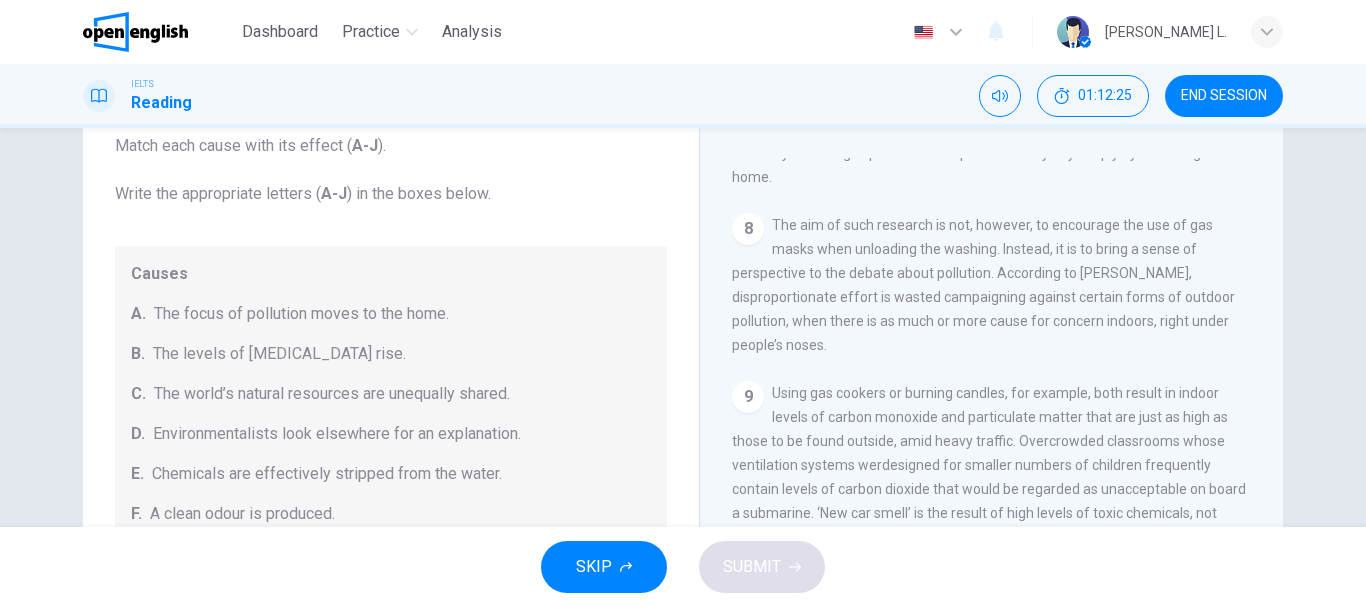 scroll, scrollTop: 96, scrollLeft: 0, axis: vertical 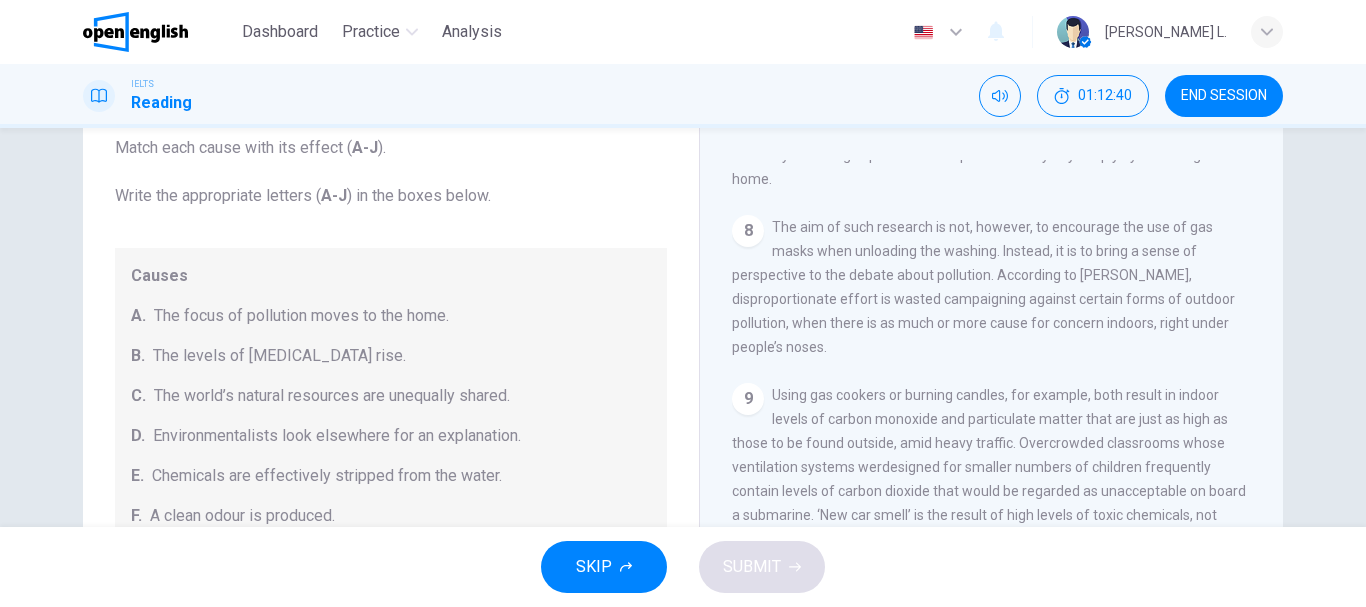click on "Indoor Pollution CLICK TO ZOOM Click to Zoom 1 Since the early eighties we have been only too aware of the devastating effects of large-scale environmental pollution. Such pollution is generally the result of poor government planning in many developing nations or the short-sighted, selfish policies of the already industrialised countries which encourage a minority of the world’s population to squander the majority of its natural resources. 2 3 4 The latest study, conducted by two environmental engineers, [PERSON_NAME] and [PERSON_NAME], of the [GEOGRAPHIC_DATA][US_STATE] in [GEOGRAPHIC_DATA], and published in Environmental Science and Technology, suggests that it is the process of keeping clean that may be making indoor pollution worse. The researchers found that baths, showers, dishwashers and washing machines can all be significant sources of indoor pollution, because they extract trace amounts of chemicals from the water that they use and transfer them to the air. 5 6 7 8 9 10" at bounding box center [991, 435] 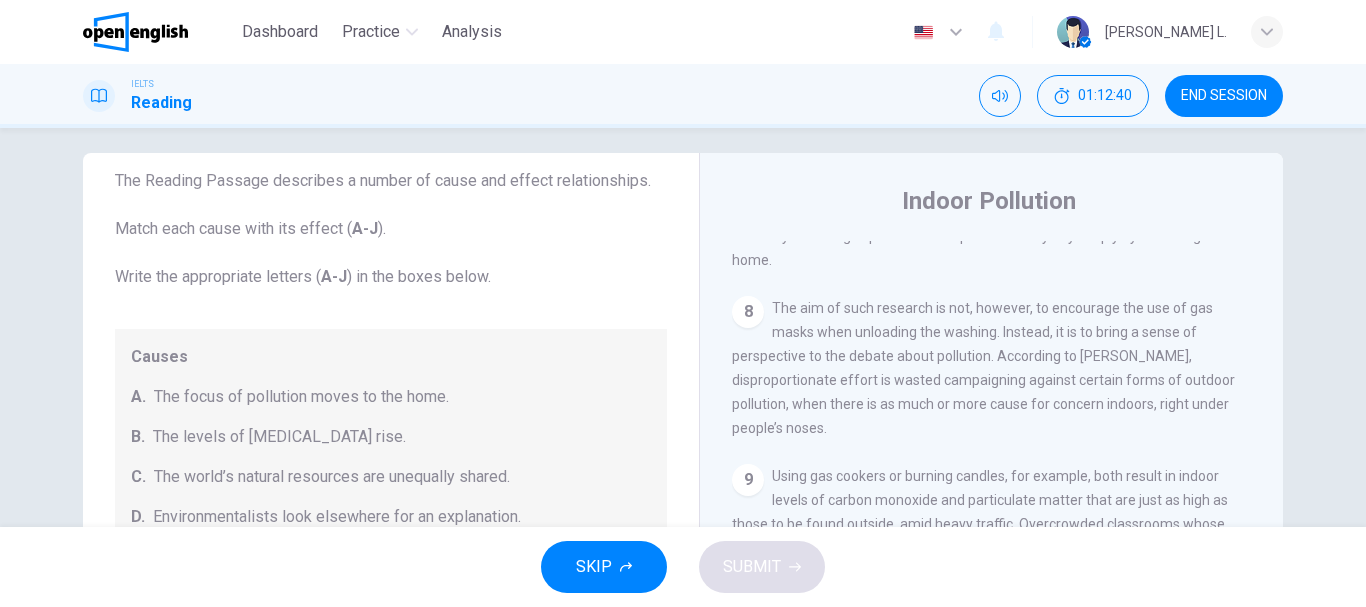 scroll, scrollTop: 0, scrollLeft: 0, axis: both 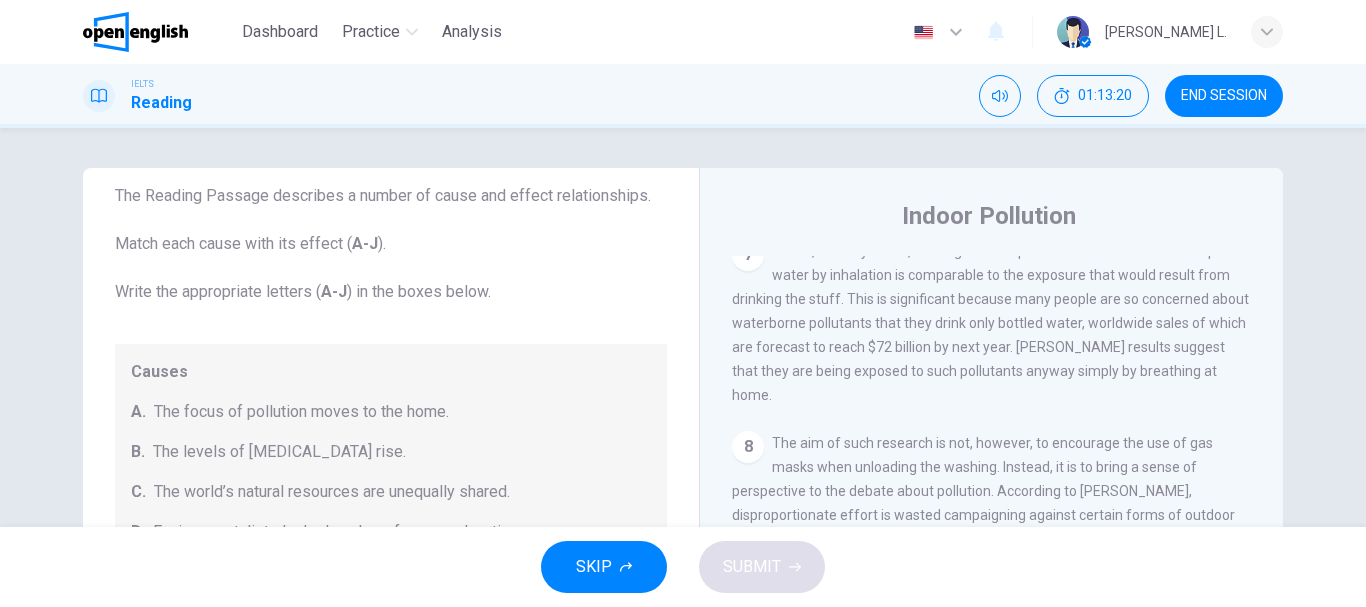 click on "Indoor Pollution CLICK TO ZOOM Click to Zoom 1 Since the early eighties we have been only too aware of the devastating effects of large-scale environmental pollution. Such pollution is generally the result of poor government planning in many developing nations or the short-sighted, selfish policies of the already industrialised countries which encourage a minority of the world’s population to squander the majority of its natural resources. 2 3 4 The latest study, conducted by two environmental engineers, [PERSON_NAME] and [PERSON_NAME], of the [GEOGRAPHIC_DATA][US_STATE] in [GEOGRAPHIC_DATA], and published in Environmental Science and Technology, suggests that it is the process of keeping clean that may be making indoor pollution worse. The researchers found that baths, showers, dishwashers and washing machines can all be significant sources of indoor pollution, because they extract trace amounts of chemicals from the water that they use and transfer them to the air. 5 6 7 8 9 10" at bounding box center [991, 531] 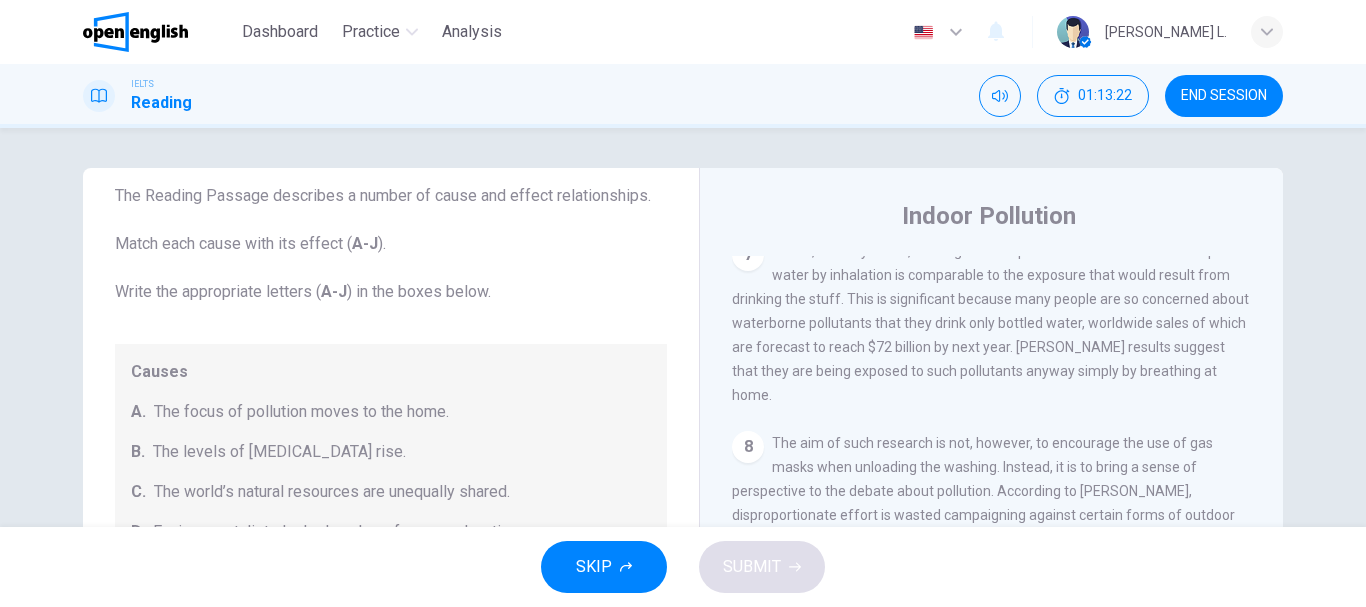 click on "Indoor Pollution CLICK TO ZOOM Click to Zoom 1 Since the early eighties we have been only too aware of the devastating effects of large-scale environmental pollution. Such pollution is generally the result of poor government planning in many developing nations or the short-sighted, selfish policies of the already industrialised countries which encourage a minority of the world’s population to squander the majority of its natural resources. 2 3 4 The latest study, conducted by two environmental engineers, [PERSON_NAME] and [PERSON_NAME], of the [GEOGRAPHIC_DATA][US_STATE] in [GEOGRAPHIC_DATA], and published in Environmental Science and Technology, suggests that it is the process of keeping clean that may be making indoor pollution worse. The researchers found that baths, showers, dishwashers and washing machines can all be significant sources of indoor pollution, because they extract trace amounts of chemicals from the water that they use and transfer them to the air. 5 6 7 8 9 10" at bounding box center (991, 531) 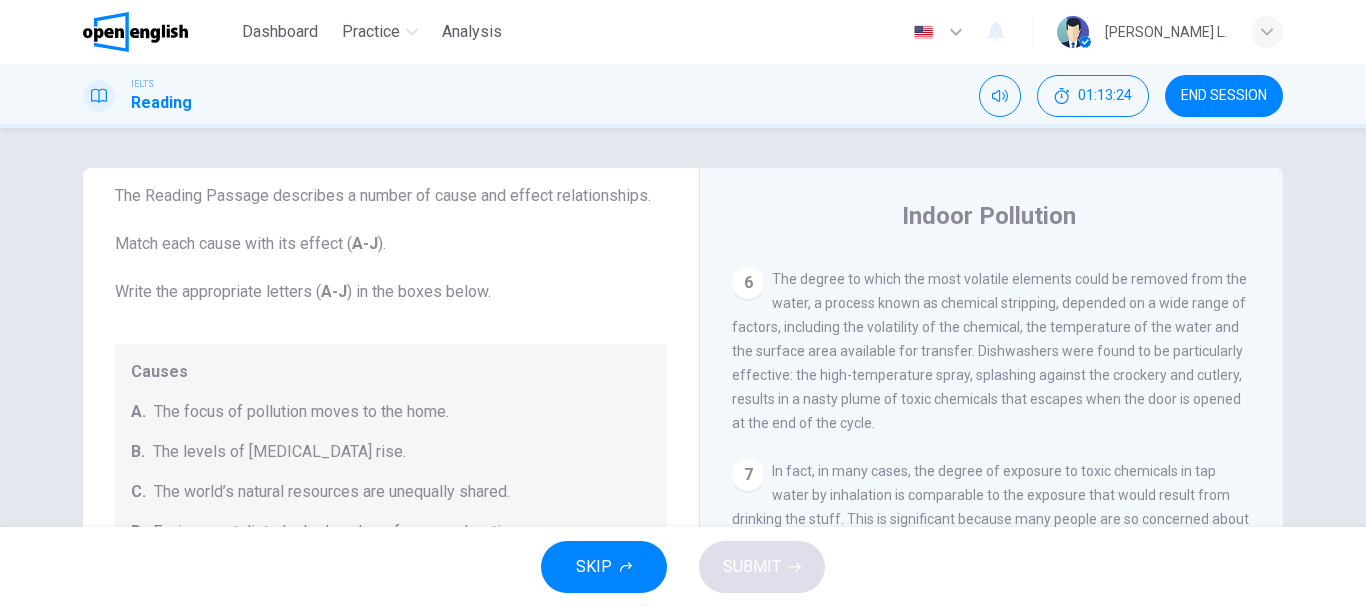 scroll, scrollTop: 1494, scrollLeft: 0, axis: vertical 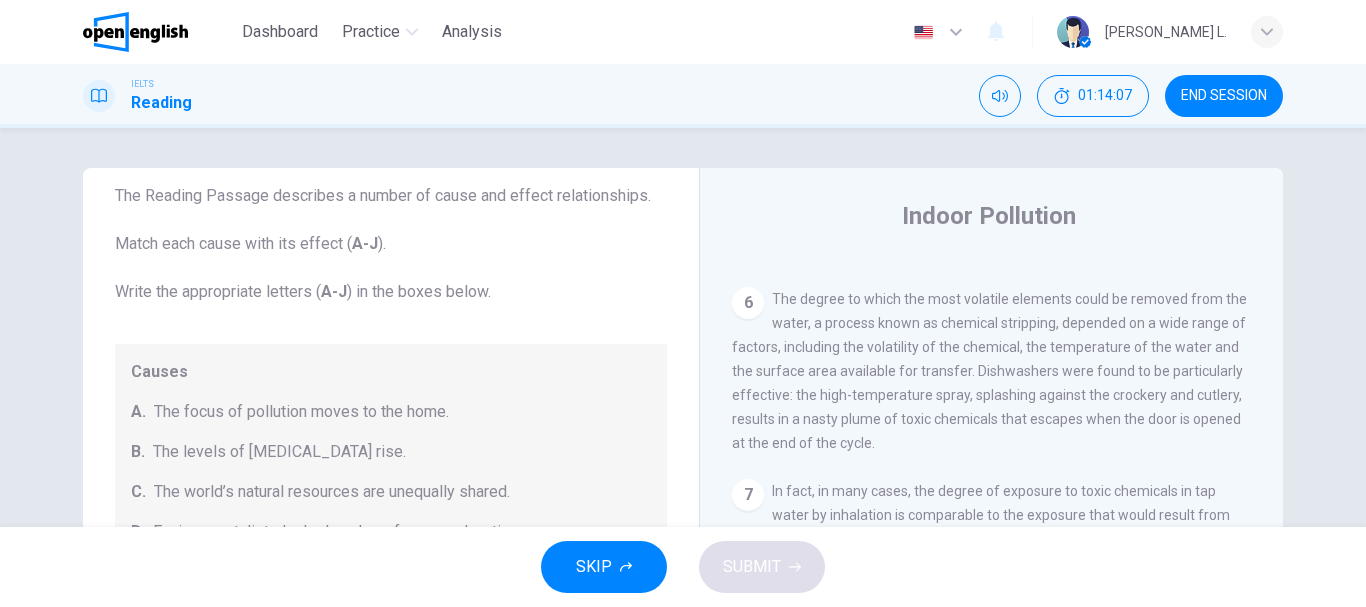 click on "Indoor Pollution CLICK TO ZOOM Click to Zoom 1 Since the early eighties we have been only too aware of the devastating effects of large-scale environmental pollution. Such pollution is generally the result of poor government planning in many developing nations or the short-sighted, selfish policies of the already industrialised countries which encourage a minority of the world’s population to squander the majority of its natural resources. 2 3 4 The latest study, conducted by two environmental engineers, [PERSON_NAME] and [PERSON_NAME], of the [GEOGRAPHIC_DATA][US_STATE] in [GEOGRAPHIC_DATA], and published in Environmental Science and Technology, suggests that it is the process of keeping clean that may be making indoor pollution worse. The researchers found that baths, showers, dishwashers and washing machines can all be significant sources of indoor pollution, because they extract trace amounts of chemicals from the water that they use and transfer them to the air. 5 6 7 8 9 10" at bounding box center (991, 531) 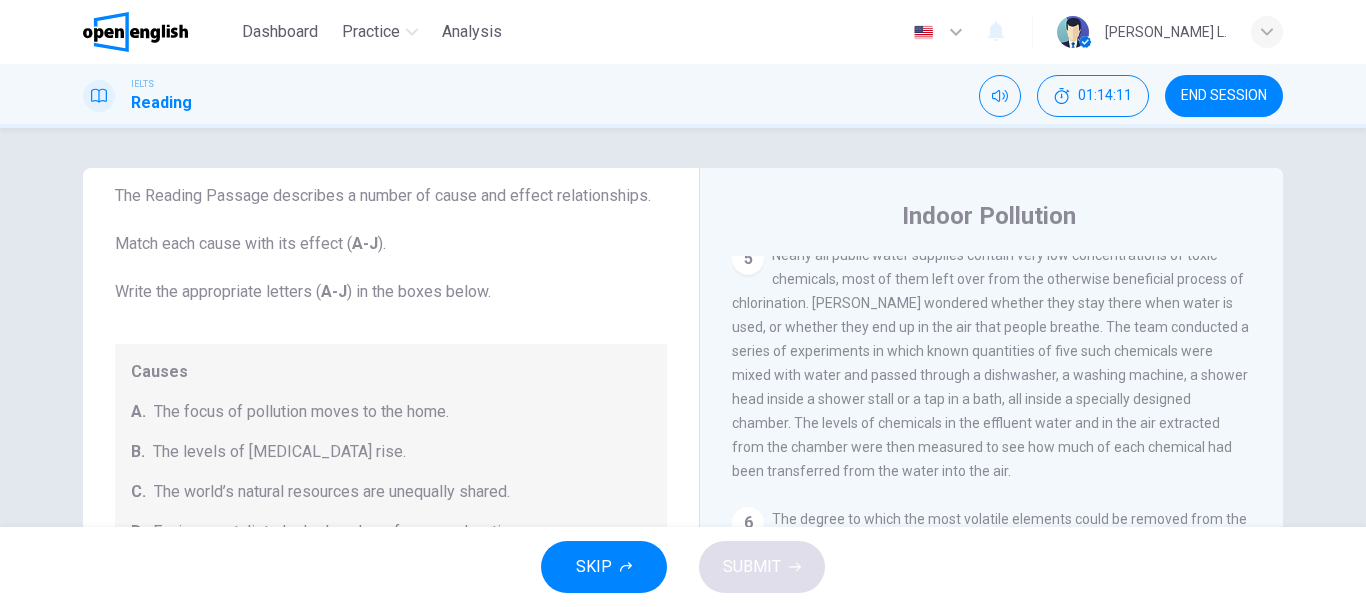 scroll, scrollTop: 1254, scrollLeft: 0, axis: vertical 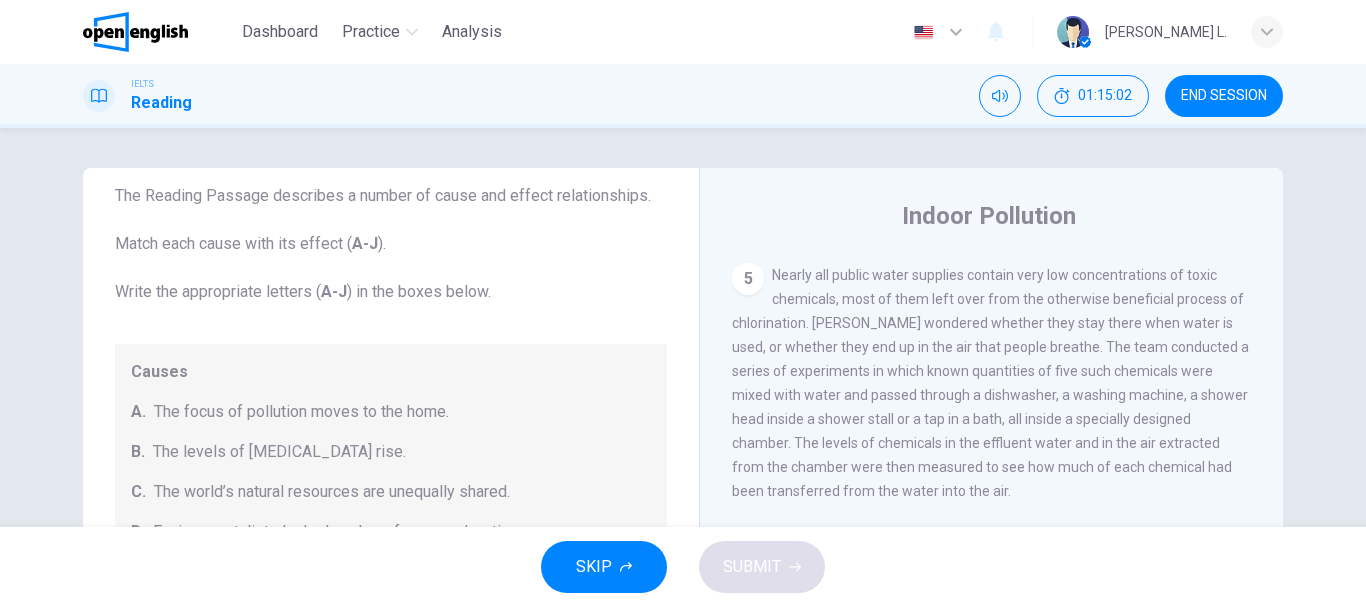click on "Nearly all public water supplies contain very low concentrations of toxic chemicals, most of them left over from the otherwise beneficial process of chlorination. [PERSON_NAME] wondered whether they stay there when water is used, or whether they end up in the air that people breathe. The team conducted a series of experiments in which known quantities of five such chemicals were mixed with water and passed through a dishwasher, a washing machine, a shower head inside a shower stall or a tap in a bath, all inside a specially designed chamber. The levels of chemicals in the effluent water and in the air extracted from the chamber were then measured to see how much of each chemical had been transferred from the water into the air." at bounding box center [990, 383] 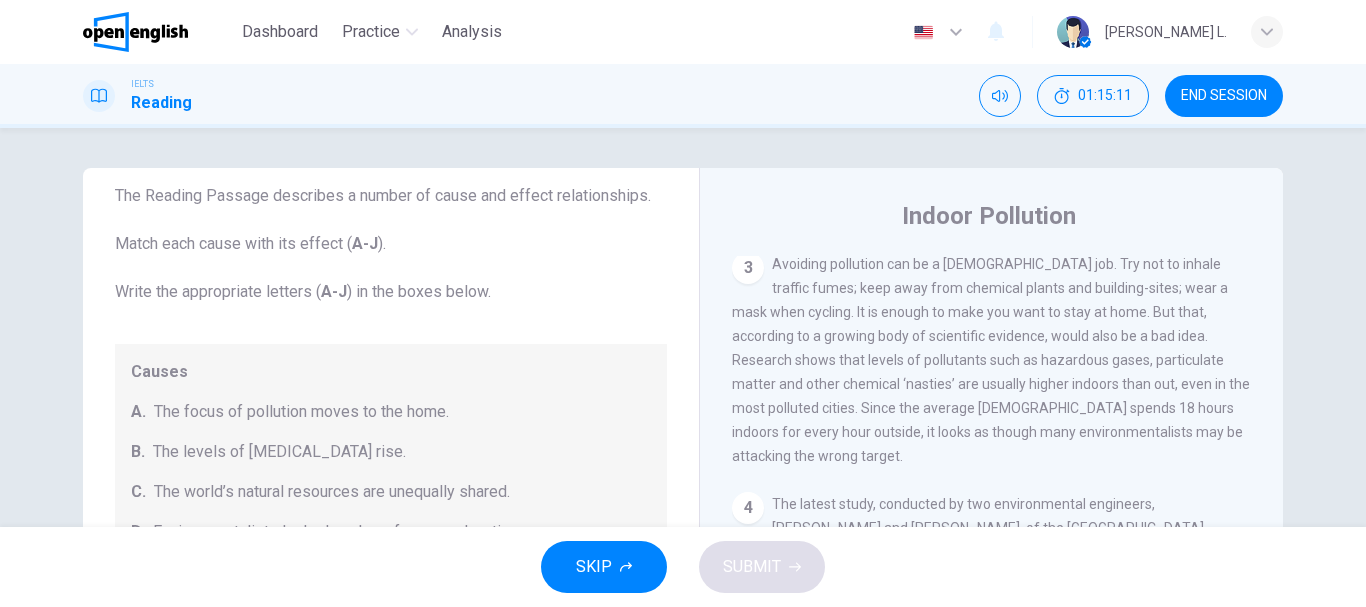 scroll, scrollTop: 814, scrollLeft: 0, axis: vertical 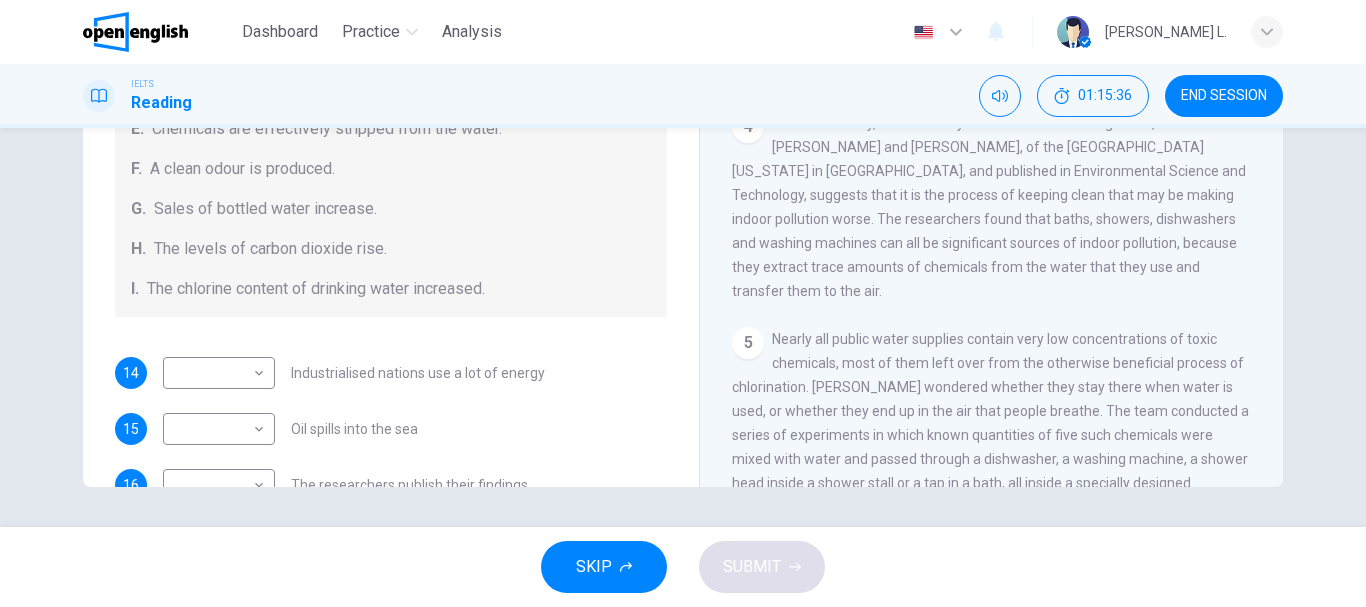 click on "Questions 14 - 20 The Reading Passage describes a number of cause and effect relationships.
Match each cause with its effect ( A-J ).
Write the appropriate letters ( A-J ) in the boxes below. Causes A. The focus of pollution moves to the home. B. The levels of [MEDICAL_DATA] rise. C. The world’s natural resources are unequally shared. D. Environmentalists look elsewhere for an explanation. E. Chemicals are effectively stripped from the water. F. A clean odour is produced. G. Sales of bottled water increase. H. The levels of carbon dioxide rise. I. The chlorine content of drinking water increased. 14 ​ ​ Industrialised nations use a lot of energy 15 ​ ​ Oil spills into the sea 16 ​ ​ The researchers publish their findings 17 ​ ​ Water is brought to a high temperature 18 ​ ​ People fear pollutants in tap water 19 ​ ​ Air conditioning systems are inadequate 20 ​ ​ Toxic chemicals are abundant in new cars Indoor Pollution CLICK TO ZOOM Click to Zoom 1 2 3 4 5 6 7 8 9 10" at bounding box center (683, 139) 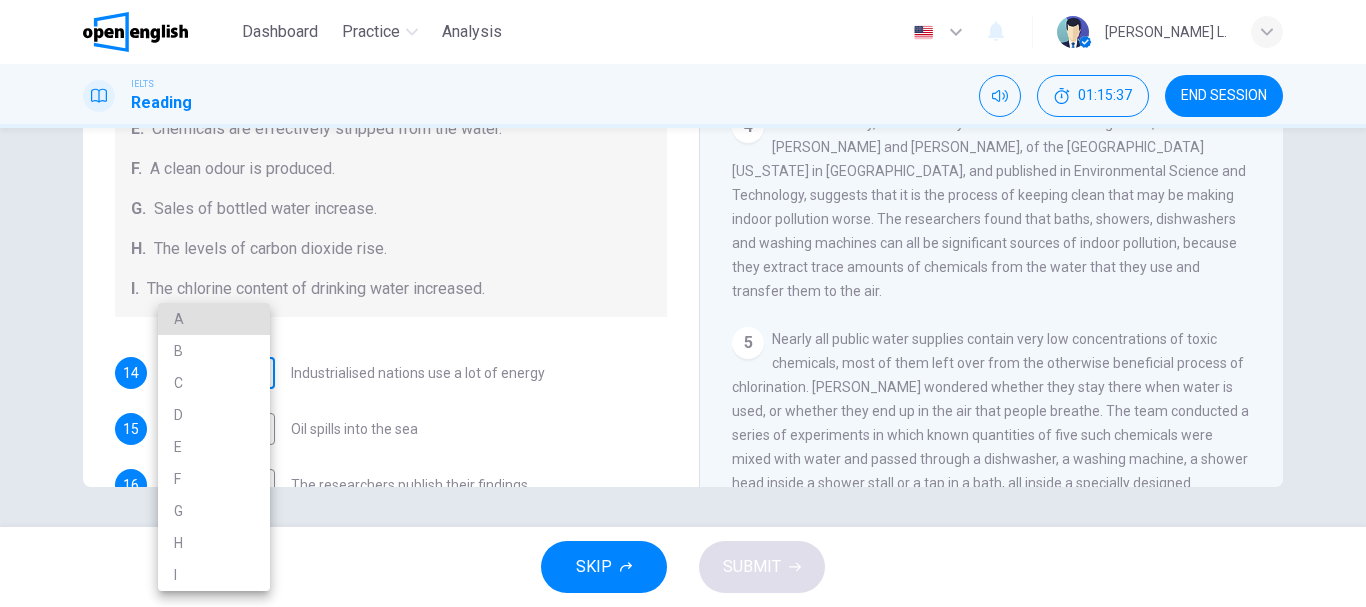 click on "This site uses cookies, as explained in our  Privacy Policy . If you agree to the use of cookies, please click the Accept button and continue to browse our site.   Privacy Policy Accept This site uses cookies, as explained in our  Privacy Policy . If you agree to the use of cookies, please click the Accept button and continue to browse our site.   Privacy Policy Accept Dashboard Practice Analysis English ** ​ [PERSON_NAME] L. IELTS Reading 01:15:37 END SESSION Questions 14 - 20 The Reading Passage describes a number of cause and effect relationships.
Match each cause with its effect ( A-J ).
Write the appropriate letters ( A-J ) in the boxes below. Causes A. The focus of pollution moves to the home. B. The levels of [MEDICAL_DATA] rise. C. The world’s natural resources are unequally shared. D. Environmentalists look elsewhere for an explanation. E. Chemicals are effectively stripped from the water. F. A clean odour is produced. G. Sales of bottled water increase. H. I. 14 ​ ​ 15 ​ ​ 1" at bounding box center (683, 303) 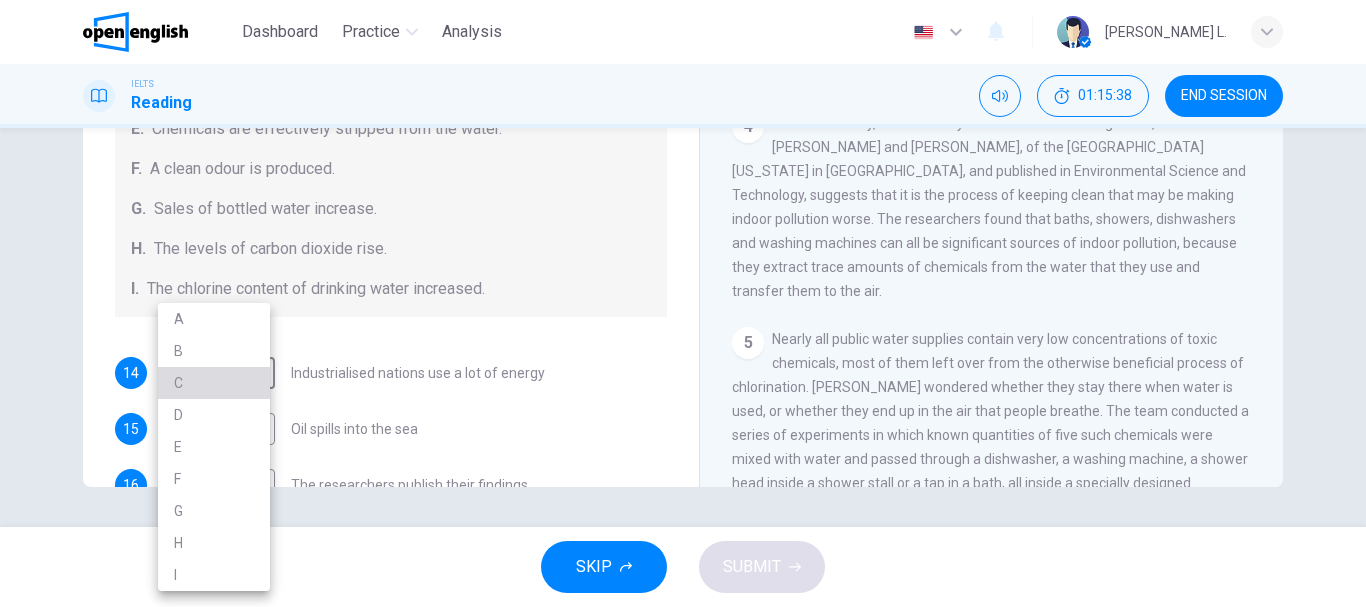 click on "C" at bounding box center (214, 383) 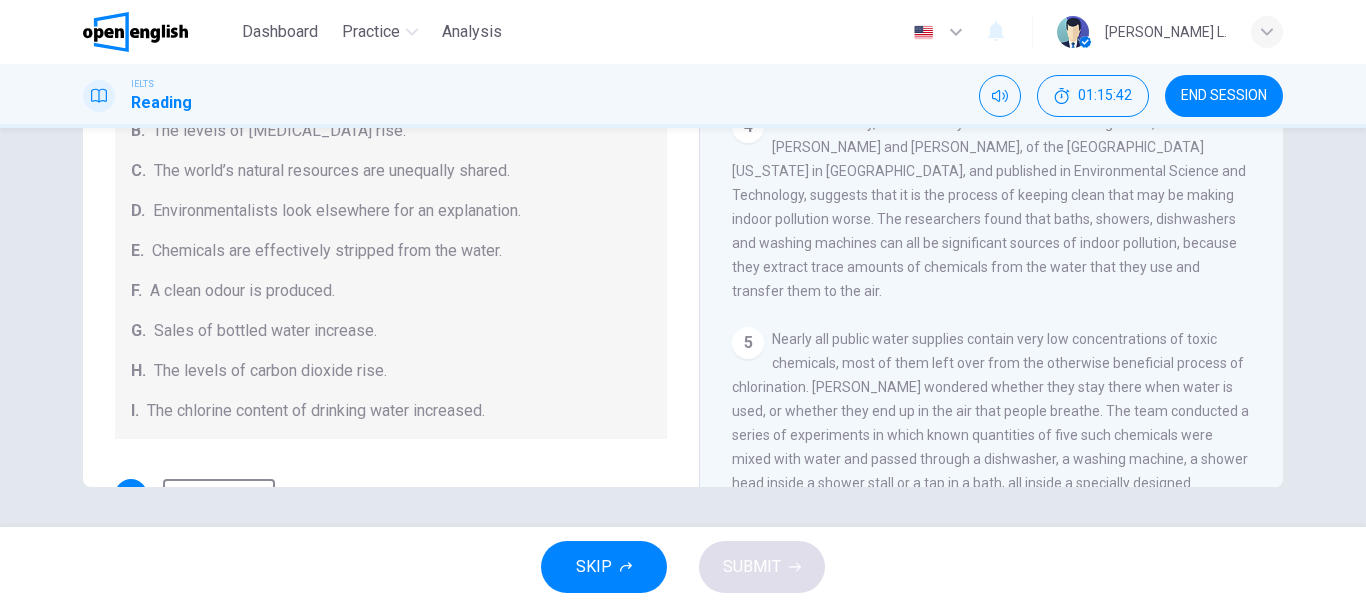 scroll, scrollTop: 0, scrollLeft: 0, axis: both 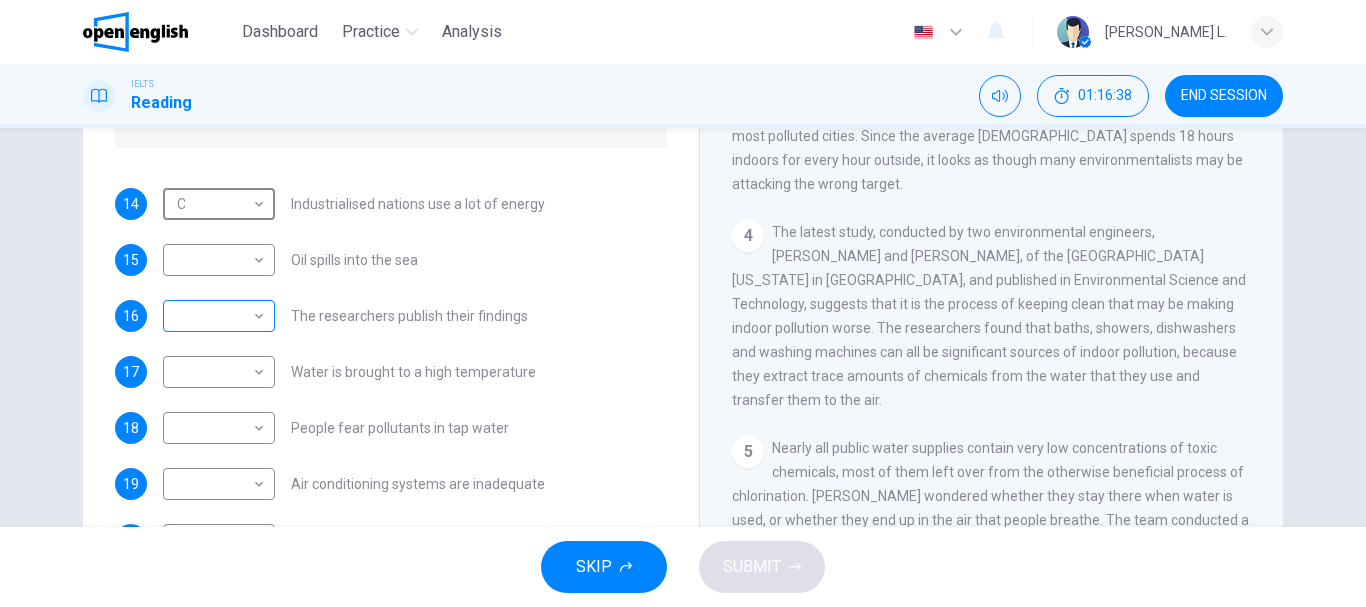 click on "This site uses cookies, as explained in our  Privacy Policy . If you agree to the use of cookies, please click the Accept button and continue to browse our site.   Privacy Policy Accept This site uses cookies, as explained in our  Privacy Policy . If you agree to the use of cookies, please click the Accept button and continue to browse our site.   Privacy Policy Accept Dashboard Practice Analysis English ** ​ [PERSON_NAME] L. IELTS Reading 01:16:38 END SESSION Questions 14 - 20 The Reading Passage describes a number of cause and effect relationships.
Match each cause with its effect ( A-J ).
Write the appropriate letters ( A-J ) in the boxes below. Causes A. The focus of pollution moves to the home. B. The levels of [MEDICAL_DATA] rise. C. The world’s natural resources are unequally shared. D. Environmentalists look elsewhere for an explanation. E. Chemicals are effectively stripped from the water. F. A clean odour is produced. G. Sales of bottled water increase. H. I. 14 C * ​ 15 ​ ​ 1" at bounding box center [683, 303] 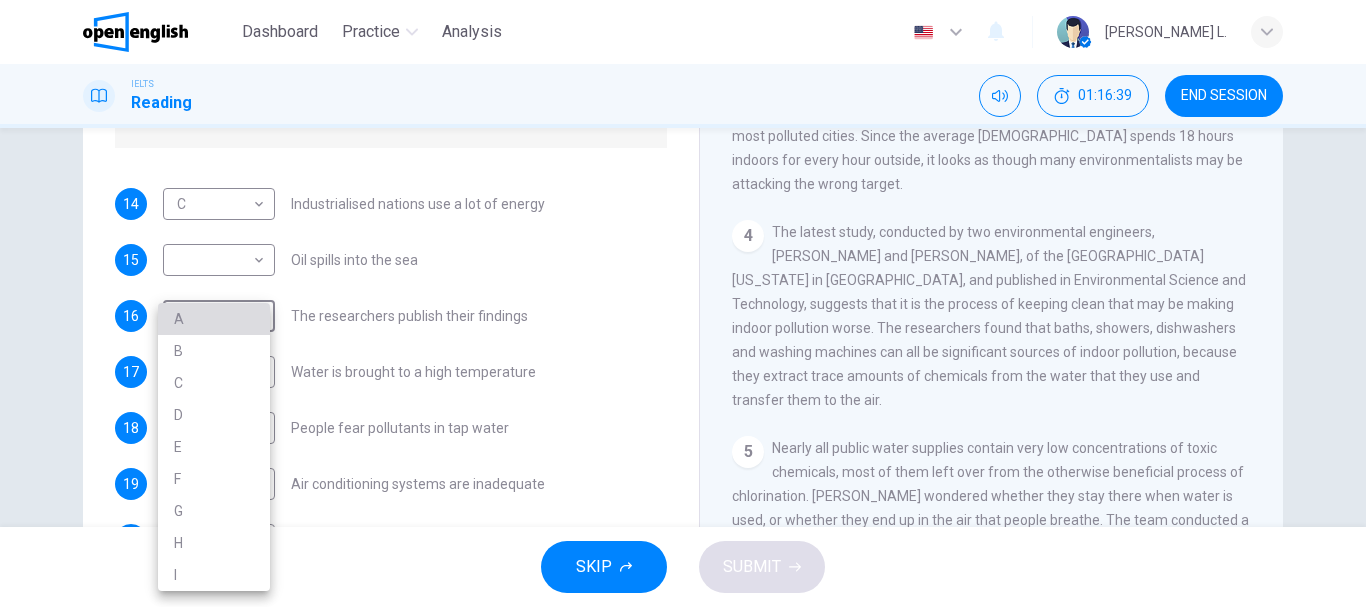 click on "A" at bounding box center (214, 319) 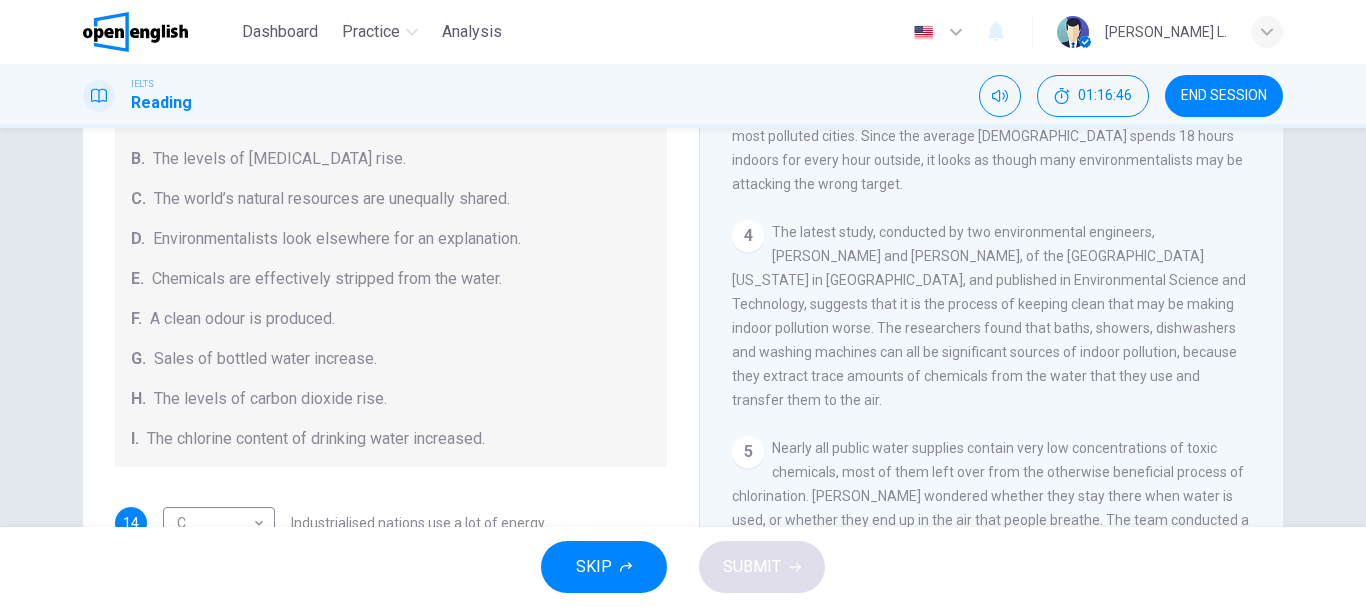 scroll, scrollTop: 98, scrollLeft: 0, axis: vertical 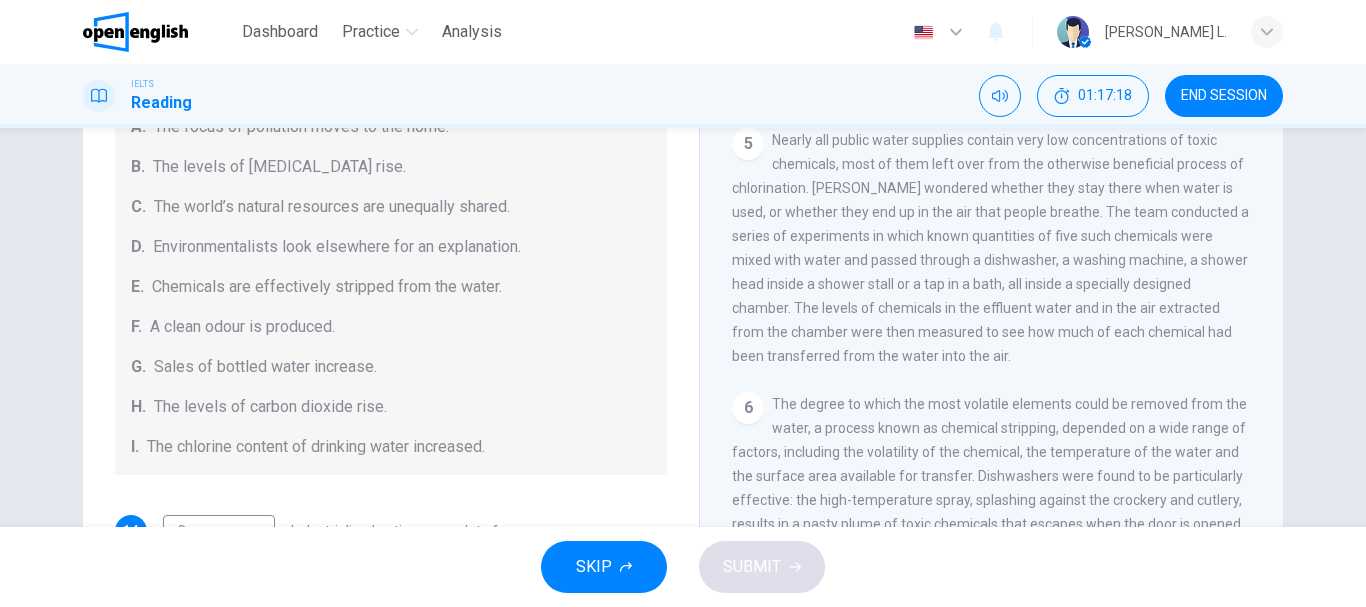 drag, startPoint x: 1262, startPoint y: 356, endPoint x: 1263, endPoint y: 402, distance: 46.010868 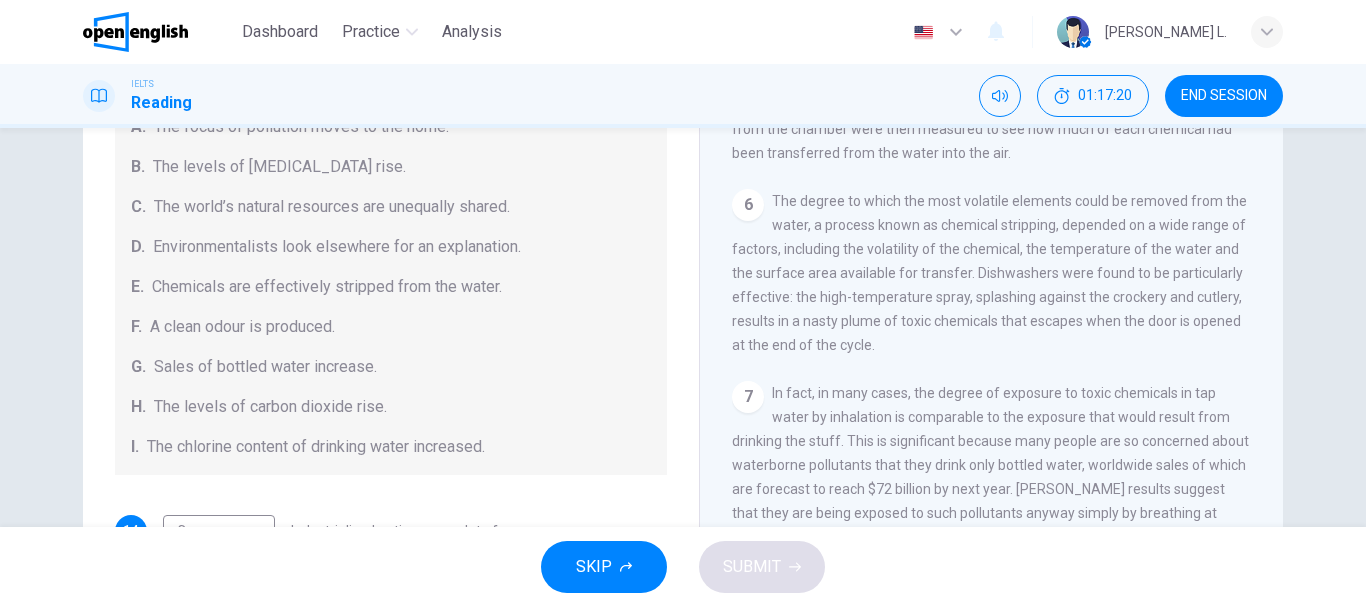 scroll, scrollTop: 1350, scrollLeft: 0, axis: vertical 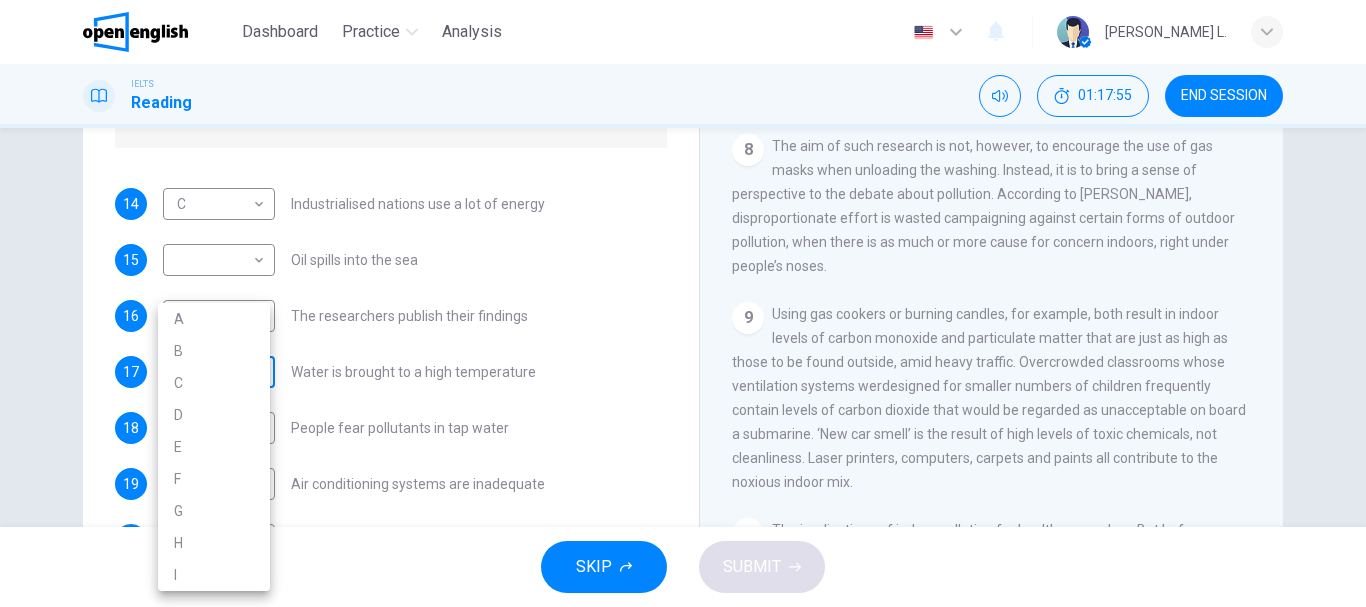 click on "This site uses cookies, as explained in our  Privacy Policy . If you agree to the use of cookies, please click the Accept button and continue to browse our site.   Privacy Policy Accept This site uses cookies, as explained in our  Privacy Policy . If you agree to the use of cookies, please click the Accept button and continue to browse our site.   Privacy Policy Accept Dashboard Practice Analysis English ** ​ [PERSON_NAME] L. IELTS Reading 01:17:55 END SESSION Questions 14 - 20 The Reading Passage describes a number of cause and effect relationships.
Match each cause with its effect ( A-J ).
Write the appropriate letters ( A-J ) in the boxes below. Causes A. The focus of pollution moves to the home. B. The levels of [MEDICAL_DATA] rise. C. The world’s natural resources are unequally shared. D. Environmentalists look elsewhere for an explanation. E. Chemicals are effectively stripped from the water. F. A clean odour is produced. G. Sales of bottled water increase. H. I. 14 C * ​ 15 ​ ​ A" at bounding box center [683, 303] 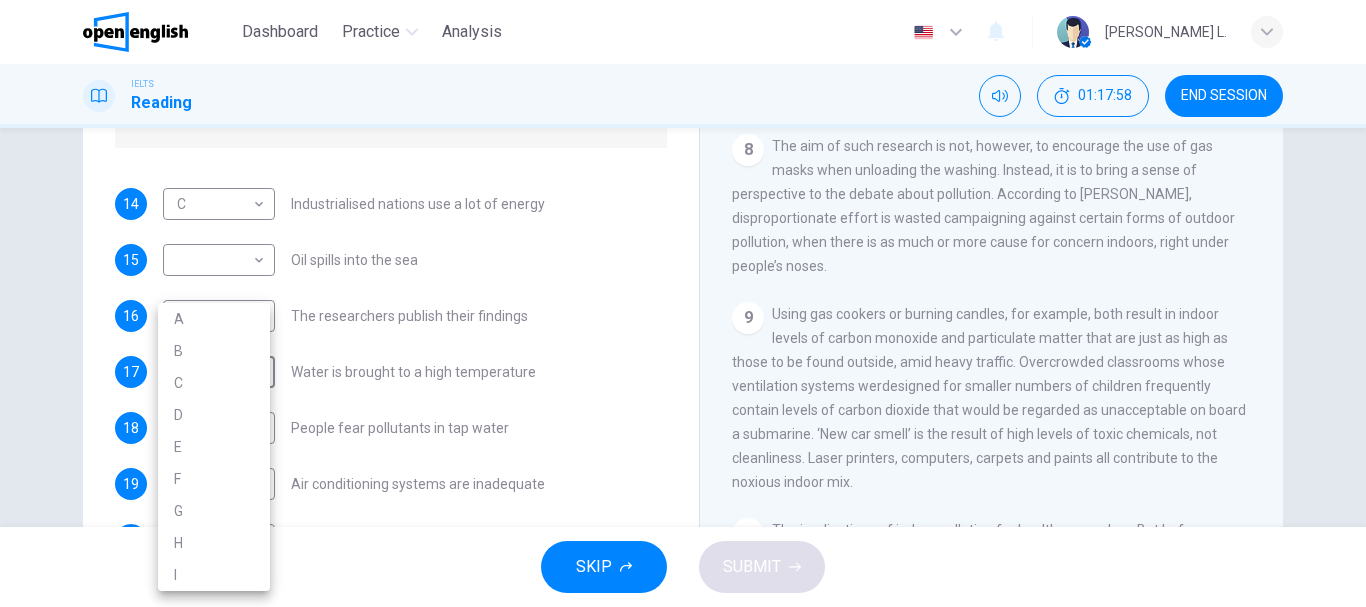 drag, startPoint x: 674, startPoint y: 362, endPoint x: 678, endPoint y: 245, distance: 117.06836 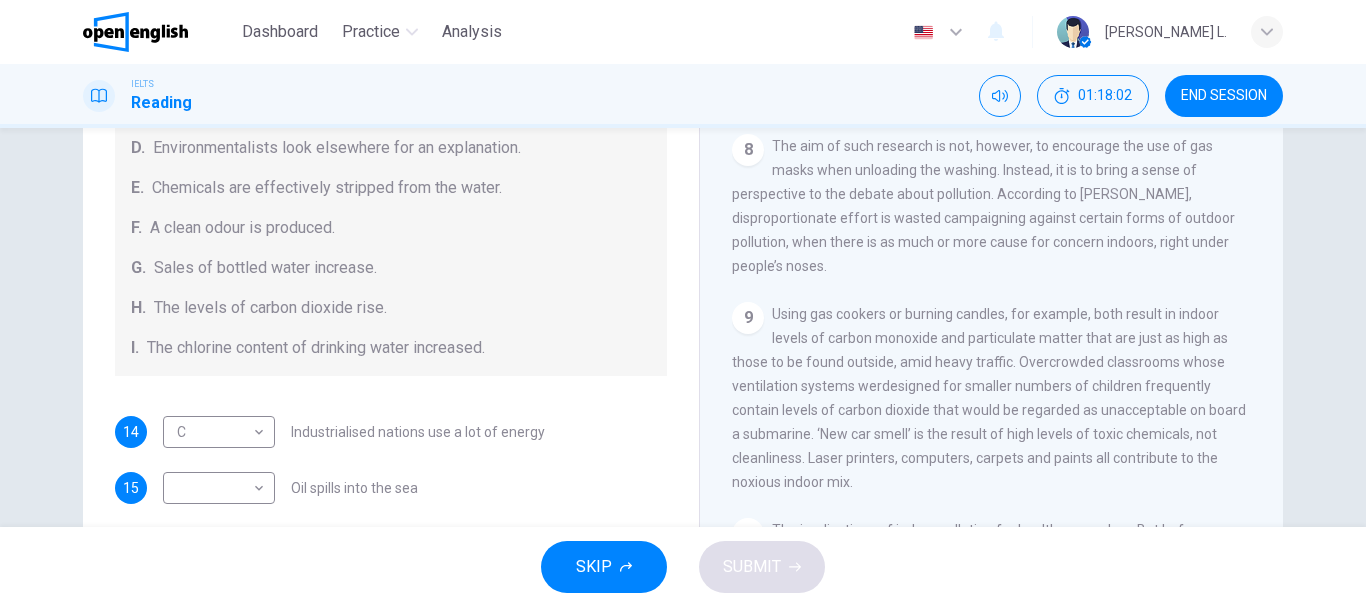 scroll, scrollTop: 182, scrollLeft: 0, axis: vertical 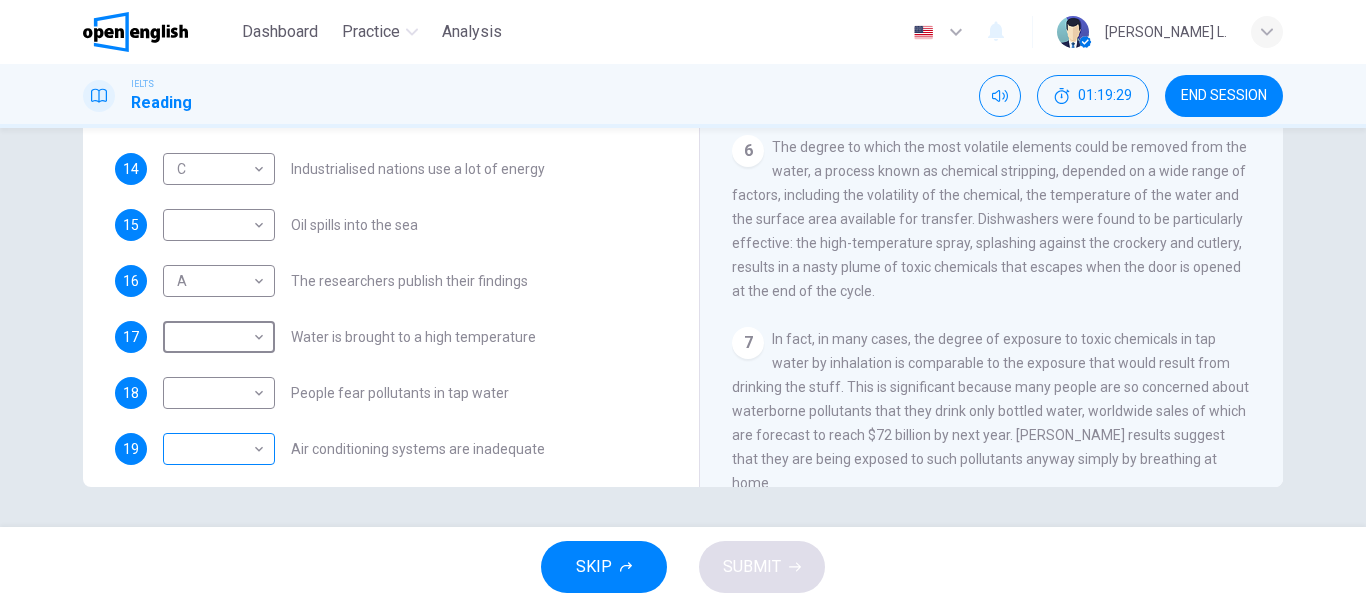 click on "This site uses cookies, as explained in our  Privacy Policy . If you agree to the use of cookies, please click the Accept button and continue to browse our site.   Privacy Policy Accept This site uses cookies, as explained in our  Privacy Policy . If you agree to the use of cookies, please click the Accept button and continue to browse our site.   Privacy Policy Accept Dashboard Practice Analysis English ** ​ [PERSON_NAME] L. IELTS Reading 01:19:29 END SESSION Questions 14 - 20 The Reading Passage describes a number of cause and effect relationships.
Match each cause with its effect ( A-J ).
Write the appropriate letters ( A-J ) in the boxes below. Causes A. The focus of pollution moves to the home. B. The levels of [MEDICAL_DATA] rise. C. The world’s natural resources are unequally shared. D. Environmentalists look elsewhere for an explanation. E. Chemicals are effectively stripped from the water. F. A clean odour is produced. G. Sales of bottled water increase. H. I. 14 C * ​ 15 ​ ​ A" at bounding box center [683, 303] 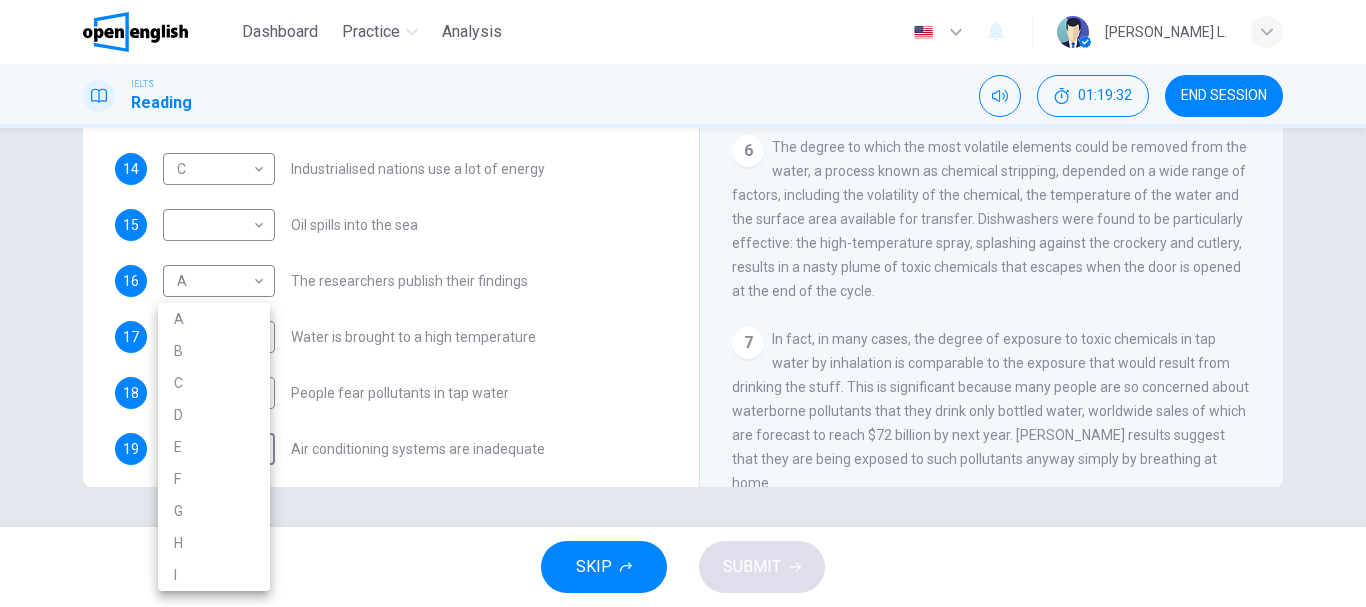 click at bounding box center (683, 303) 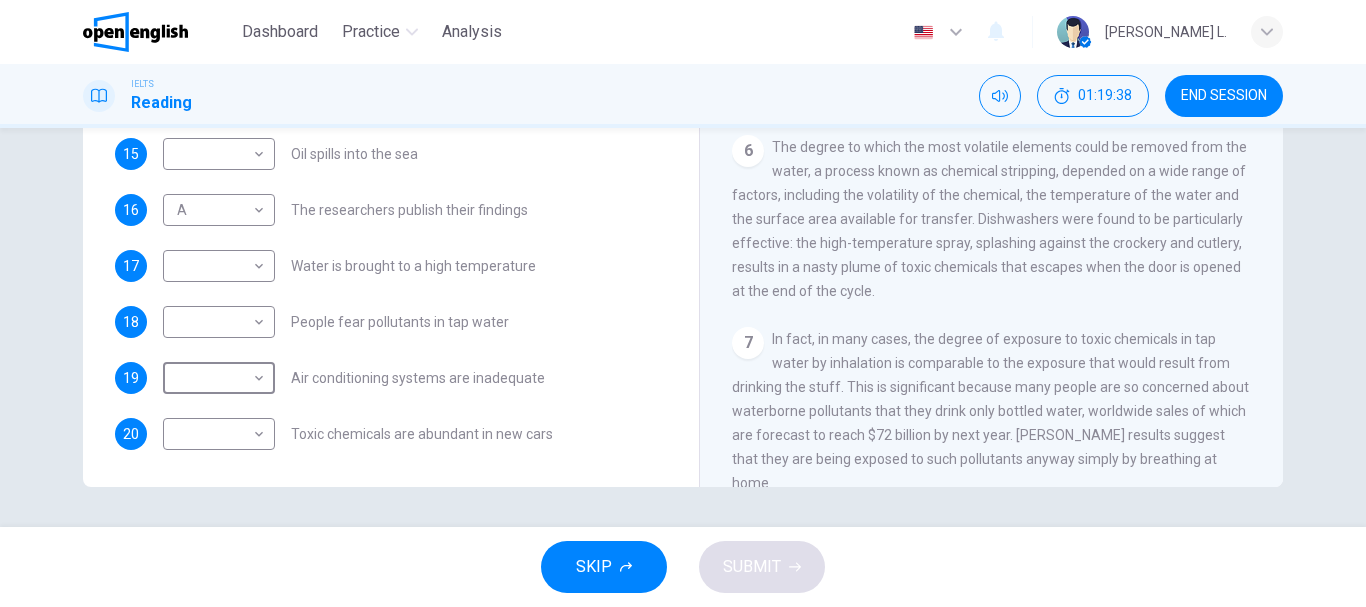 scroll, scrollTop: 423, scrollLeft: 0, axis: vertical 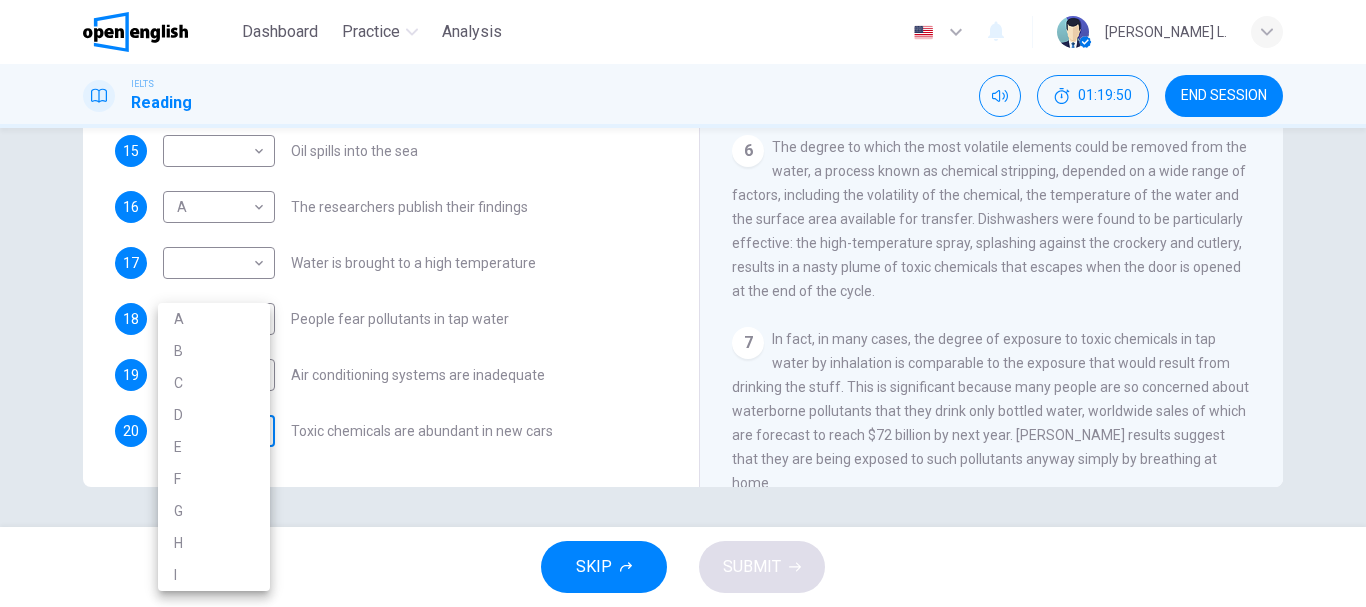 click on "This site uses cookies, as explained in our  Privacy Policy . If you agree to the use of cookies, please click the Accept button and continue to browse our site.   Privacy Policy Accept This site uses cookies, as explained in our  Privacy Policy . If you agree to the use of cookies, please click the Accept button and continue to browse our site.   Privacy Policy Accept Dashboard Practice Analysis English ** ​ [PERSON_NAME] L. IELTS Reading 01:19:50 END SESSION Questions 14 - 20 The Reading Passage describes a number of cause and effect relationships.
Match each cause with its effect ( A-J ).
Write the appropriate letters ( A-J ) in the boxes below. Causes A. The focus of pollution moves to the home. B. The levels of [MEDICAL_DATA] rise. C. The world’s natural resources are unequally shared. D. Environmentalists look elsewhere for an explanation. E. Chemicals are effectively stripped from the water. F. A clean odour is produced. G. Sales of bottled water increase. H. I. 14 C * ​ 15 ​ ​ A" at bounding box center (683, 303) 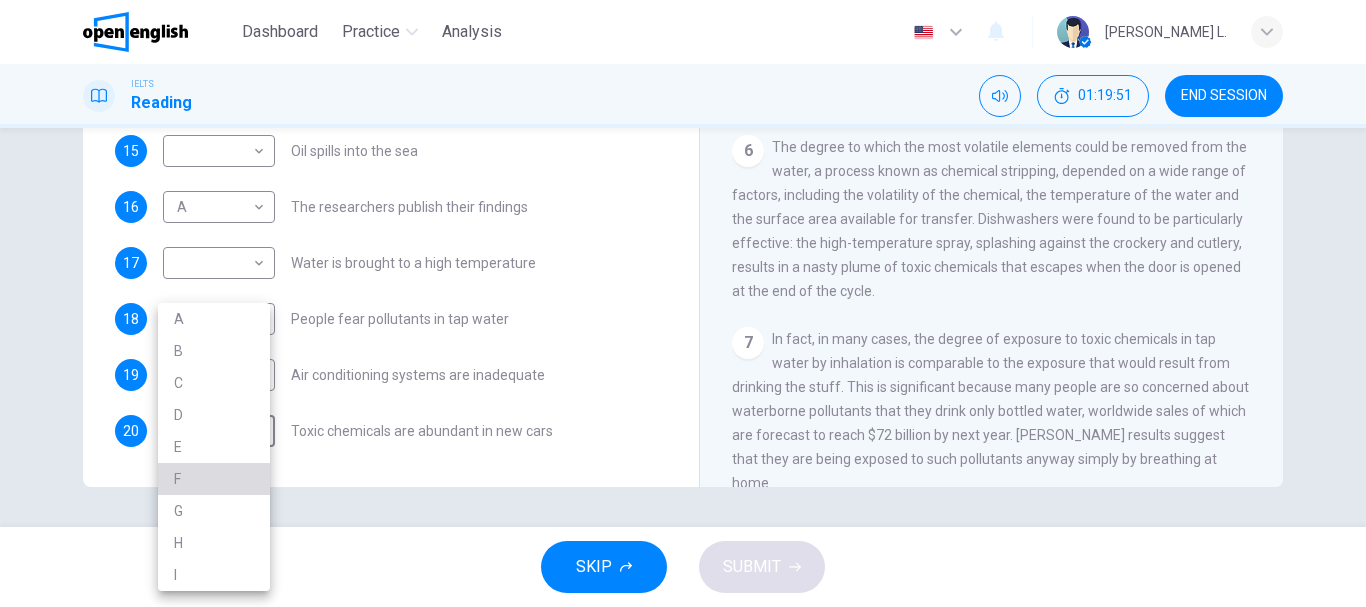 click on "F" at bounding box center [214, 479] 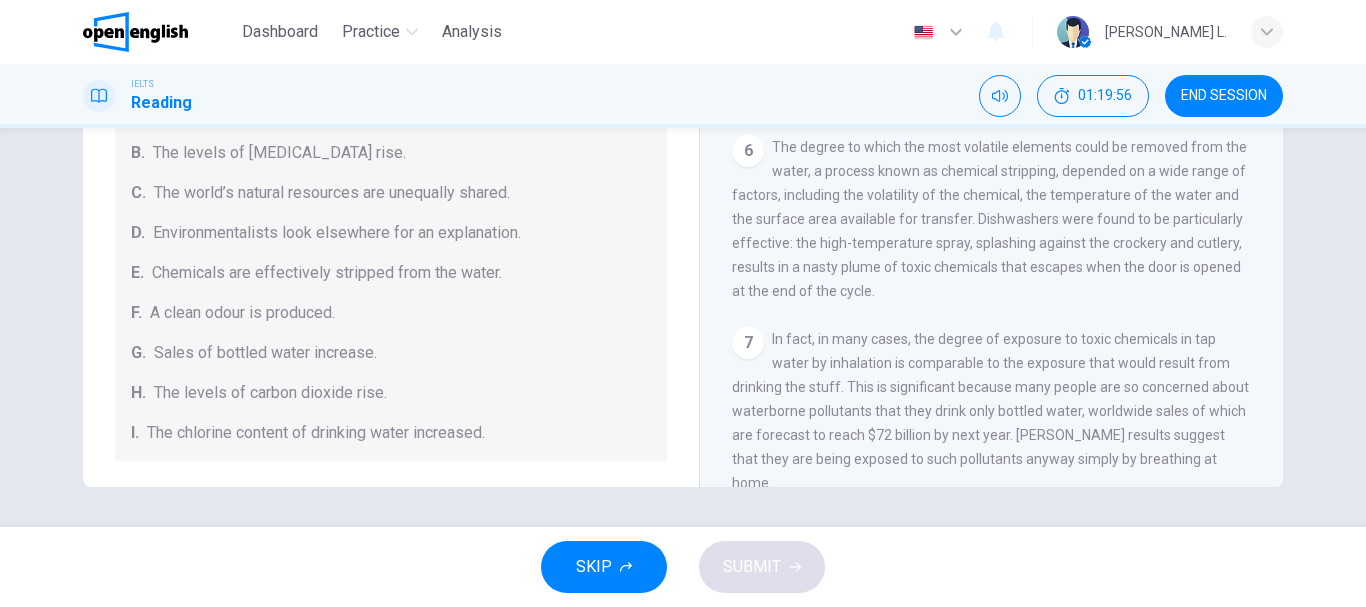 scroll, scrollTop: 0, scrollLeft: 0, axis: both 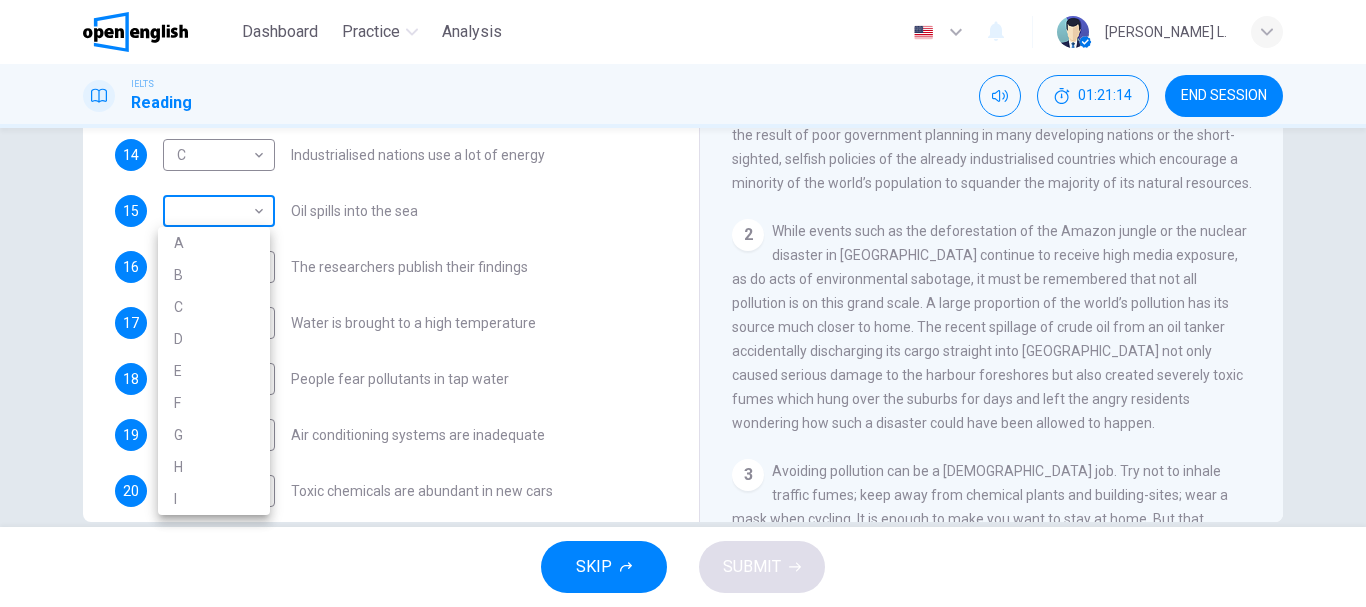 click on "This site uses cookies, as explained in our  Privacy Policy . If you agree to the use of cookies, please click the Accept button and continue to browse our site.   Privacy Policy Accept This site uses cookies, as explained in our  Privacy Policy . If you agree to the use of cookies, please click the Accept button and continue to browse our site.   Privacy Policy Accept Dashboard Practice Analysis English ** ​ [PERSON_NAME] L. IELTS Reading 01:21:14 END SESSION Questions 14 - 20 The Reading Passage describes a number of cause and effect relationships.
Match each cause with its effect ( A-J ).
Write the appropriate letters ( A-J ) in the boxes below. Causes A. The focus of pollution moves to the home. B. The levels of [MEDICAL_DATA] rise. C. The world’s natural resources are unequally shared. D. Environmentalists look elsewhere for an explanation. E. Chemicals are effectively stripped from the water. F. A clean odour is produced. G. Sales of bottled water increase. H. I. 14 C * ​ 15 ​ ​ A" at bounding box center [683, 303] 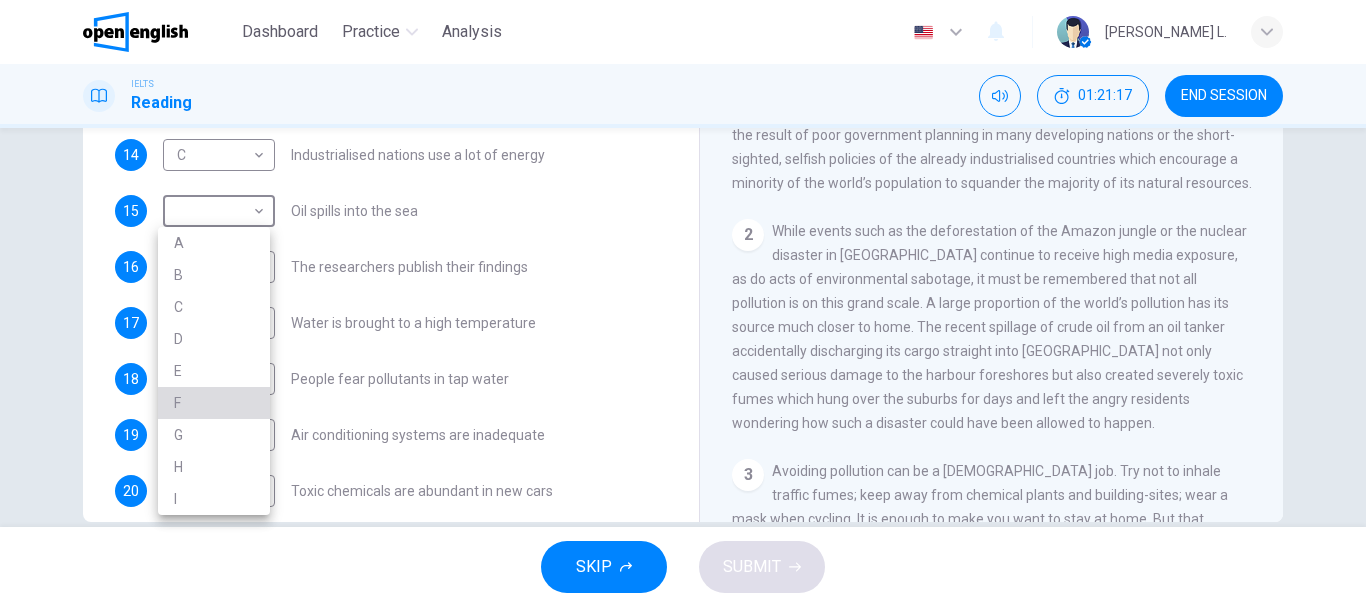 click on "F" at bounding box center (214, 403) 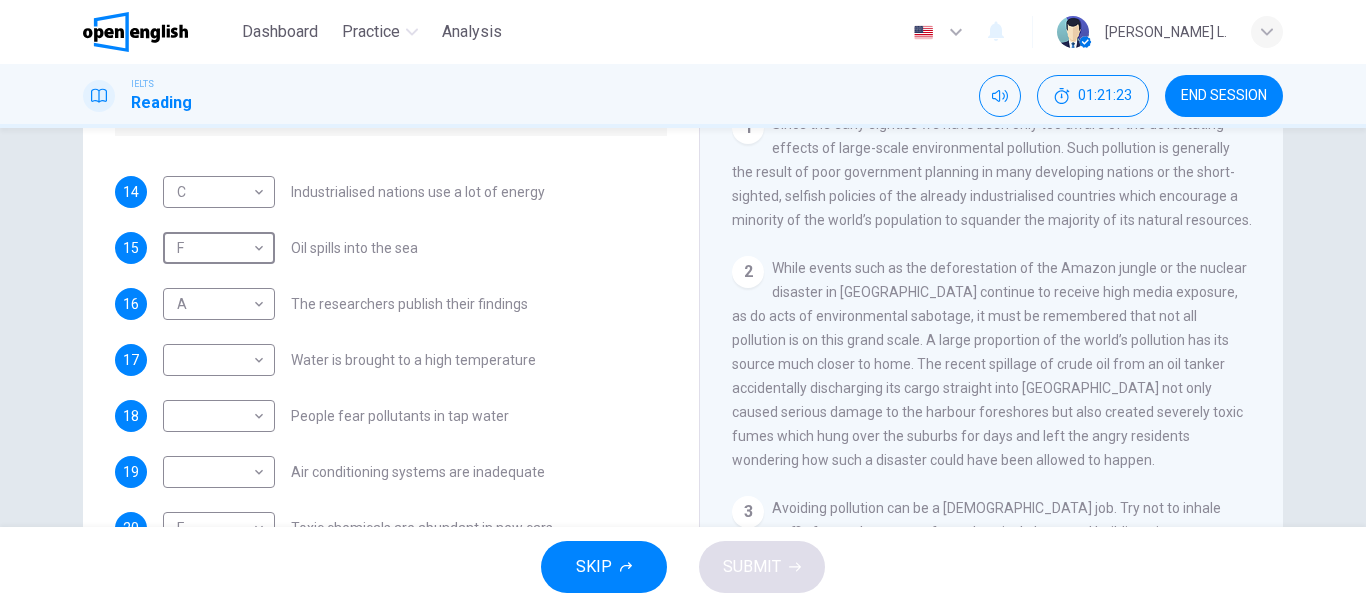 scroll, scrollTop: 324, scrollLeft: 0, axis: vertical 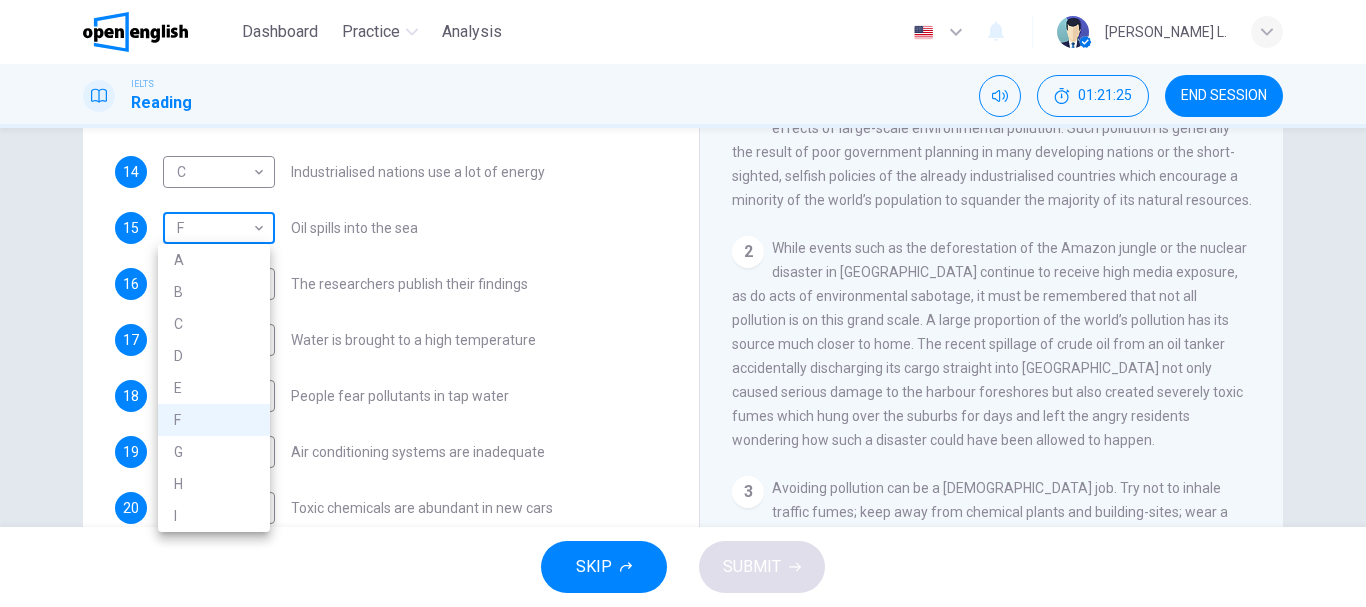 click on "This site uses cookies, as explained in our  Privacy Policy . If you agree to the use of cookies, please click the Accept button and continue to browse our site.   Privacy Policy Accept This site uses cookies, as explained in our  Privacy Policy . If you agree to the use of cookies, please click the Accept button and continue to browse our site.   Privacy Policy Accept Dashboard Practice Analysis English ** ​ [PERSON_NAME] L. IELTS Reading 01:21:25 END SESSION Questions 14 - 20 The Reading Passage describes a number of cause and effect relationships.
Match each cause with its effect ( A-J ).
Write the appropriate letters ( A-J ) in the boxes below. Causes A. The focus of pollution moves to the home. B. The levels of [MEDICAL_DATA] rise. C. The world’s natural resources are unequally shared. D. Environmentalists look elsewhere for an explanation. E. Chemicals are effectively stripped from the water. F. A clean odour is produced. G. Sales of bottled water increase. H. I. 14 C * ​ 15 F * ​ A" at bounding box center [683, 303] 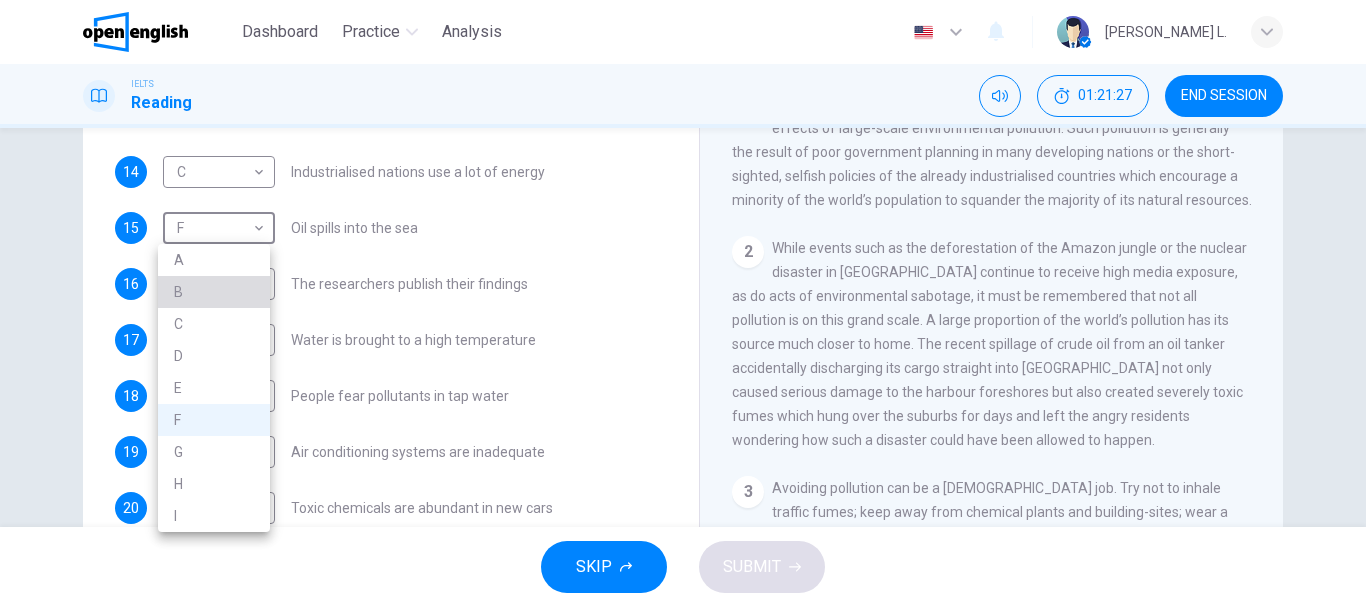 click on "B" at bounding box center [214, 292] 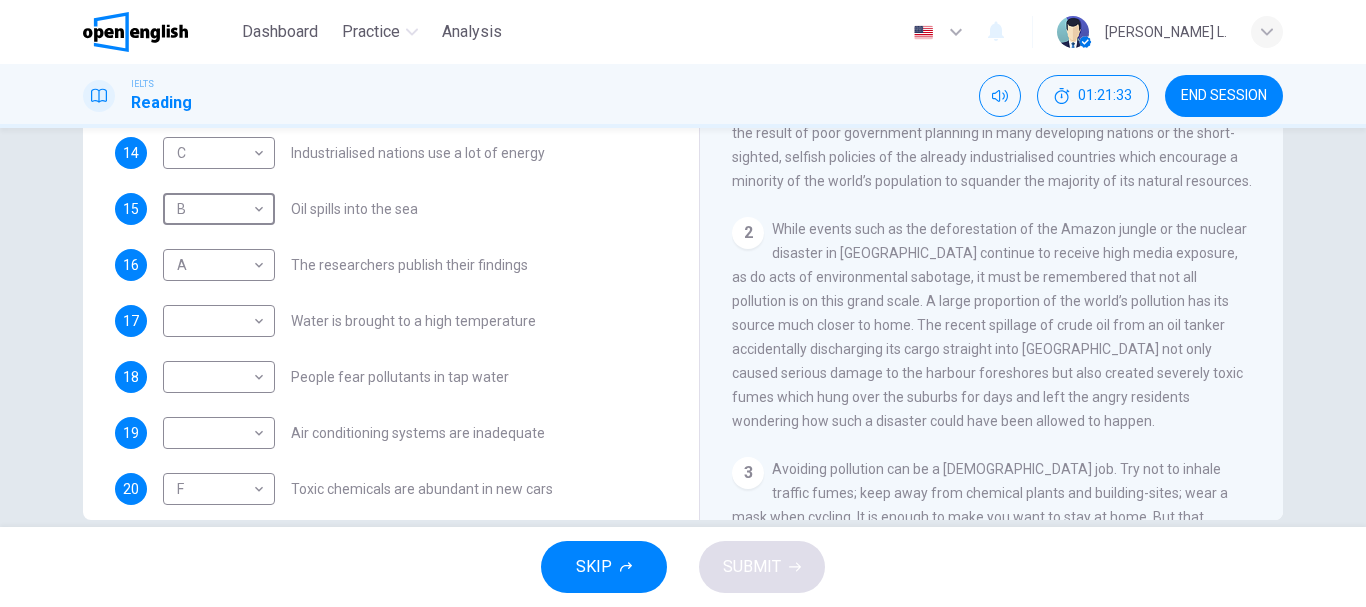 scroll, scrollTop: 353, scrollLeft: 0, axis: vertical 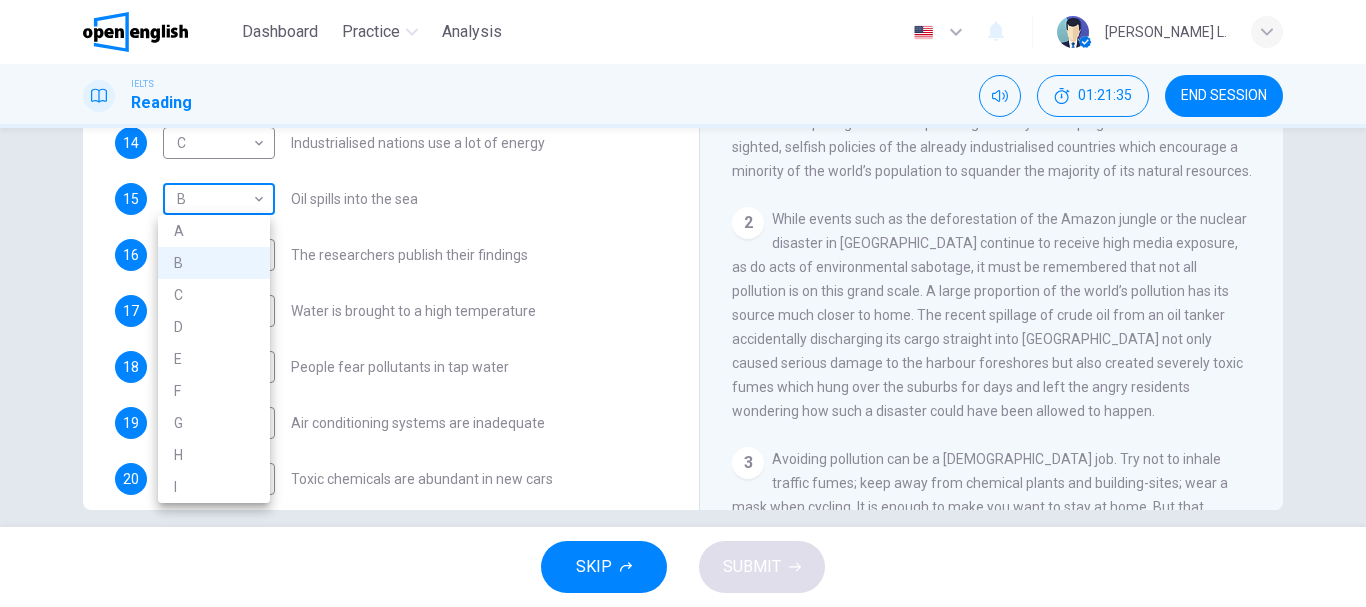 click on "This site uses cookies, as explained in our  Privacy Policy . If you agree to the use of cookies, please click the Accept button and continue to browse our site.   Privacy Policy Accept This site uses cookies, as explained in our  Privacy Policy . If you agree to the use of cookies, please click the Accept button and continue to browse our site.   Privacy Policy Accept Dashboard Practice Analysis English ** ​ [PERSON_NAME] L. IELTS Reading 01:21:35 END SESSION Questions 14 - 20 The Reading Passage describes a number of cause and effect relationships.
Match each cause with its effect ( A-J ).
Write the appropriate letters ( A-J ) in the boxes below. Causes A. The focus of pollution moves to the home. B. The levels of [MEDICAL_DATA] rise. C. The world’s natural resources are unequally shared. D. Environmentalists look elsewhere for an explanation. E. Chemicals are effectively stripped from the water. F. A clean odour is produced. G. Sales of bottled water increase. H. I. 14 C * ​ 15 B * ​ A" at bounding box center [683, 303] 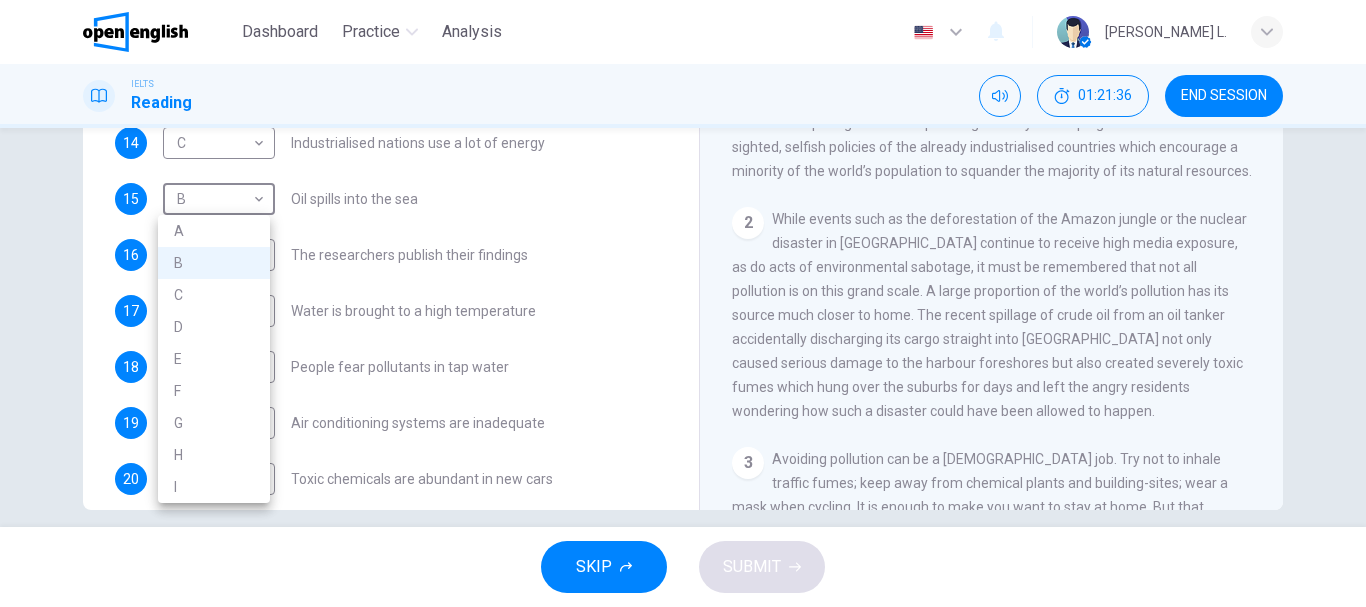 click on "D" at bounding box center (214, 327) 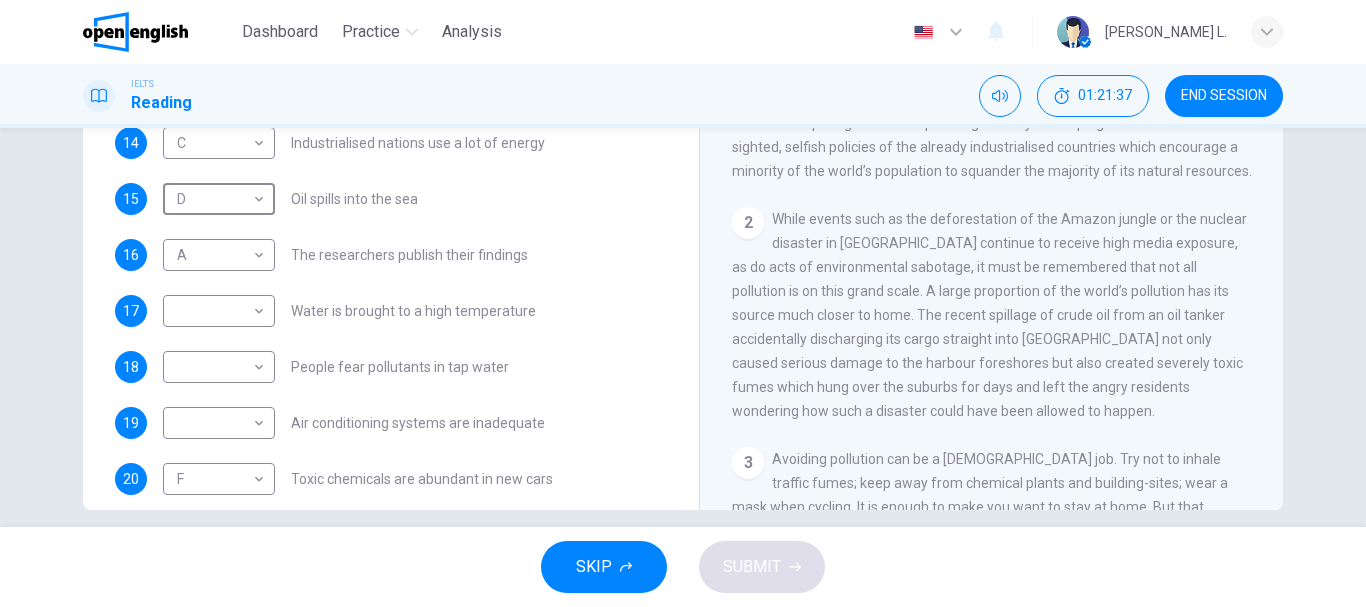 type on "*" 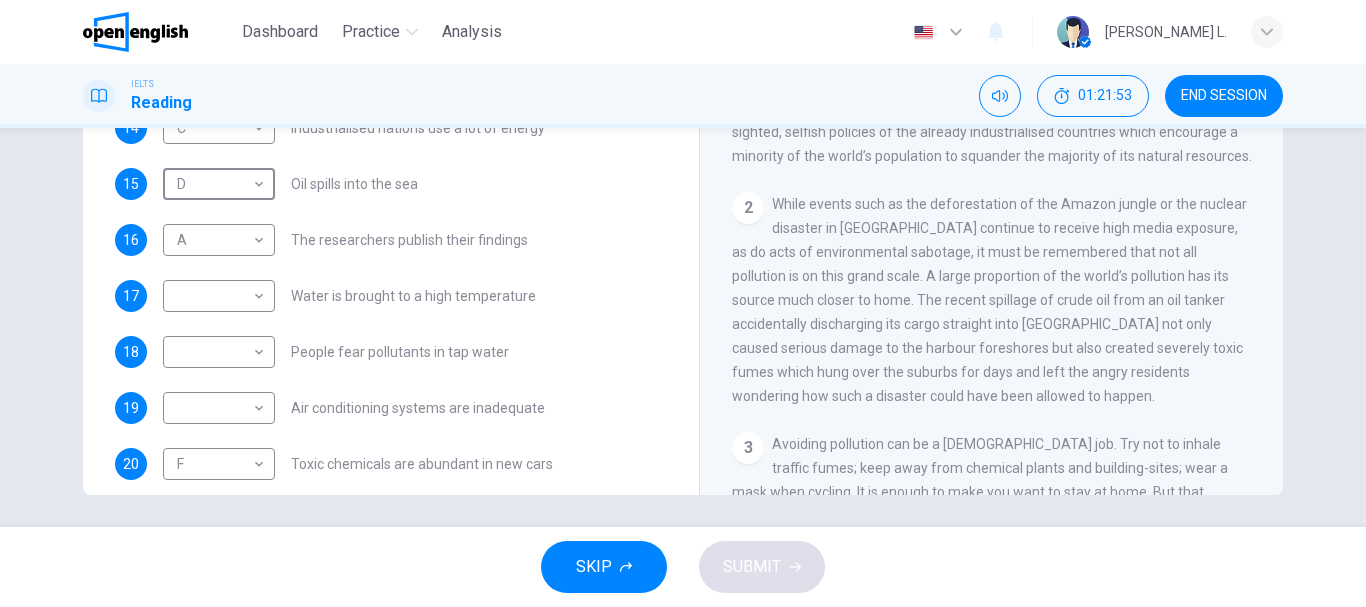 scroll, scrollTop: 376, scrollLeft: 0, axis: vertical 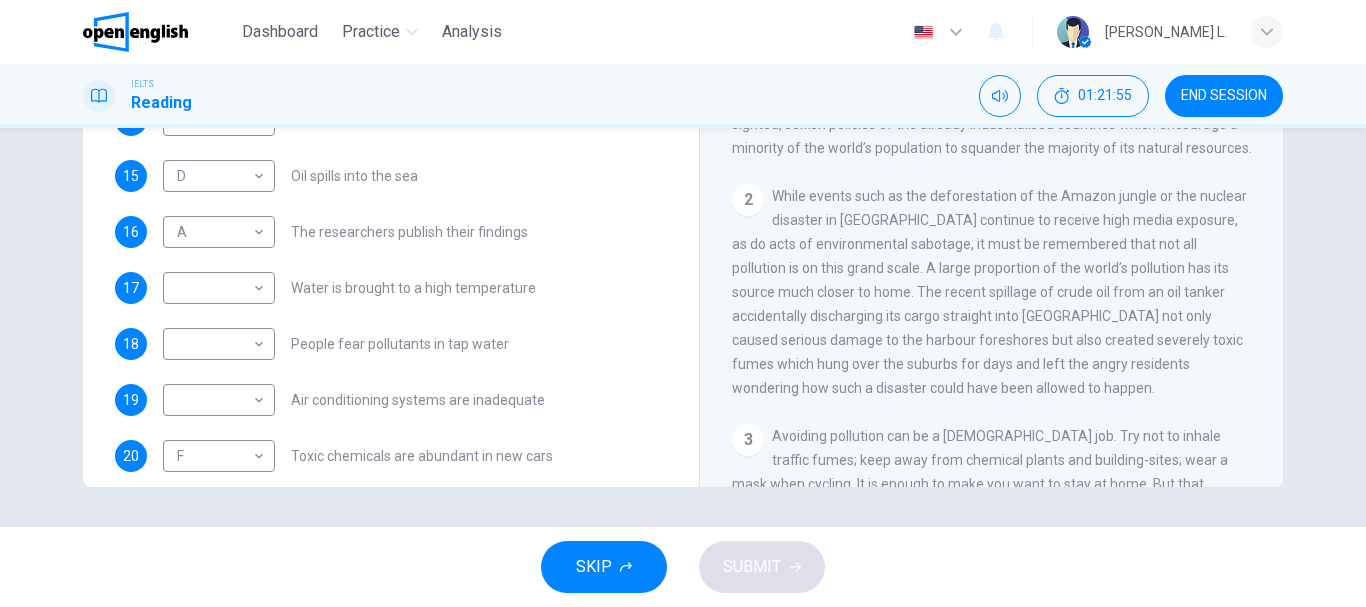 click on "Indoor Pollution CLICK TO ZOOM Click to Zoom 1 Since the early eighties we have been only too aware of the devastating effects of large-scale environmental pollution. Such pollution is generally the result of poor government planning in many developing nations or the short-sighted, selfish policies of the already industrialised countries which encourage a minority of the world’s population to squander the majority of its natural resources. 2 3 4 The latest study, conducted by two environmental engineers, [PERSON_NAME] and [PERSON_NAME], of the [GEOGRAPHIC_DATA][US_STATE] in [GEOGRAPHIC_DATA], and published in Environmental Science and Technology, suggests that it is the process of keeping clean that may be making indoor pollution worse. The researchers found that baths, showers, dishwashers and washing machines can all be significant sources of indoor pollution, because they extract trace amounts of chemicals from the water that they use and transfer them to the air. 5 6 7 8 9 10" at bounding box center [991, 155] 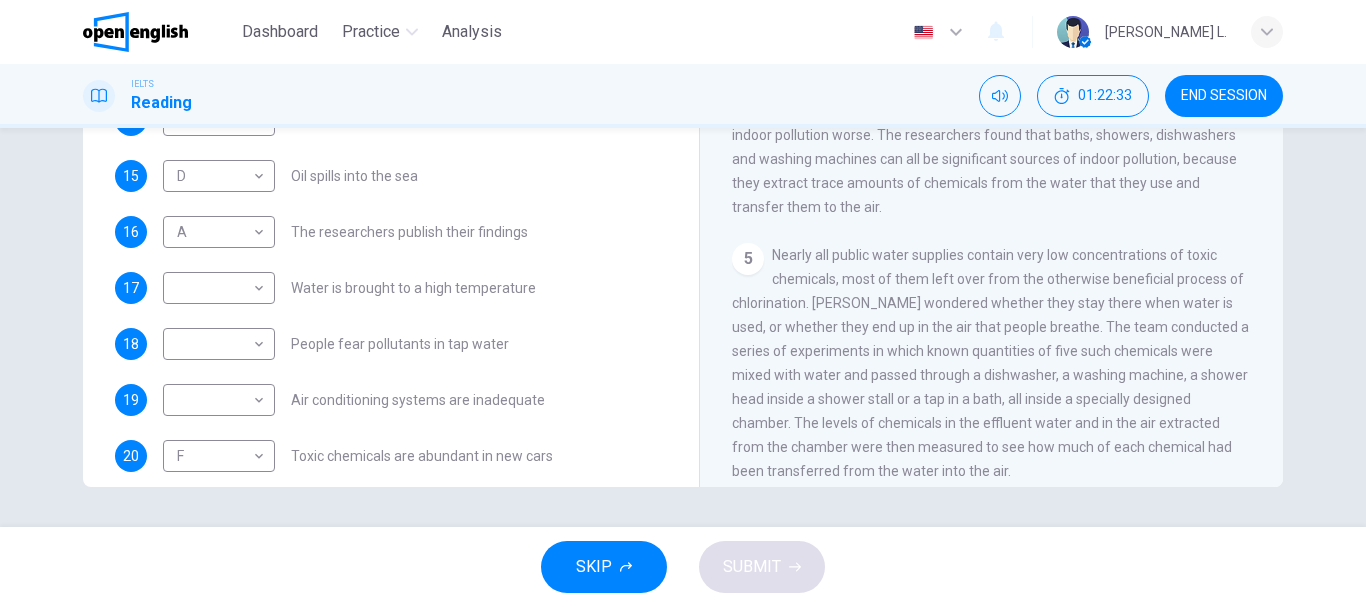 scroll, scrollTop: 941, scrollLeft: 0, axis: vertical 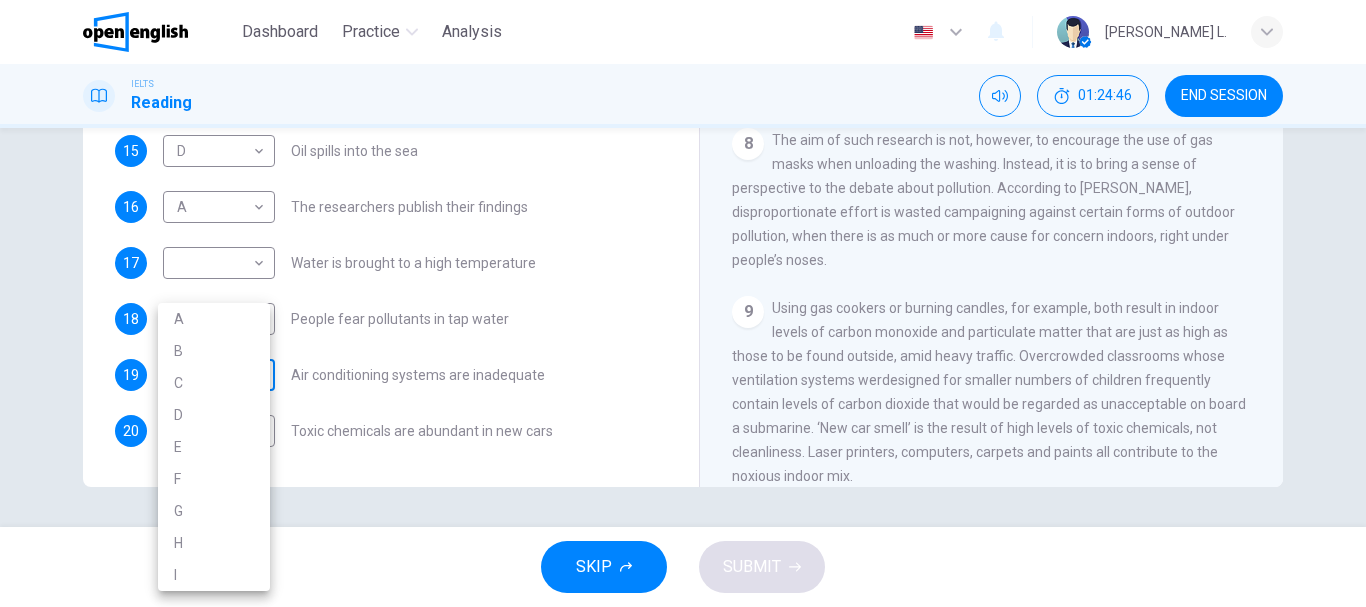 click on "This site uses cookies, as explained in our  Privacy Policy . If you agree to the use of cookies, please click the Accept button and continue to browse our site.   Privacy Policy Accept This site uses cookies, as explained in our  Privacy Policy . If you agree to the use of cookies, please click the Accept button and continue to browse our site.   Privacy Policy Accept Dashboard Practice Analysis English ** ​ [PERSON_NAME] L. IELTS Reading 01:24:46 END SESSION Questions 14 - 20 The Reading Passage describes a number of cause and effect relationships.
Match each cause with its effect ( A-J ).
Write the appropriate letters ( A-J ) in the boxes below. Causes A. The focus of pollution moves to the home. B. The levels of [MEDICAL_DATA] rise. C. The world’s natural resources are unequally shared. D. Environmentalists look elsewhere for an explanation. E. Chemicals are effectively stripped from the water. F. A clean odour is produced. G. Sales of bottled water increase. H. I. 14 C * ​ 15 D * ​ A" at bounding box center [683, 303] 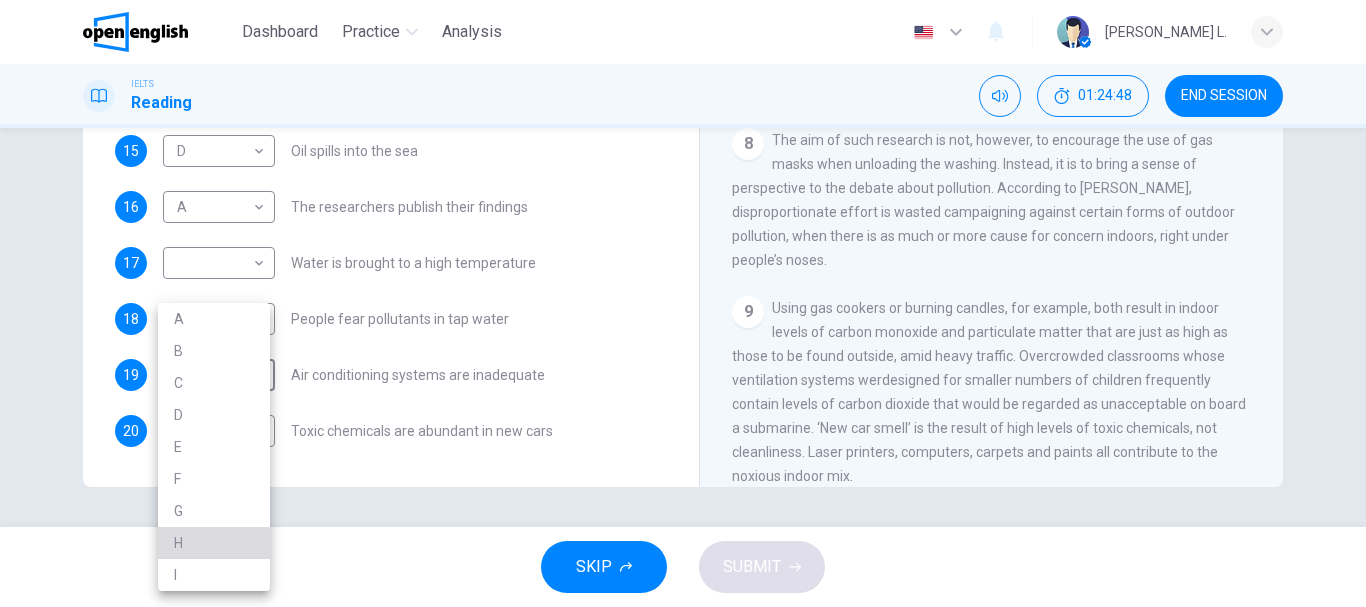 click on "H" at bounding box center (214, 543) 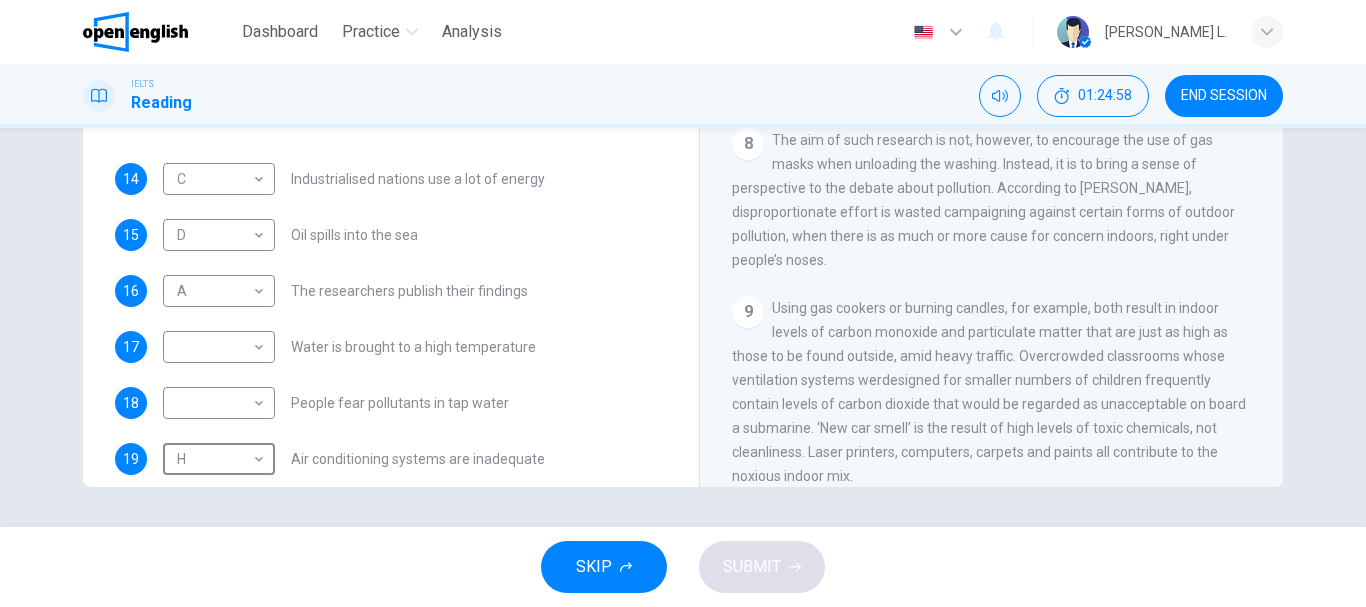 scroll, scrollTop: 352, scrollLeft: 0, axis: vertical 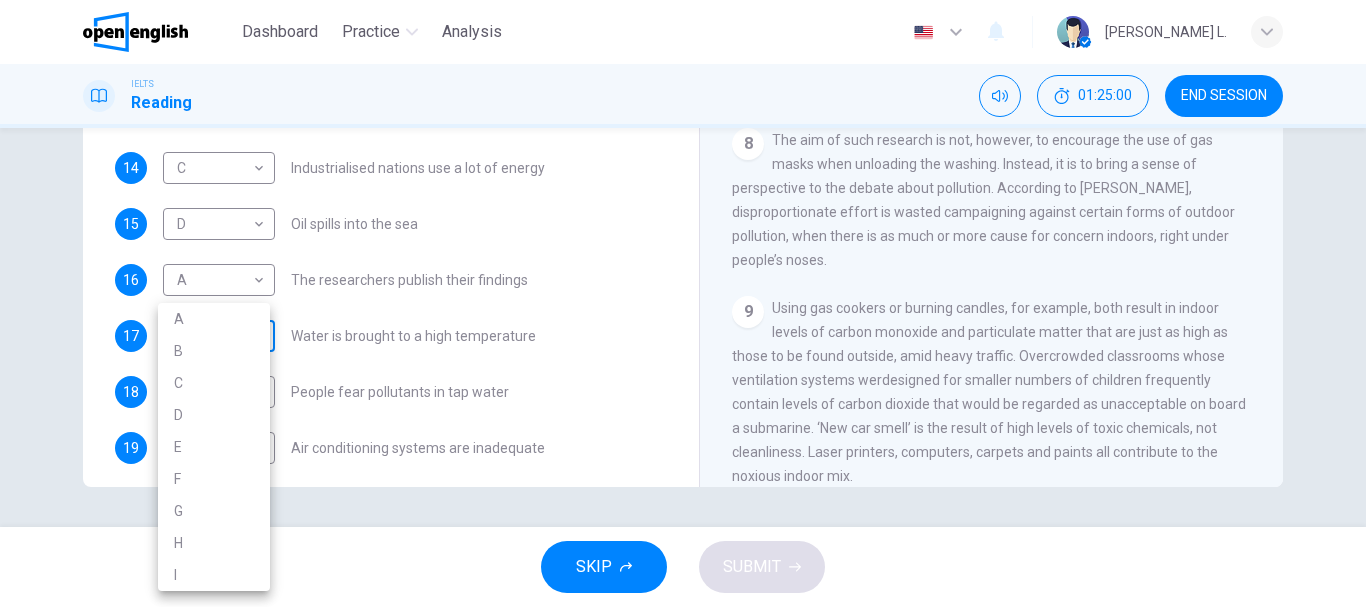 click on "This site uses cookies, as explained in our  Privacy Policy . If you agree to the use of cookies, please click the Accept button and continue to browse our site.   Privacy Policy Accept This site uses cookies, as explained in our  Privacy Policy . If you agree to the use of cookies, please click the Accept button and continue to browse our site.   Privacy Policy Accept Dashboard Practice Analysis English ** ​ [PERSON_NAME] L. IELTS Reading 01:25:00 END SESSION Questions 14 - 20 The Reading Passage describes a number of cause and effect relationships.
Match each cause with its effect ( A-J ).
Write the appropriate letters ( A-J ) in the boxes below. Causes A. The focus of pollution moves to the home. B. The levels of [MEDICAL_DATA] rise. C. The world’s natural resources are unequally shared. D. Environmentalists look elsewhere for an explanation. E. Chemicals are effectively stripped from the water. F. A clean odour is produced. G. Sales of bottled water increase. H. I. 14 C * ​ 15 D * ​ A" at bounding box center (683, 303) 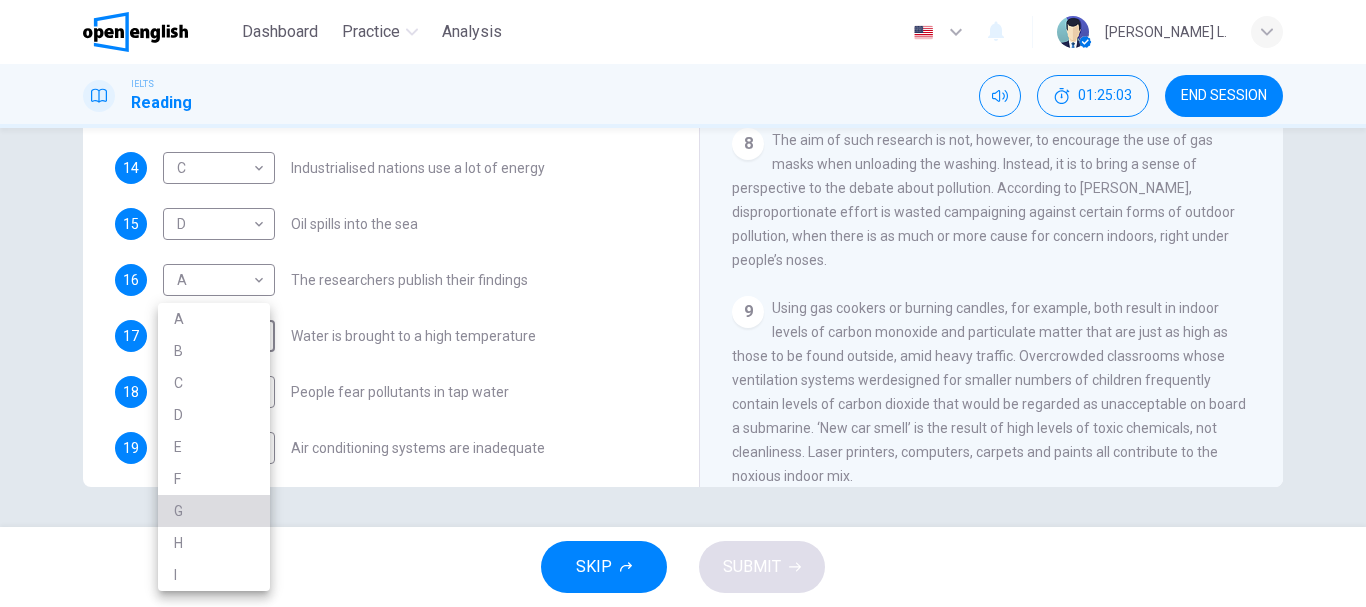 click on "G" at bounding box center [214, 511] 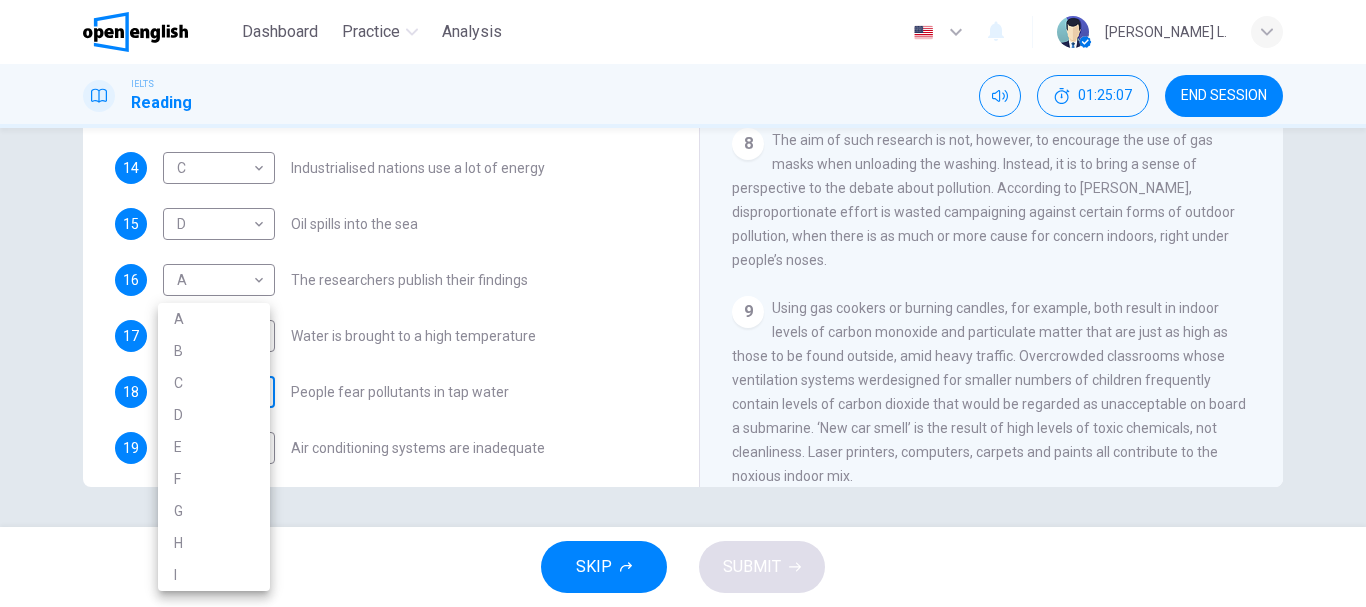 click on "This site uses cookies, as explained in our  Privacy Policy . If you agree to the use of cookies, please click the Accept button and continue to browse our site.   Privacy Policy Accept This site uses cookies, as explained in our  Privacy Policy . If you agree to the use of cookies, please click the Accept button and continue to browse our site.   Privacy Policy Accept Dashboard Practice Analysis English ** ​ [PERSON_NAME] L. IELTS Reading 01:25:07 END SESSION Questions 14 - 20 The Reading Passage describes a number of cause and effect relationships.
Match each cause with its effect ( A-J ).
Write the appropriate letters ( A-J ) in the boxes below. Causes A. The focus of pollution moves to the home. B. The levels of [MEDICAL_DATA] rise. C. The world’s natural resources are unequally shared. D. Environmentalists look elsewhere for an explanation. E. Chemicals are effectively stripped from the water. F. A clean odour is produced. G. Sales of bottled water increase. H. I. 14 C * ​ 15 D * ​ A" at bounding box center (683, 303) 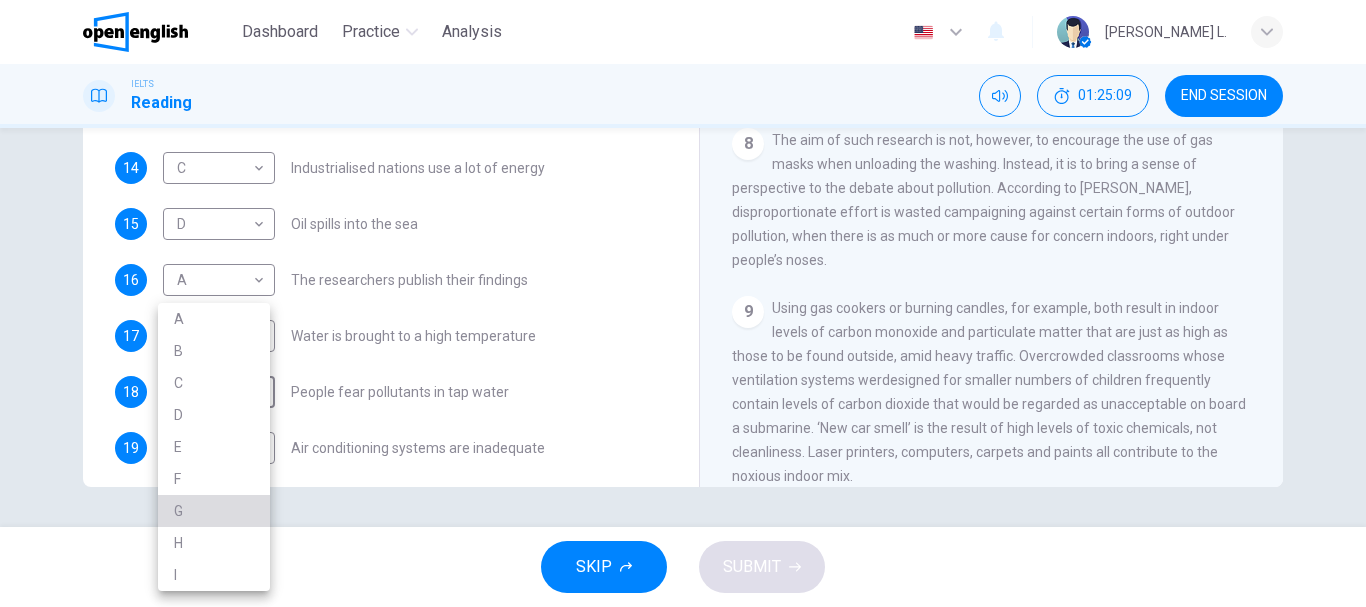 click on "G" at bounding box center [214, 511] 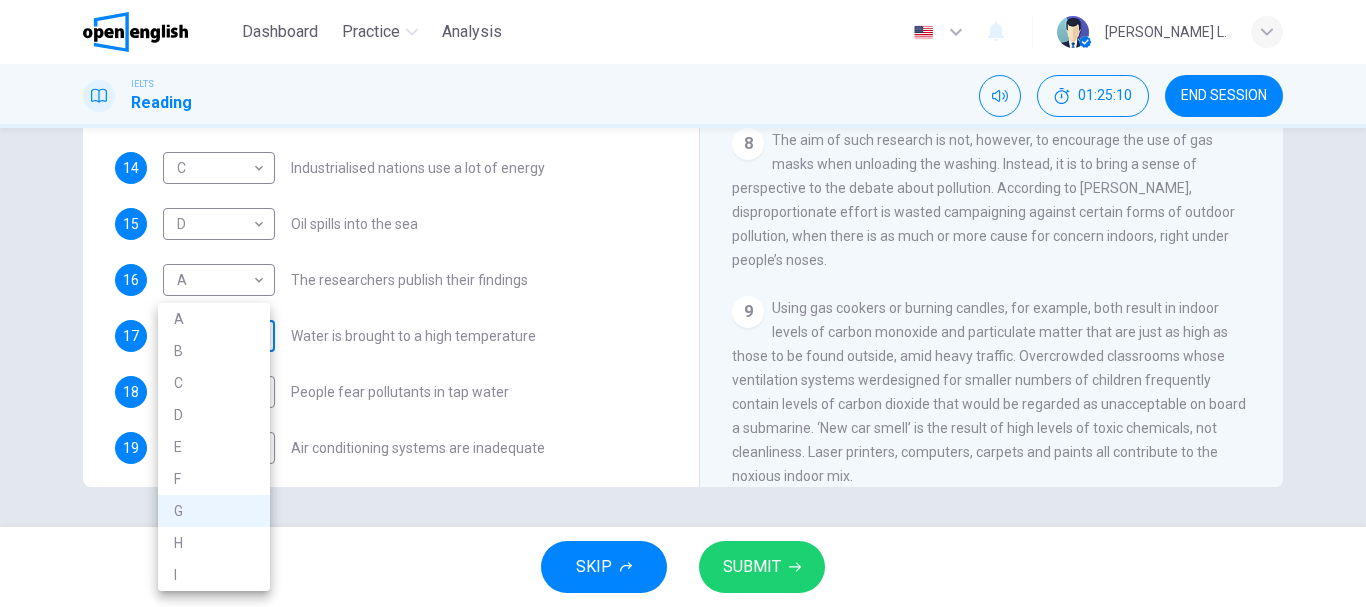 click on "This site uses cookies, as explained in our  Privacy Policy . If you agree to the use of cookies, please click the Accept button and continue to browse our site.   Privacy Policy Accept This site uses cookies, as explained in our  Privacy Policy . If you agree to the use of cookies, please click the Accept button and continue to browse our site.   Privacy Policy Accept Dashboard Practice Analysis English ** ​ [PERSON_NAME] L. IELTS Reading 01:25:10 END SESSION Questions 14 - 20 The Reading Passage describes a number of cause and effect relationships.
Match each cause with its effect ( A-J ).
Write the appropriate letters ( A-J ) in the boxes below. Causes A. The focus of pollution moves to the home. B. The levels of [MEDICAL_DATA] rise. C. The world’s natural resources are unequally shared. D. Environmentalists look elsewhere for an explanation. E. Chemicals are effectively stripped from the water. F. A clean odour is produced. G. Sales of bottled water increase. H. I. 14 C * ​ 15 D * ​ A" at bounding box center (683, 303) 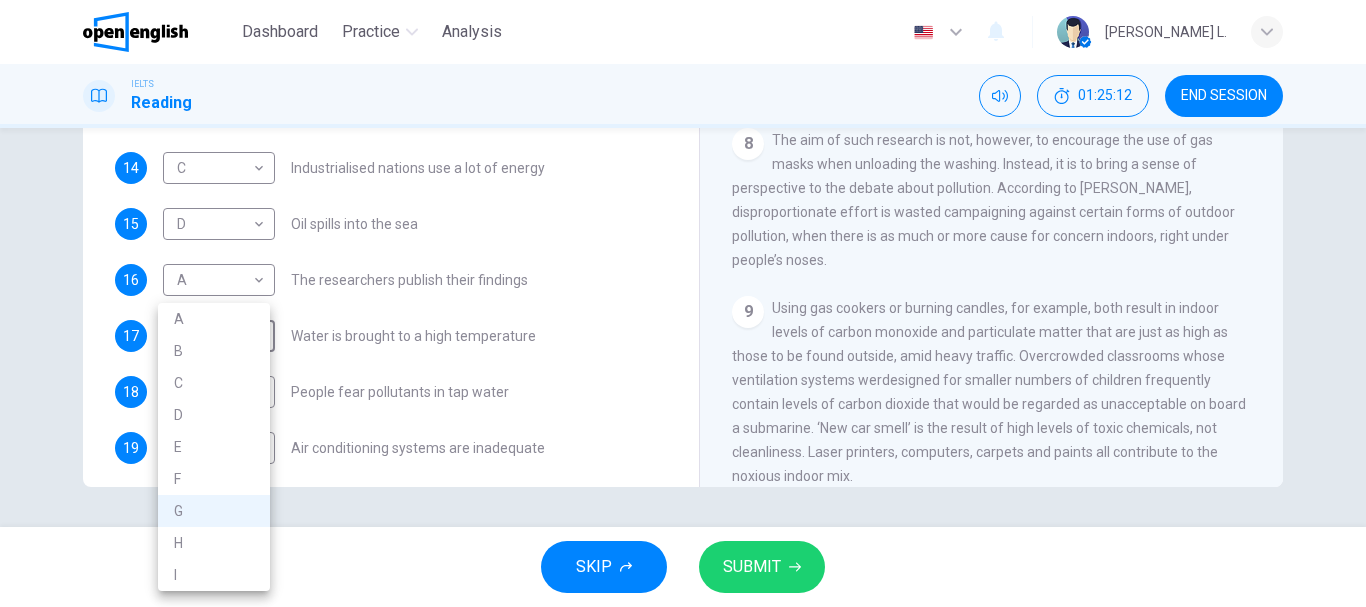 click at bounding box center (683, 303) 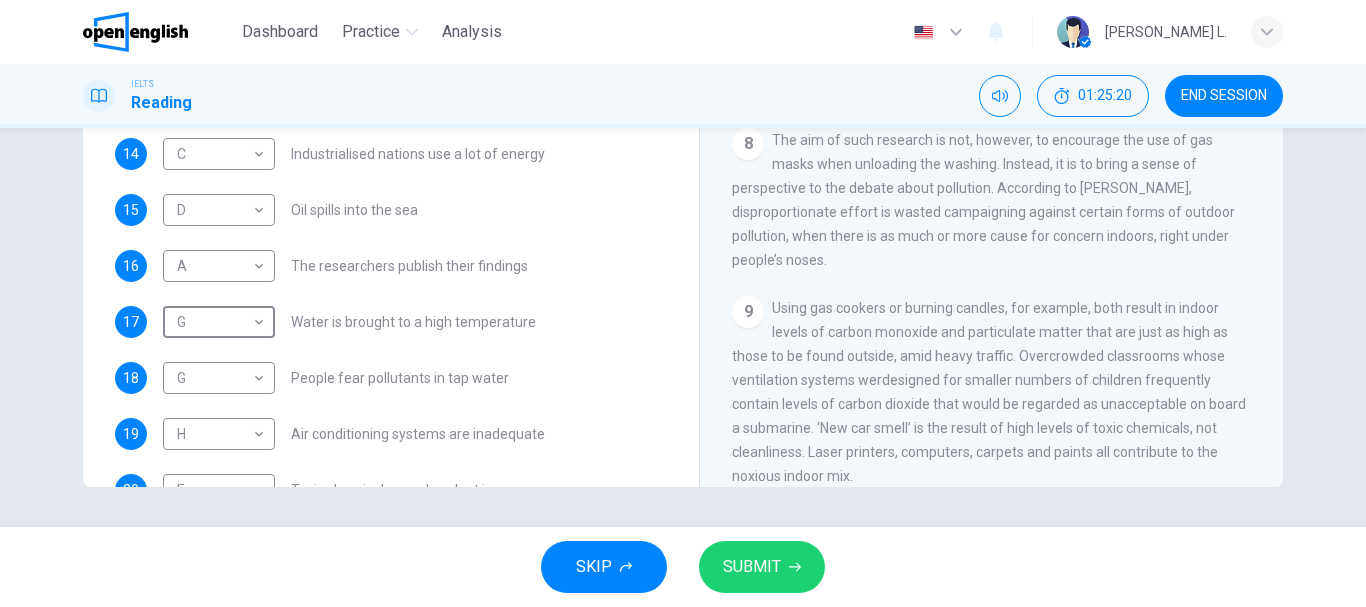 scroll, scrollTop: 425, scrollLeft: 0, axis: vertical 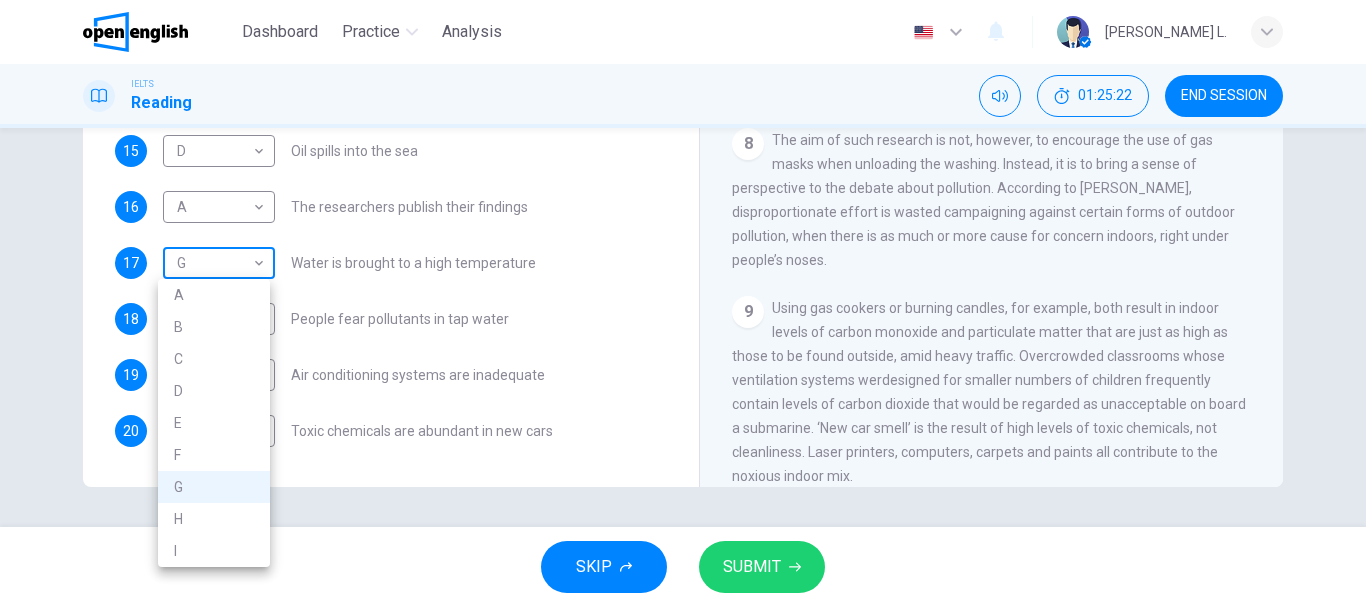 click on "This site uses cookies, as explained in our  Privacy Policy . If you agree to the use of cookies, please click the Accept button and continue to browse our site.   Privacy Policy Accept This site uses cookies, as explained in our  Privacy Policy . If you agree to the use of cookies, please click the Accept button and continue to browse our site.   Privacy Policy Accept Dashboard Practice Analysis English ** ​ [PERSON_NAME] L. IELTS Reading 01:25:22 END SESSION Questions 14 - 20 The Reading Passage describes a number of cause and effect relationships.
Match each cause with its effect ( A-J ).
Write the appropriate letters ( A-J ) in the boxes below. Causes A. The focus of pollution moves to the home. B. The levels of [MEDICAL_DATA] rise. C. The world’s natural resources are unequally shared. D. Environmentalists look elsewhere for an explanation. E. Chemicals are effectively stripped from the water. F. A clean odour is produced. G. Sales of bottled water increase. H. I. 14 C * ​ 15 D * ​ A" at bounding box center [683, 303] 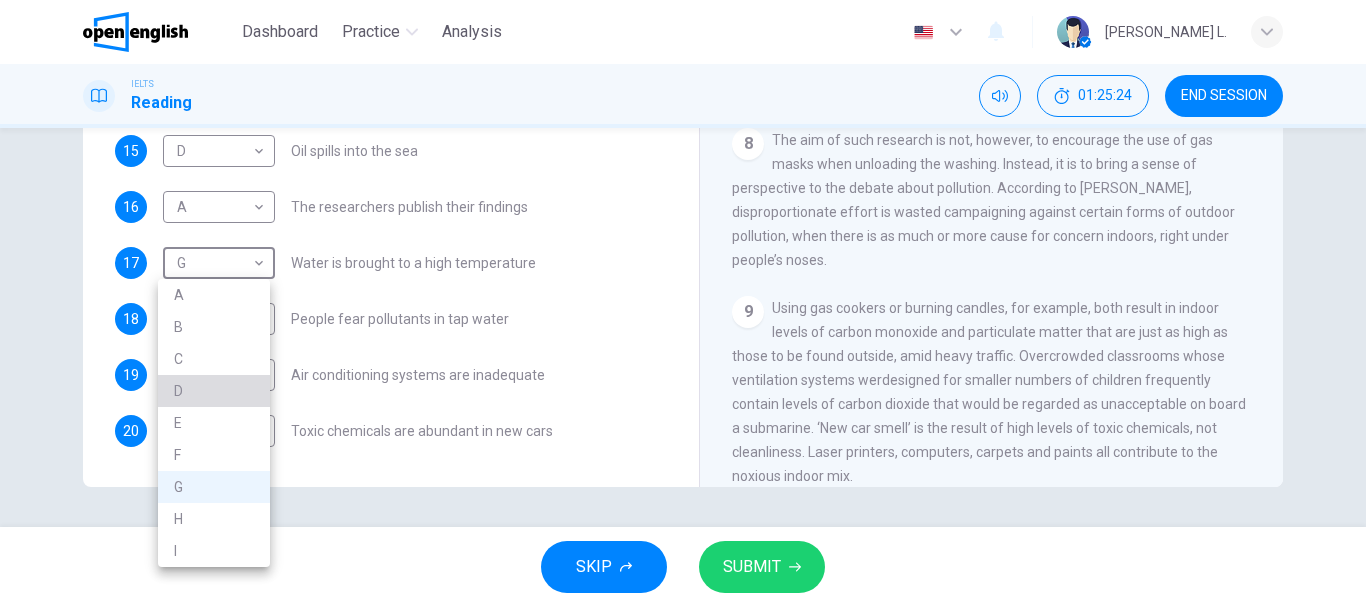 click on "D" at bounding box center (214, 391) 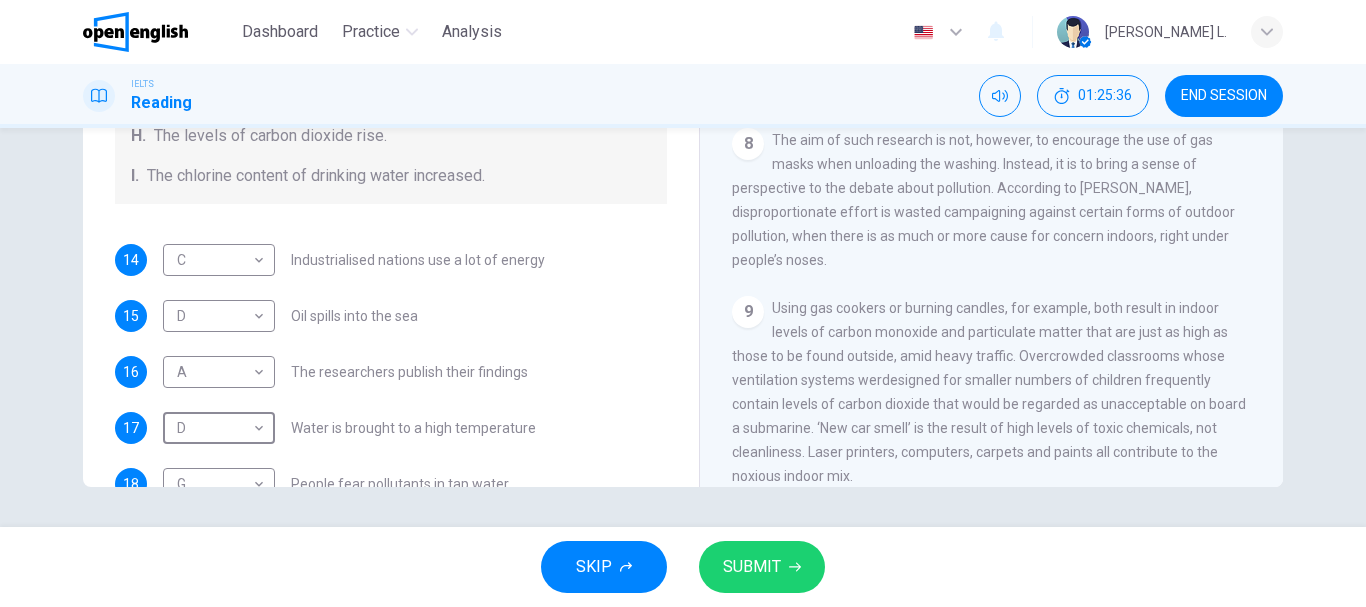 scroll, scrollTop: 425, scrollLeft: 0, axis: vertical 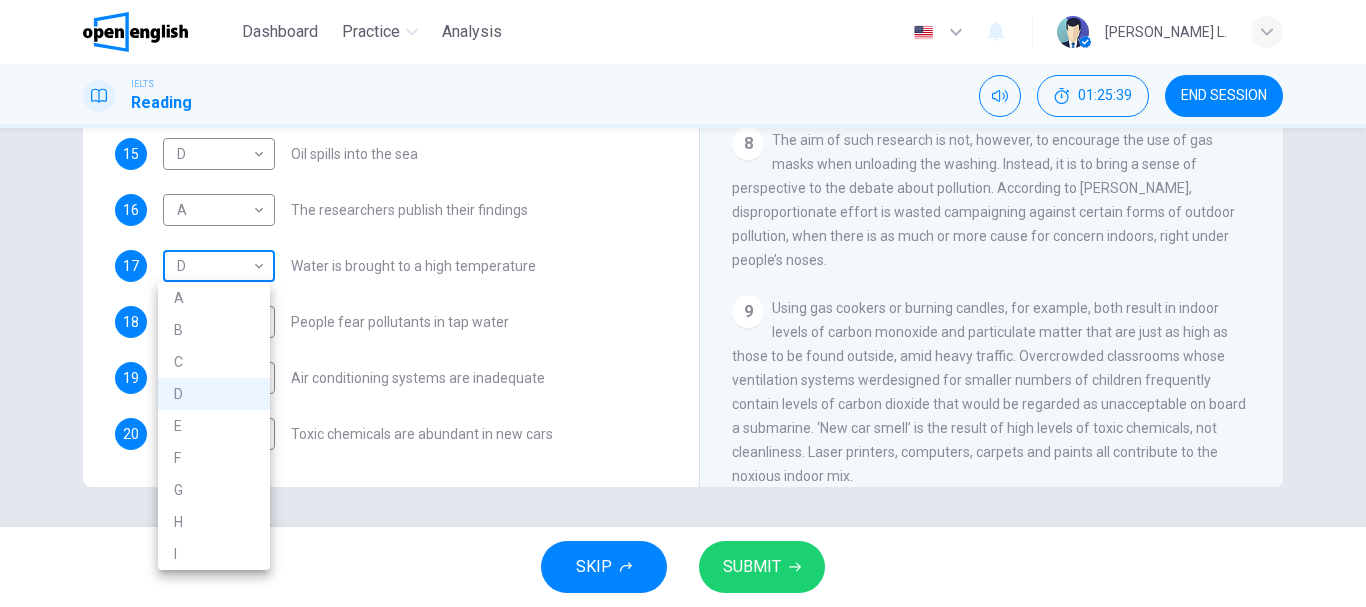 click on "This site uses cookies, as explained in our  Privacy Policy . If you agree to the use of cookies, please click the Accept button and continue to browse our site.   Privacy Policy Accept This site uses cookies, as explained in our  Privacy Policy . If you agree to the use of cookies, please click the Accept button and continue to browse our site.   Privacy Policy Accept Dashboard Practice Analysis English ** ​ [PERSON_NAME] L. IELTS Reading 01:25:39 END SESSION Questions 14 - 20 The Reading Passage describes a number of cause and effect relationships.
Match each cause with its effect ( A-J ).
Write the appropriate letters ( A-J ) in the boxes below. Causes A. The focus of pollution moves to the home. B. The levels of [MEDICAL_DATA] rise. C. The world’s natural resources are unequally shared. D. Environmentalists look elsewhere for an explanation. E. Chemicals are effectively stripped from the water. F. A clean odour is produced. G. Sales of bottled water increase. H. I. 14 C * ​ 15 D * ​ A" at bounding box center [683, 303] 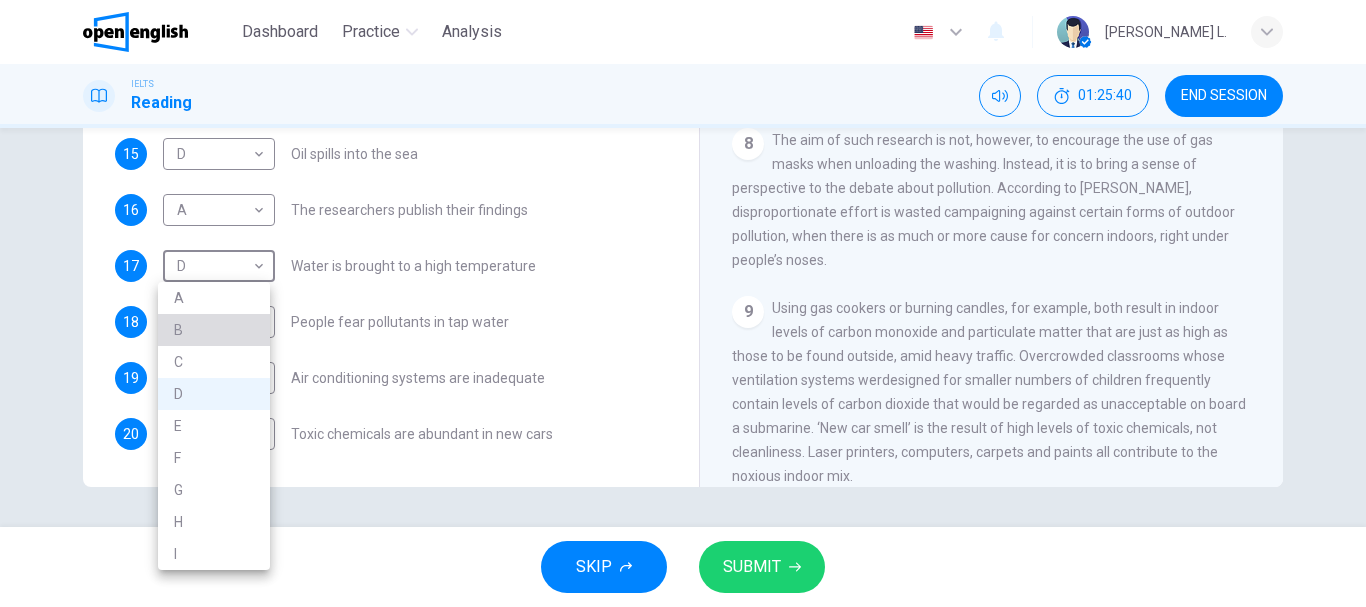 click on "B" at bounding box center [214, 330] 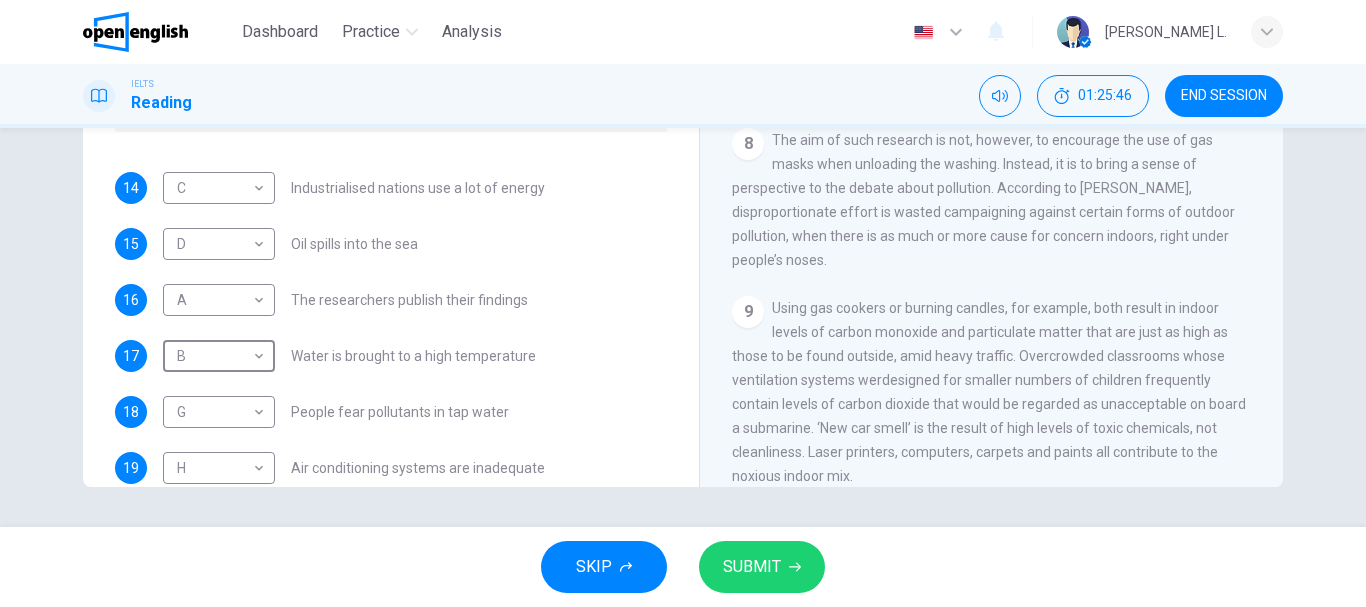 scroll, scrollTop: 425, scrollLeft: 0, axis: vertical 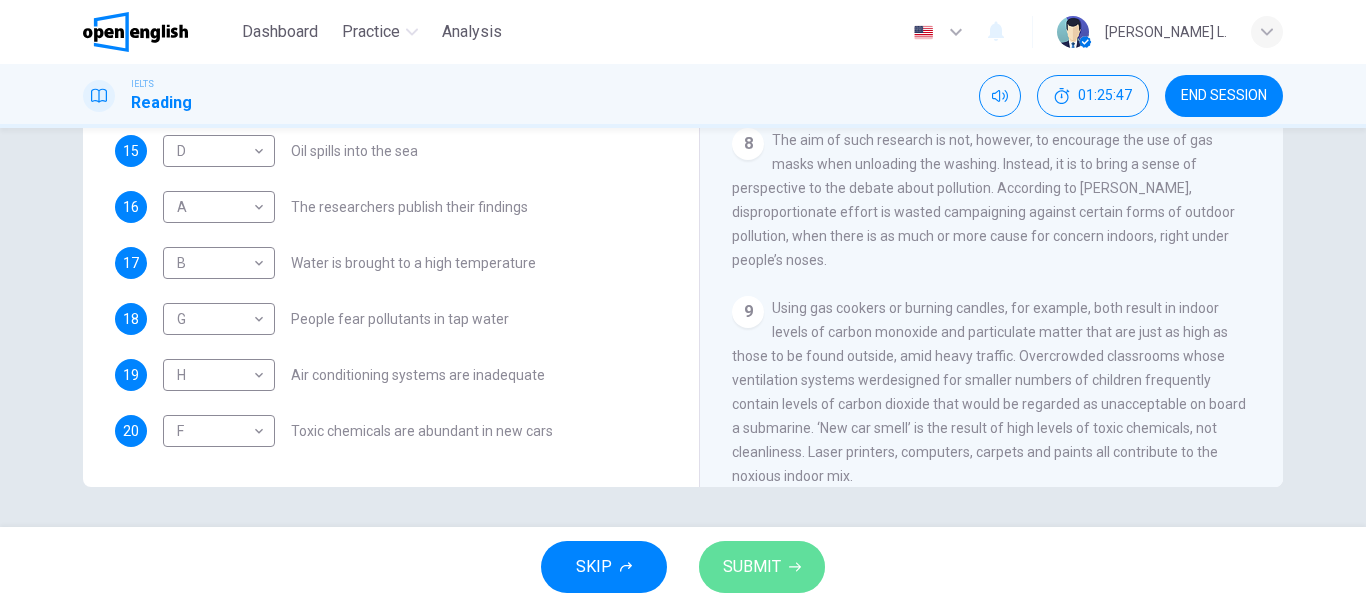 click on "SUBMIT" at bounding box center [762, 567] 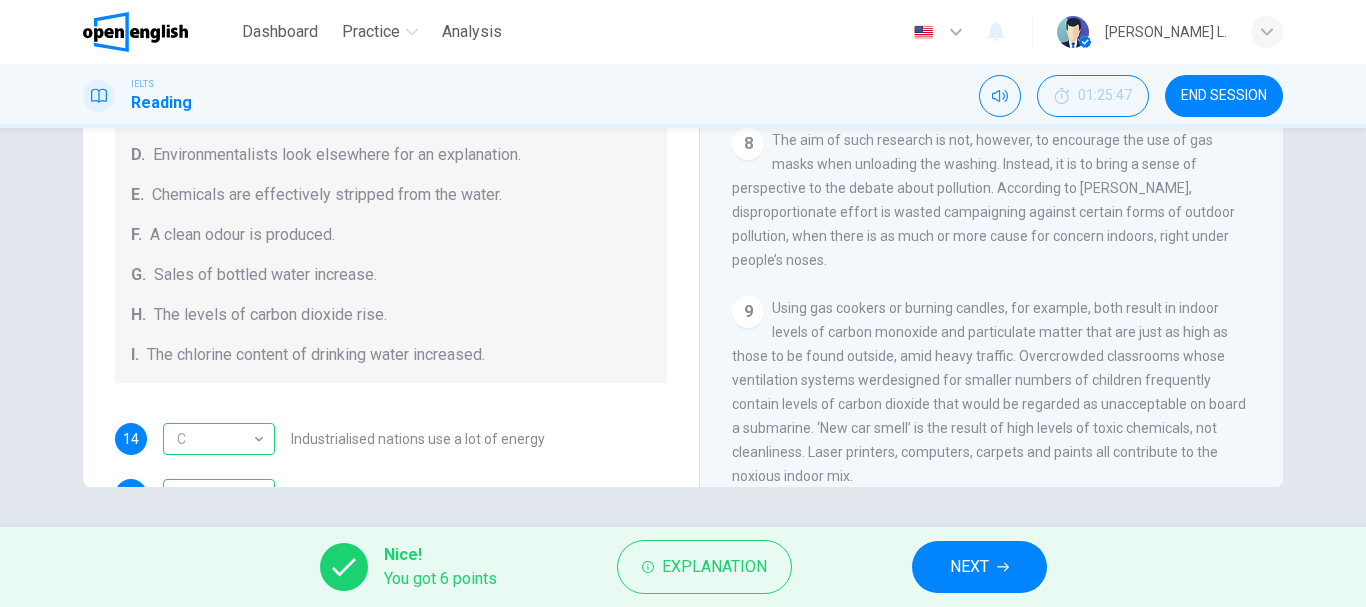 scroll, scrollTop: 86, scrollLeft: 0, axis: vertical 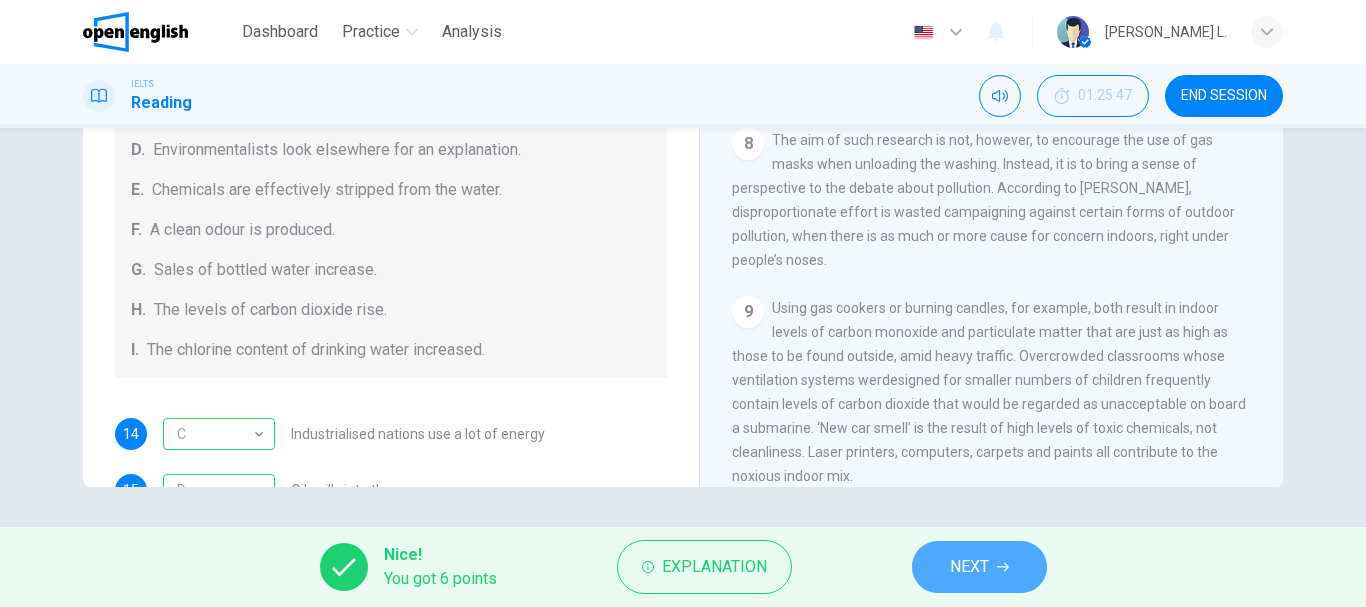 click on "NEXT" at bounding box center [969, 567] 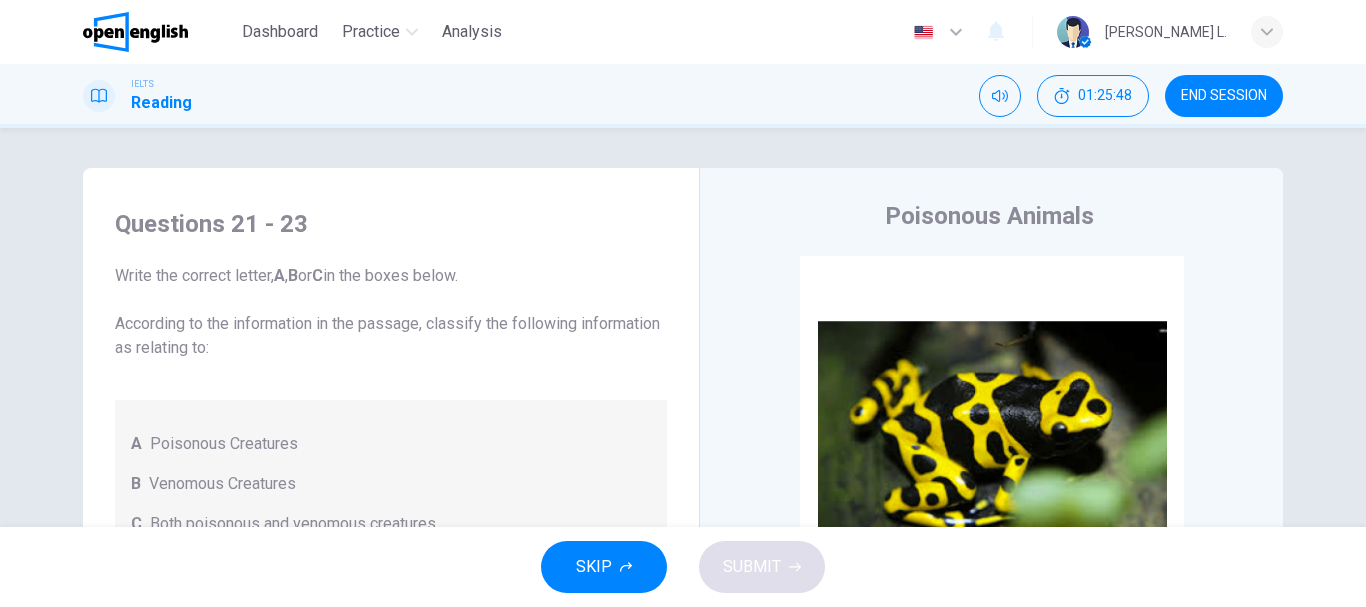 click on "Questions 21 - 23 Write the correct letter,  A ,  B  or  C  in the boxes below.
According to the information in the passage, classify the following information
as relating to: A Poisonous Creatures B Venomous Creatures C Both poisonous and venomous creatures" at bounding box center (391, 380) 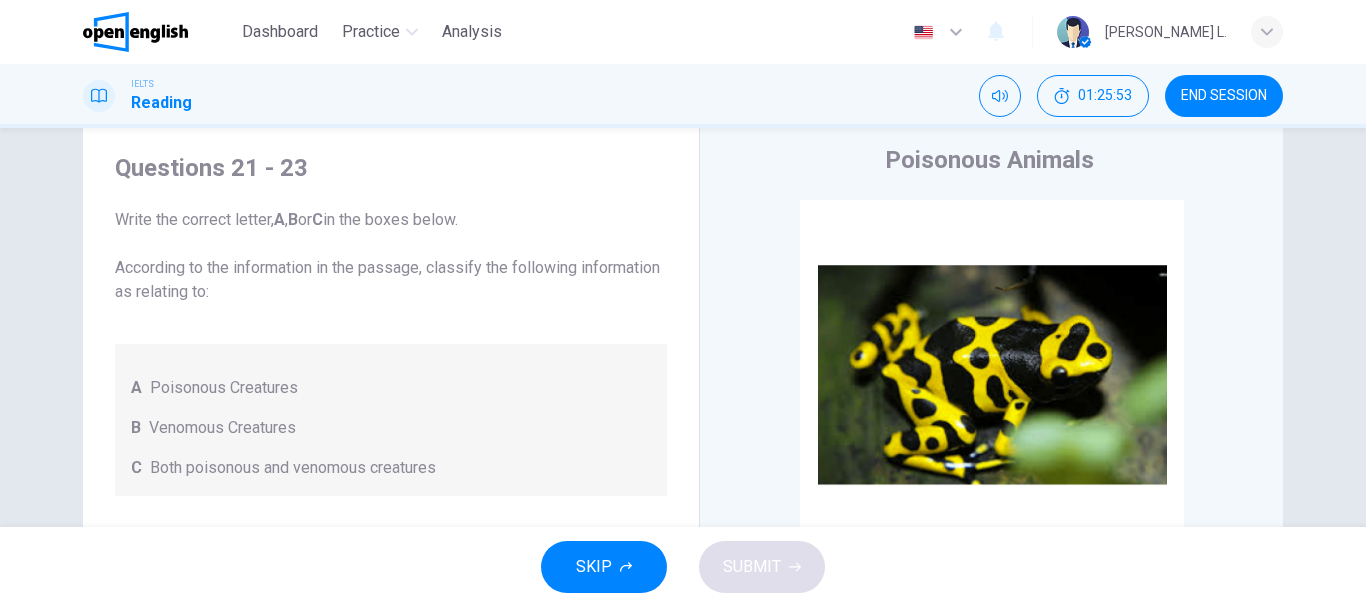scroll, scrollTop: 16, scrollLeft: 0, axis: vertical 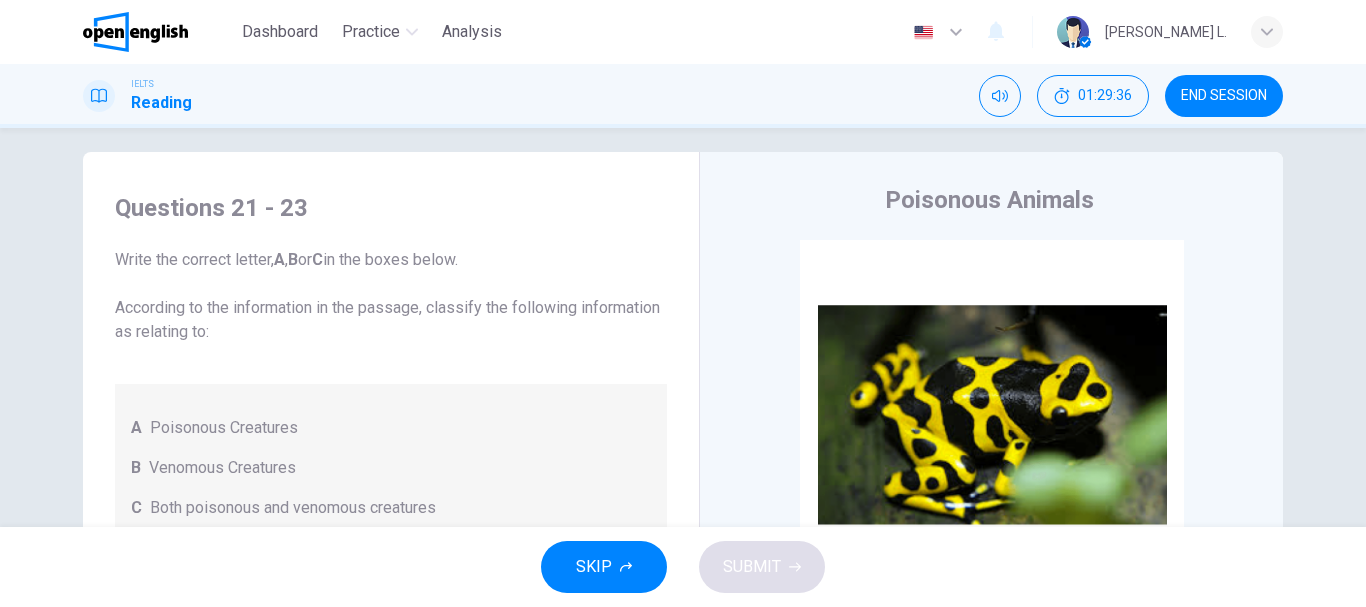 click on "Write the correct letter,  A ,  B  or  C  in the boxes below.
According to the information in the passage, classify the following information
as relating to:" at bounding box center (391, 296) 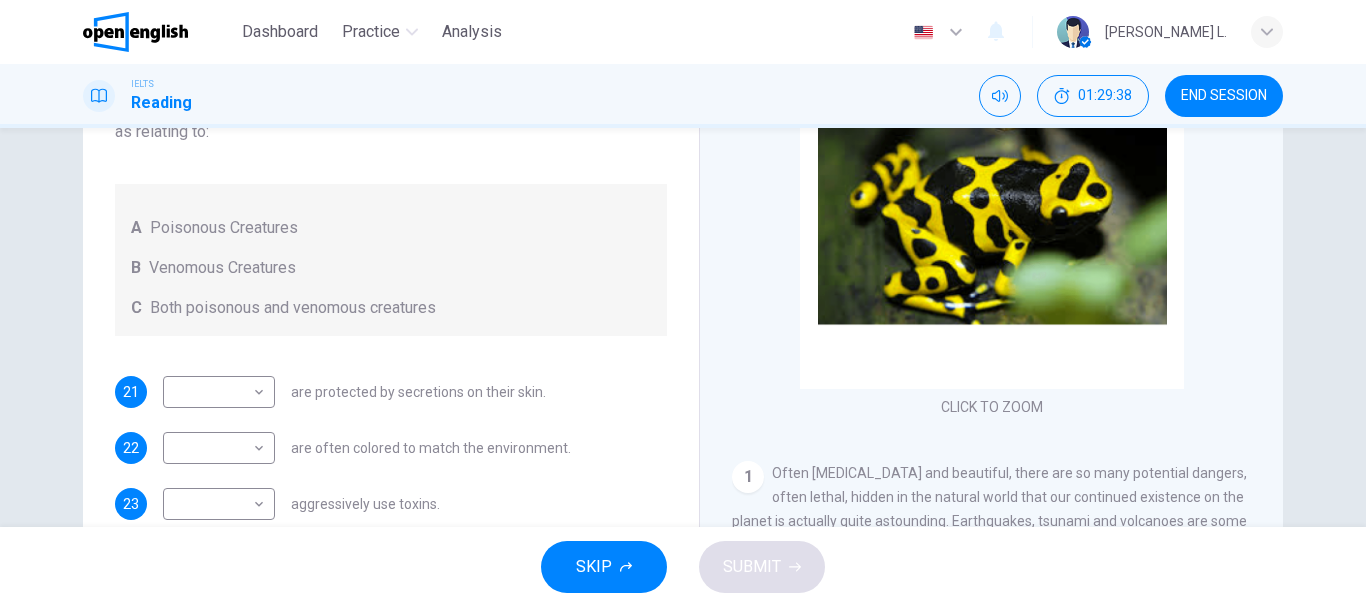 scroll, scrollTop: 256, scrollLeft: 0, axis: vertical 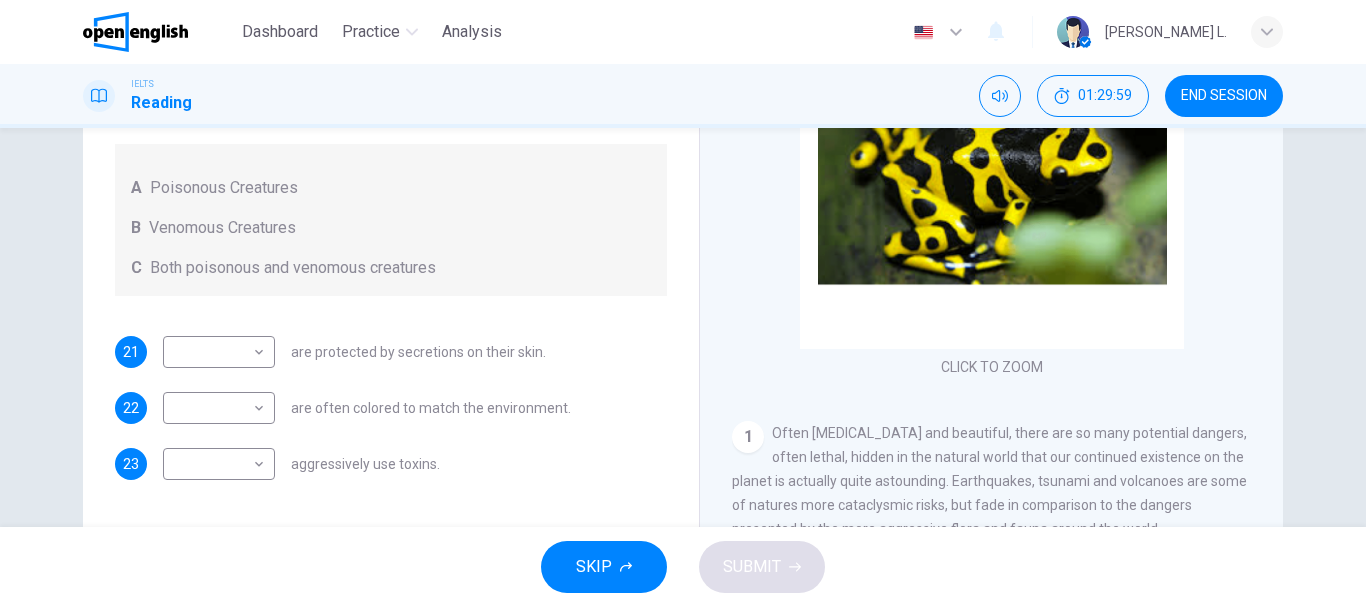 click on "Poisonous Animals CLICK TO ZOOM Click to Zoom 1 Often [MEDICAL_DATA] and beautiful, there are so many potential dangers, often lethal, hidden in the natural world that our continued existence on the planet is actually quite astounding. Earthquakes, tsunami and volcanoes are some of natures more cataclysmic risks, but fade in comparison to the dangers presented by the more aggressive flora and fauna around the world. 2 3 One of the most poisonous animals know to man is the poison arrow frog, native to Central and [GEOGRAPHIC_DATA]. Secreting poison through its skin, a single touch is enough to kill a fully grown human (in fact, the frog earned its name from the practice of putting tiny amounts of this poison onto blow darts used by the native population mainly for hunting and, historically at least, also for battle). It is interesting to note, however, that when bred in captivity, the dart frog is not actually poisonous – it generates its protection from its diet of poisonous ants, centipedes and mites. 4 5 6" at bounding box center (991, 275) 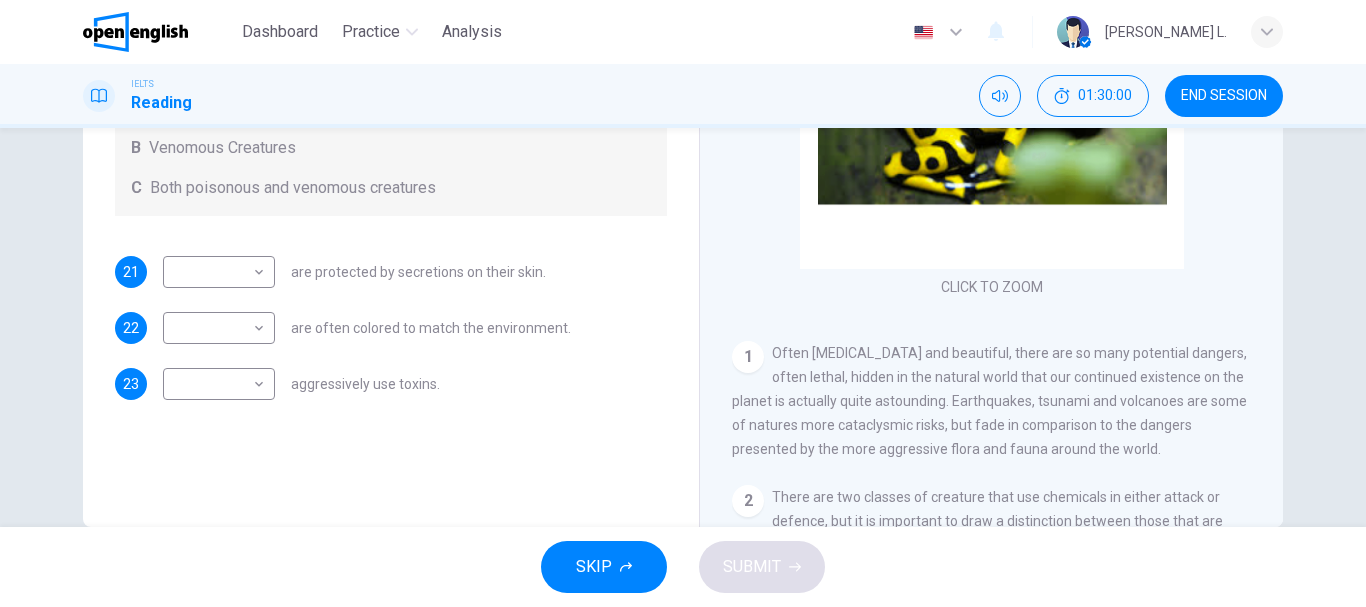 scroll, scrollTop: 376, scrollLeft: 0, axis: vertical 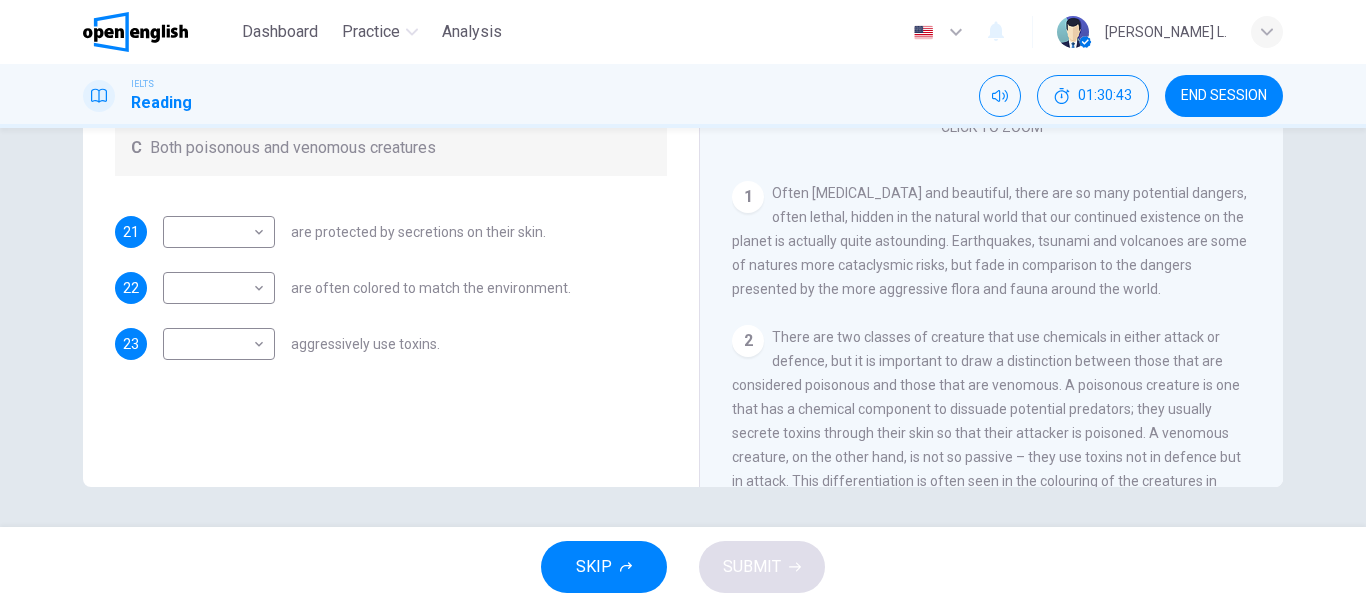 click on "END SESSION" at bounding box center [1224, 96] 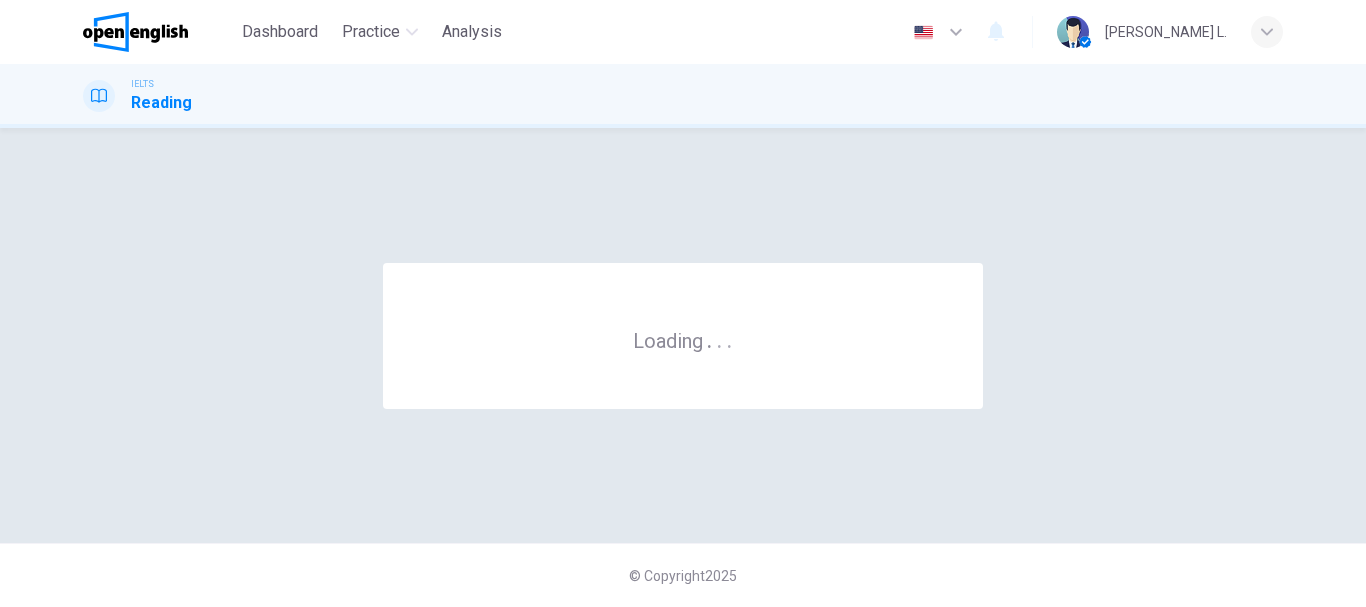 scroll, scrollTop: 0, scrollLeft: 0, axis: both 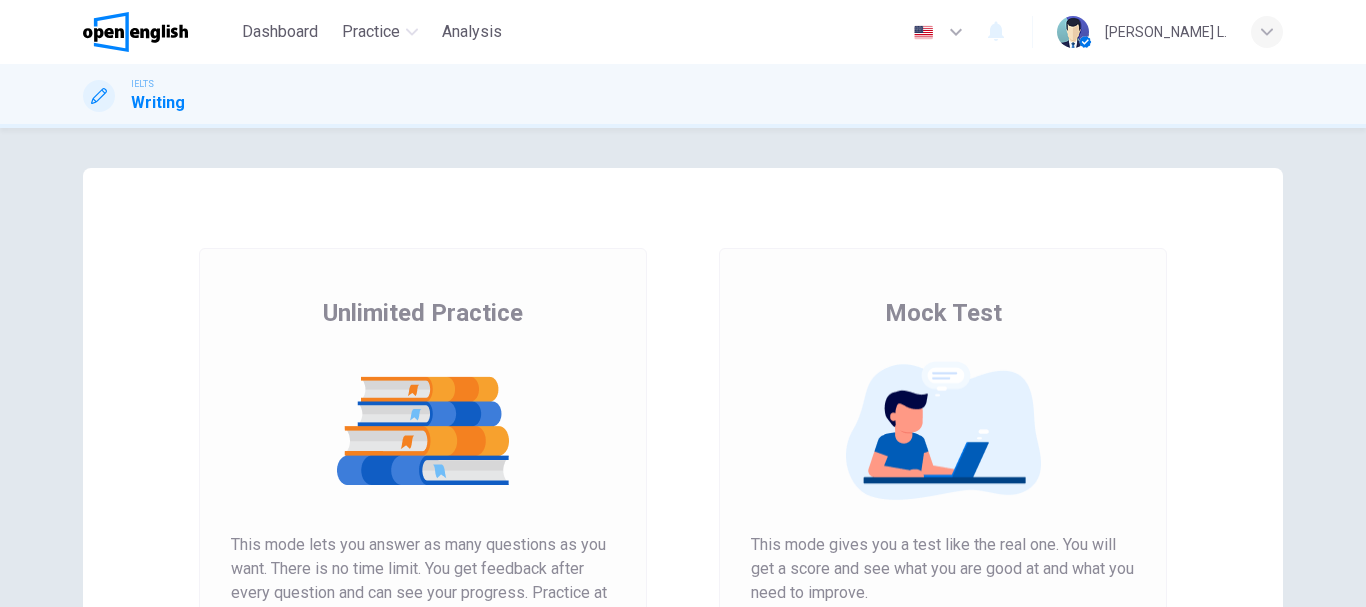 click at bounding box center [423, 431] 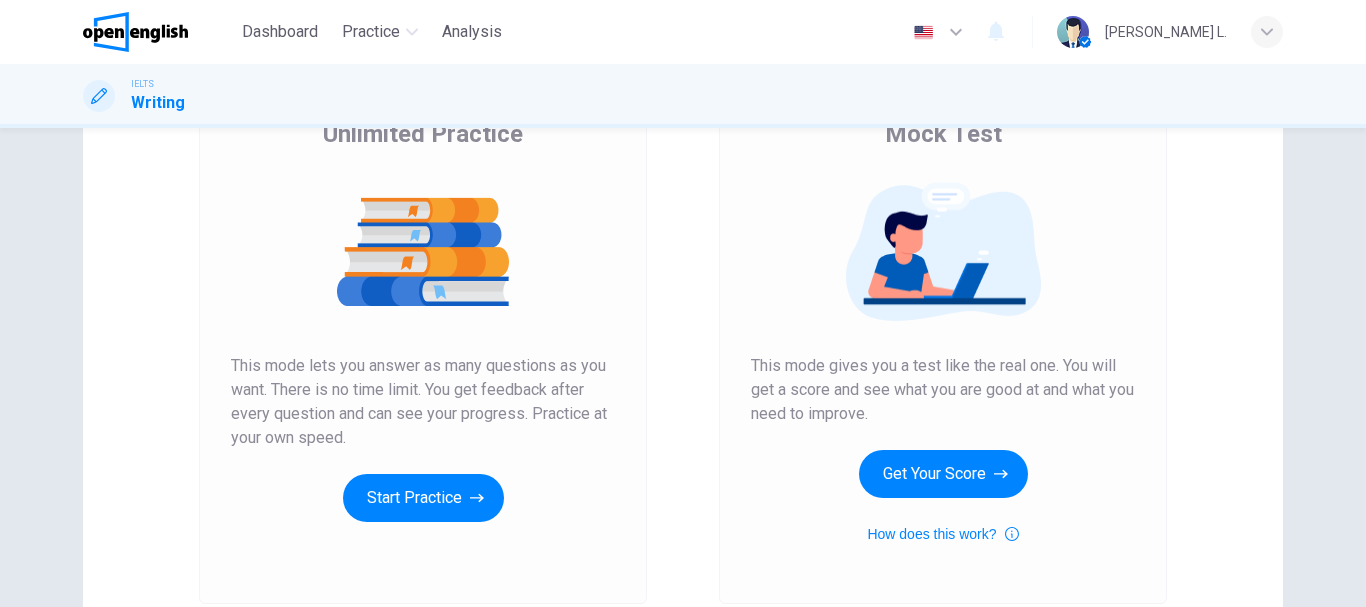 scroll, scrollTop: 240, scrollLeft: 0, axis: vertical 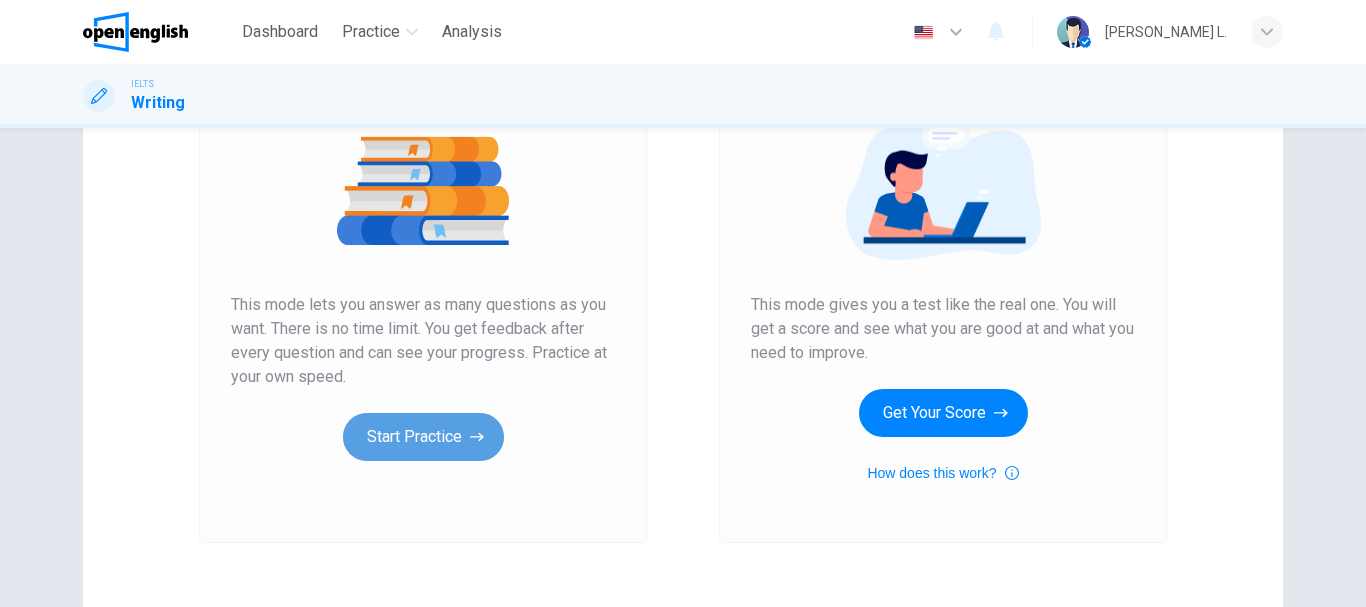 click on "Start Practice" at bounding box center (423, 437) 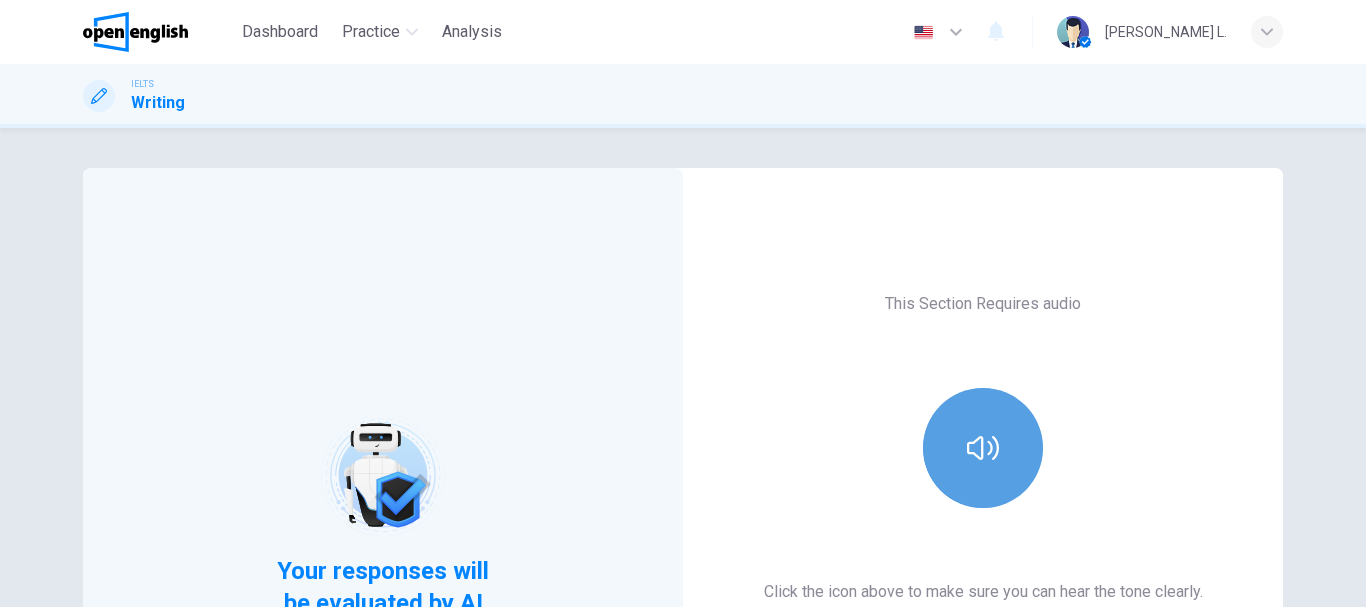 click 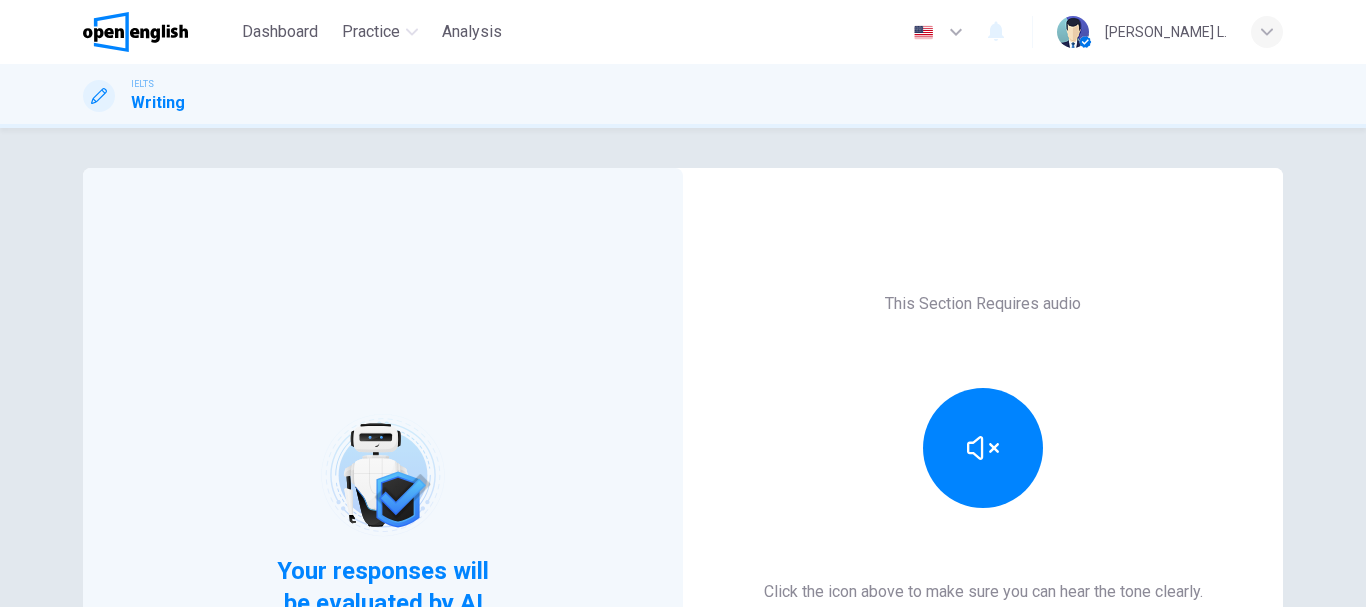 click on "This Section Requires audio Click the icon above to make sure you can hear the tone clearly. For the best performance, use   Google Chrome Sounds good!" at bounding box center [983, 515] 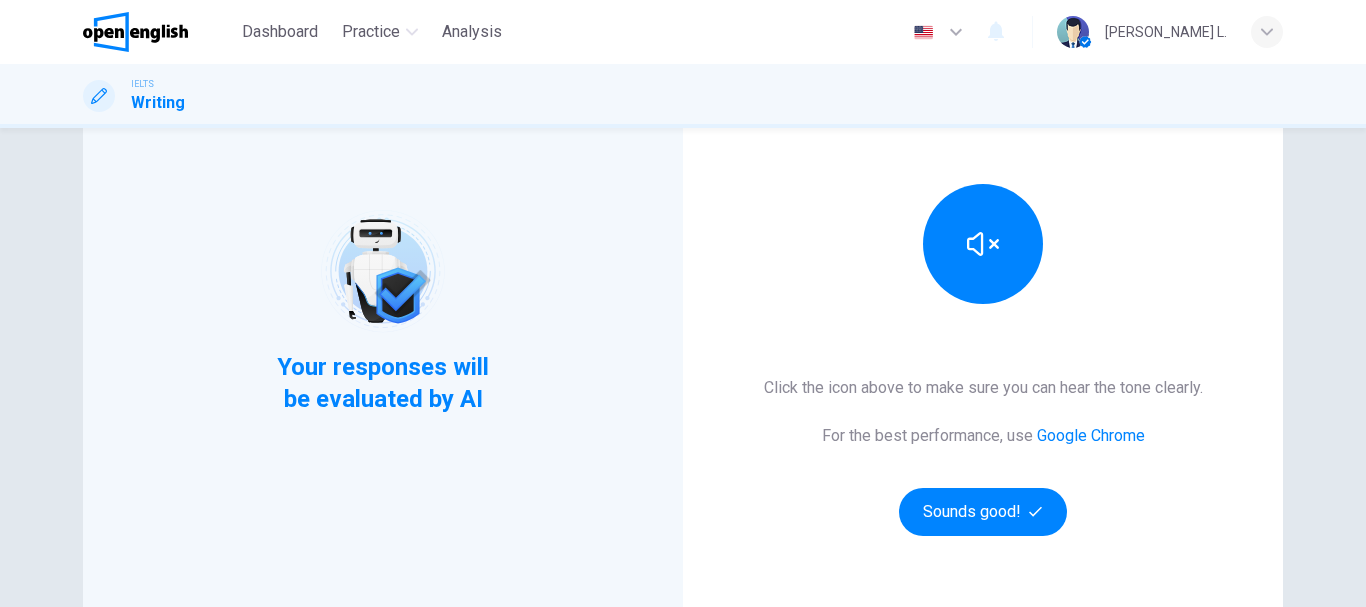 scroll, scrollTop: 360, scrollLeft: 0, axis: vertical 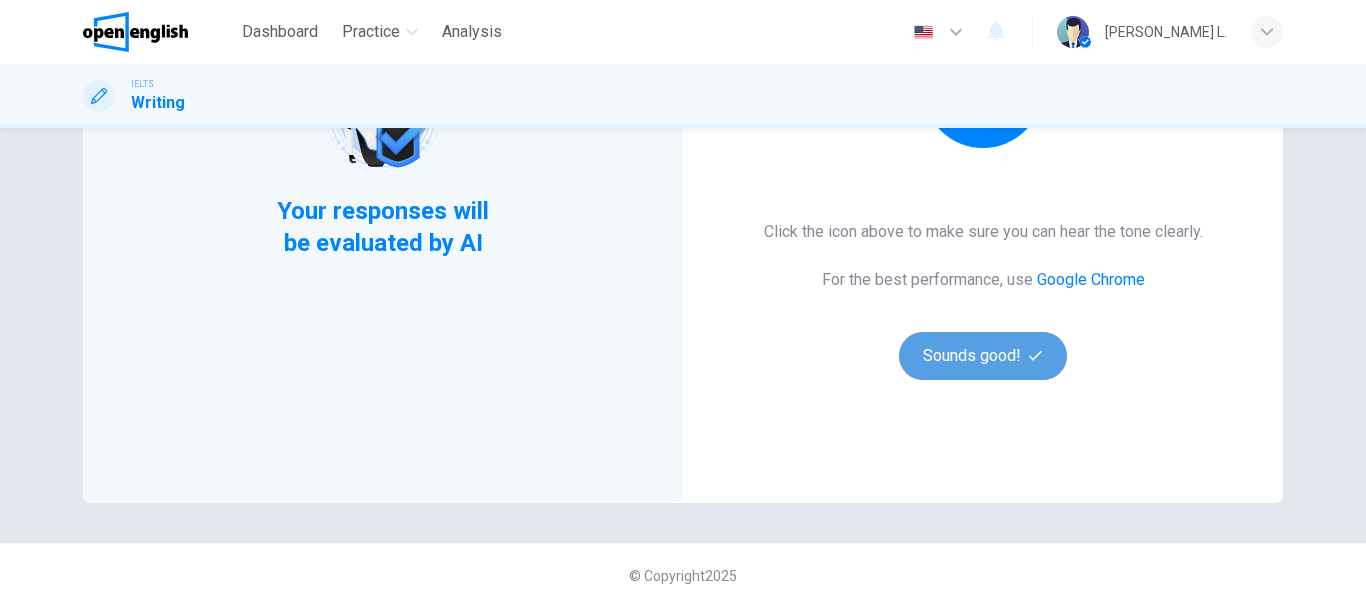 click on "Sounds good!" at bounding box center (983, 356) 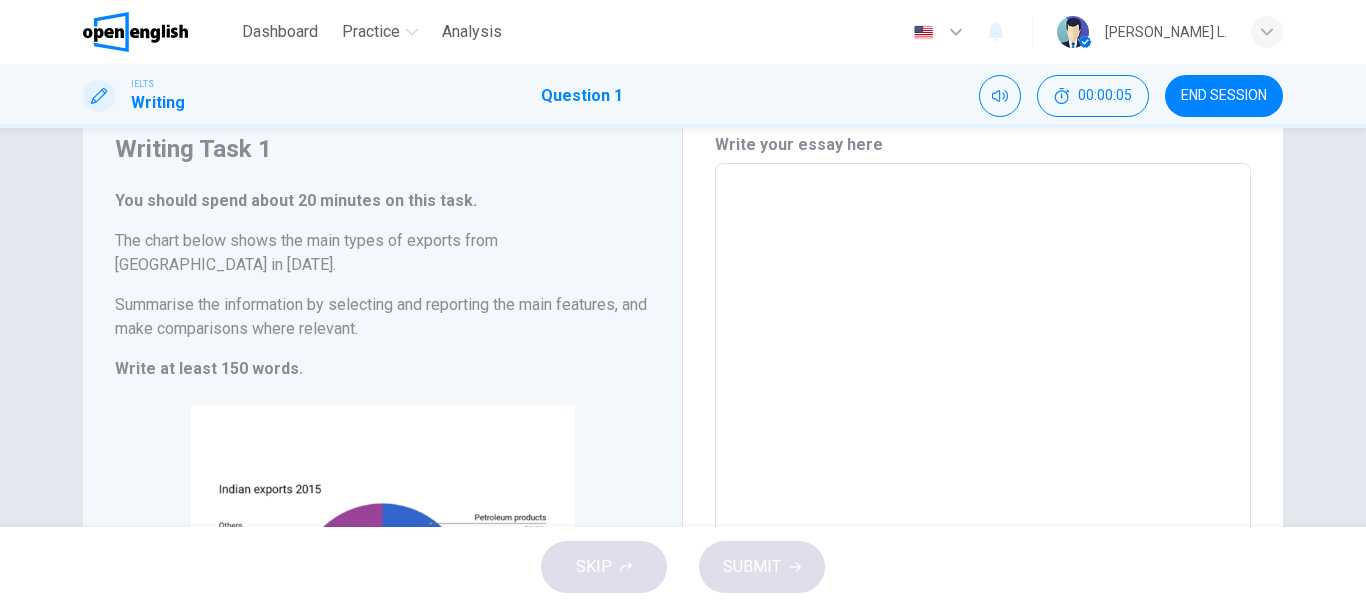 scroll, scrollTop: 0, scrollLeft: 0, axis: both 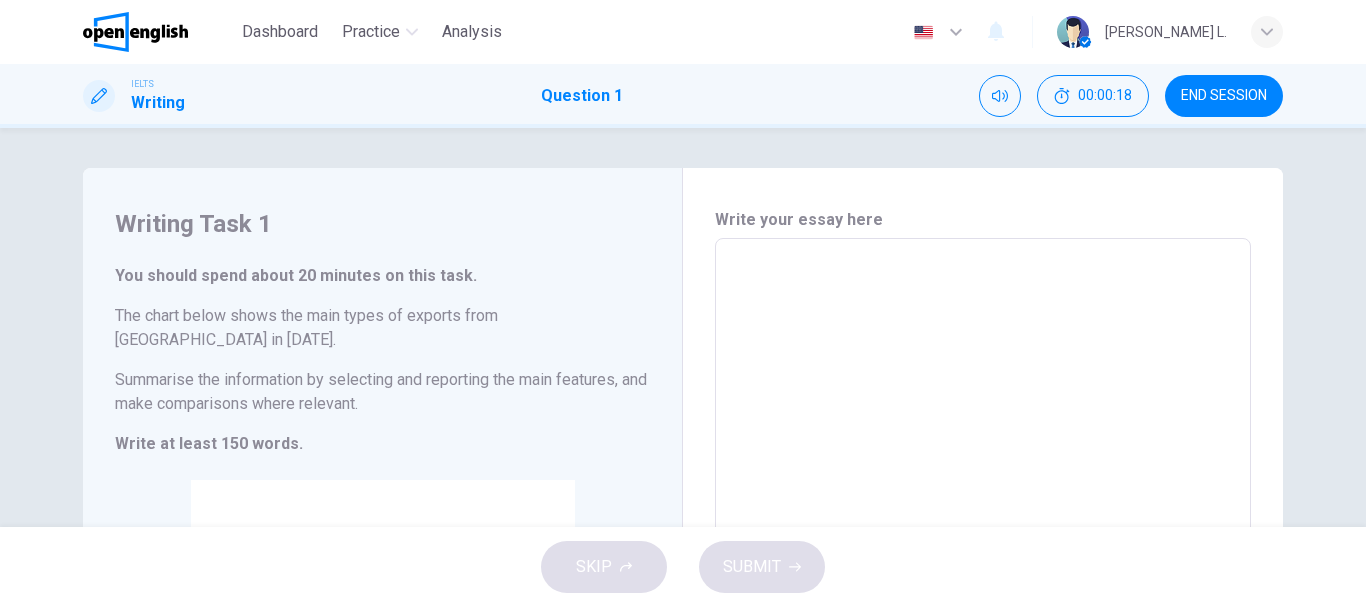 click on "Writing Task 1 You should spend about 20 minutes on this task. The chart below shows the main types of exports from India in 2015. Summarise the information by selecting and reporting the main features, and make comparisons where relevant.
Write at least 150 words. CLICK TO ZOOM Click to Zoom" at bounding box center (383, 534) 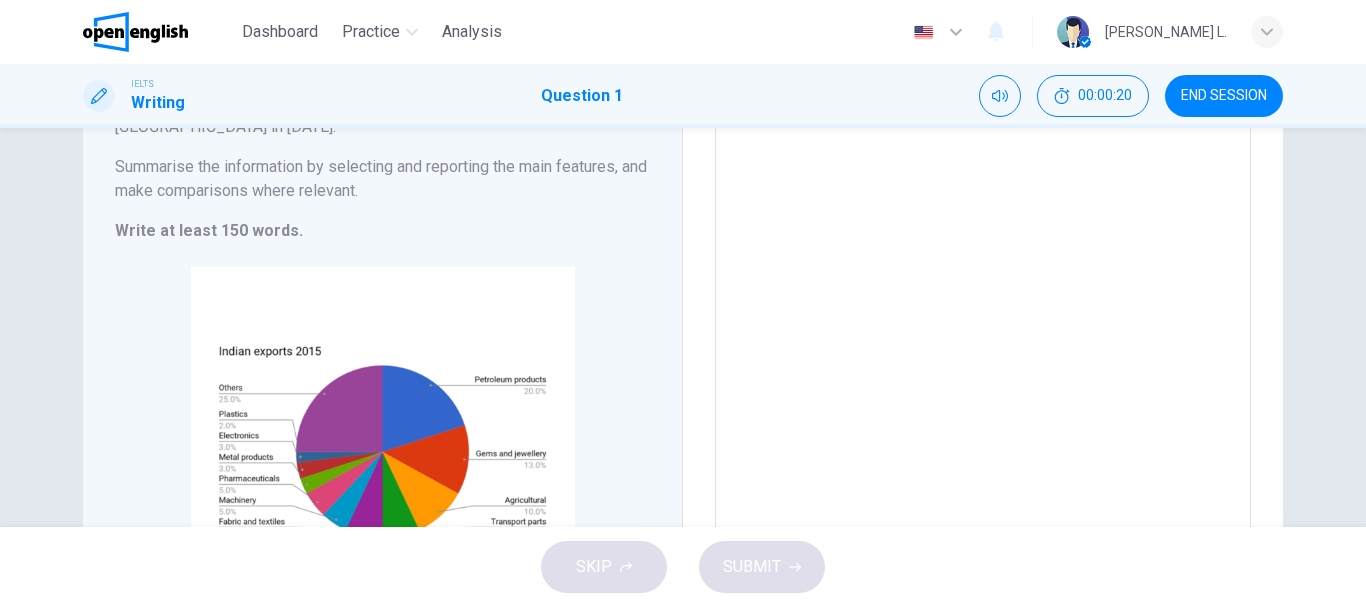 scroll, scrollTop: 240, scrollLeft: 0, axis: vertical 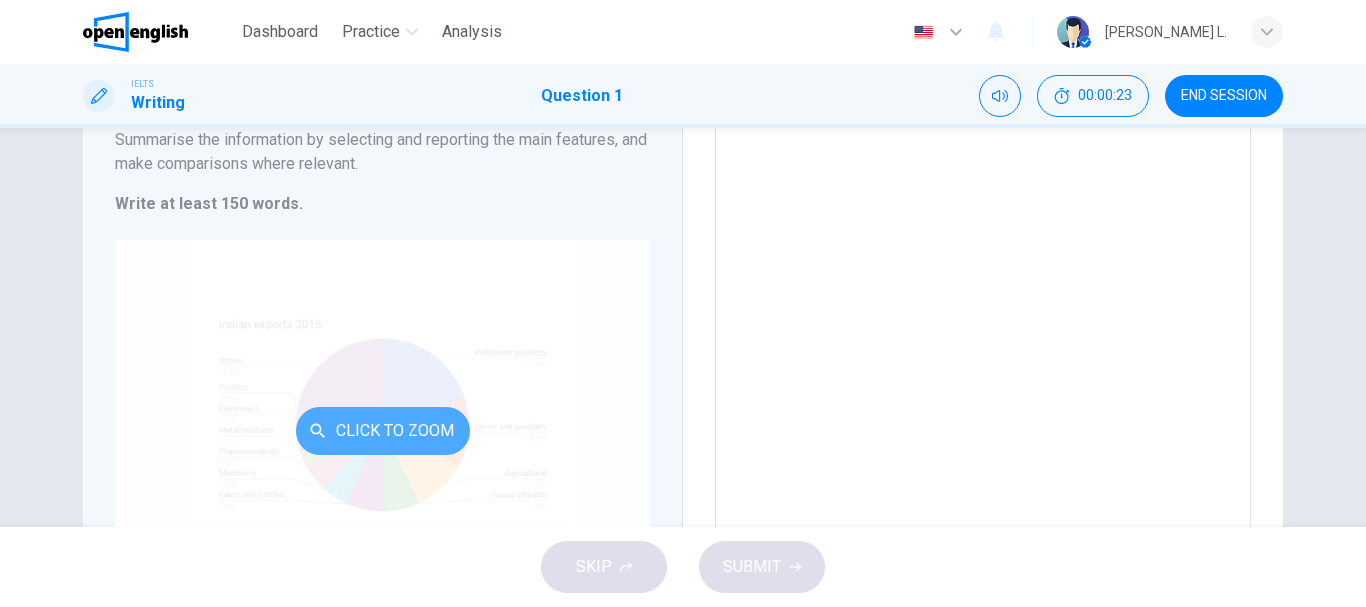 click on "Click to Zoom" at bounding box center [383, 431] 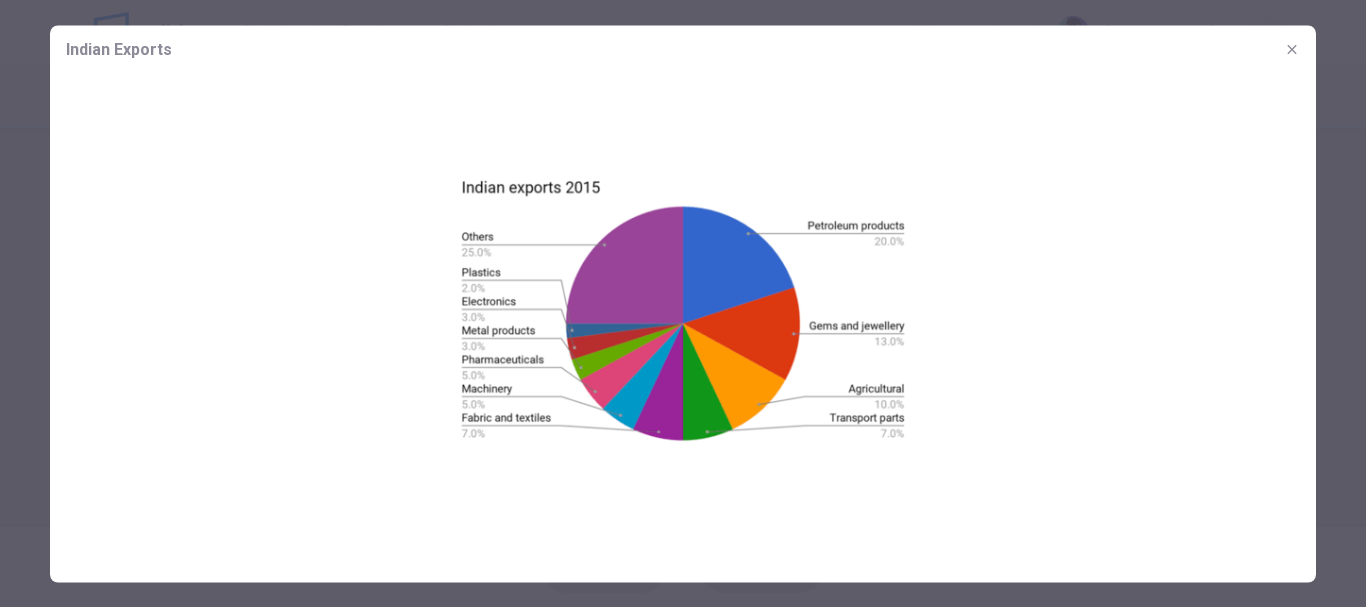 click at bounding box center [683, 309] 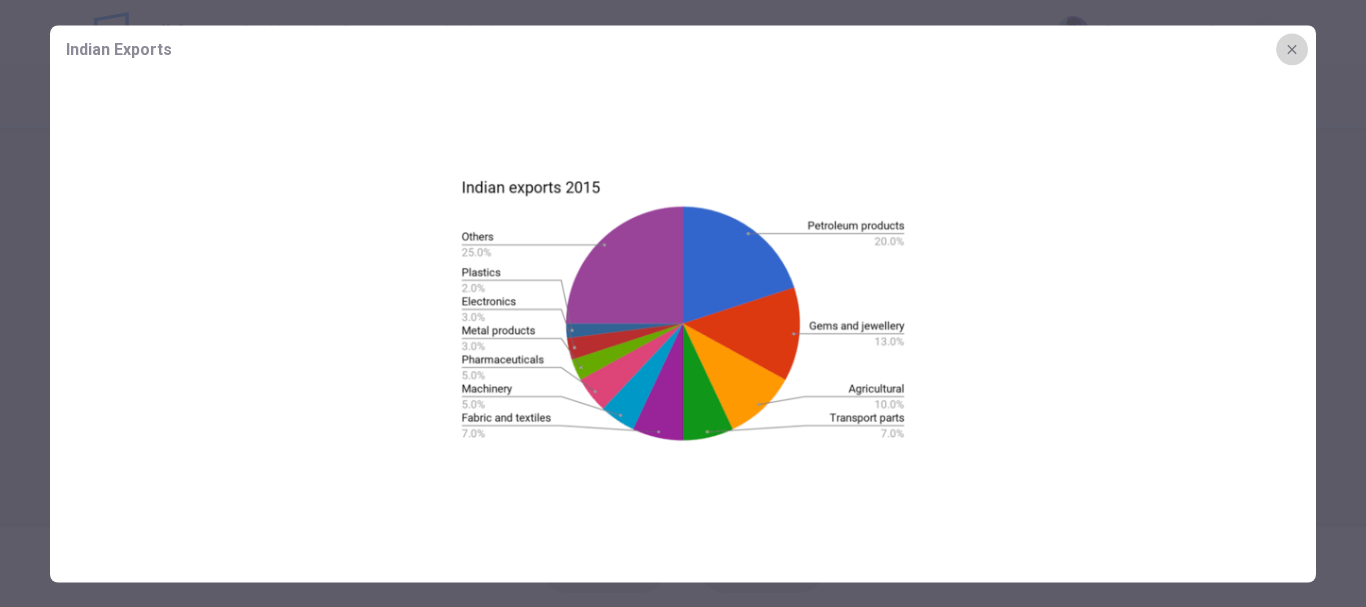 click 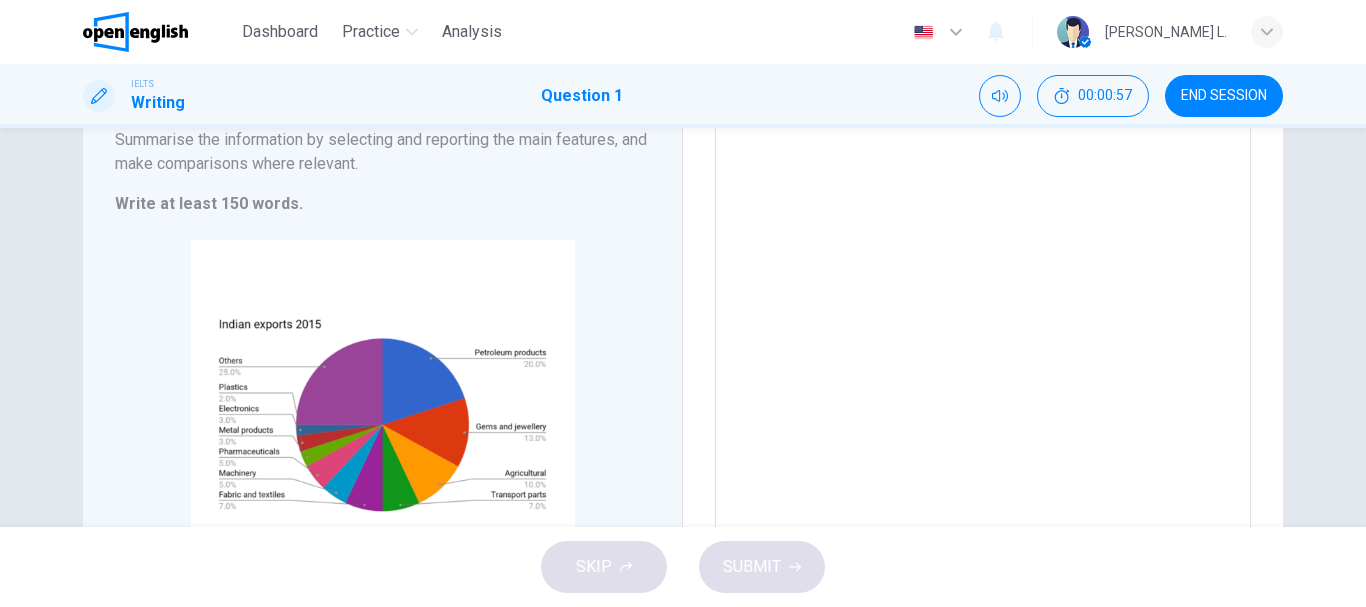 click at bounding box center (983, 294) 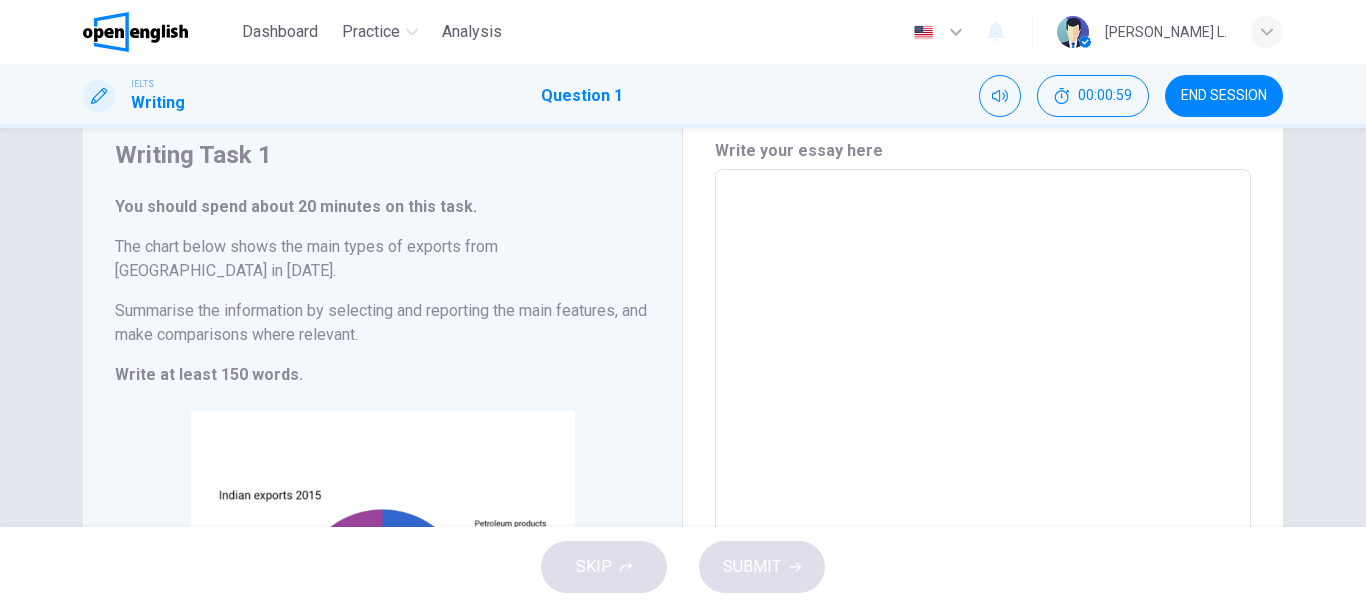 scroll, scrollTop: 0, scrollLeft: 0, axis: both 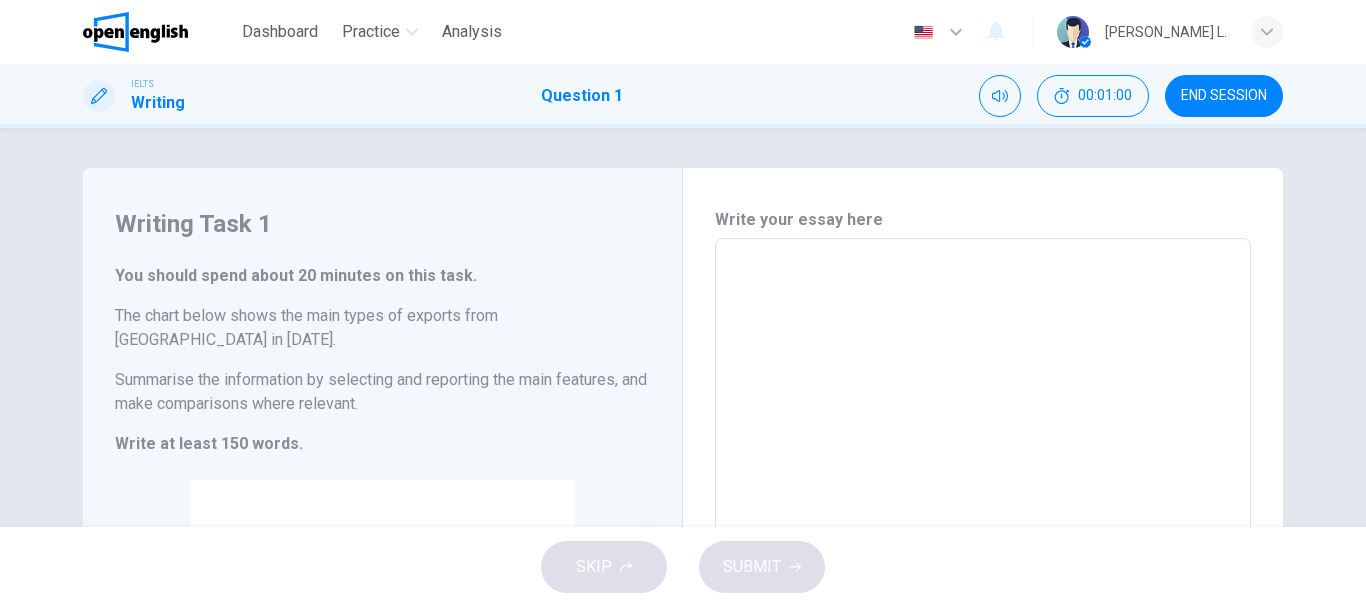 type on "*" 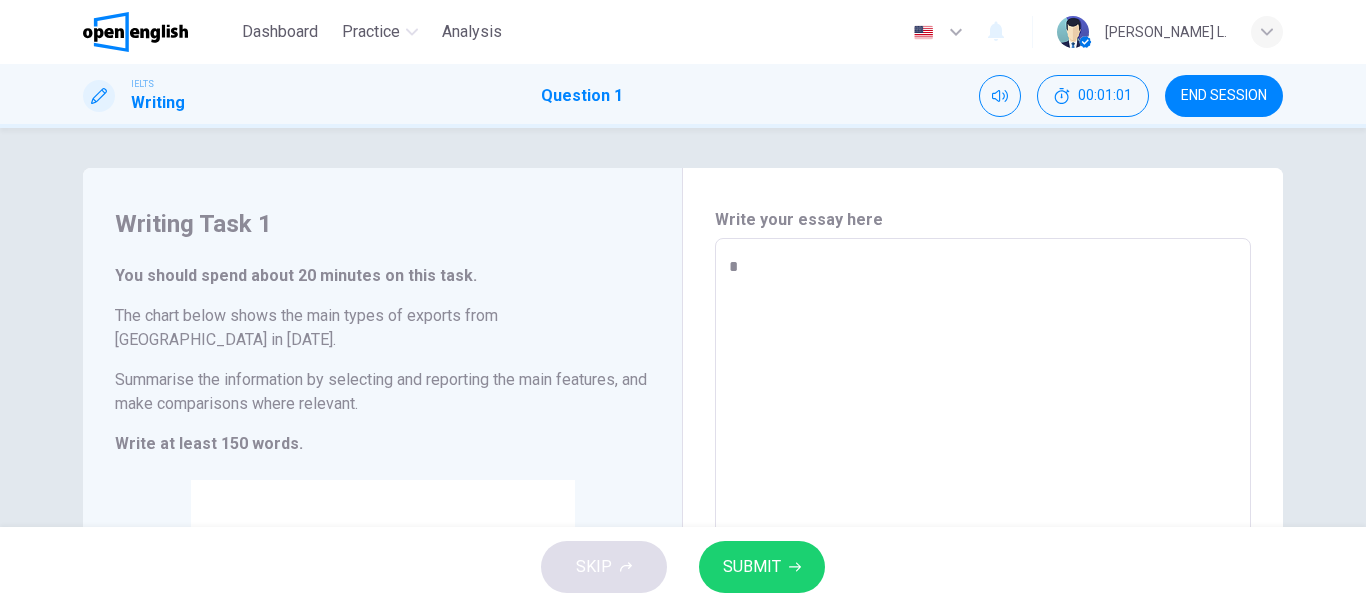 type on "*" 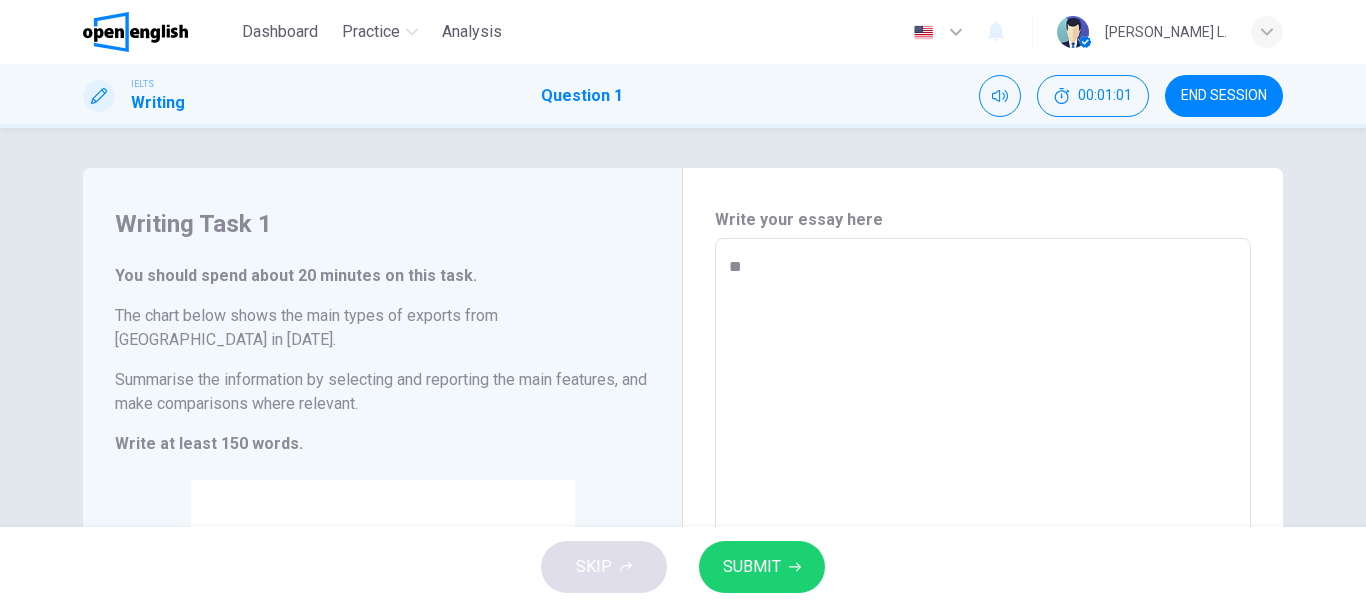 type on "***" 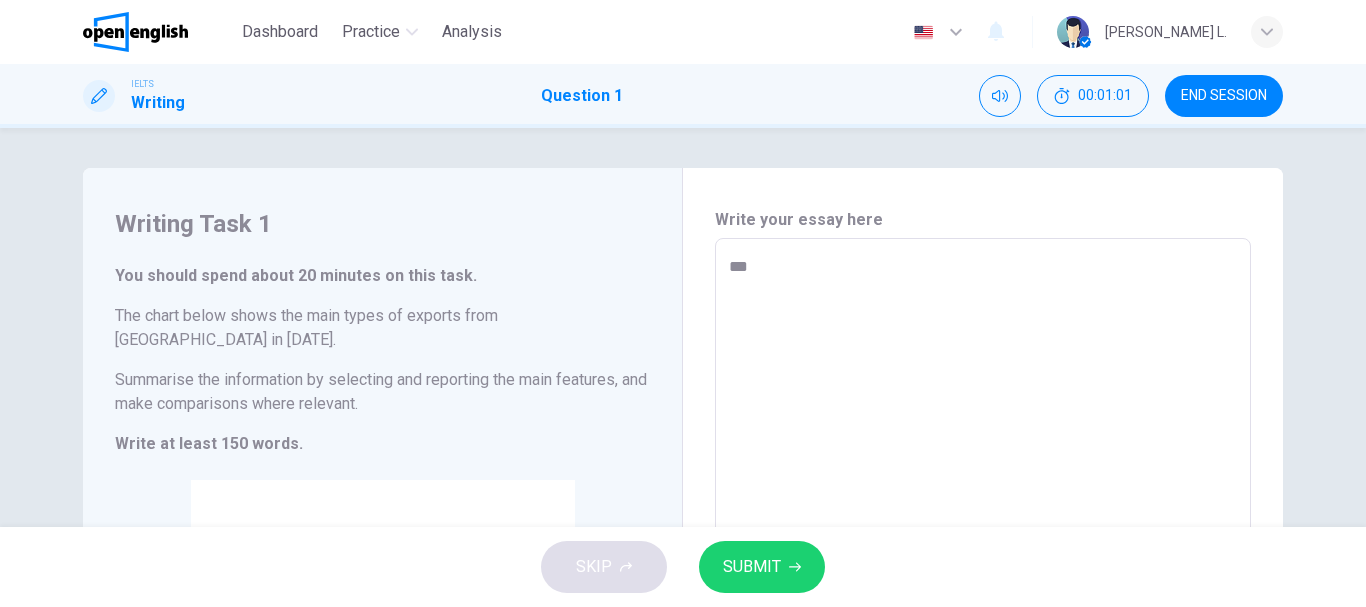 type on "*" 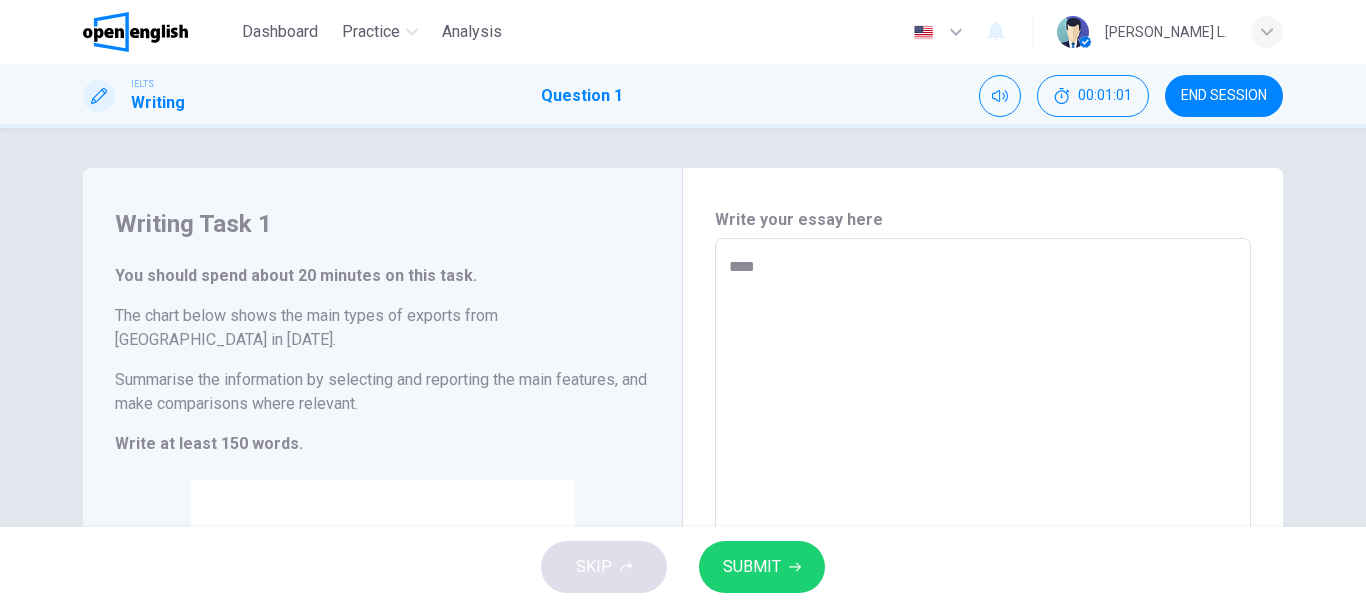 type on "*" 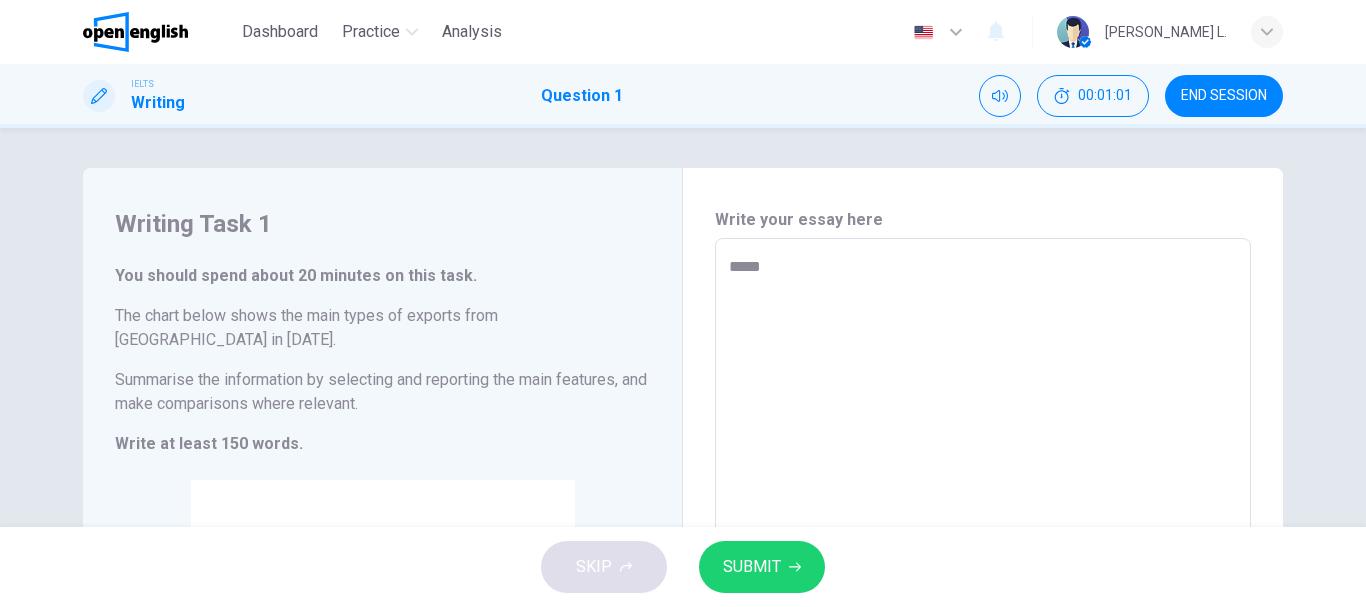 type on "*" 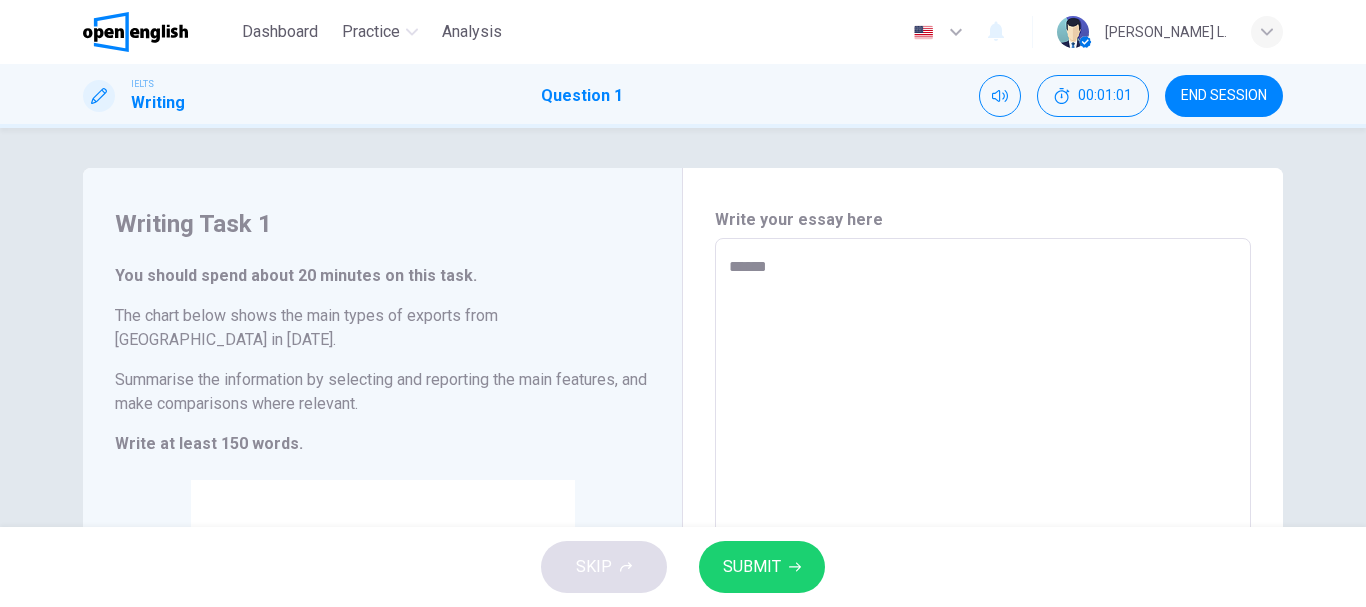 type on "*" 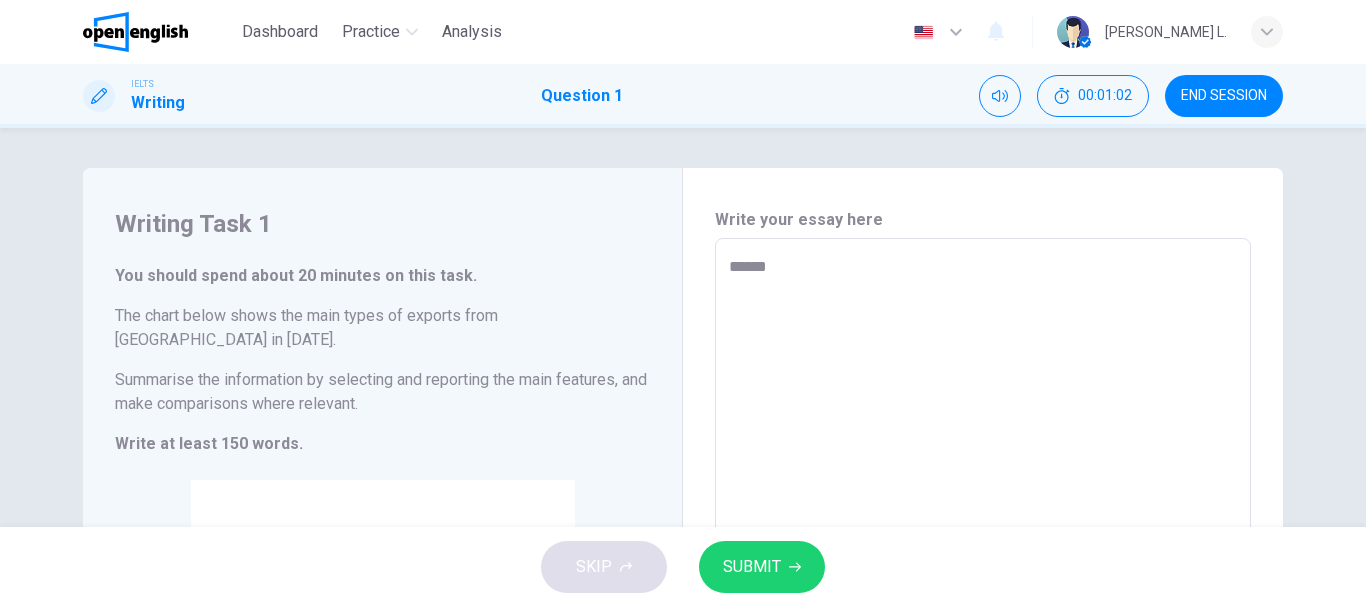 type on "*******" 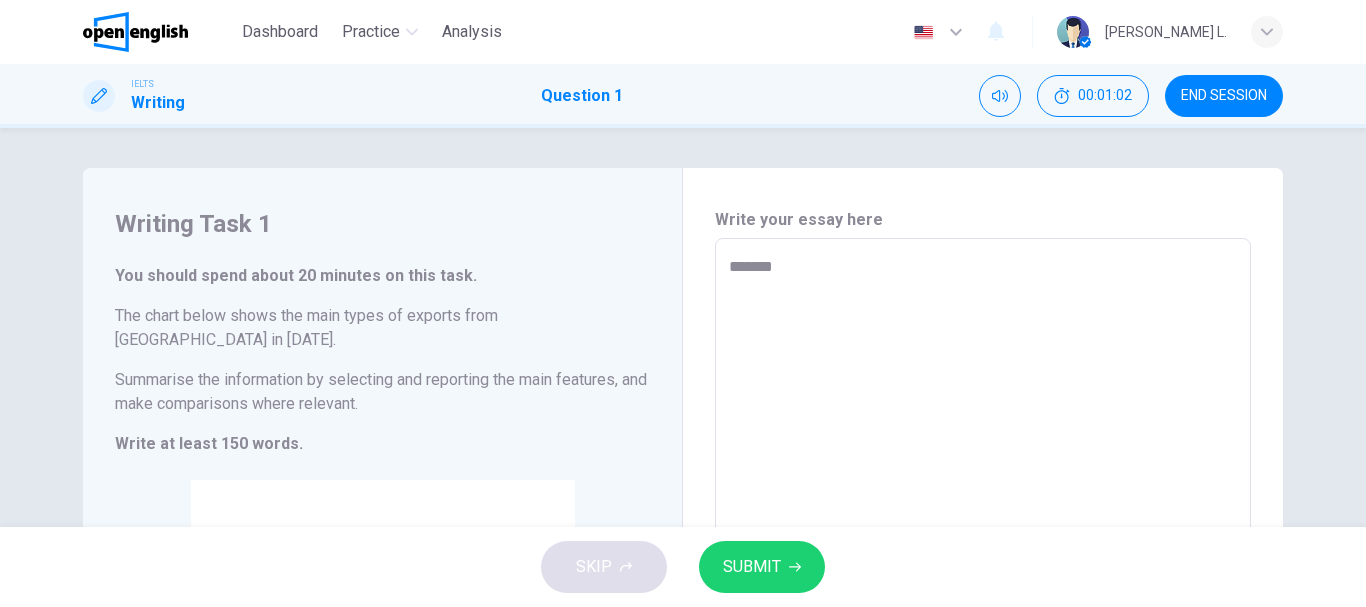 type on "*" 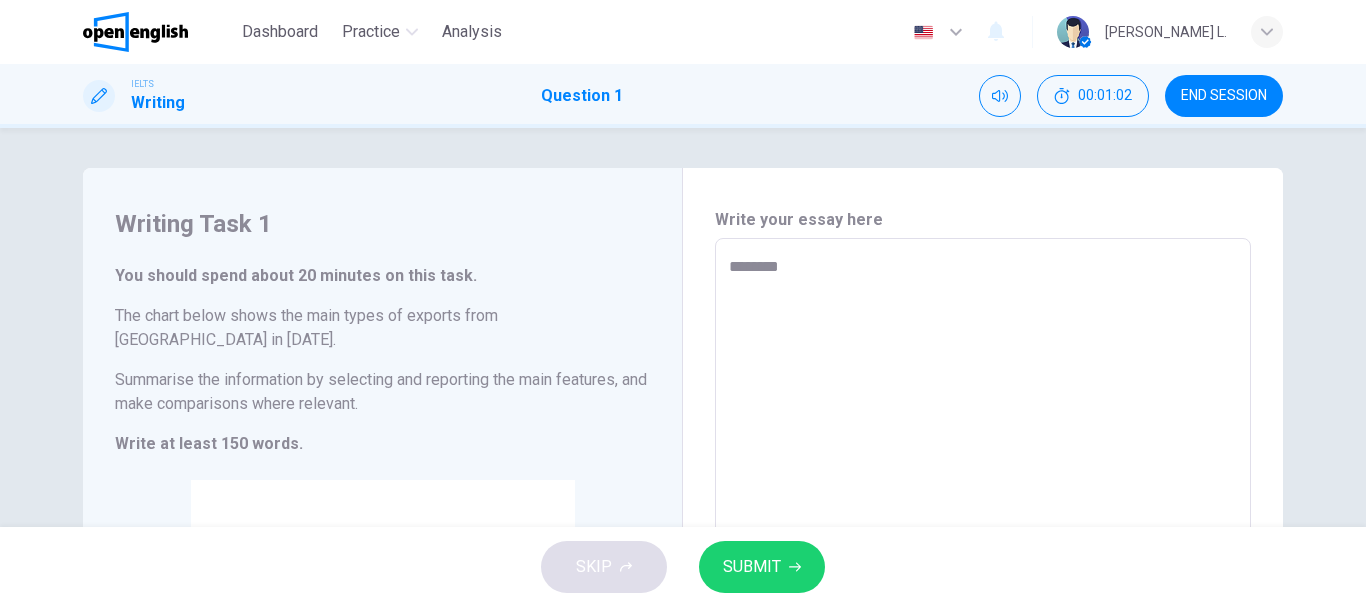 type on "*********" 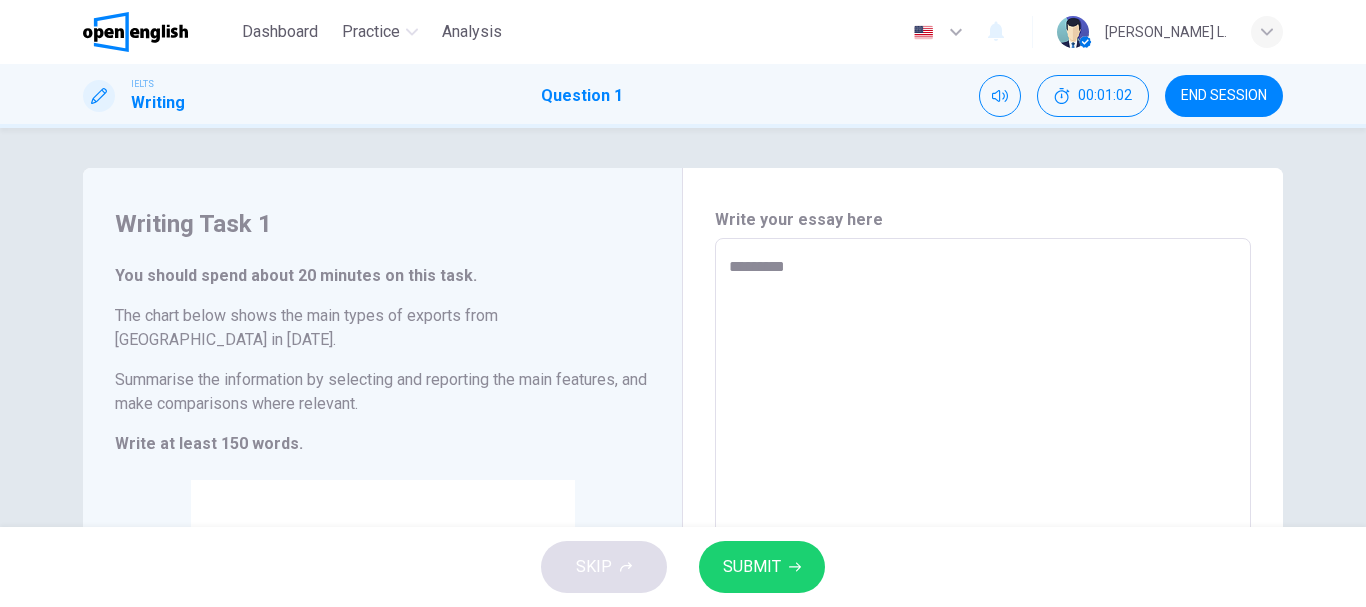 type on "*" 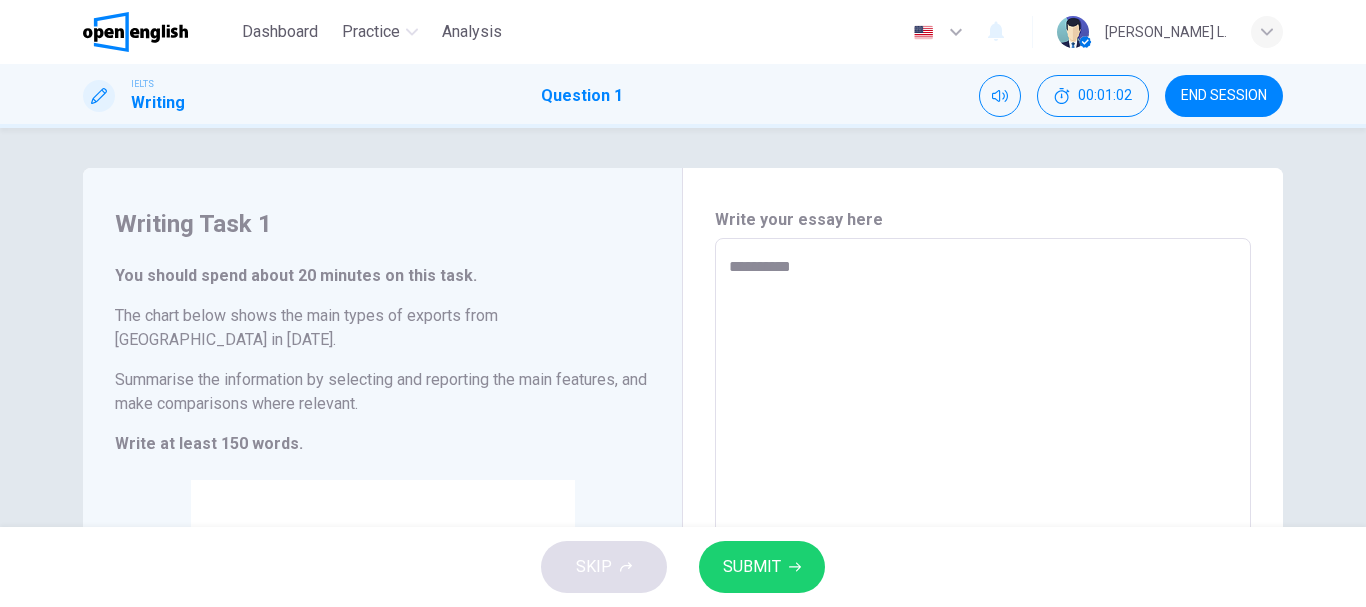 type on "*" 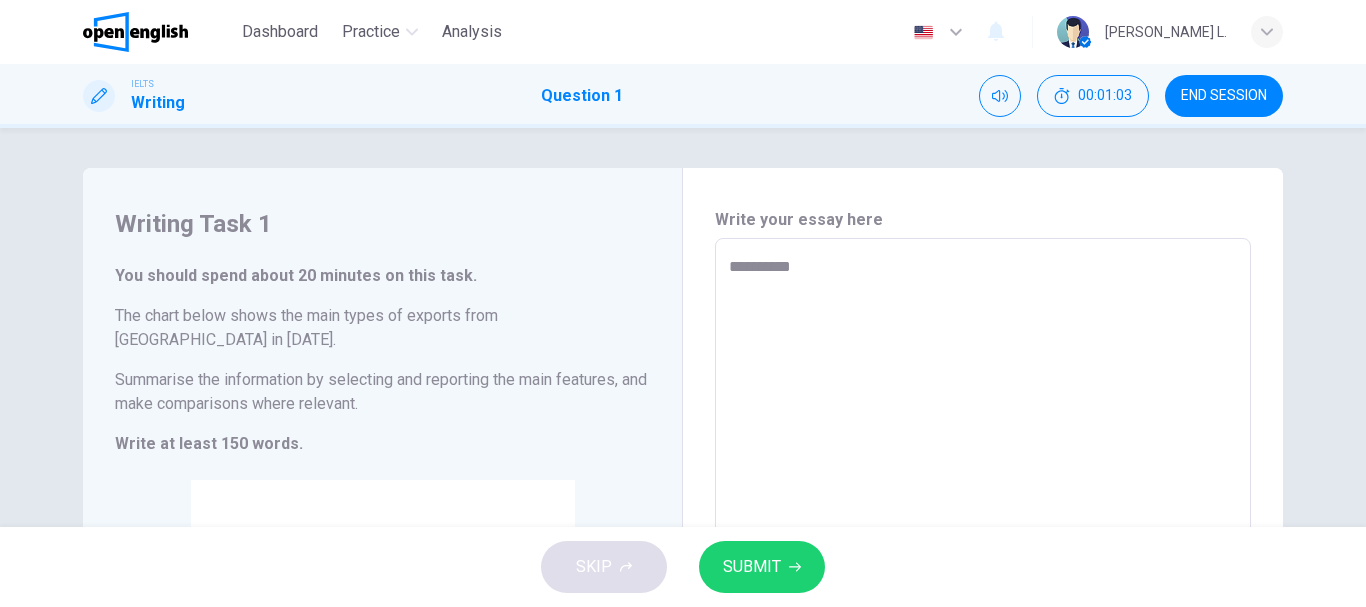 type on "**********" 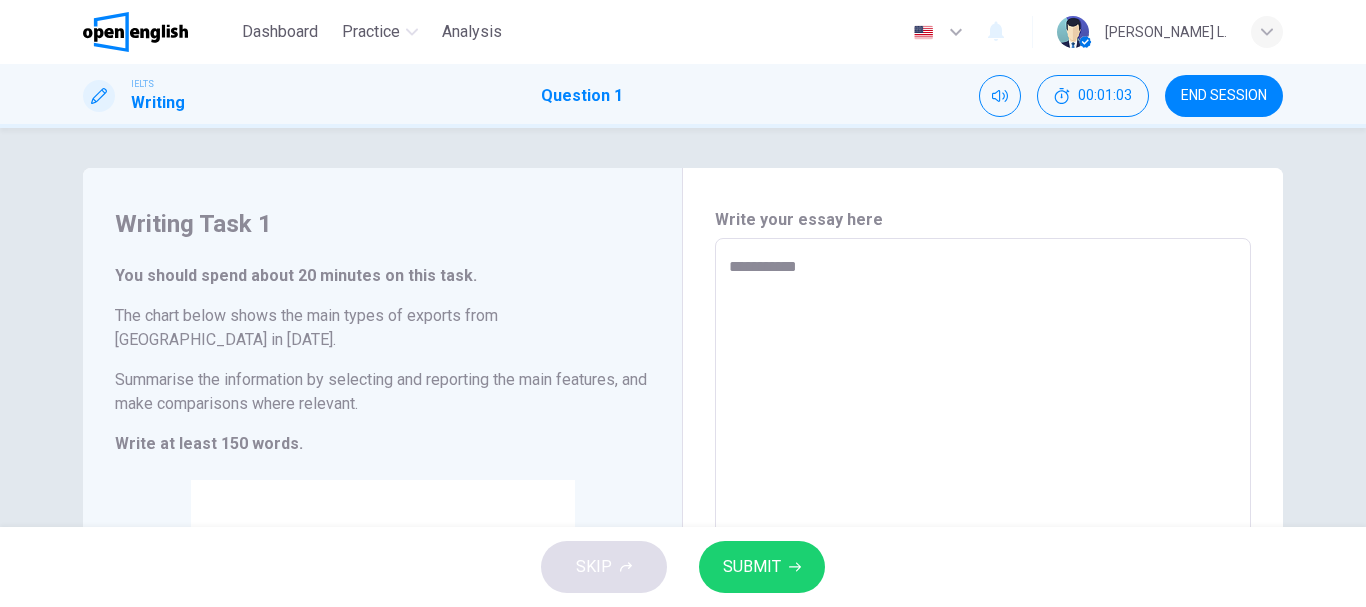 type on "*" 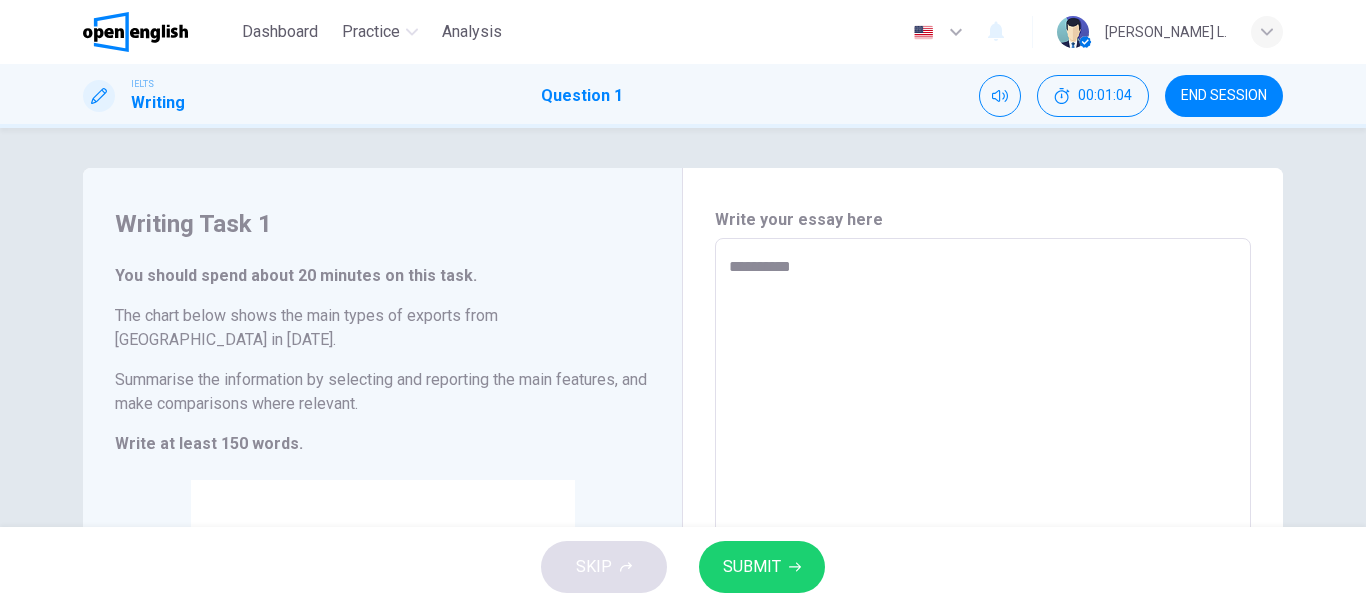 type on "*********" 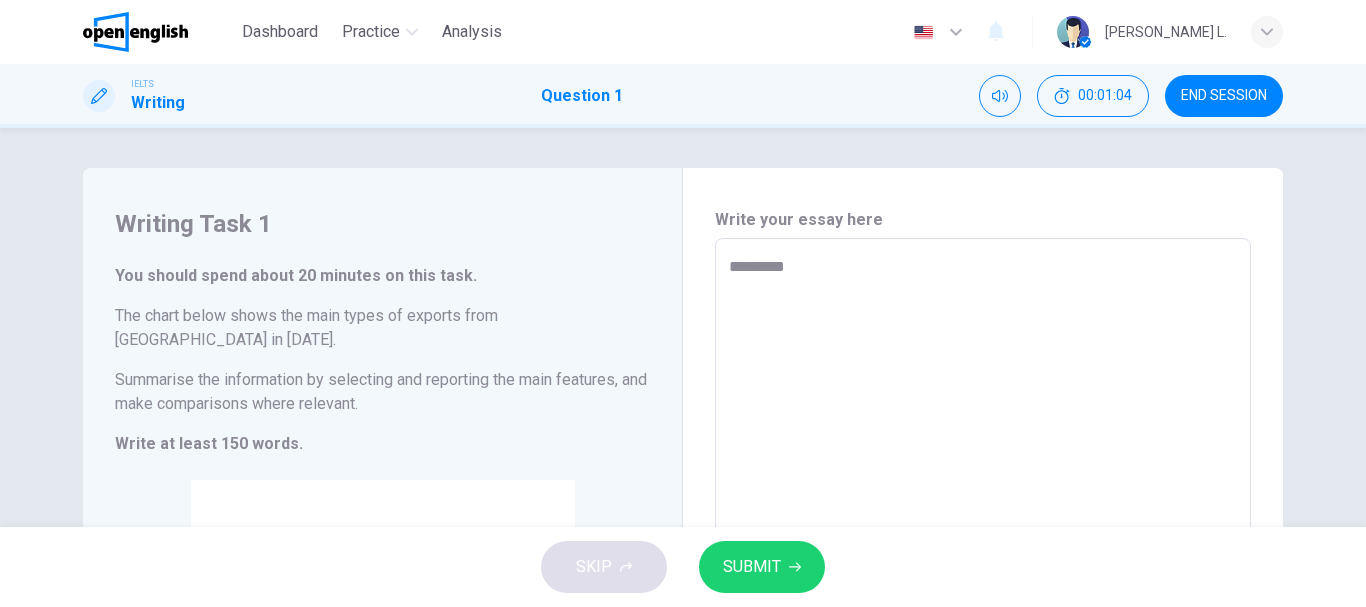 type on "********" 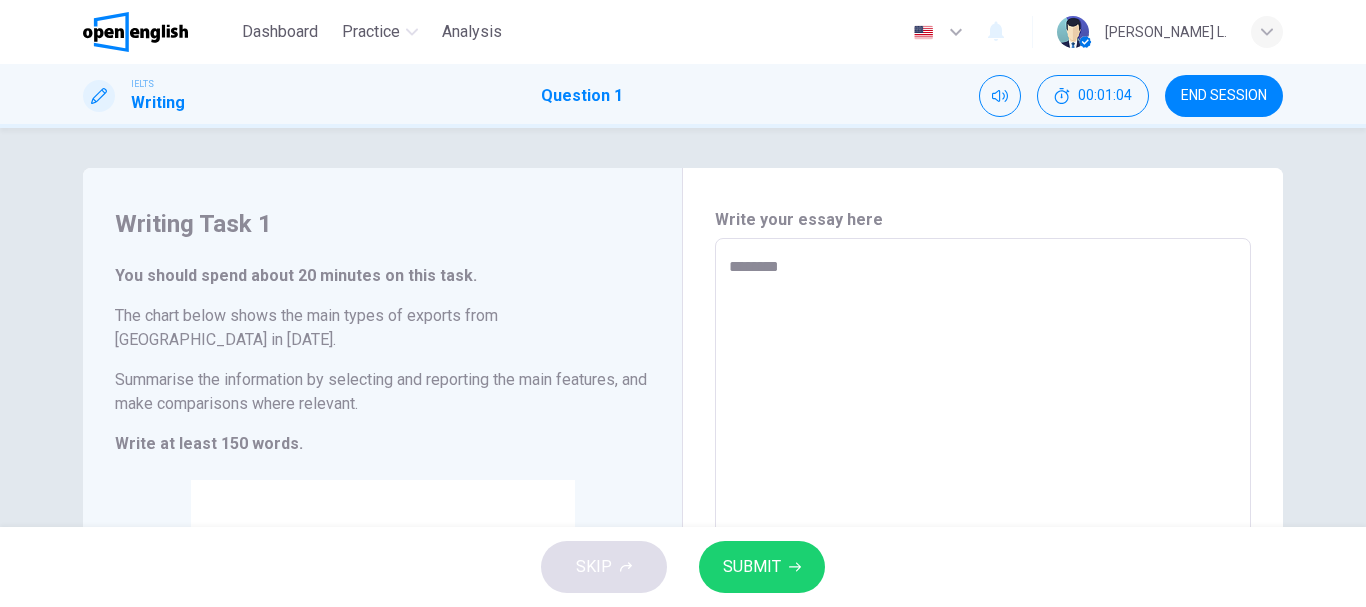 type on "*" 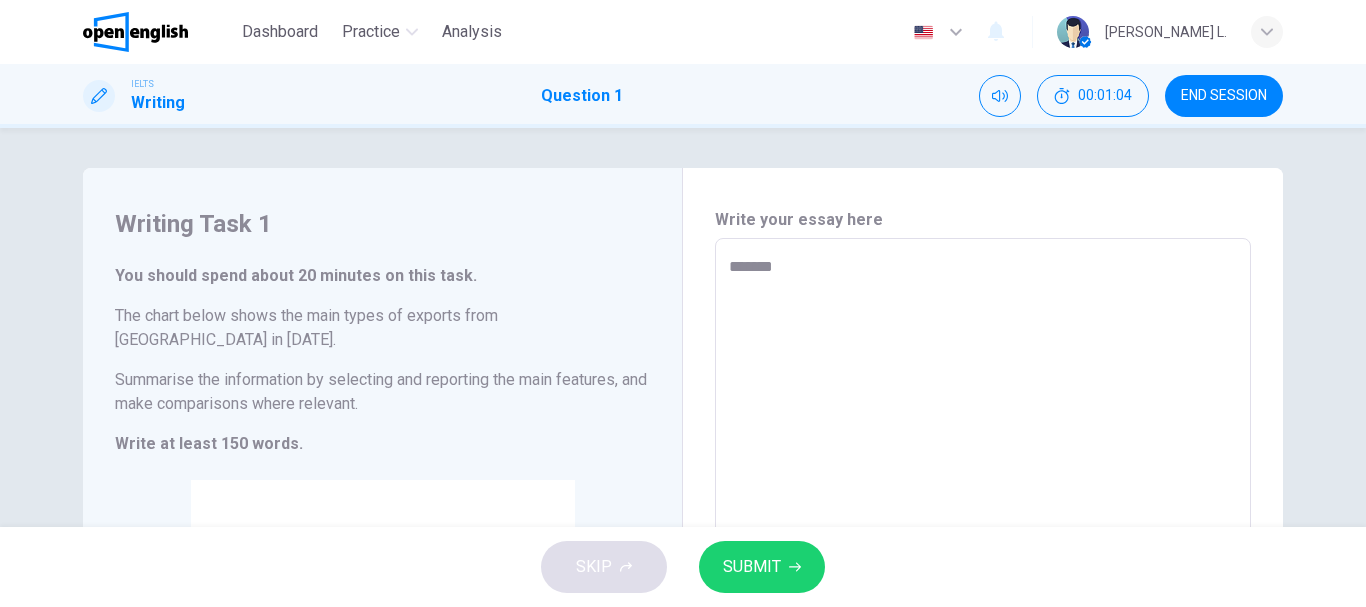 type on "*" 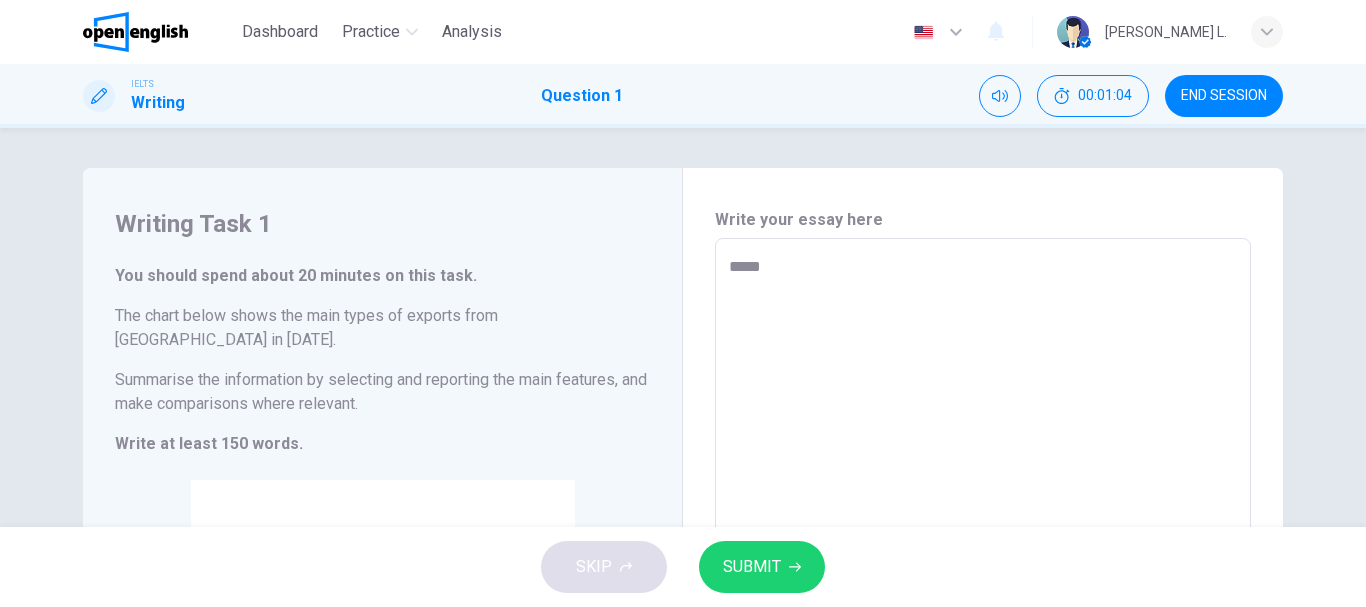 type on "***" 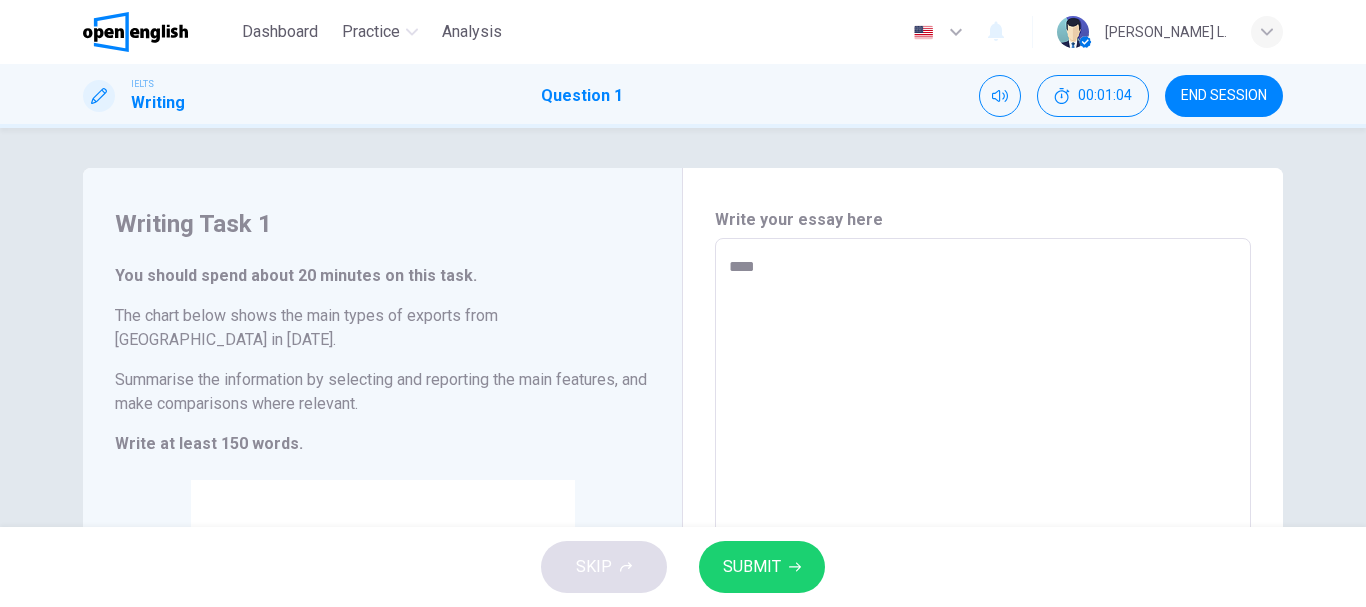 type on "*" 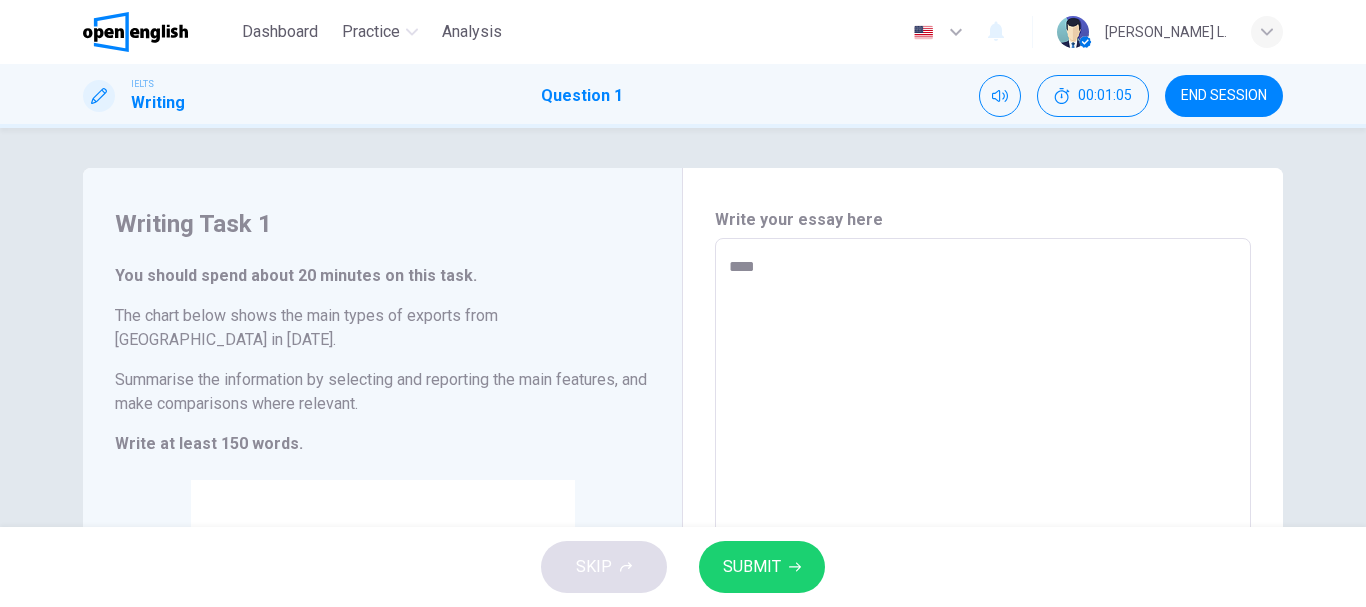 type on "***" 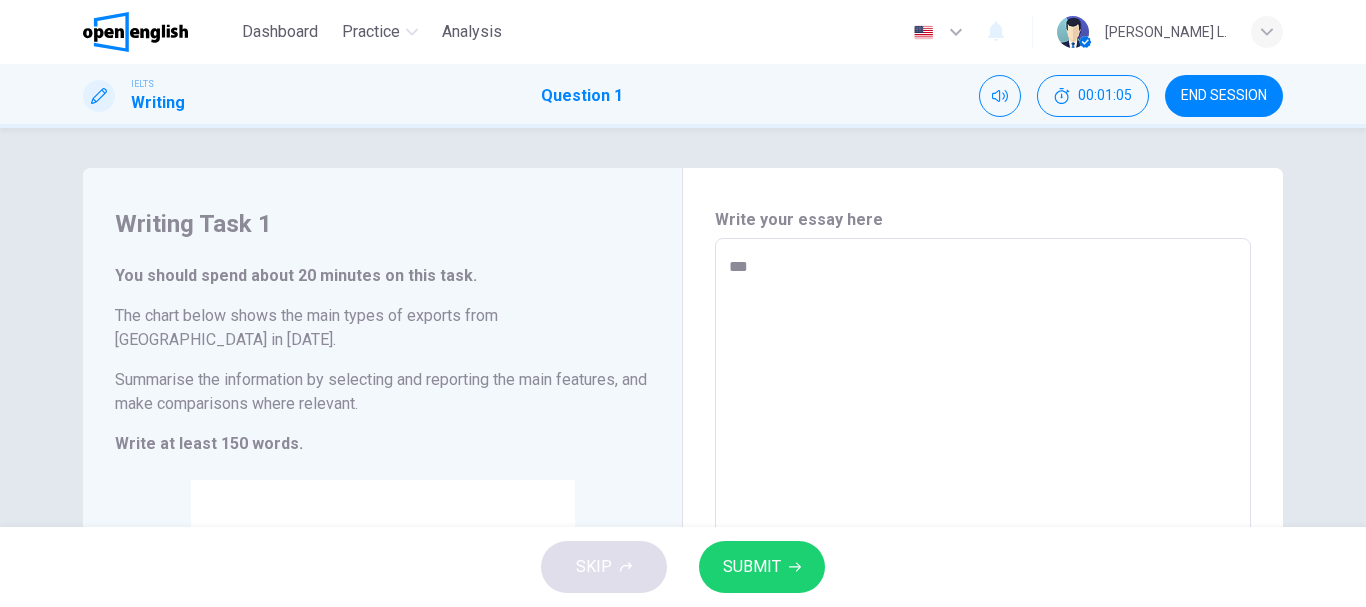 type on "*" 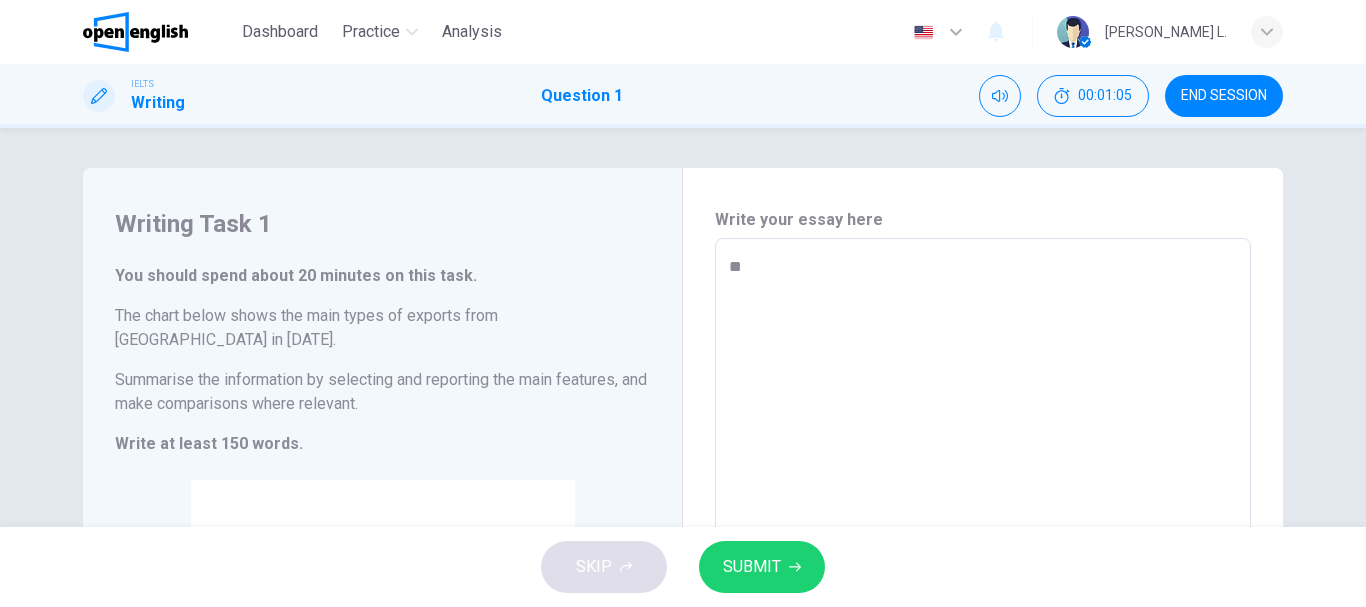 type on "*" 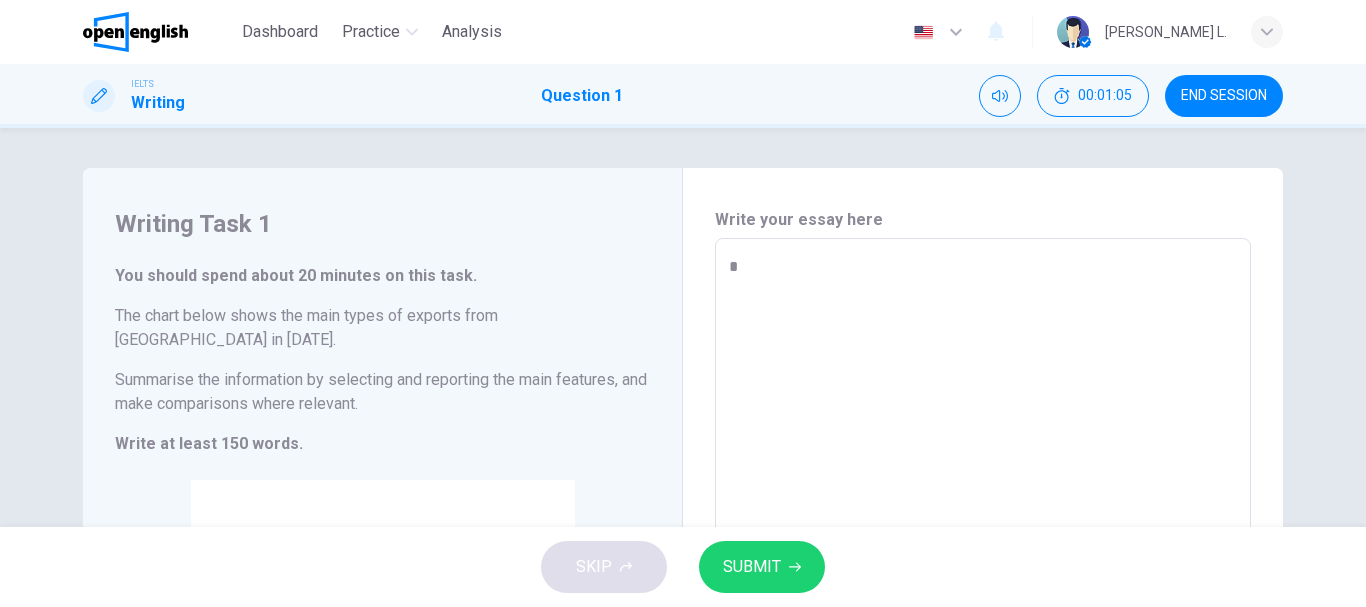 type on "*" 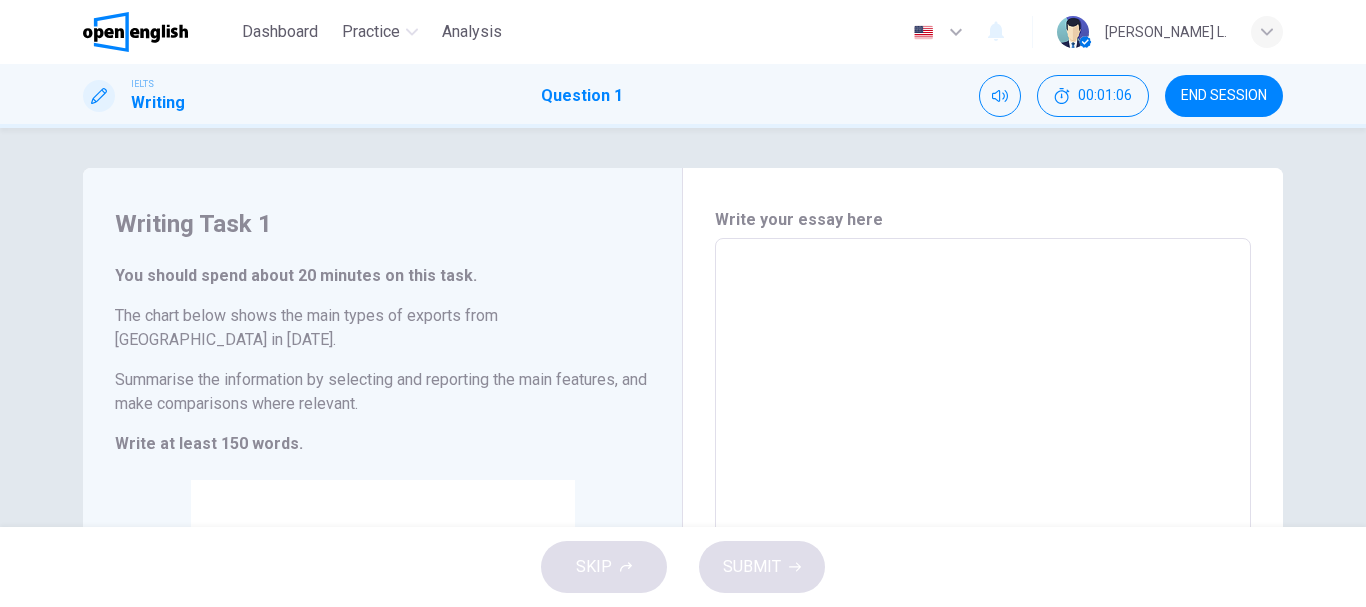 type on "*" 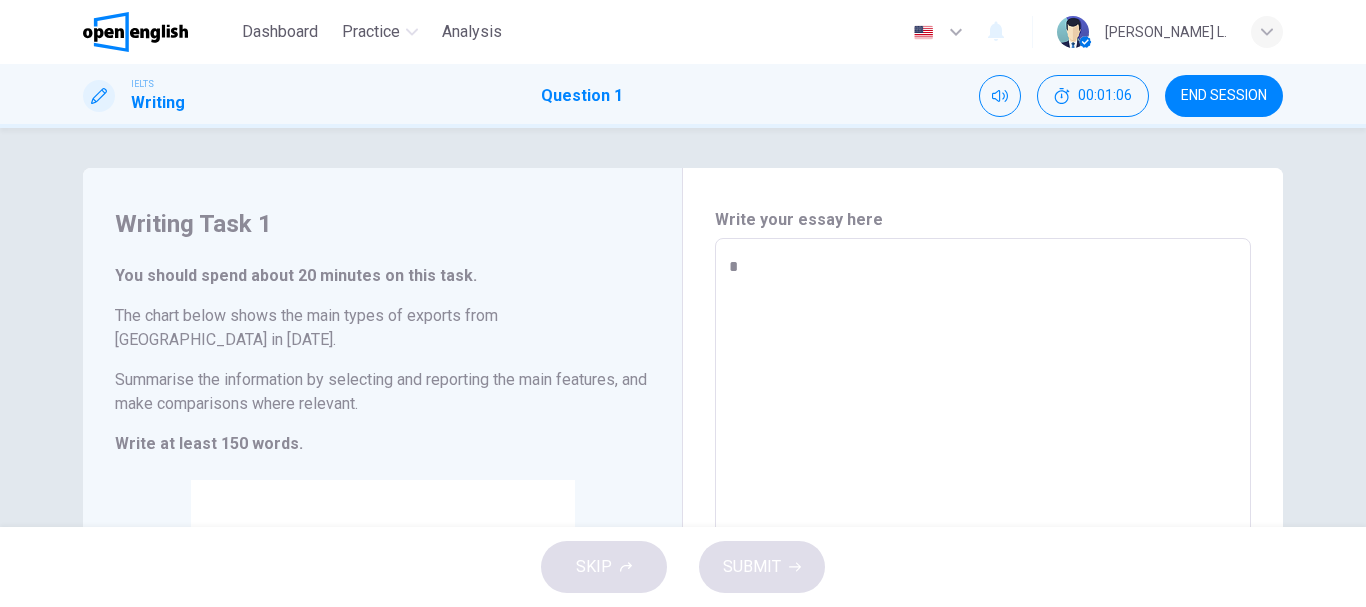 type on "*" 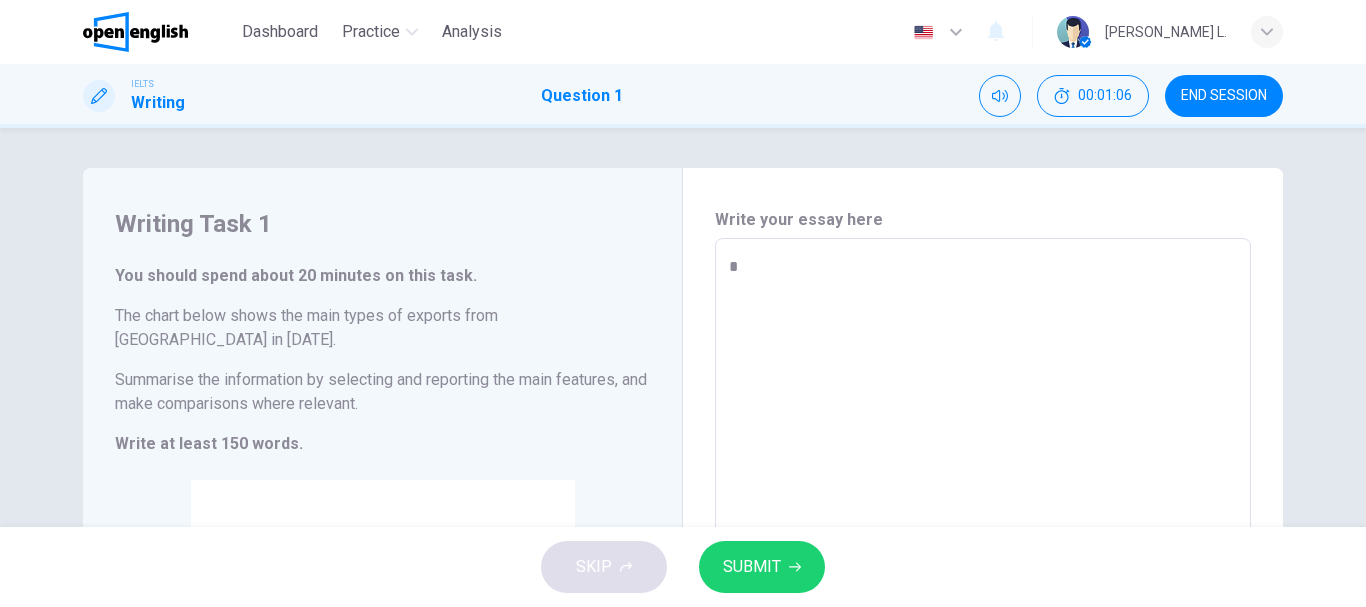 type on "**" 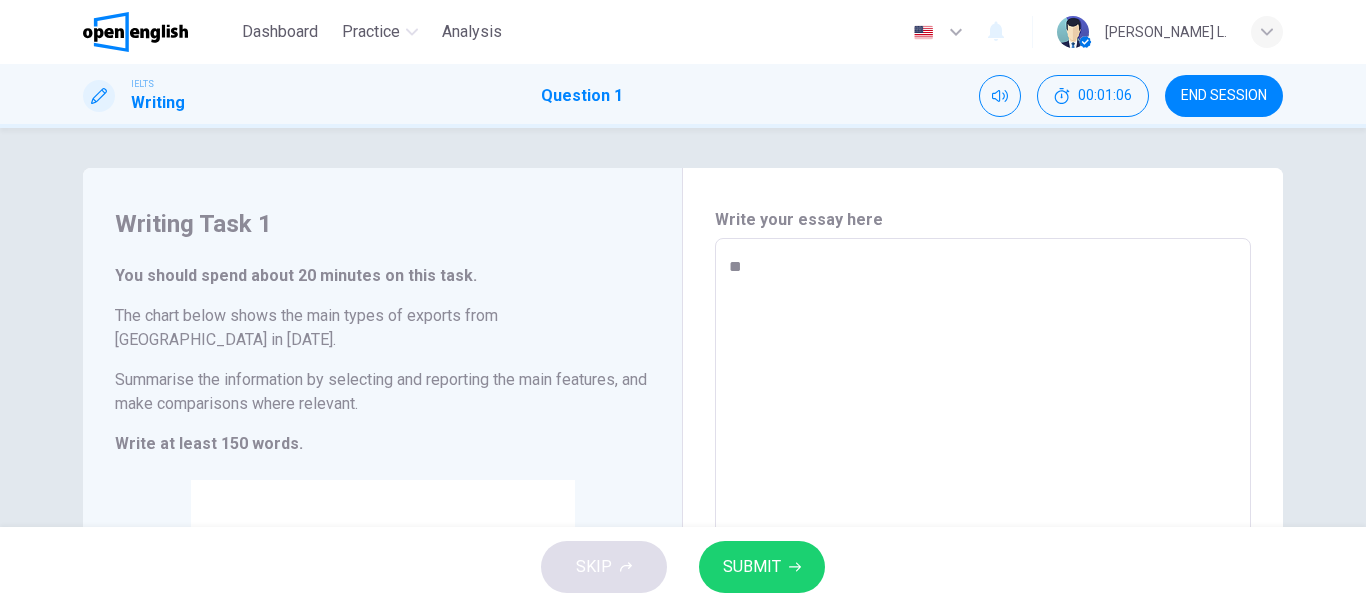 type on "***" 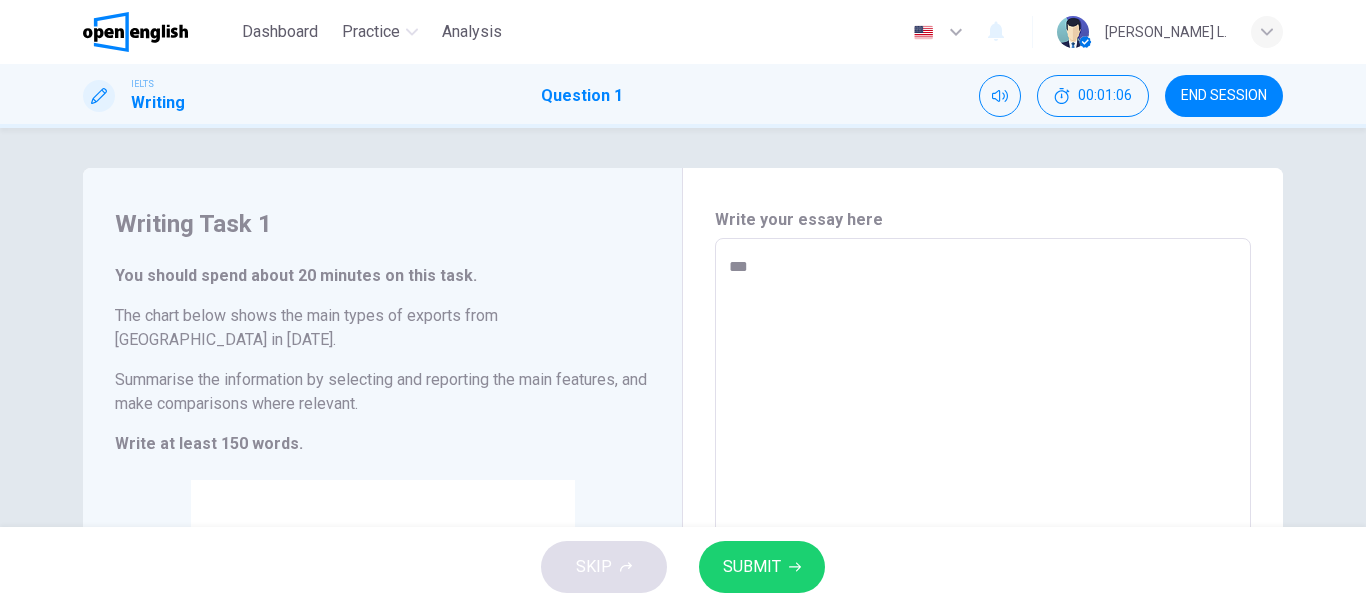 type on "*" 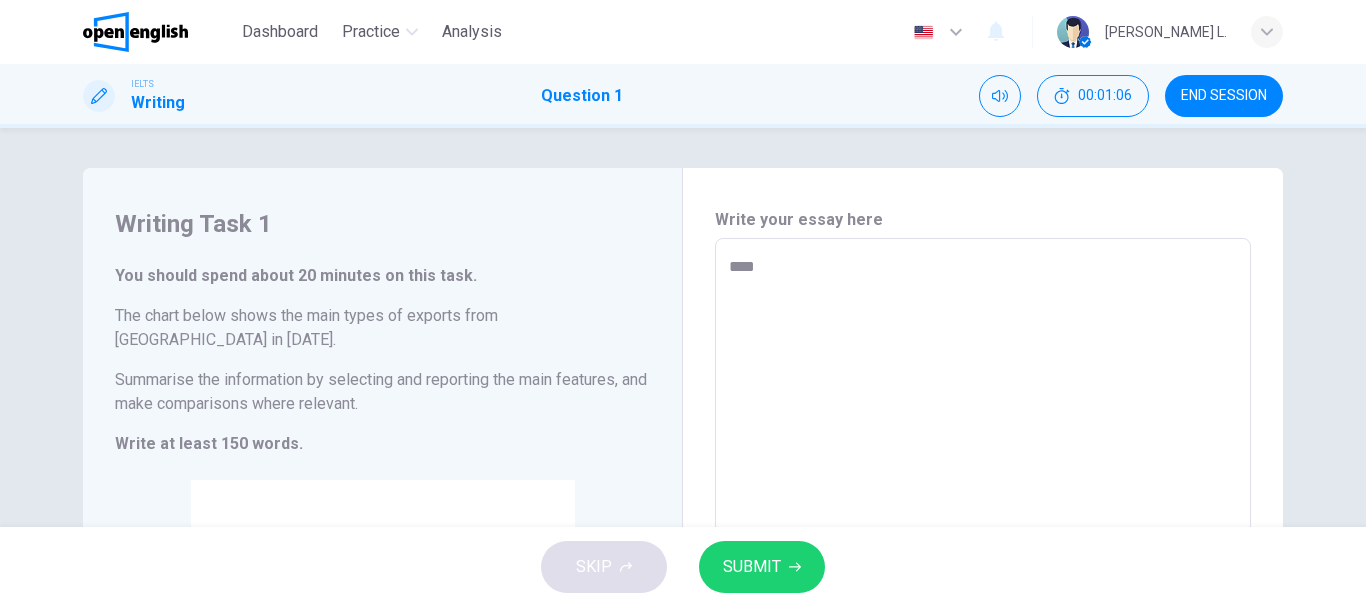 type on "*" 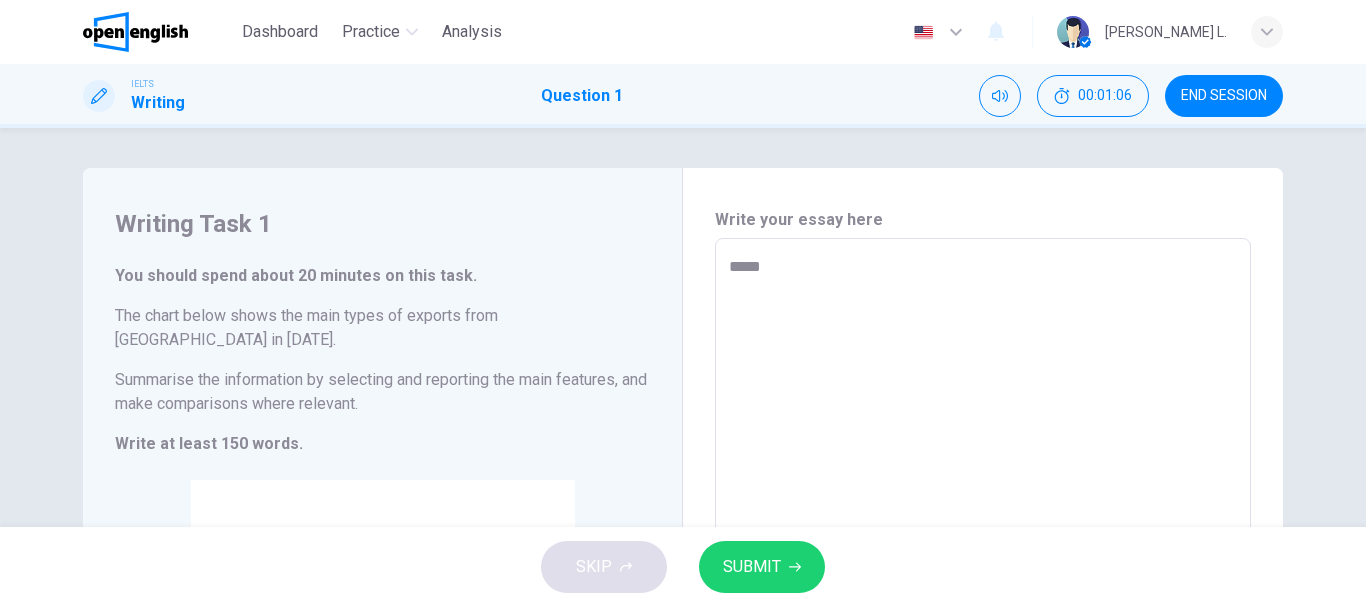 type on "*" 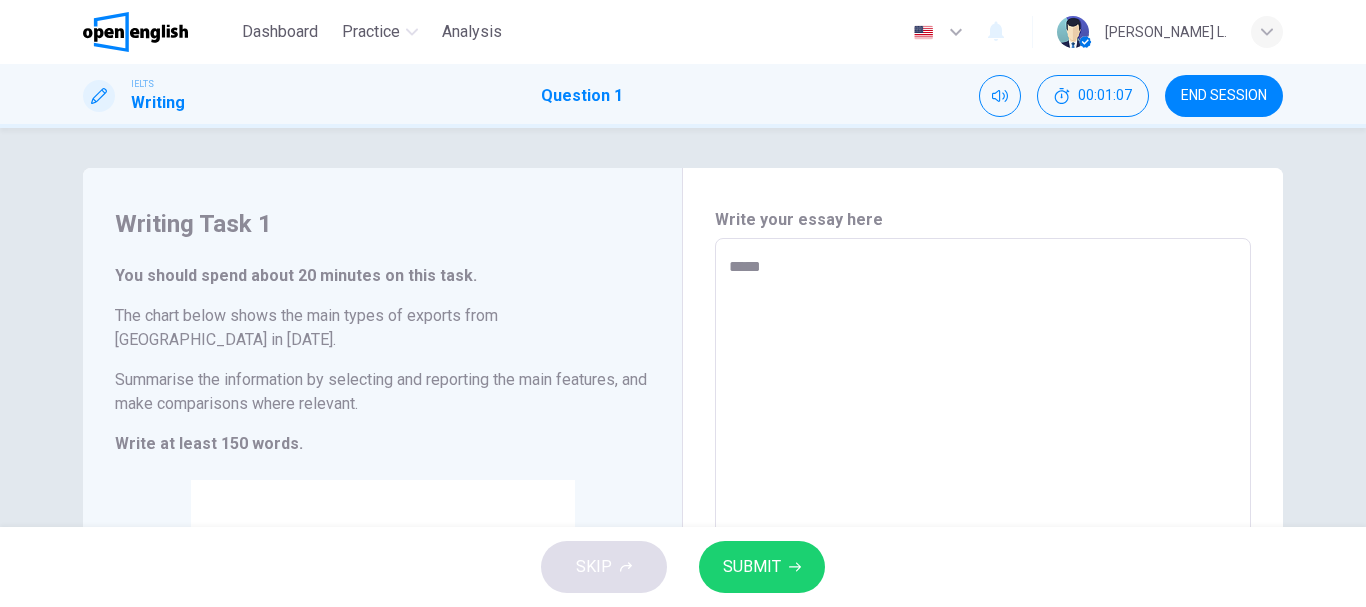 type on "***" 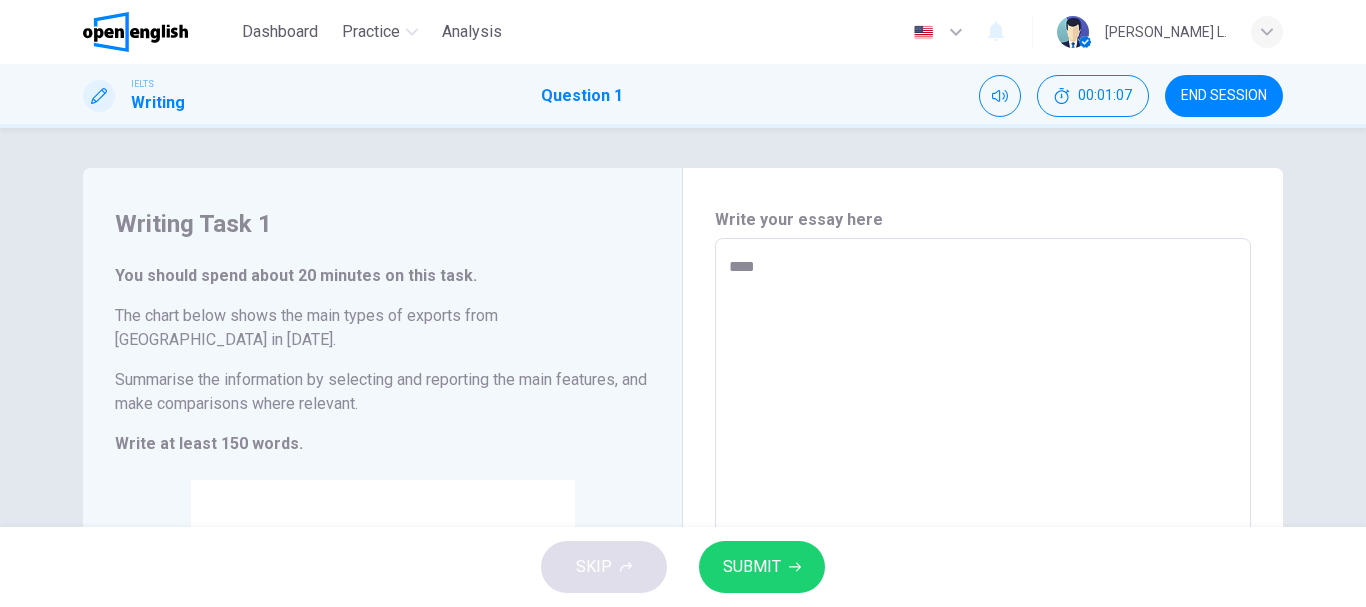 type on "*" 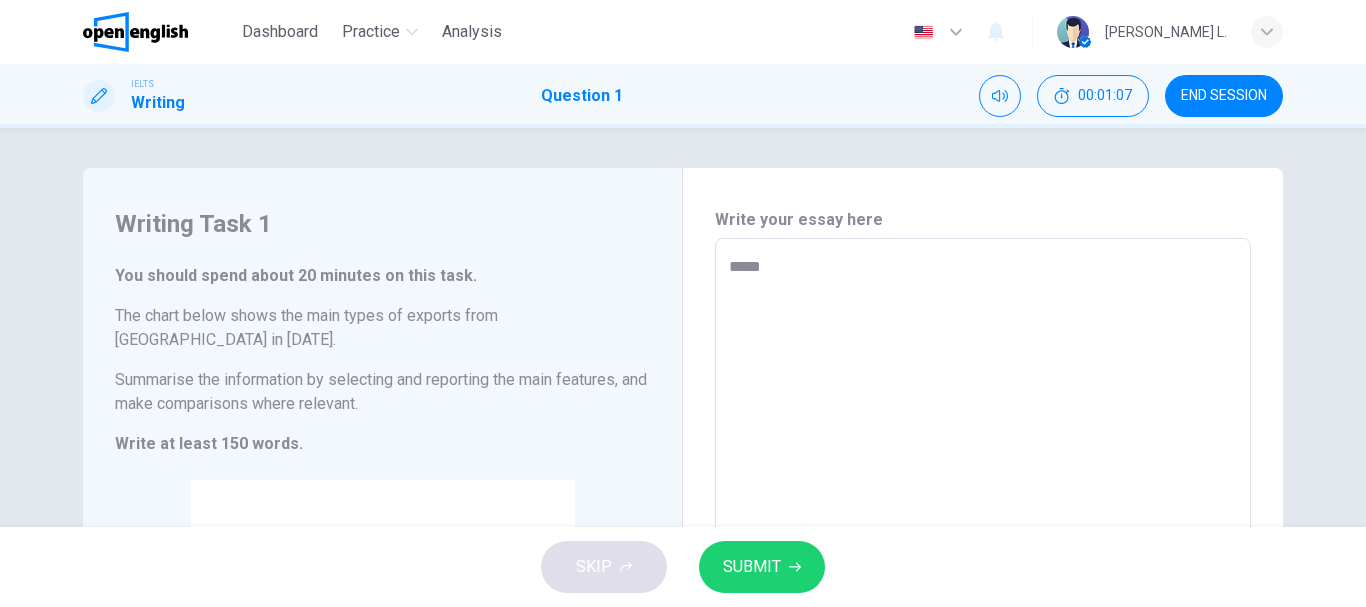 type on "******" 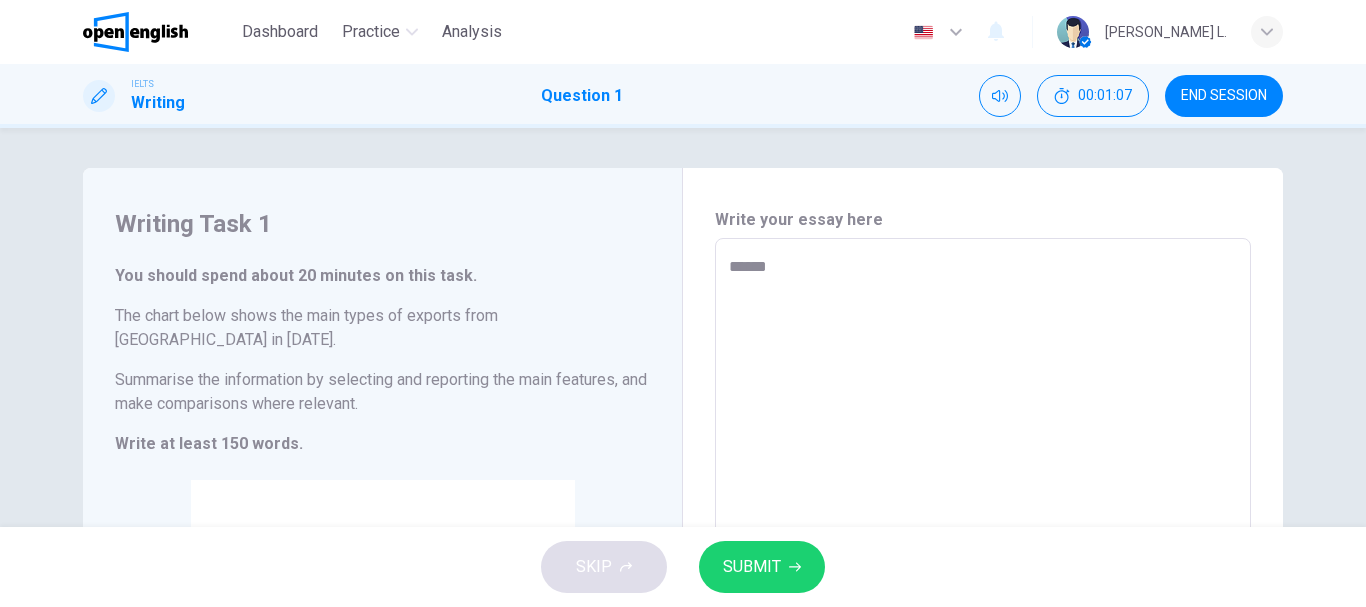 type on "*" 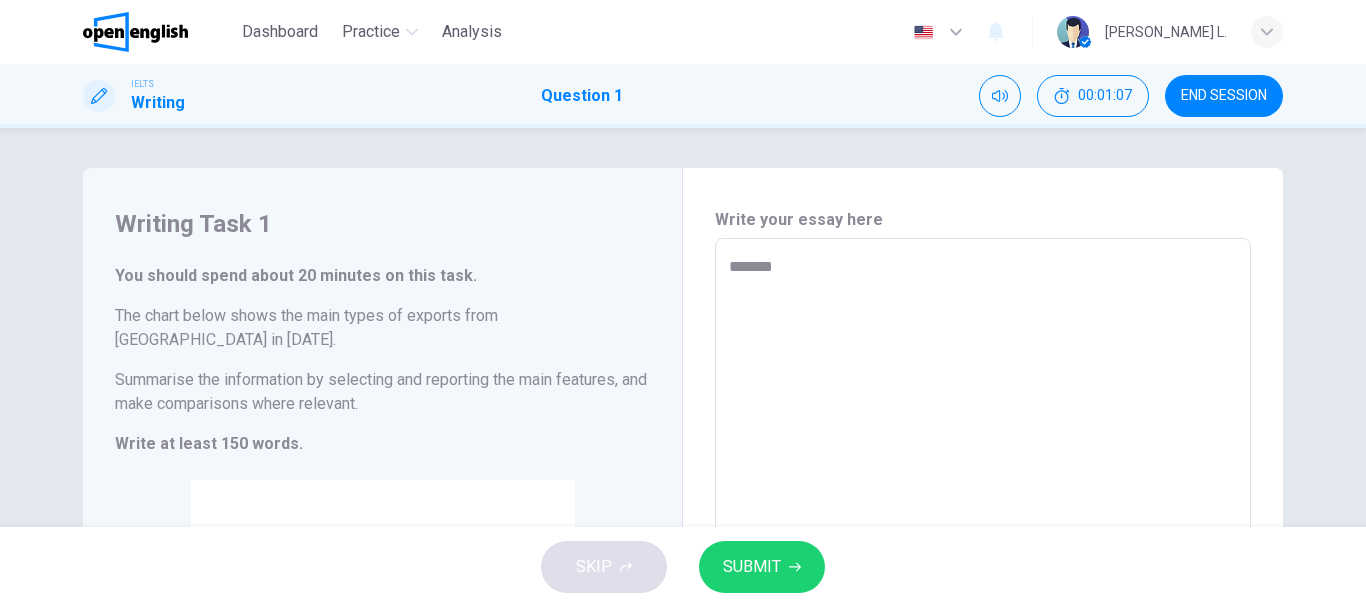 type on "*" 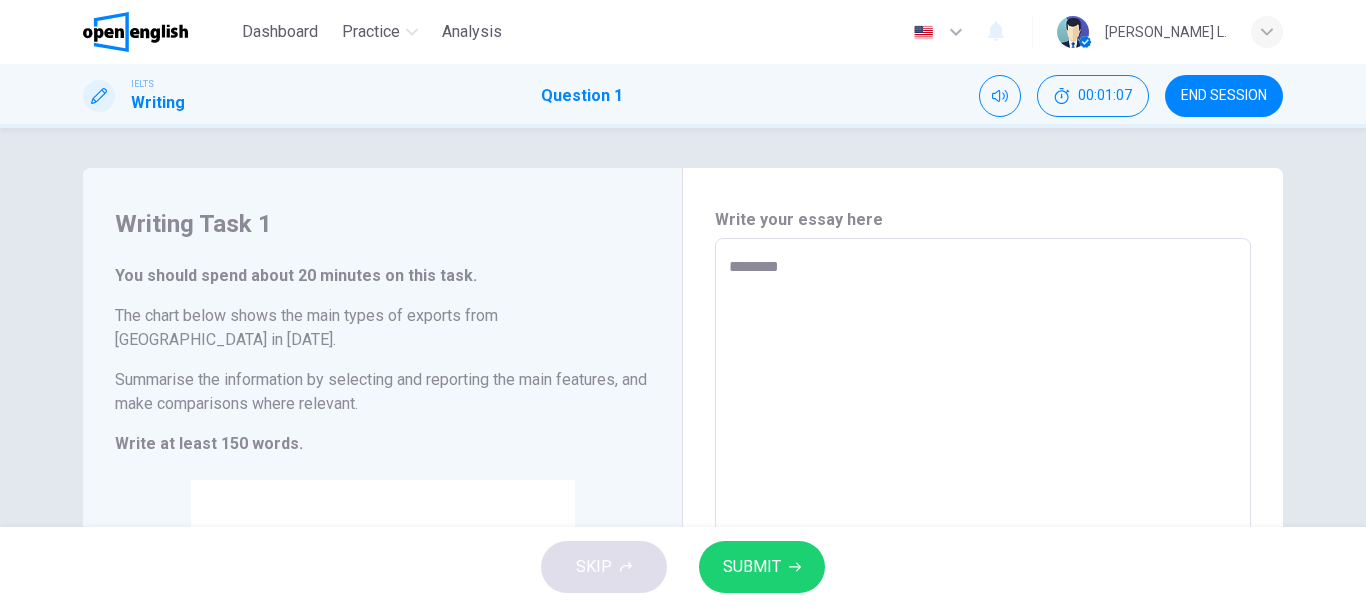 type on "*" 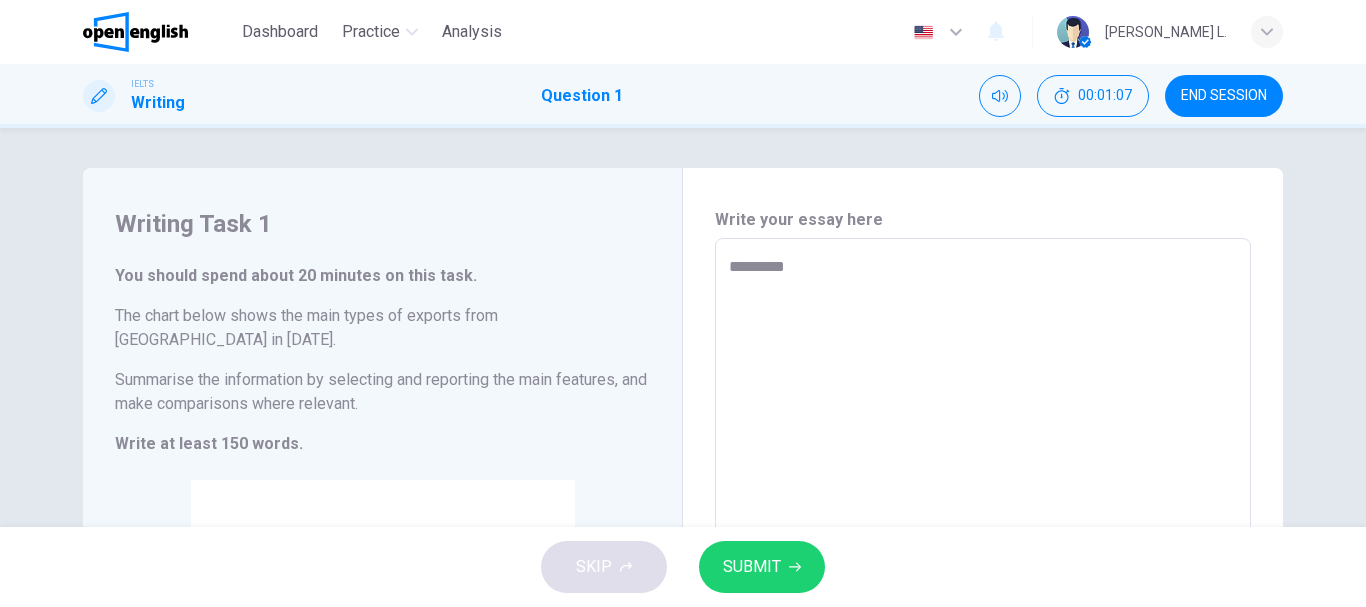 type on "*" 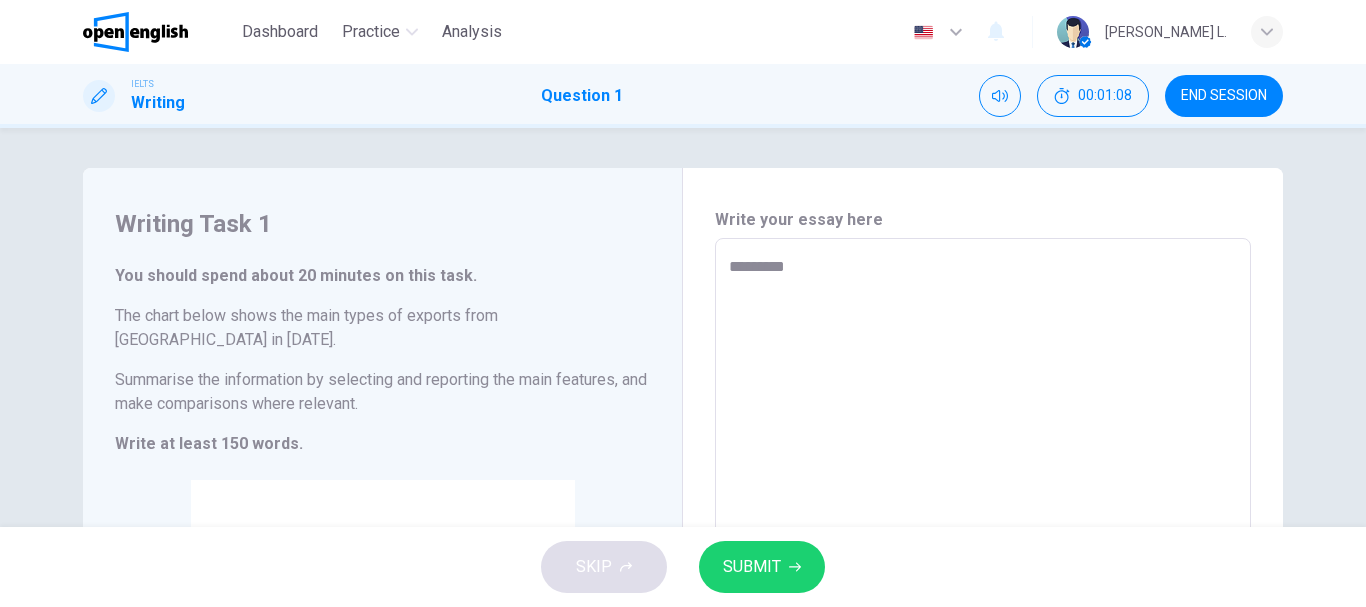 type on "**********" 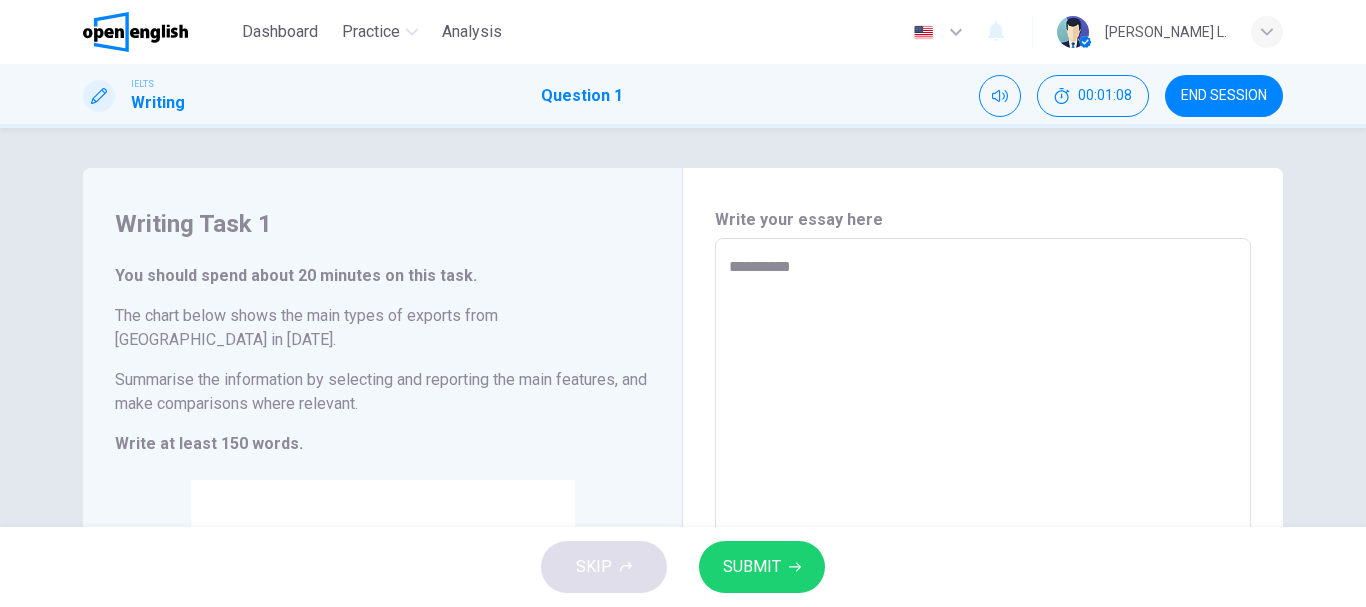 type on "*" 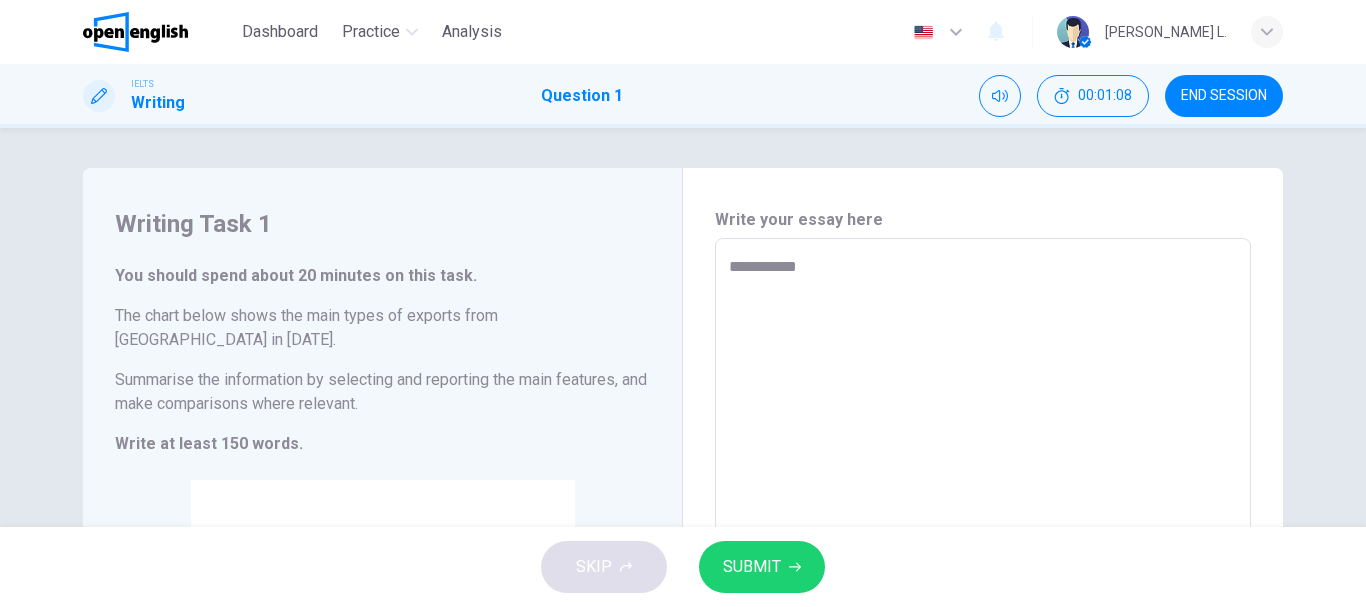 type on "**********" 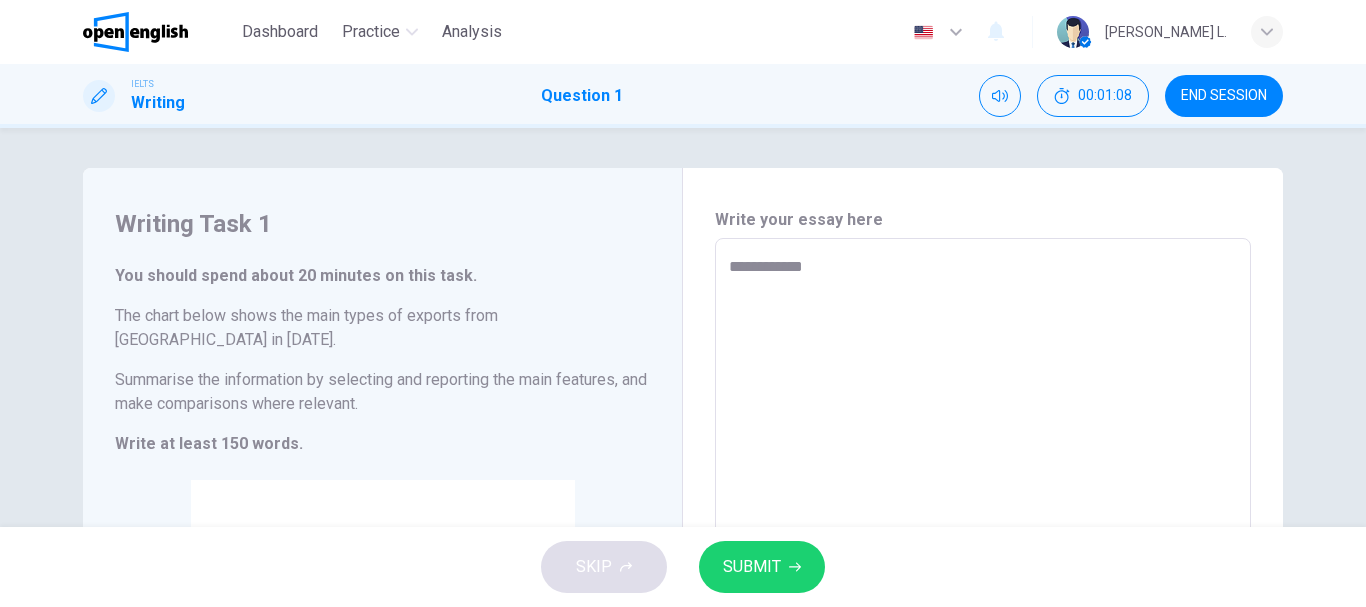 type on "*" 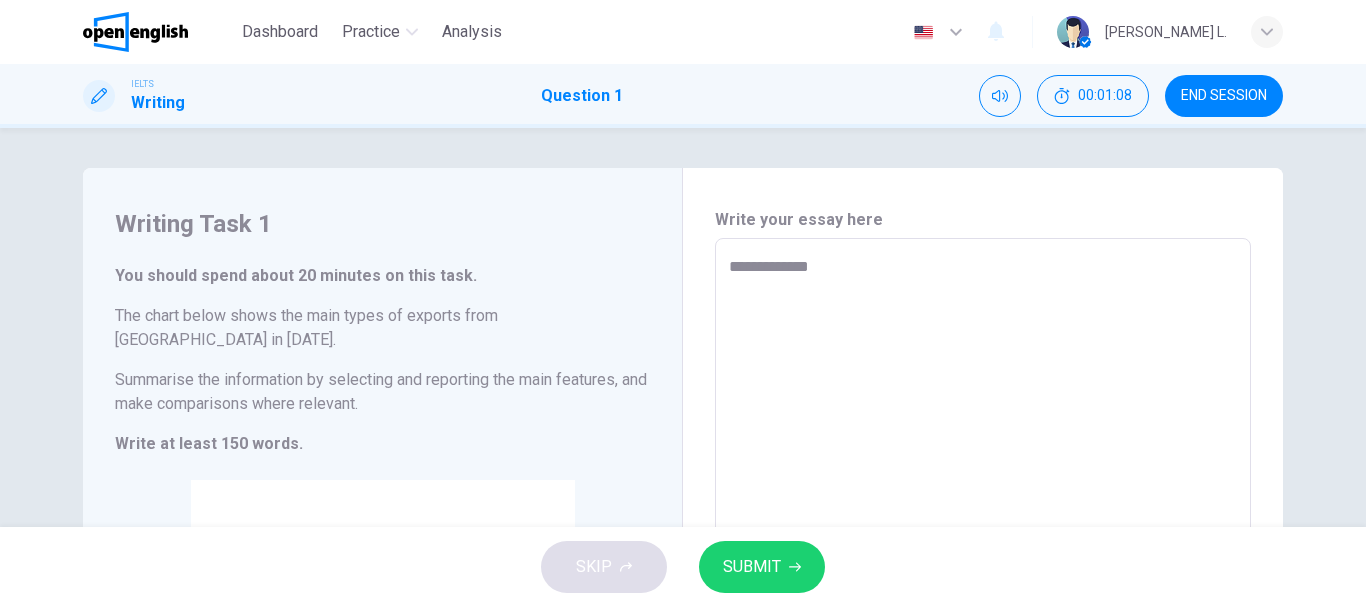 type on "*" 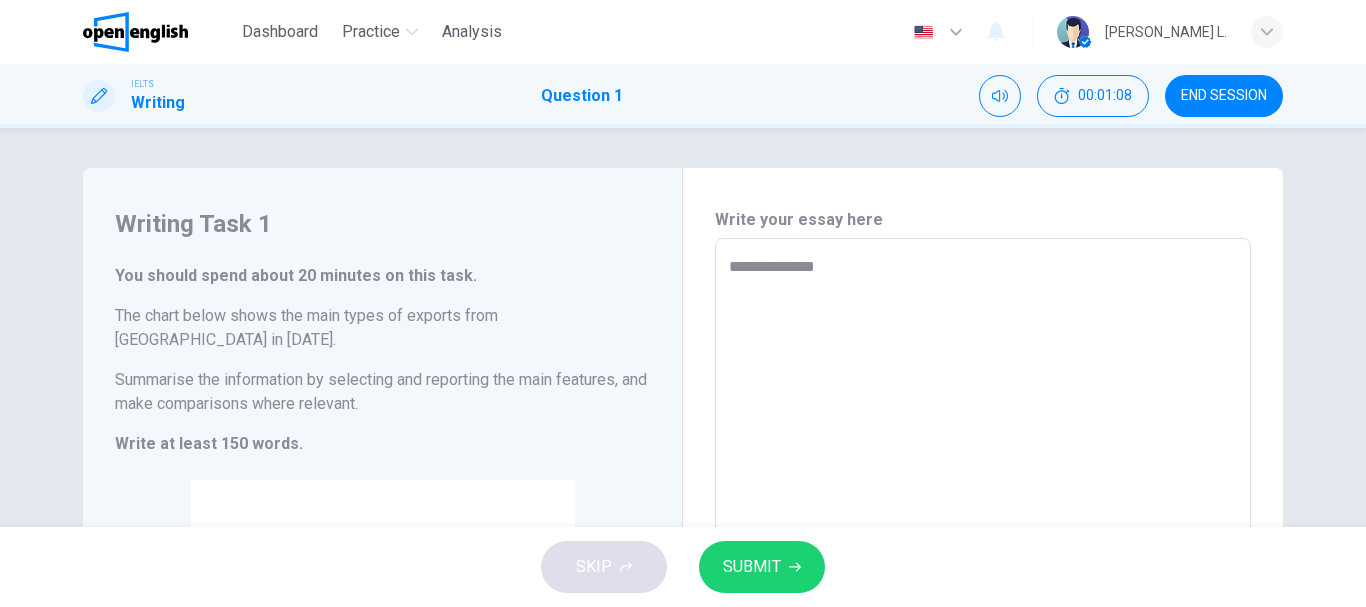 type on "*" 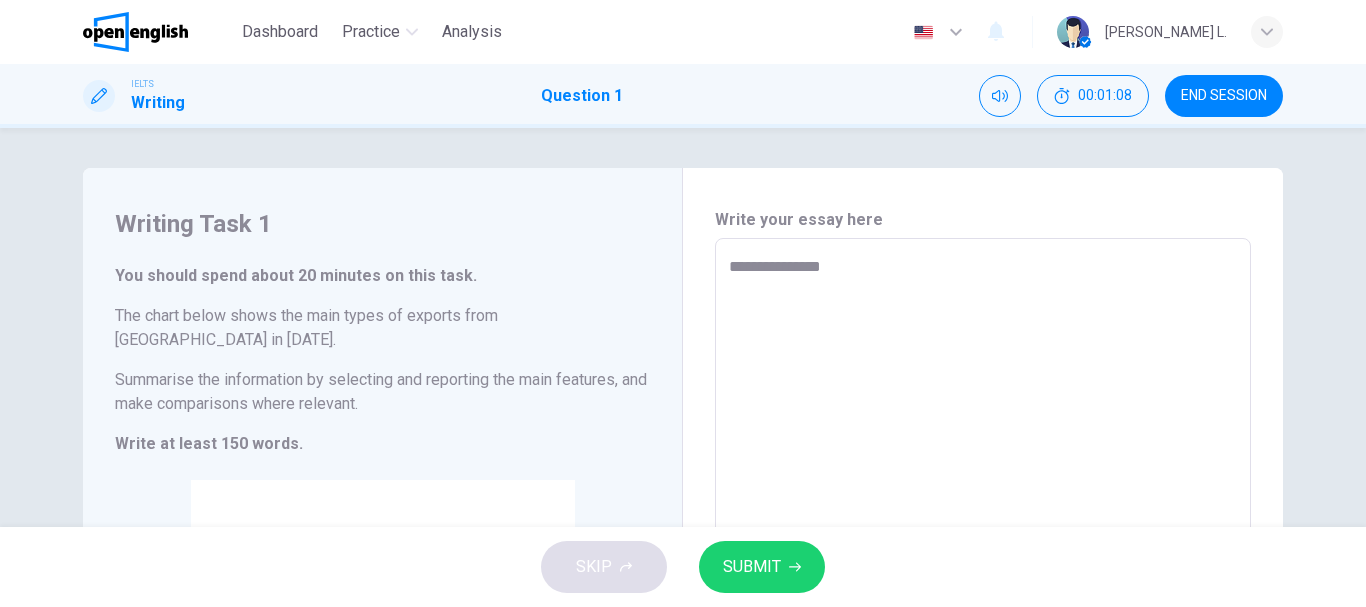 type on "**********" 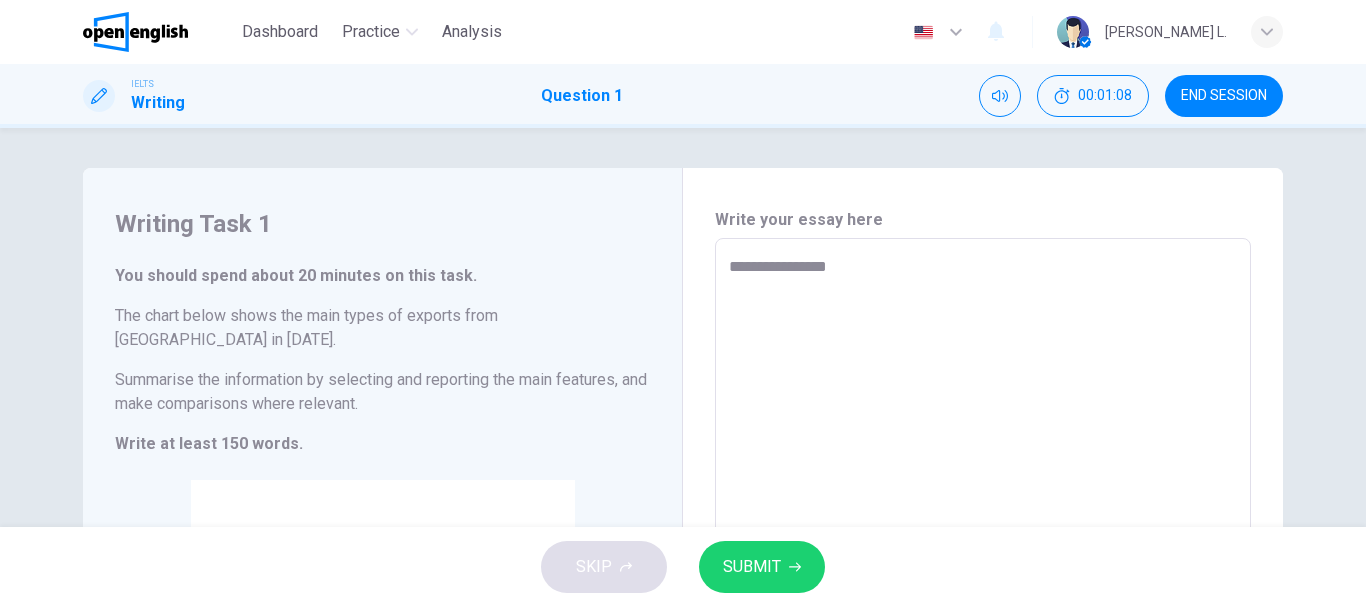 type on "*" 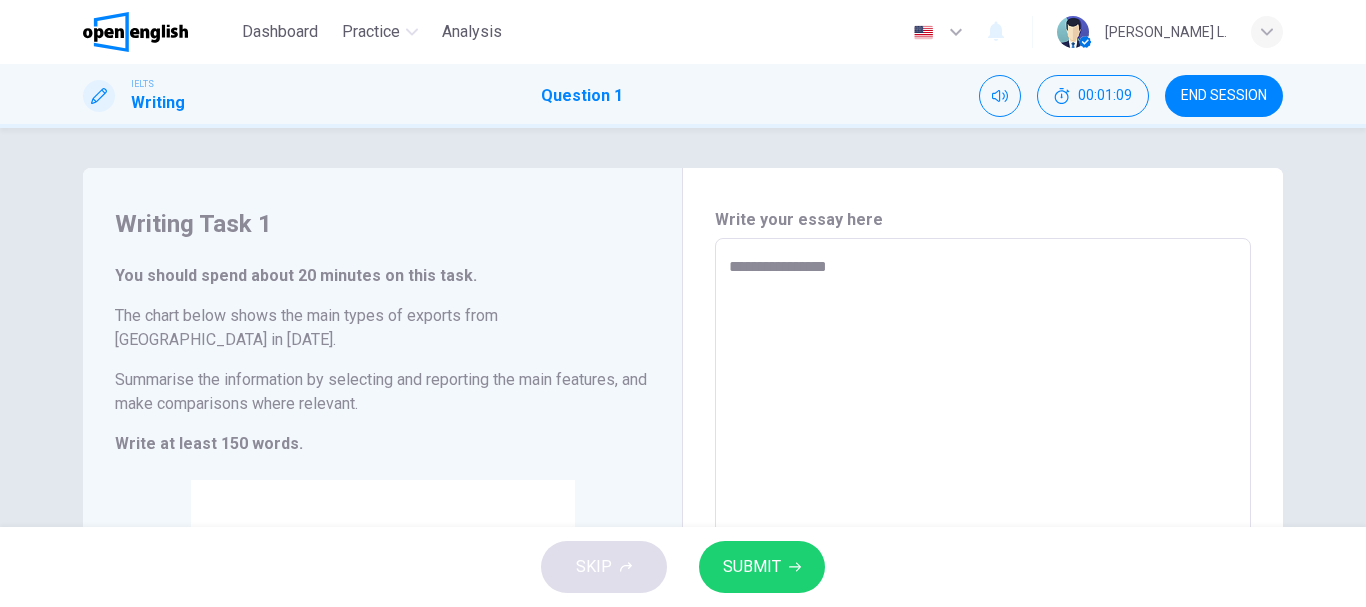 type on "**********" 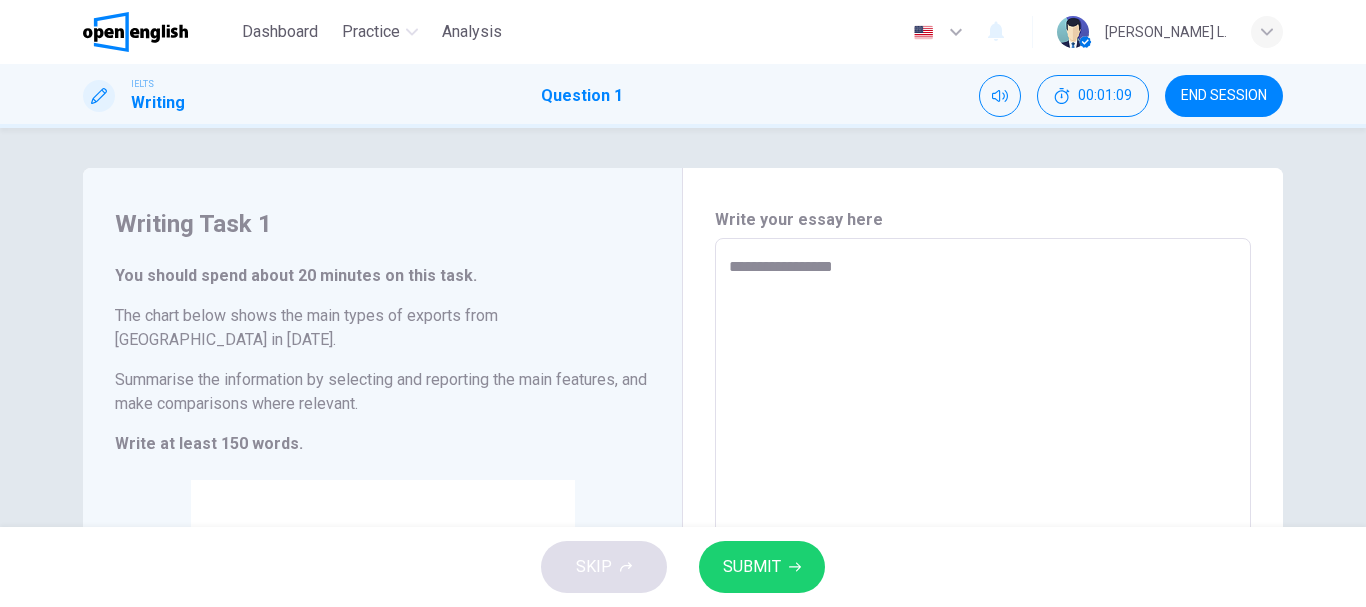 type on "*" 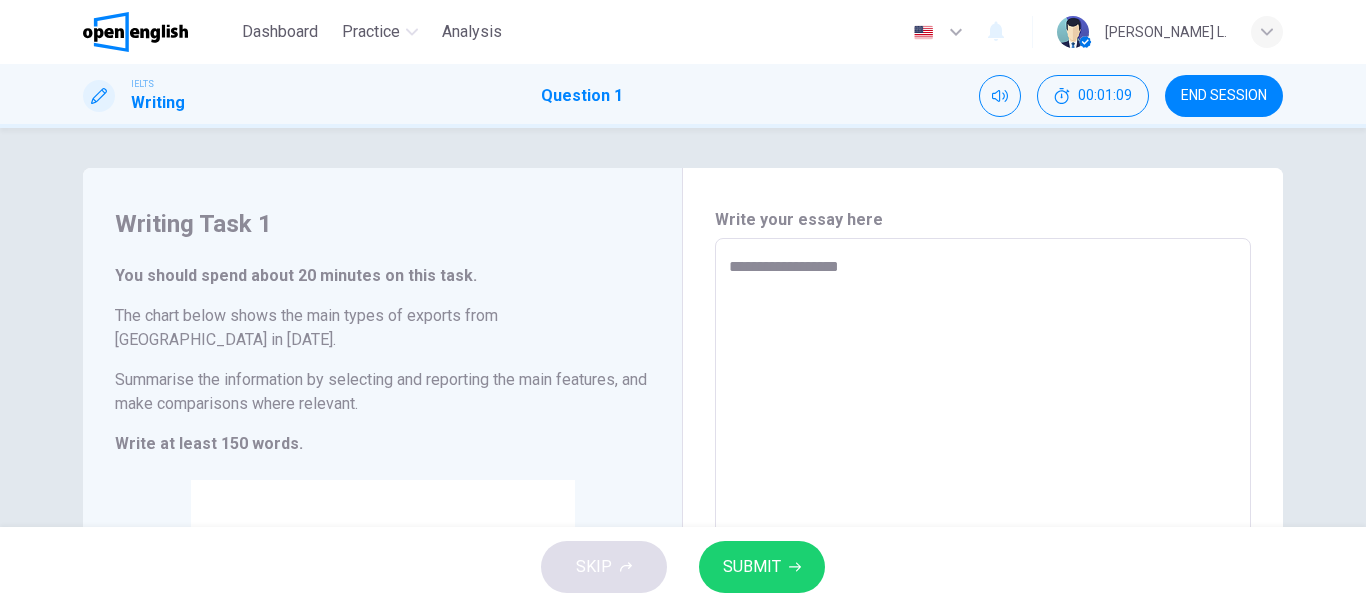 type on "**********" 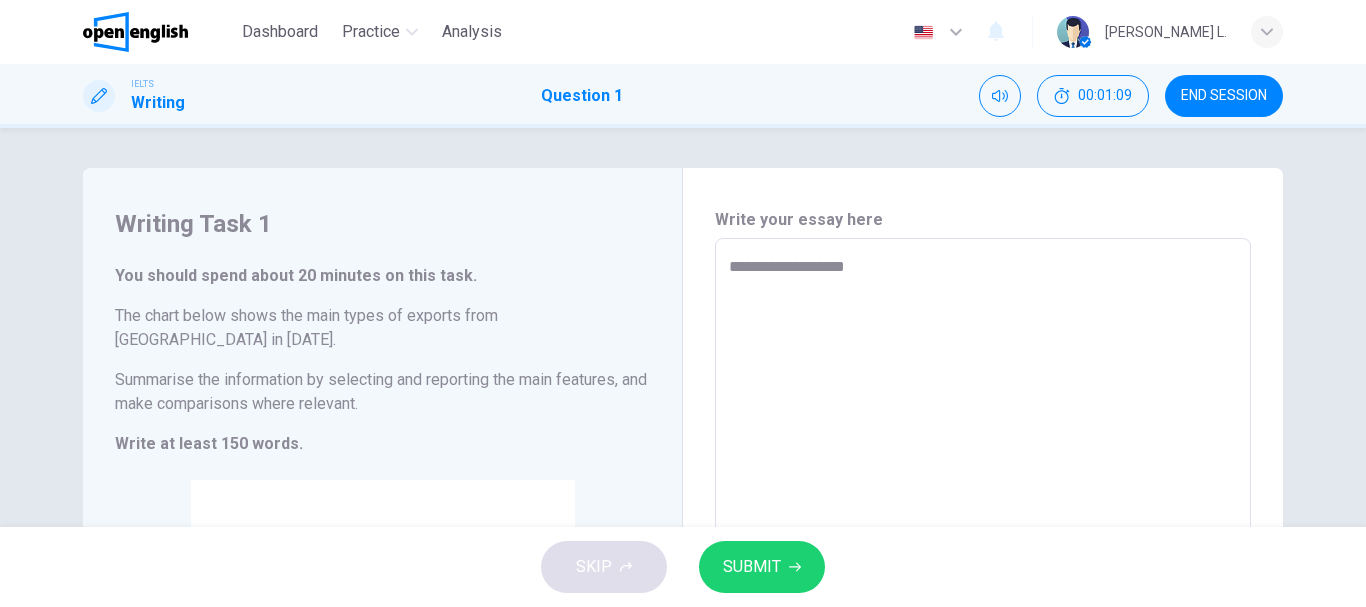 type on "*" 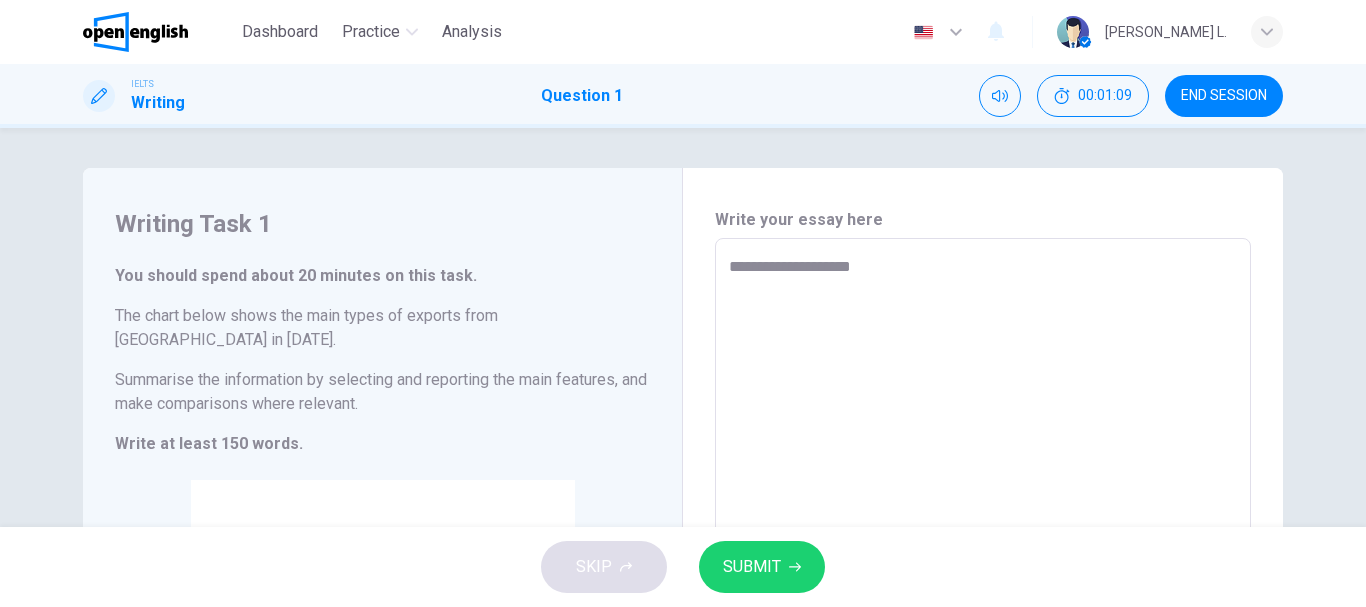 type on "*" 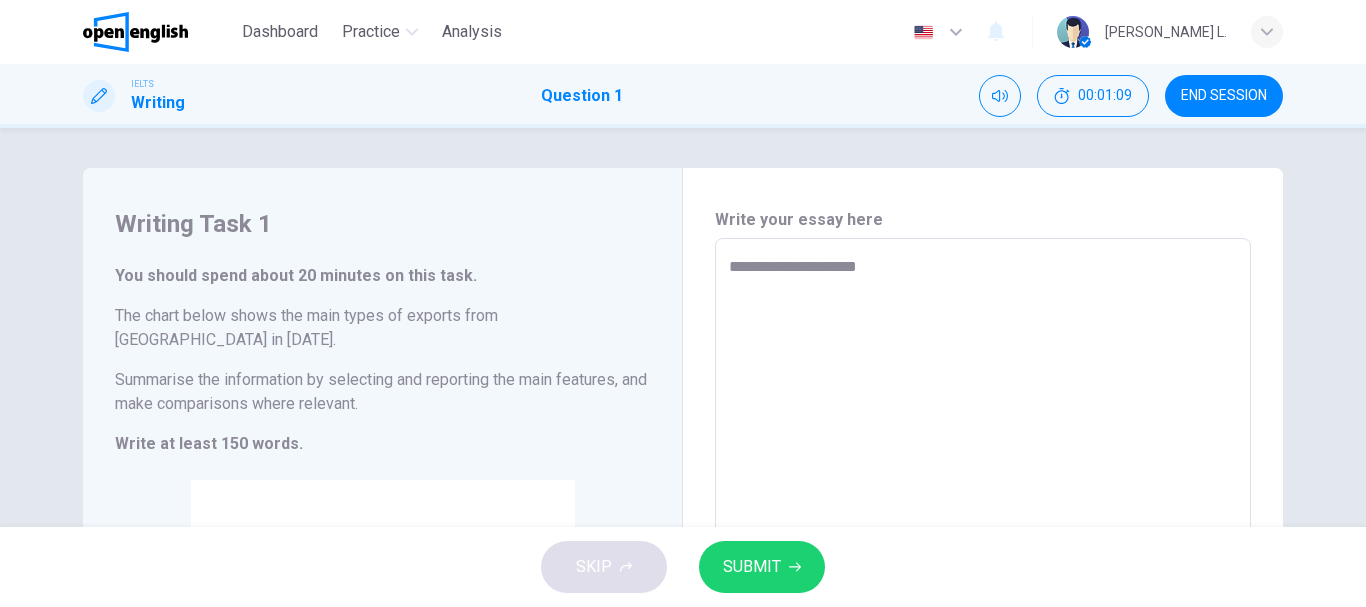 type on "*" 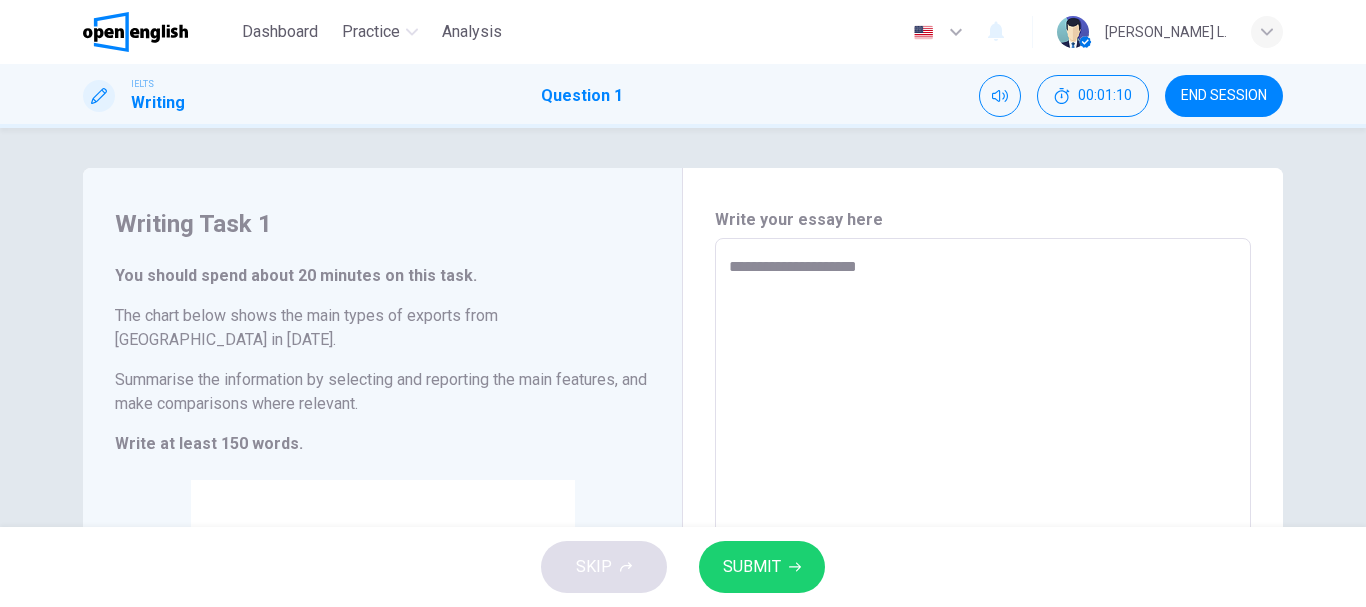type on "**********" 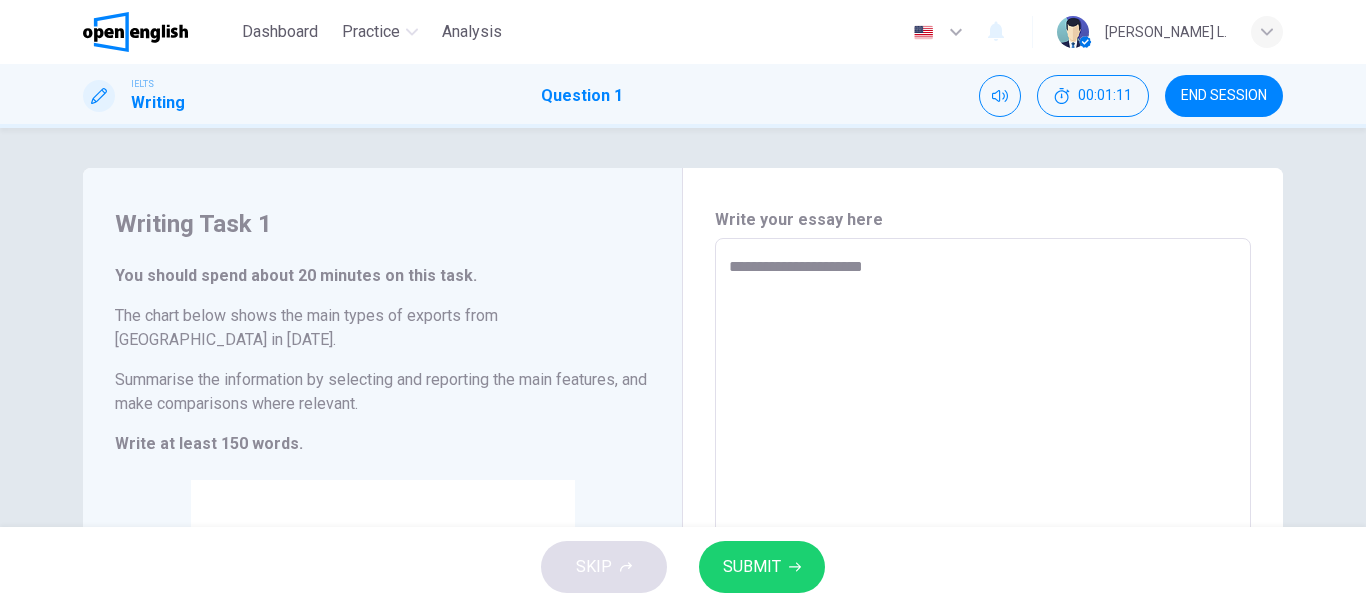 type on "**********" 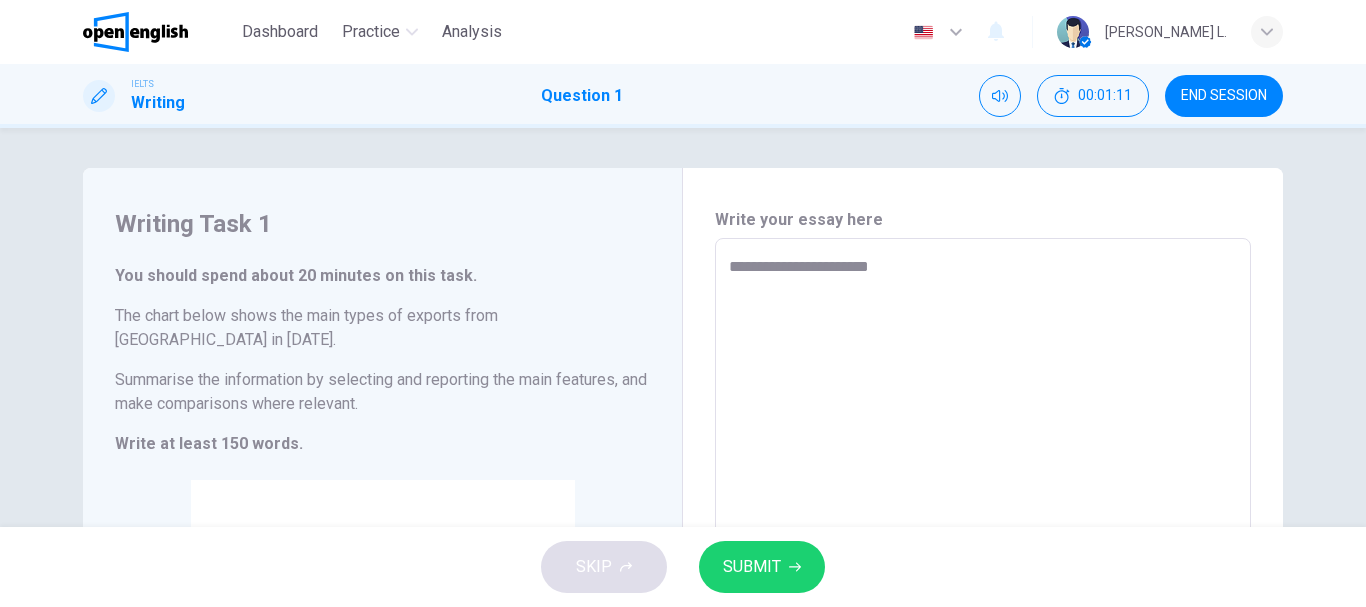 type on "*" 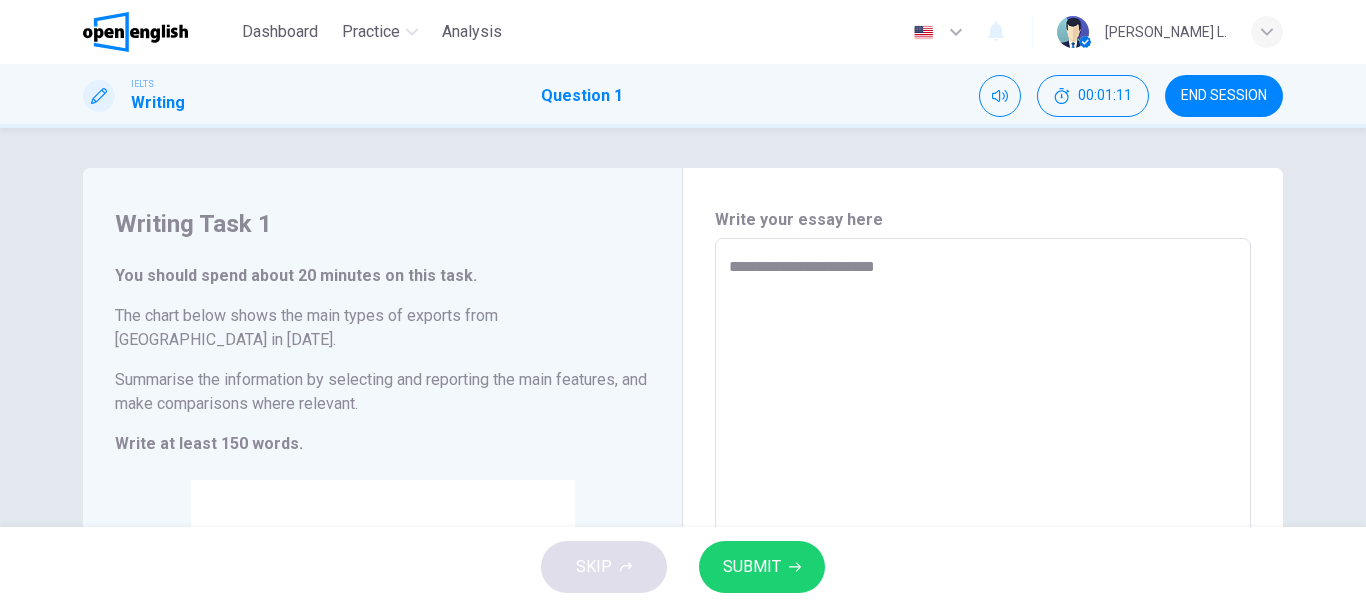 type on "**********" 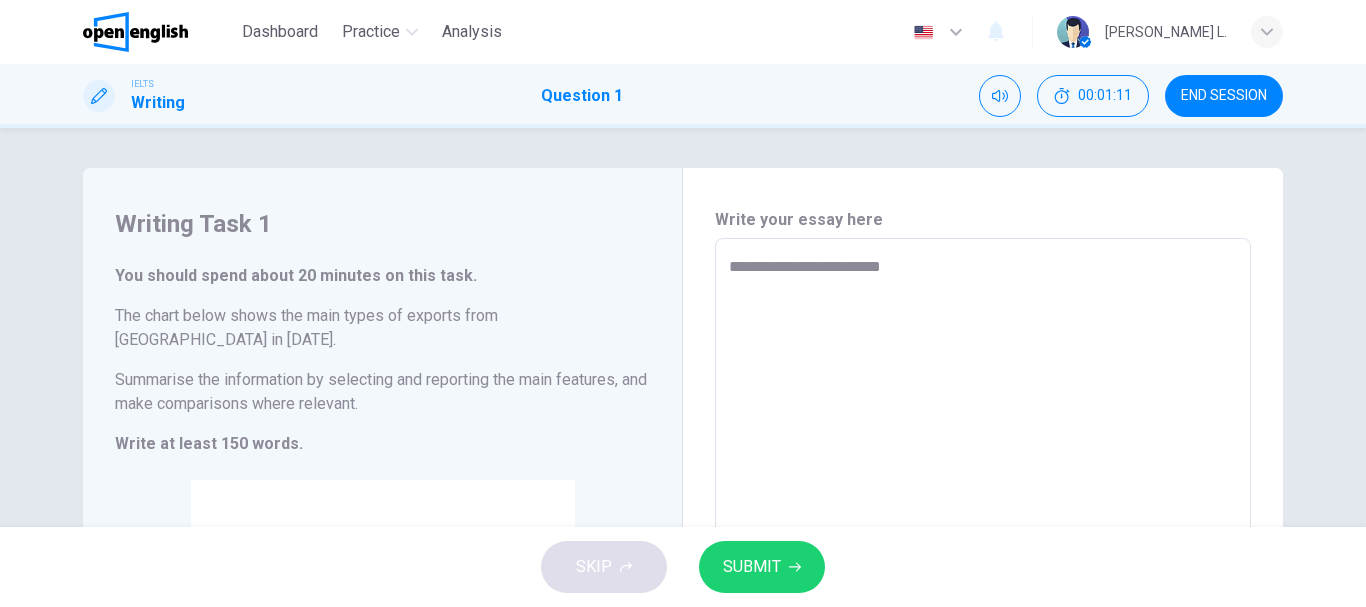 type on "*" 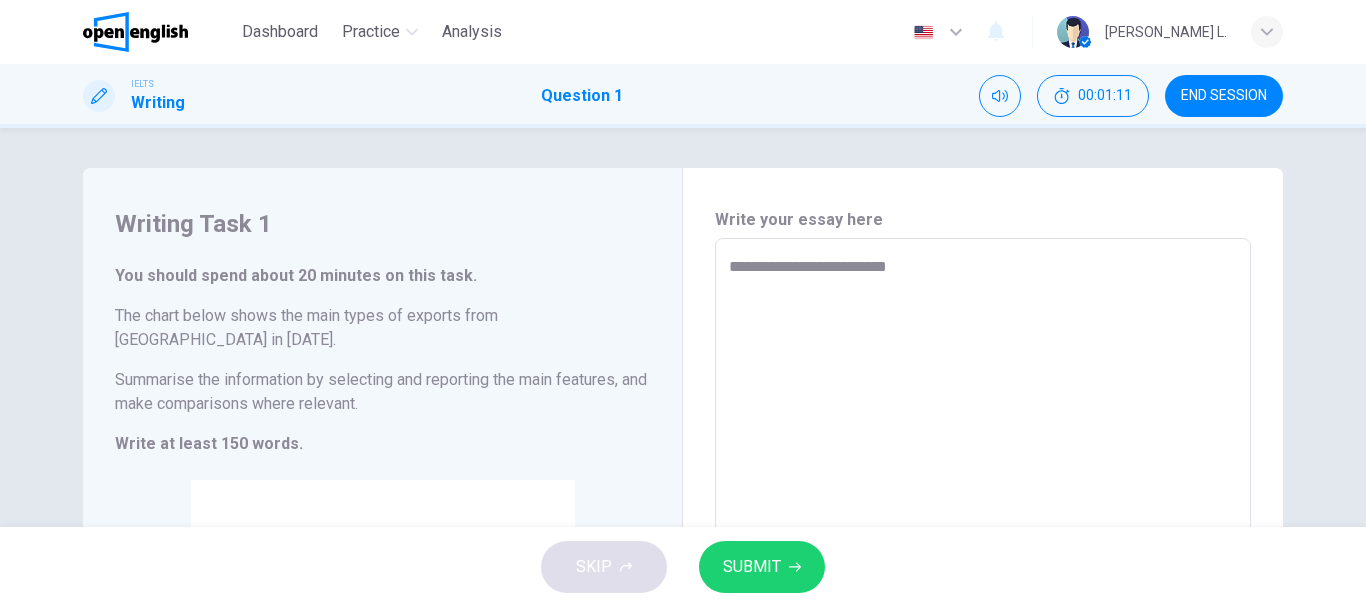 type on "*" 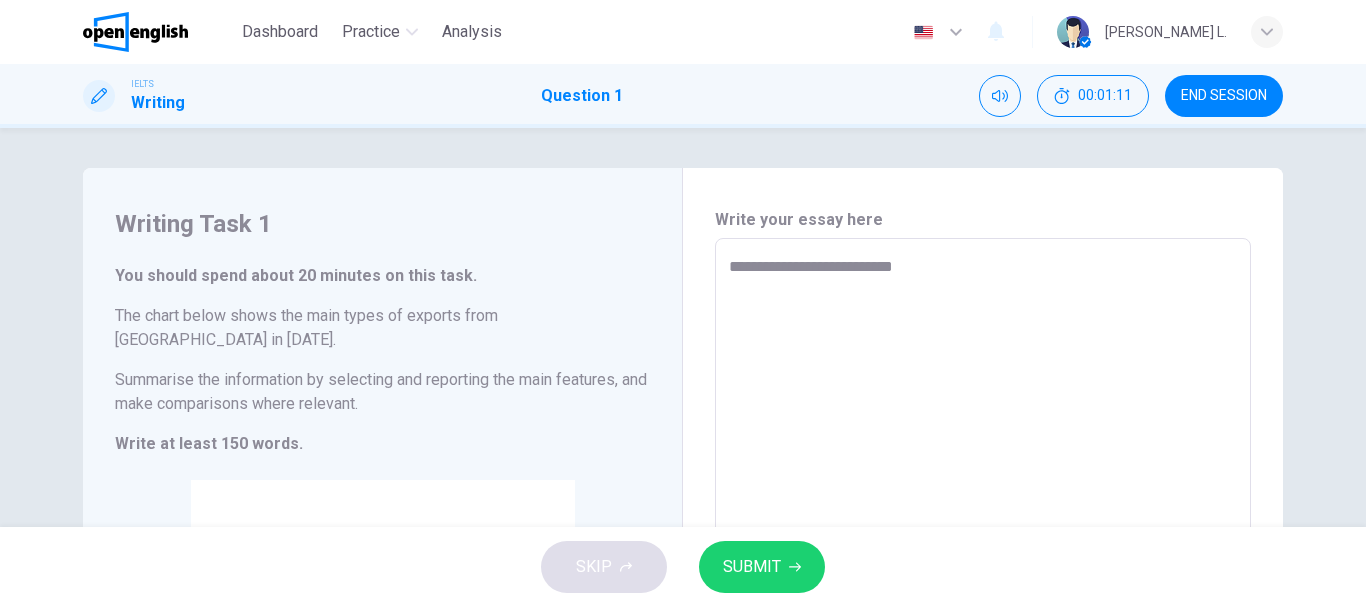 type on "*" 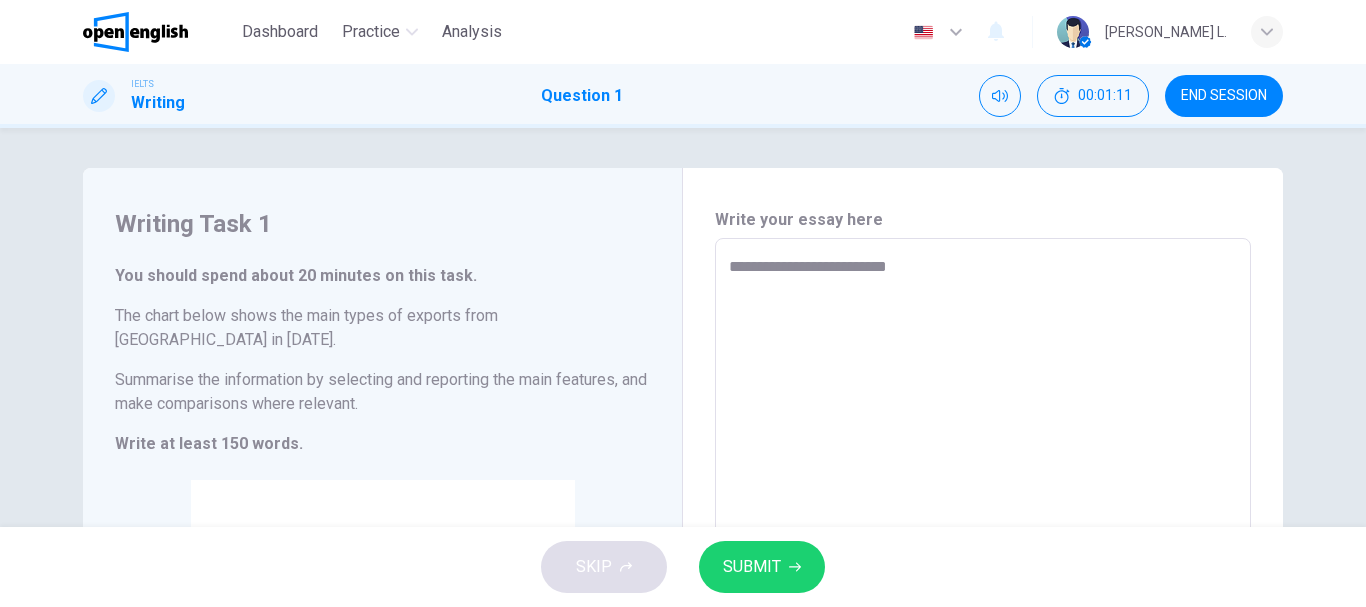 type on "*" 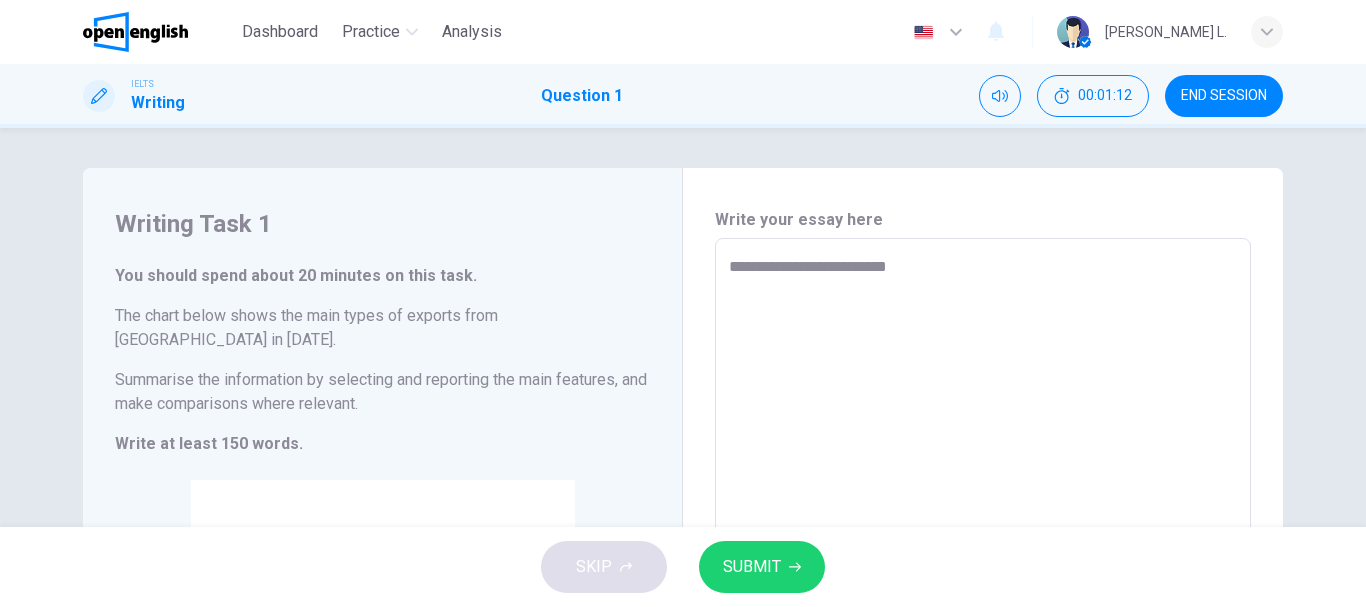 type on "**********" 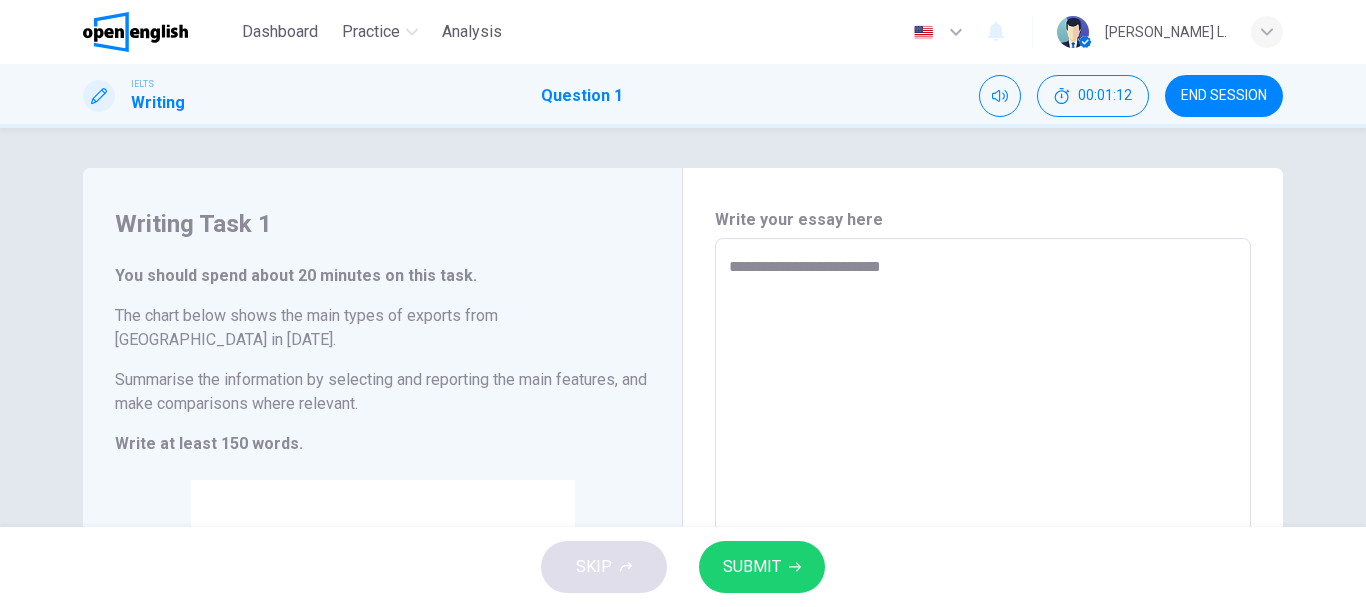 type on "*" 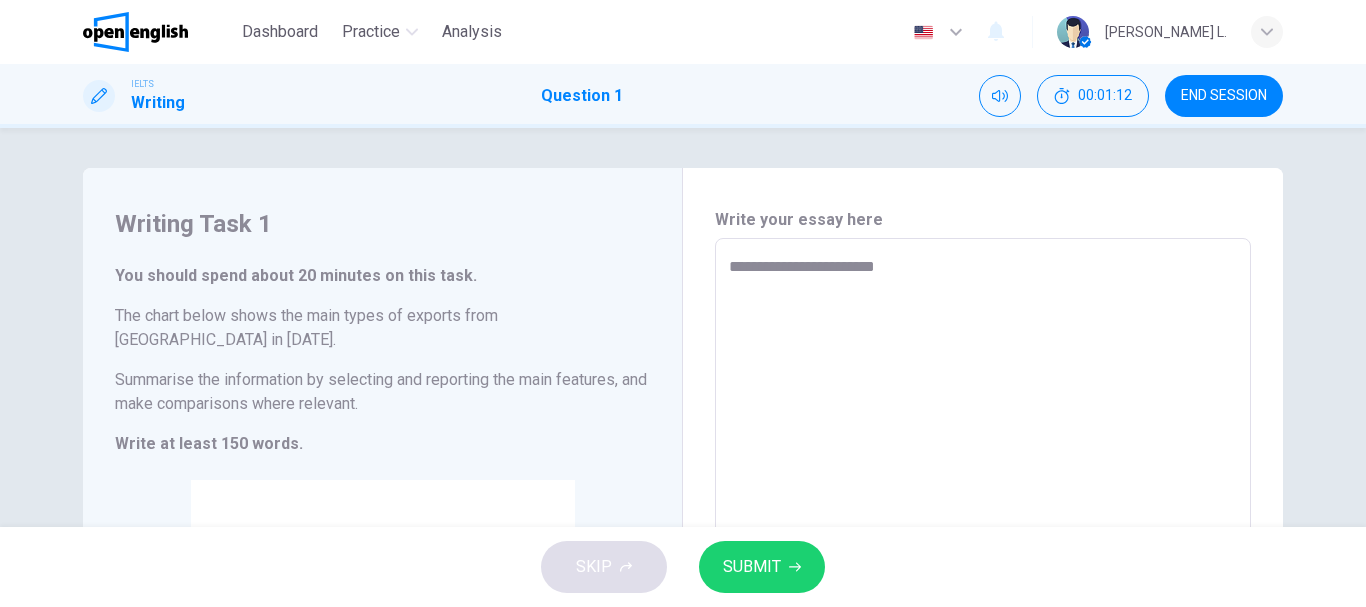 type on "**********" 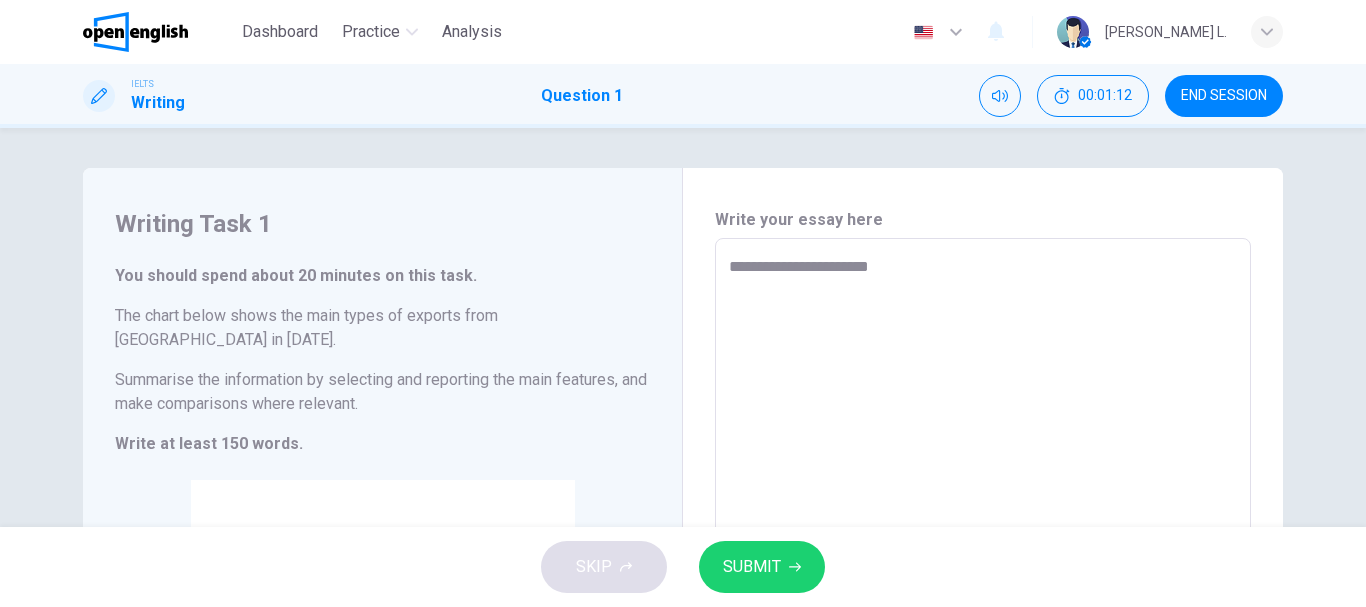 type on "*" 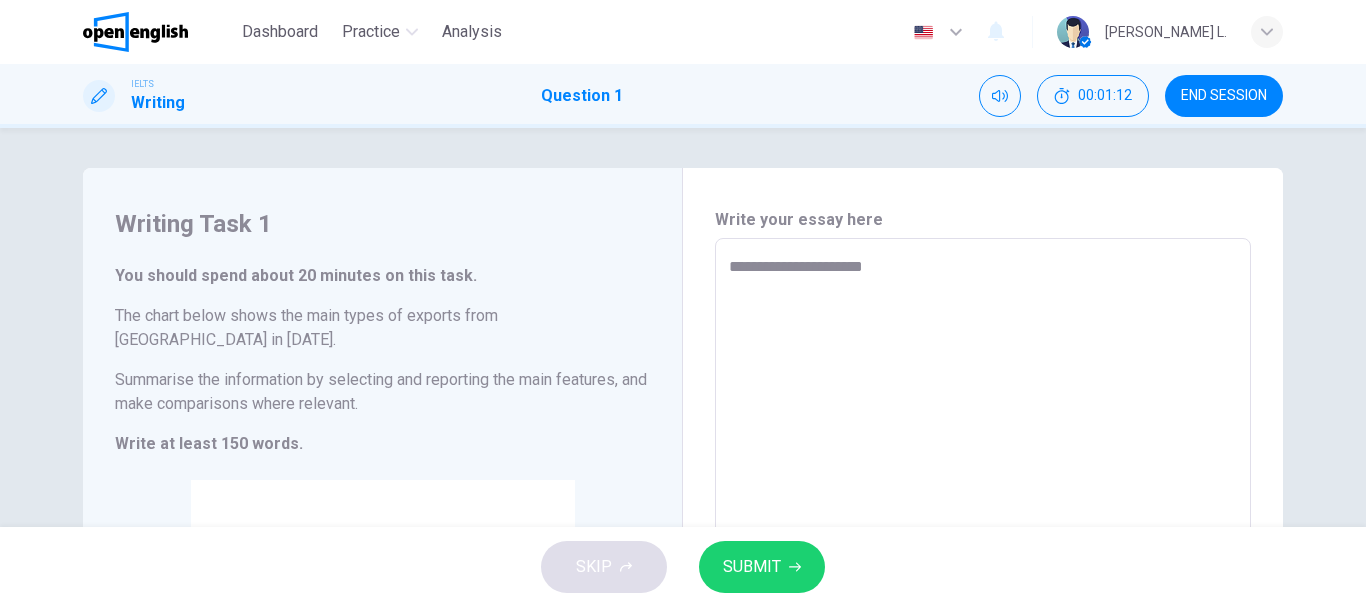 type on "*" 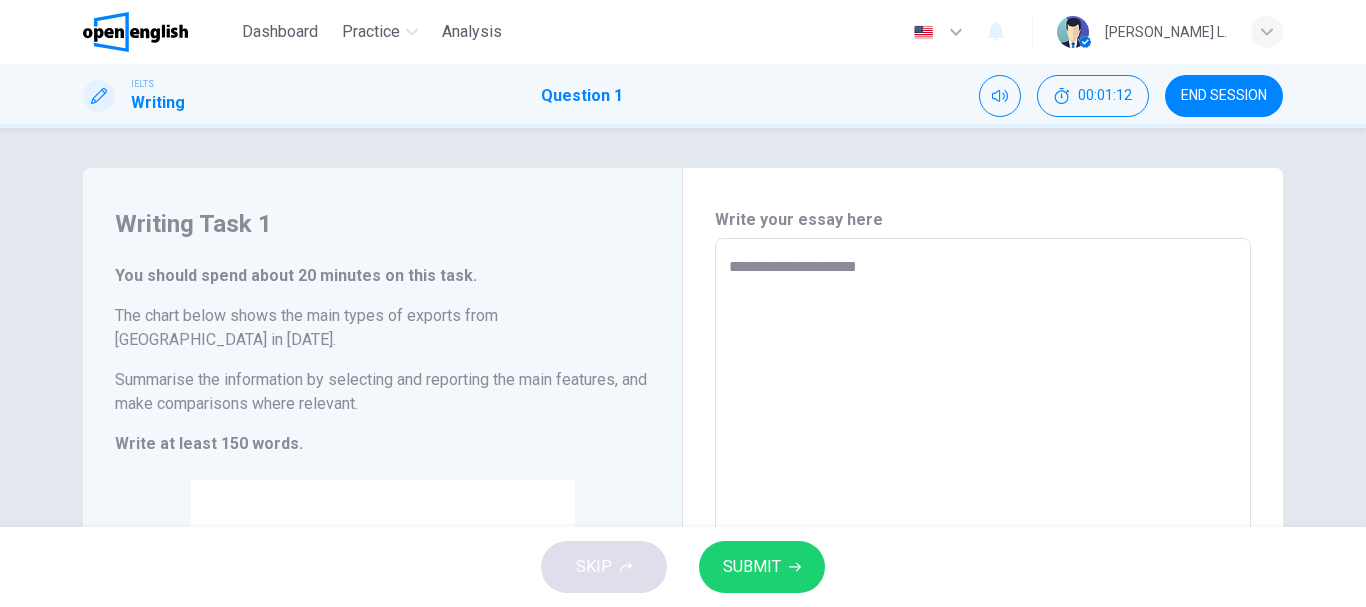 type on "*" 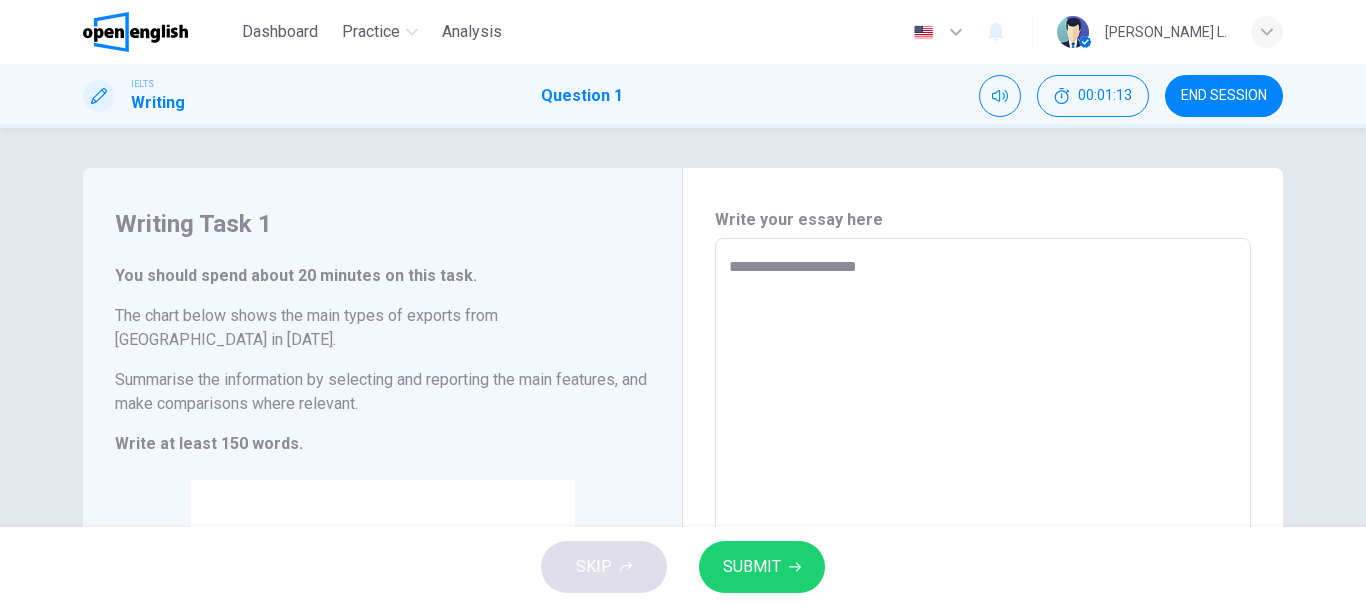 type on "**********" 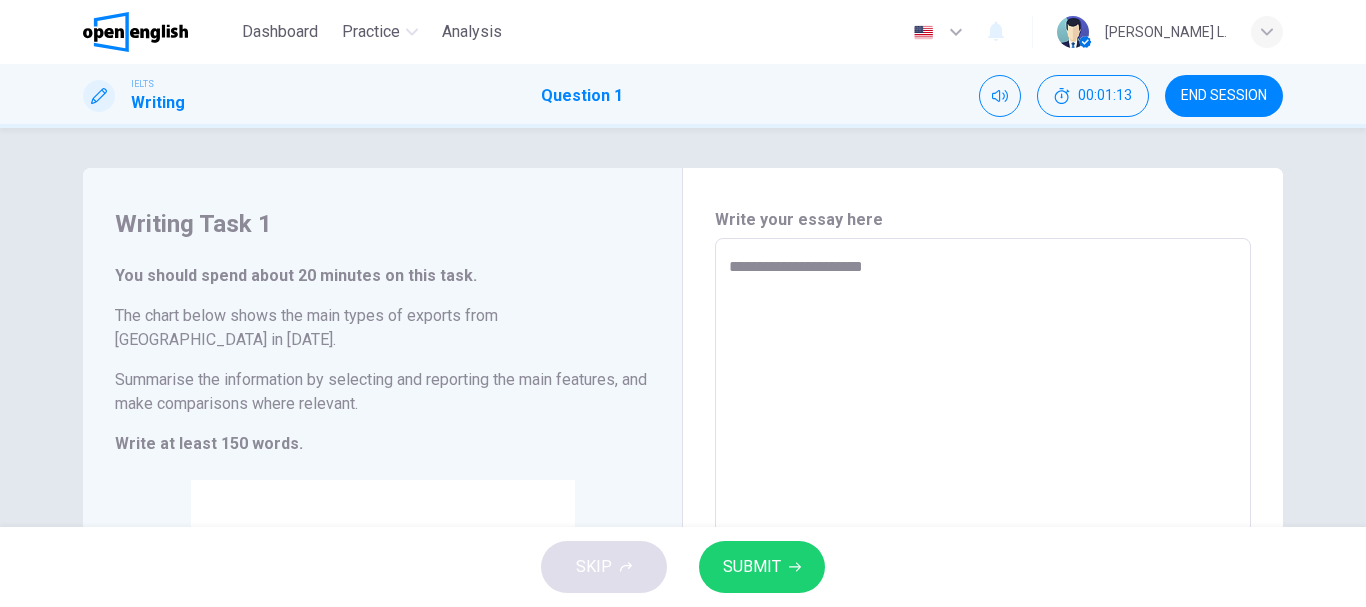 type on "*" 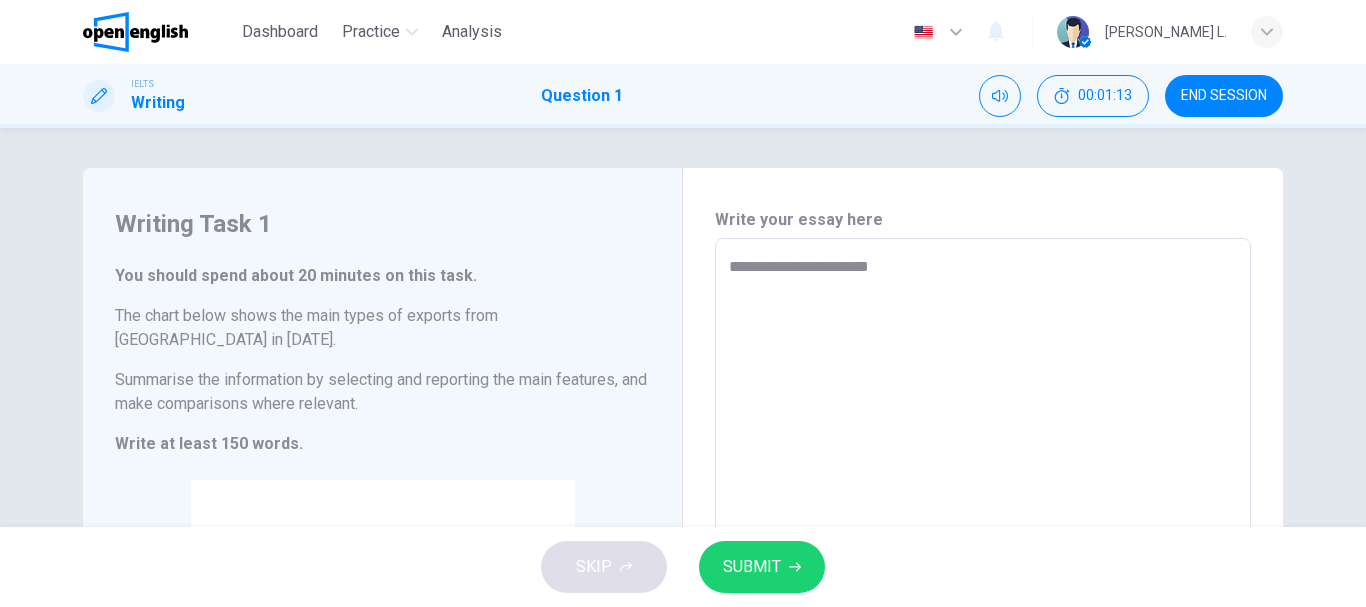 type on "**********" 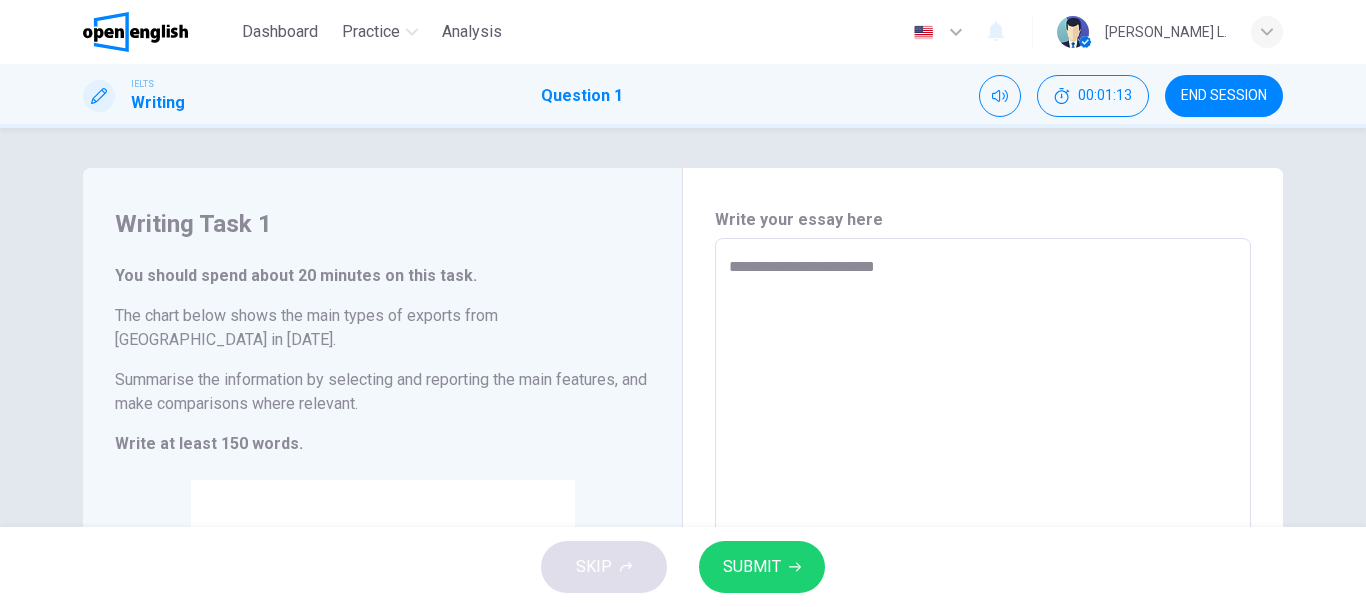 type on "*" 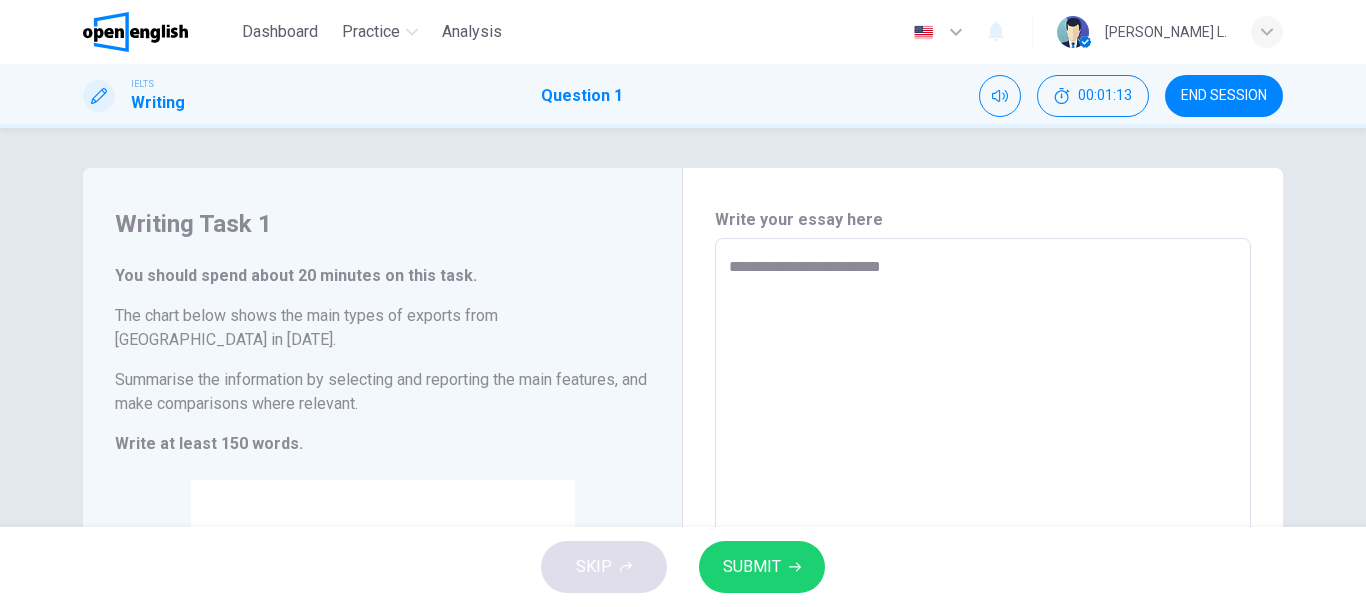 type on "*" 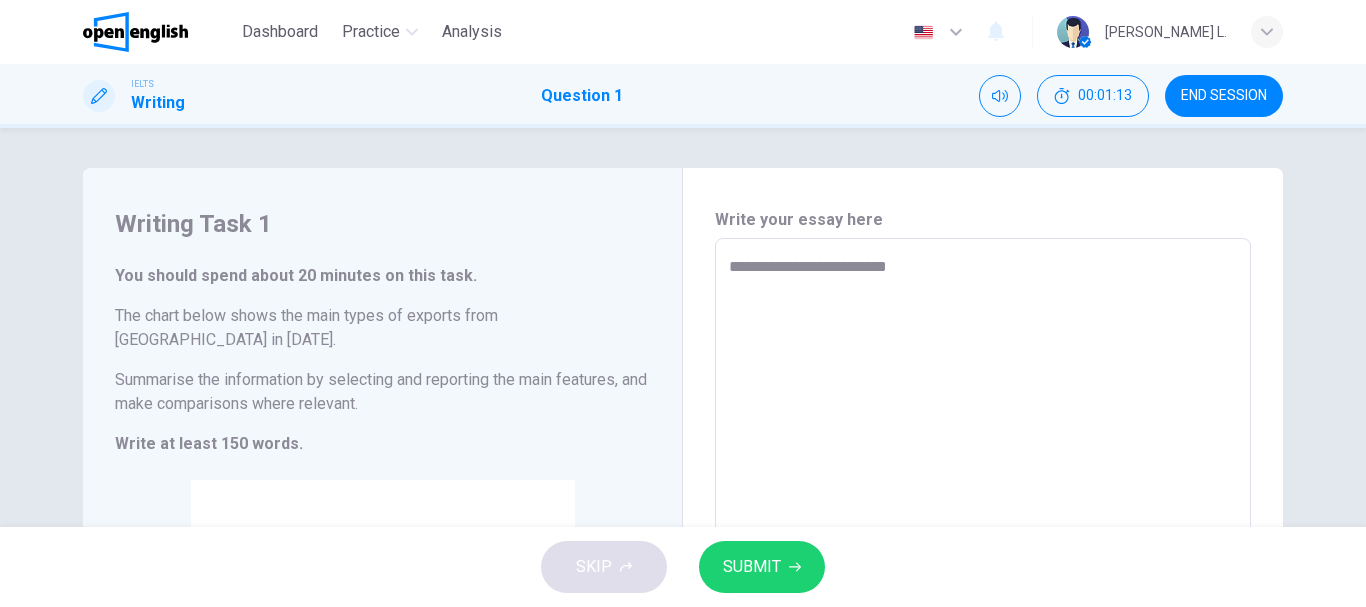 type on "*" 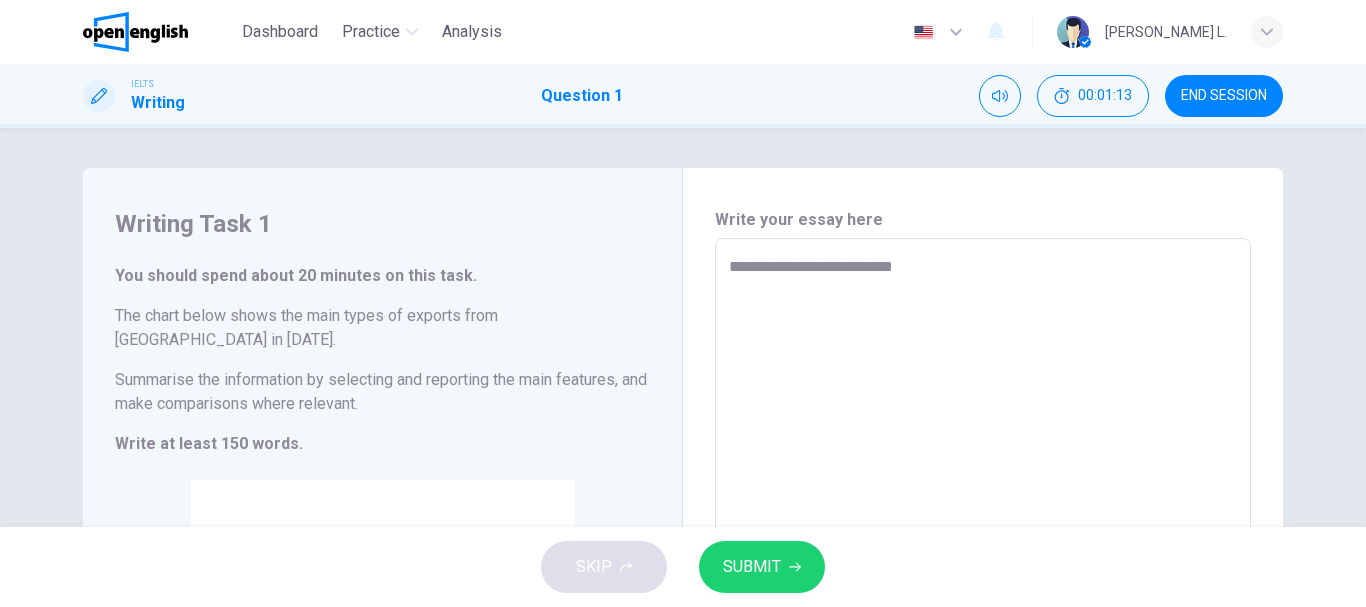 type on "*" 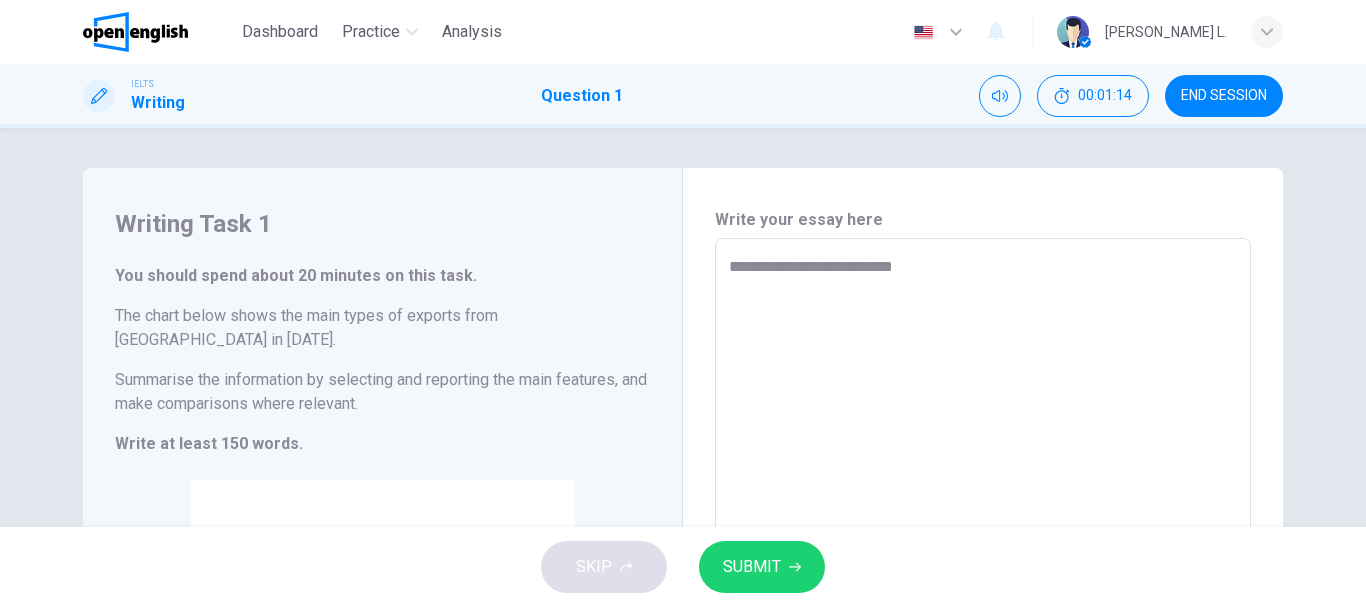type on "**********" 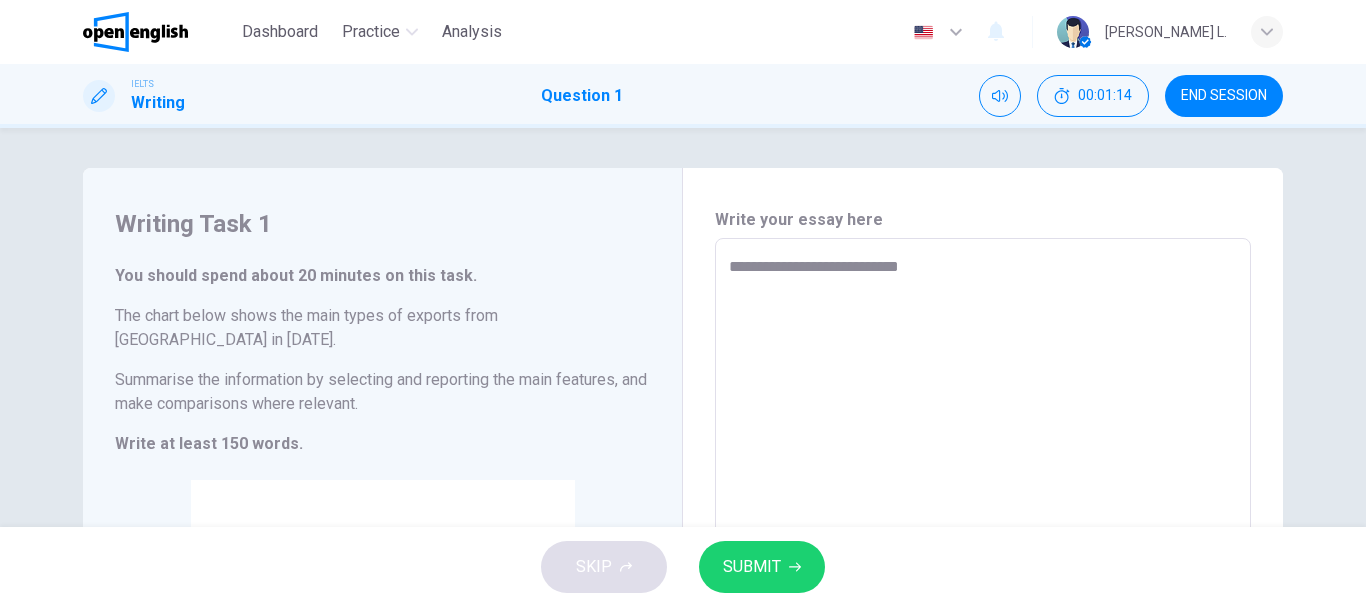 type on "**********" 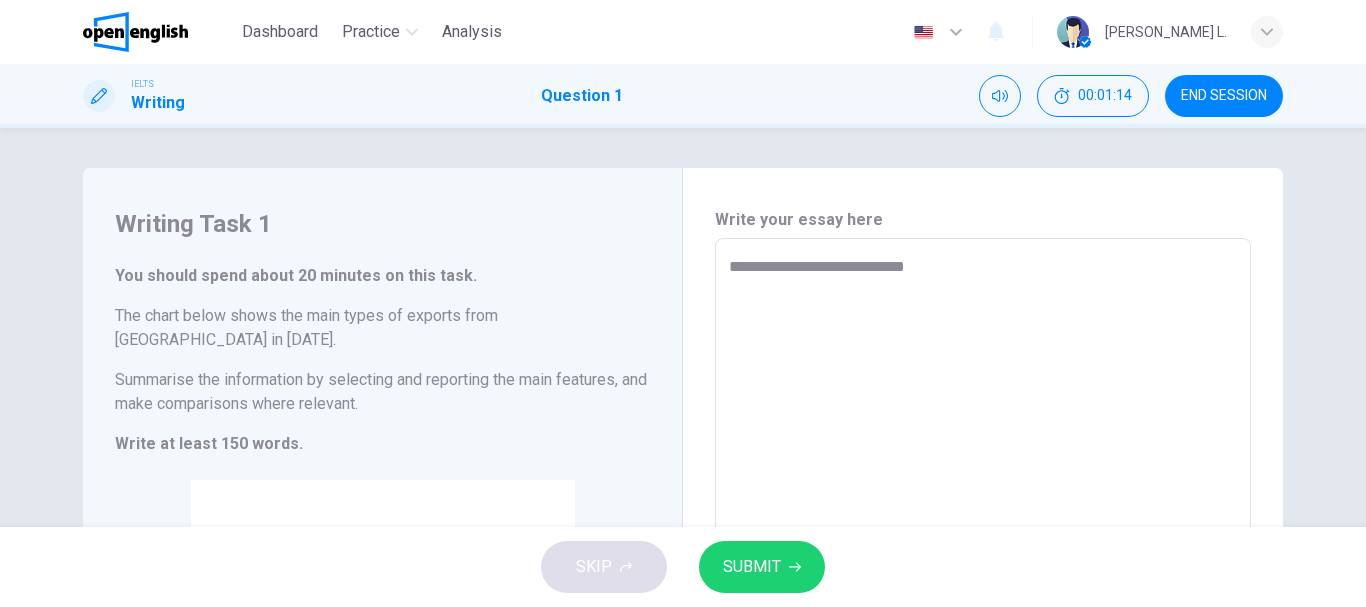 type on "*" 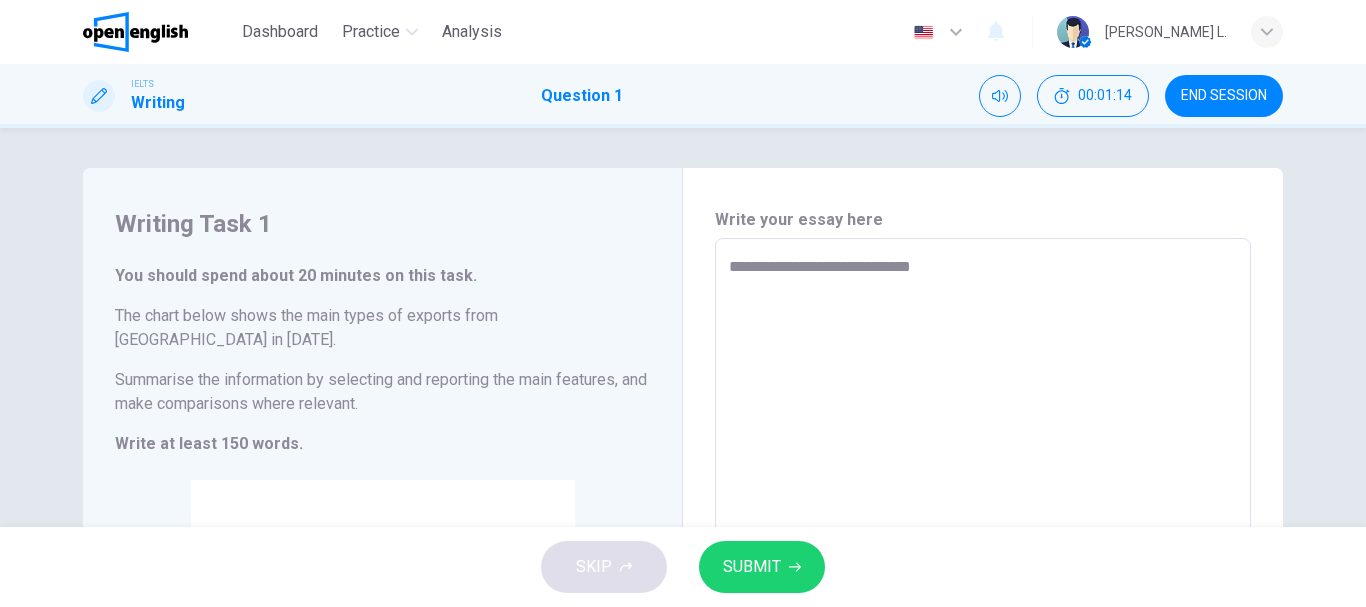 type on "*" 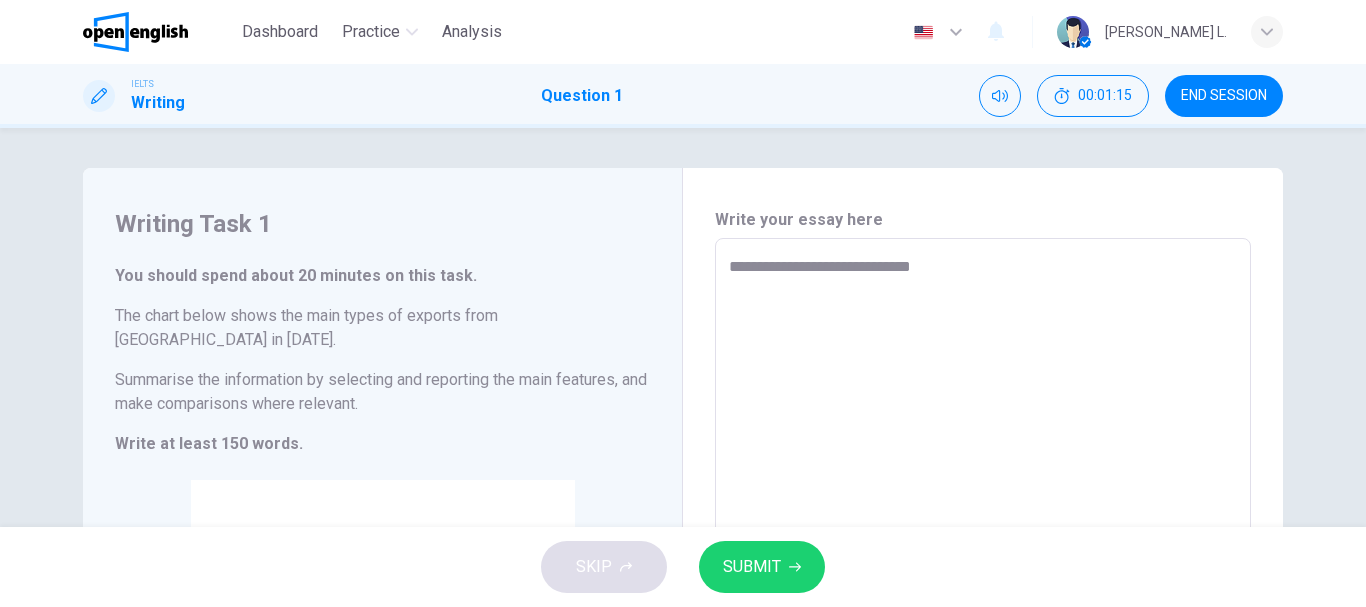 type on "**********" 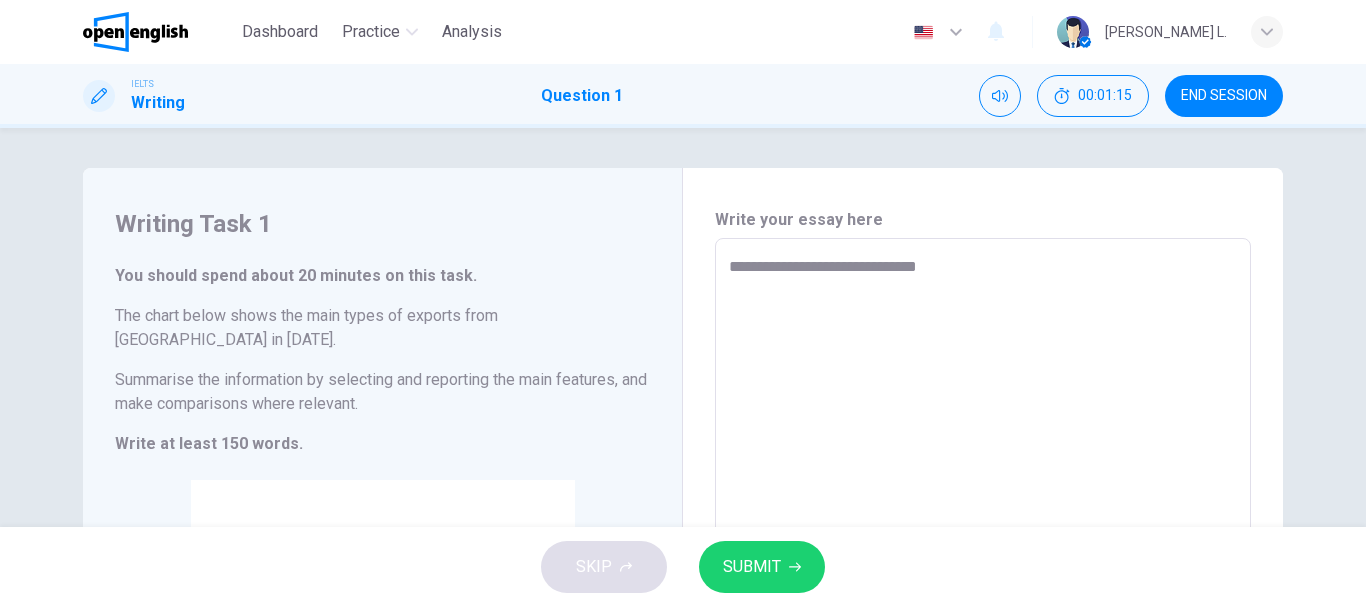 type on "**********" 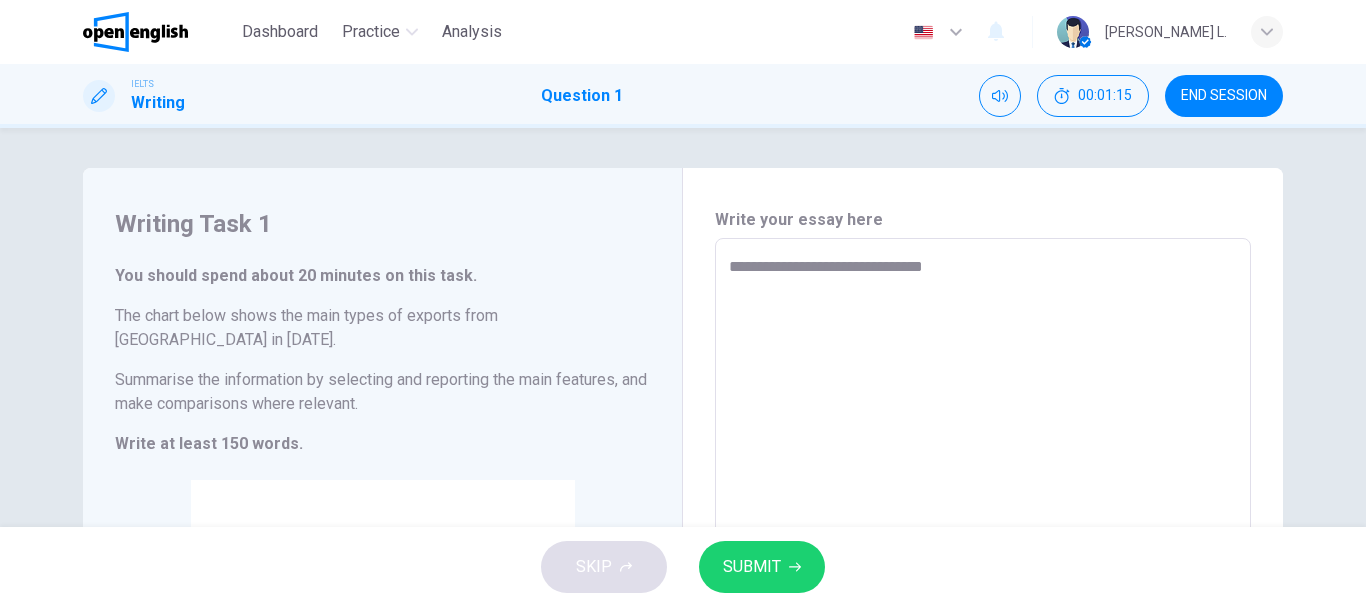type on "*" 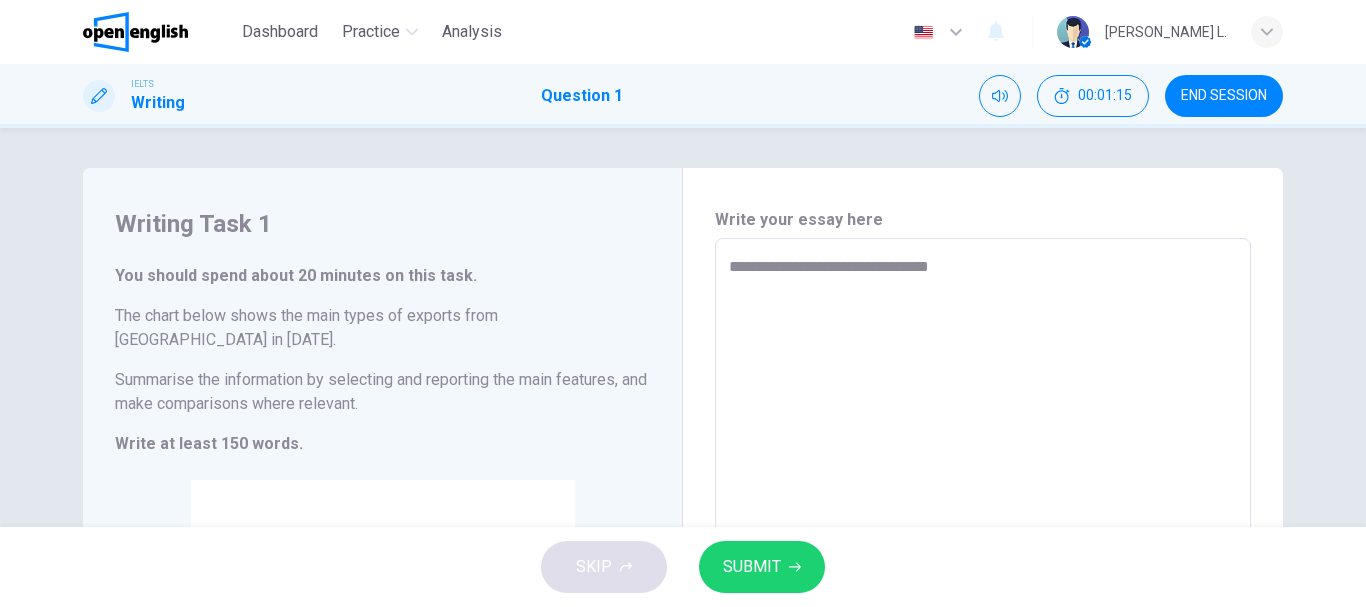 type on "*" 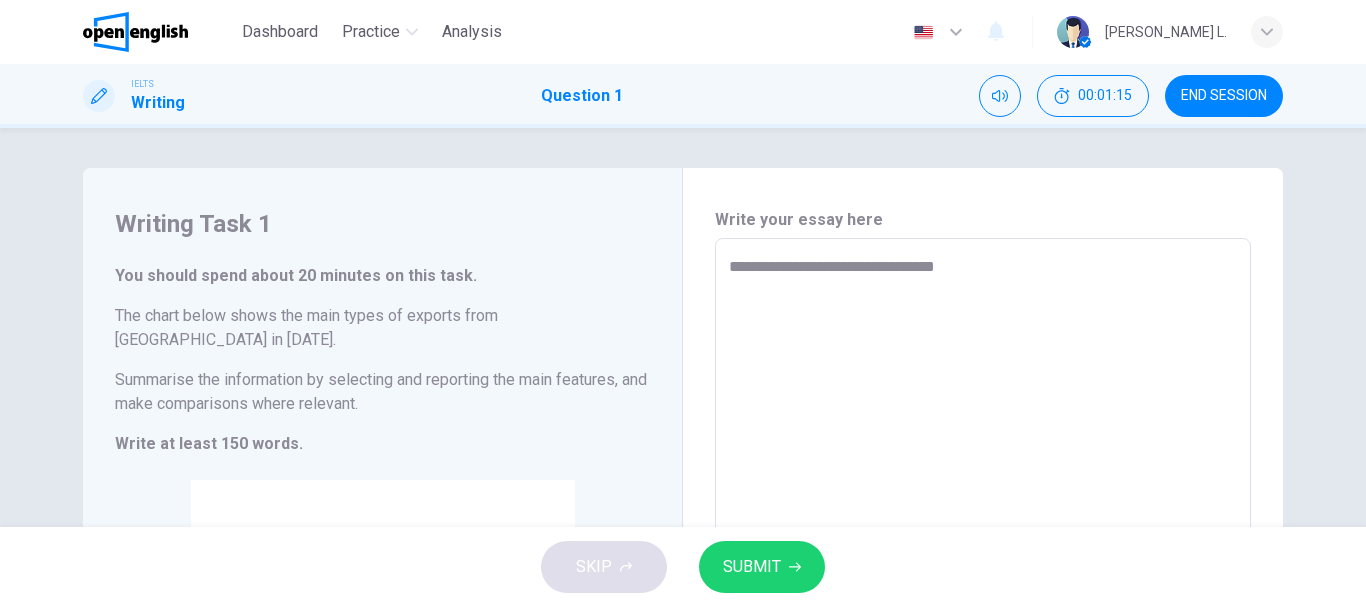 type on "*" 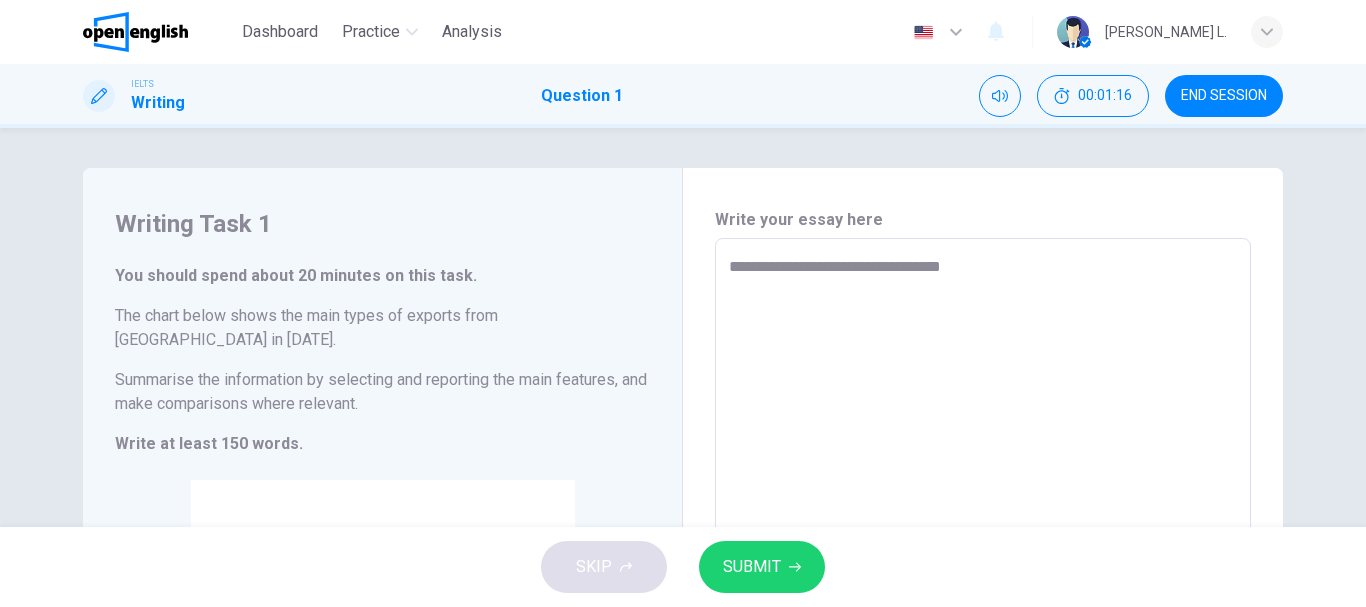 type on "**********" 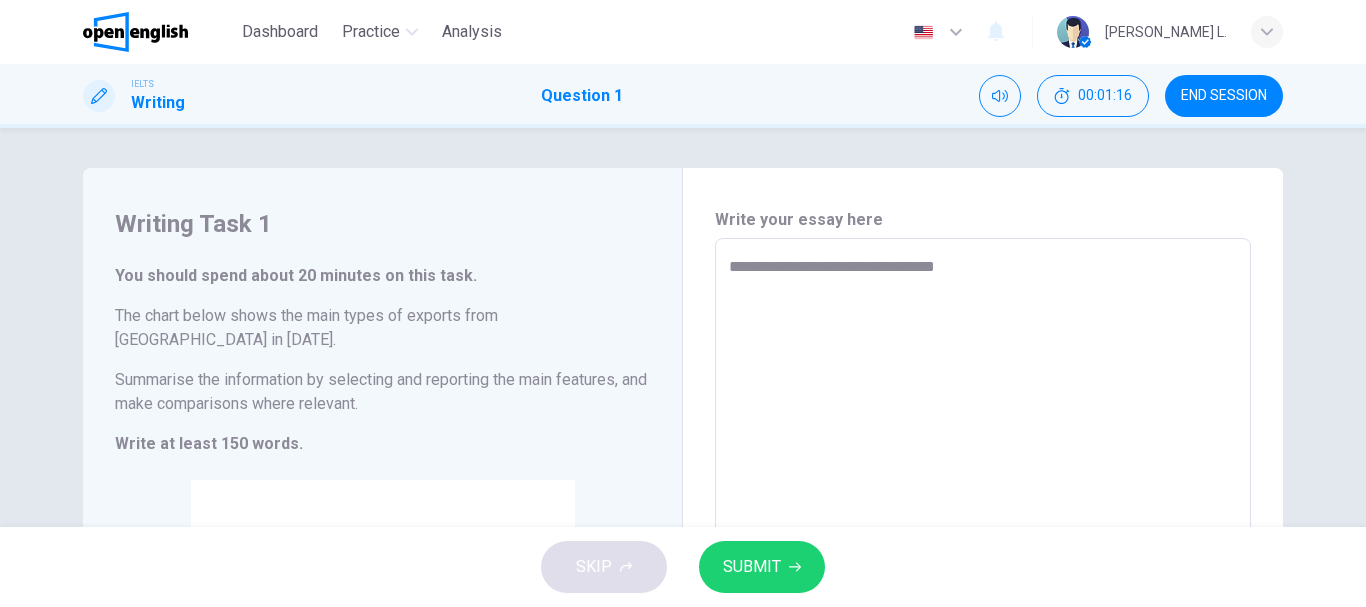 type on "**********" 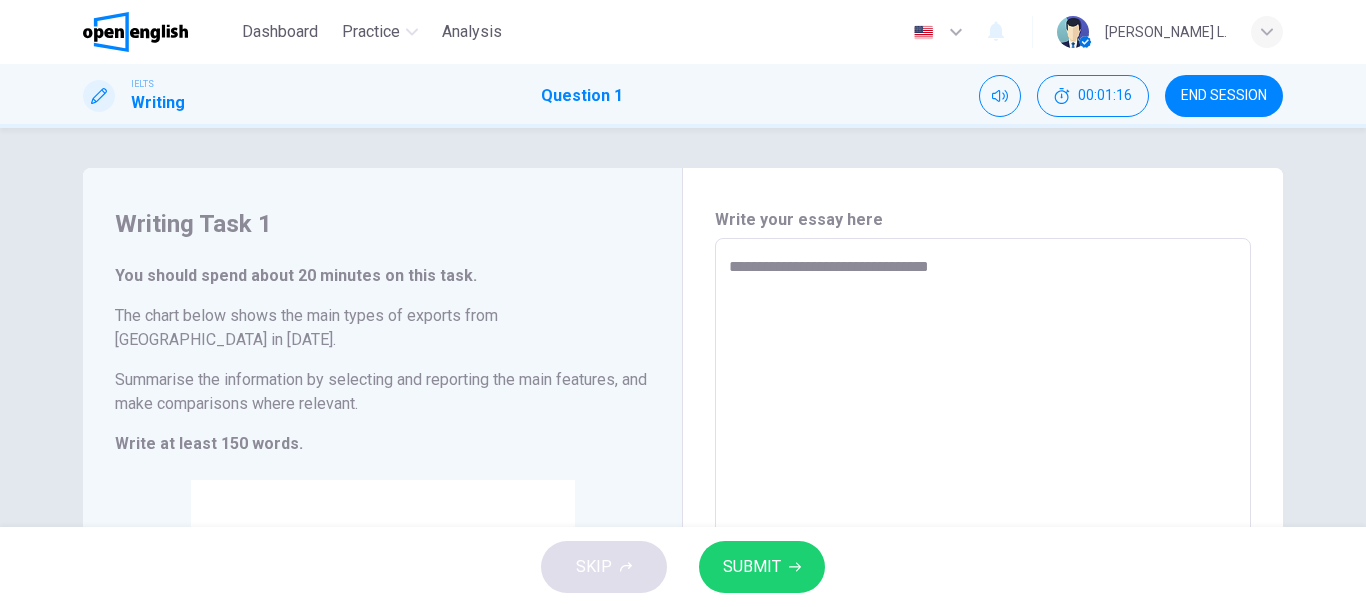 type on "*" 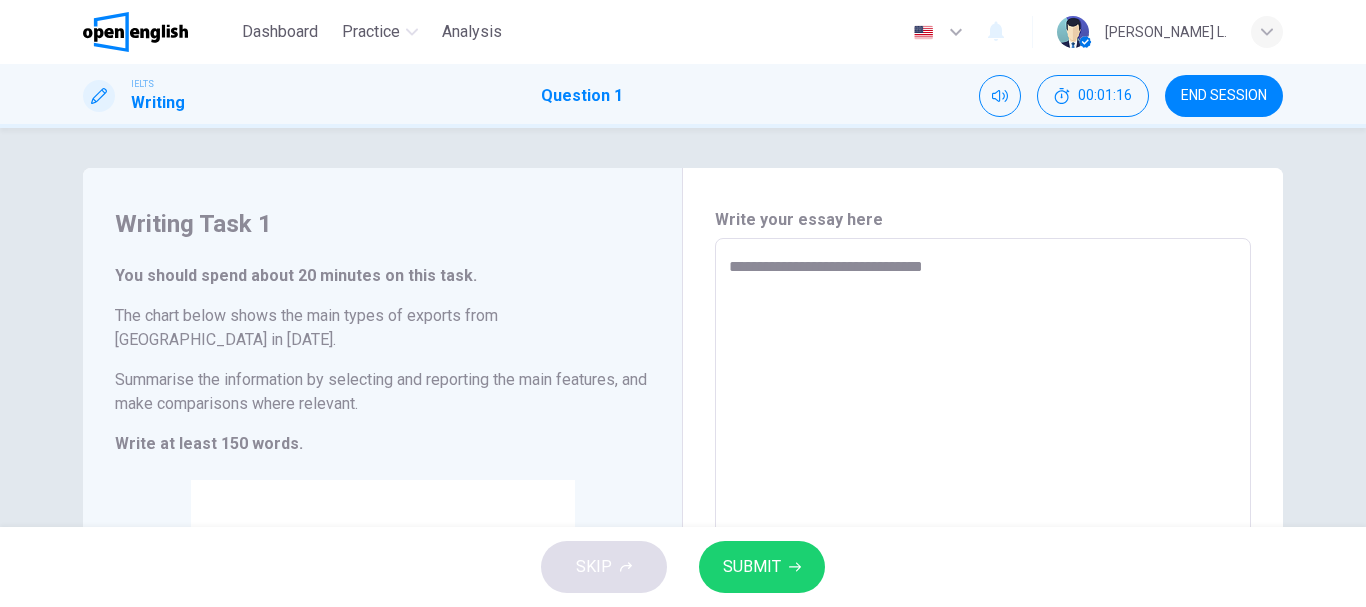 type on "**********" 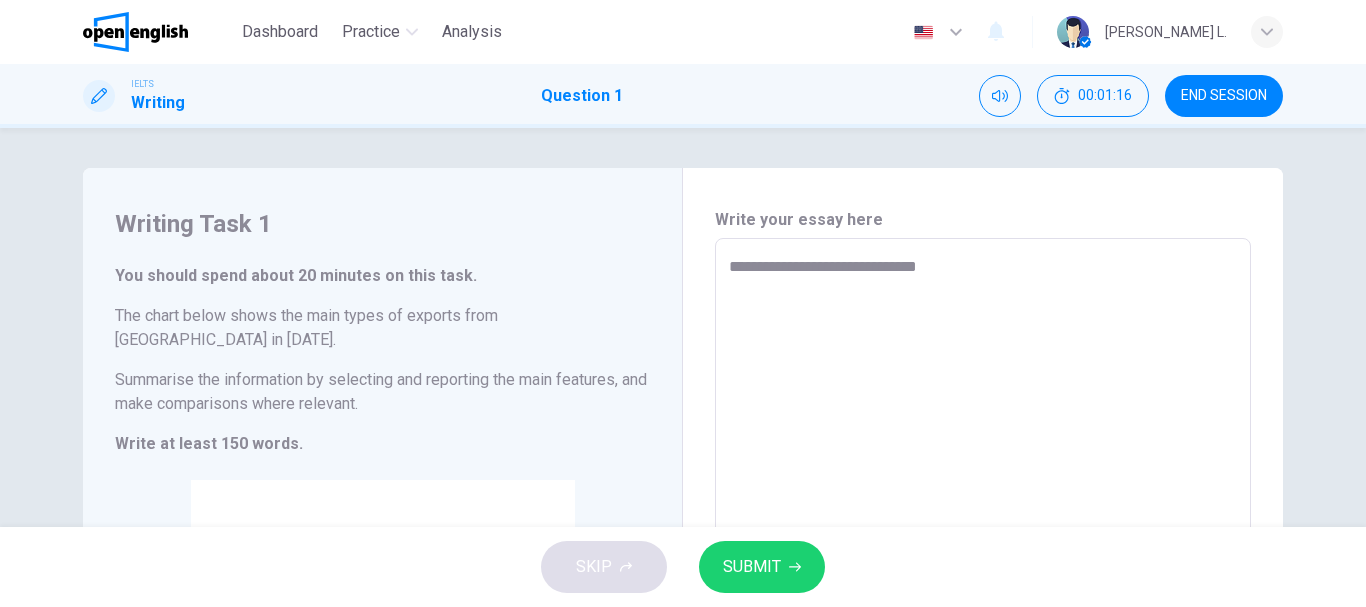type on "*" 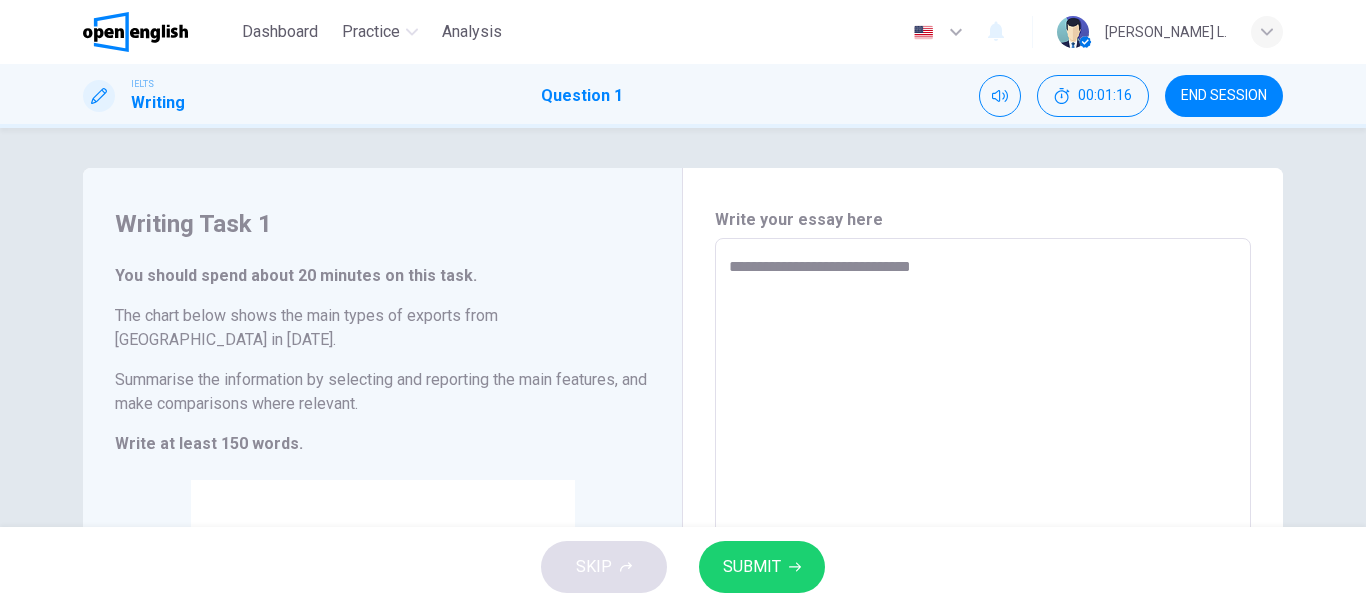 type on "**********" 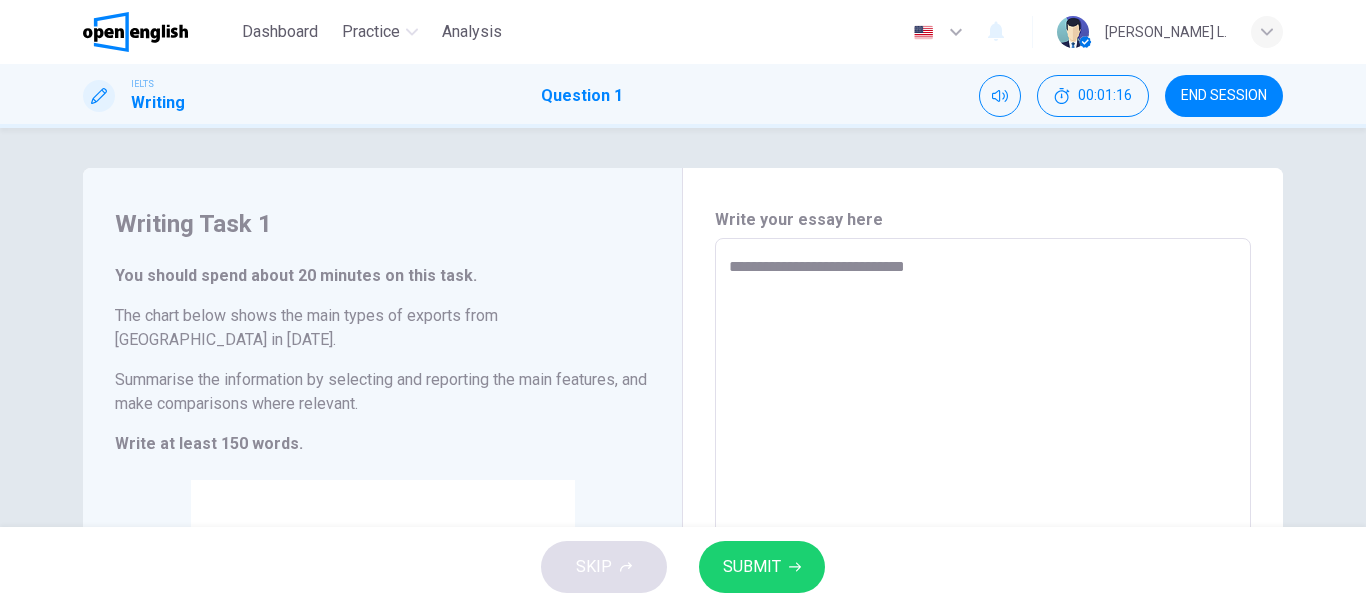 type on "*" 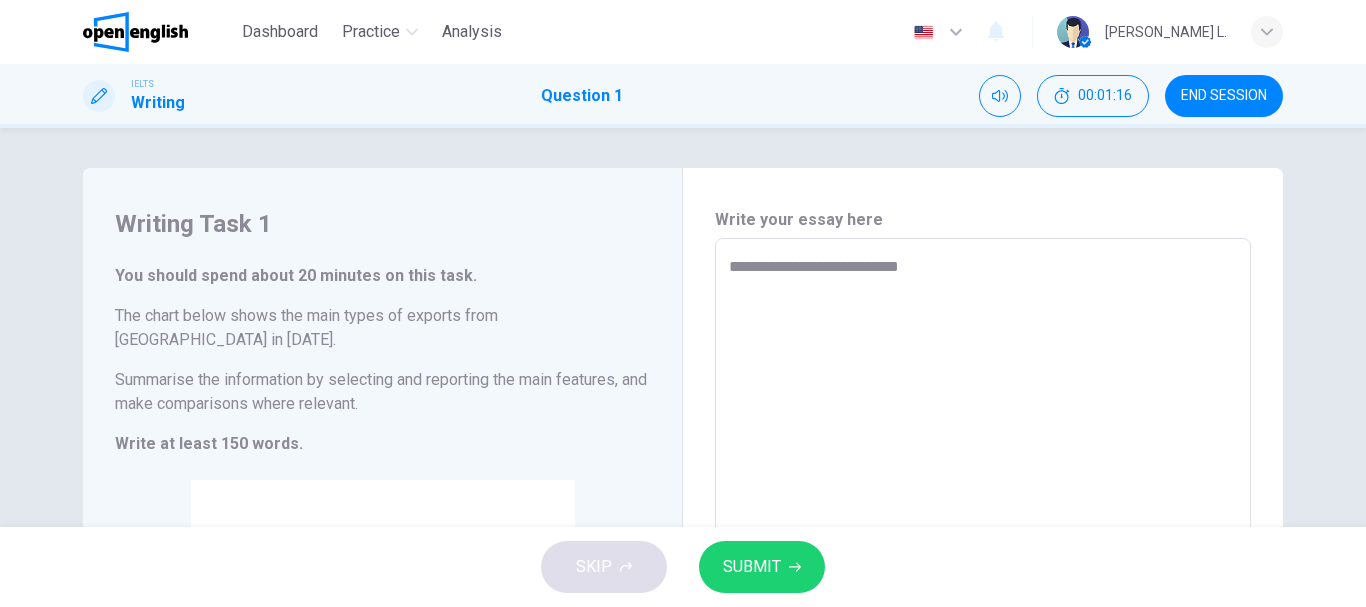 type on "**********" 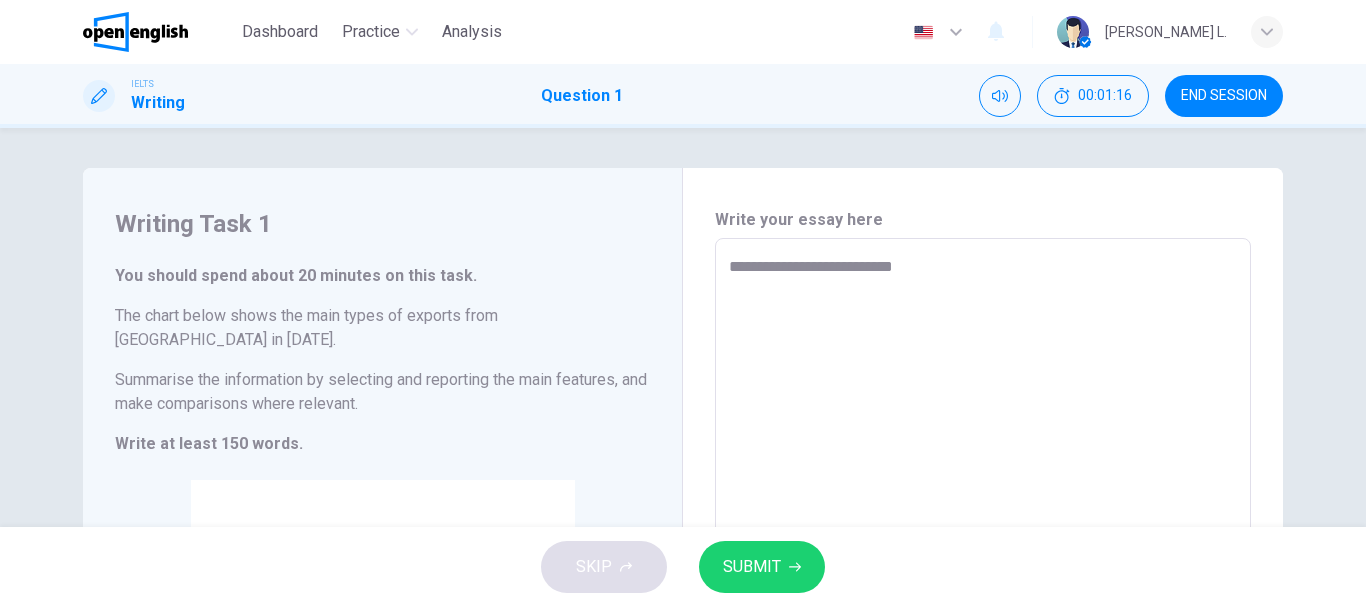 type on "**********" 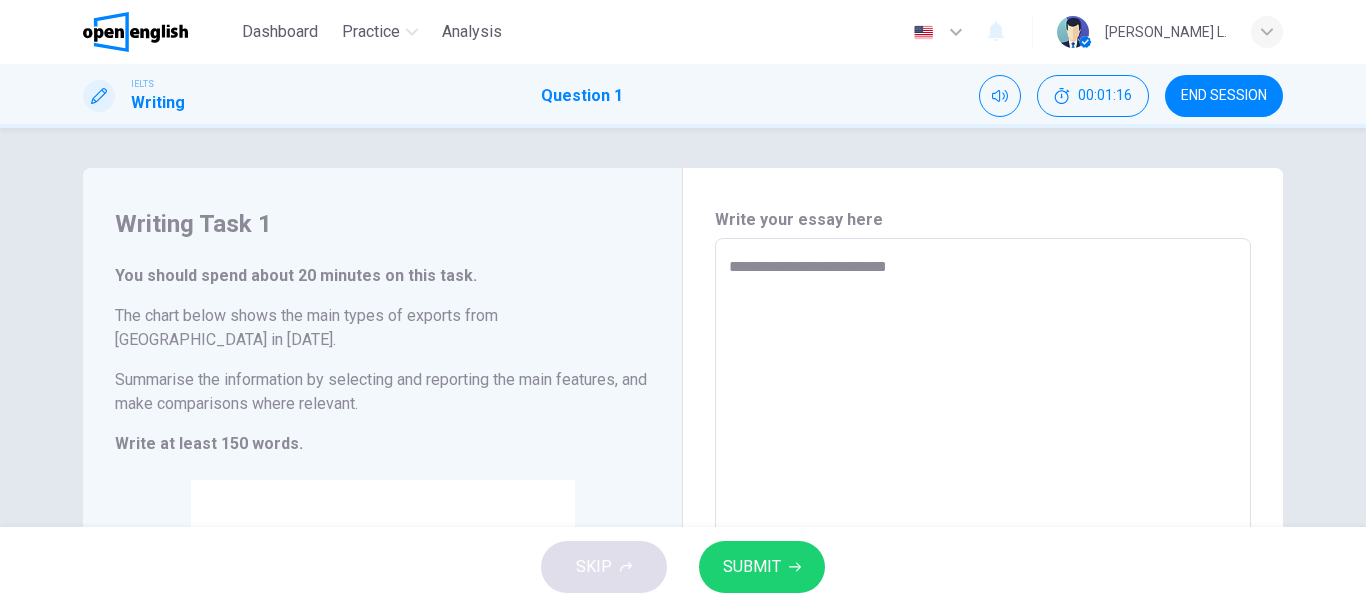 type on "*" 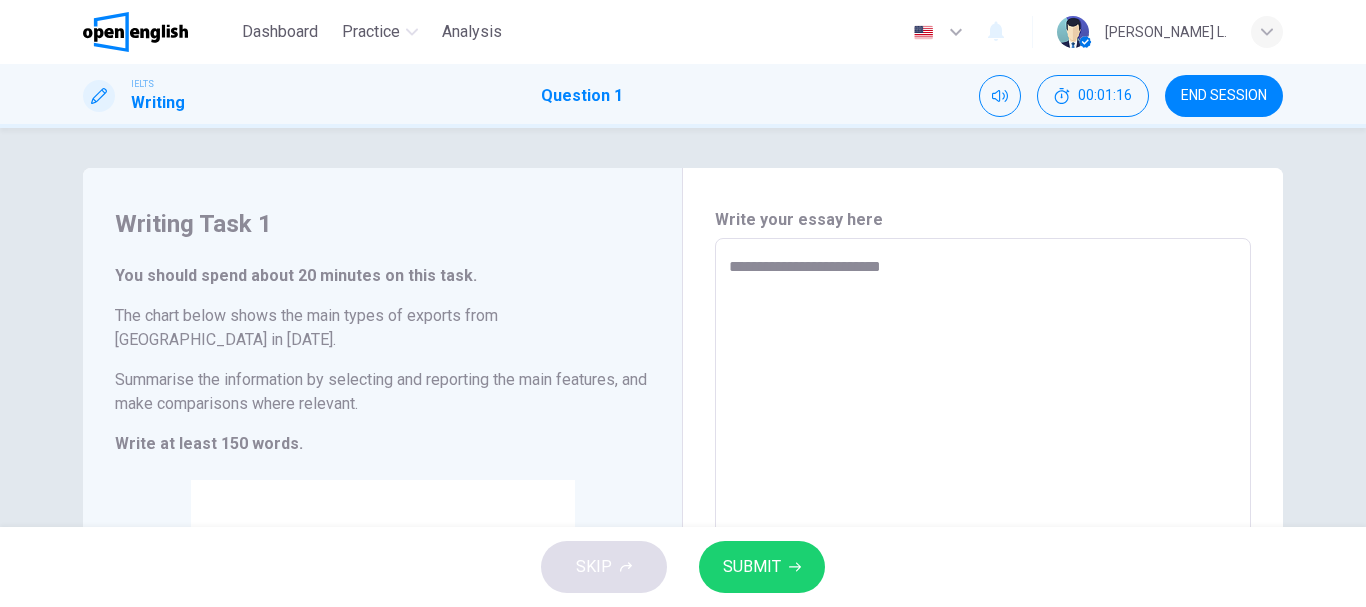 type on "*" 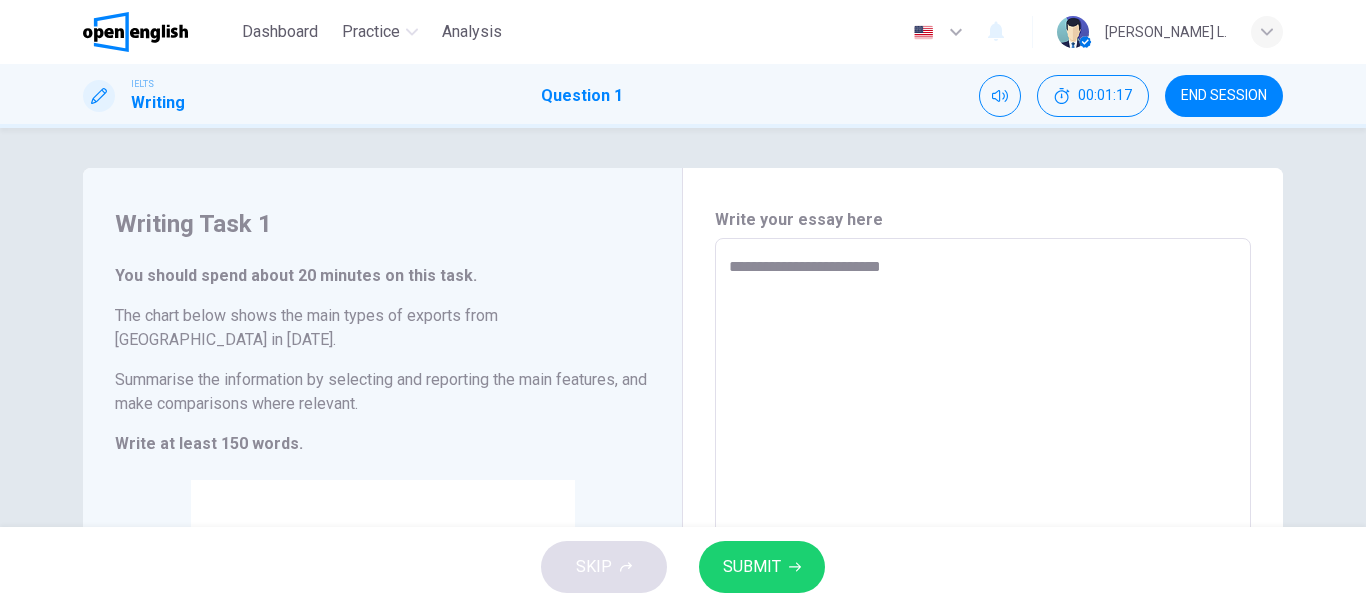 type on "**********" 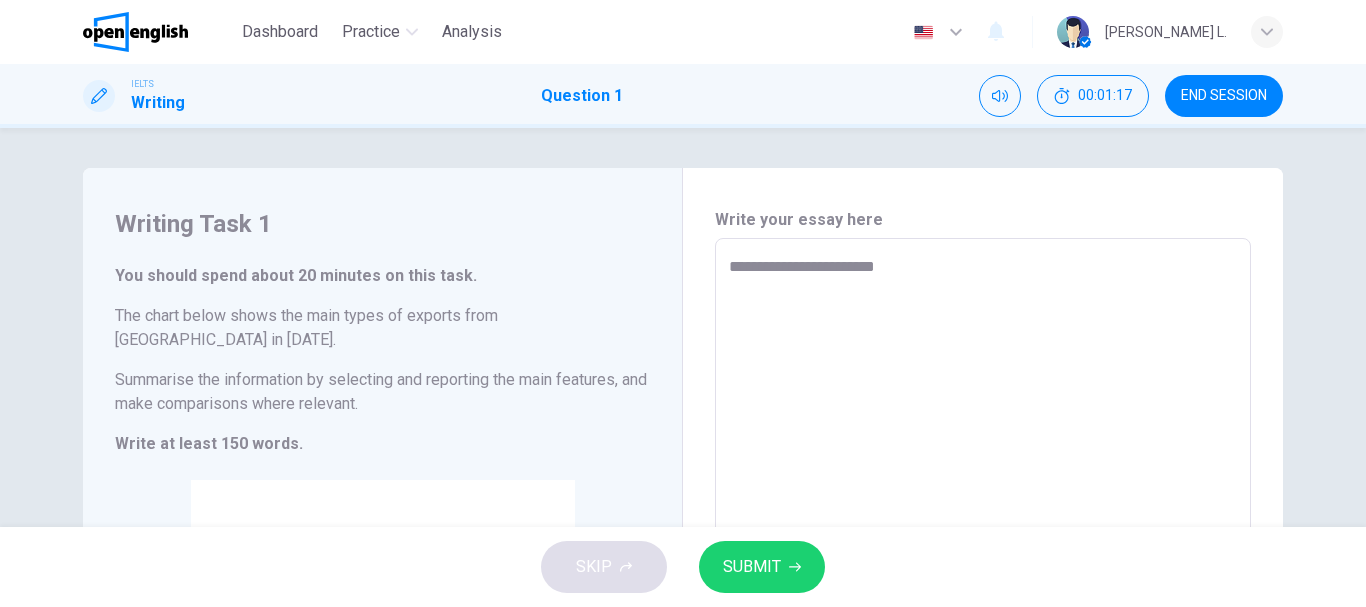 type on "**********" 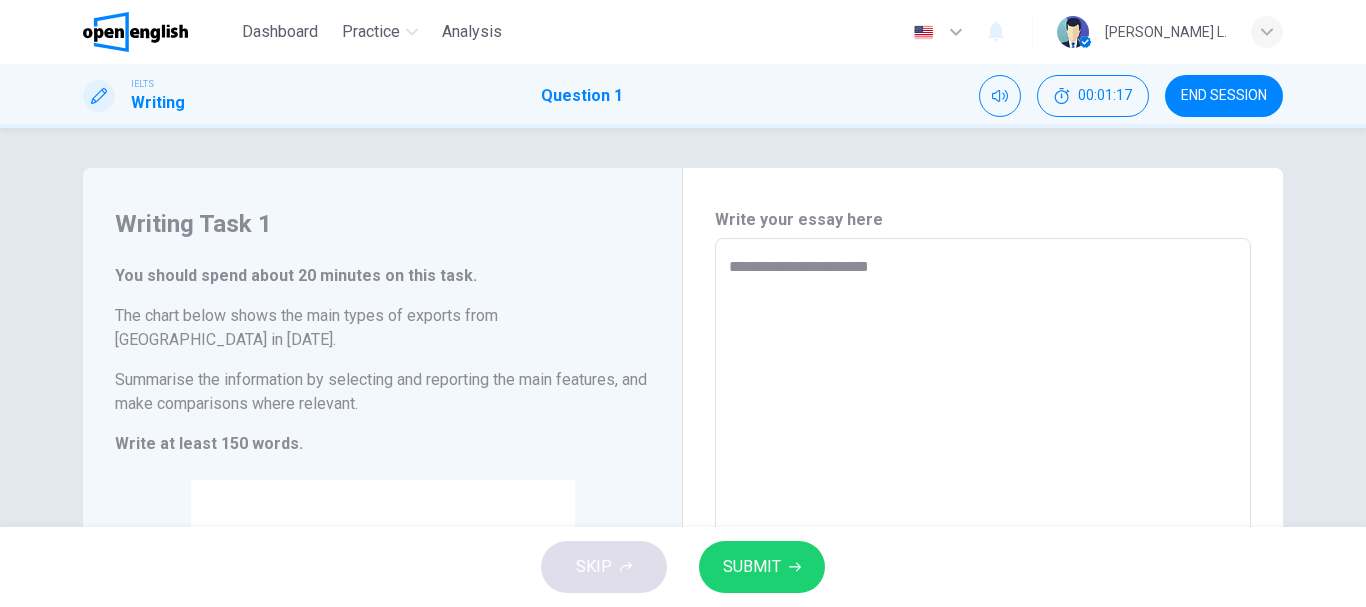 type on "*" 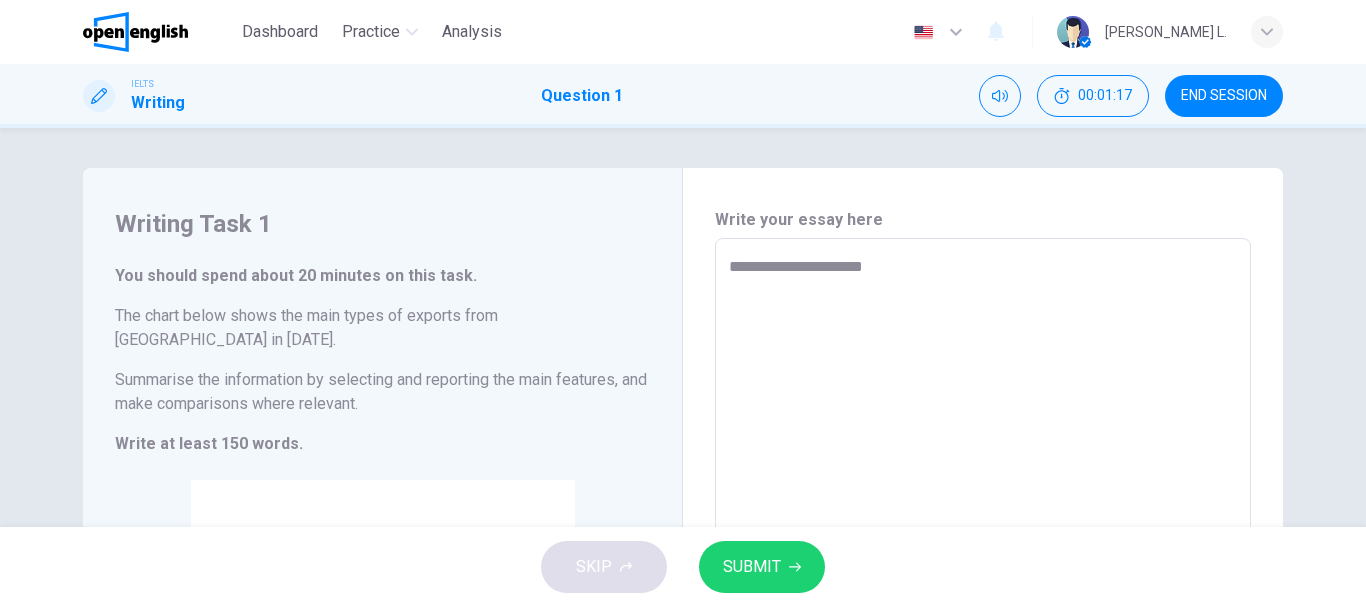 type on "**********" 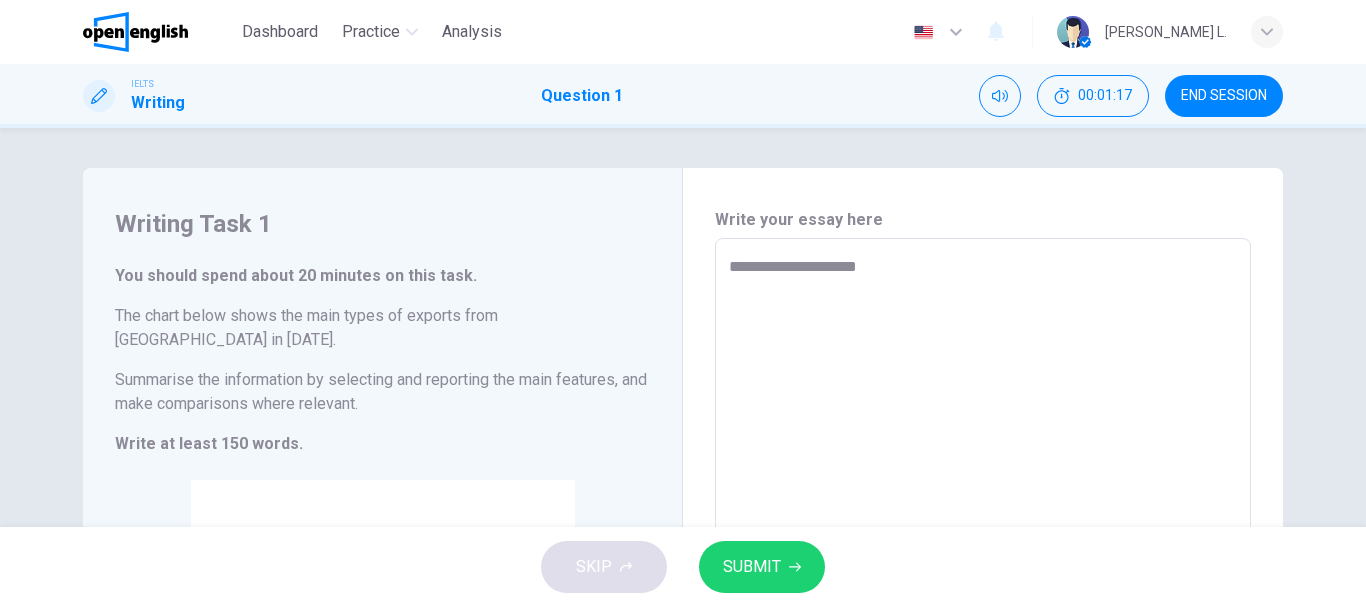 type on "*" 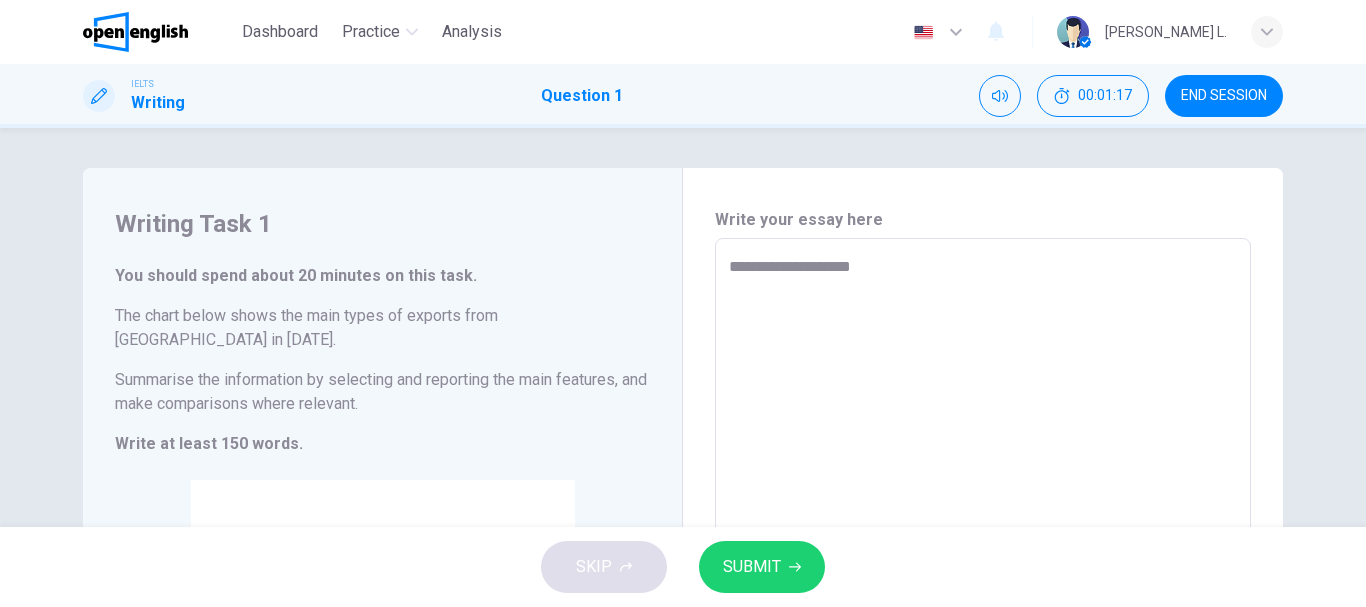 type on "*" 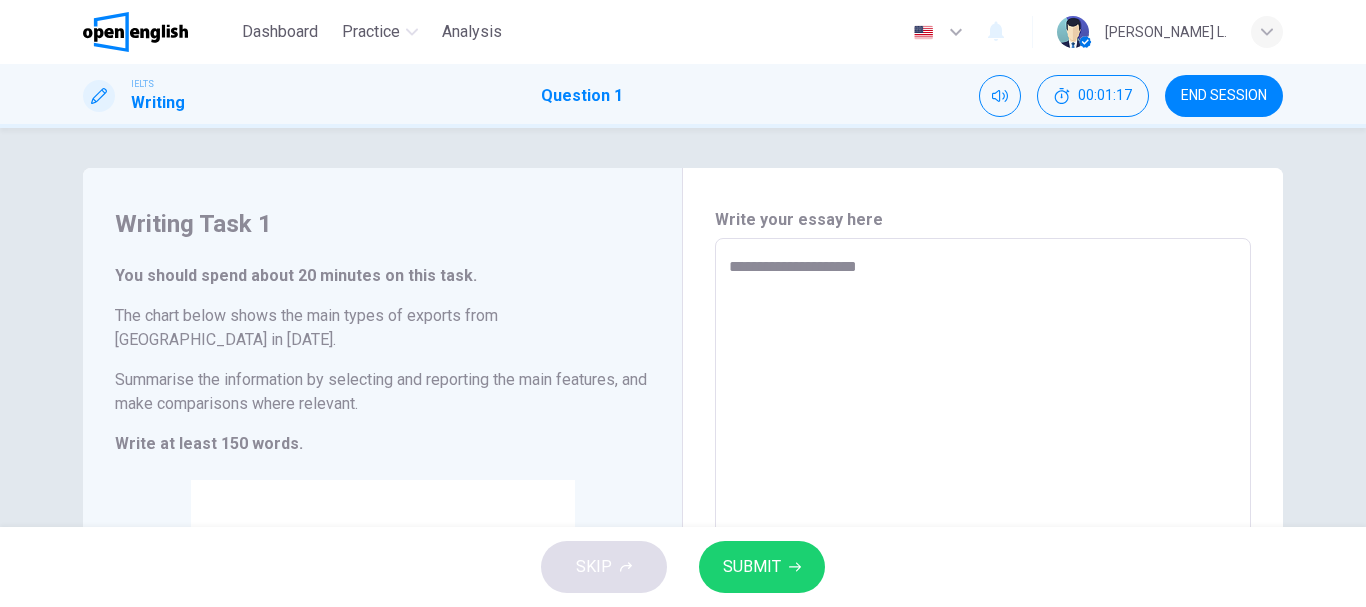 type on "*" 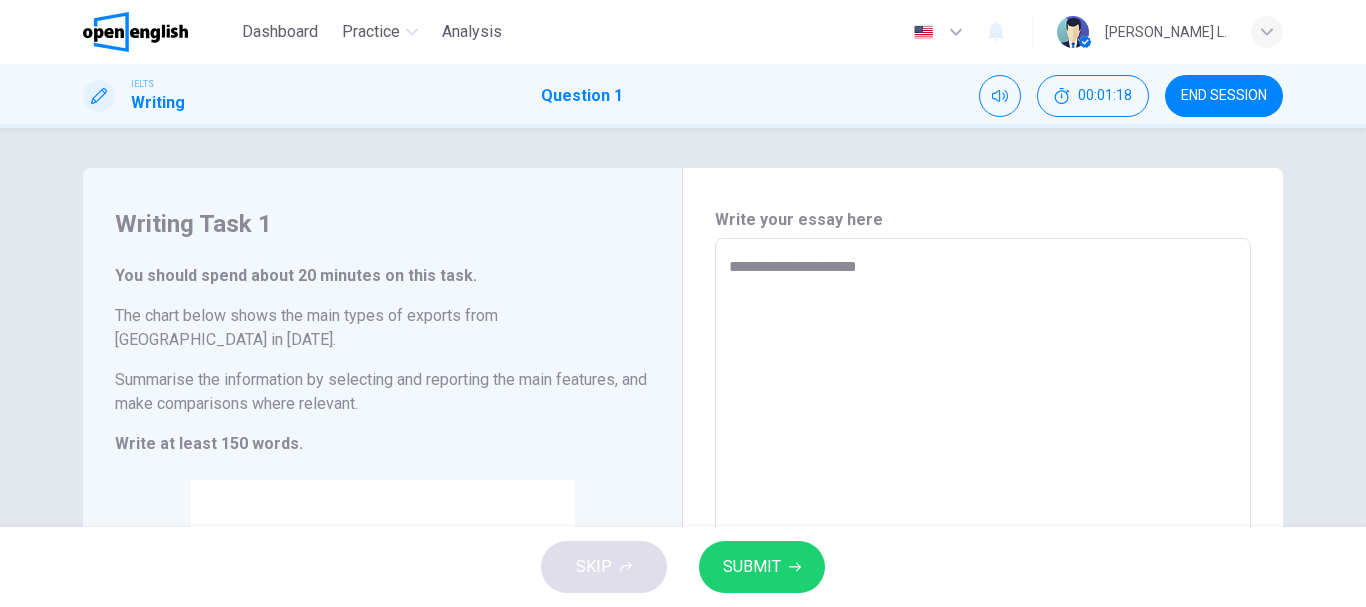 type on "**********" 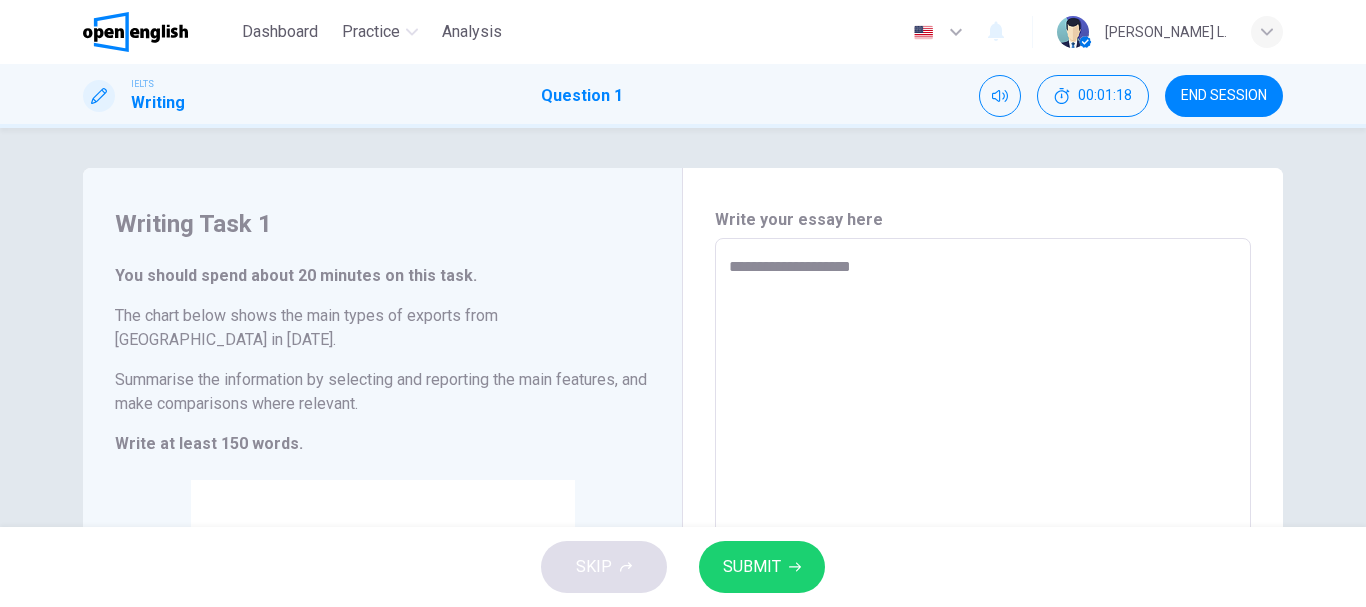 type on "**********" 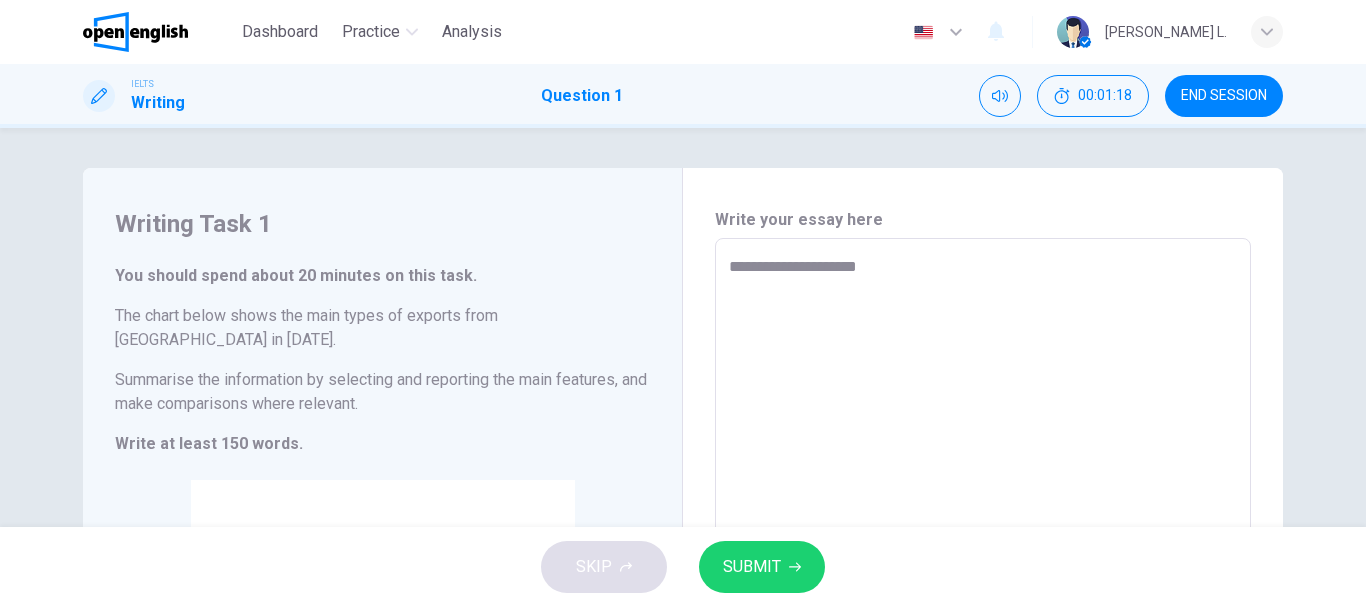 type on "*" 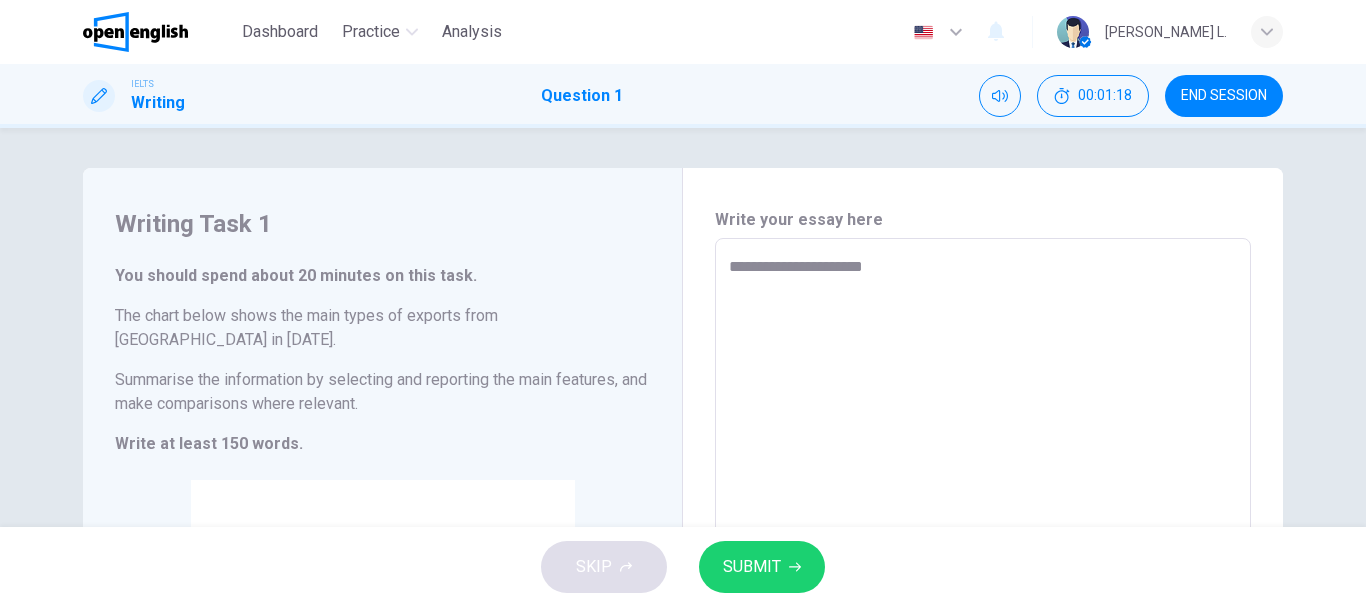 type on "*" 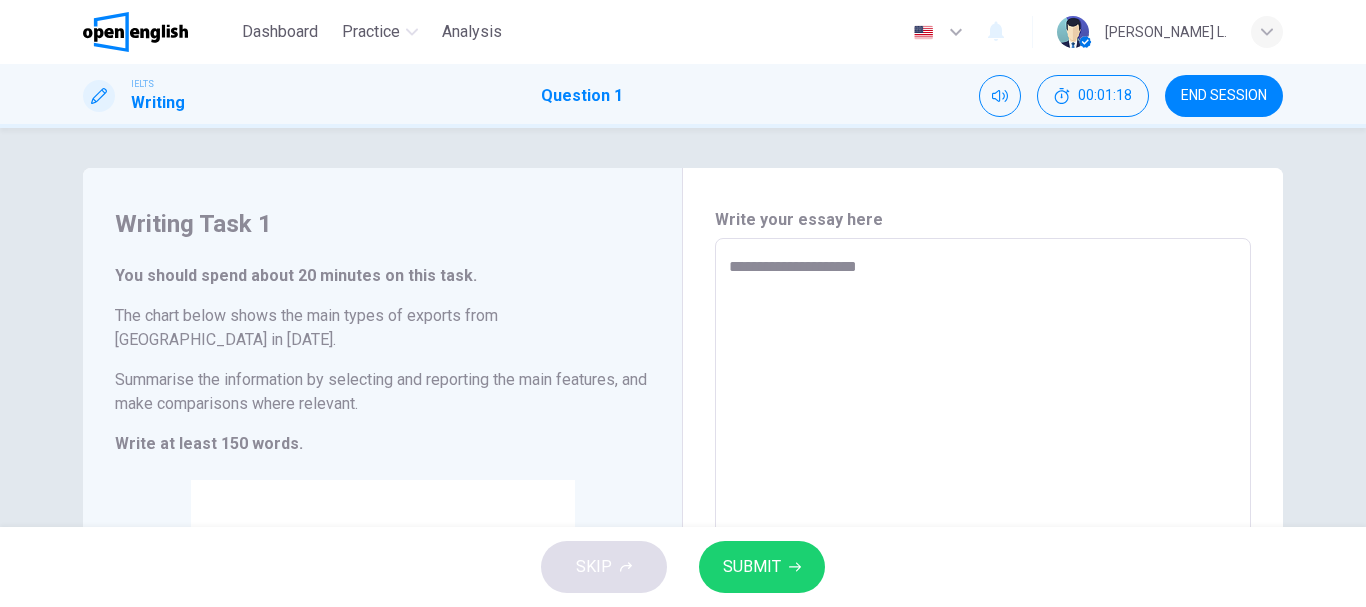 type on "*" 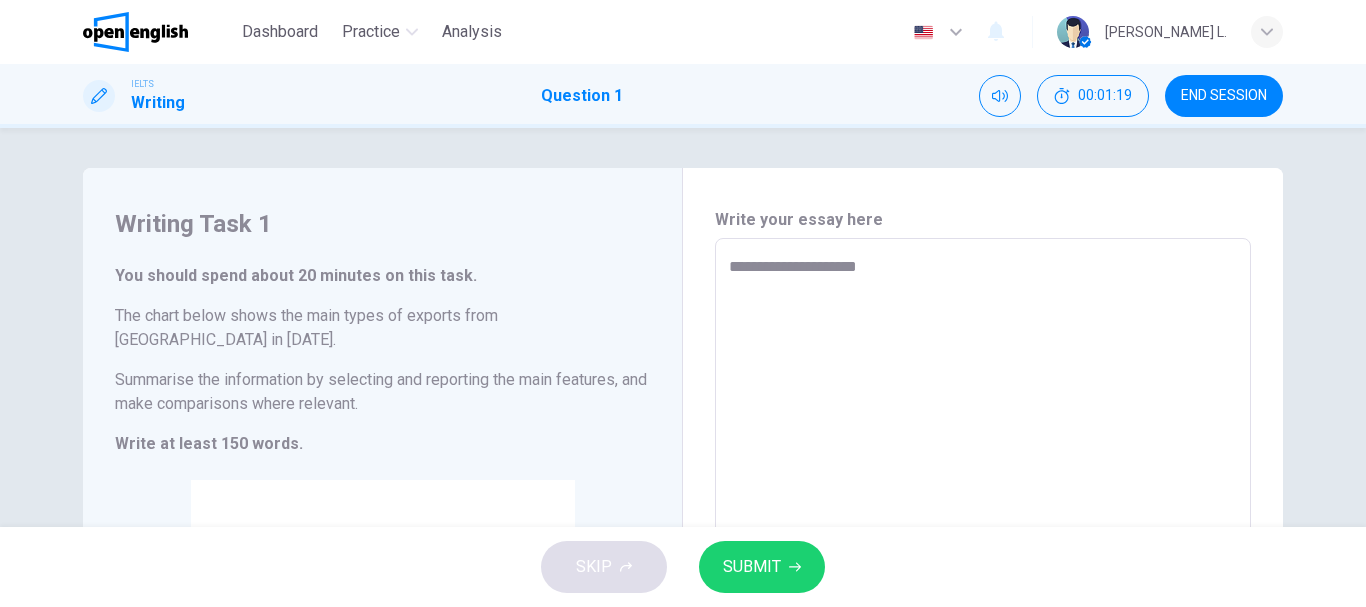 type on "**********" 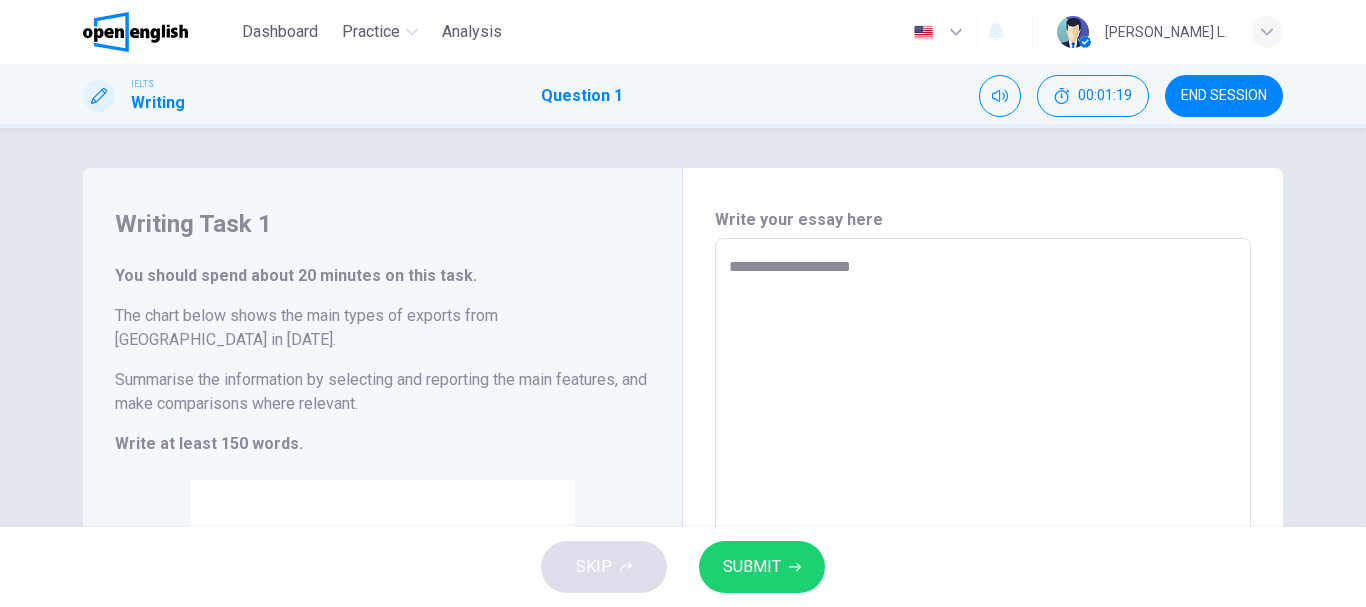 type on "*" 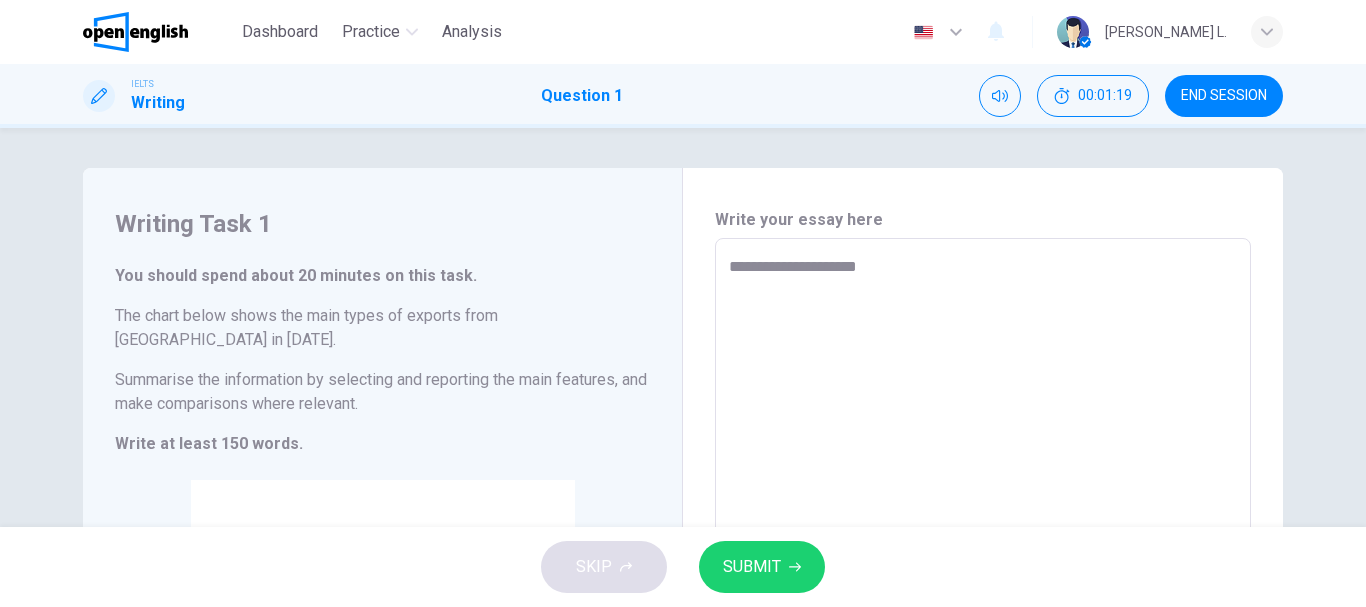 type on "**********" 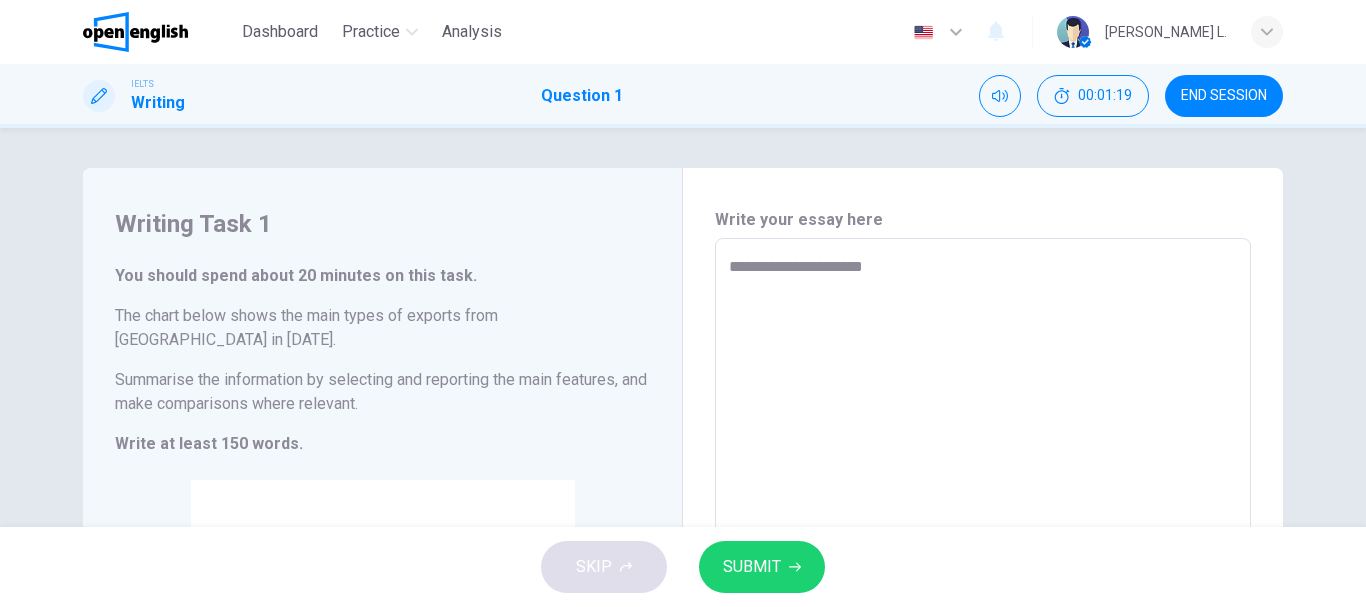 type on "*" 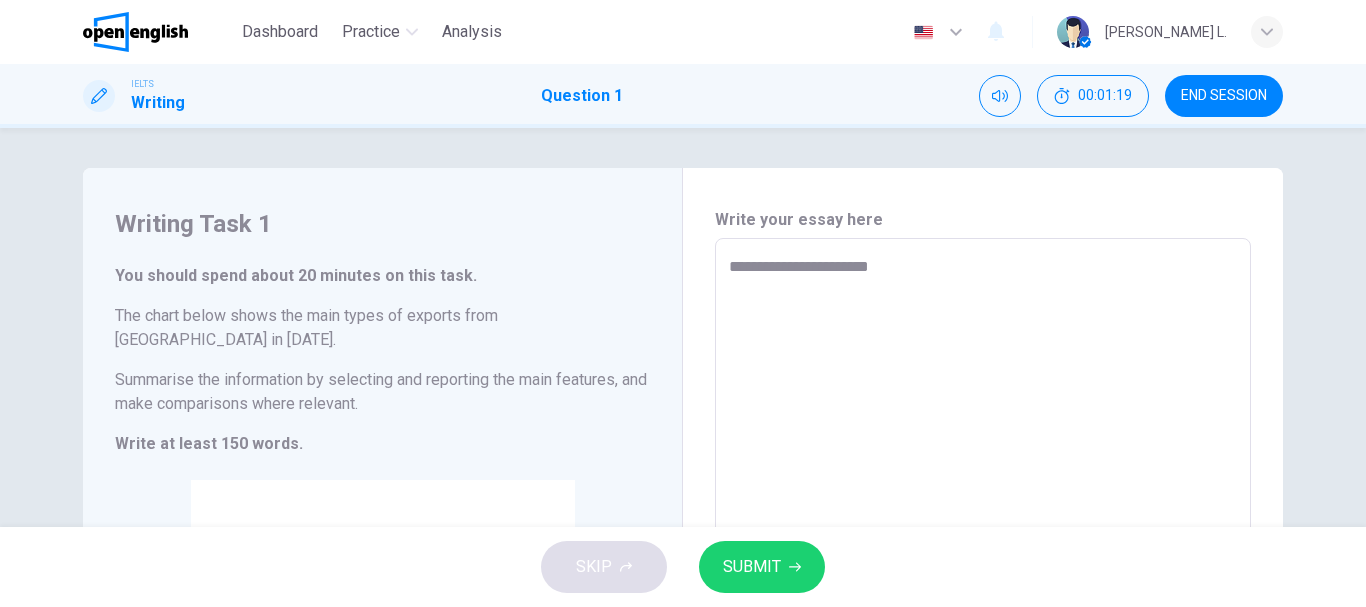 type on "*" 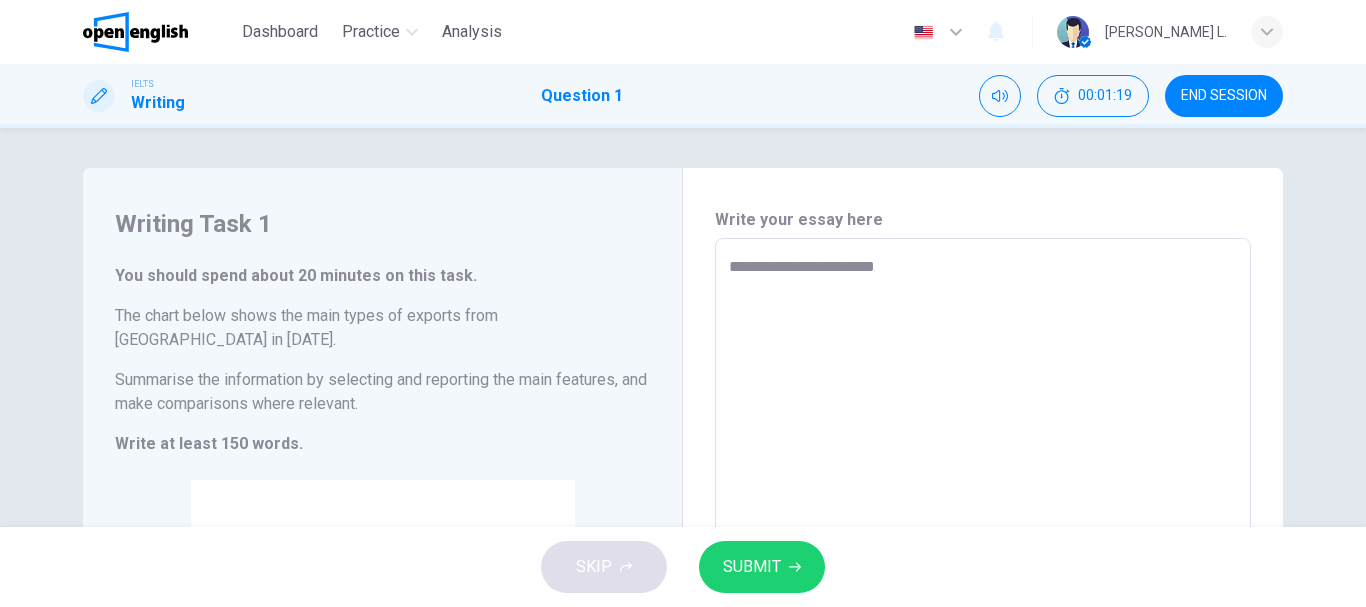 type on "*" 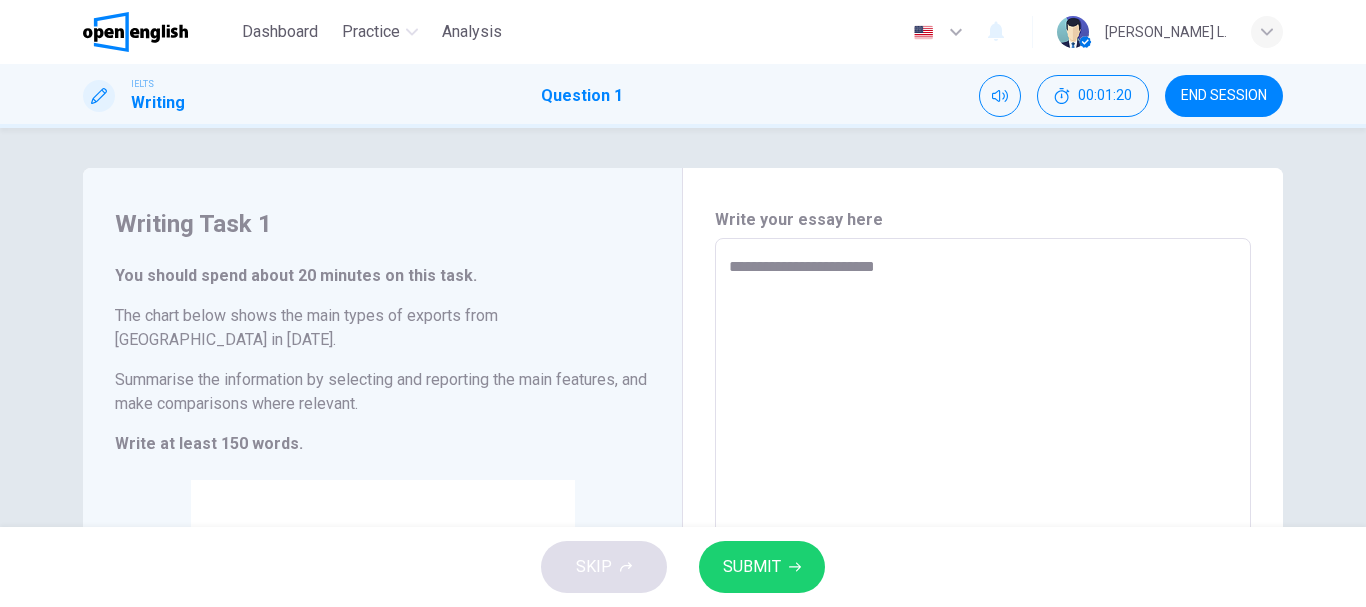 type on "**********" 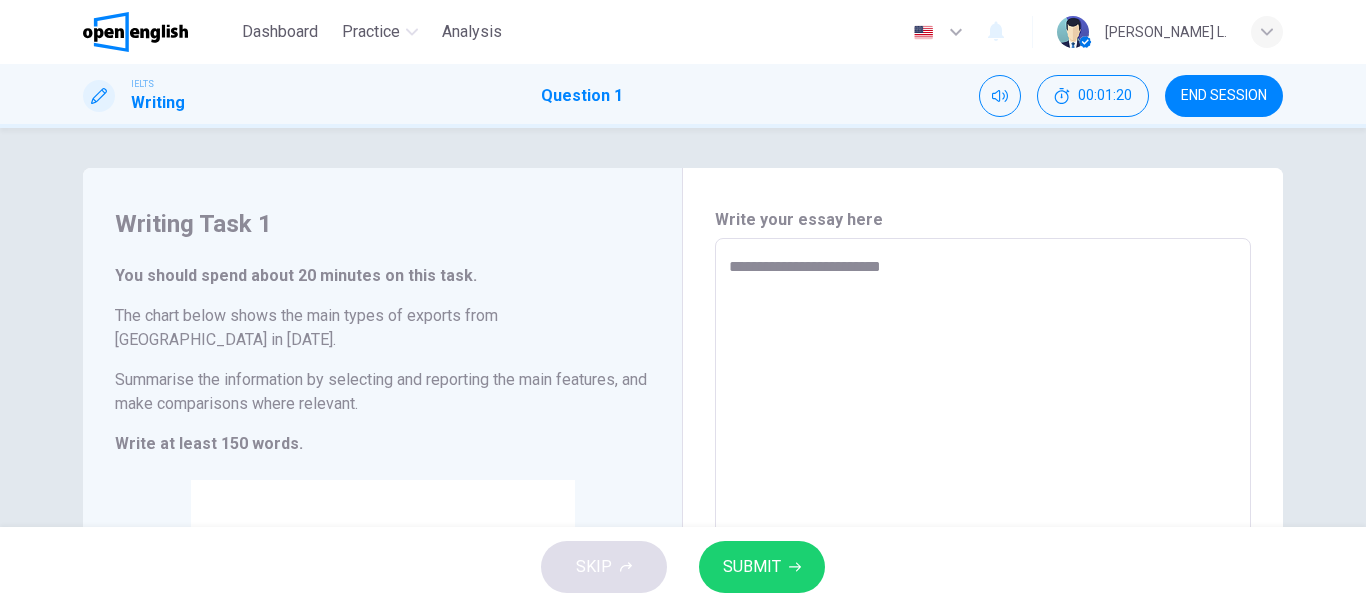 type on "**********" 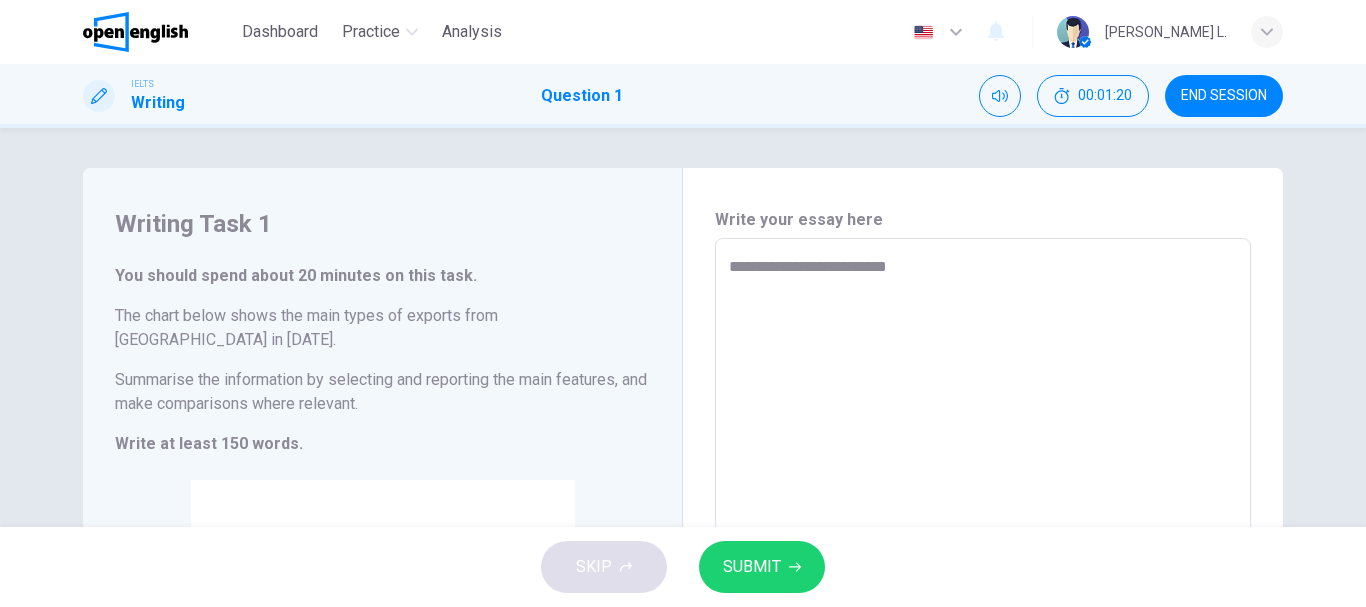 type on "*" 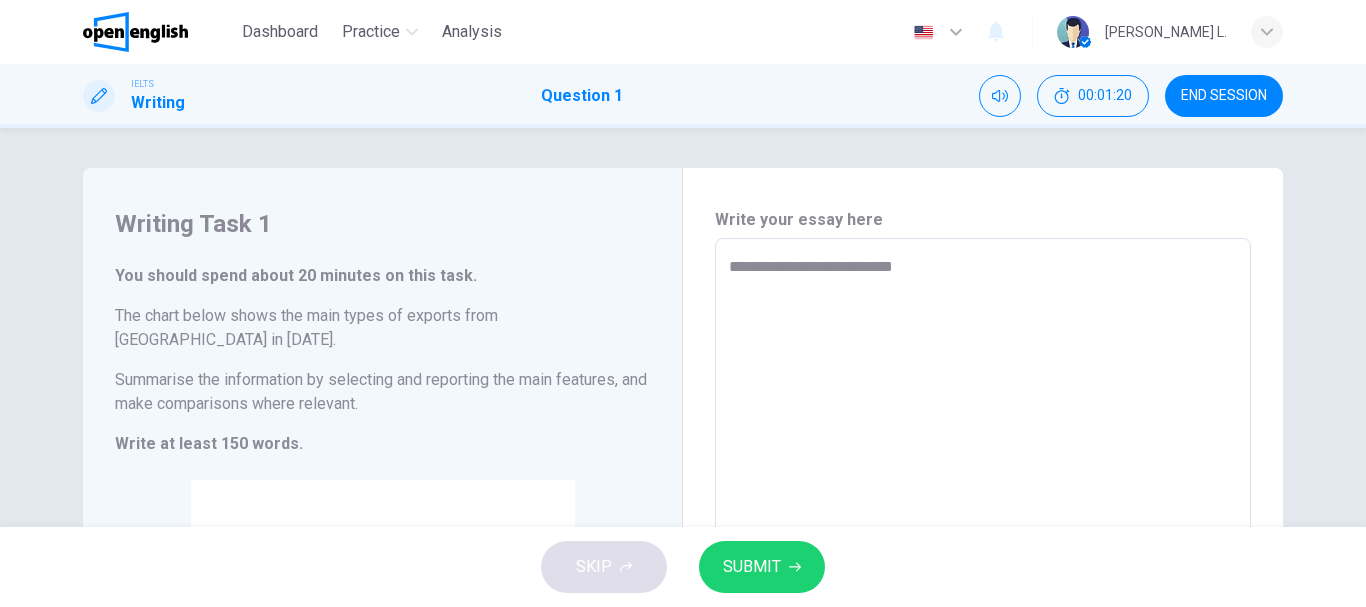 type on "*" 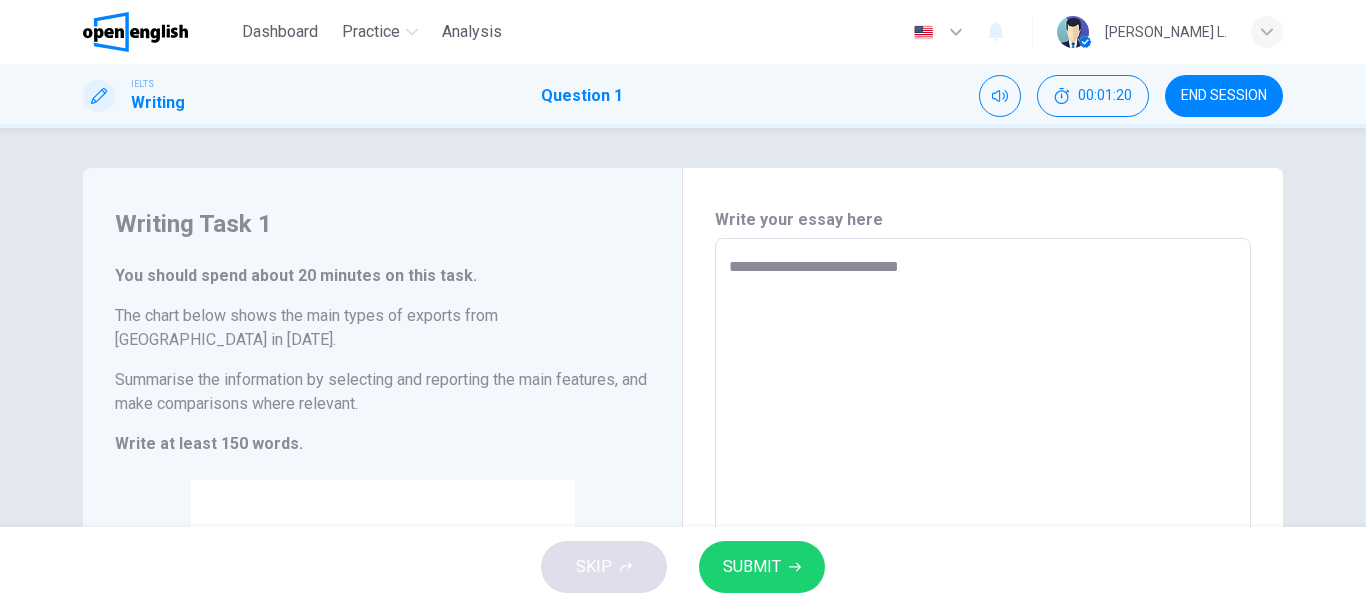 type on "*" 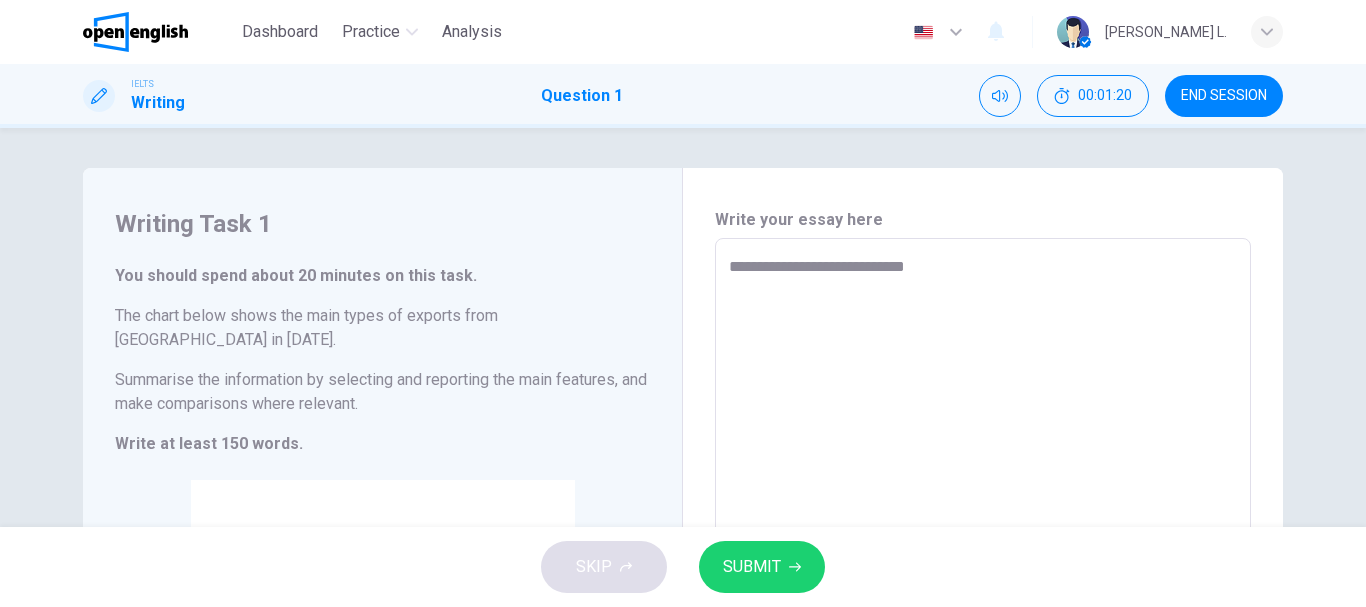 type on "*" 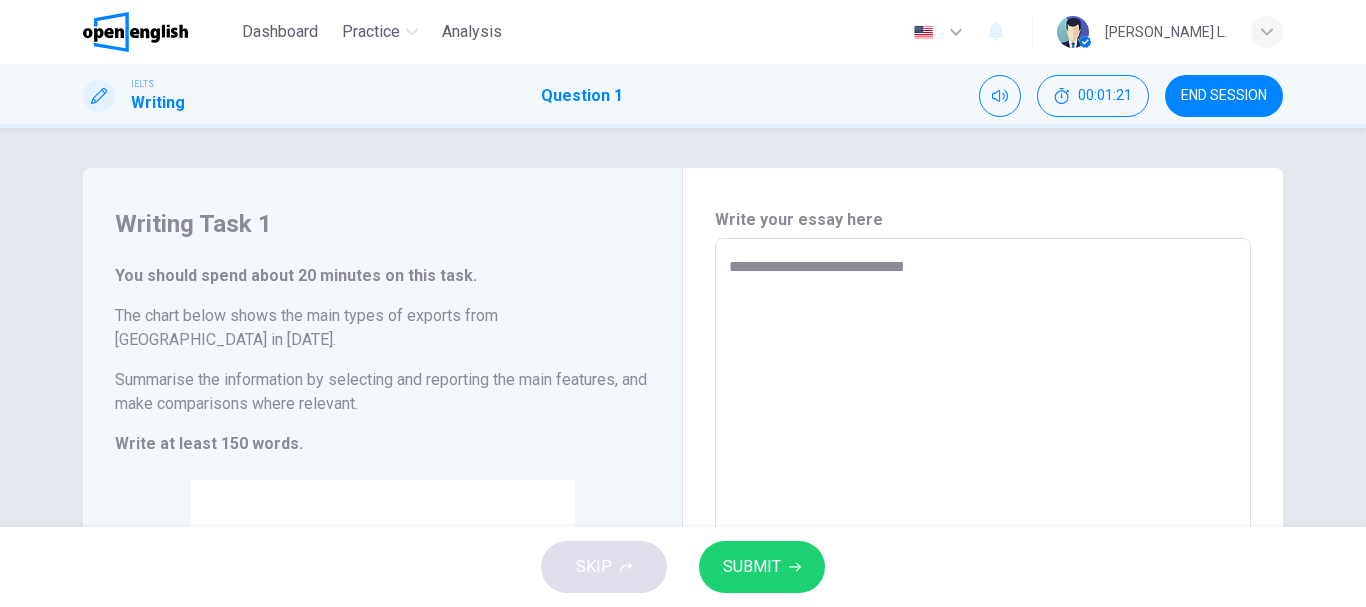 type on "**********" 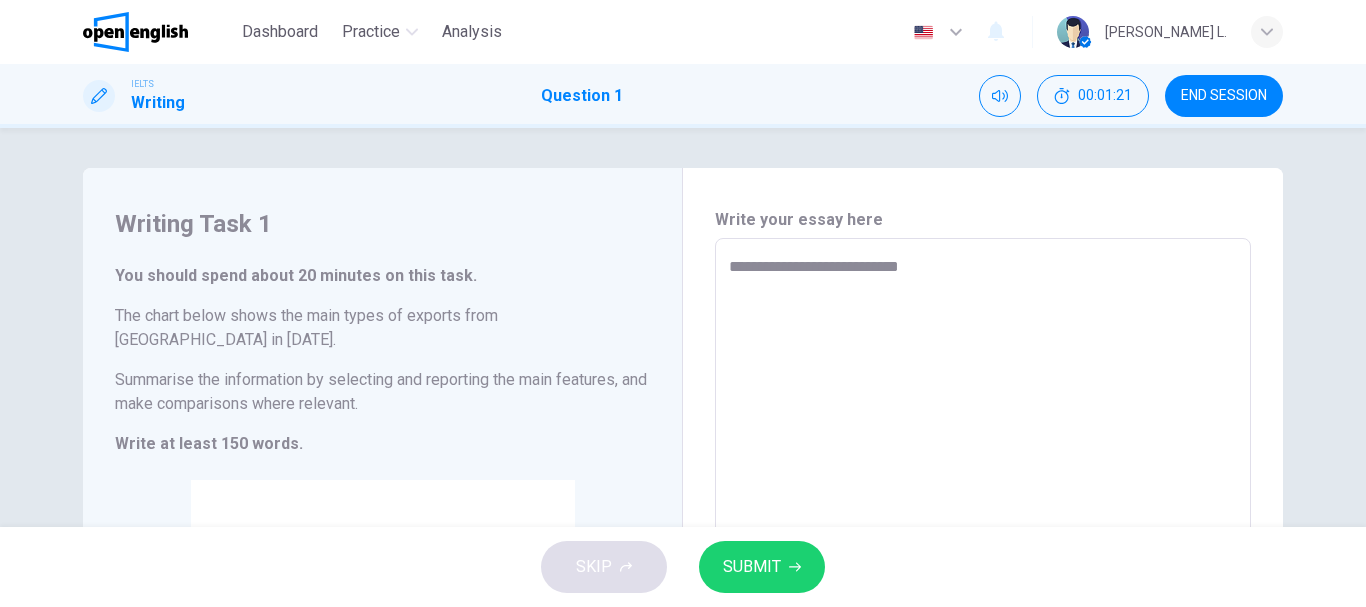 type on "*" 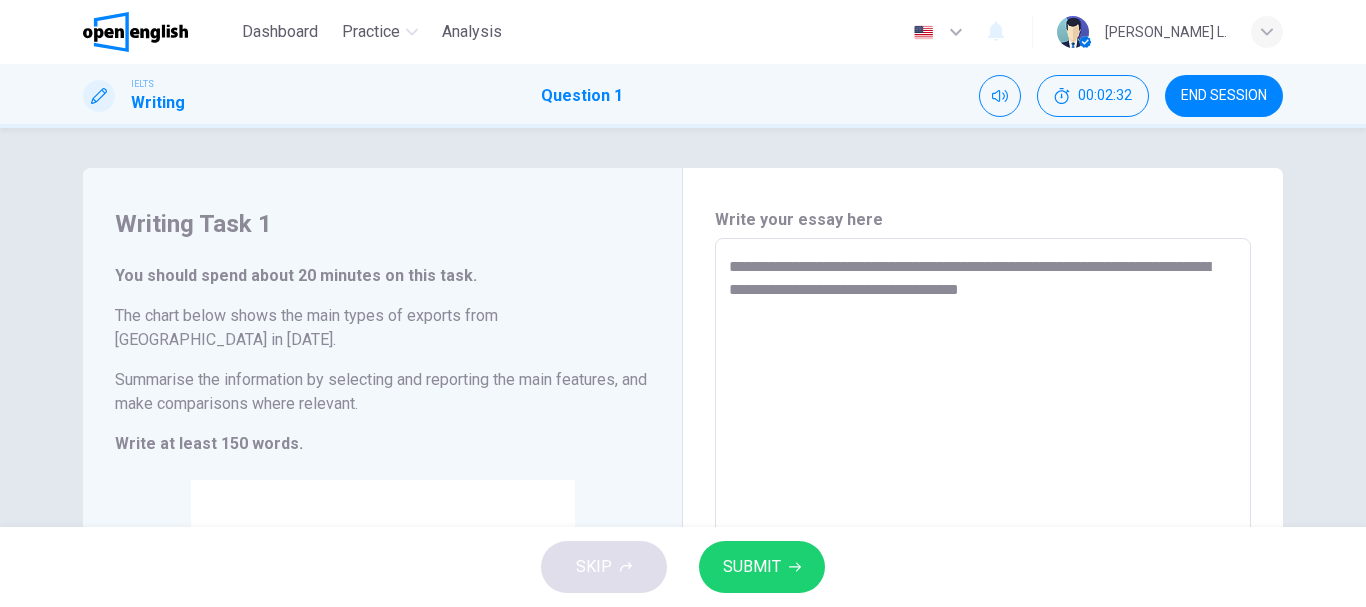 click on "Write at least 150 words." at bounding box center [382, 444] 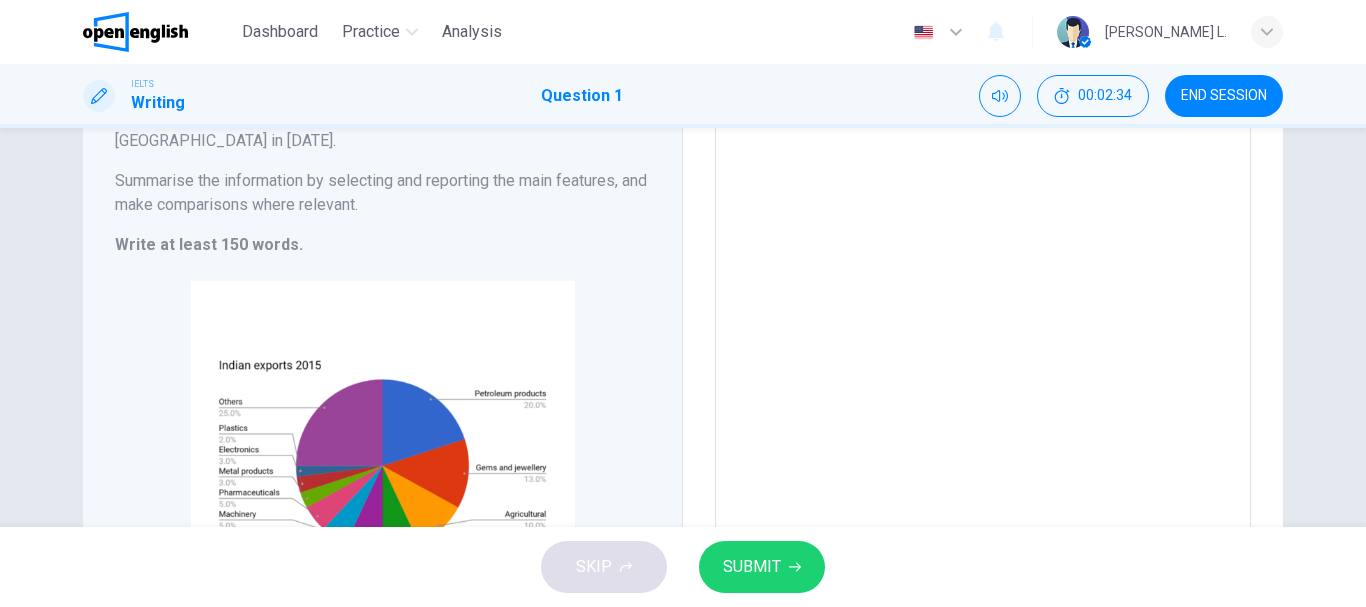 scroll, scrollTop: 200, scrollLeft: 0, axis: vertical 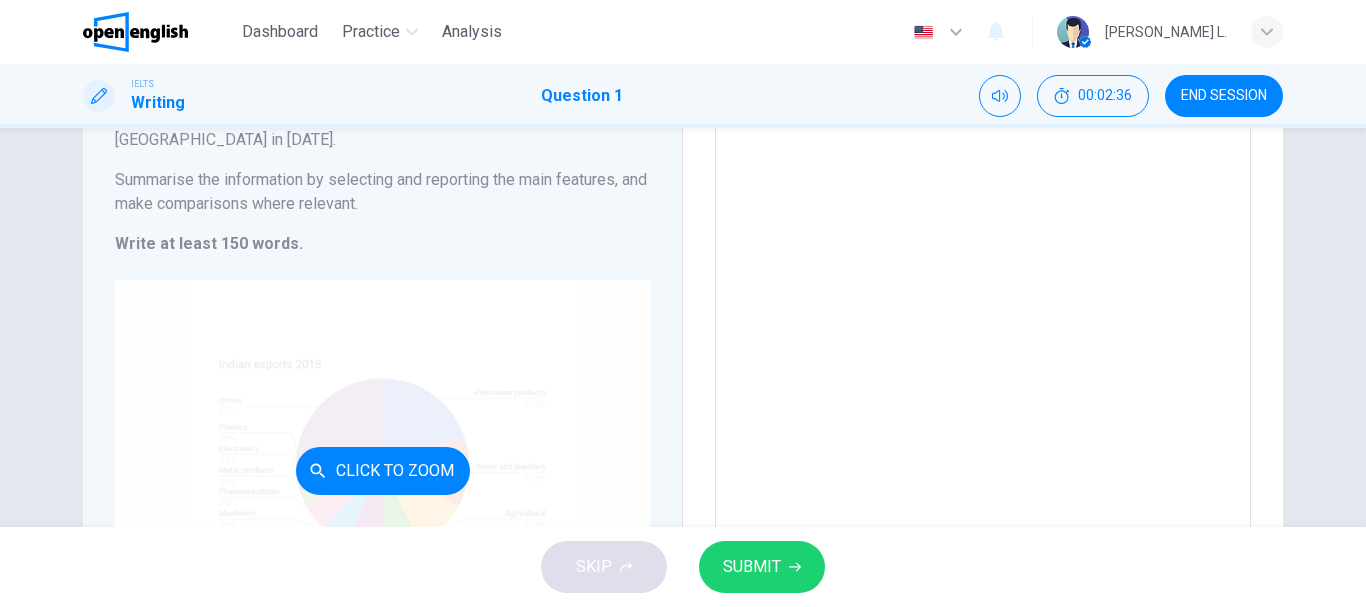 click on "Click to Zoom" at bounding box center (383, 471) 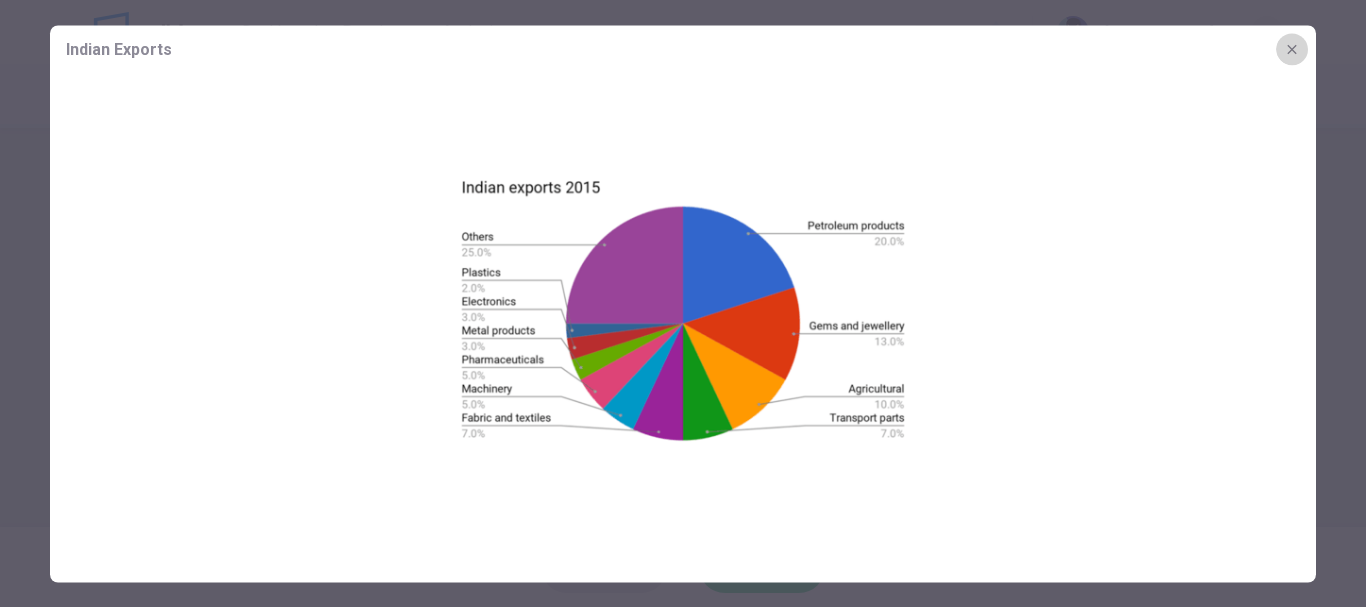 click at bounding box center [1292, 49] 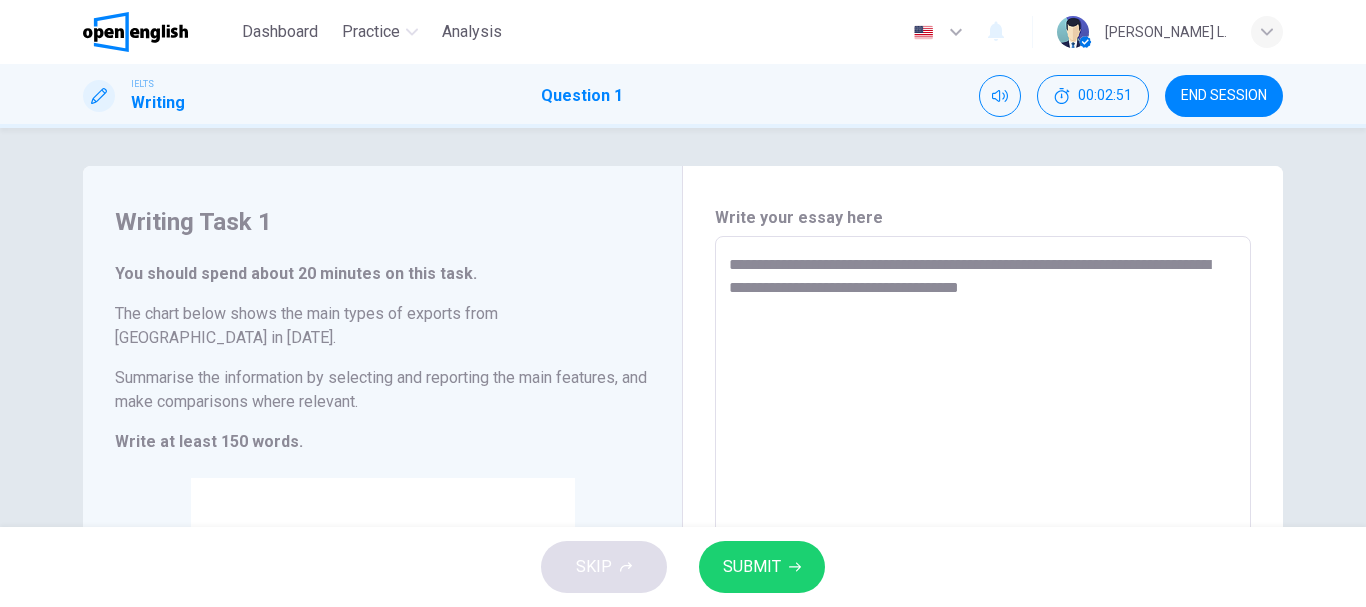 scroll, scrollTop: 0, scrollLeft: 0, axis: both 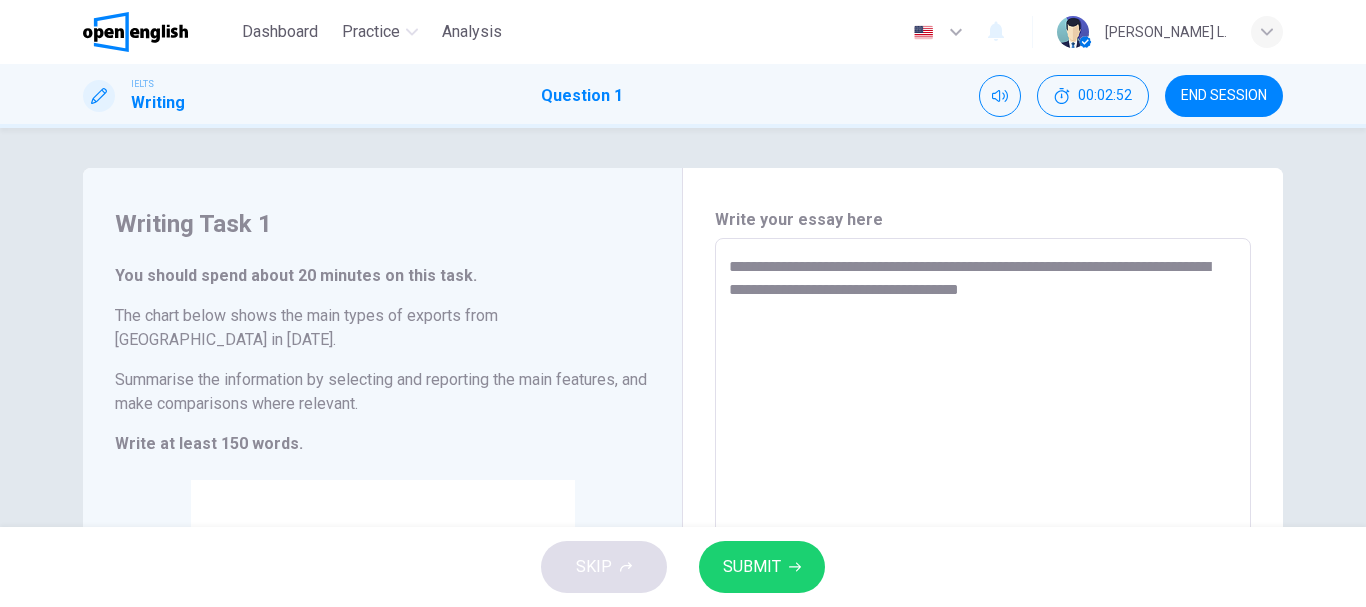click on "**********" at bounding box center (983, 522) 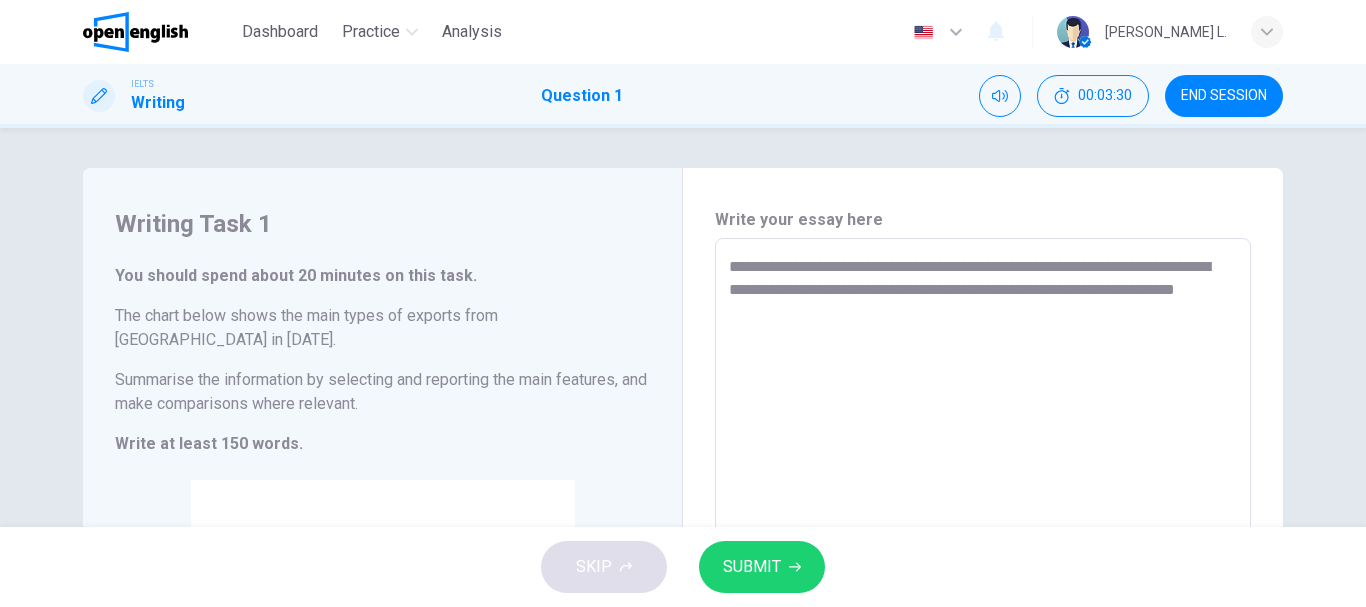 click on "**********" at bounding box center [983, 522] 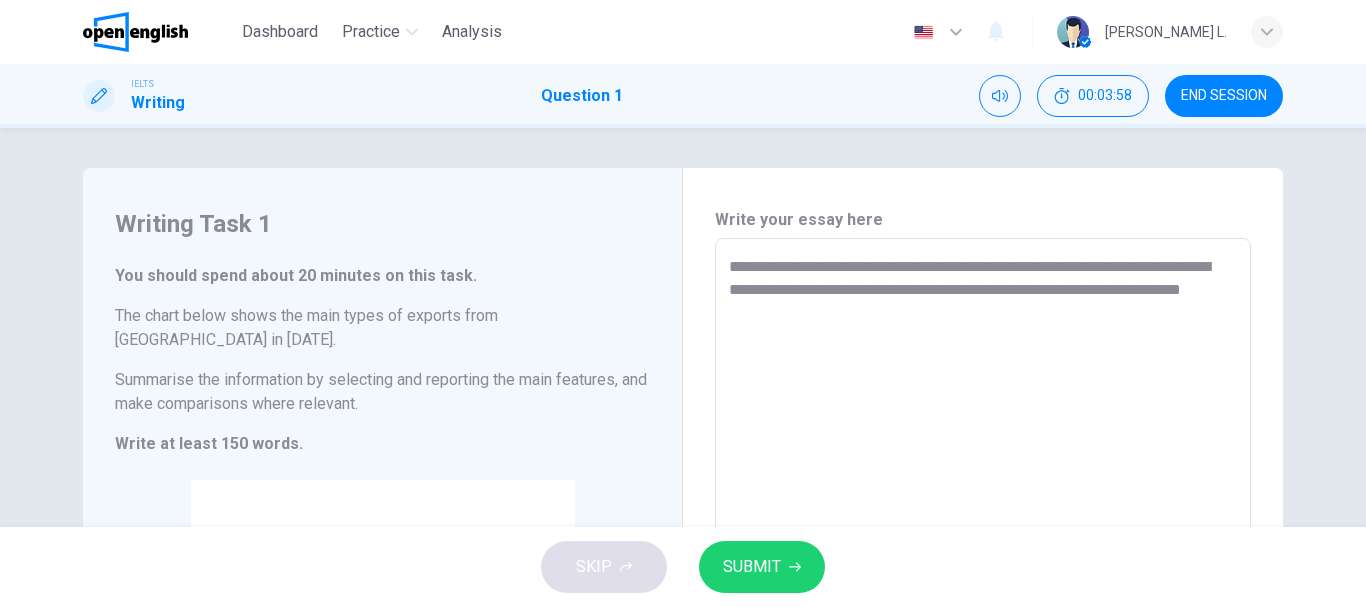 click on "You should spend about 20 minutes on this task. The chart below shows the main types of exports from India in 2015. Summarise the information by selecting and reporting the main features, and make comparisons where relevant.
Write at least 150 words." at bounding box center (382, 360) 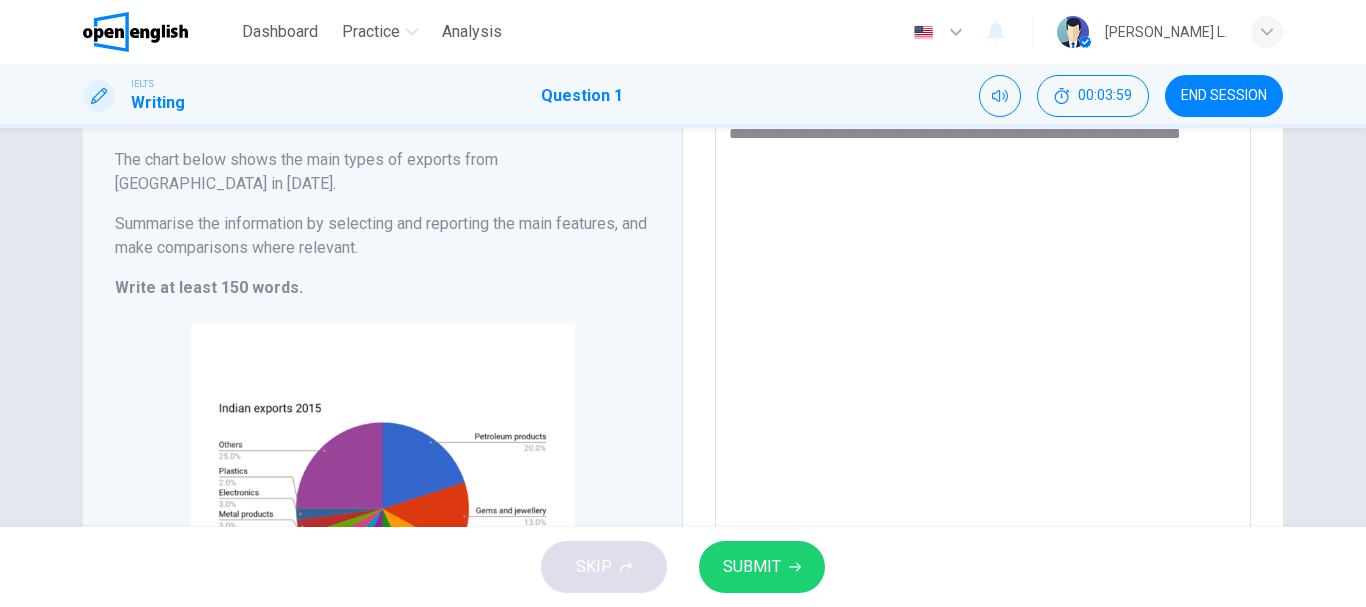 scroll, scrollTop: 200, scrollLeft: 0, axis: vertical 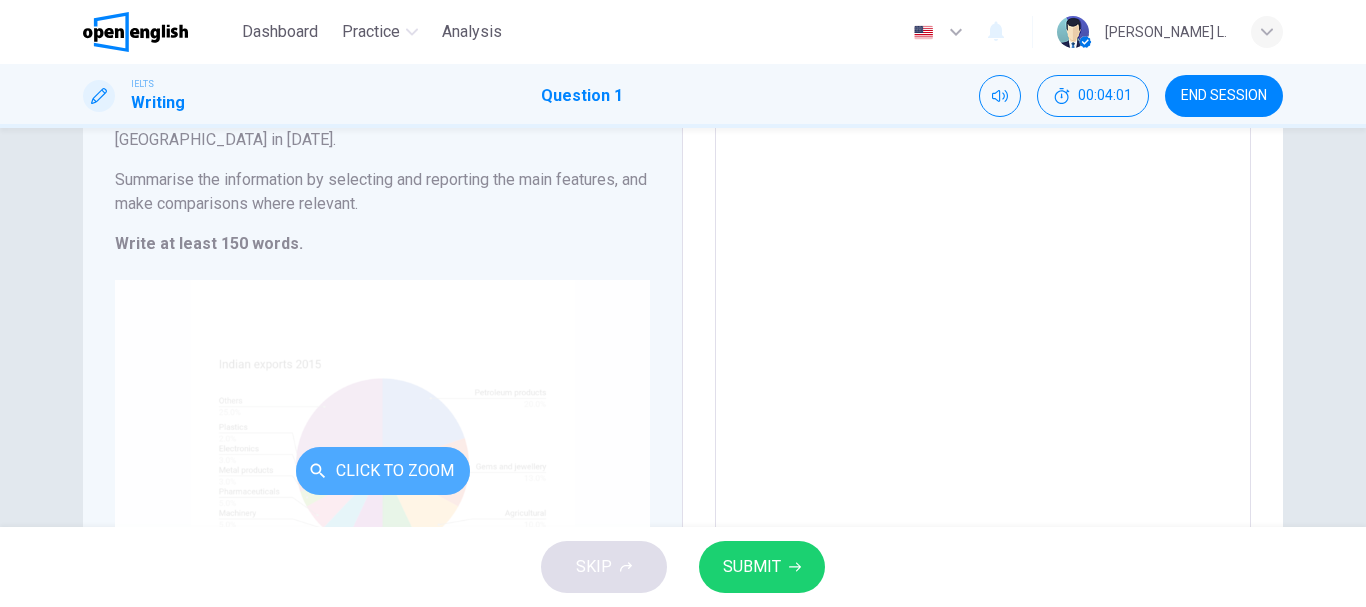 click on "Click to Zoom" at bounding box center [383, 471] 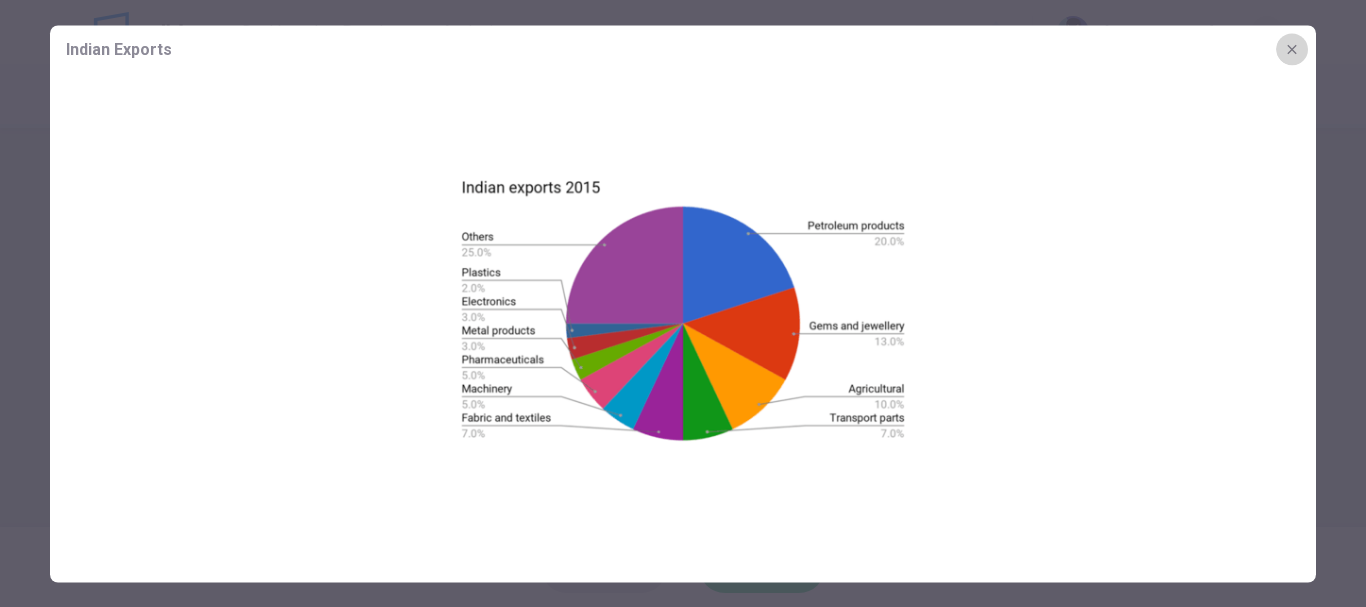 click 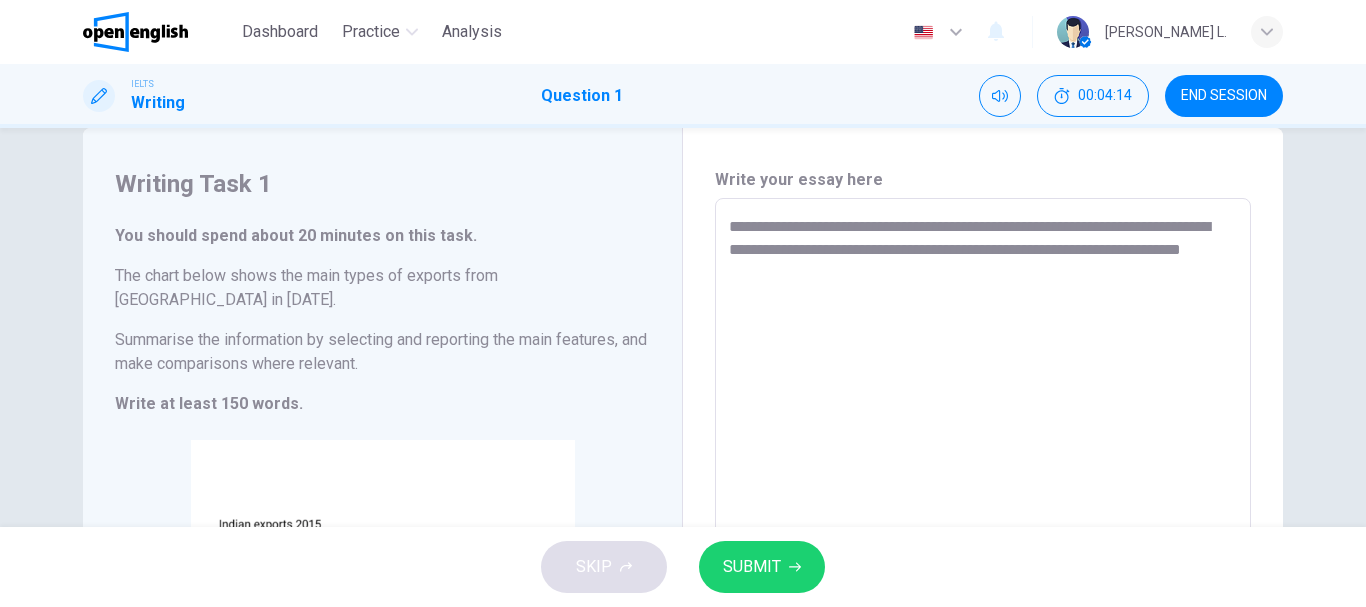 scroll, scrollTop: 10, scrollLeft: 0, axis: vertical 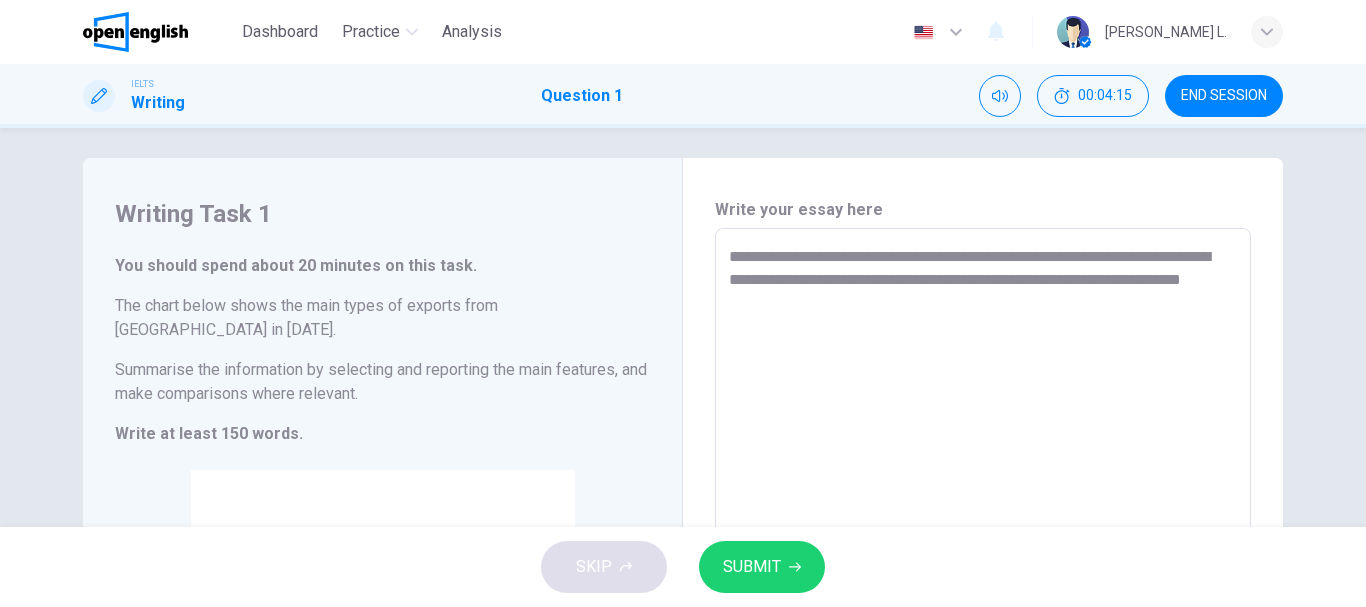 click on "**********" at bounding box center [983, 512] 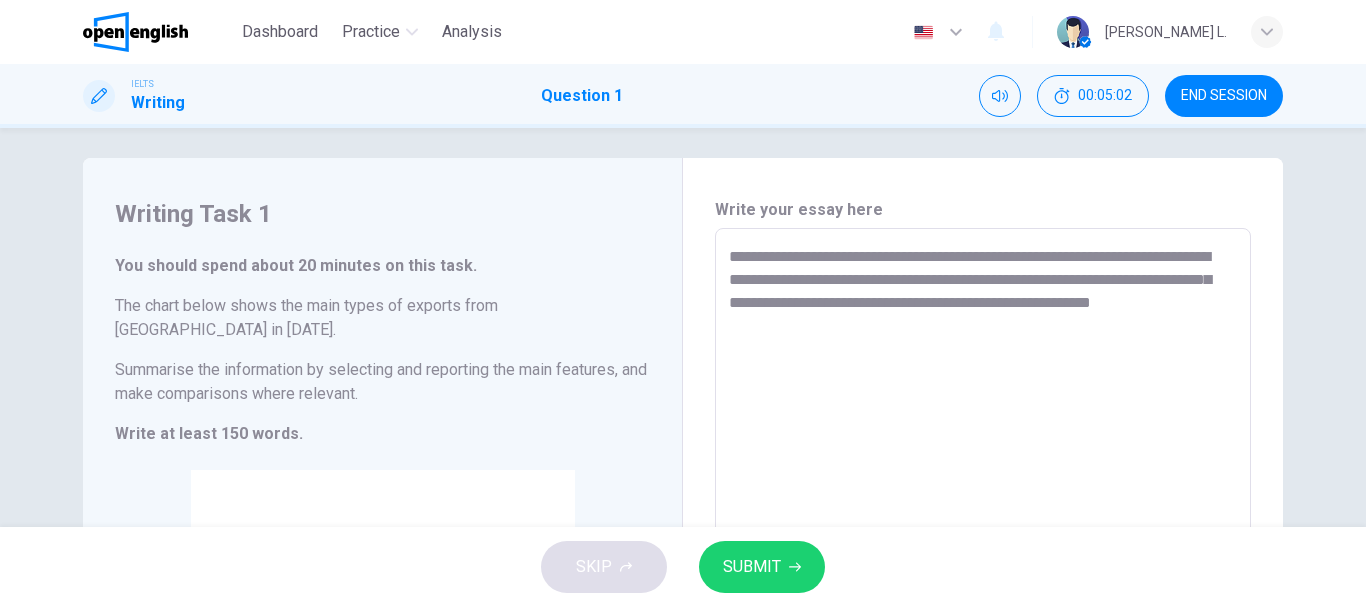 click on "You should spend about 20 minutes on this task. The chart below shows the main types of exports from India in 2015. Summarise the information by selecting and reporting the main features, and make comparisons where relevant.
Write at least 150 words." at bounding box center (382, 350) 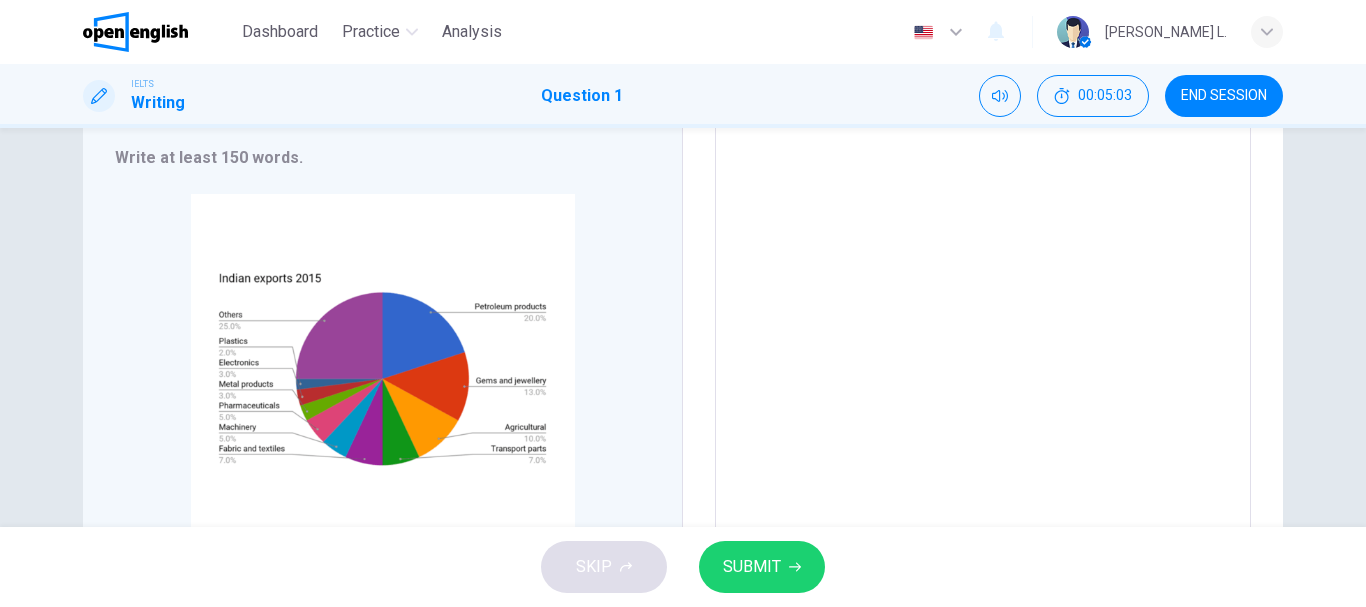 scroll, scrollTop: 290, scrollLeft: 0, axis: vertical 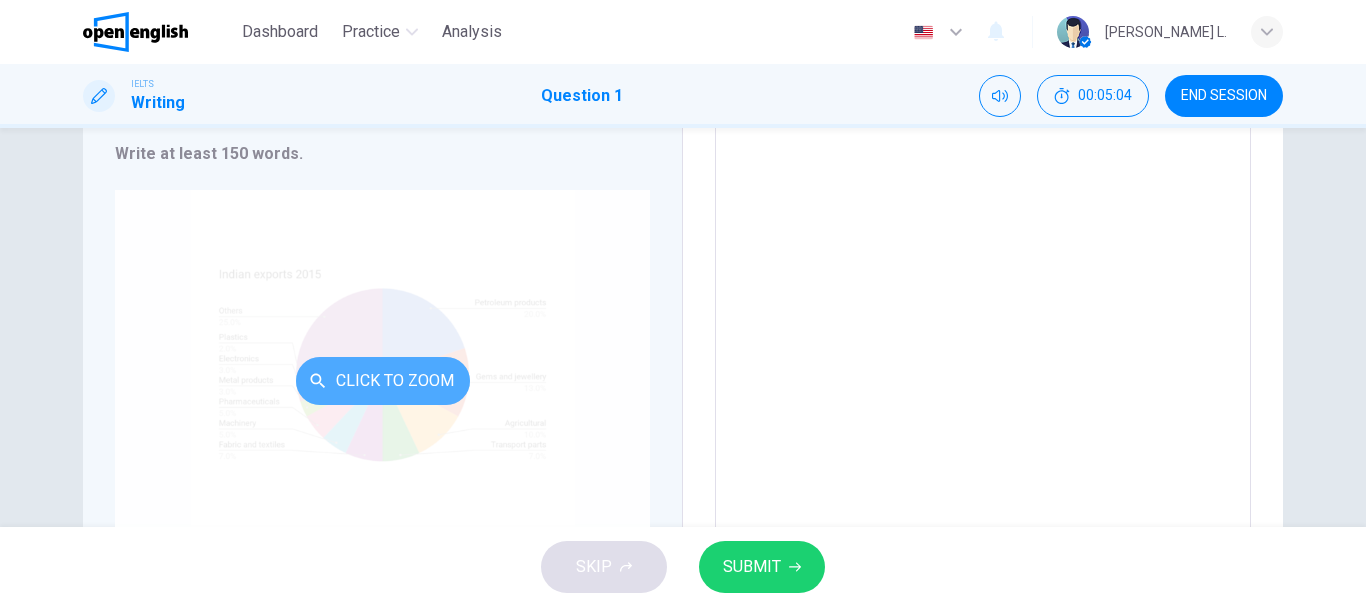 click on "Click to Zoom" at bounding box center [383, 381] 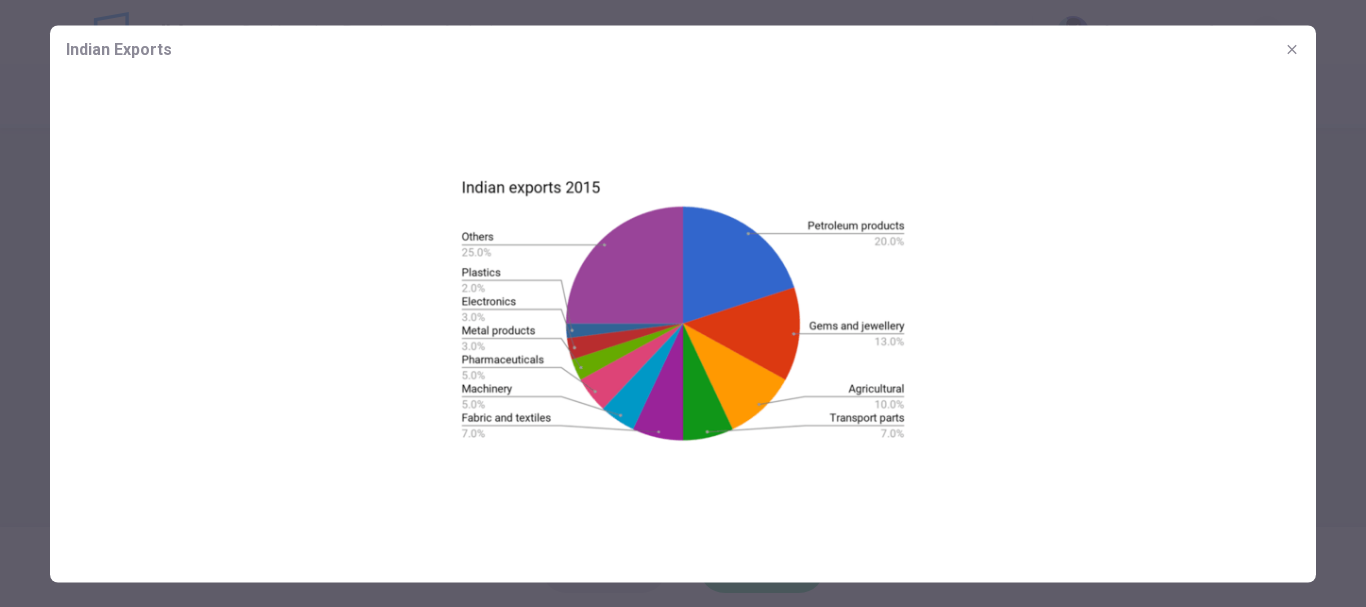 click 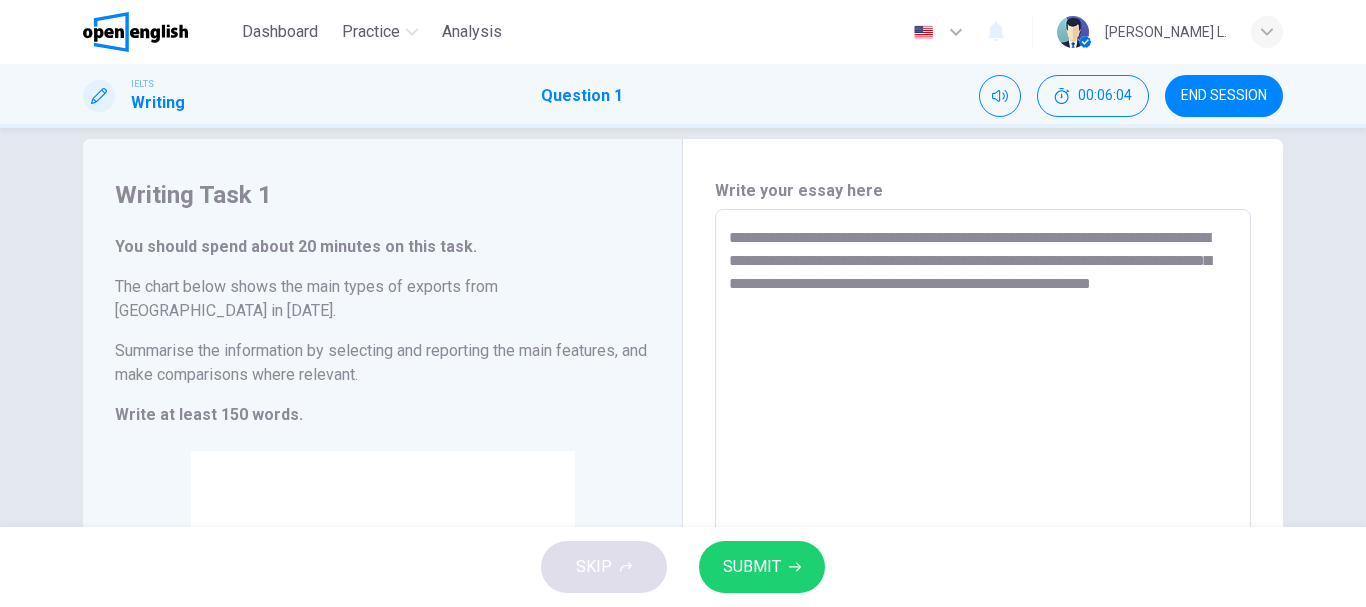 scroll, scrollTop: 22, scrollLeft: 0, axis: vertical 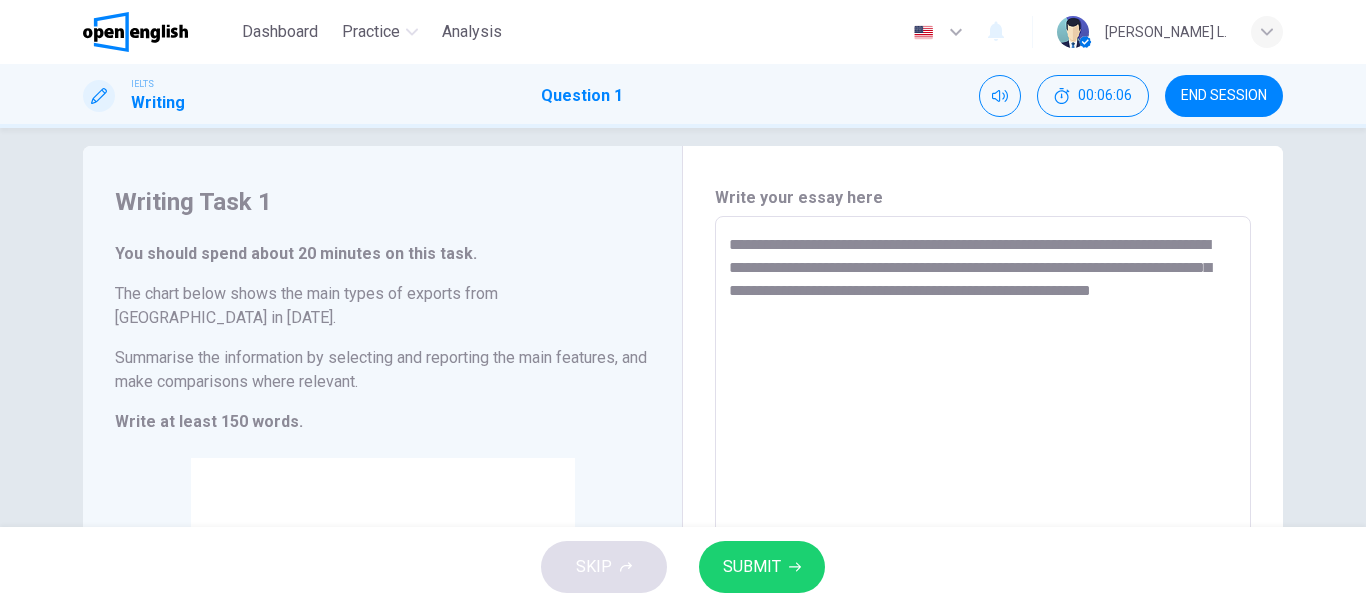 click on "**********" at bounding box center (983, 500) 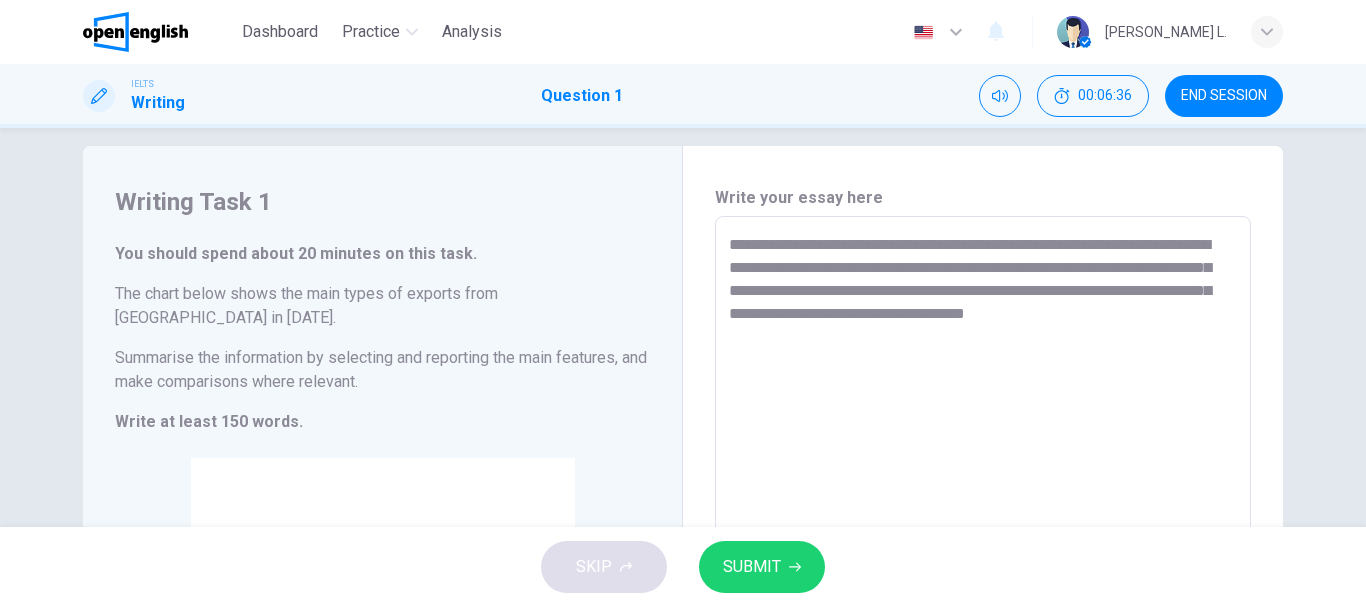 click on "Writing Task 1 You should spend about 20 minutes on this task. The chart below shows the main types of exports from India in 2015. Summarise the information by selecting and reporting the main features, and make comparisons where relevant.
Write at least 150 words. CLICK TO ZOOM Click to Zoom" at bounding box center (383, 512) 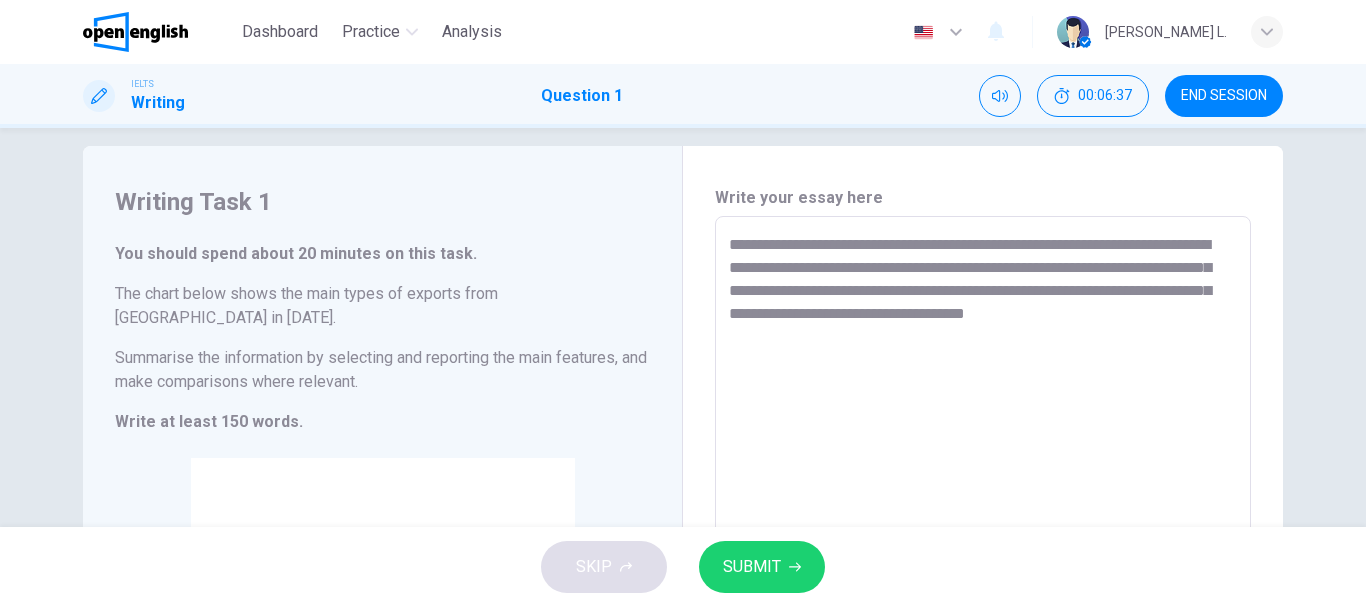 click on "Writing Task 1 You should spend about 20 minutes on this task. The chart below shows the main types of exports from India in 2015. Summarise the information by selecting and reporting the main features, and make comparisons where relevant.
Write at least 150 words. CLICK TO ZOOM Click to Zoom" at bounding box center [383, 512] 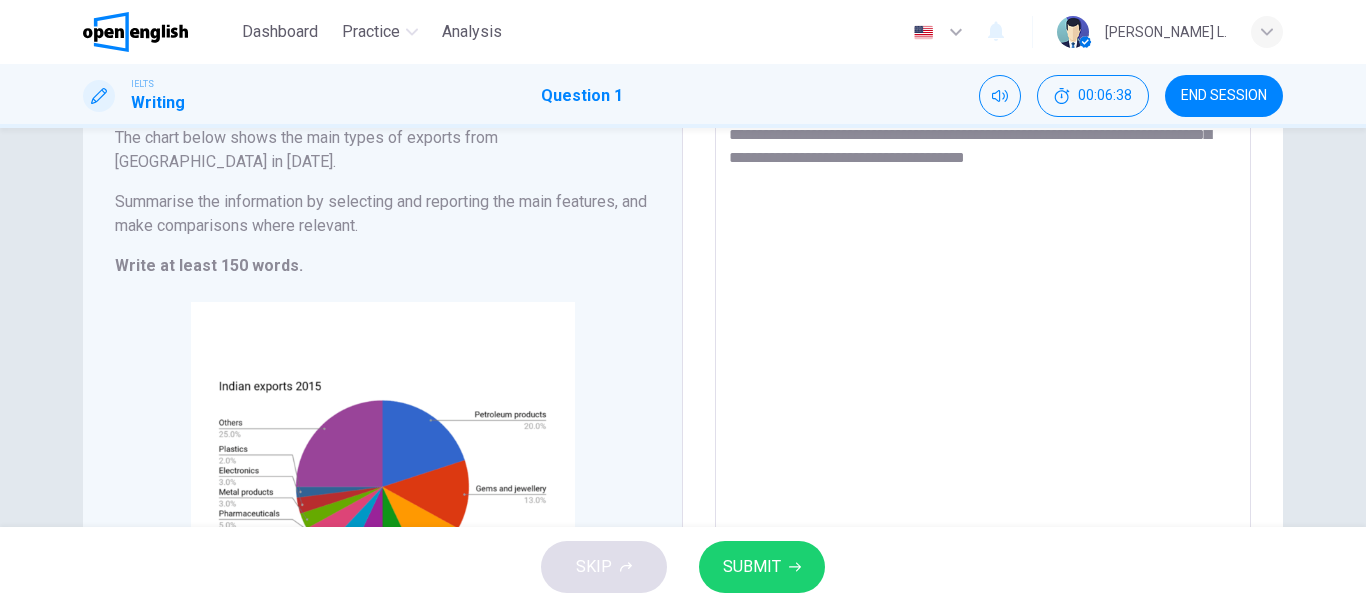 scroll, scrollTop: 182, scrollLeft: 0, axis: vertical 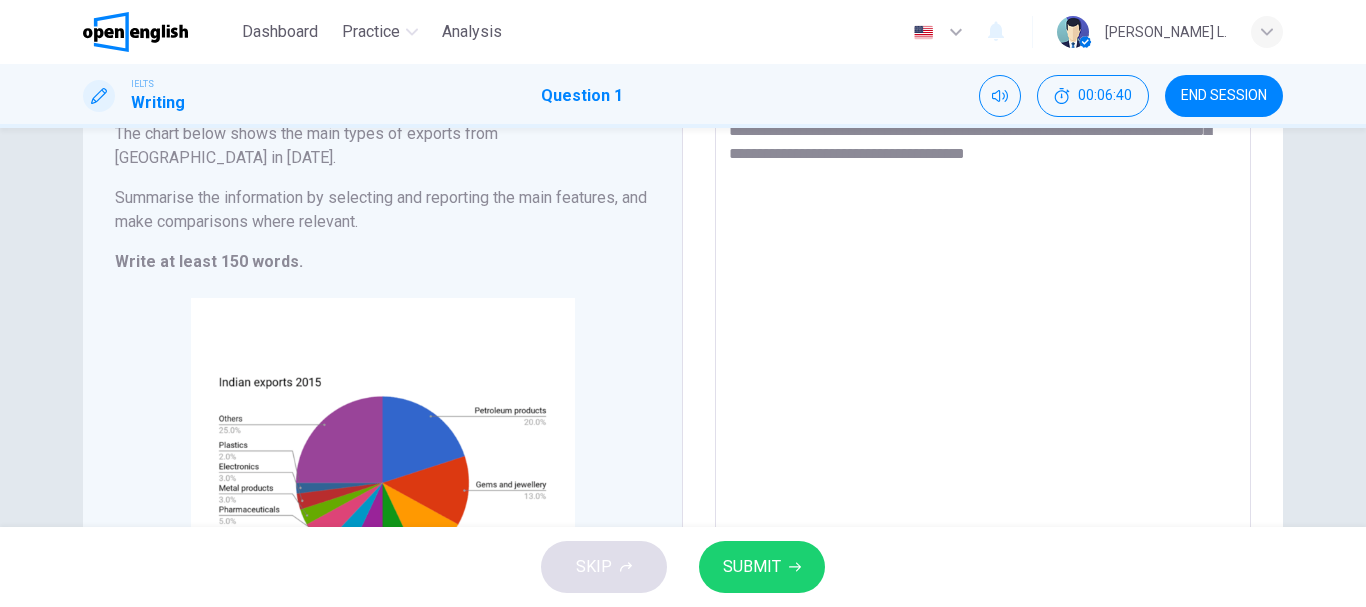 click on "**********" at bounding box center (983, 340) 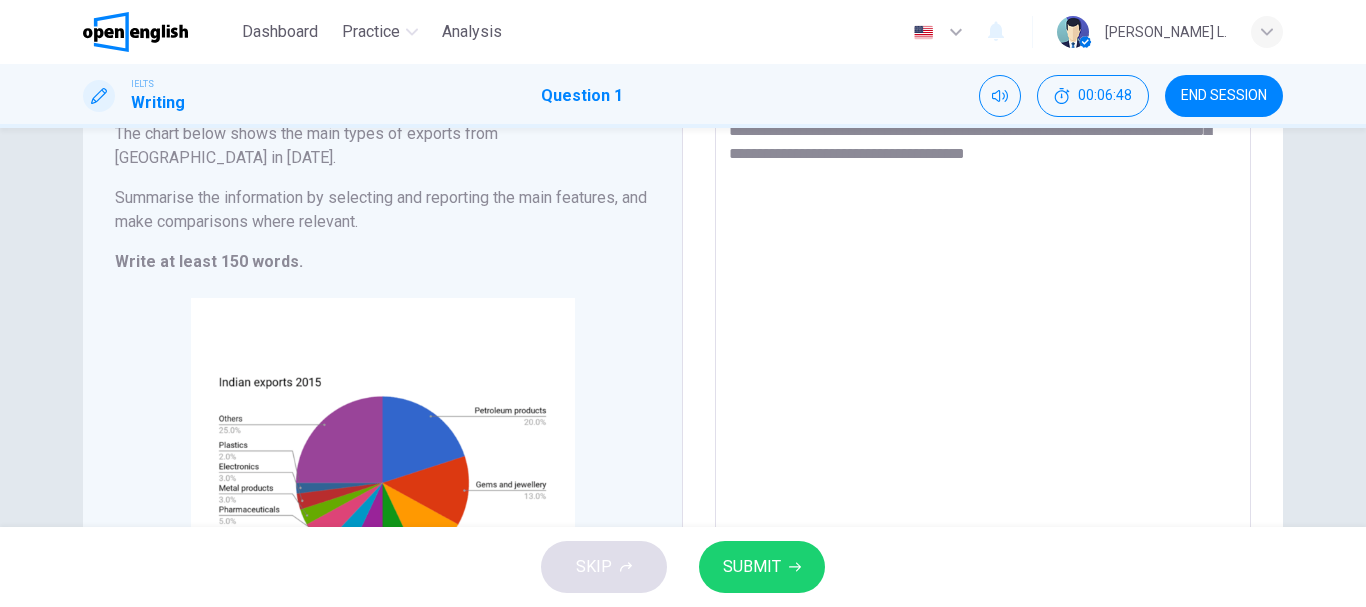 click on "**********" at bounding box center [983, 340] 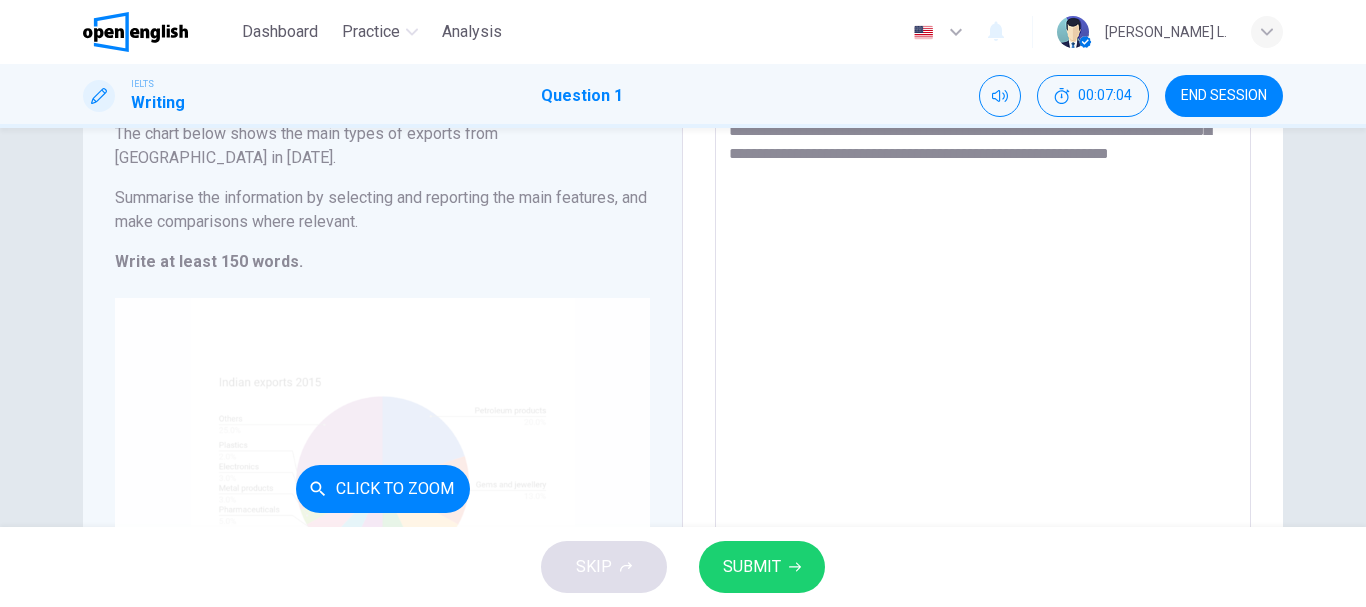 click on "Click to Zoom" at bounding box center (382, 488) 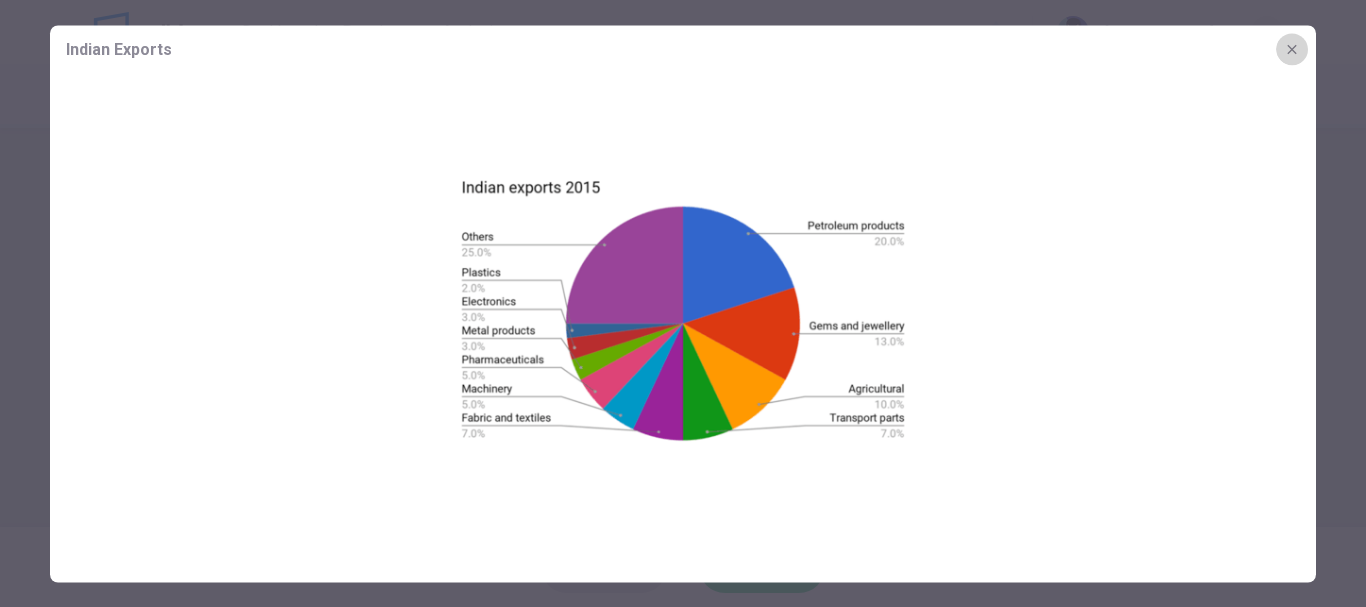 click 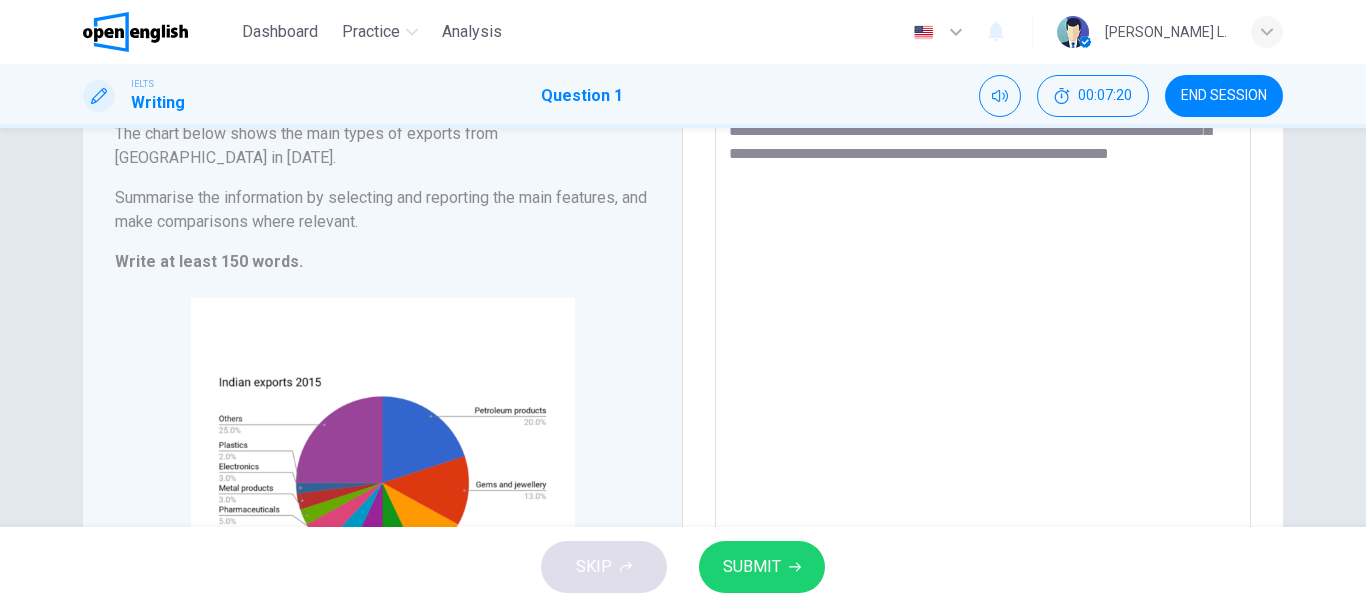 click on "**********" at bounding box center (983, 340) 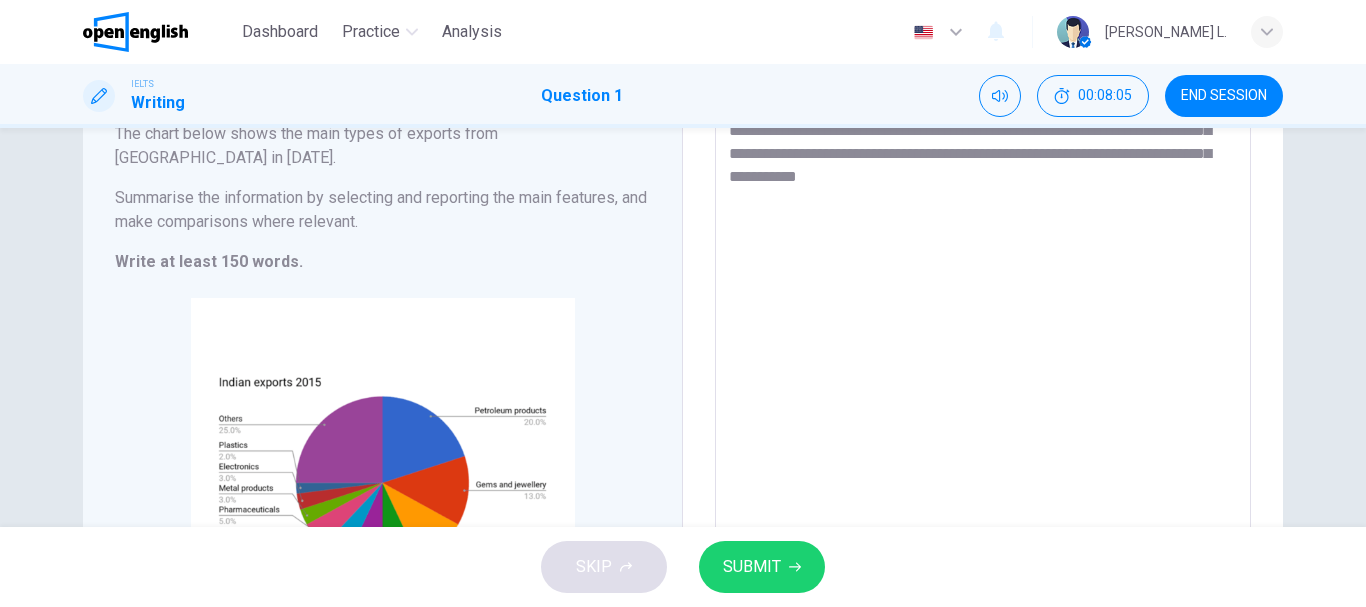 scroll, scrollTop: 128, scrollLeft: 0, axis: vertical 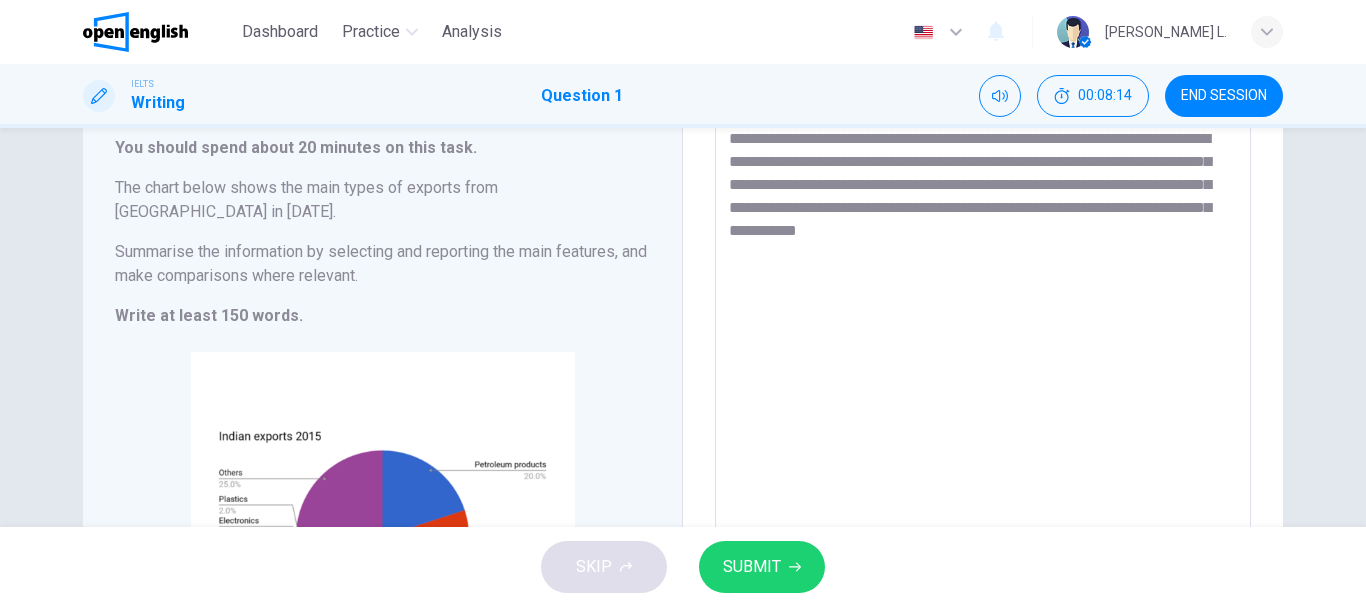 click on "**********" at bounding box center [983, 394] 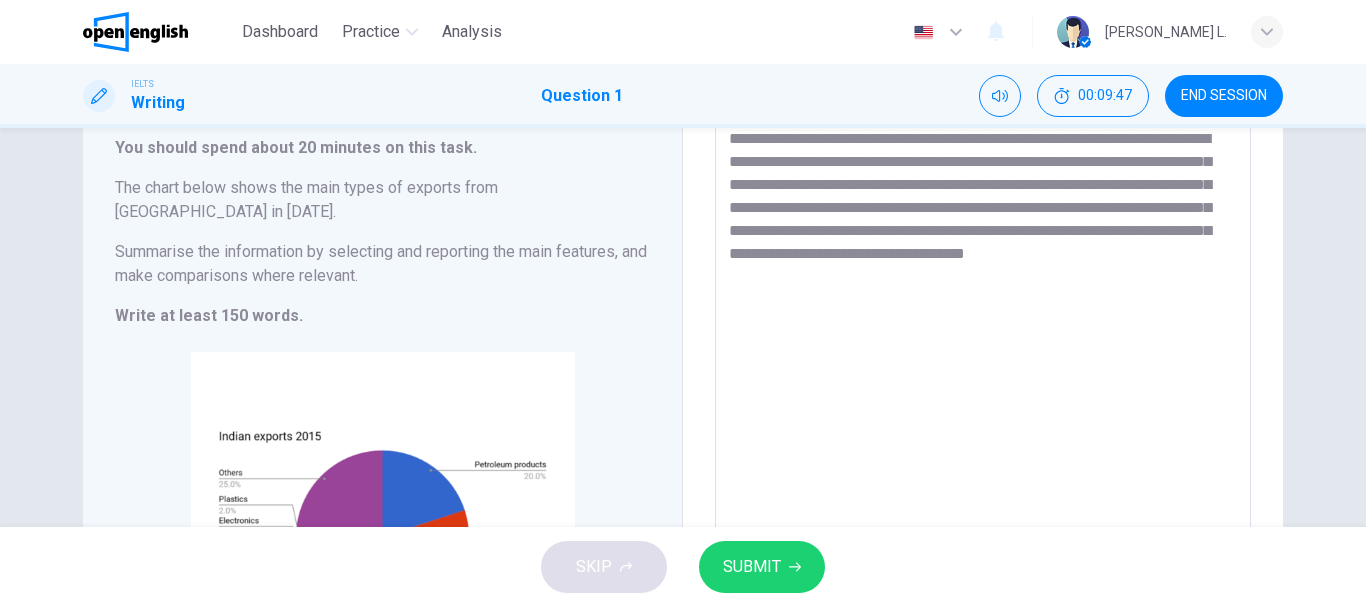 click on "**********" at bounding box center [983, 394] 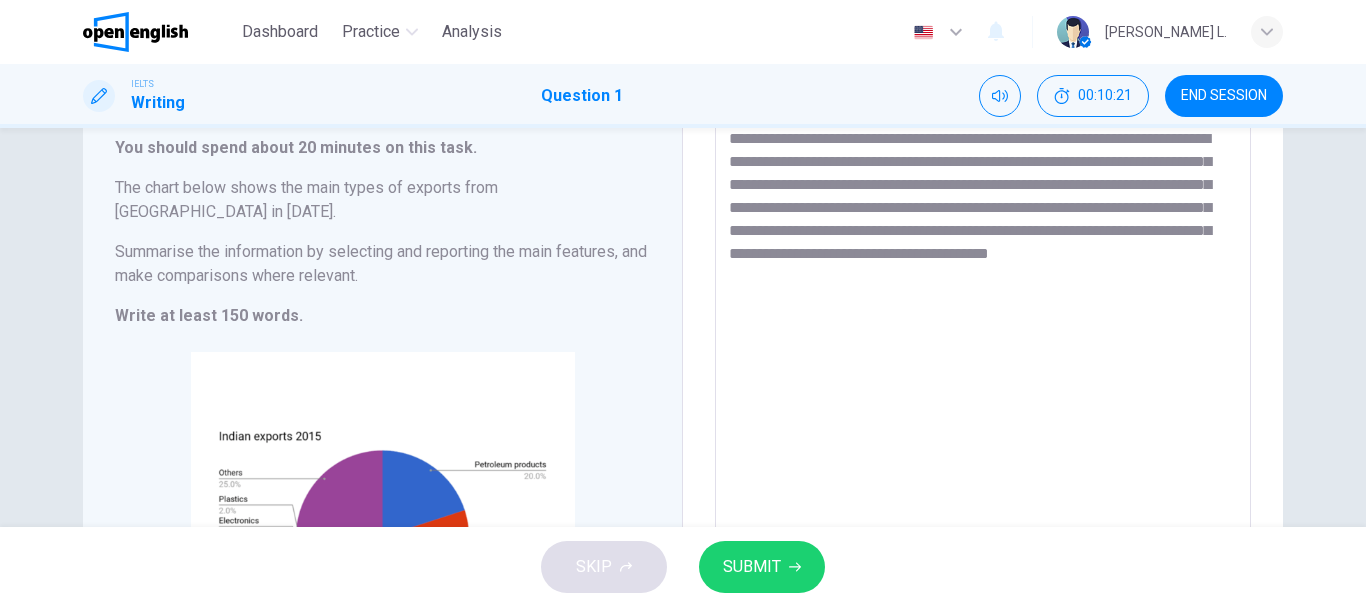click on "**********" at bounding box center [983, 394] 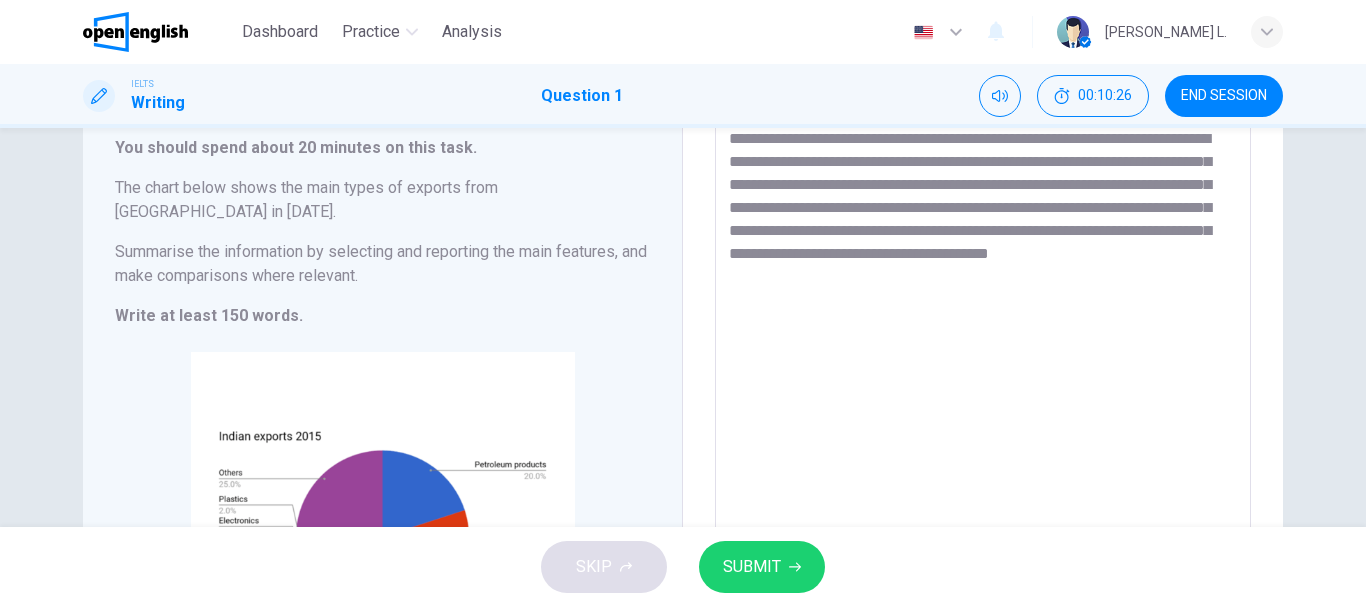 click on "**********" at bounding box center (983, 394) 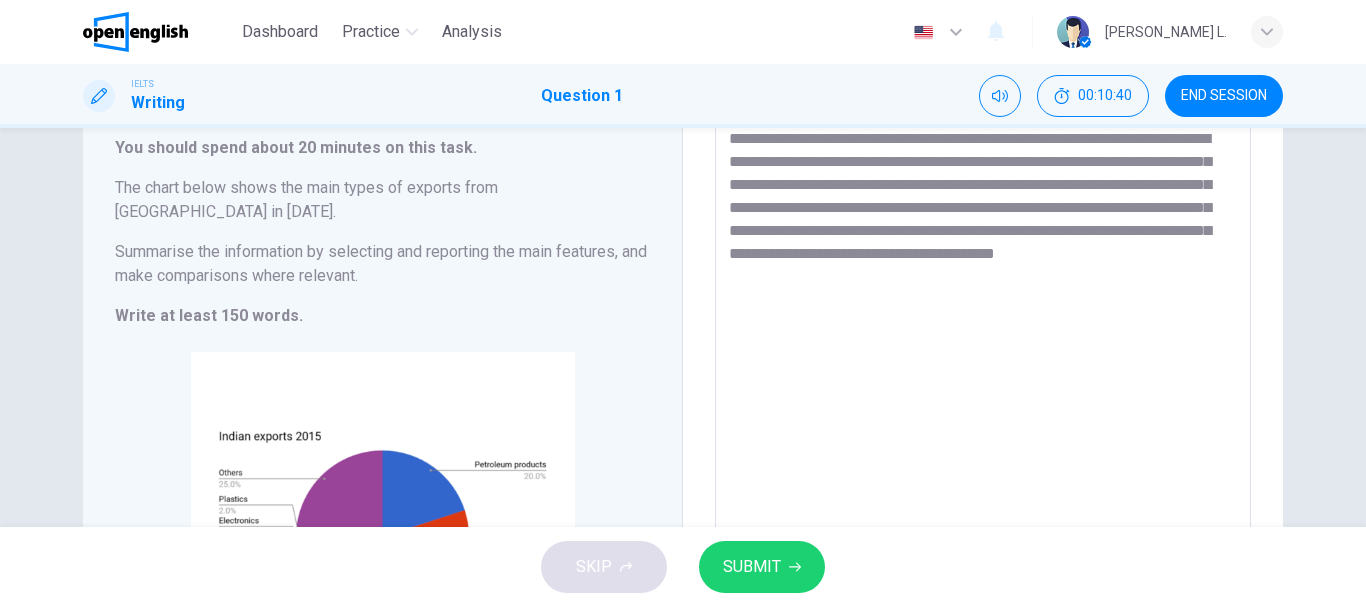 click on "**********" at bounding box center [983, 394] 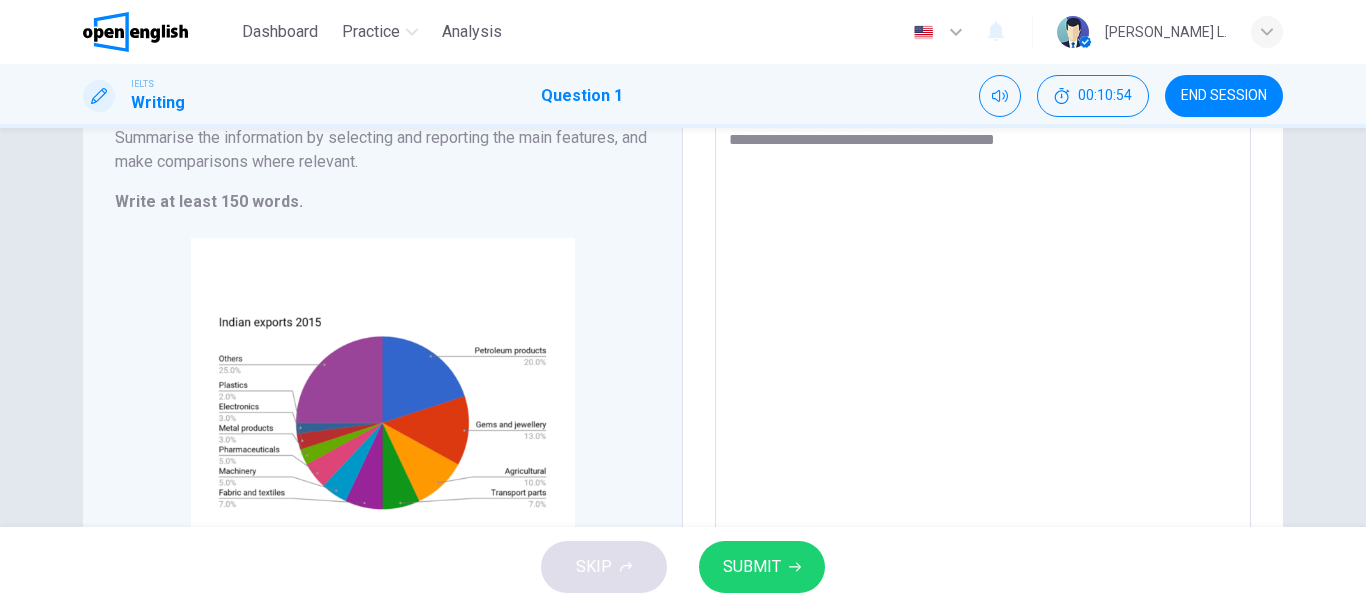 scroll, scrollTop: 273, scrollLeft: 0, axis: vertical 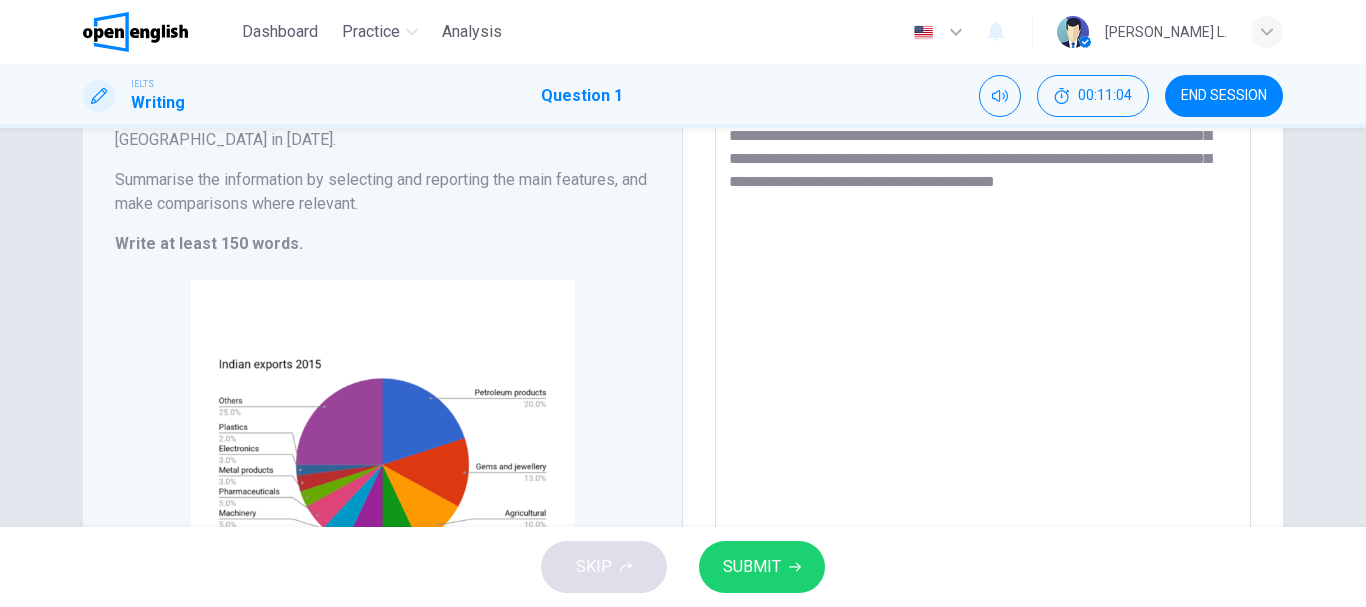 click on "**********" at bounding box center (983, 322) 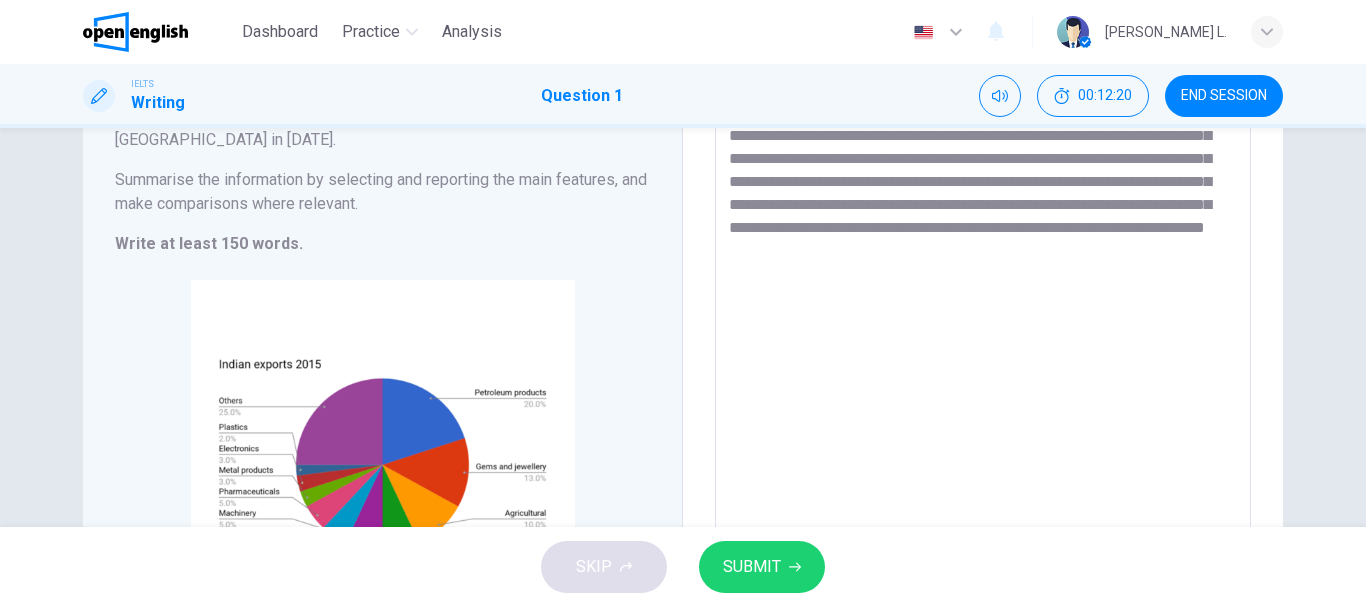 click on "**********" at bounding box center [983, 322] 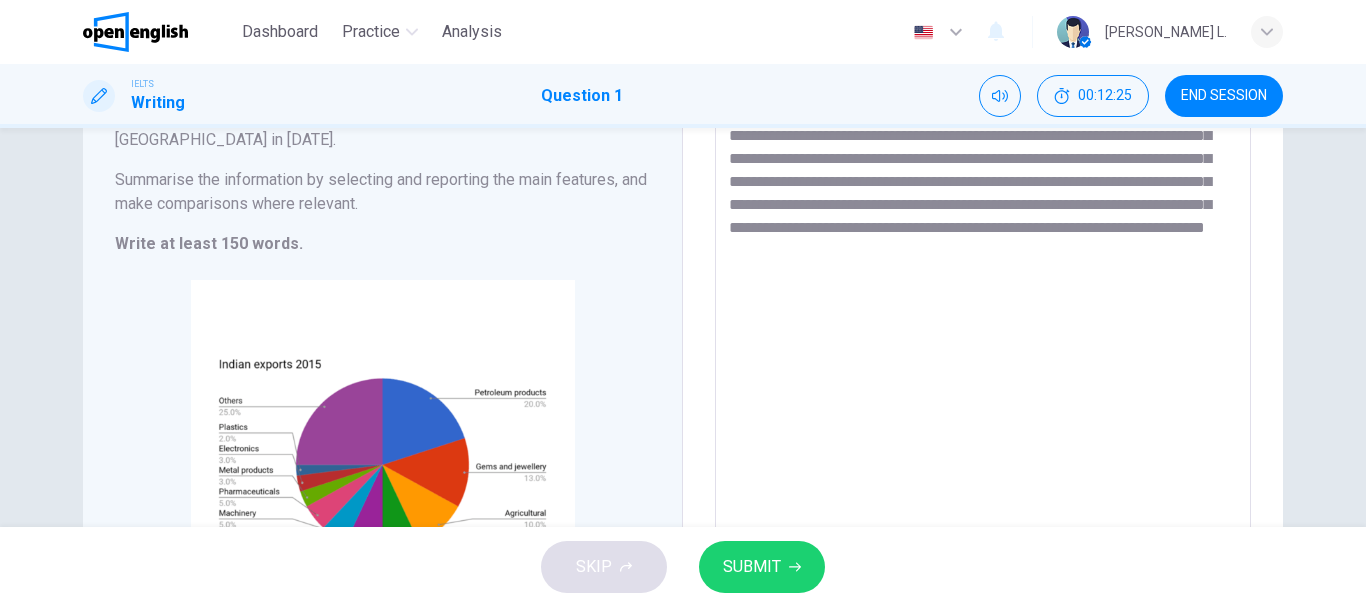 click on "**********" at bounding box center [983, 322] 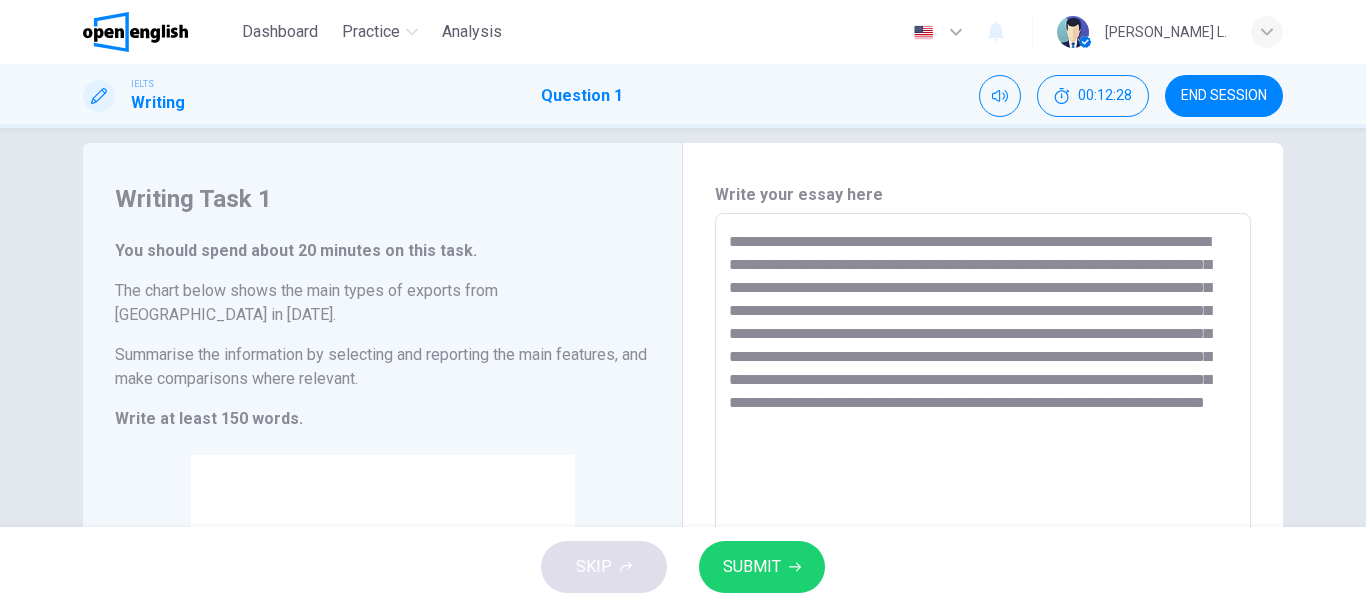 scroll, scrollTop: 0, scrollLeft: 0, axis: both 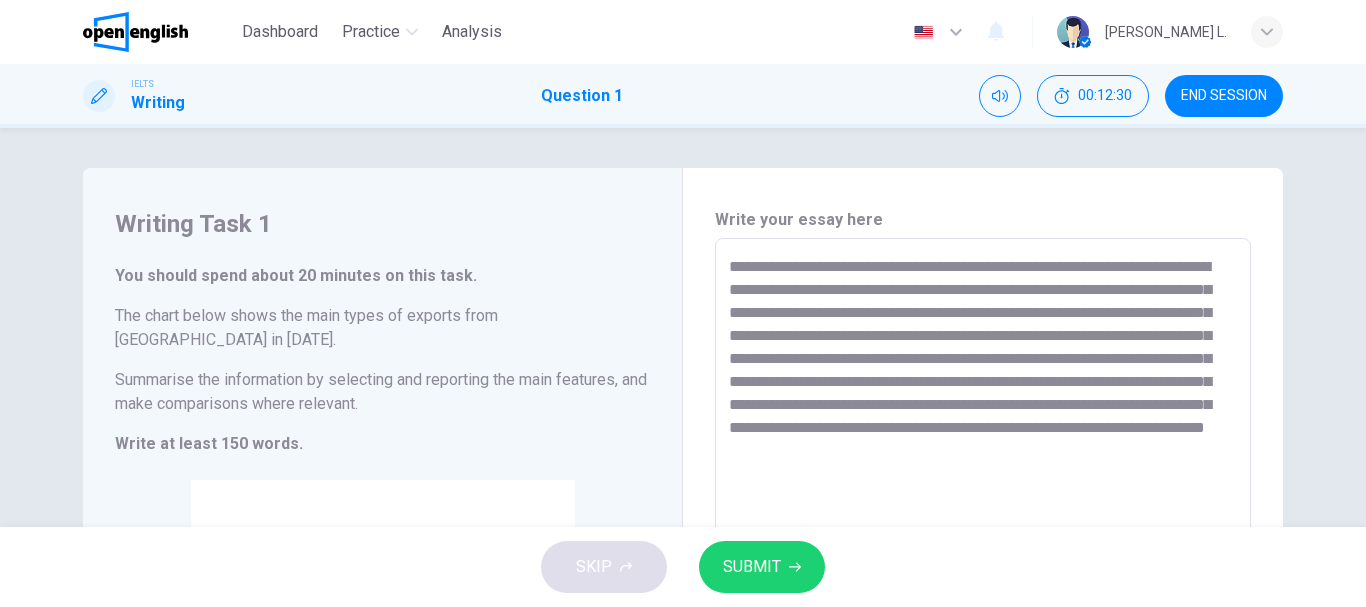 click on "**********" at bounding box center (983, 522) 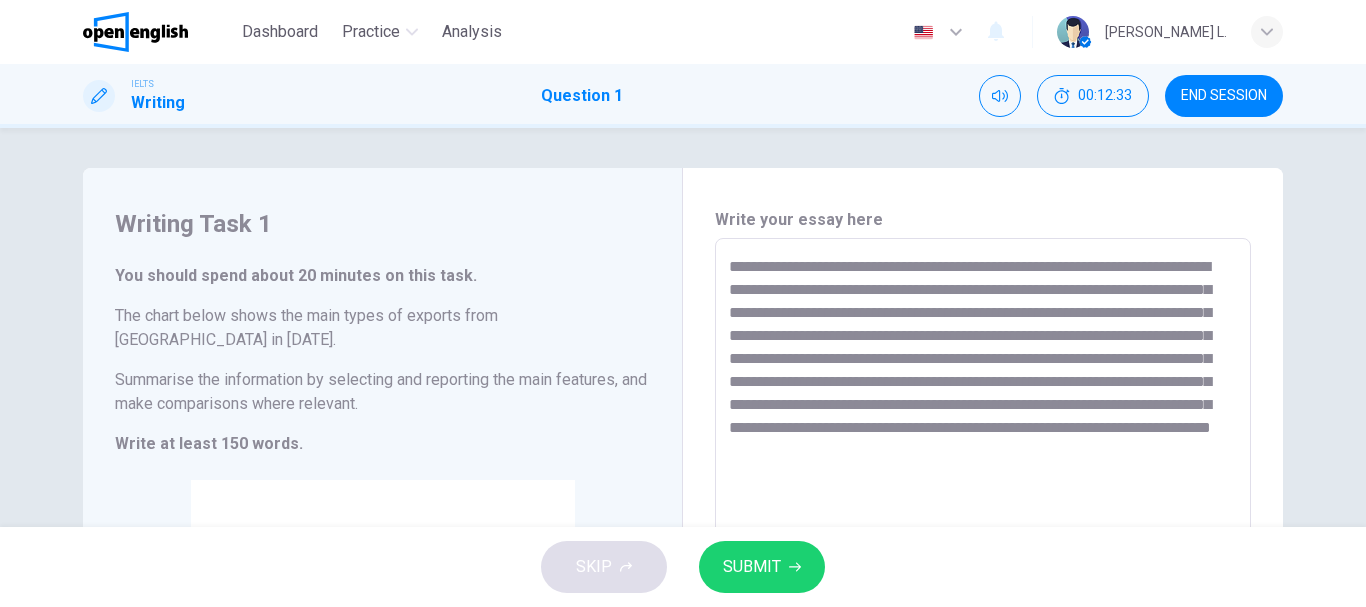 click on "**********" at bounding box center [983, 522] 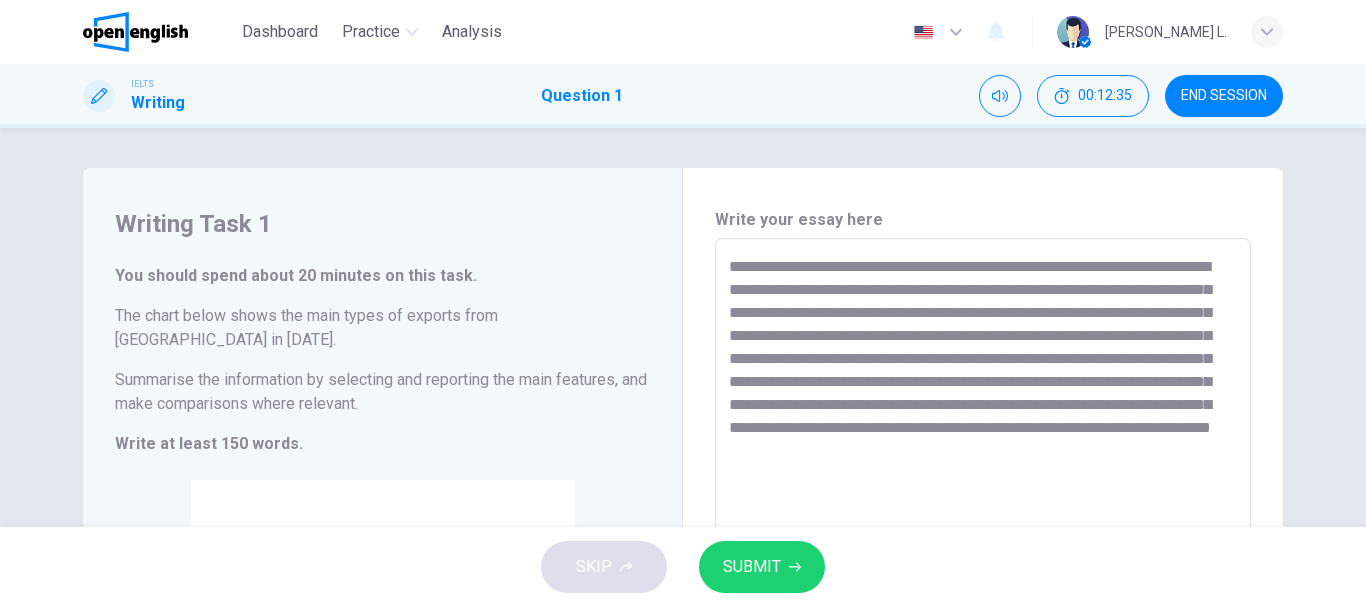click on "**********" at bounding box center (983, 522) 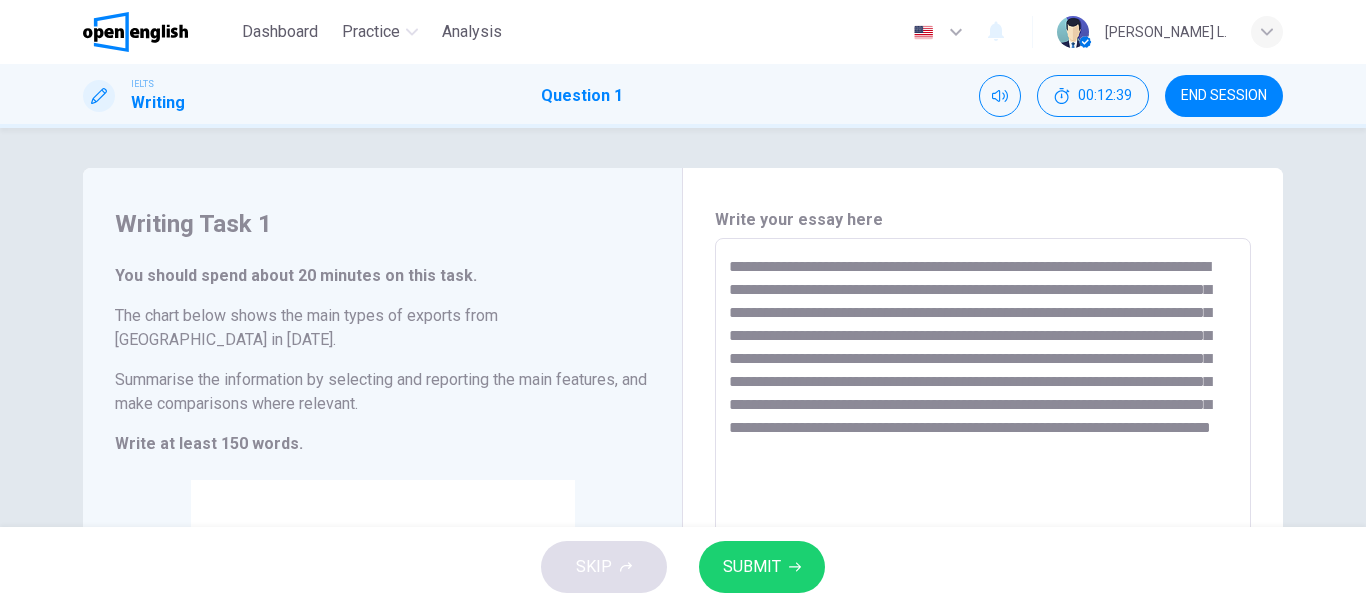 click on "**********" at bounding box center (983, 522) 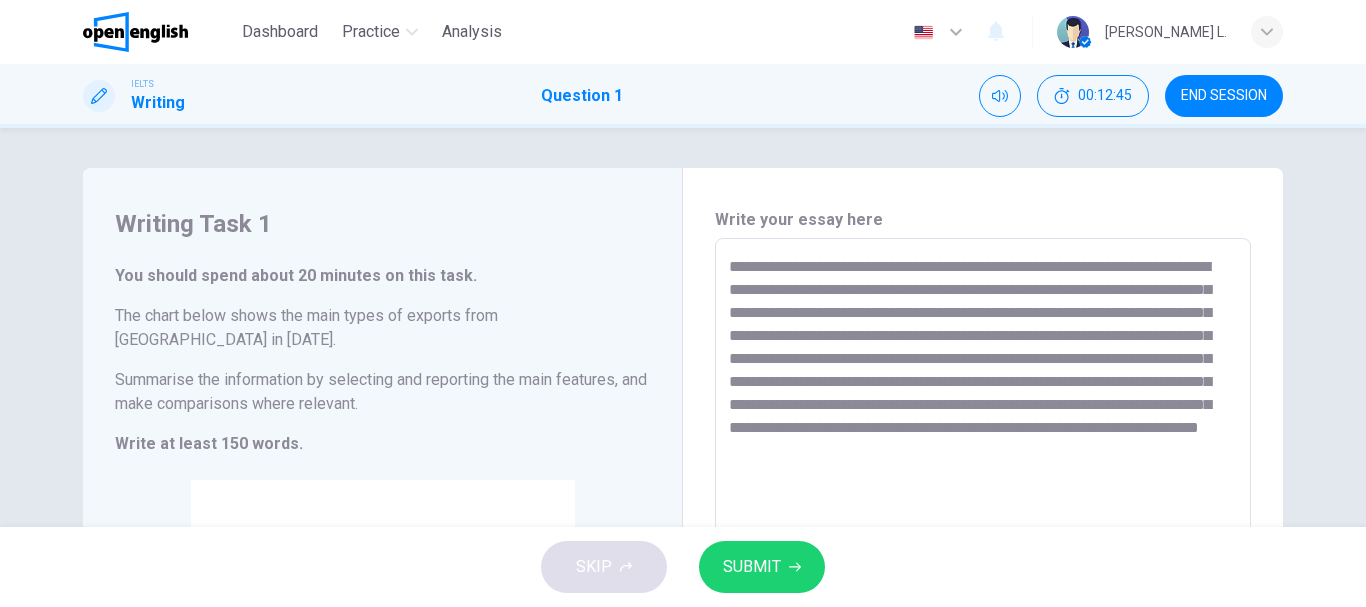 click on "**********" at bounding box center (983, 522) 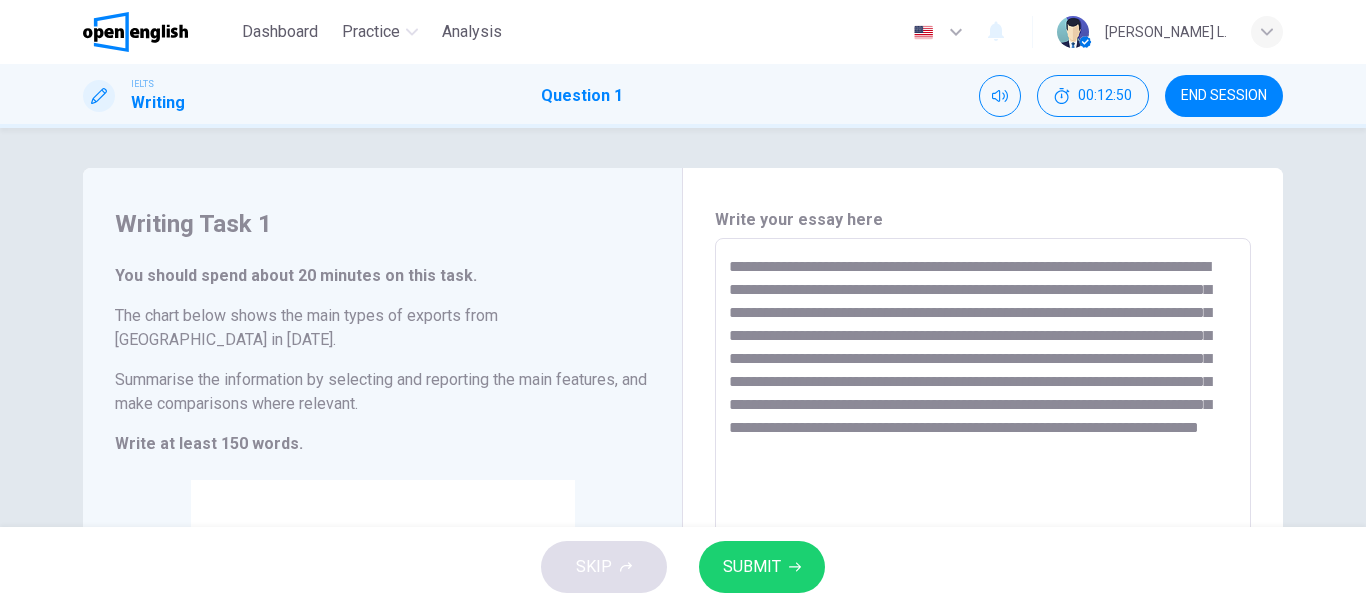 click on "**********" at bounding box center [983, 522] 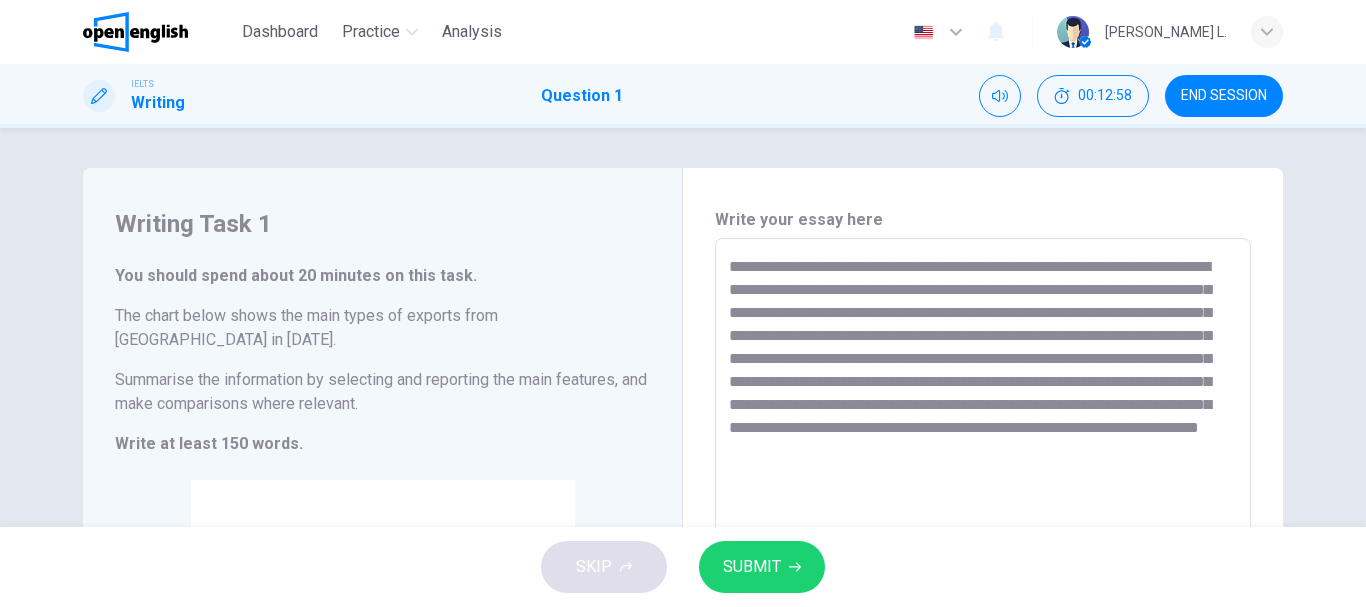 click on "**********" at bounding box center (983, 522) 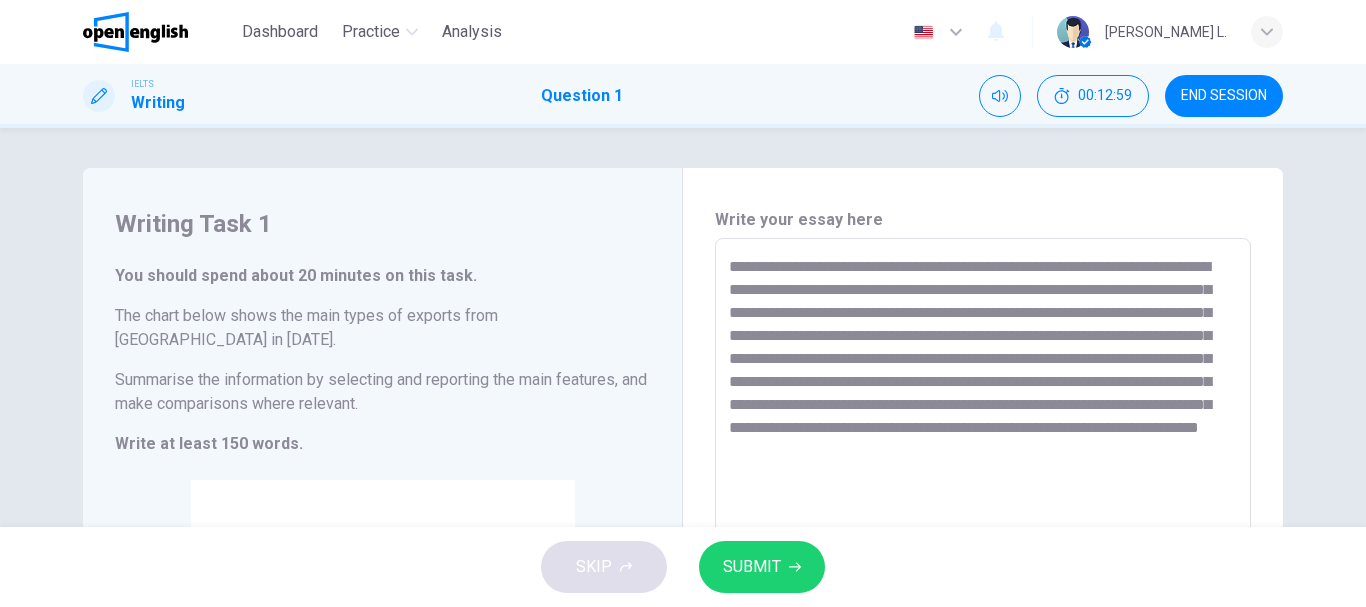 click on "**********" at bounding box center [983, 522] 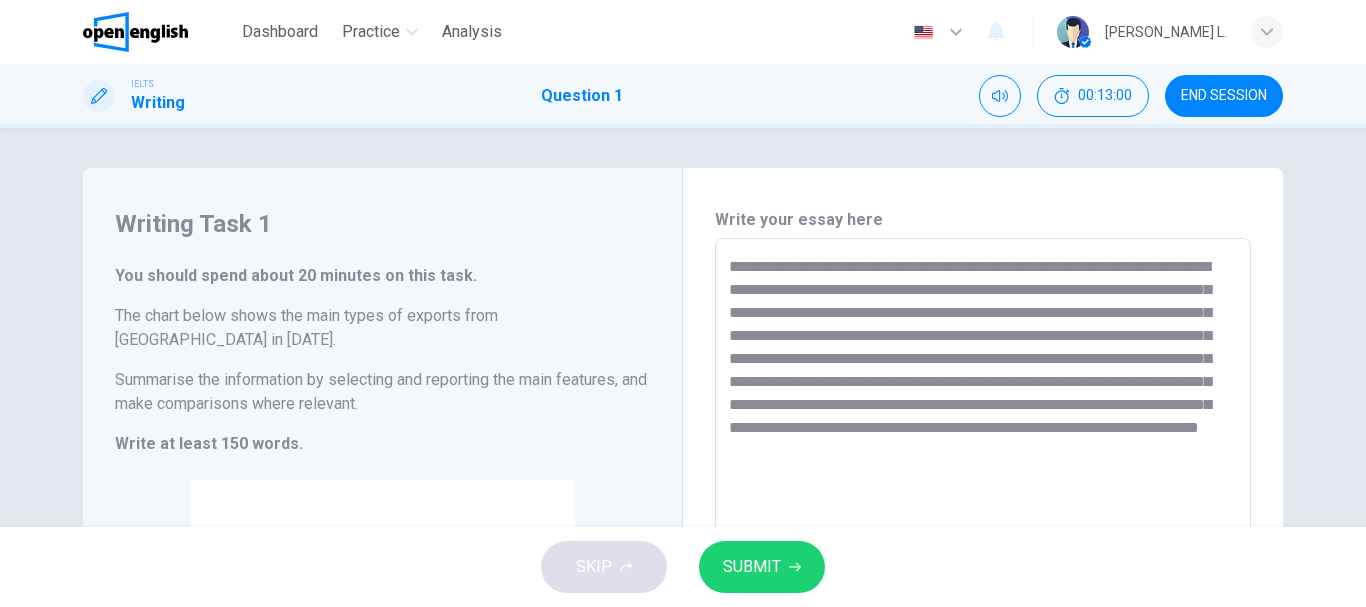 click on "**********" at bounding box center [983, 522] 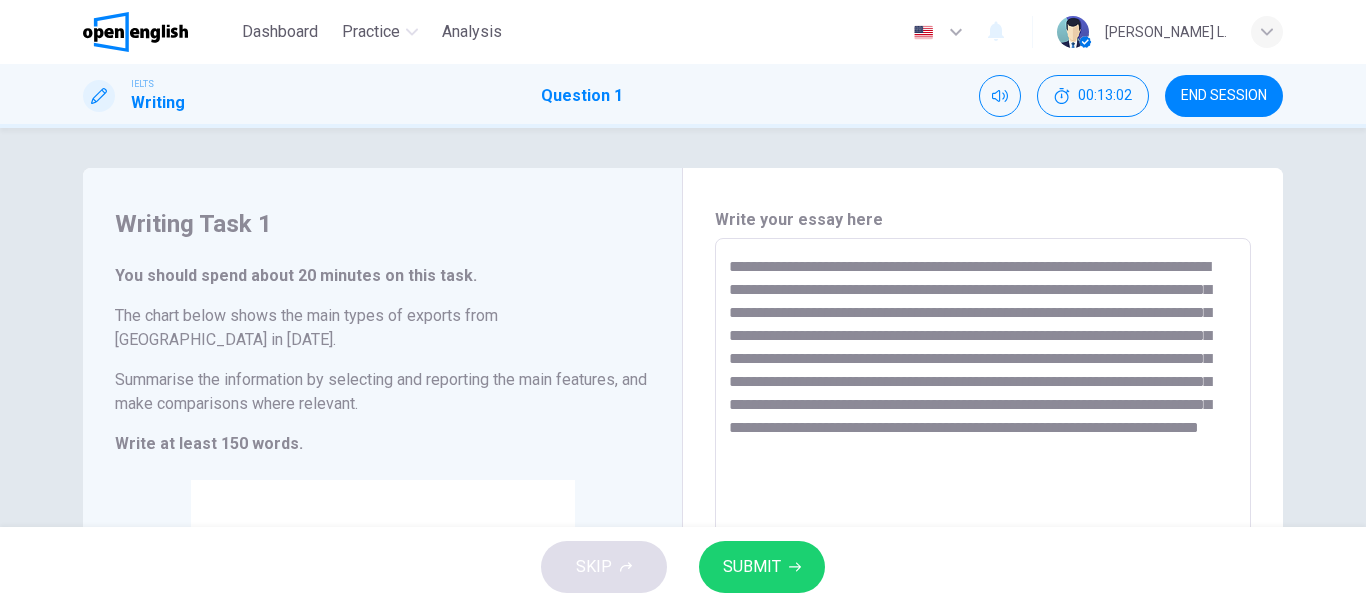 click on "**********" at bounding box center (983, 522) 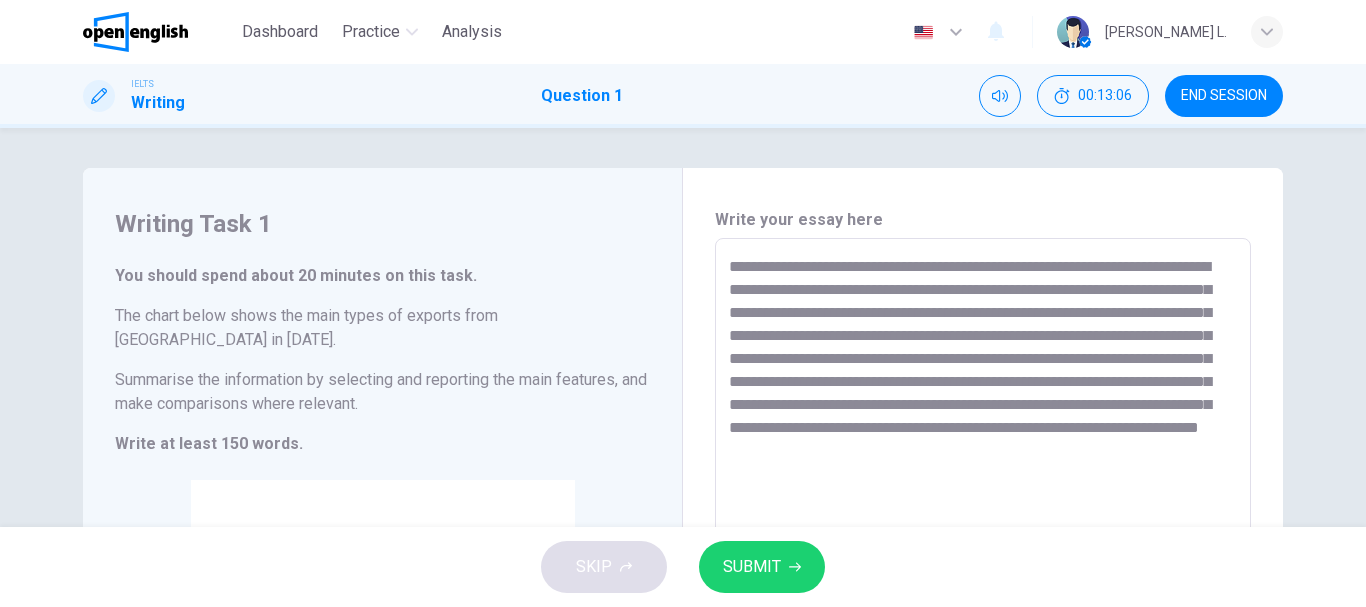 click on "**********" at bounding box center (983, 522) 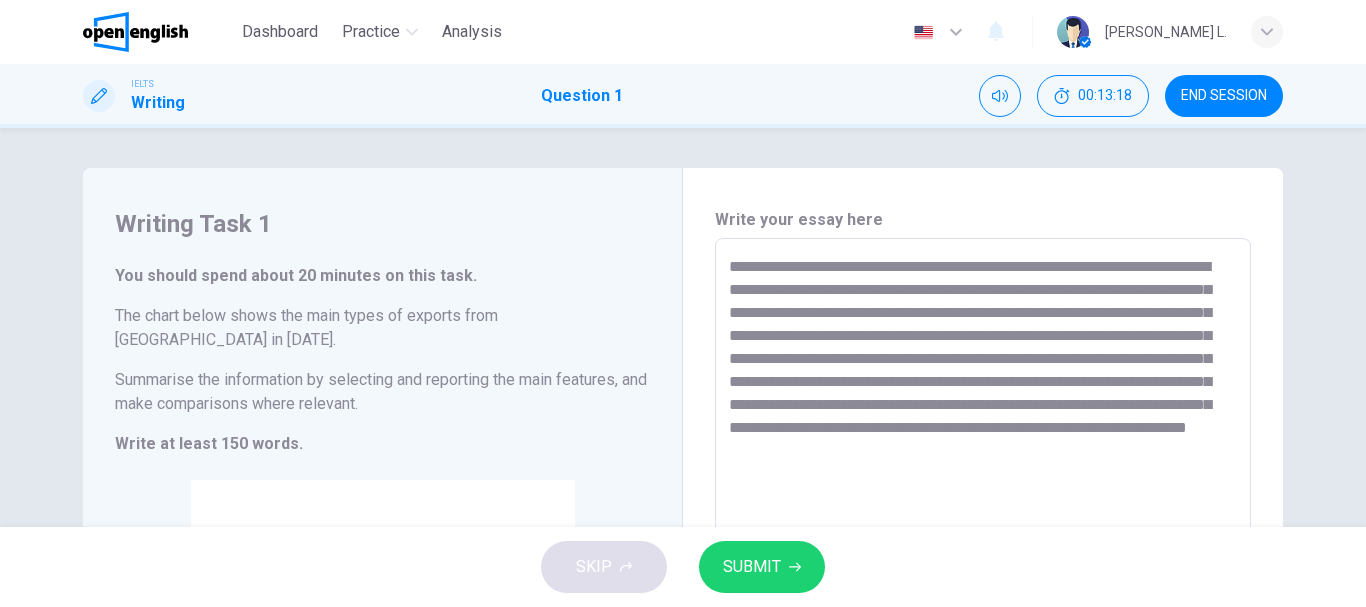 click on "**********" at bounding box center (983, 522) 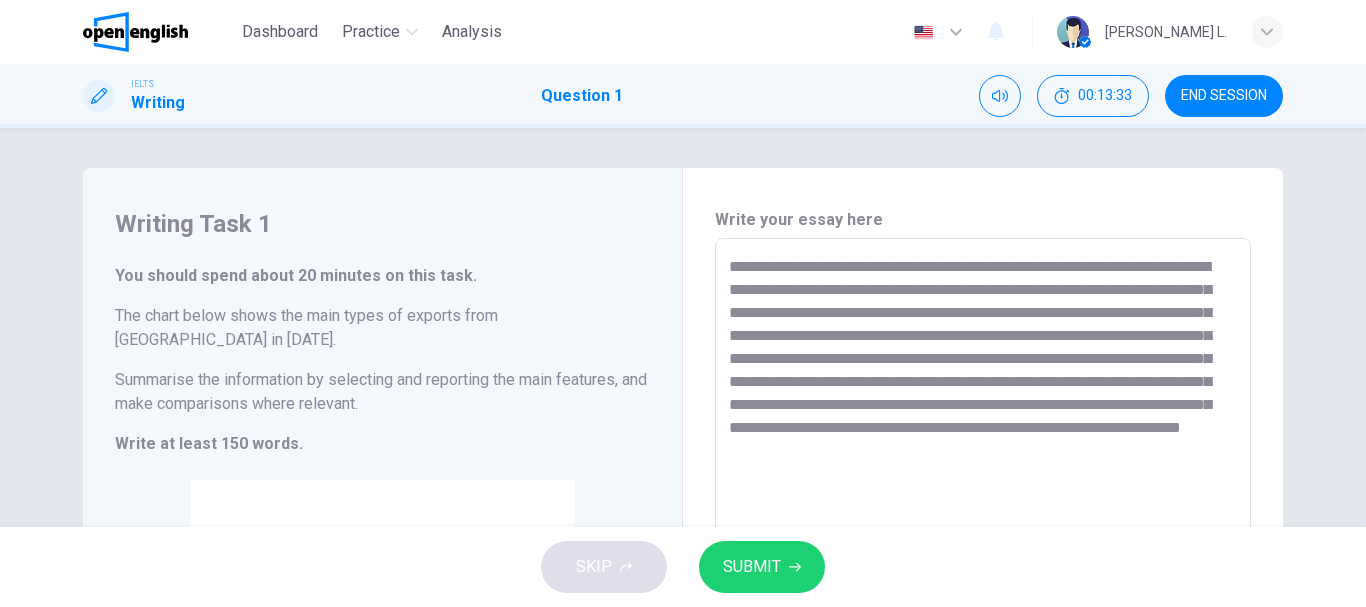 click on "**********" at bounding box center [983, 522] 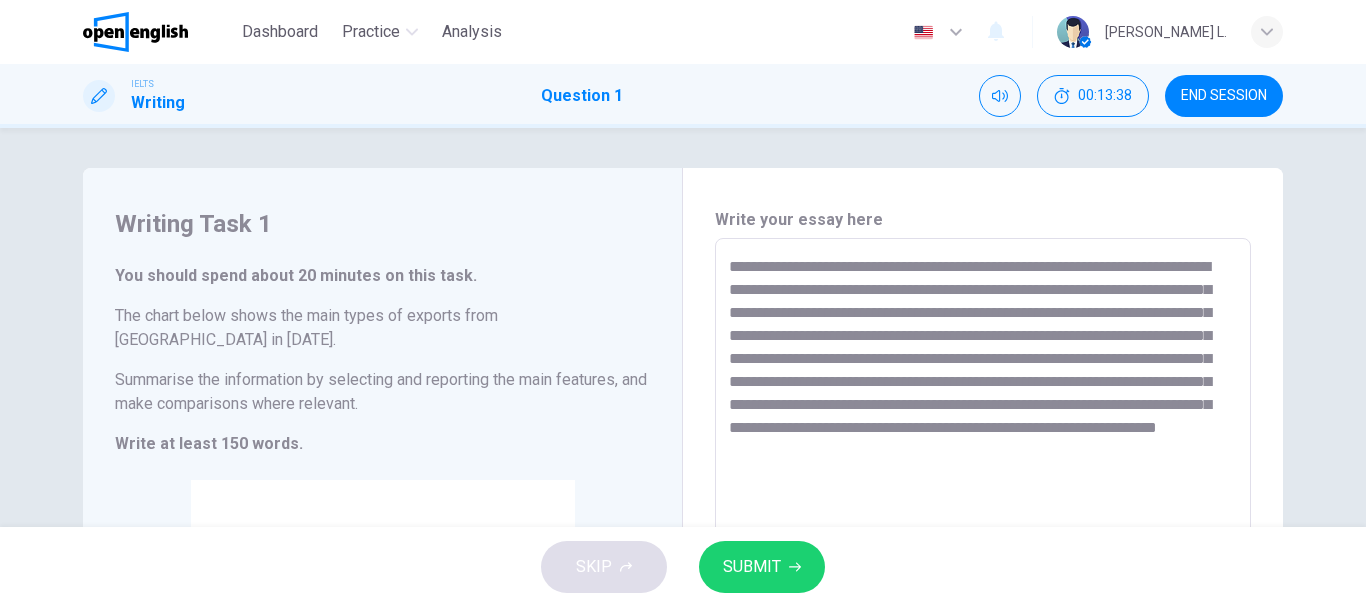 click on "**********" at bounding box center (983, 522) 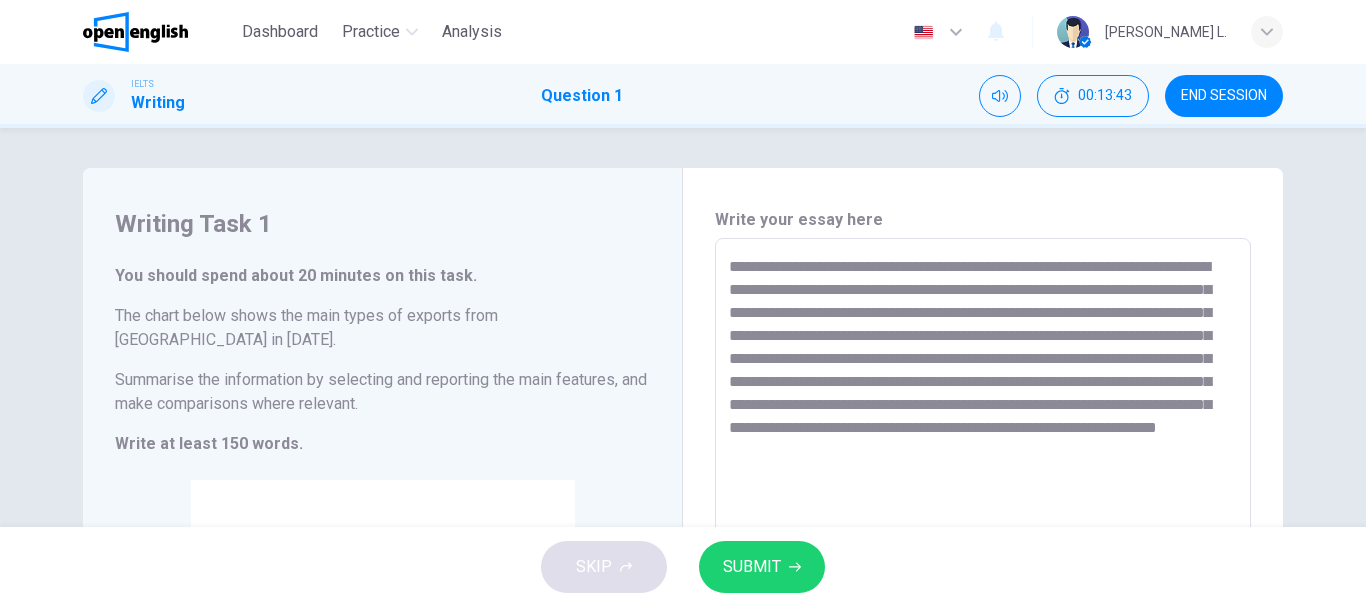 click on "**********" at bounding box center [983, 522] 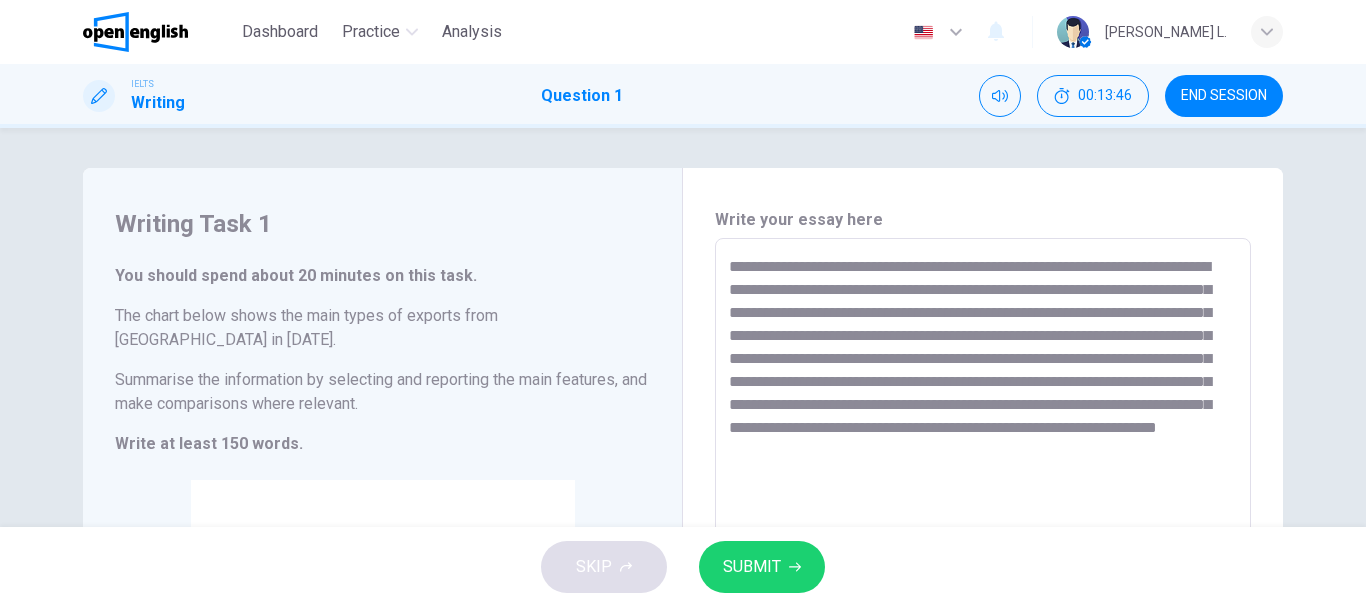 click on "**********" at bounding box center (983, 522) 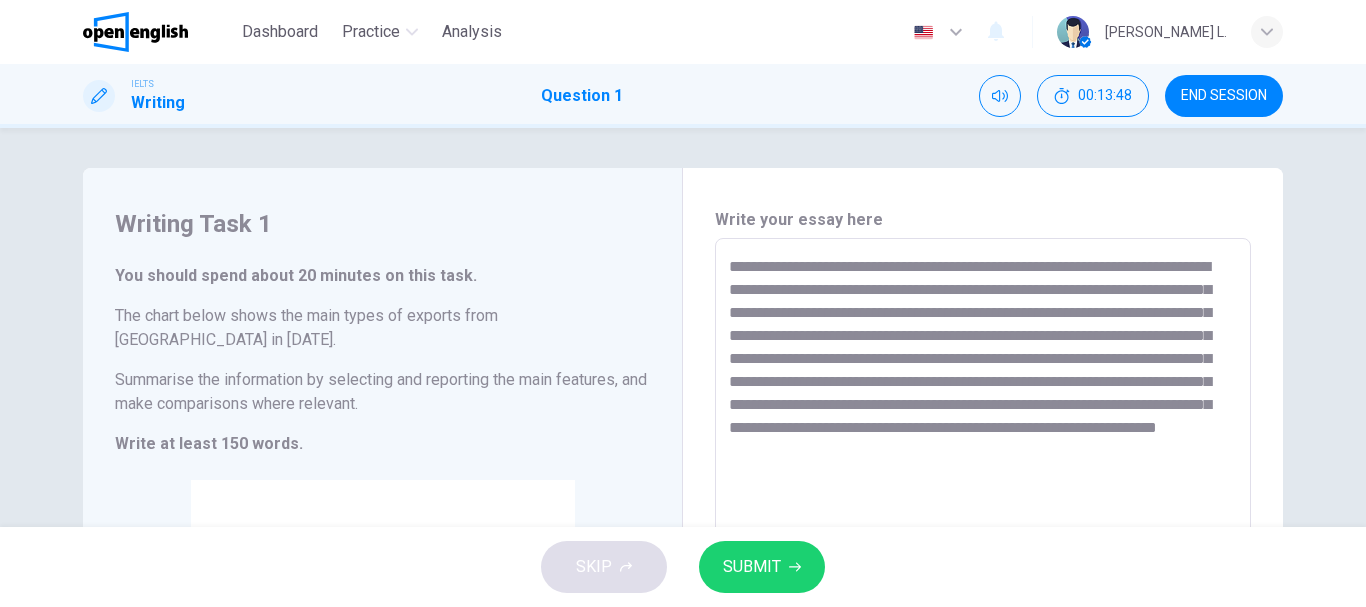 click on "**********" at bounding box center [983, 522] 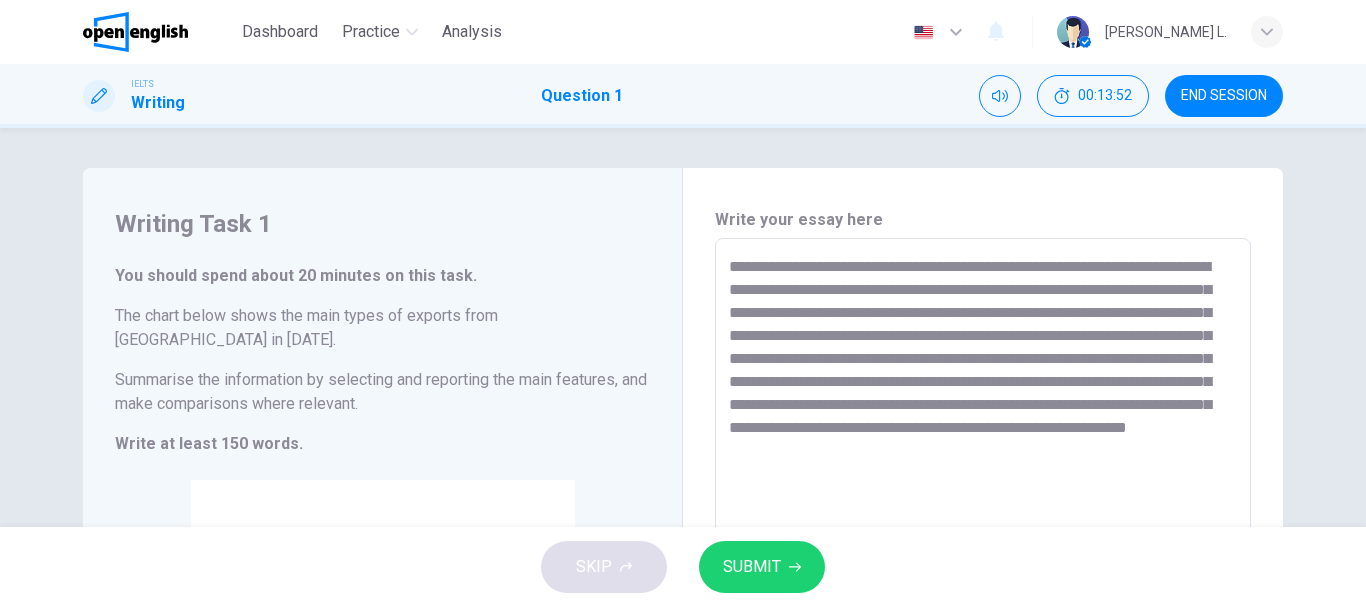 click on "**********" at bounding box center [983, 522] 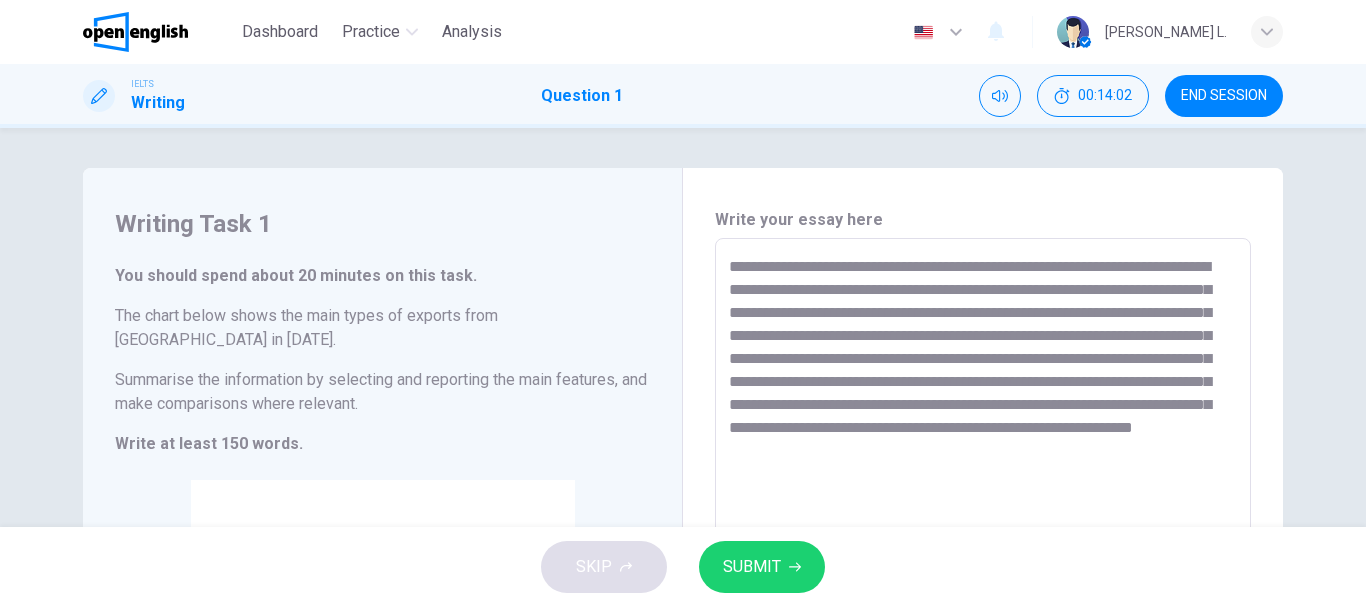click on "**********" at bounding box center [983, 522] 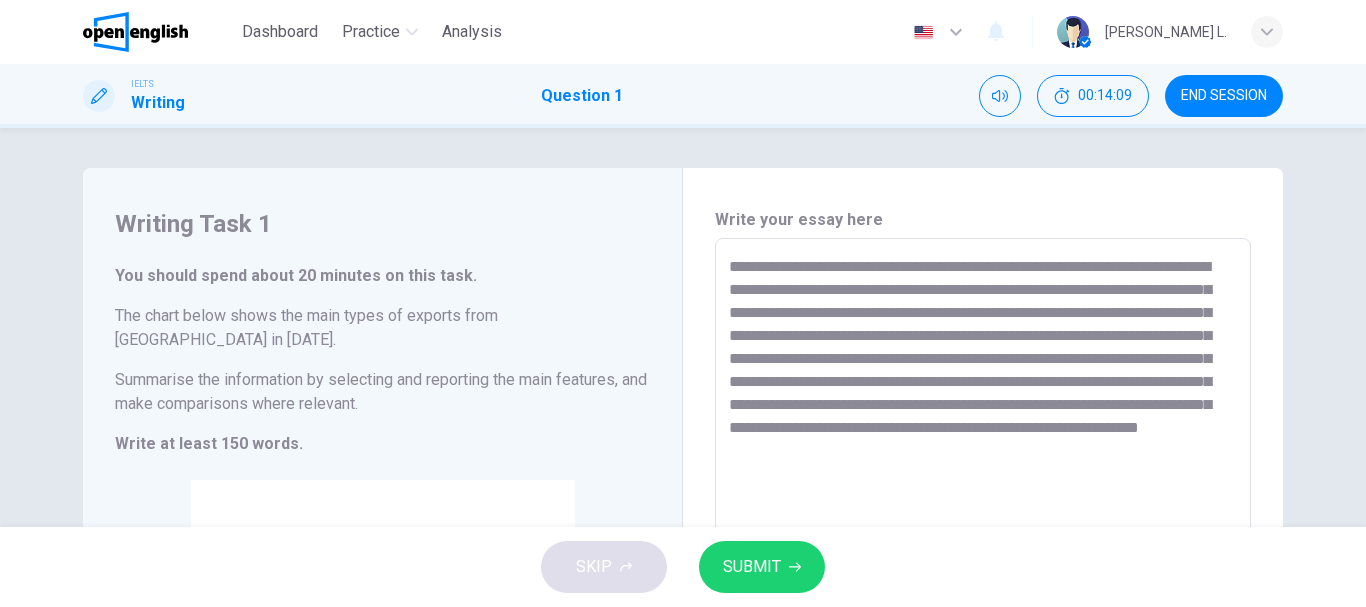 click on "**********" at bounding box center [983, 522] 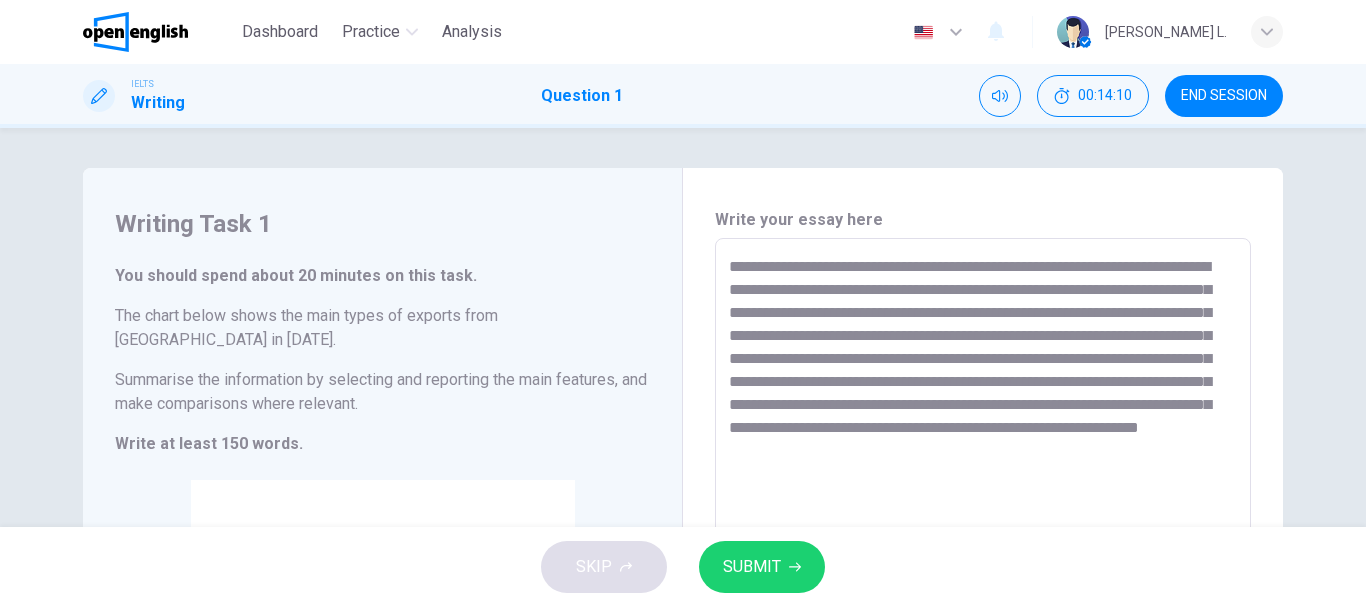 click on "**********" at bounding box center [983, 522] 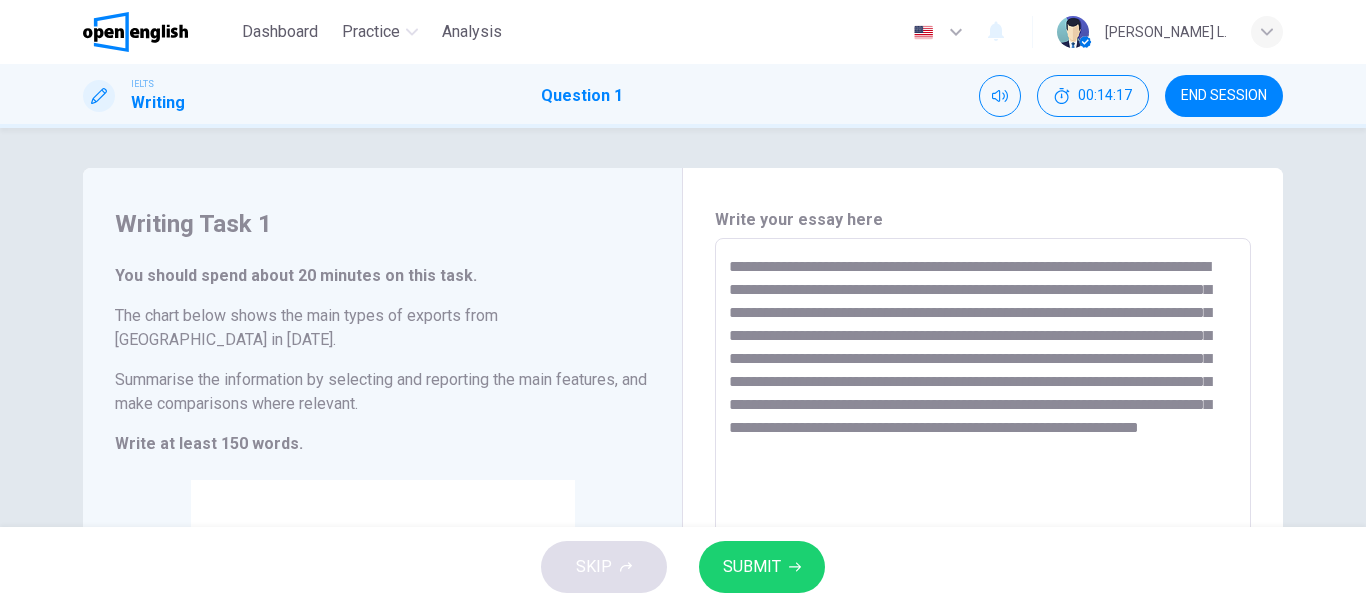 click on "**********" at bounding box center [983, 522] 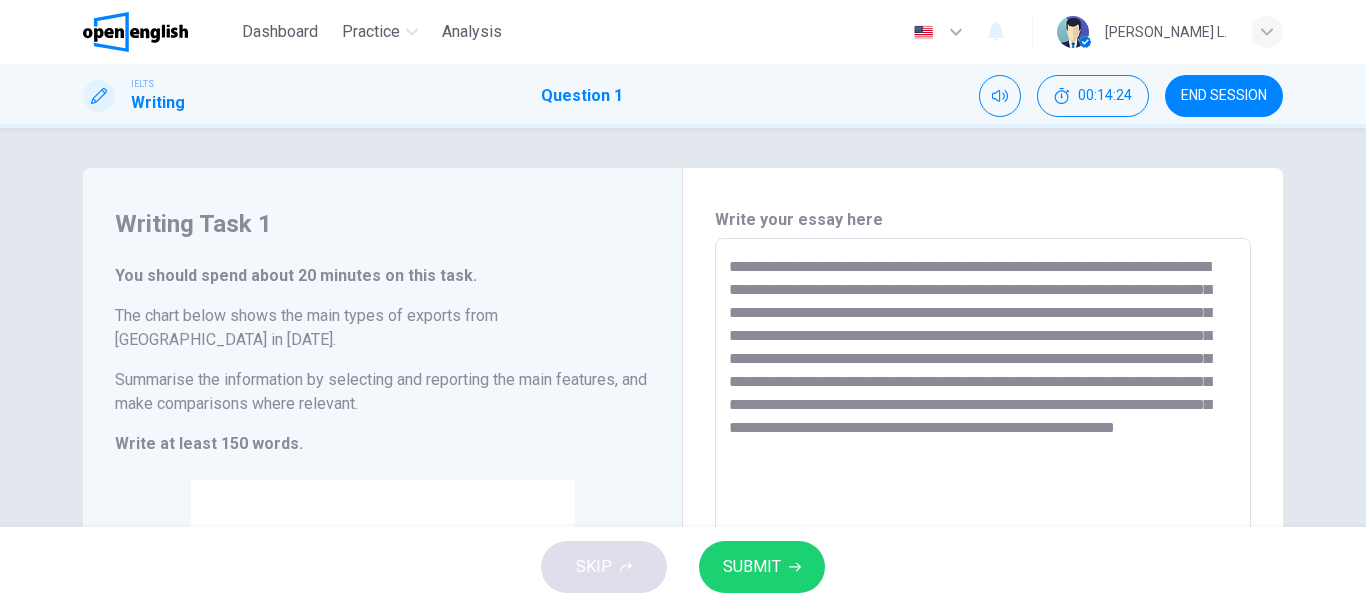 click on "**********" at bounding box center (983, 522) 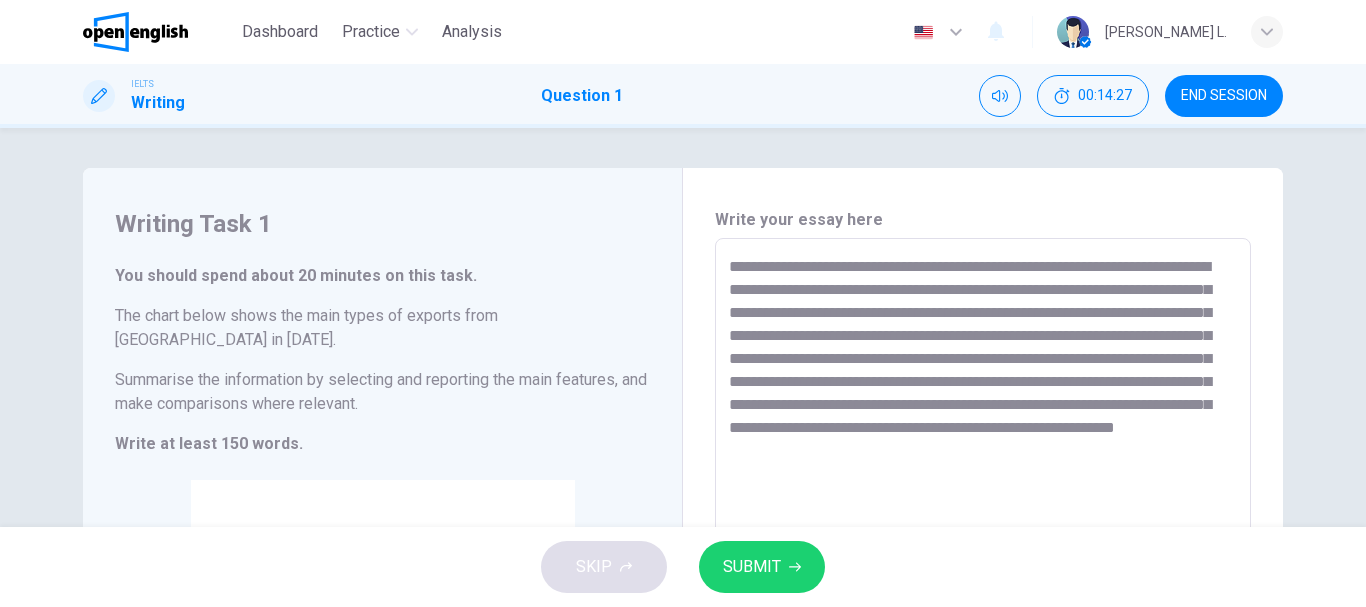 click on "**********" at bounding box center (983, 522) 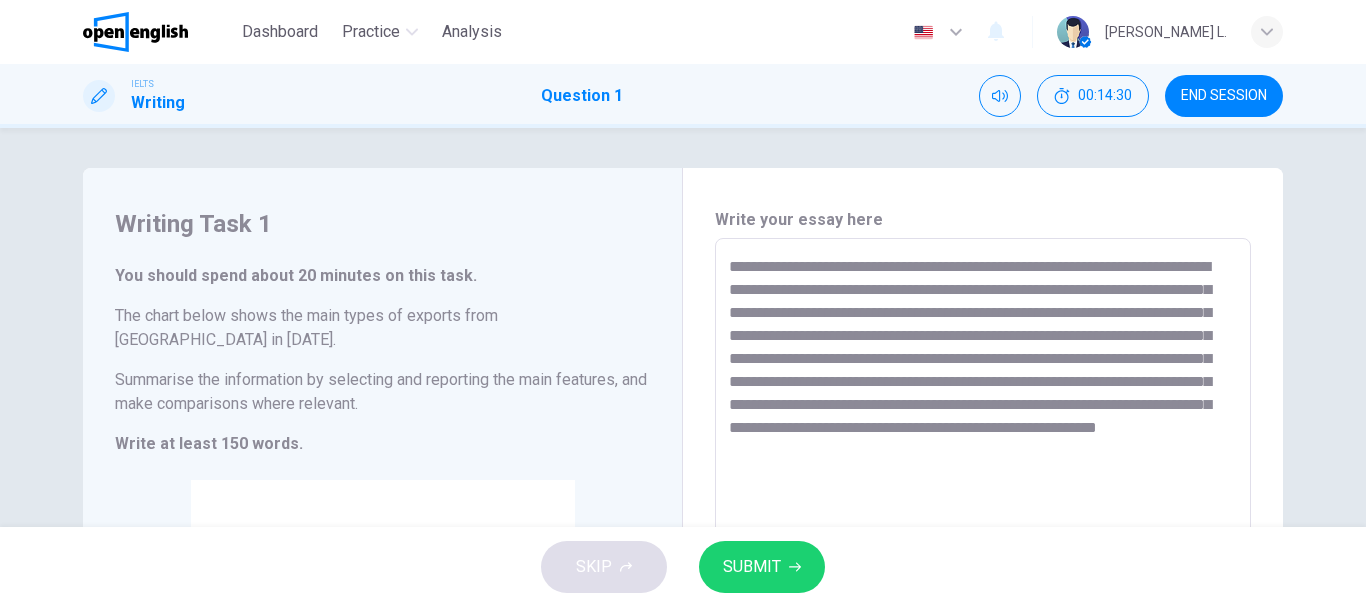 click on "**********" at bounding box center [983, 522] 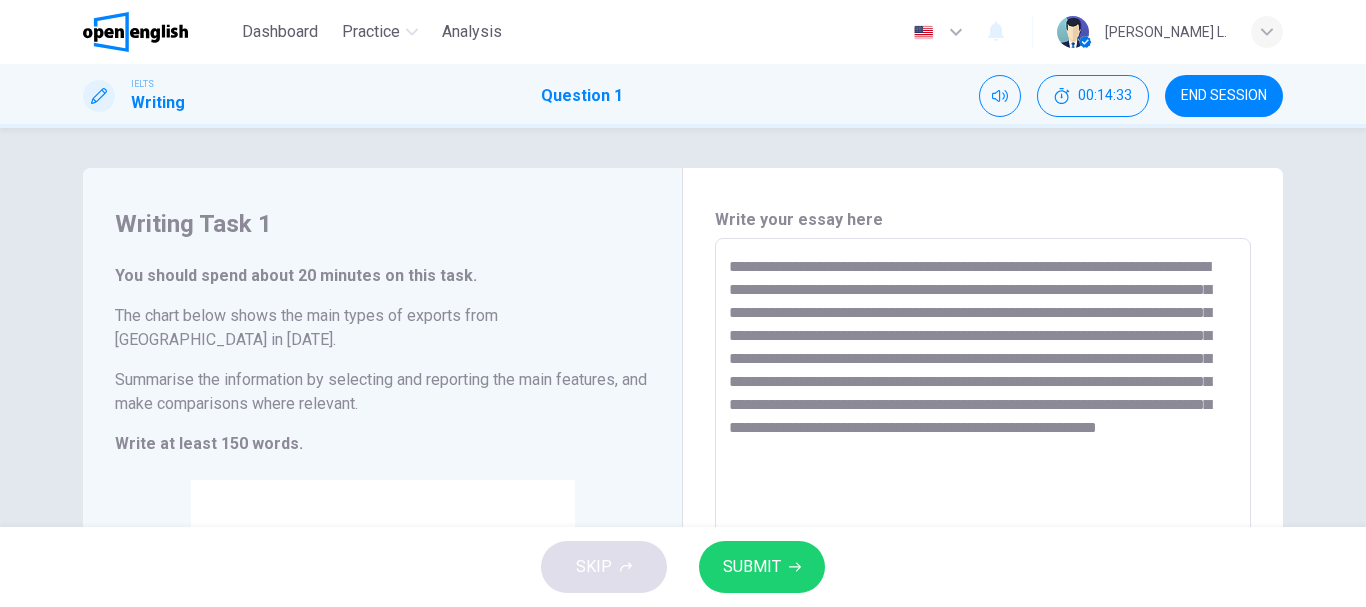 click on "**********" at bounding box center [983, 522] 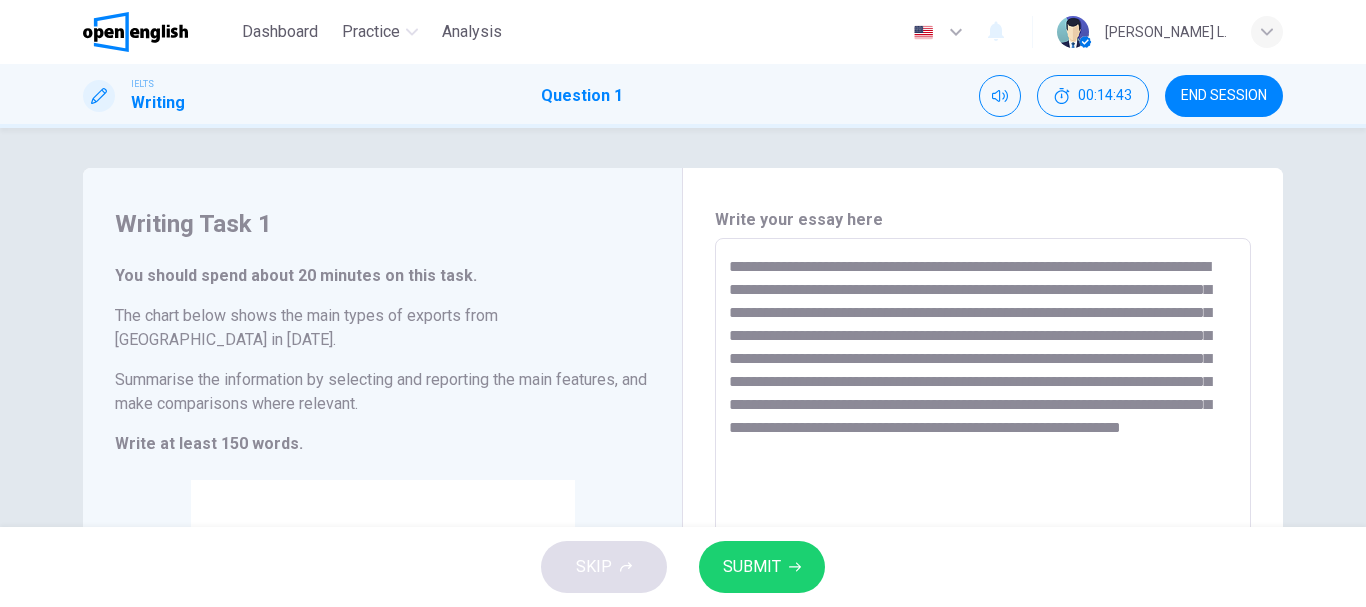 click on "**********" at bounding box center (983, 522) 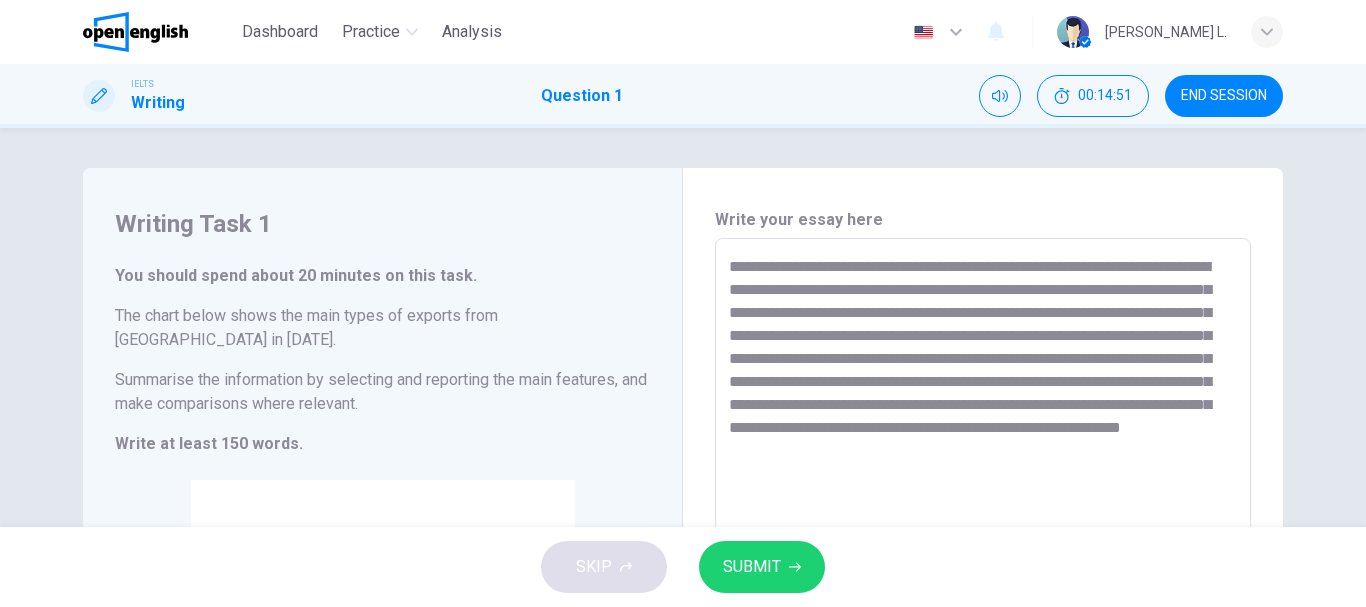 click on "**********" at bounding box center [983, 522] 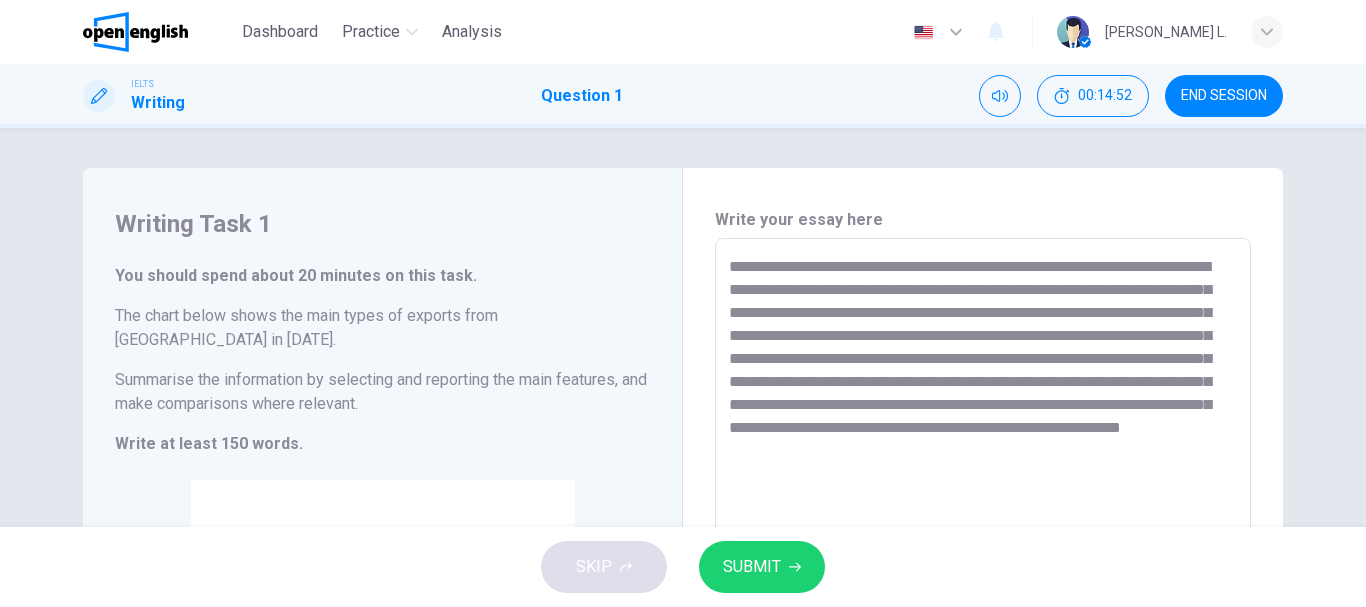 click on "**********" at bounding box center [983, 522] 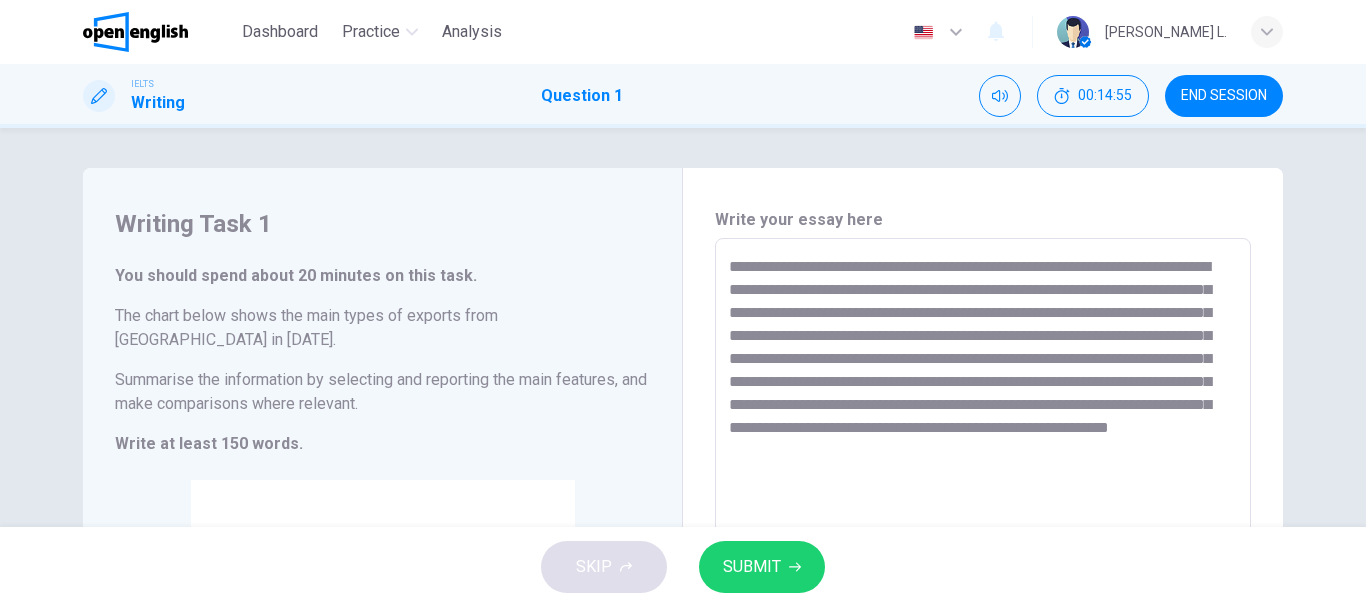 click on "**********" at bounding box center [983, 522] 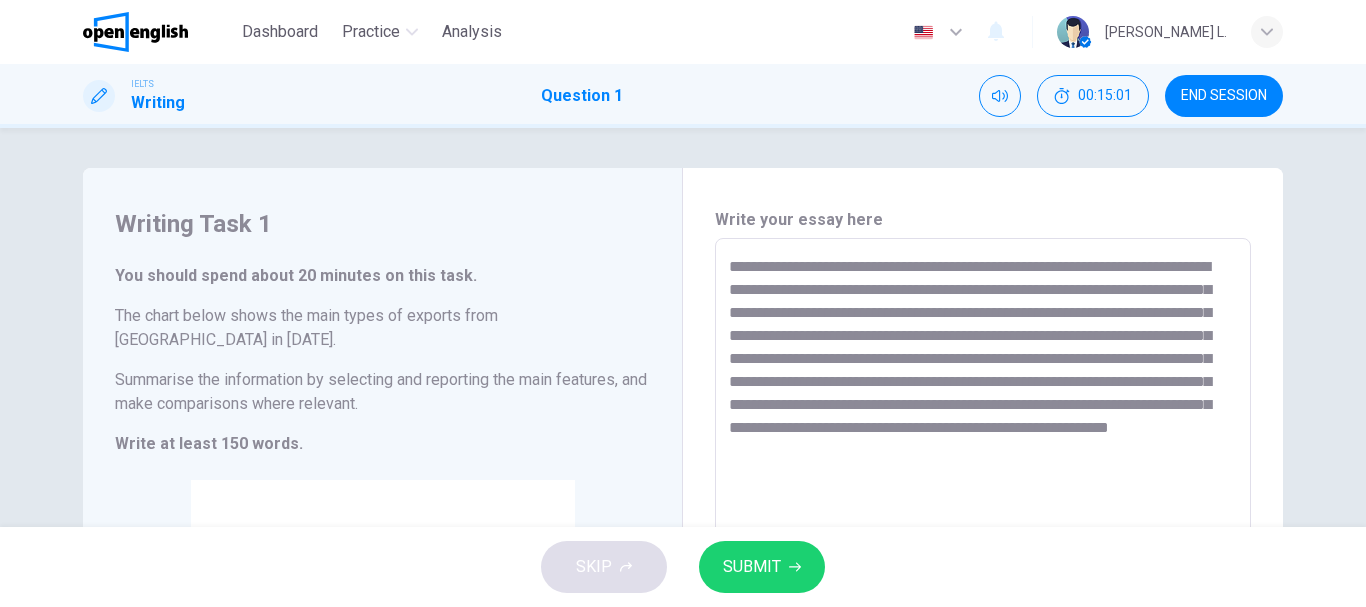 click on "**********" at bounding box center [983, 522] 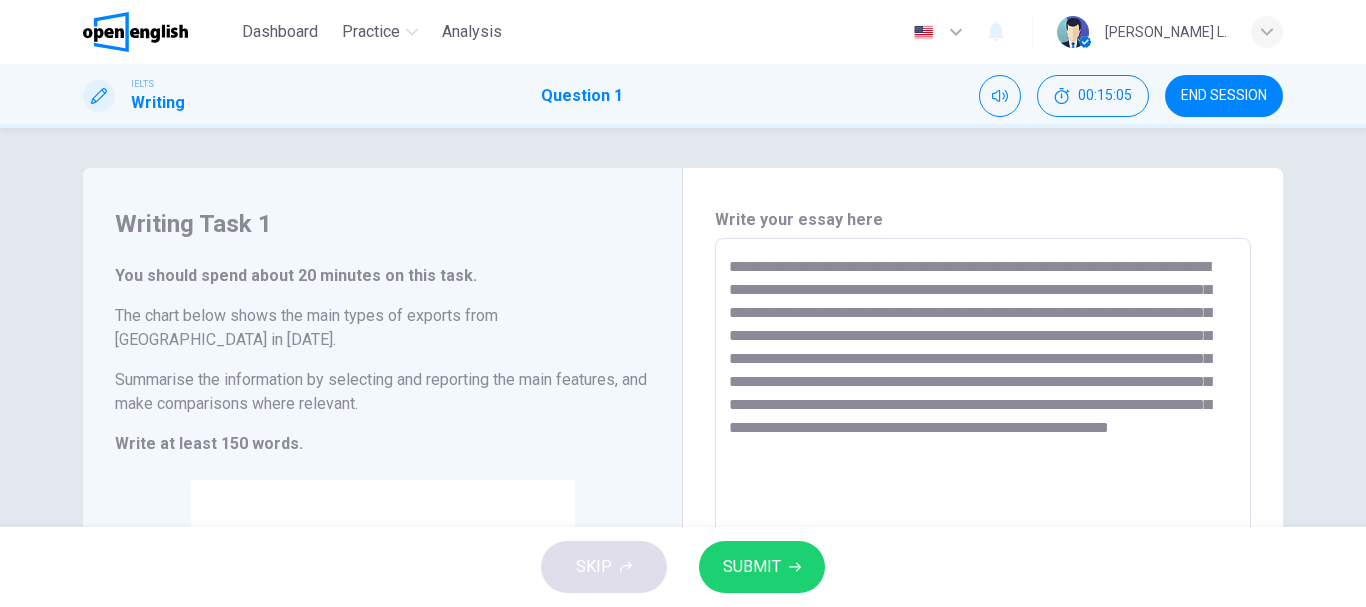 click on "**********" at bounding box center (983, 522) 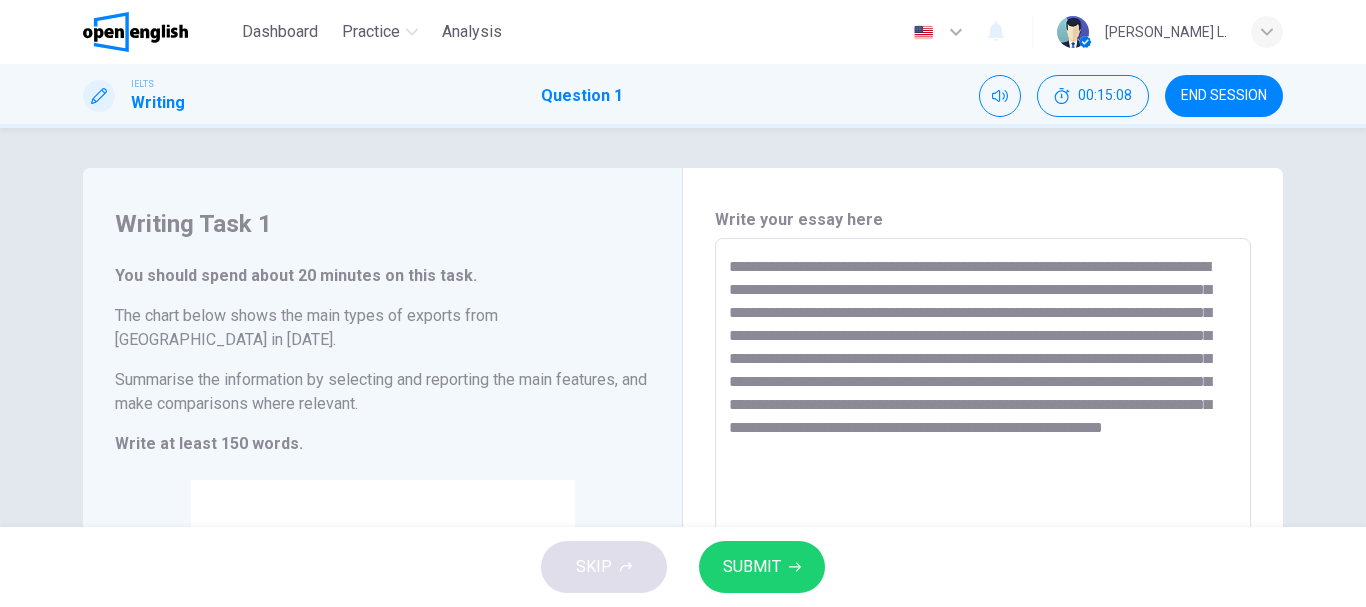 click on "**********" at bounding box center (983, 522) 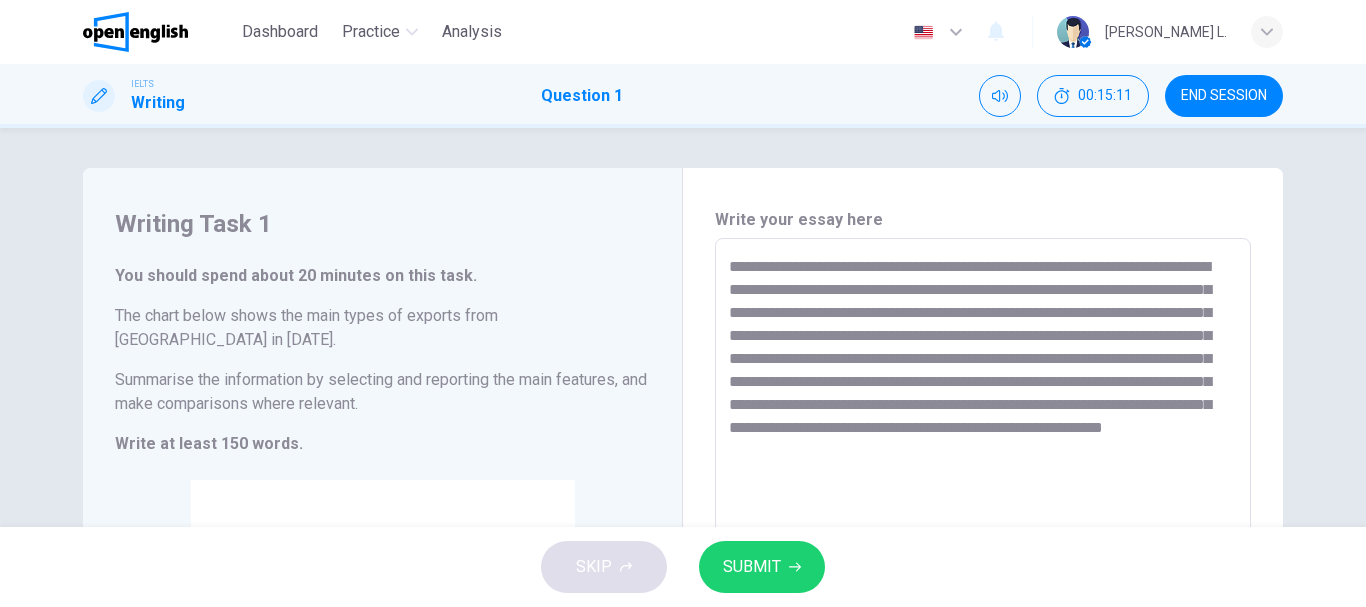 click on "**********" at bounding box center [983, 522] 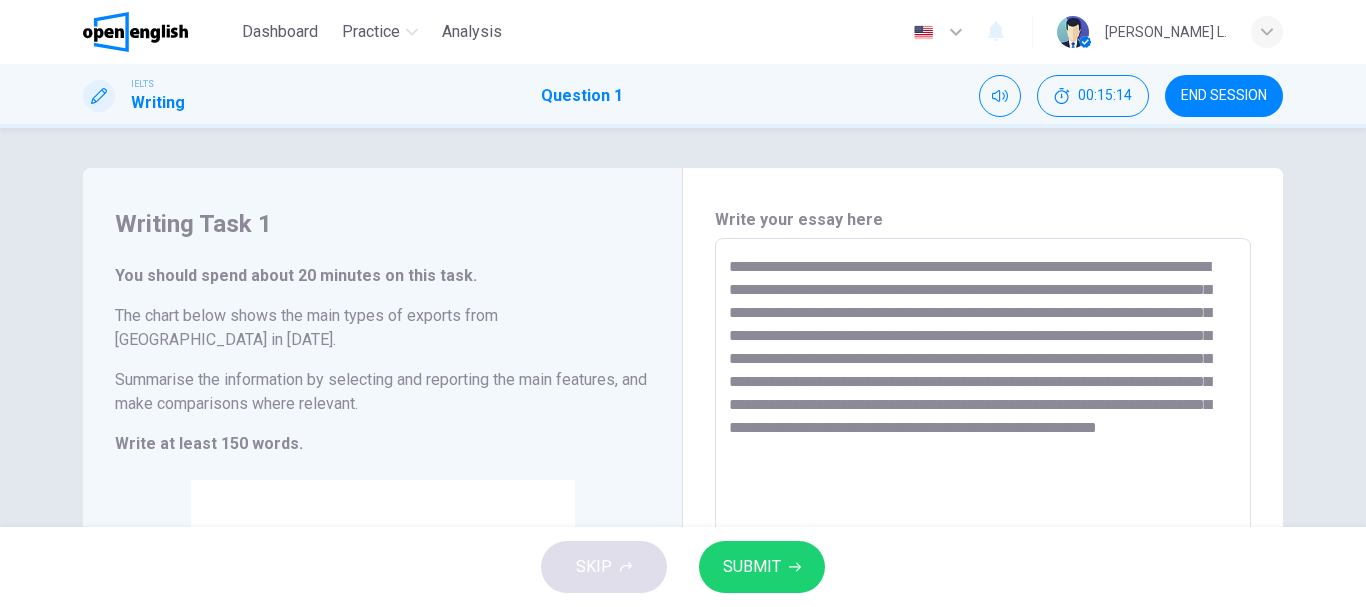 click on "**********" at bounding box center [983, 522] 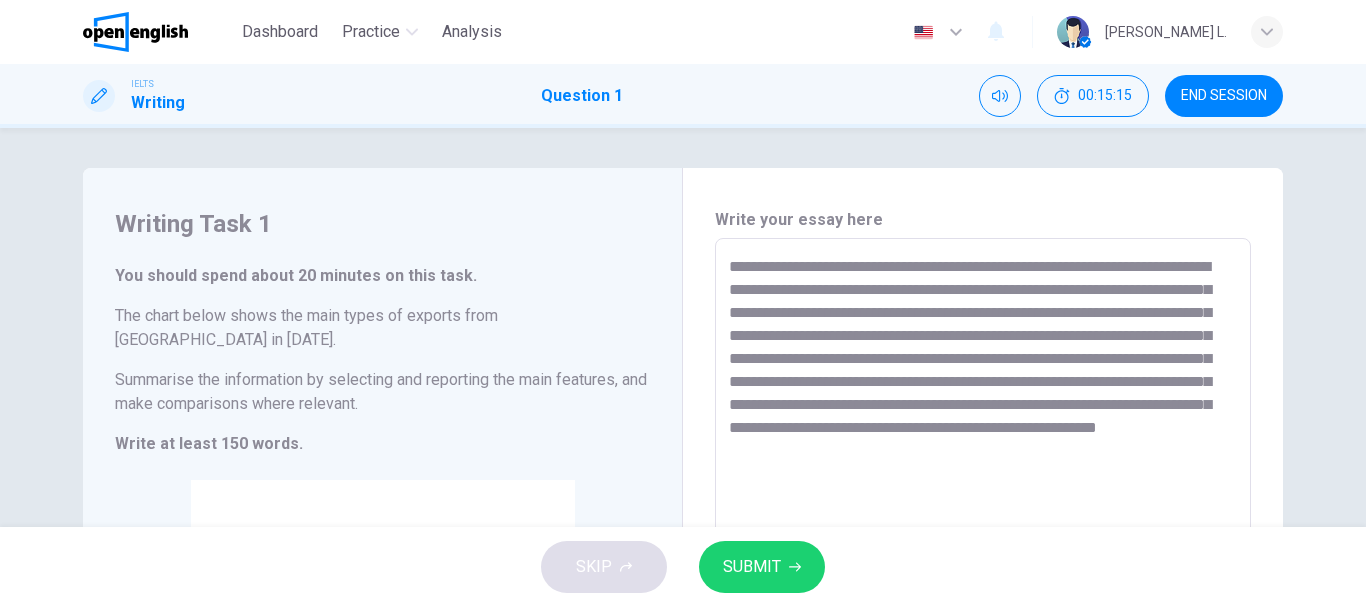 click on "**********" at bounding box center (983, 522) 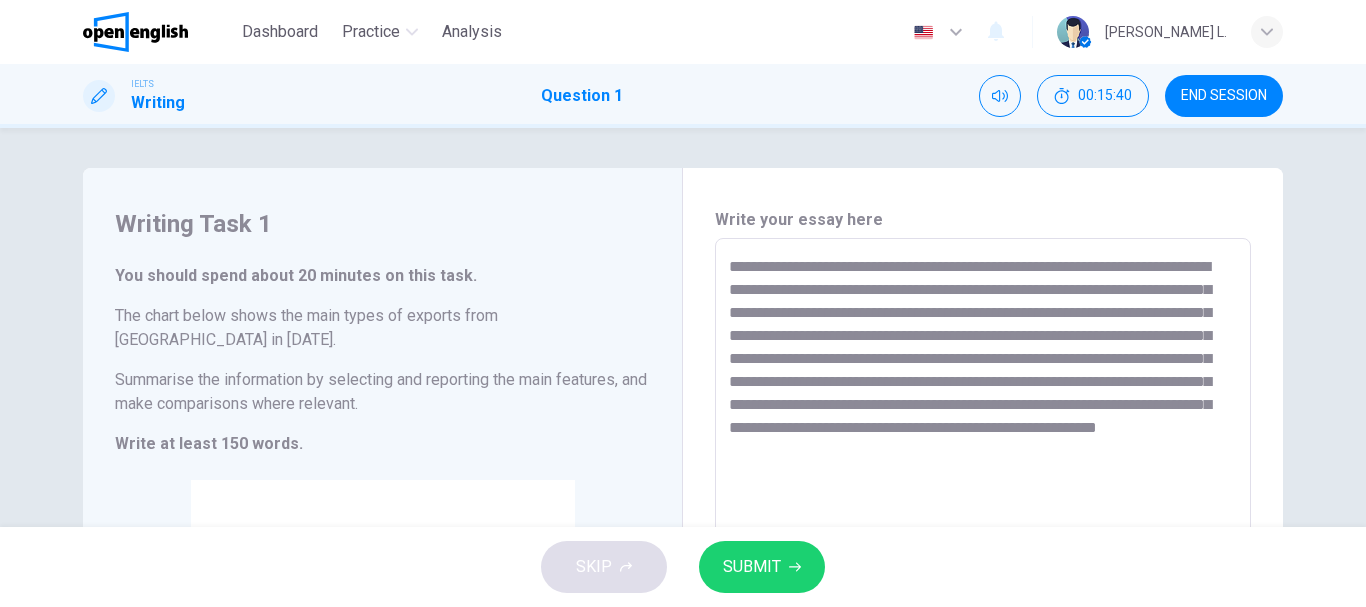 click on "**********" at bounding box center (983, 522) 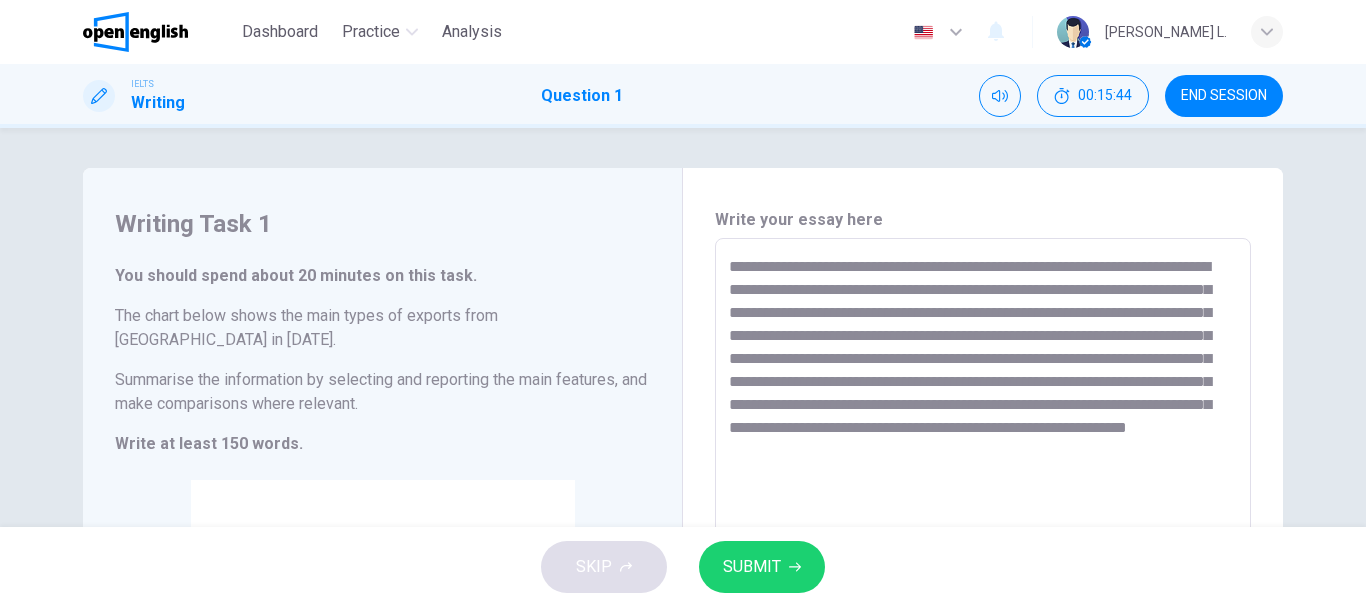 click on "**********" at bounding box center (983, 522) 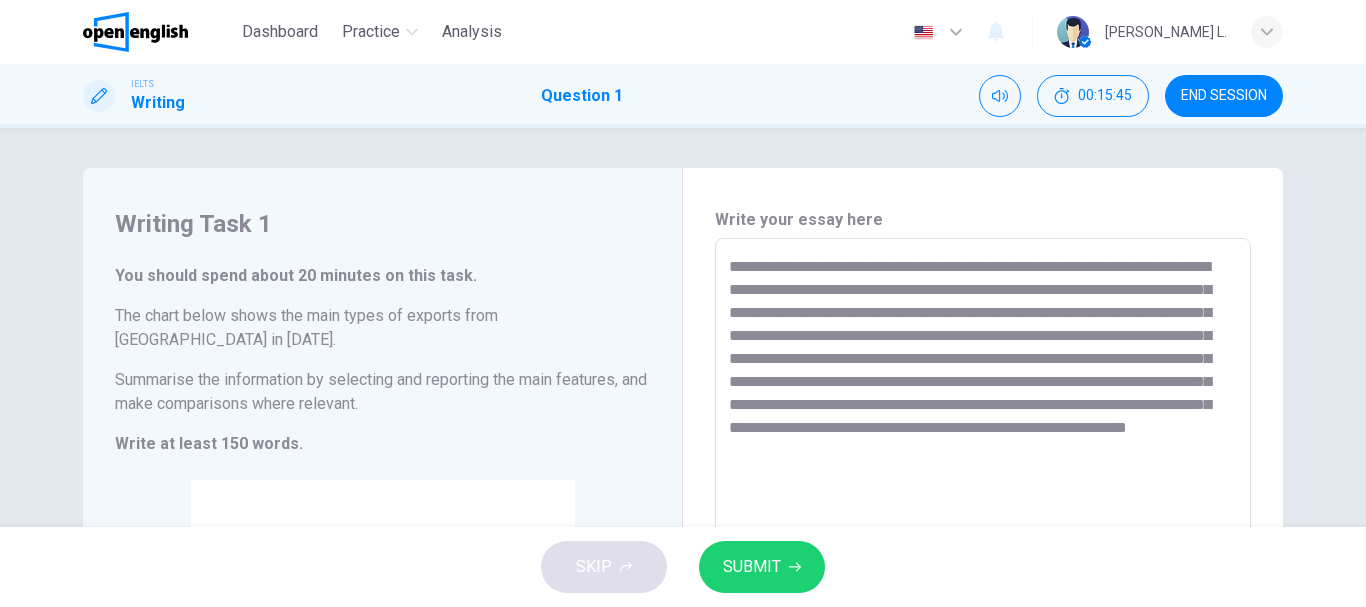 click on "**********" at bounding box center [983, 522] 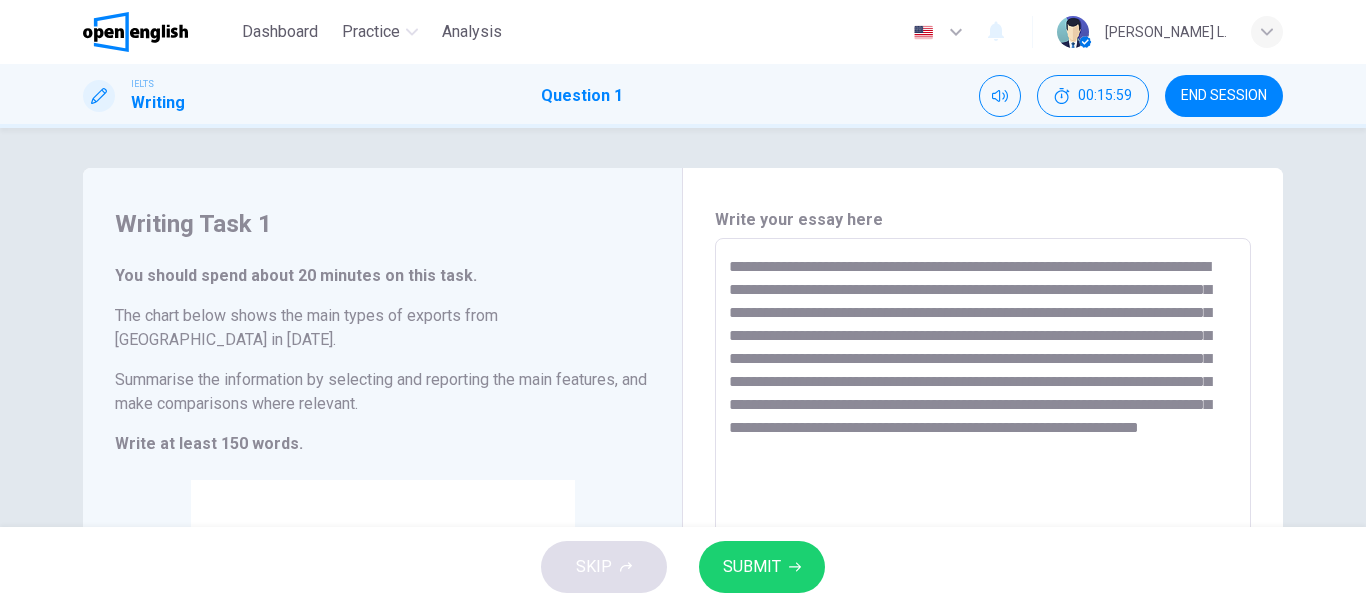 click on "**********" at bounding box center [983, 522] 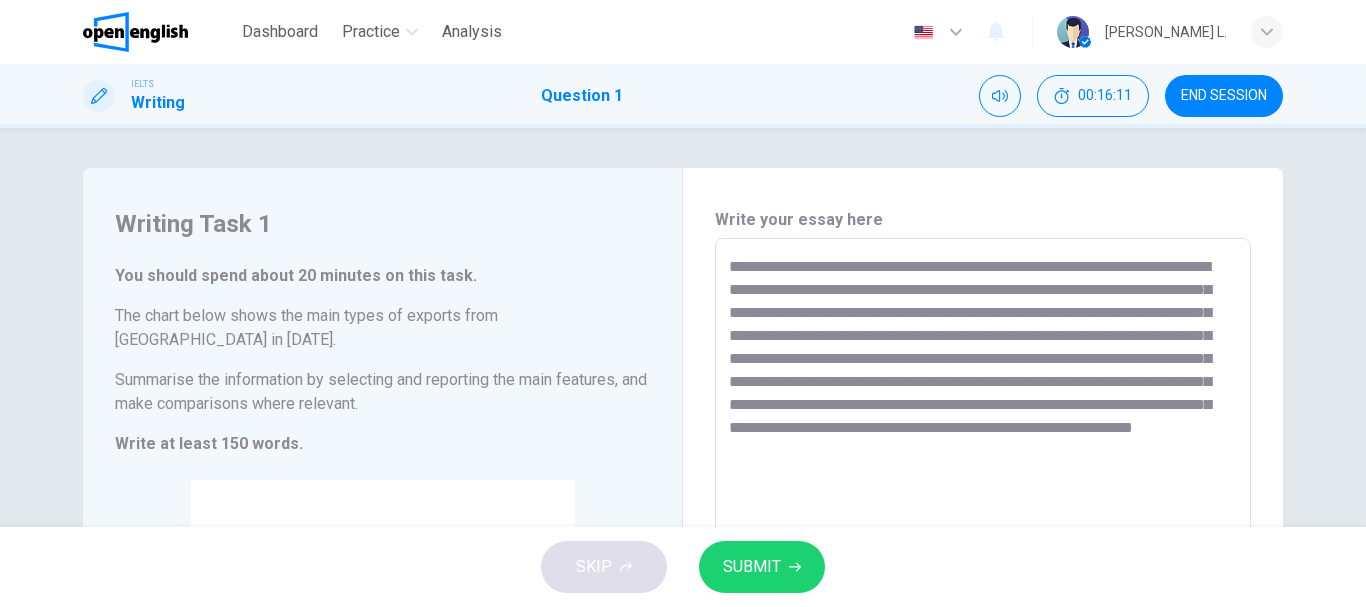 click on "**********" at bounding box center [983, 522] 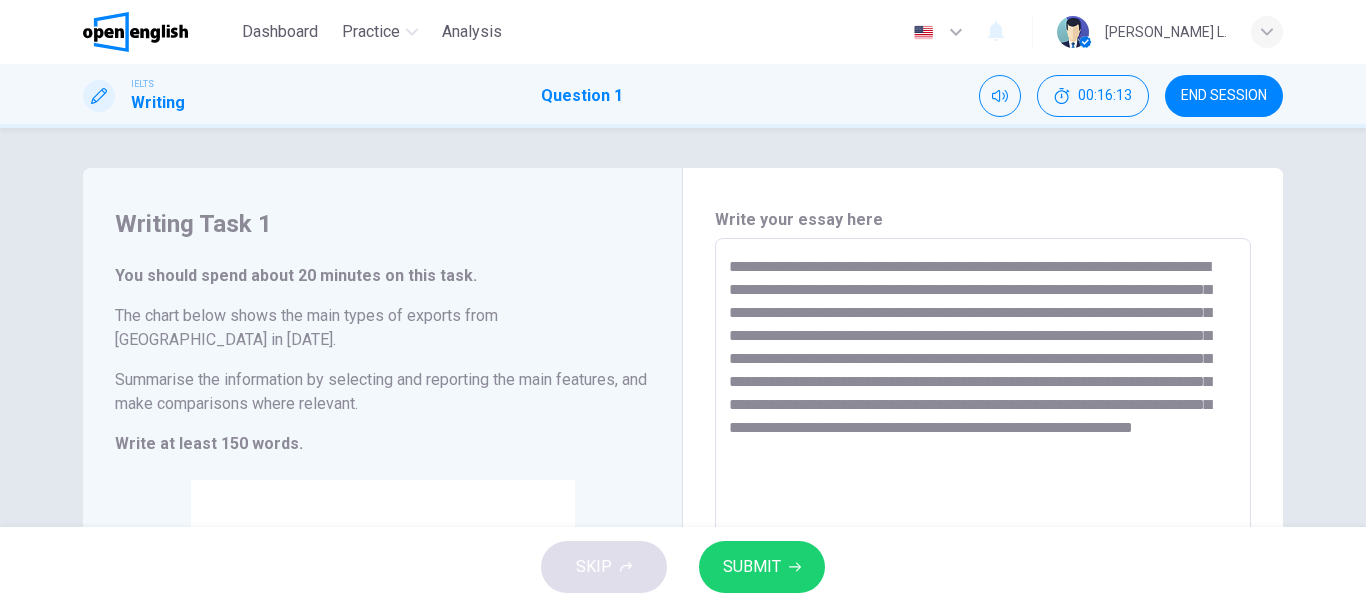 click on "**********" at bounding box center (983, 522) 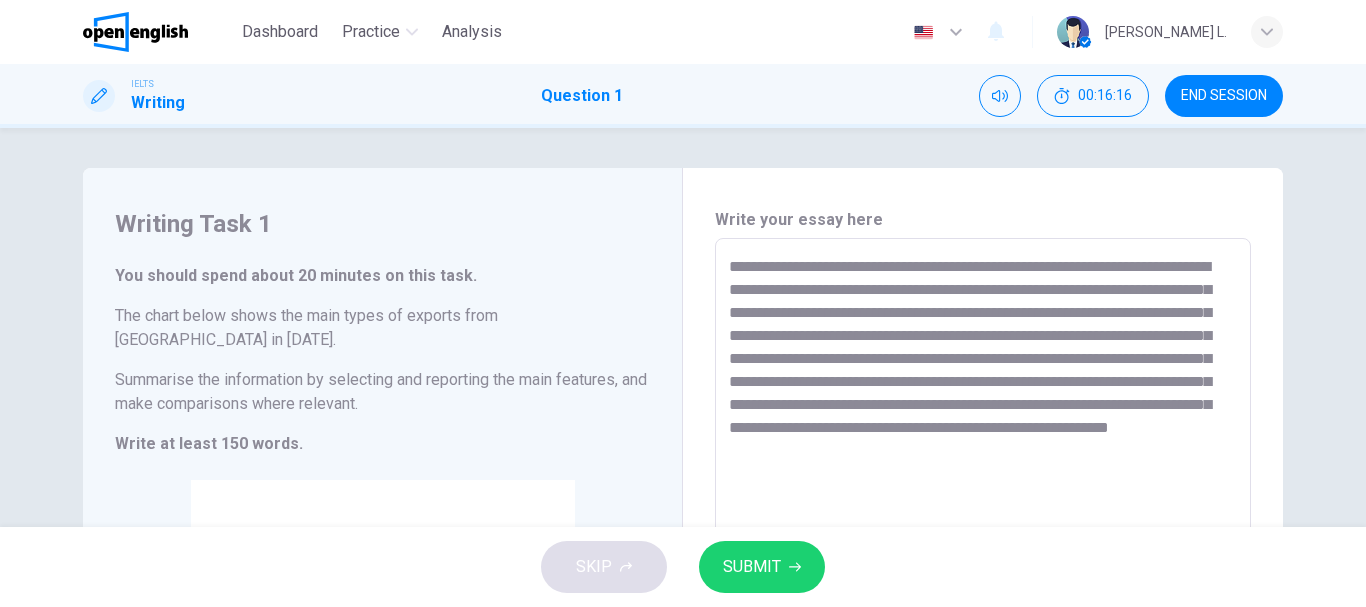 click on "**********" at bounding box center [983, 522] 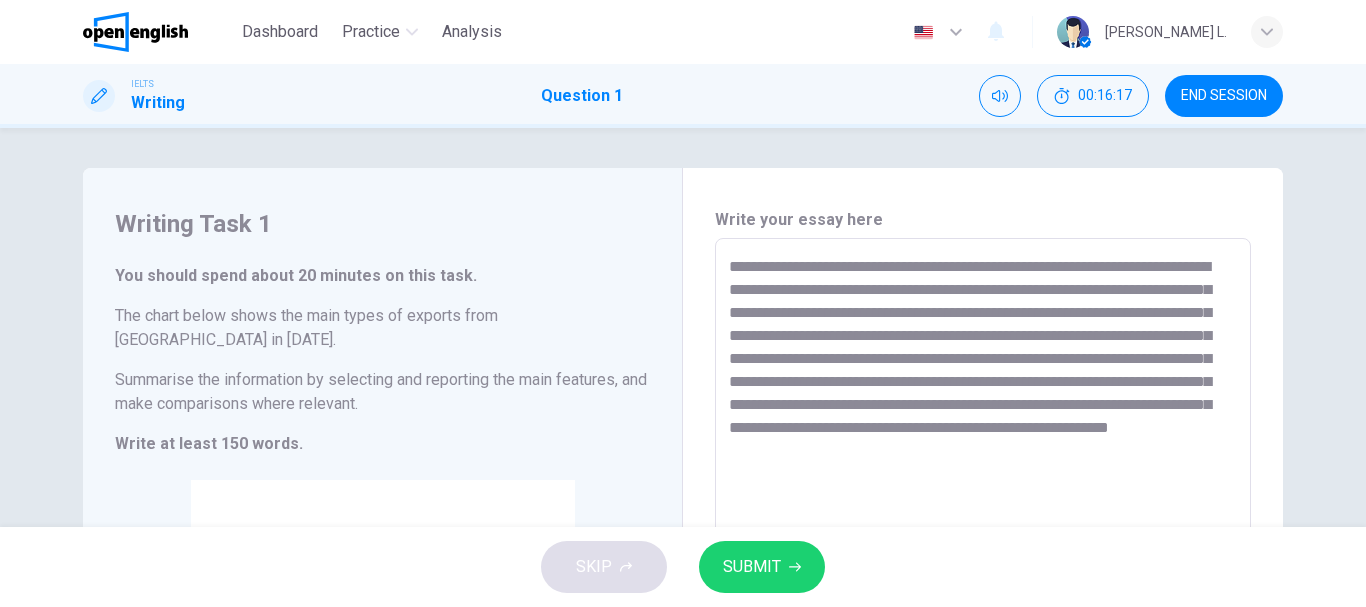 click on "**********" at bounding box center (983, 522) 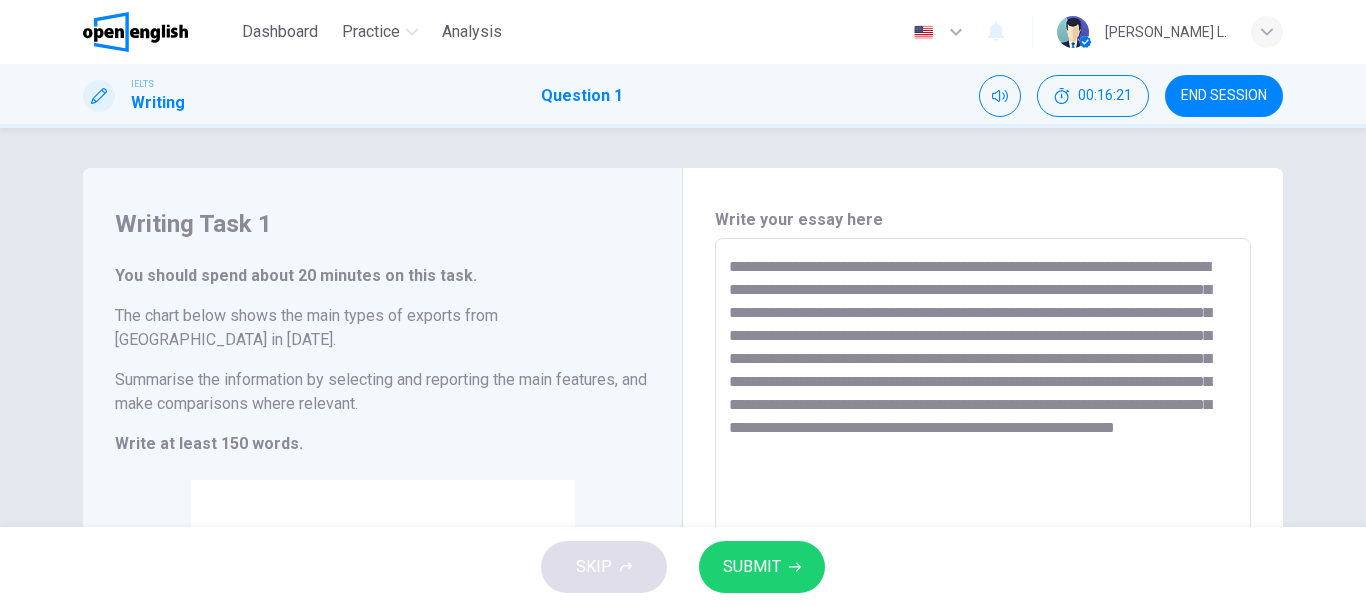 click on "**********" at bounding box center (983, 522) 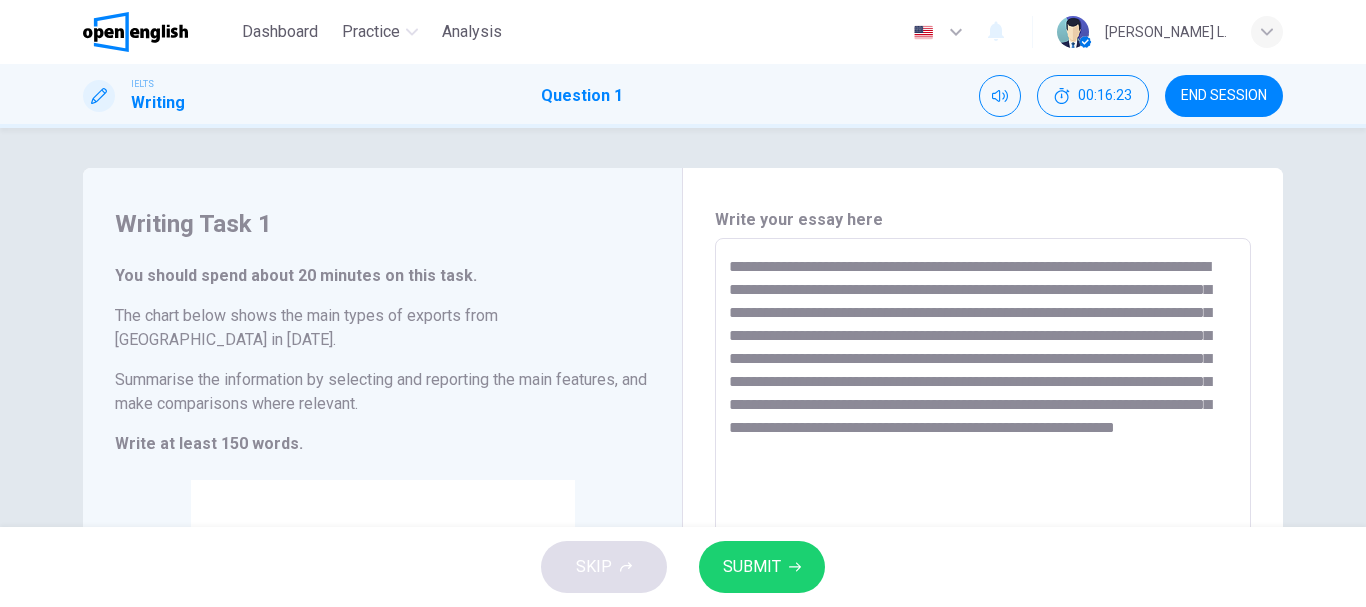 click on "**********" at bounding box center [983, 522] 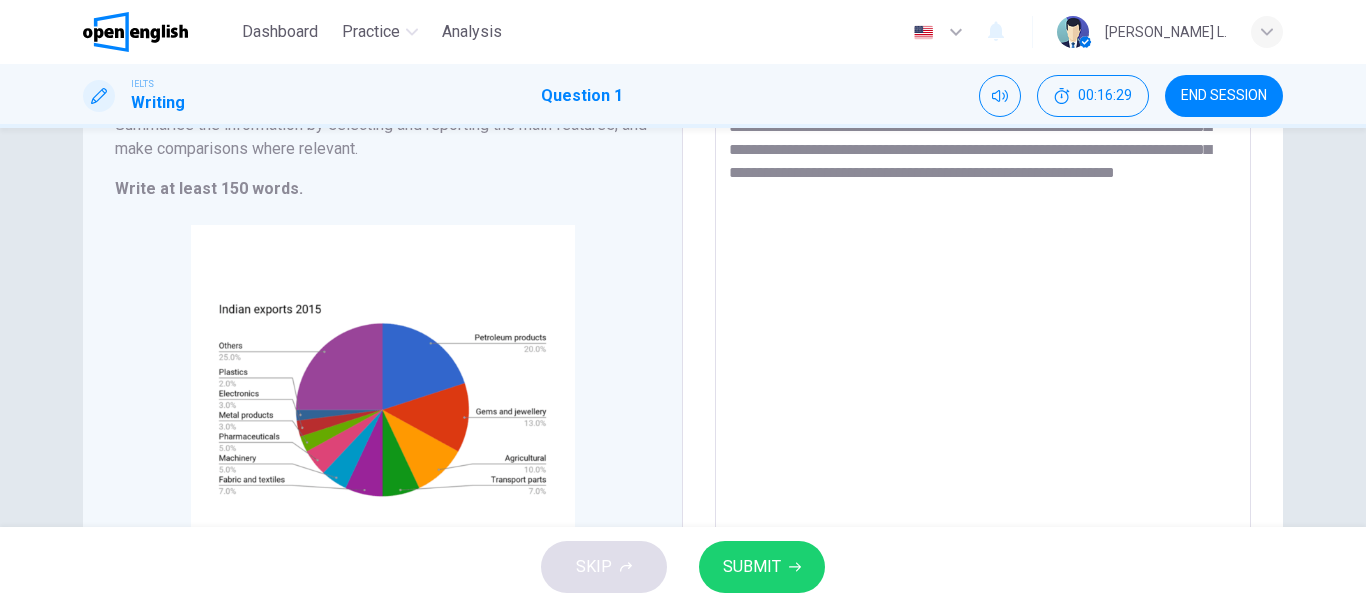 scroll, scrollTop: 390, scrollLeft: 0, axis: vertical 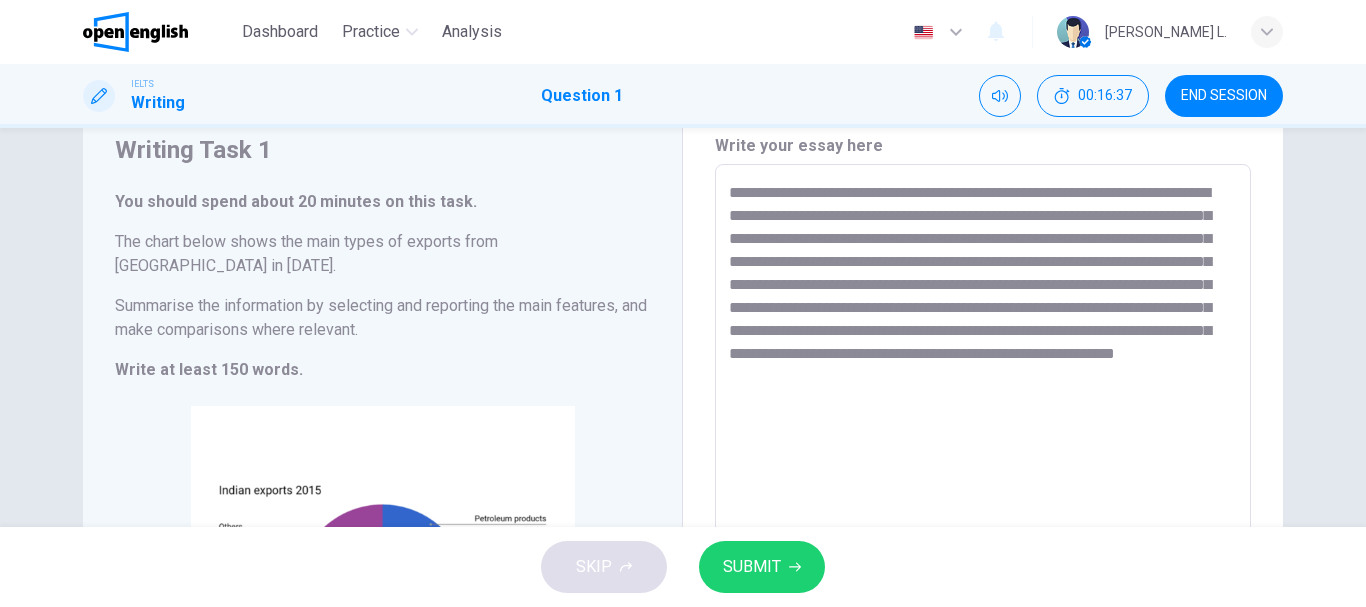click on "**********" at bounding box center [683, 460] 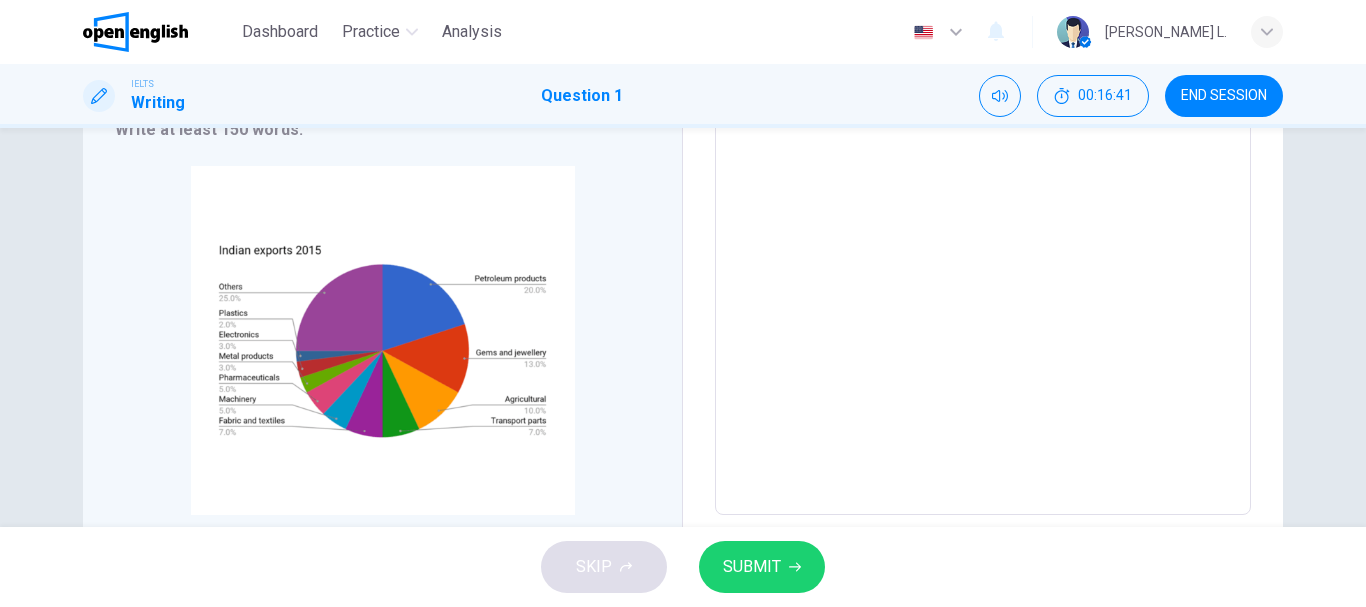 scroll, scrollTop: 285, scrollLeft: 0, axis: vertical 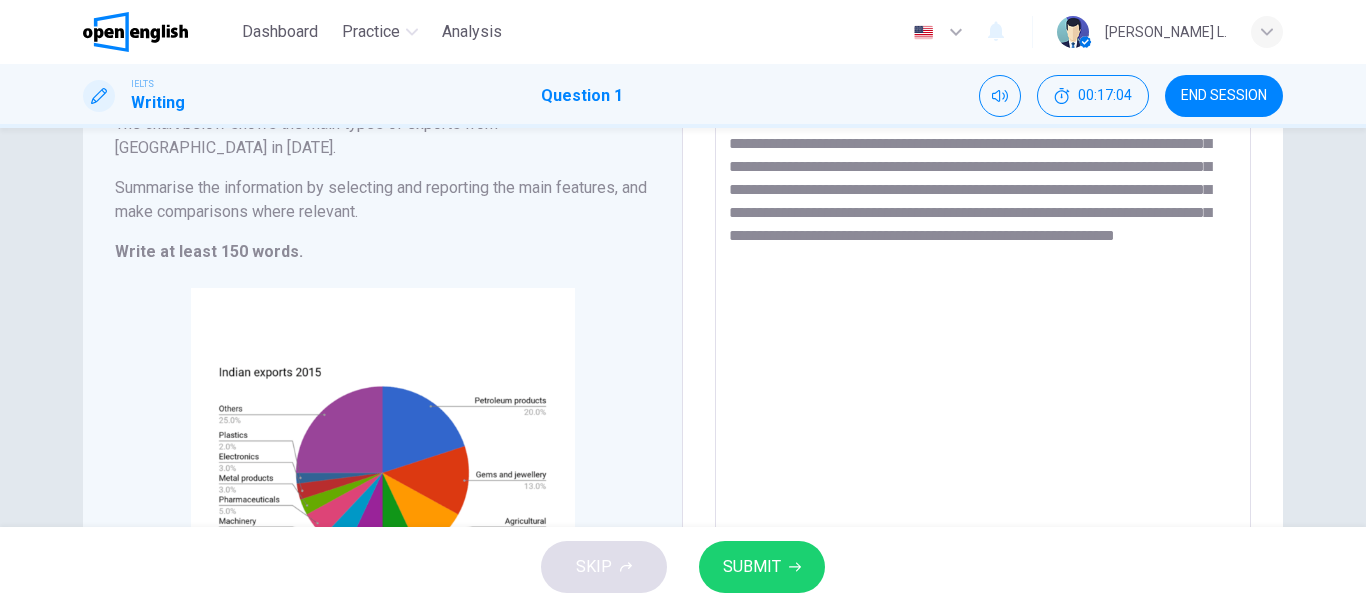 click on "**********" at bounding box center (983, 330) 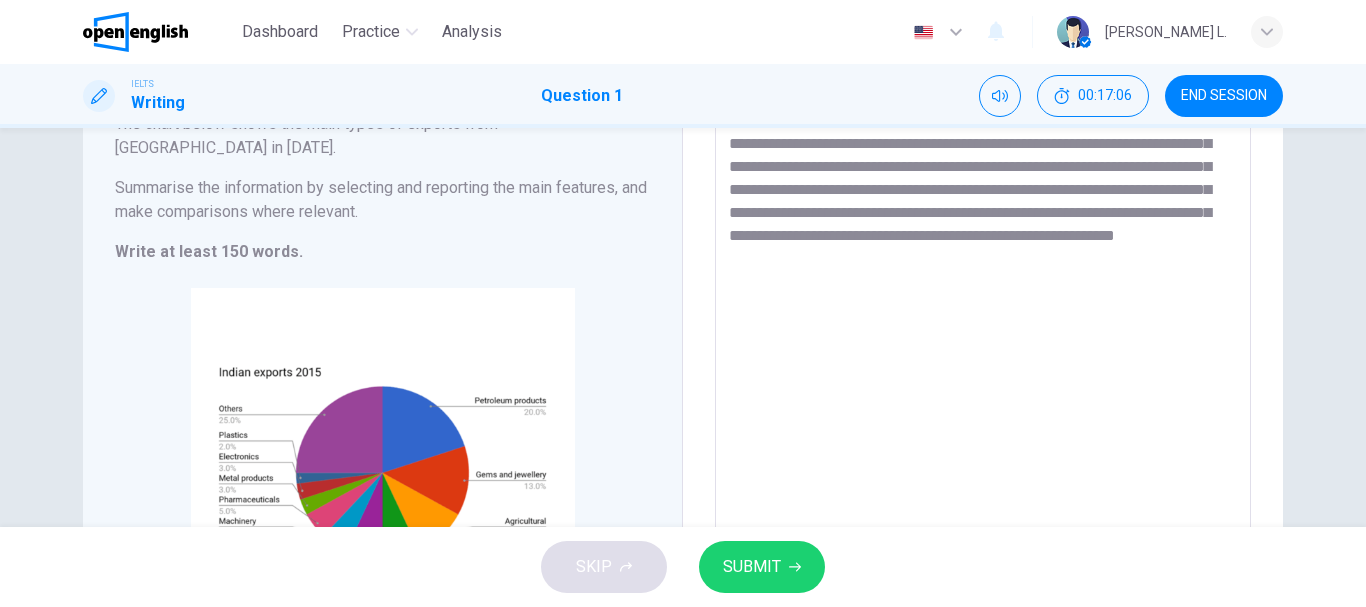 click on "**********" at bounding box center (983, 330) 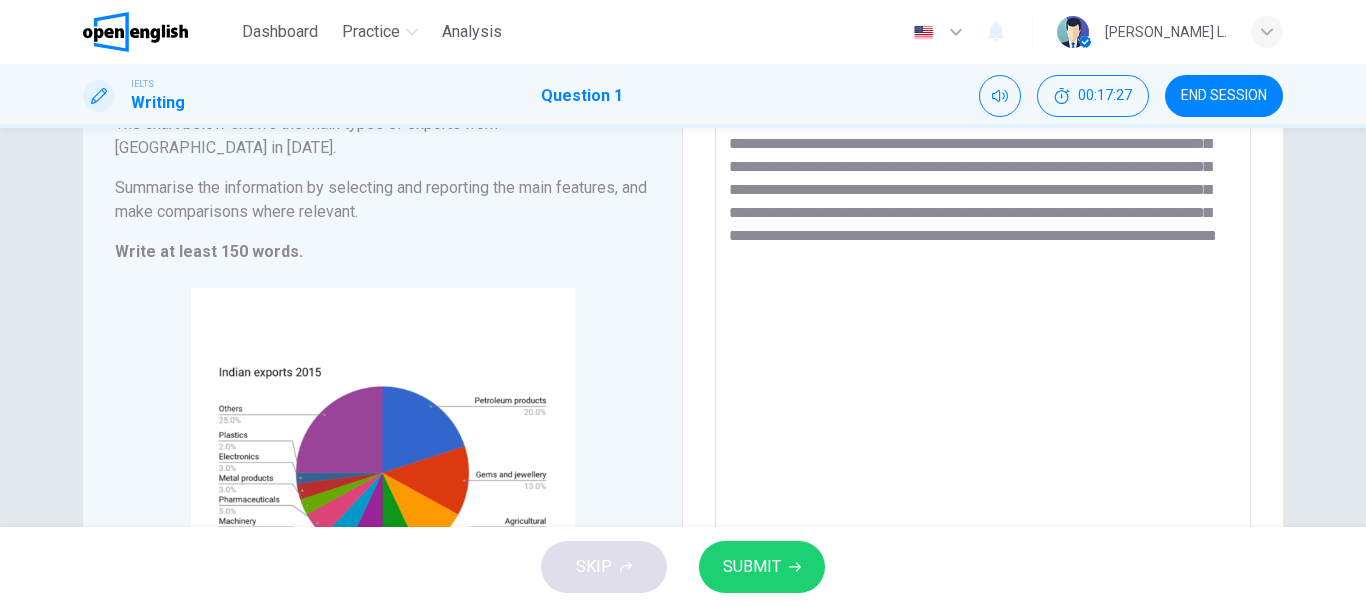 click on "**********" at bounding box center [983, 330] 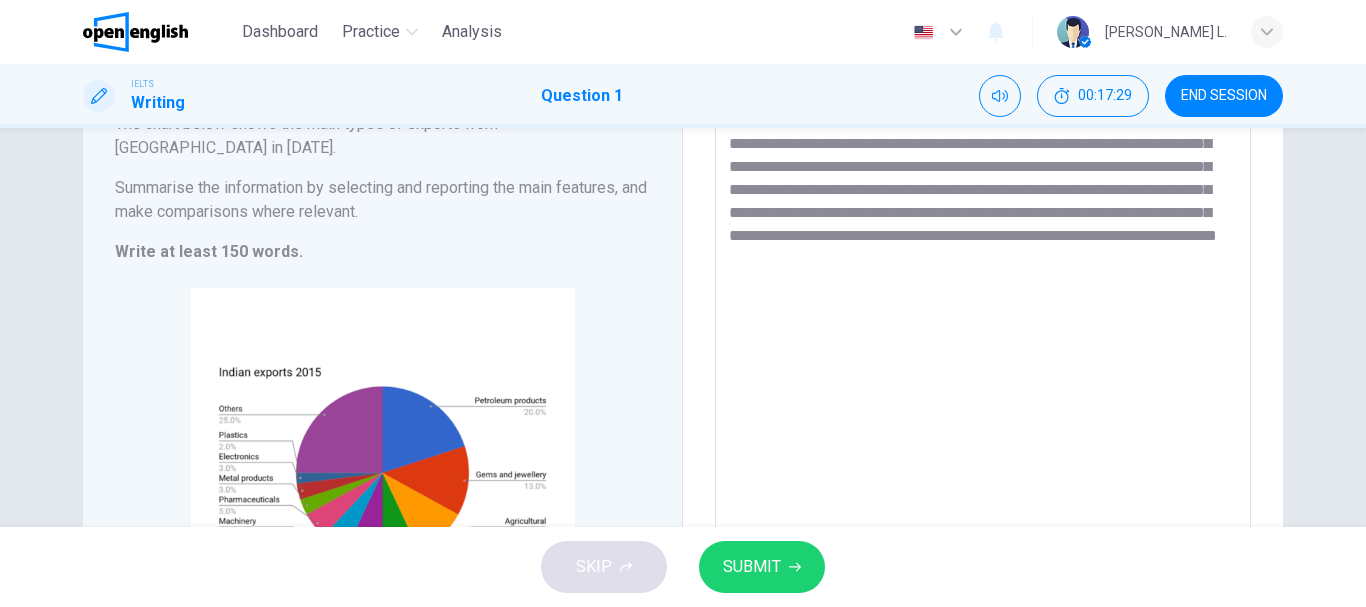click on "**********" at bounding box center (983, 330) 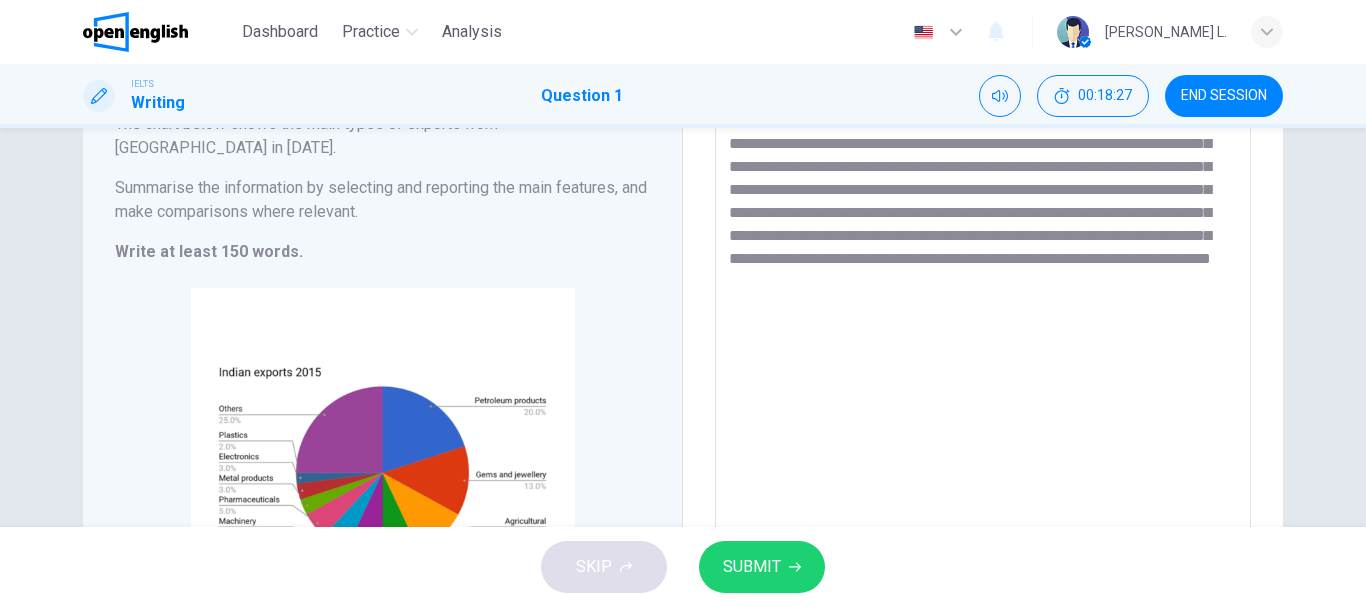 click on "**********" at bounding box center (983, 330) 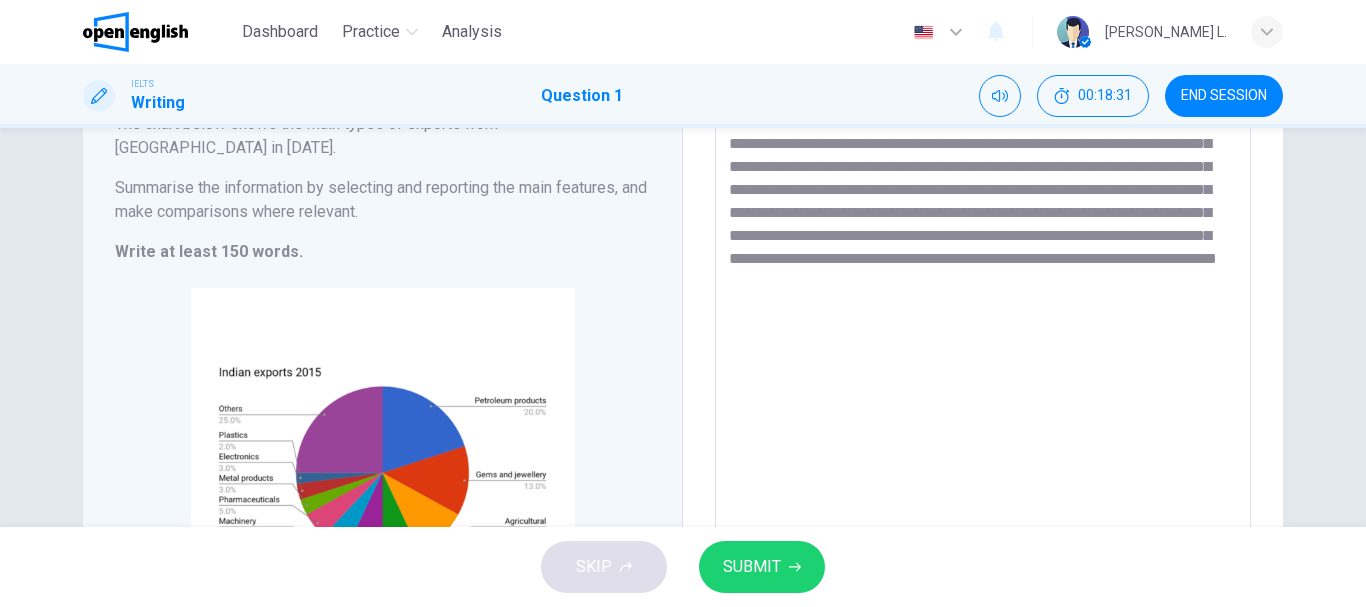 click on "**********" at bounding box center [983, 330] 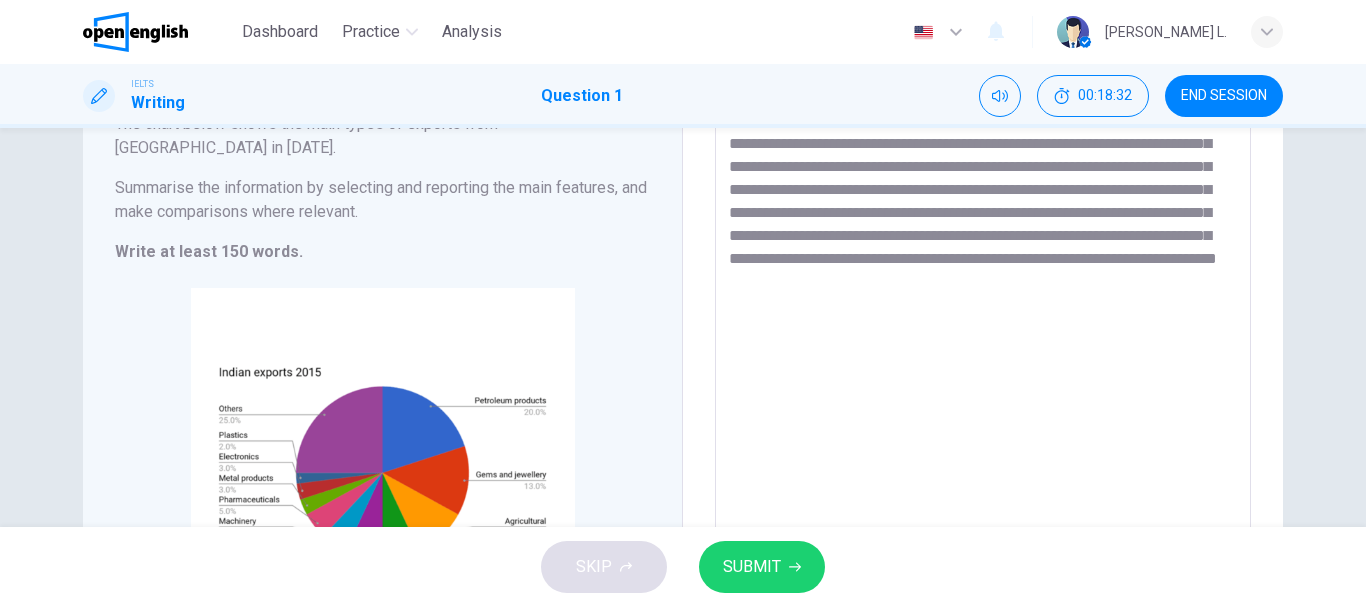 click on "**********" at bounding box center [983, 330] 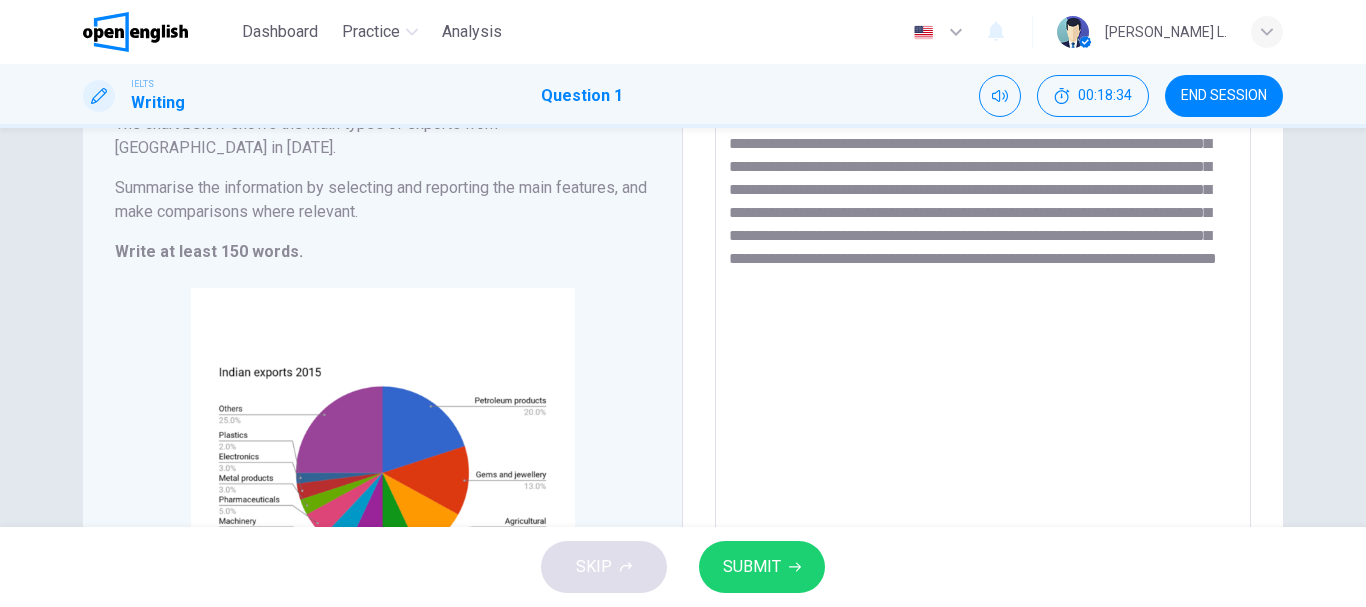 click on "**********" at bounding box center (983, 330) 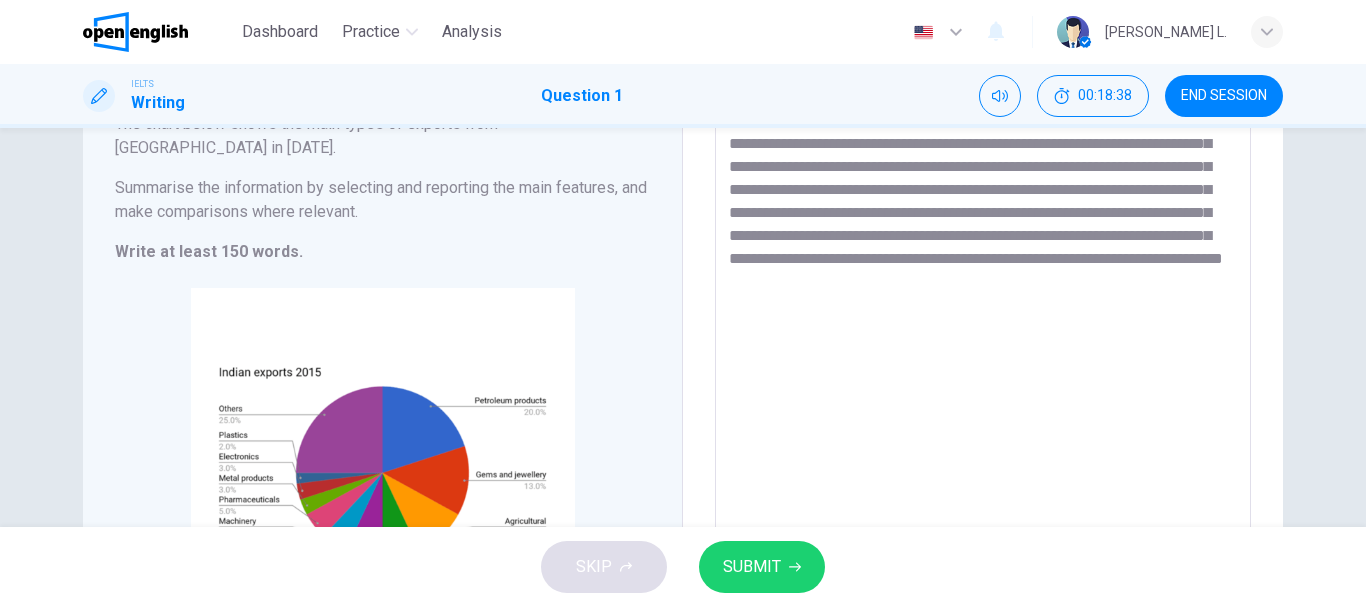 click on "**********" at bounding box center [983, 330] 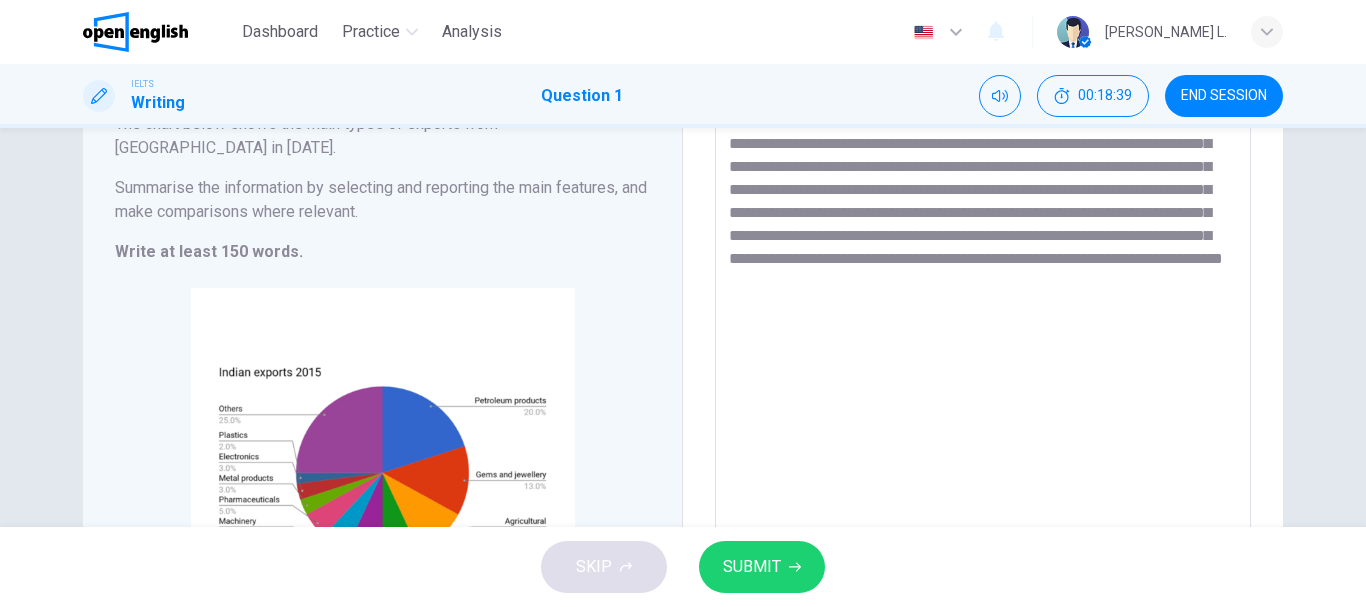 click on "**********" at bounding box center [983, 330] 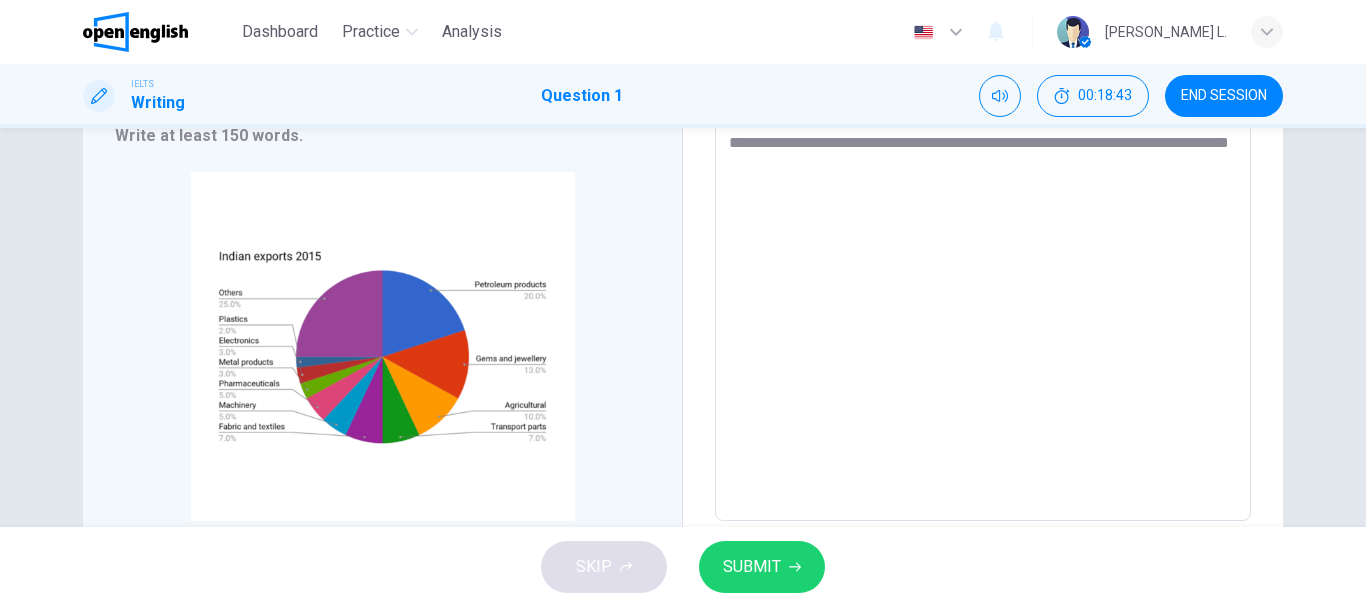 scroll, scrollTop: 390, scrollLeft: 0, axis: vertical 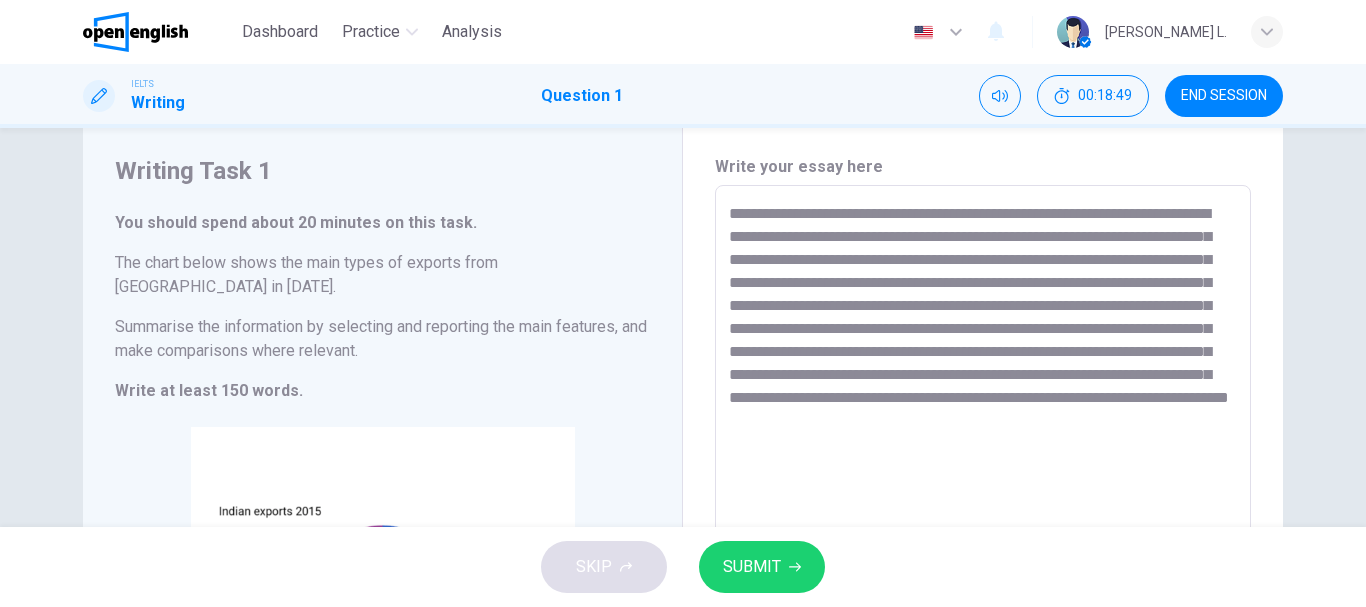 click on "**********" at bounding box center [983, 469] 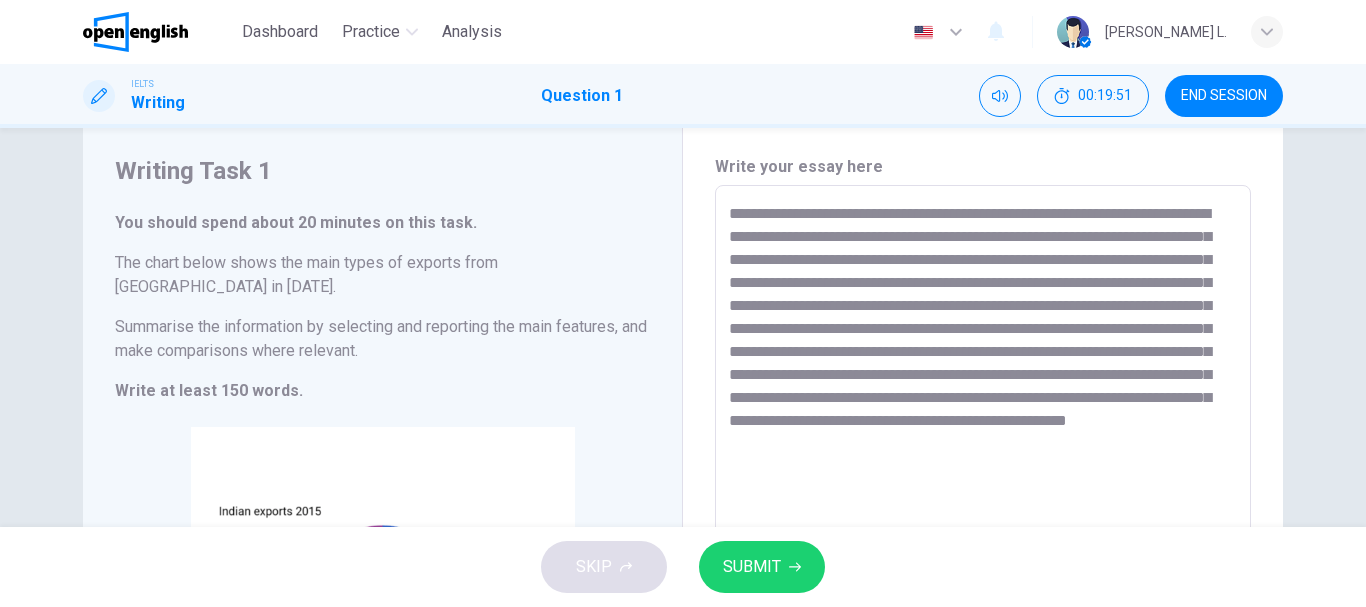 click on "**********" at bounding box center (983, 469) 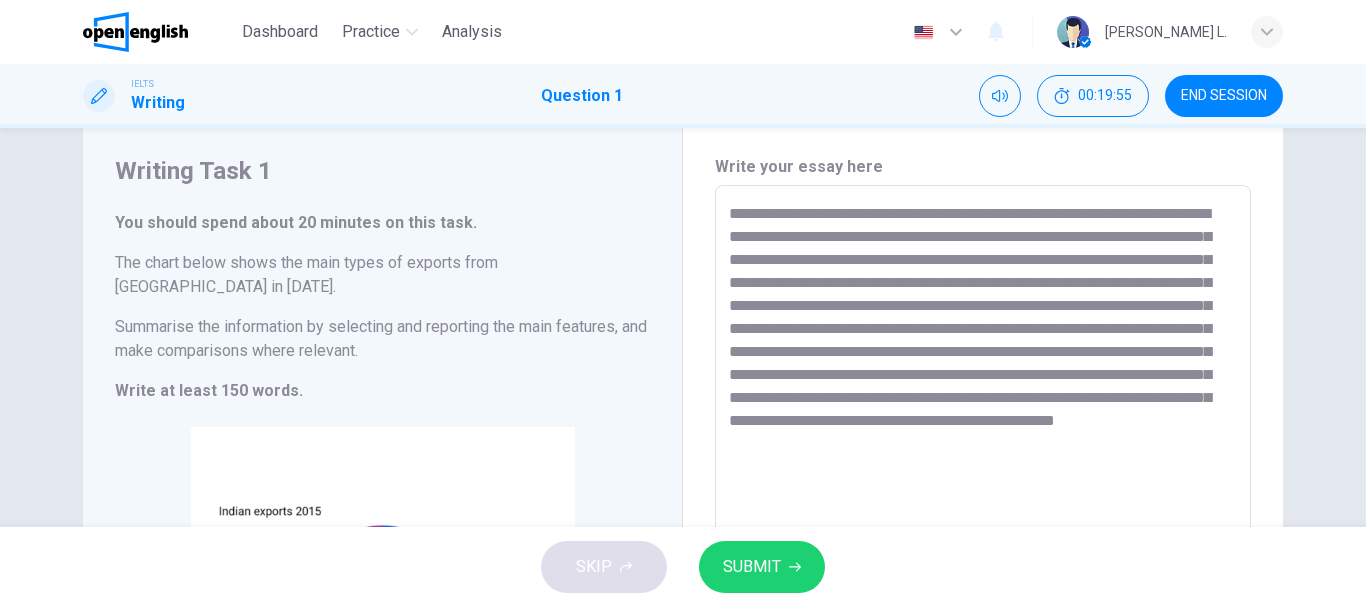 click on "**********" at bounding box center (983, 469) 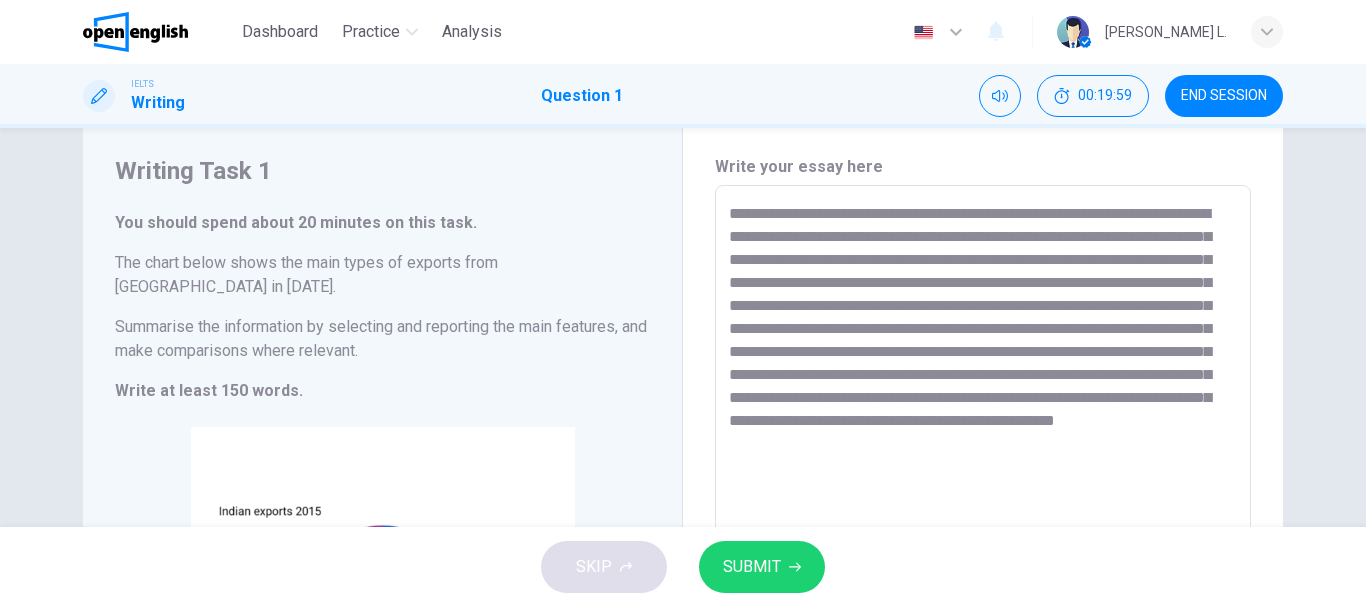 click on "**********" at bounding box center (983, 469) 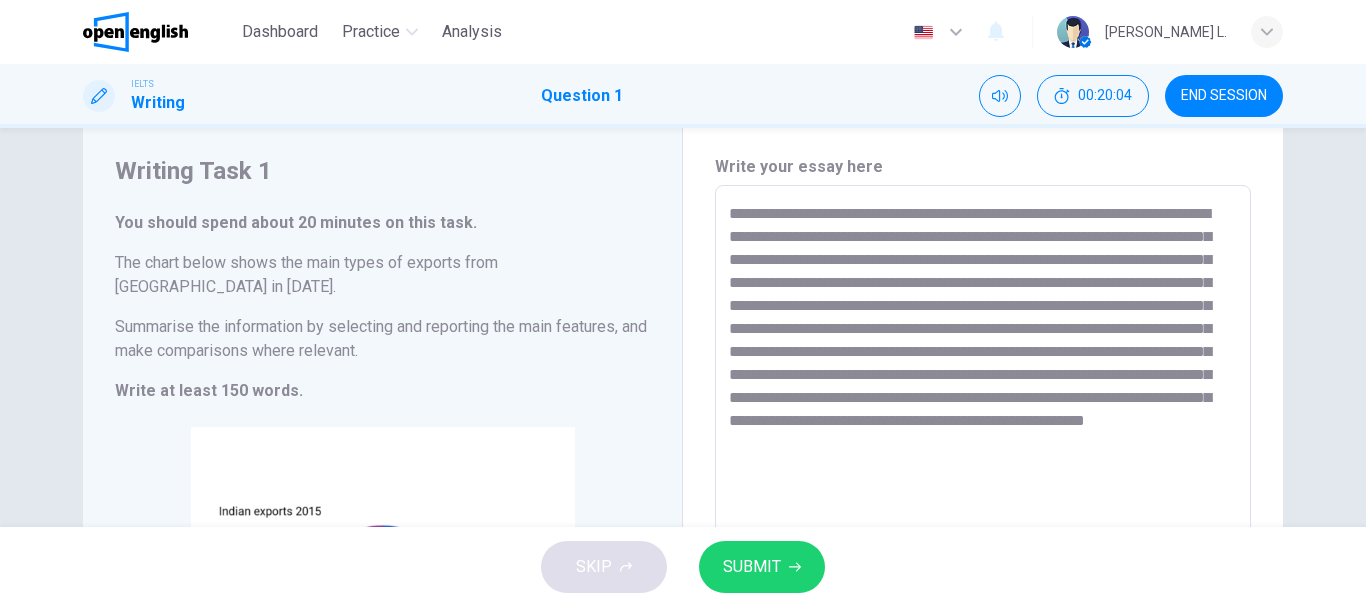 click on "**********" at bounding box center (983, 469) 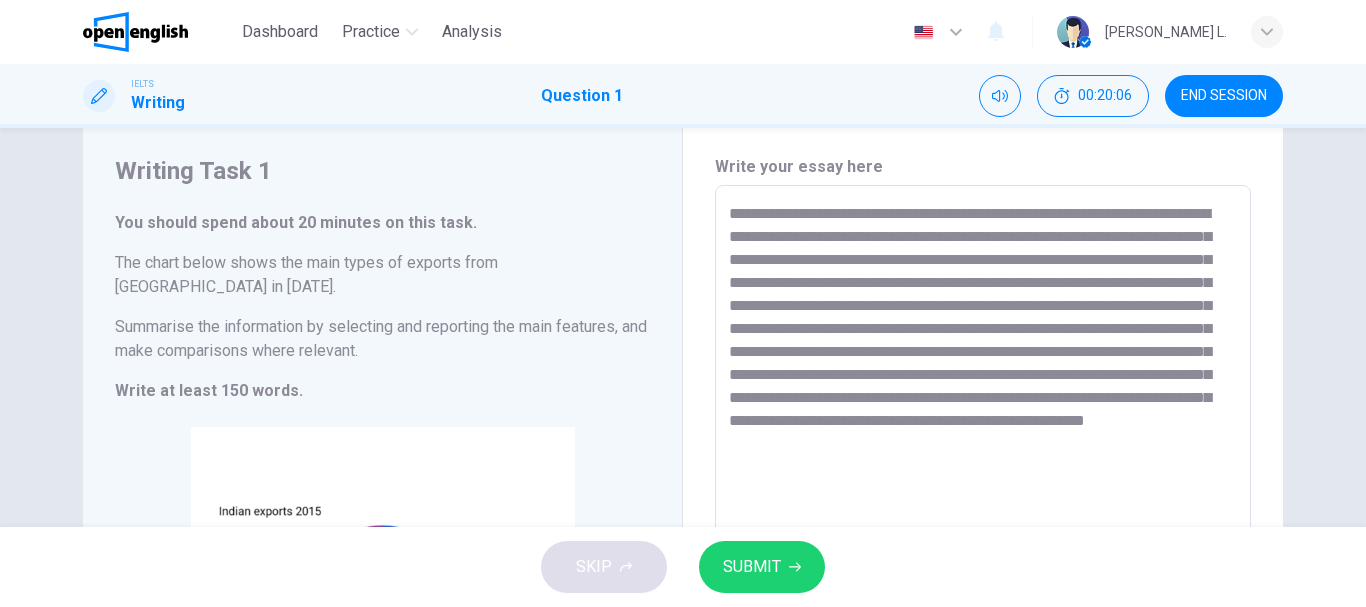 click on "**********" at bounding box center (983, 469) 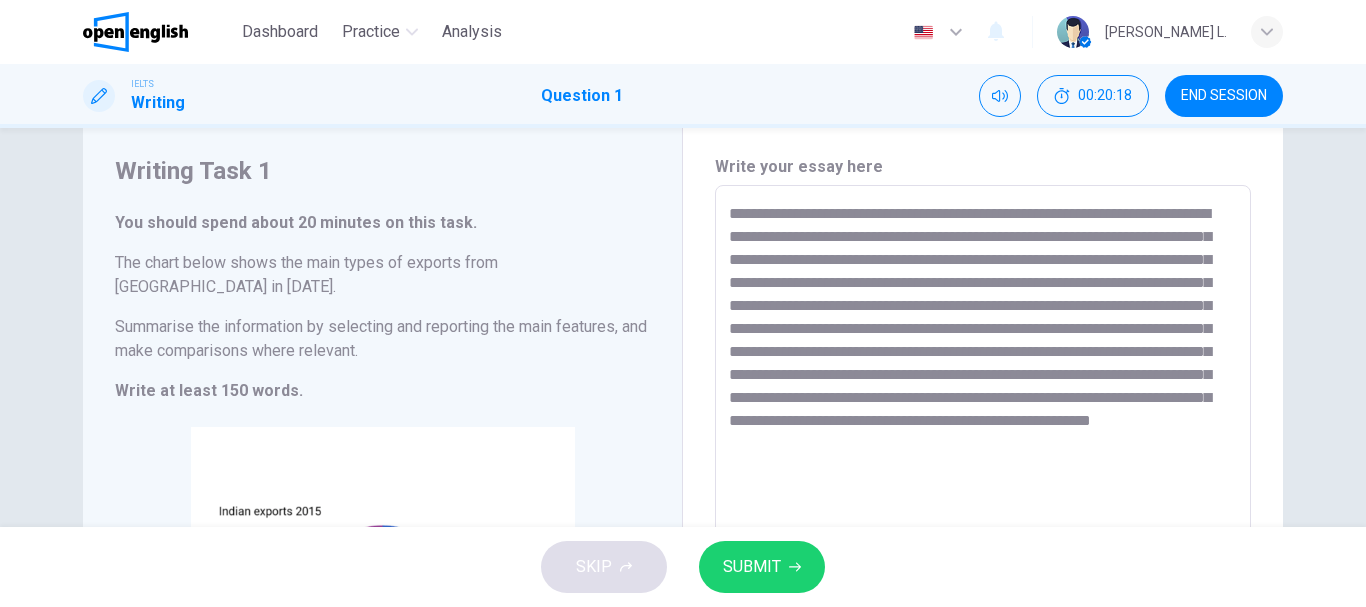 click on "**********" at bounding box center [983, 469] 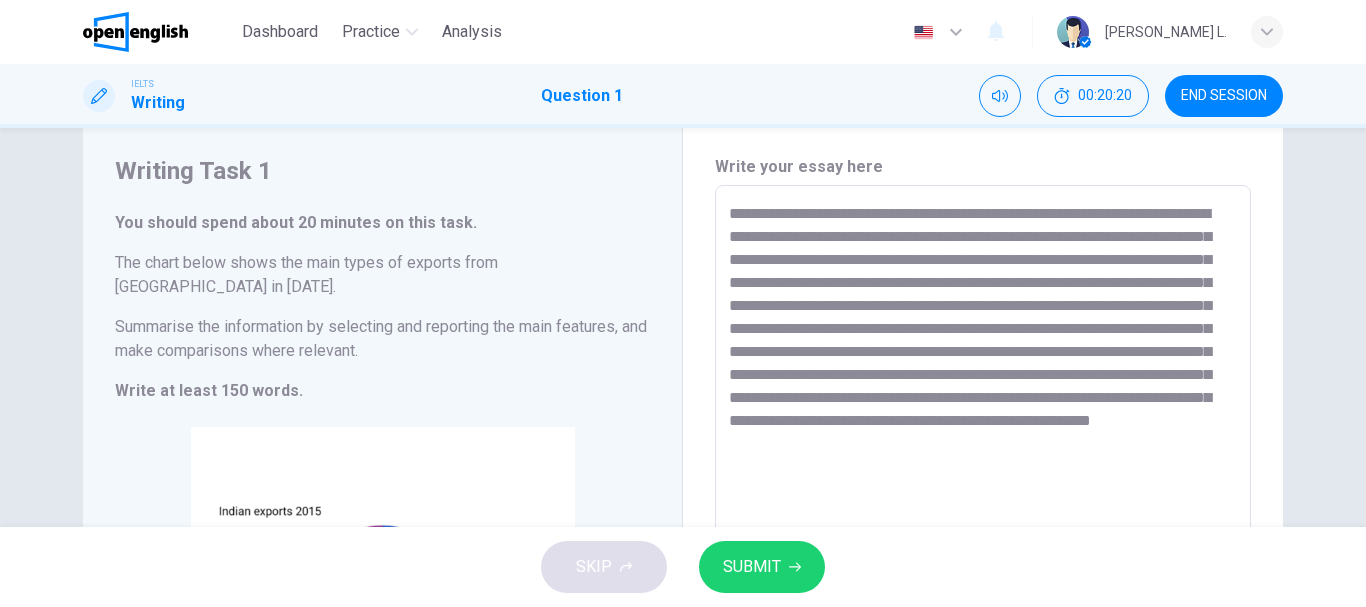 click on "**********" at bounding box center [983, 469] 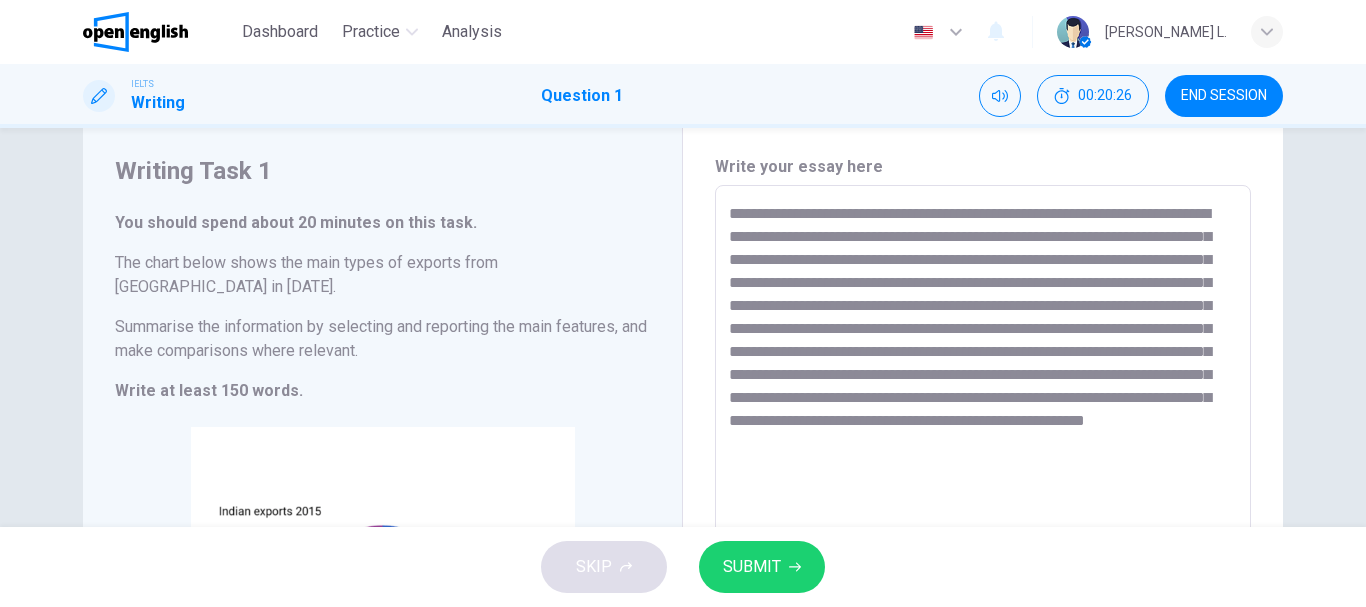 click on "**********" at bounding box center [983, 469] 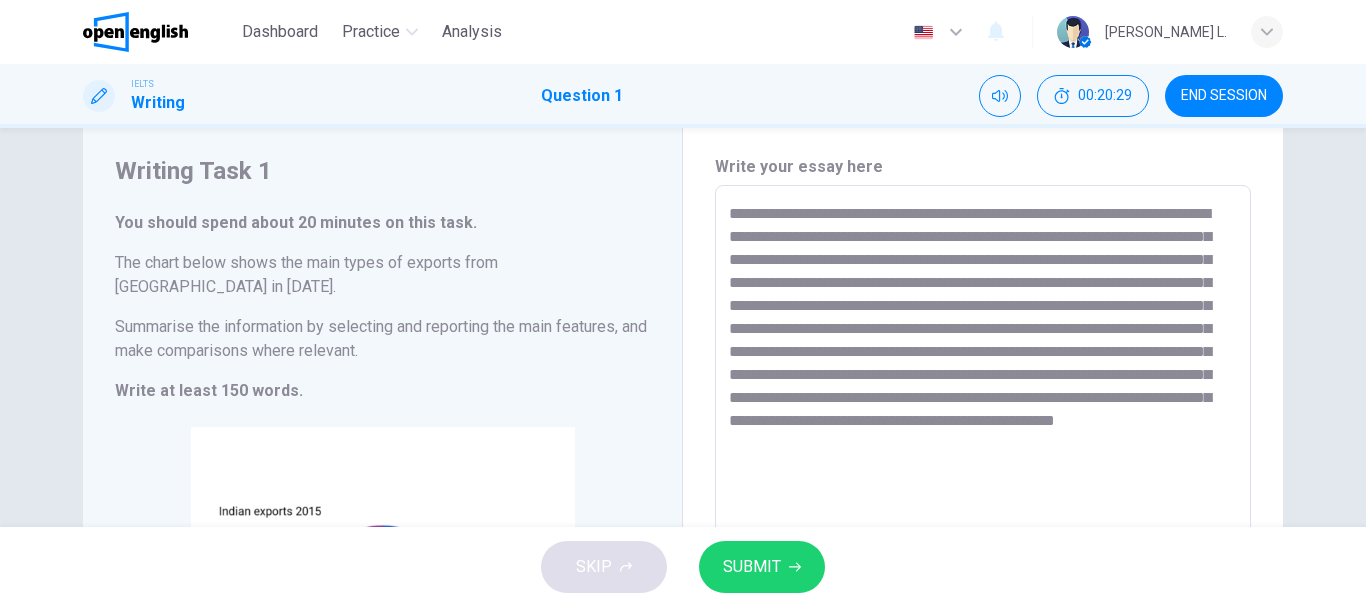 click on "**********" at bounding box center [983, 469] 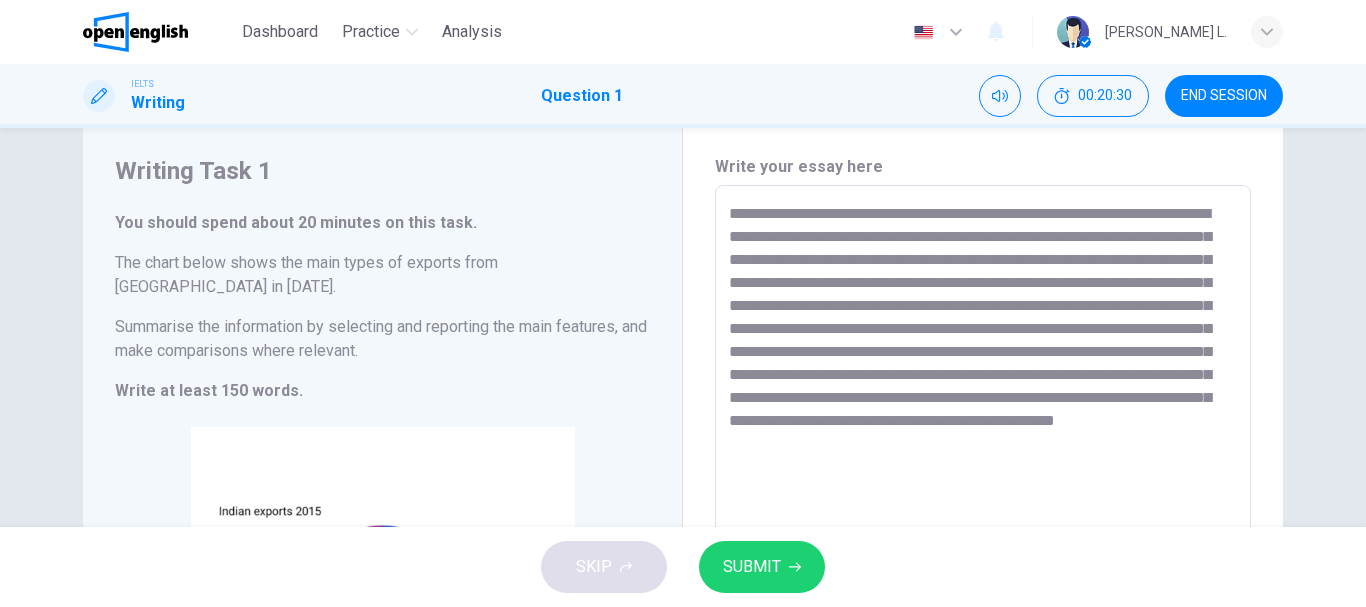 click on "**********" at bounding box center [983, 469] 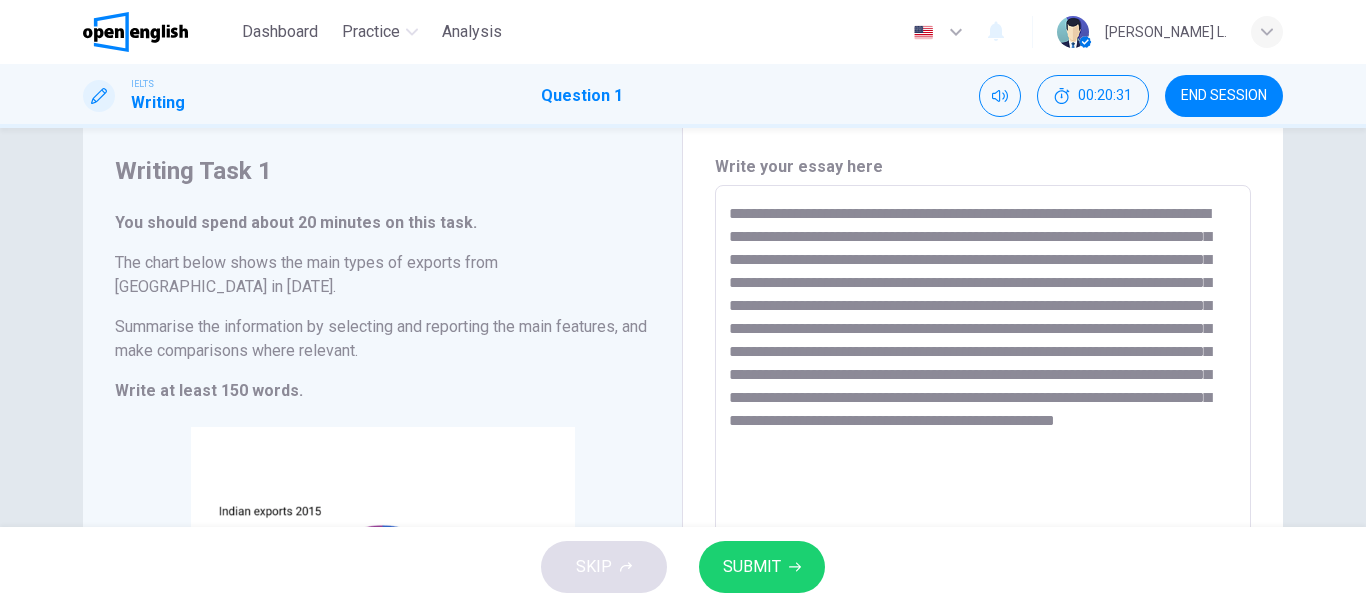 click on "**********" at bounding box center [983, 469] 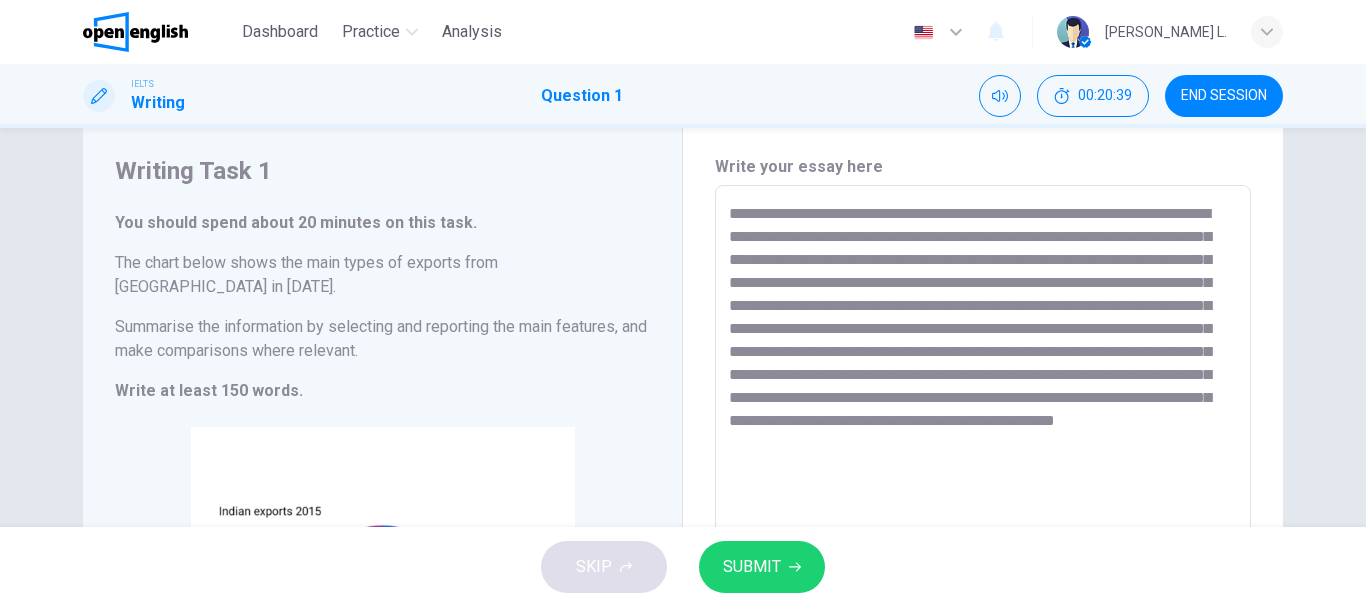click on "**********" at bounding box center (983, 469) 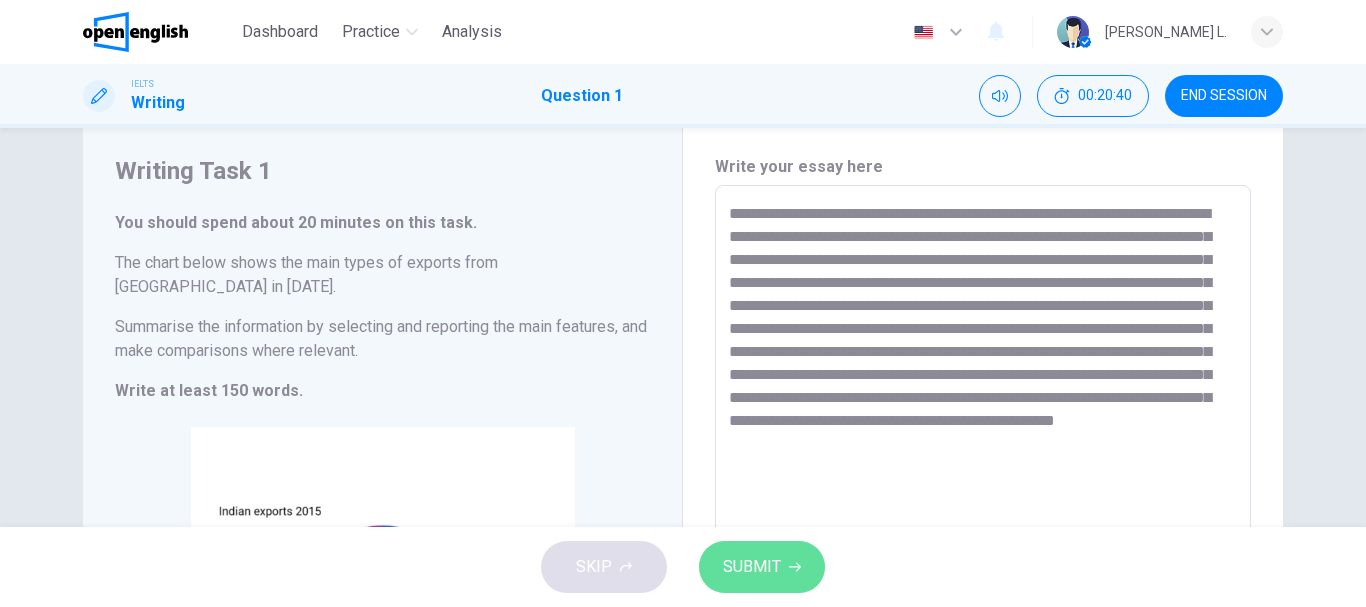 click on "SUBMIT" at bounding box center (752, 567) 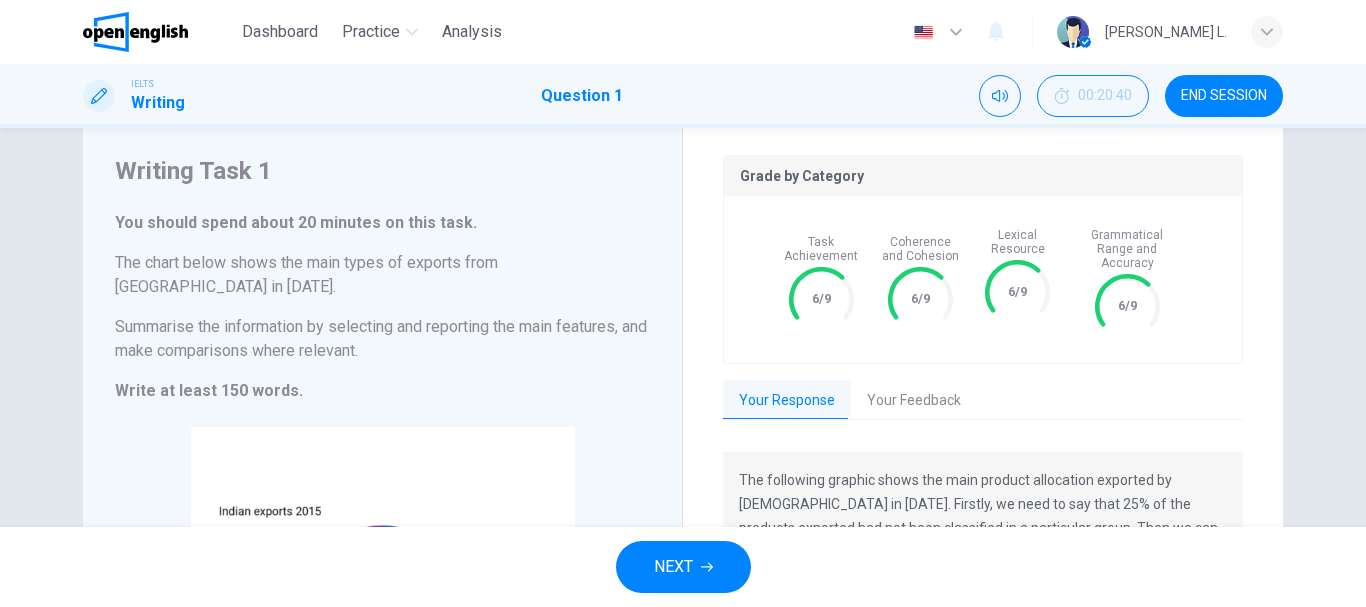 click on "Grade by Category Task Achievement 6/9 Coherence and Cohesion 6/9 Lexical Resource 6/9 Grammatical Range and Accuracy 6/9 Your Response Your Feedback The following graphic shows the main product allocation exported by Indian in 2015. Firstly, we need to say that 25% of the products exported had not been classified in a particular group.  Then we can see the participation of petroleum products, representing 20%, being the main product exported.  Following this, in the second label, we have the production of gems and jewelry goods at 13% and then agriculture with 10%. Next, we have transport parts and fabric and textiles, each one in a proportion of 7%, and under 5% the other products exported are machinery, pharmaceuticals, under 3% we have metal products and electronics, and the last proportion includes plastics with 3% of the exported products of the country.  We hope this information will be useful for you.    Translate ​ ​ Powered by  Overall   4.5 / 9   Copy Feedback Grammatical Range and Accuracy   /" at bounding box center (983, 481) 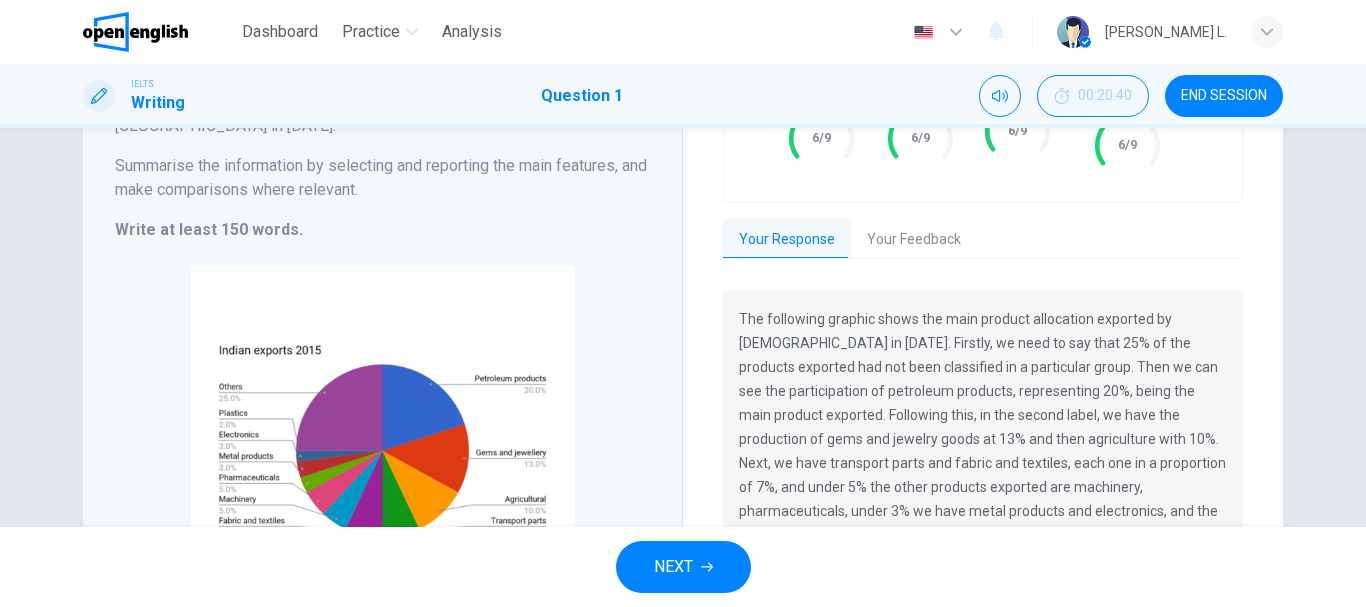 scroll, scrollTop: 213, scrollLeft: 0, axis: vertical 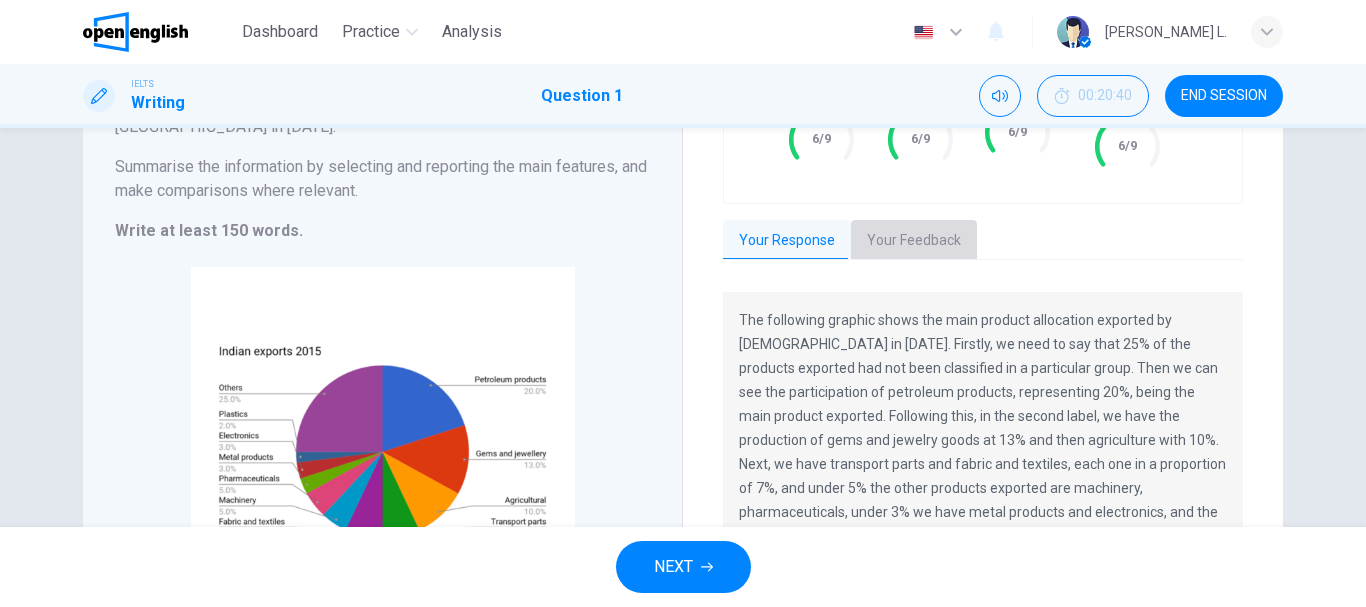 click on "Your Feedback" at bounding box center (914, 241) 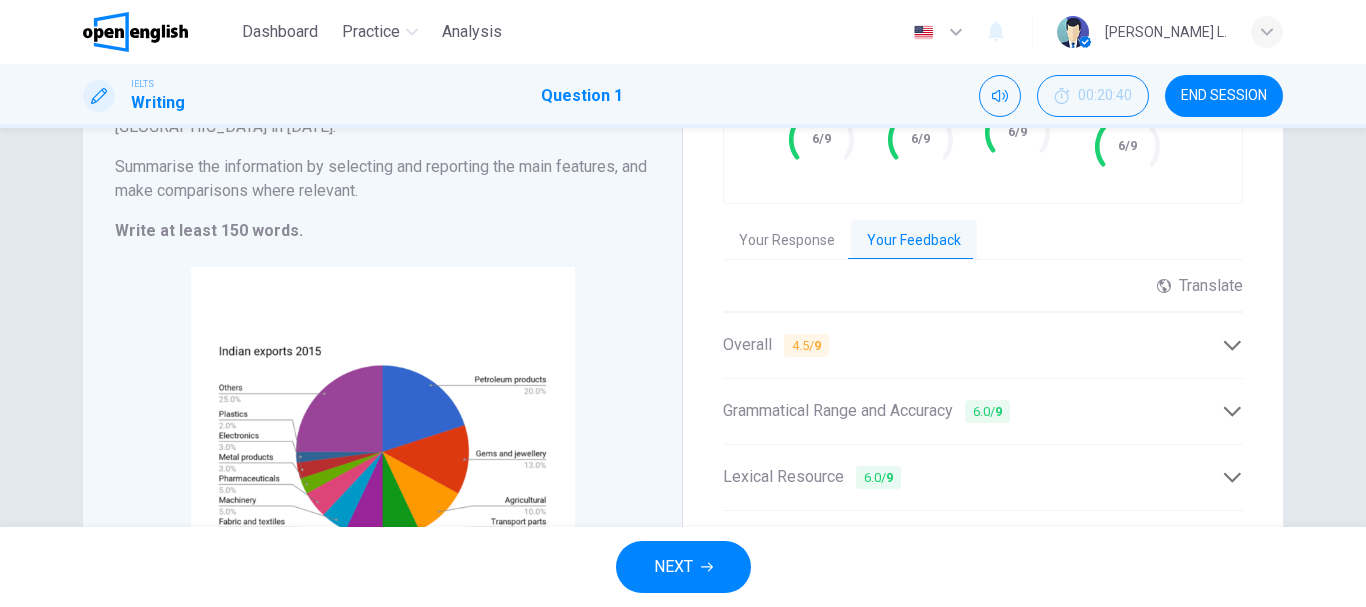 click on "Grade by Category Task Achievement 6/9 Coherence and Cohesion 6/9 Lexical Resource 6/9 Grammatical Range and Accuracy 6/9 Your Response Your Feedback The following graphic shows the main product allocation exported by Indian in 2015. Firstly, we need to say that 25% of the products exported had not been classified in a particular group.  Then we can see the participation of petroleum products, representing 20%, being the main product exported.  Following this, in the second label, we have the production of gems and jewelry goods at 13% and then agriculture with 10%. Next, we have transport parts and fabric and textiles, each one in a proportion of 7%, and under 5% the other products exported are machinery, pharmaceuticals, under 3% we have metal products and electronics, and the last proportion includes plastics with 3% of the exported products of the country.  We hope this information will be useful for you.    Translate ​ ​ Powered by  Overall   4.5 / 9   Copy Feedback Grammatical Range and Accuracy   /" at bounding box center [983, 340] 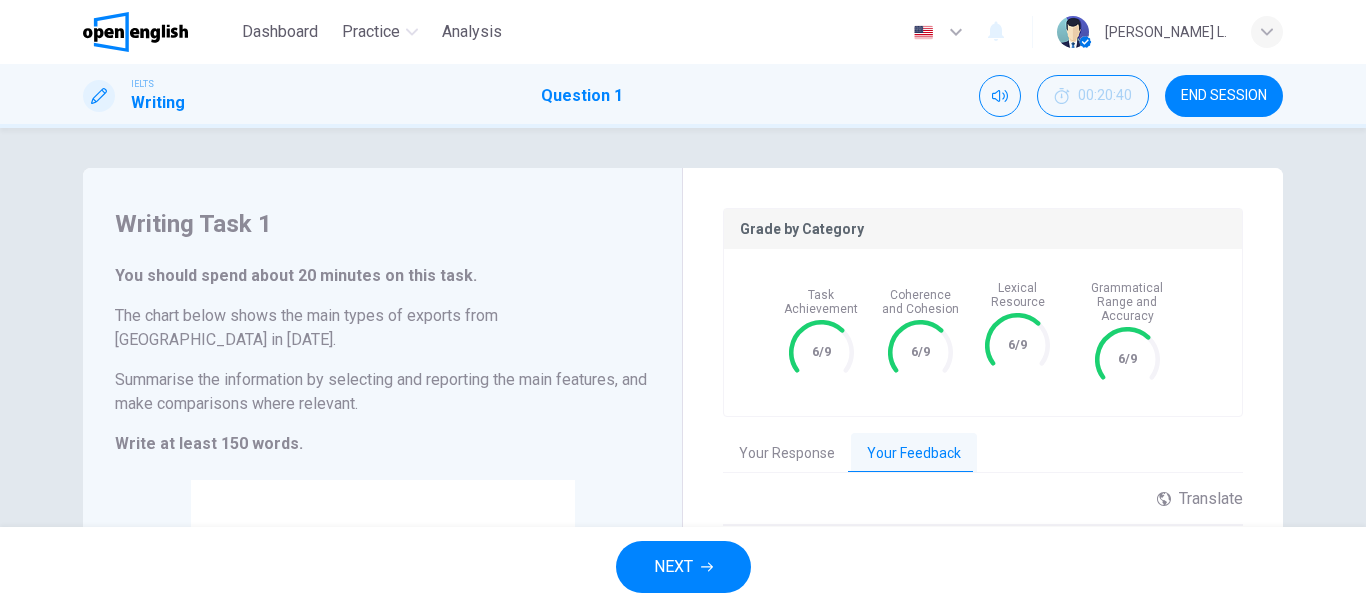 scroll, scrollTop: 40, scrollLeft: 0, axis: vertical 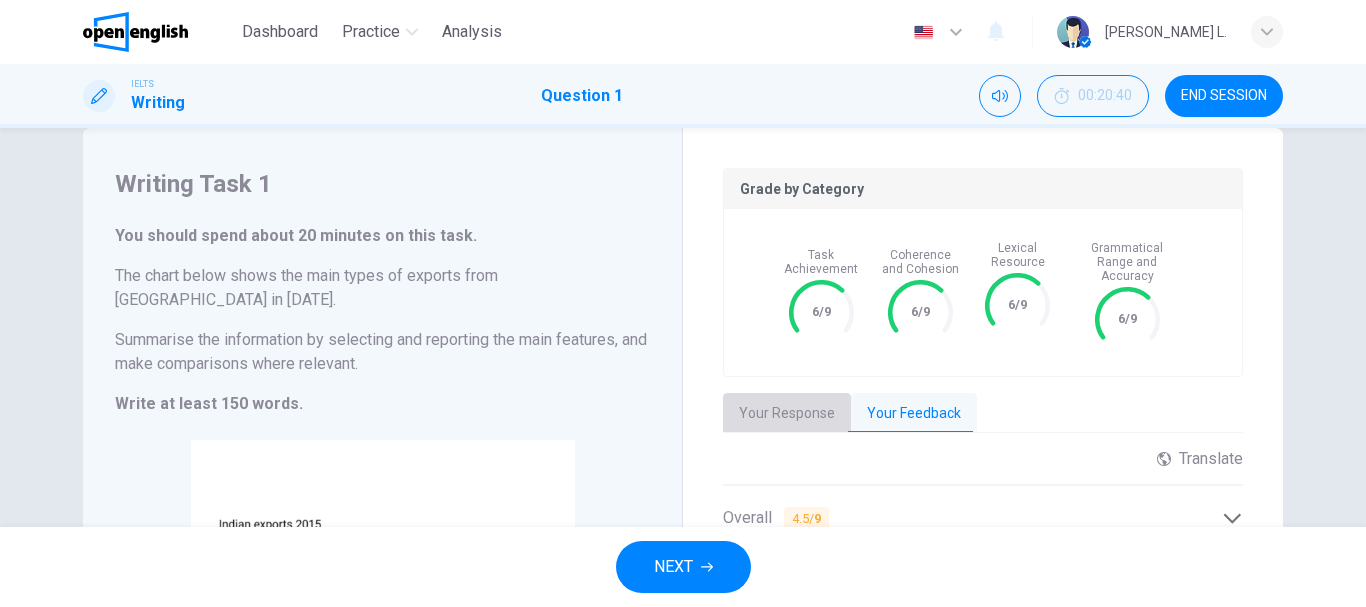 click on "Your Response" at bounding box center (787, 414) 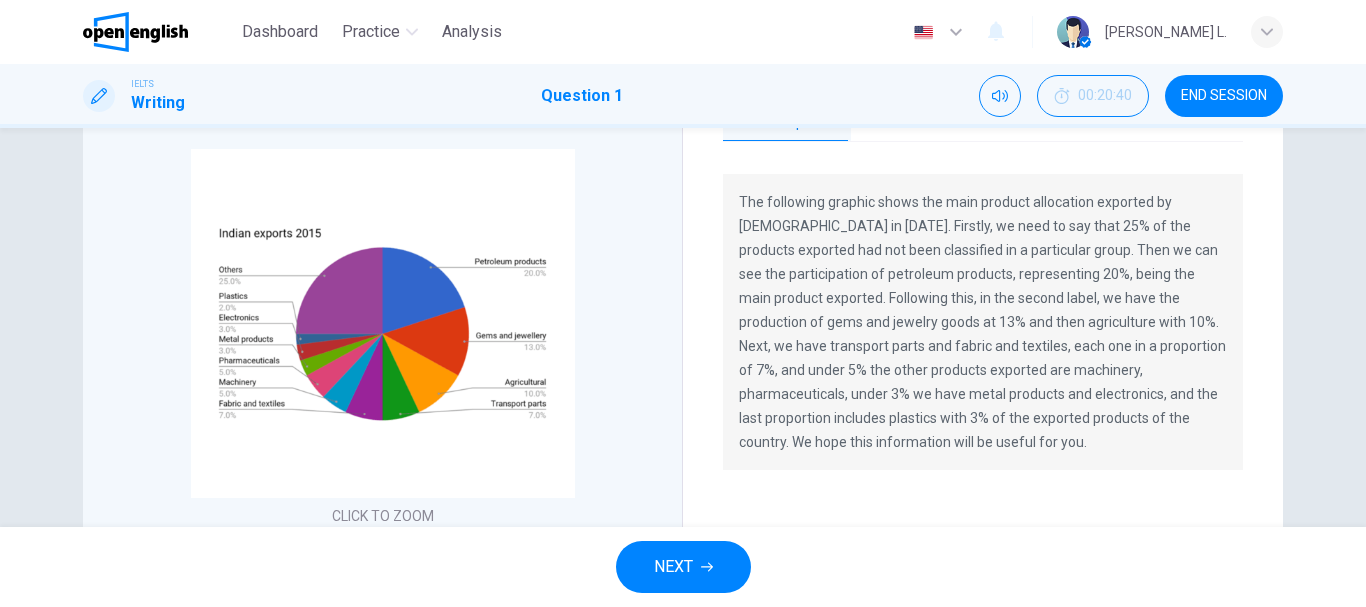 scroll, scrollTop: 327, scrollLeft: 0, axis: vertical 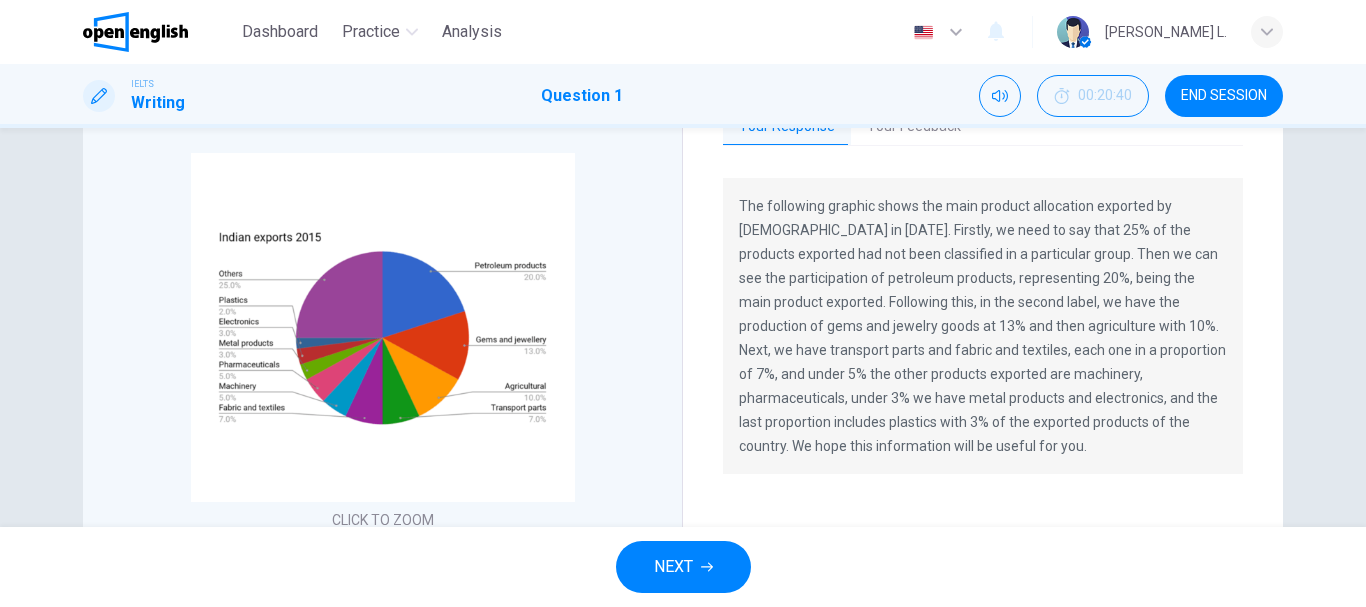 click on "END SESSION" at bounding box center (1224, 96) 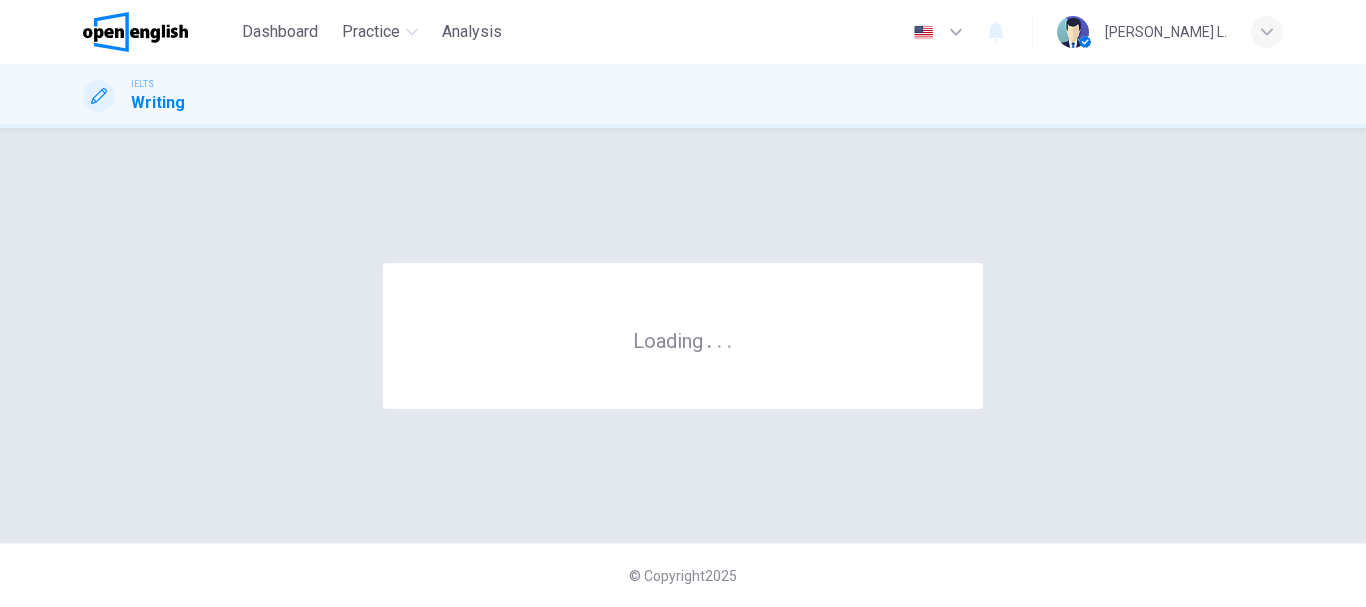 scroll, scrollTop: 0, scrollLeft: 0, axis: both 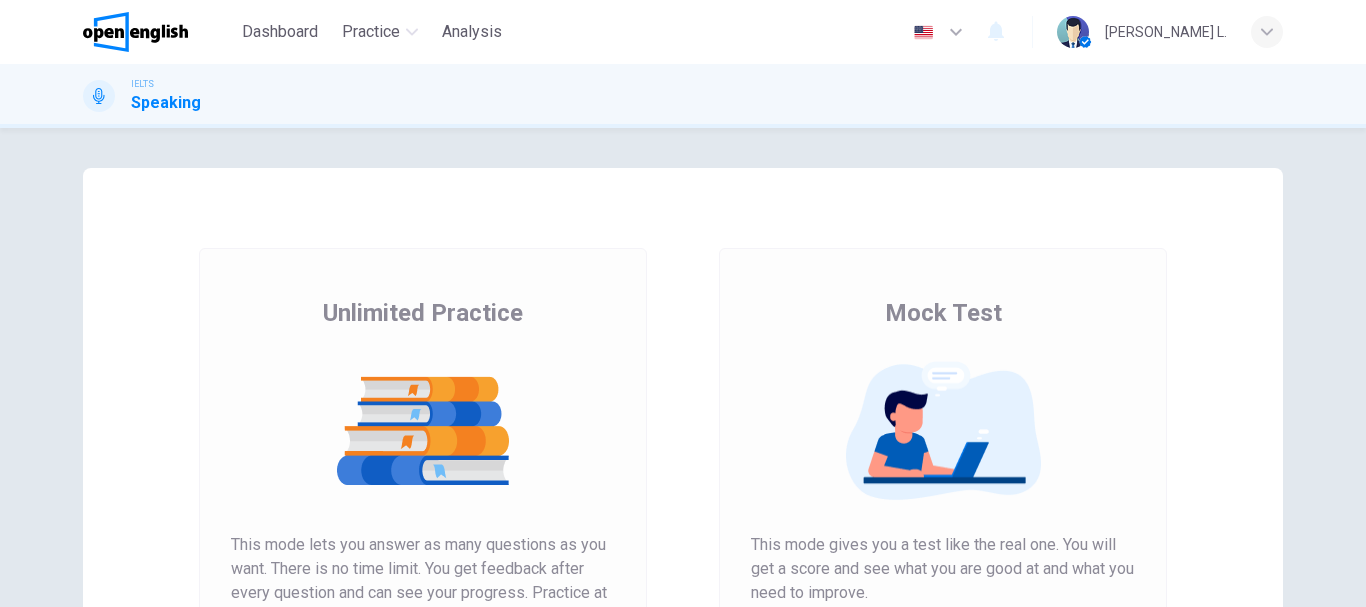 click on "Unlimited Practice Mock Test Unlimited Practice This mode lets you answer as many questions as you want. There is no time limit. You get feedback after every question and can see your progress. Practice at your own speed. Start Practice Mock Test This mode gives you a test like the real one. You will get a score and see what you are good at and what you need to improve. Get Your Score How does this work?" at bounding box center (683, 515) 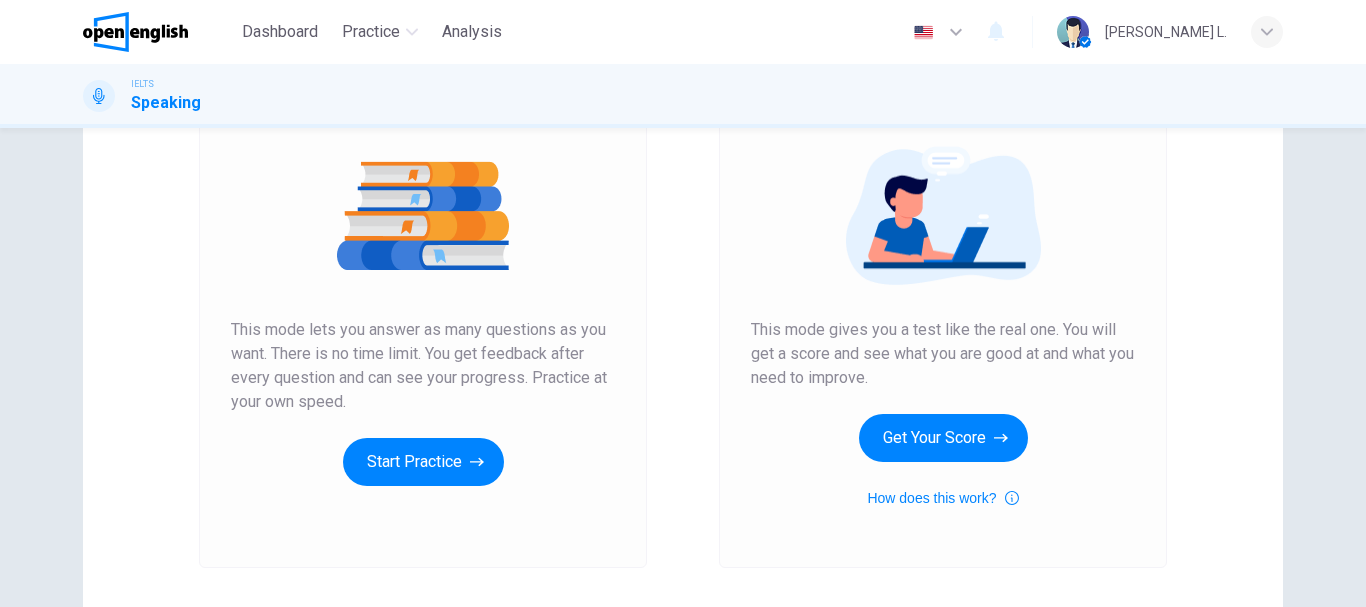 scroll, scrollTop: 360, scrollLeft: 0, axis: vertical 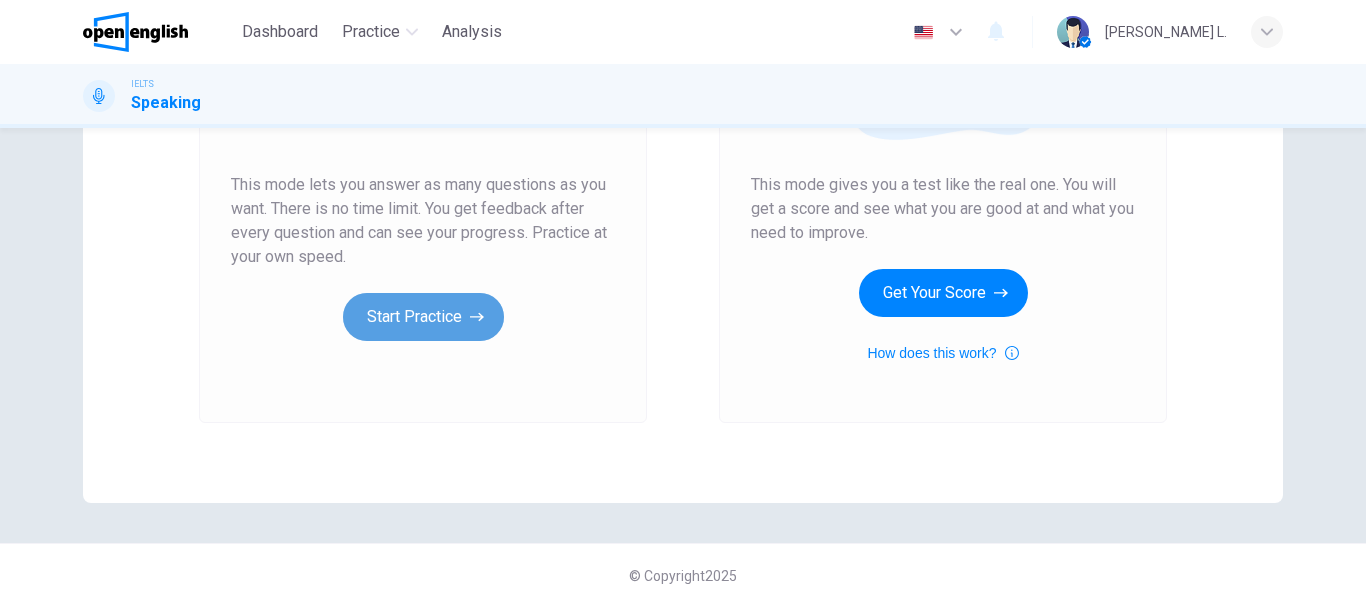 click on "Start Practice" at bounding box center (423, 317) 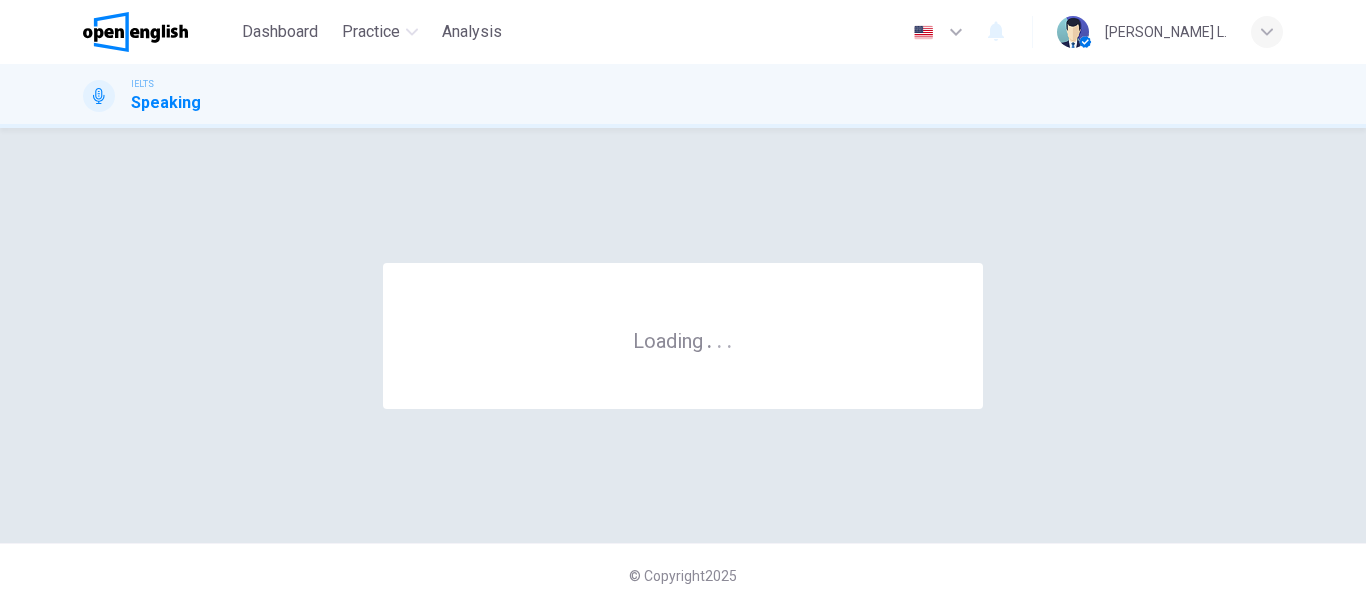 scroll, scrollTop: 0, scrollLeft: 0, axis: both 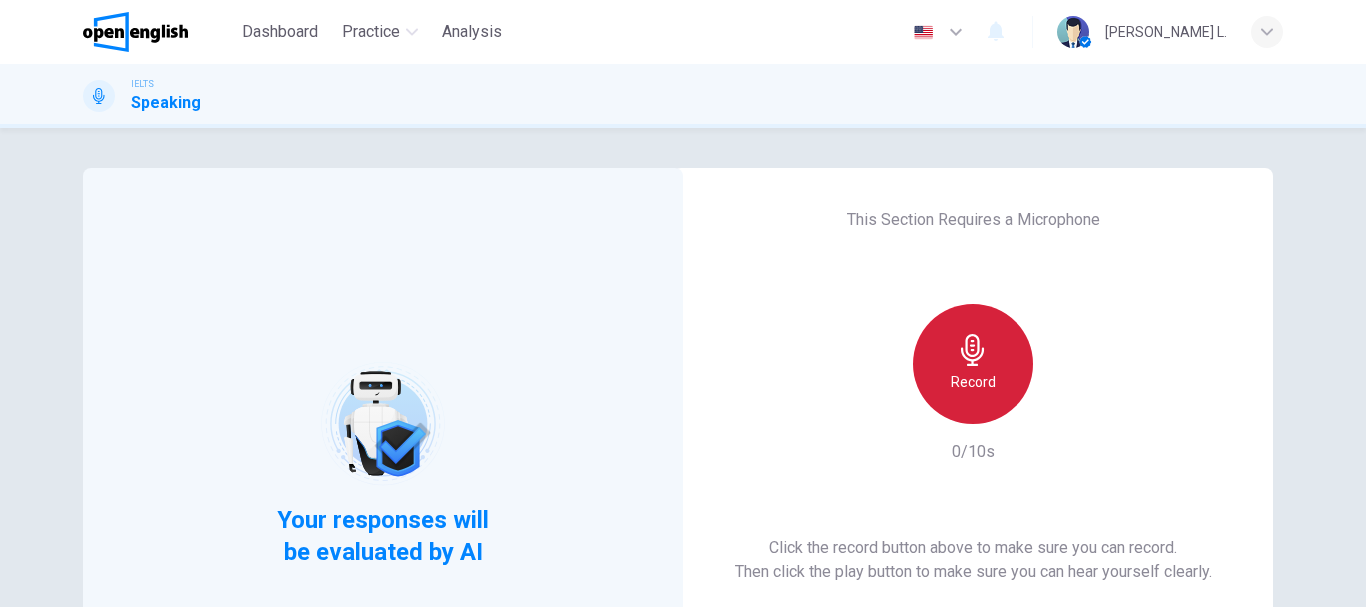 click on "Record" at bounding box center [973, 382] 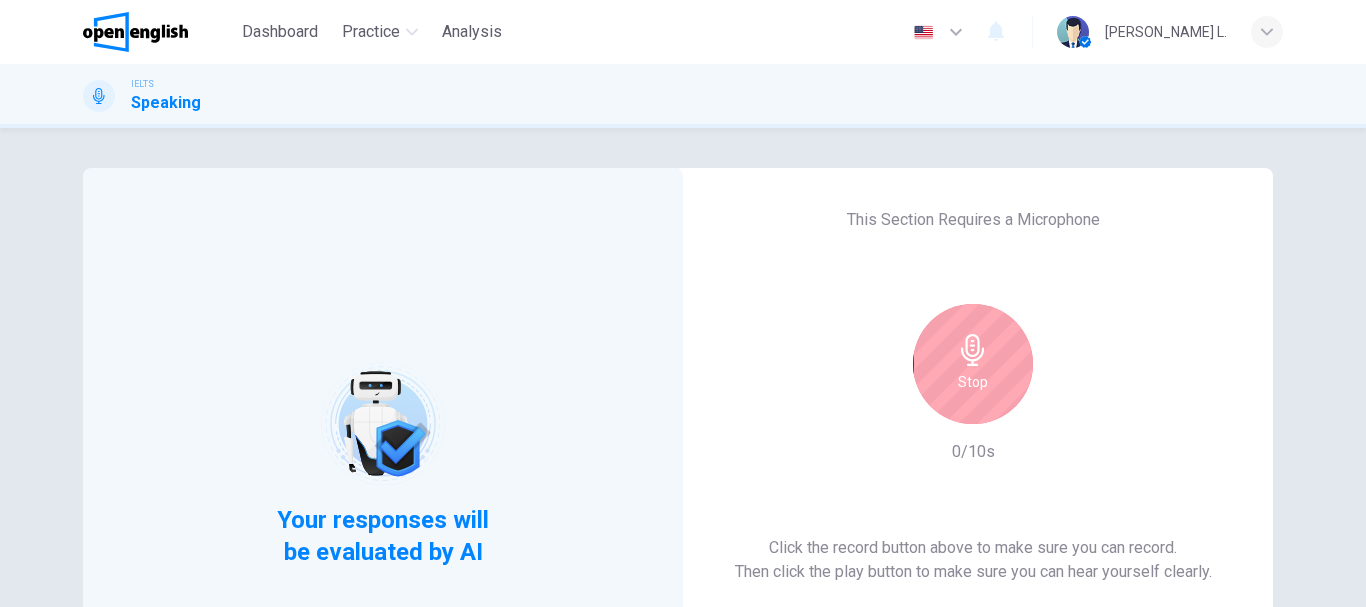 click on "Stop 0/10s" at bounding box center (973, 384) 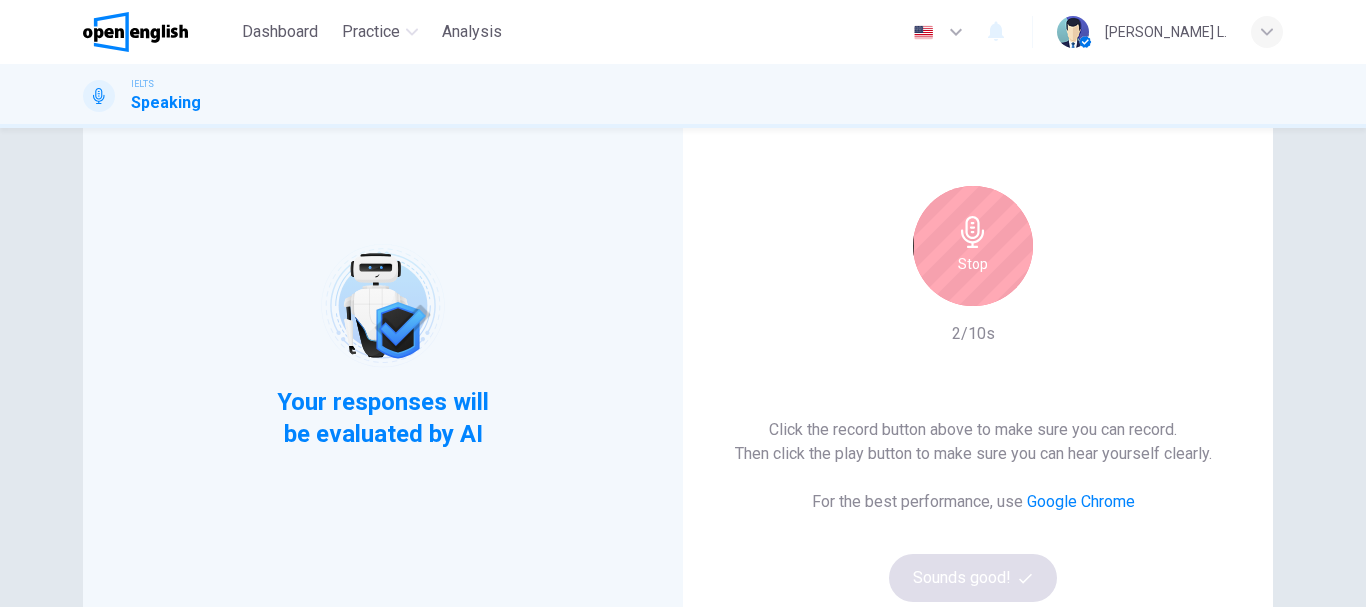 scroll, scrollTop: 120, scrollLeft: 0, axis: vertical 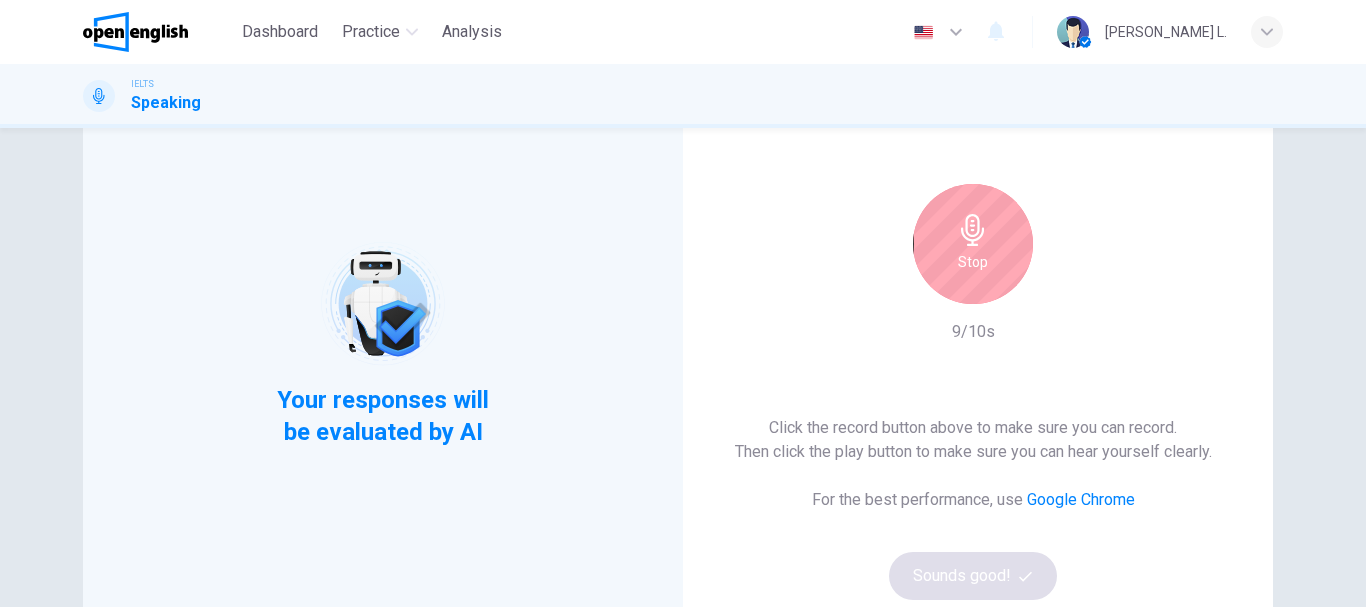 click on "Click the record button above to make sure you can record.     Then click the play button to make sure you can hear yourself clearly." at bounding box center [973, 440] 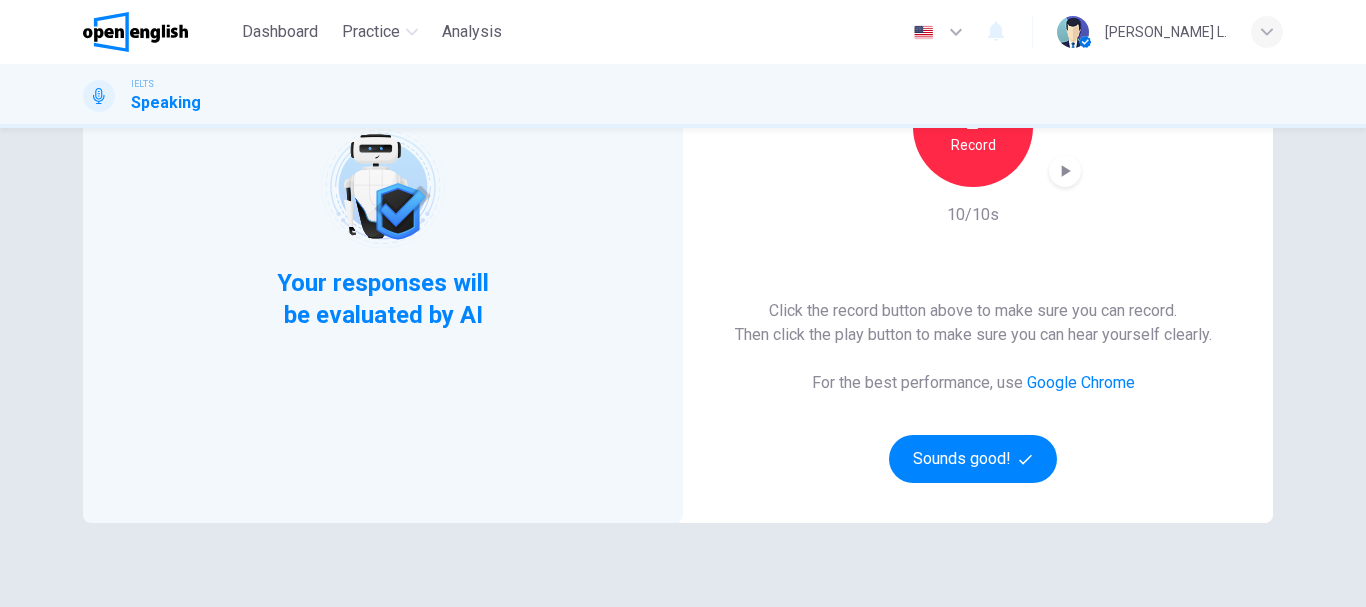 scroll, scrollTop: 240, scrollLeft: 0, axis: vertical 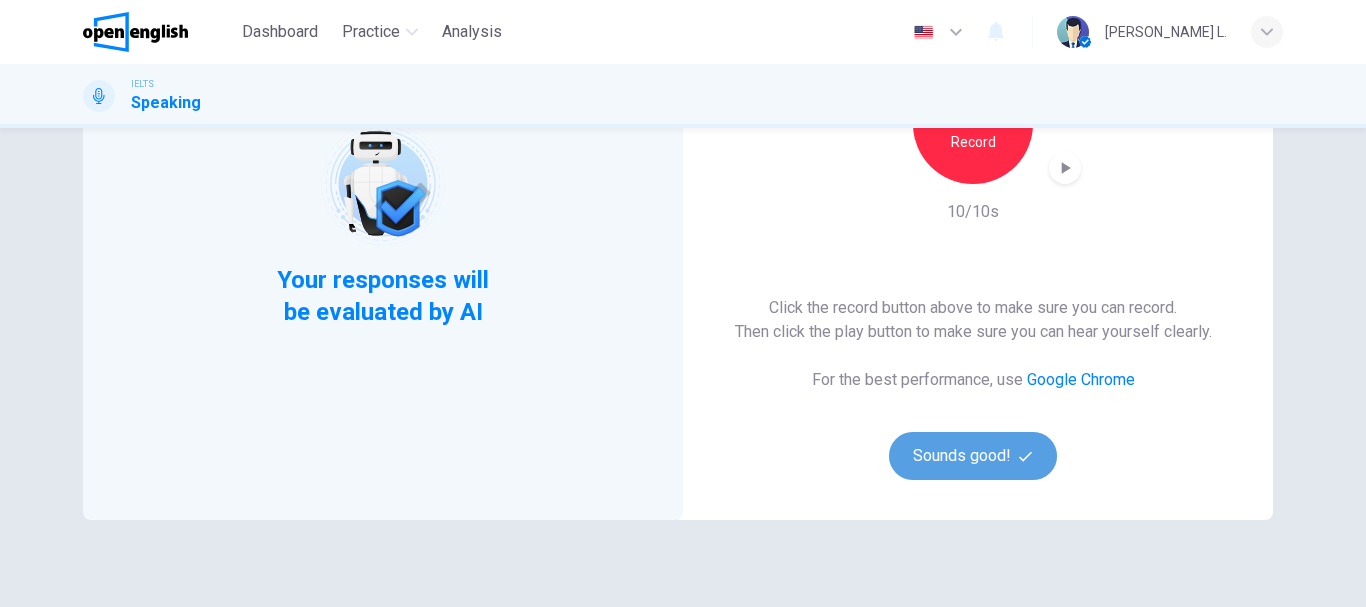click on "Sounds good!" at bounding box center [973, 456] 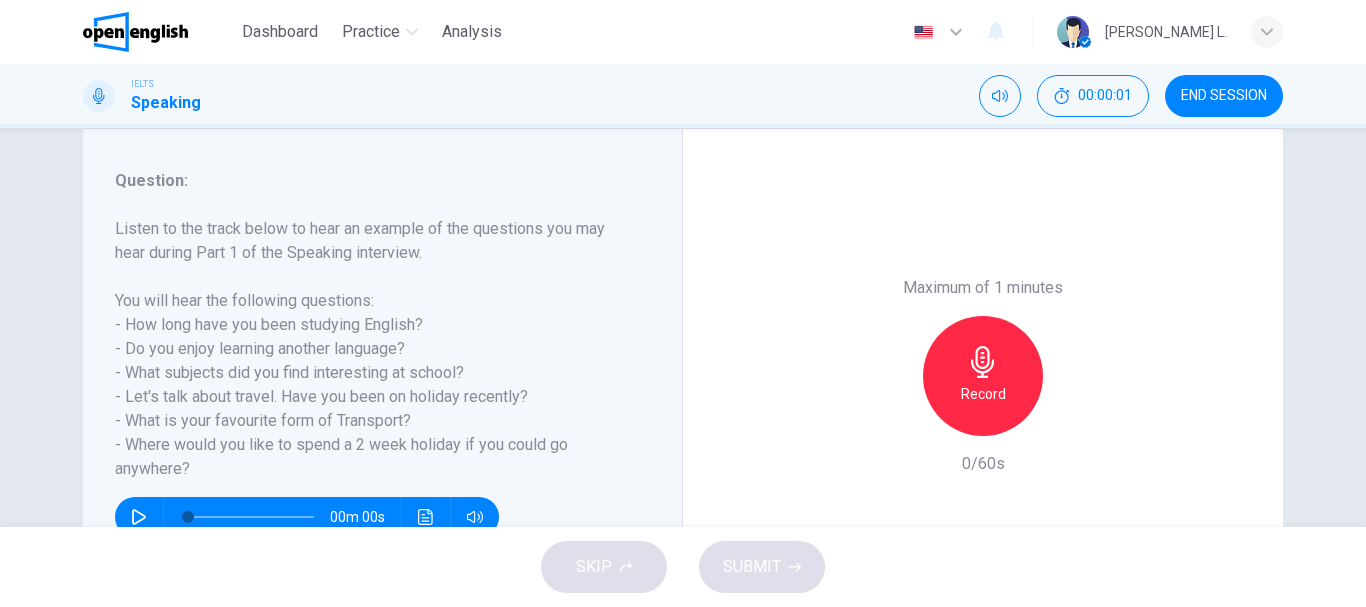click on "Listen to the track below to hear an example of the questions you may hear during Part 1 of the Speaking interview.  You will hear the following questions:
- How long have you been studying English?
- Do you enjoy learning another language?
- What subjects did you find interesting at school?
- Let's talk about travel. Have you been on holiday recently?
- What is your favourite form of Transport?
- Where would you like to spend a 2 week holiday if you could go anywhere?" at bounding box center (370, 349) 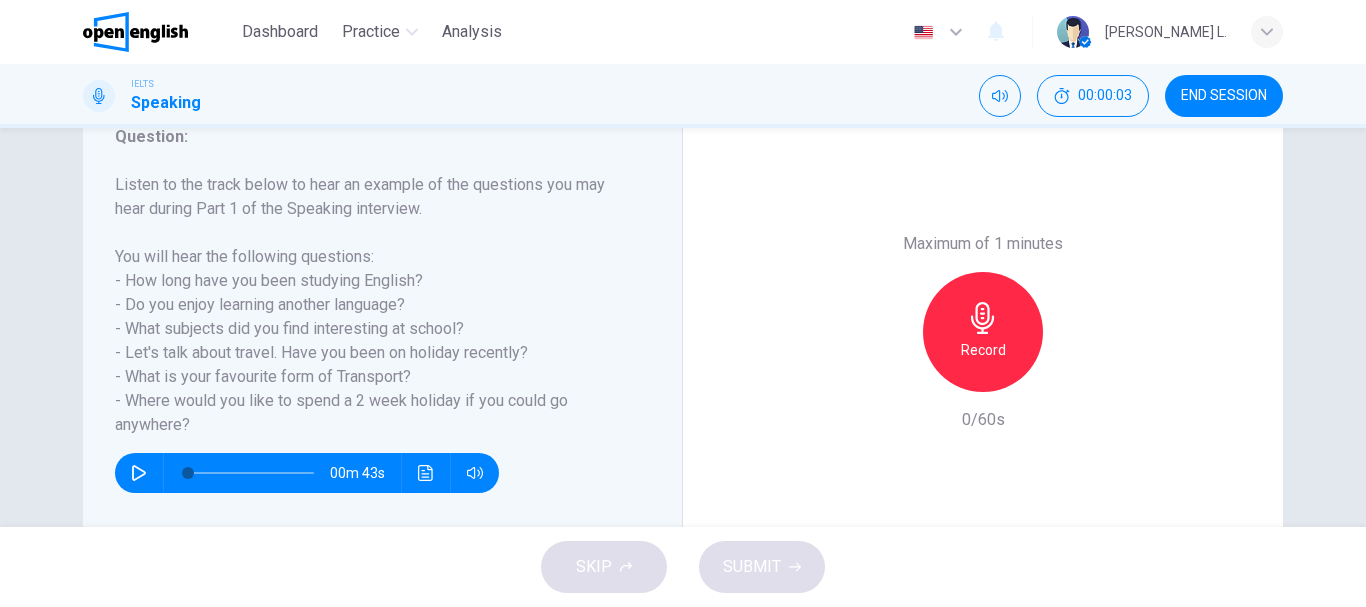 scroll, scrollTop: 280, scrollLeft: 0, axis: vertical 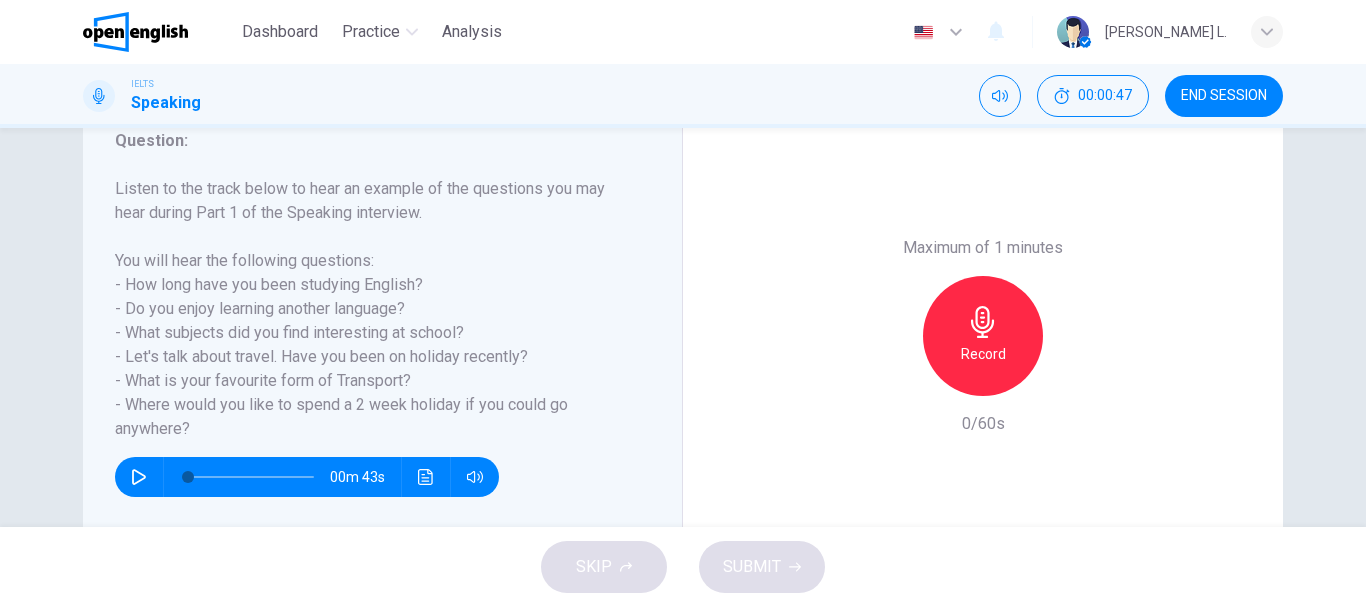 click on "Listen to the track below to hear an example of the questions you may hear during Part 1 of the Speaking interview.  You will hear the following questions:
- How long have you been studying English?
- Do you enjoy learning another language?
- What subjects did you find interesting at school?
- Let's talk about travel. Have you been on holiday recently?
- What is your favourite form of Transport?
- Where would you like to spend a 2 week holiday if you could go anywhere?" at bounding box center [370, 309] 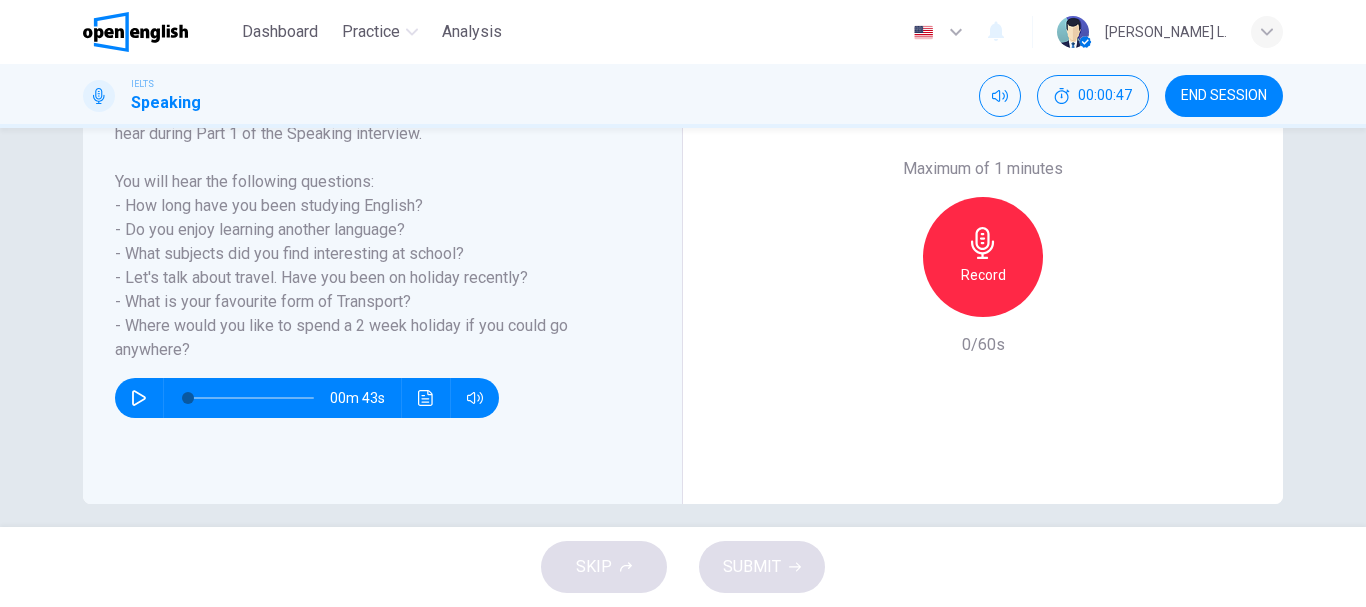 scroll, scrollTop: 360, scrollLeft: 0, axis: vertical 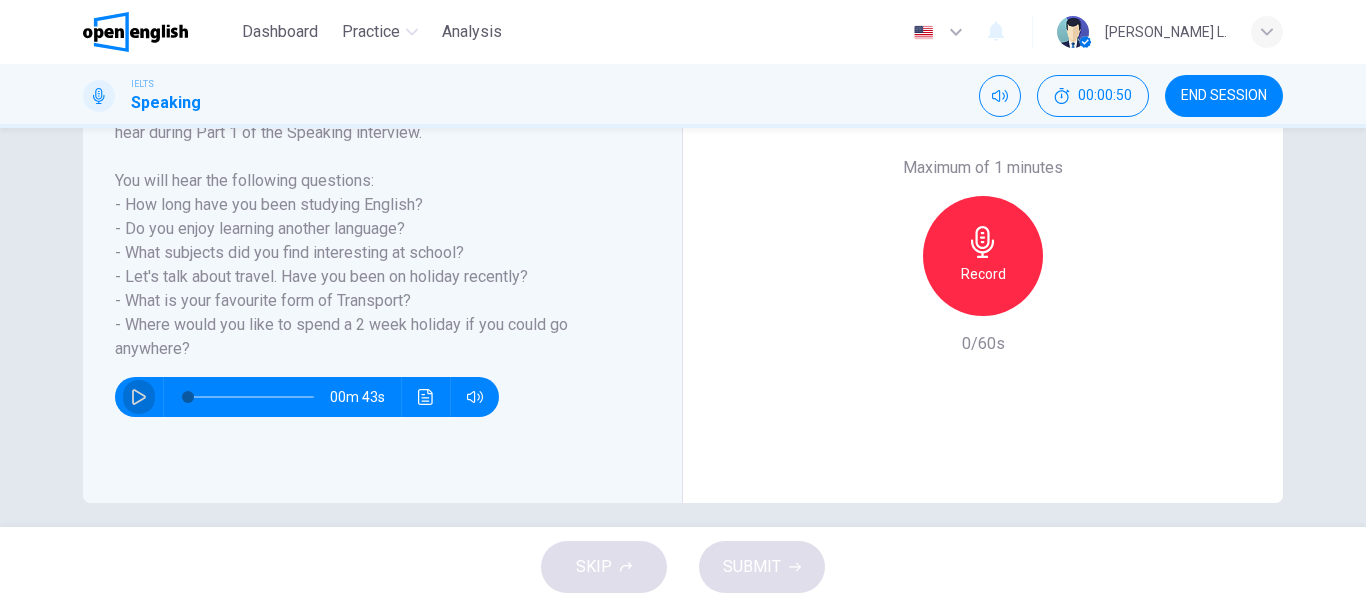 click 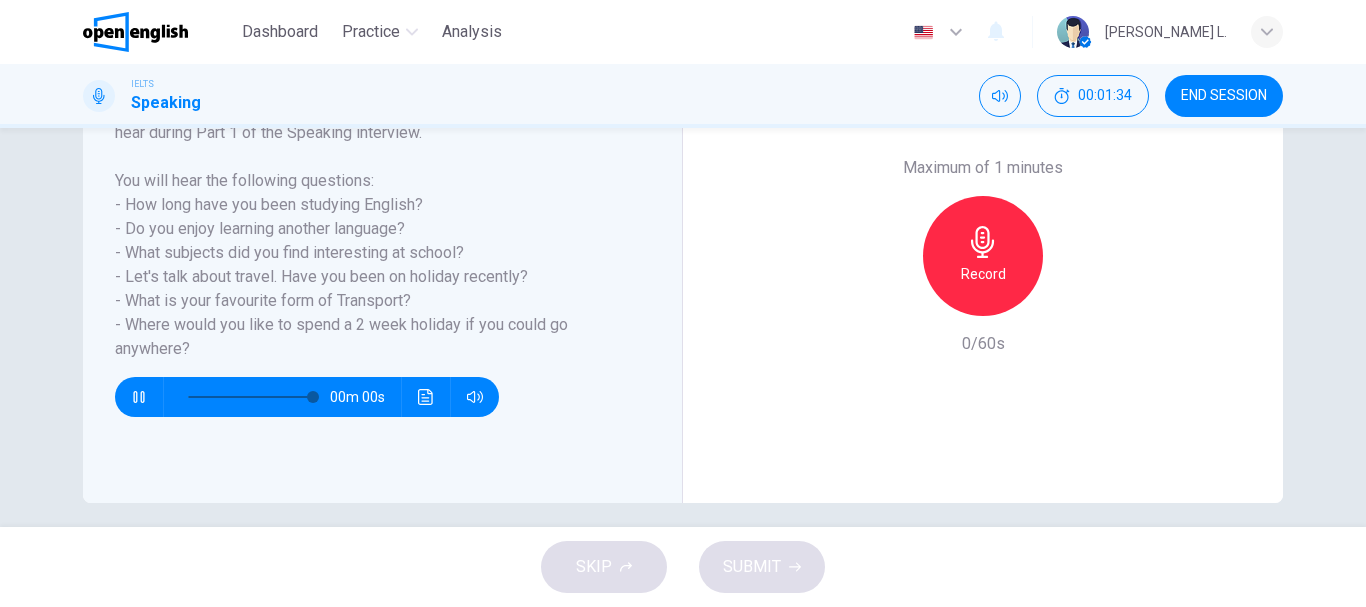 type on "*" 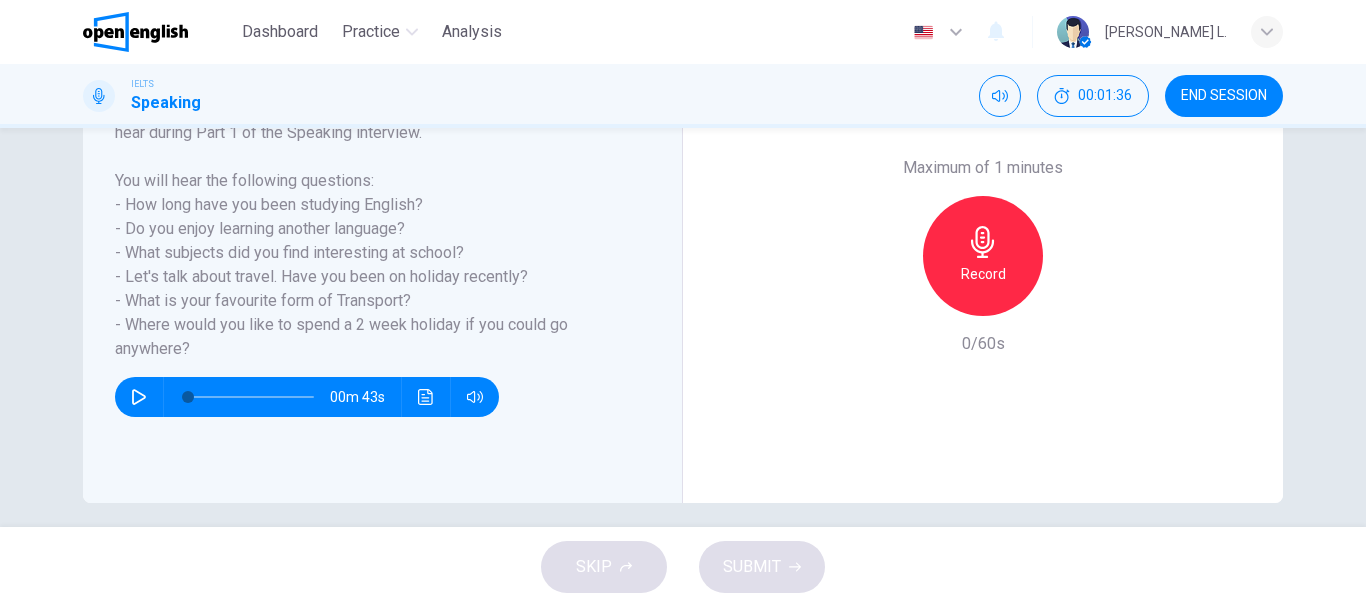 click on "Listen to the track below to hear an example of the questions you may hear during Part 1 of the Speaking interview.  You will hear the following questions:
- How long have you been studying English?
- Do you enjoy learning another language?
- What subjects did you find interesting at school?
- Let's talk about travel. Have you been on holiday recently?
- What is your favourite form of Transport?
- Where would you like to spend a 2 week holiday if you could go anywhere?" at bounding box center [370, 229] 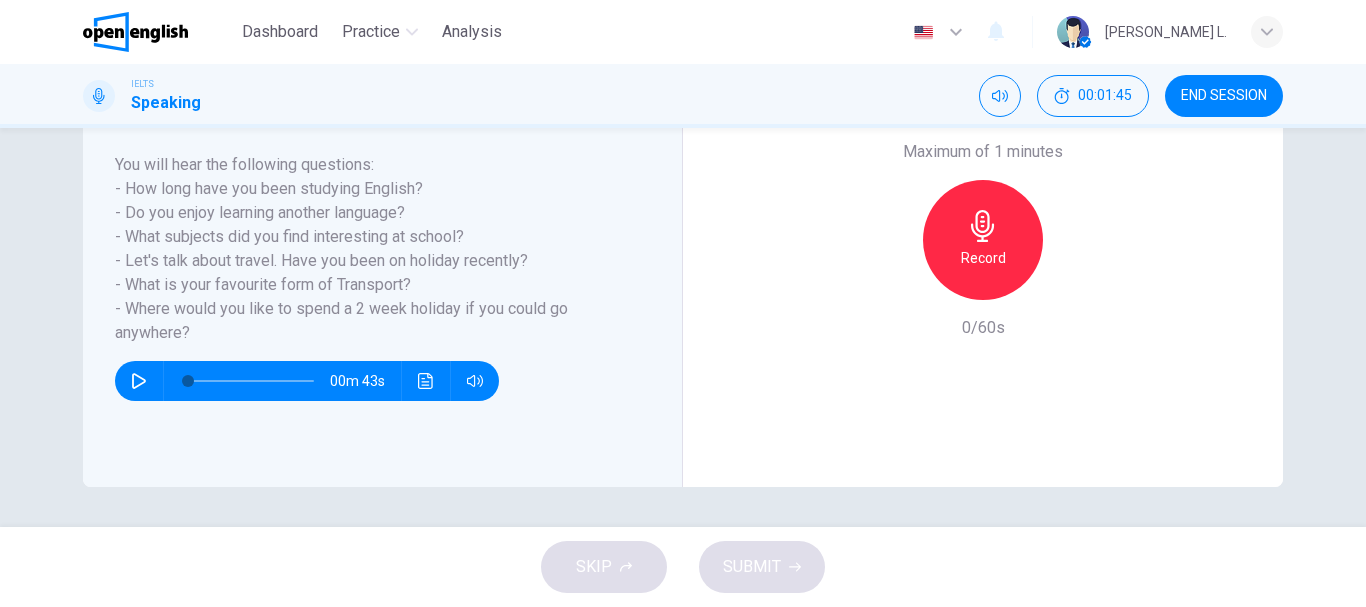 scroll, scrollTop: 336, scrollLeft: 0, axis: vertical 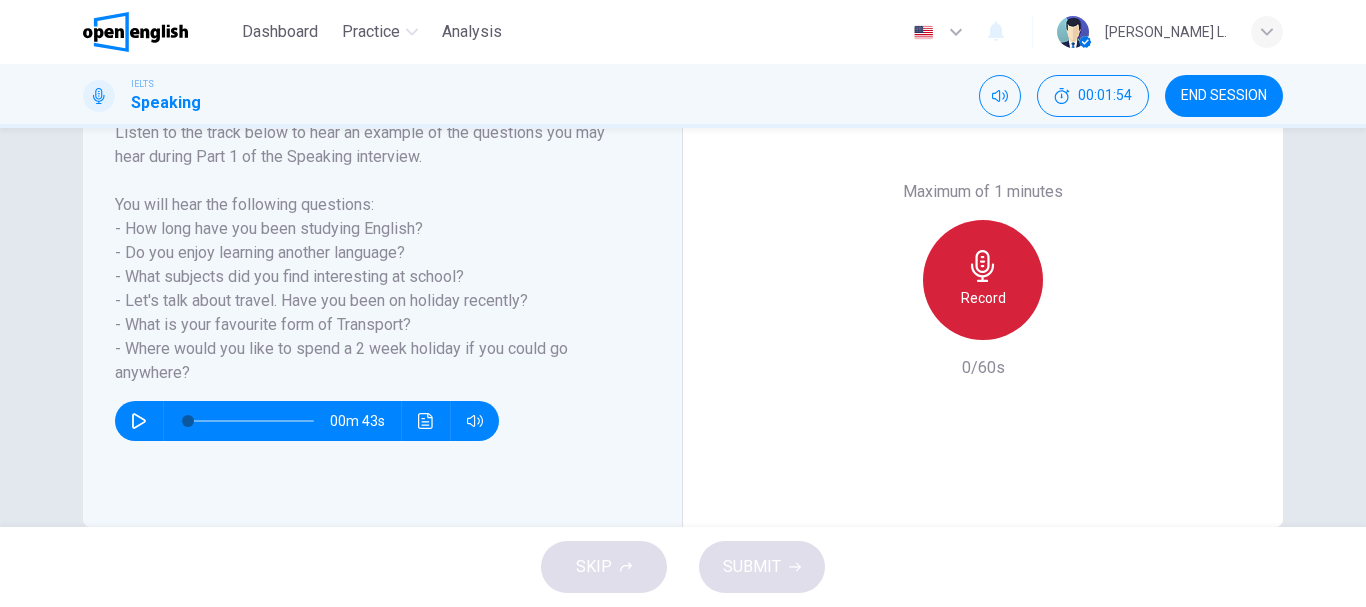 click 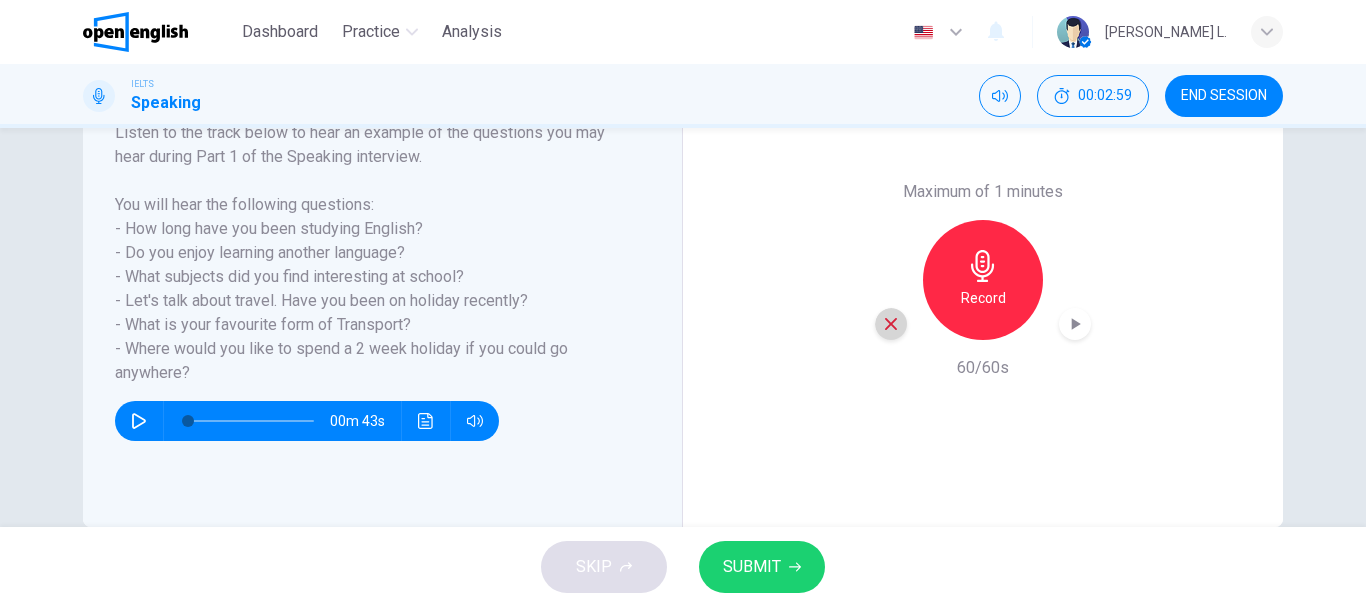 click 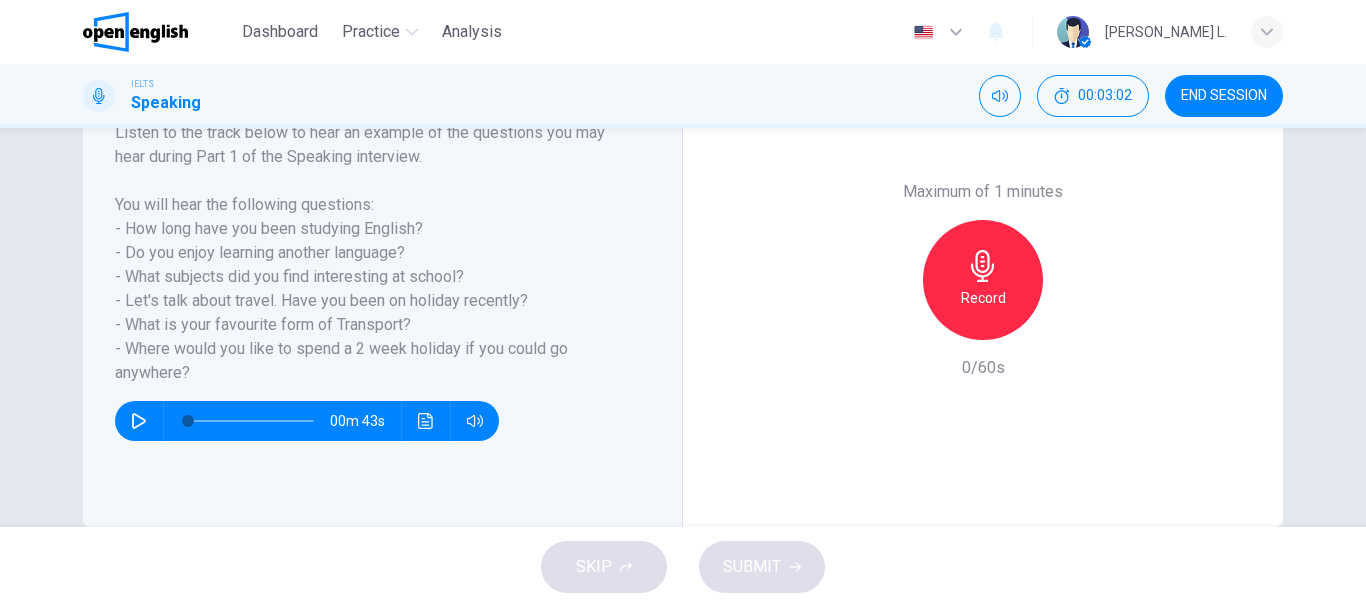 click on "Maximum of 1 minutes Record 0/60s" at bounding box center (983, 280) 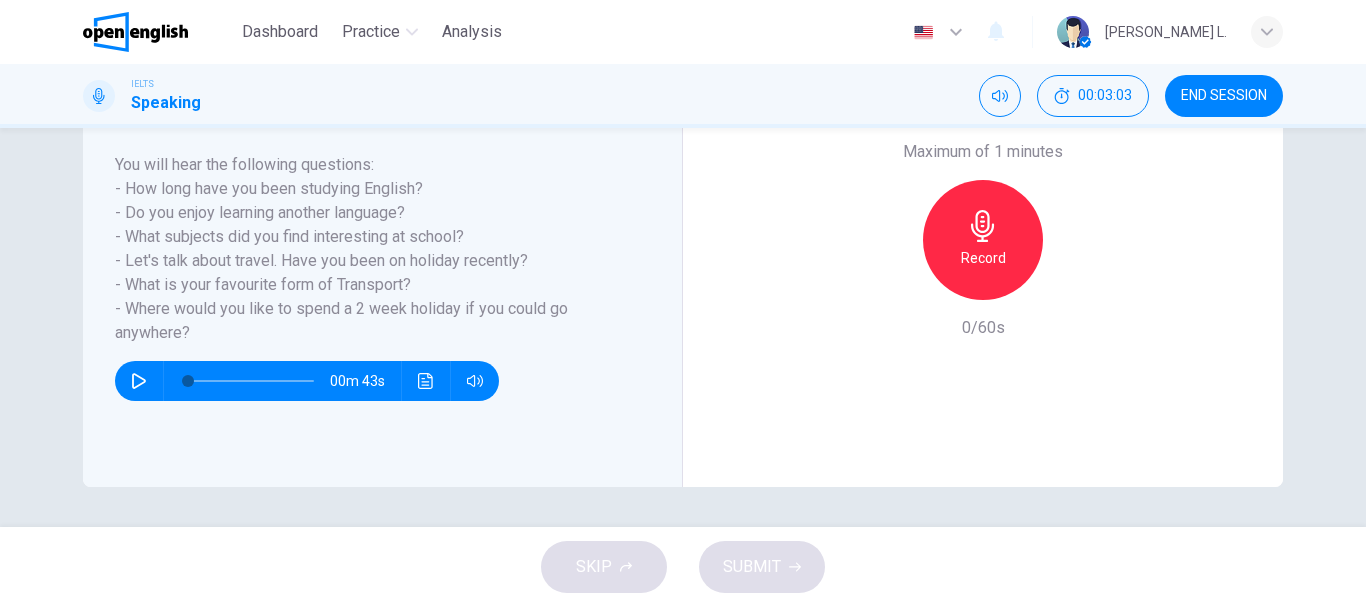 scroll, scrollTop: 336, scrollLeft: 0, axis: vertical 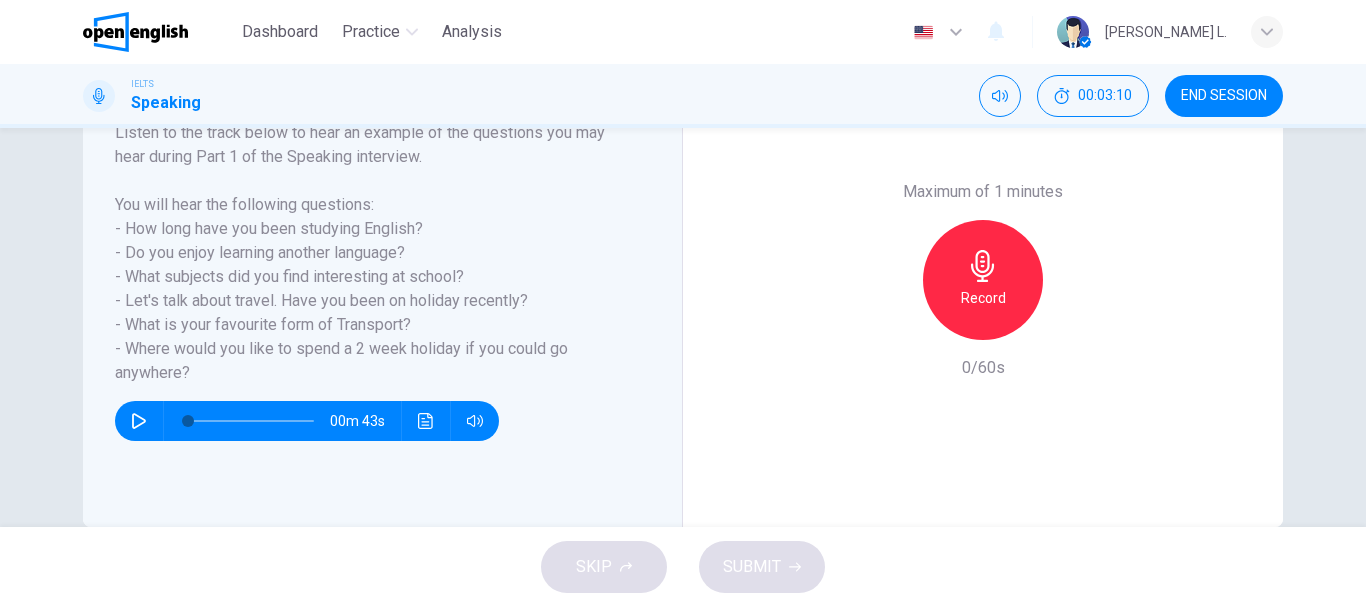 click 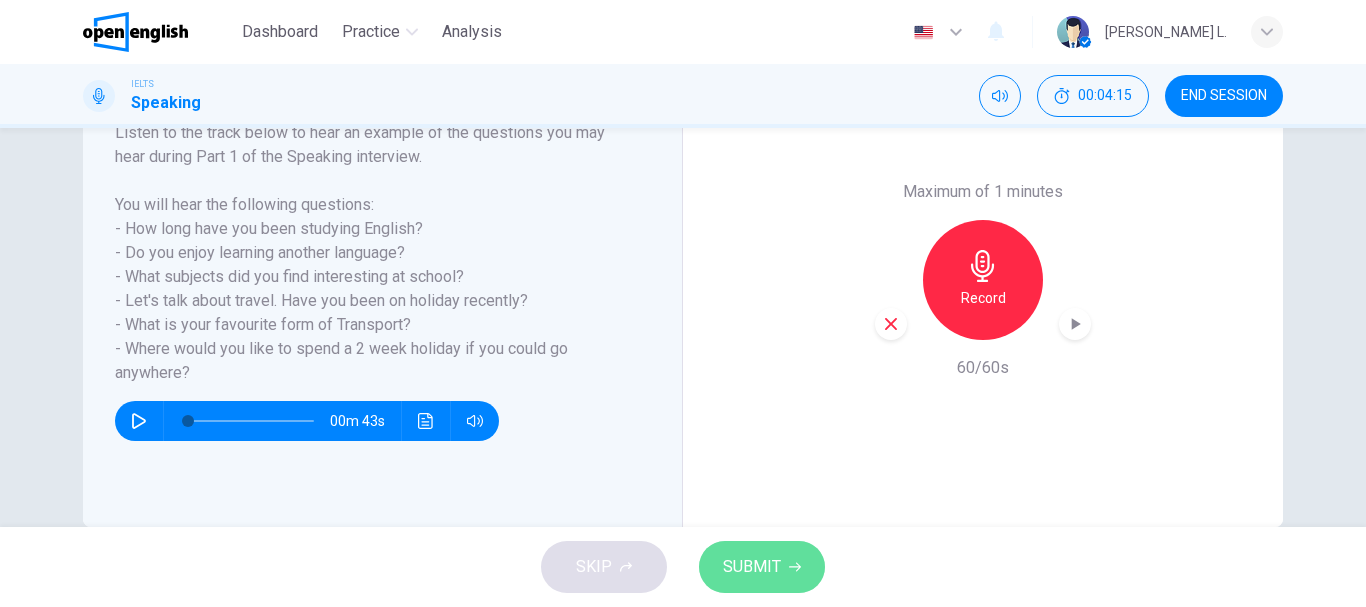 click on "SUBMIT" at bounding box center [752, 567] 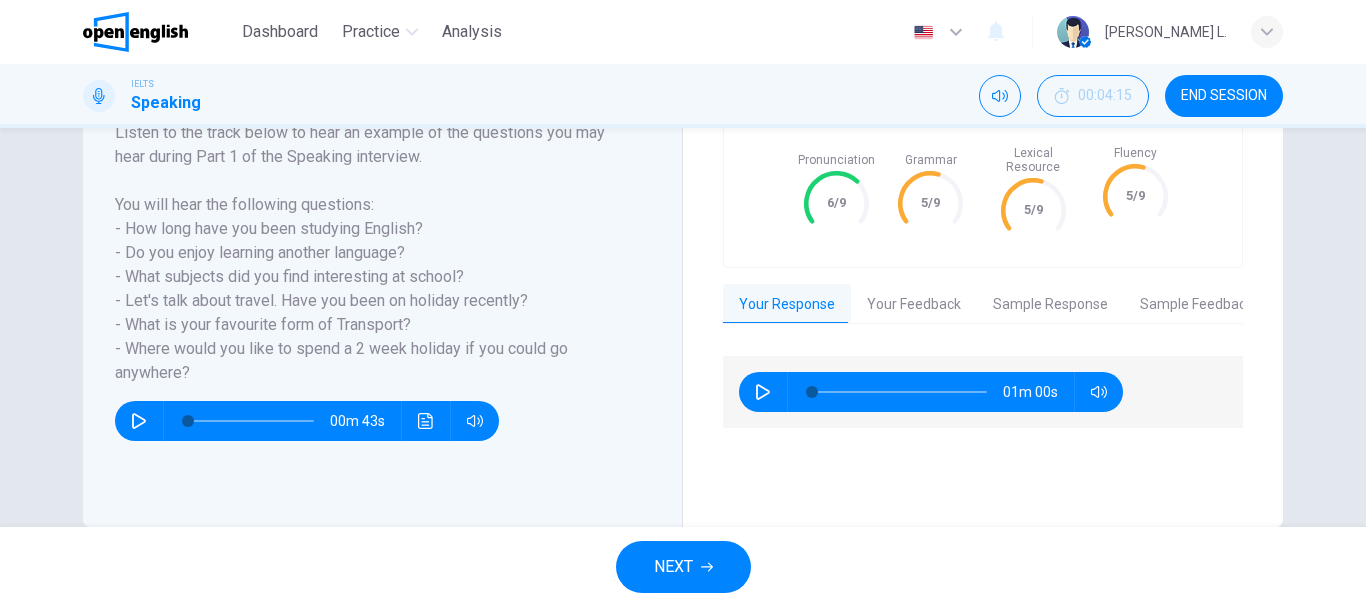 click on "Your Feedback" at bounding box center [914, 305] 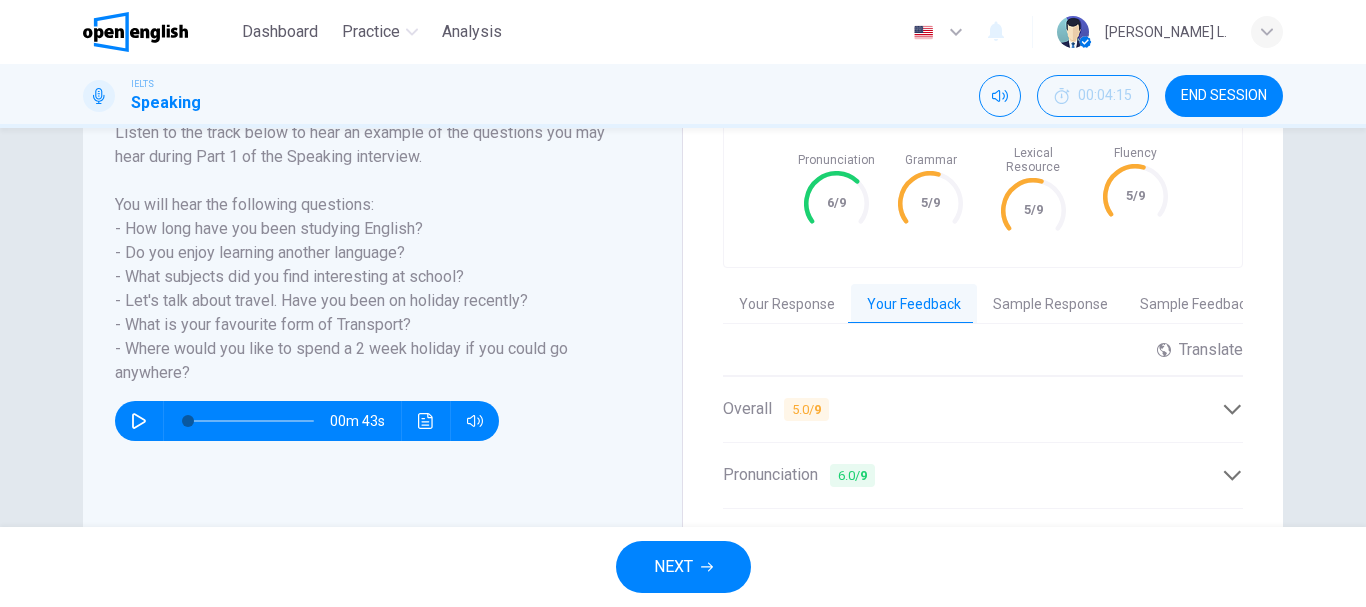 click on "Grade by Category Pronunciation 6/9 Grammar 5/9 Lexical Resource 5/9 Fluency 5/9 Your Response Your Feedback Sample Response Sample Feedback 01m 00s  Translate ​ ​ Powered by  Overall   5.0 / 9 Your overall band is 5; you have good ideas but you should work on reducing fillers, expanding your vocabulary, and correcting grammar mistakes.   Copy Feedback Pronunciation   6.0 / 9 Your pronunciation is mostly clear and understandable, but some words like 'Transnylenio' and 'journey' were unclear; practise these words and word stress to improve clarity.   Copy Feedback Grammatical Range and Accuracy   5.0 / 9 You showed some correct sentence structures, but you made several errors like wrong prepositions and verb forms; try to review basic grammar rules and practice them in sentences.   Copy Feedback Lexical Resource   5.0 / 9 You used some useful words like 'native language' and 'holiday', but you repeated simple words often; try to learn and use new vocabulary to make your answers more interesting.   Fluency" at bounding box center [983, 391] 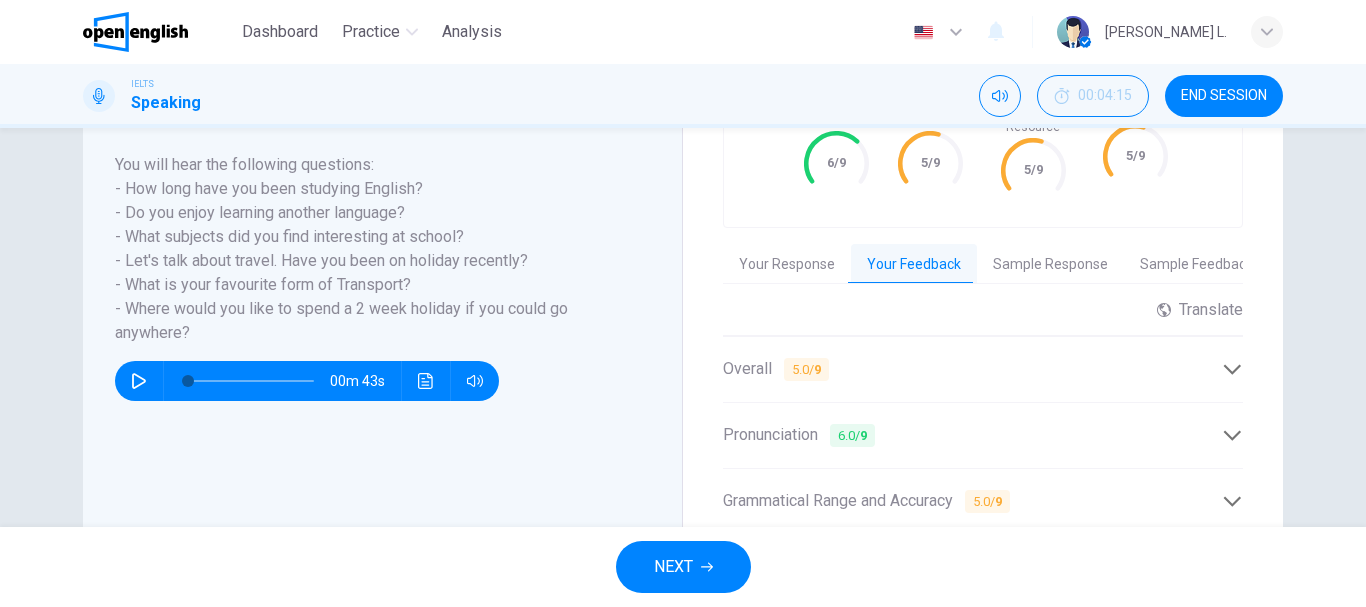 click 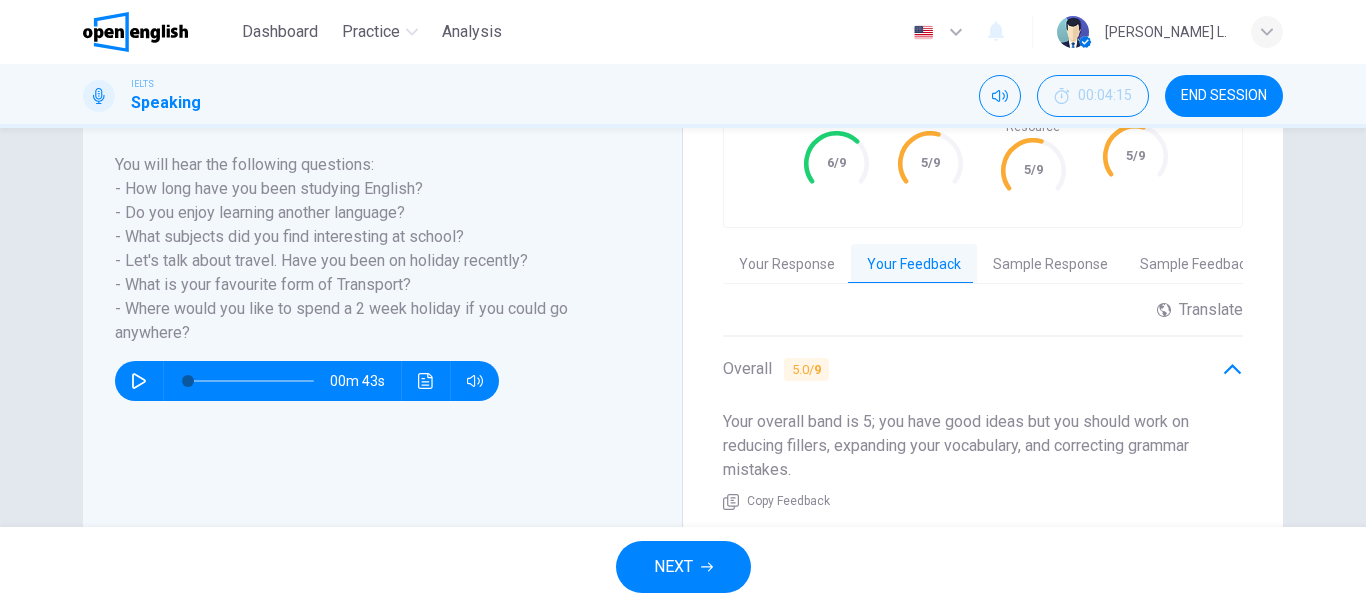 click on "Grade by Category Pronunciation 6/9 Grammar 5/9 Lexical Resource 5/9 Fluency 5/9 Your Response Your Feedback Sample Response Sample Feedback 01m 00s  Translate ​ ​ Powered by  Overall   5.0 / 9 Your overall band is 5; you have good ideas but you should work on reducing fillers, expanding your vocabulary, and correcting grammar mistakes.   Copy Feedback Pronunciation   6.0 / 9 Your pronunciation is mostly clear and understandable, but some words like 'Transnylenio' and 'journey' were unclear; practise these words and word stress to improve clarity.   Copy Feedback Grammatical Range and Accuracy   5.0 / 9 You showed some correct sentence structures, but you made several errors like wrong prepositions and verb forms; try to review basic grammar rules and practice them in sentences.   Copy Feedback Lexical Resource   5.0 / 9 You used some useful words like 'native language' and 'holiday', but you repeated simple words often; try to learn and use new vocabulary to make your answers more interesting.   Fluency" at bounding box center (983, 417) 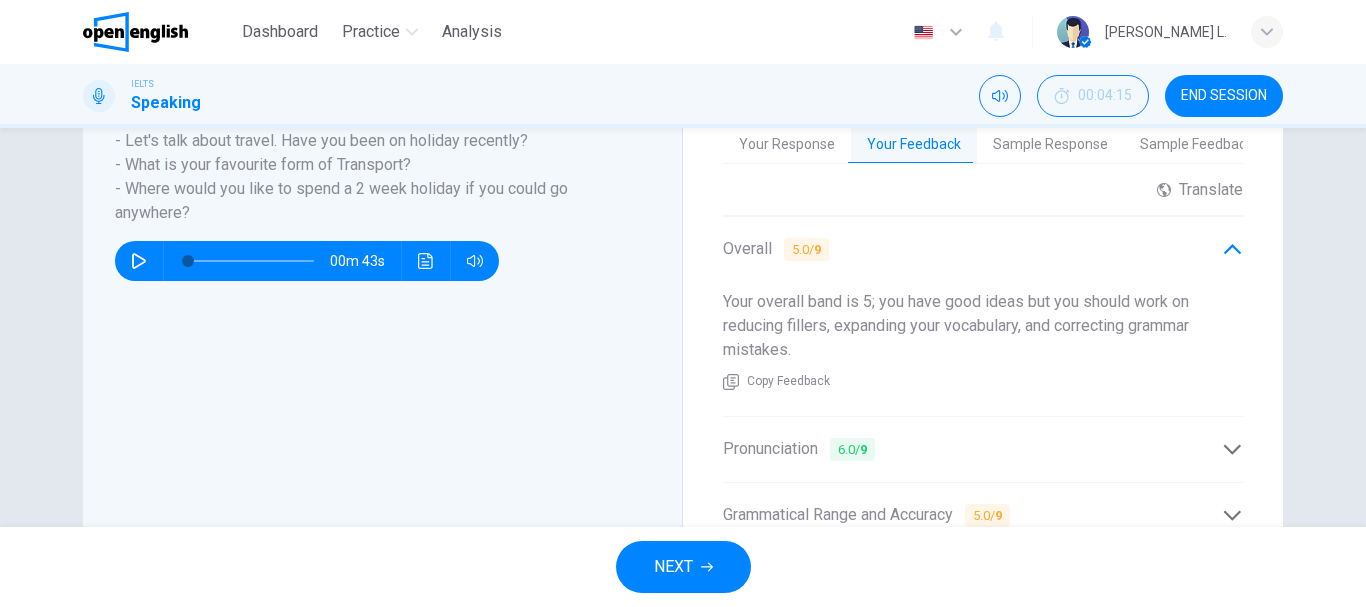 scroll, scrollTop: 536, scrollLeft: 0, axis: vertical 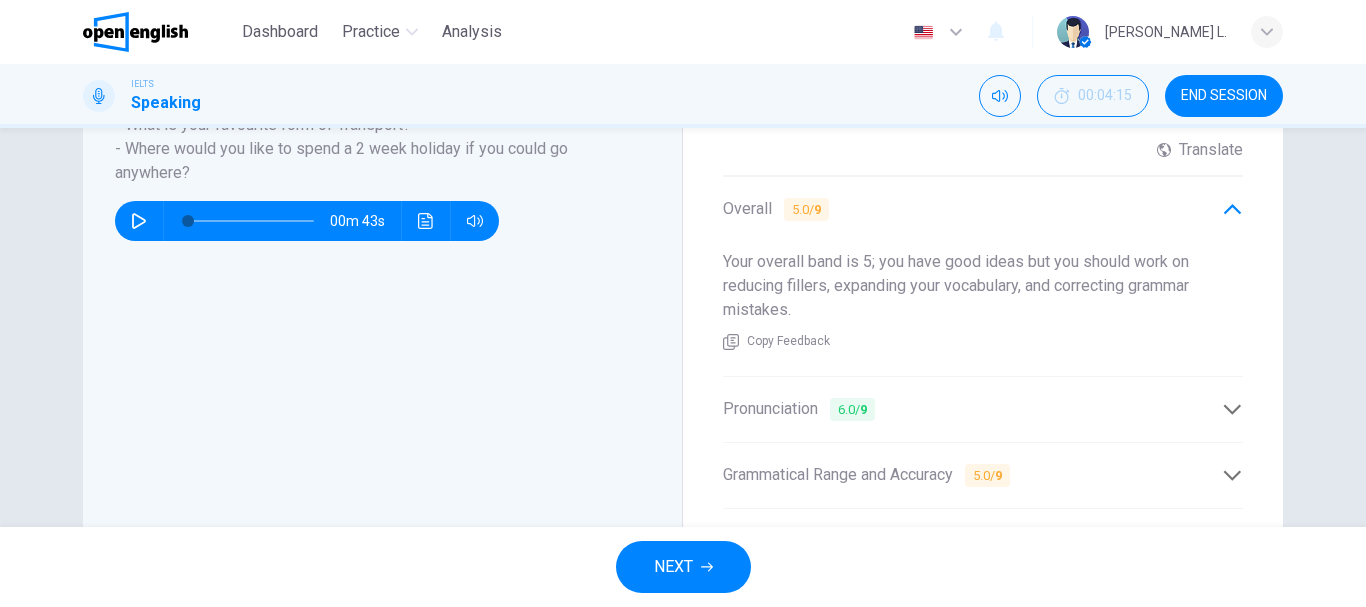 click on "Pronunciation   6.0 / 9" at bounding box center (983, 409) 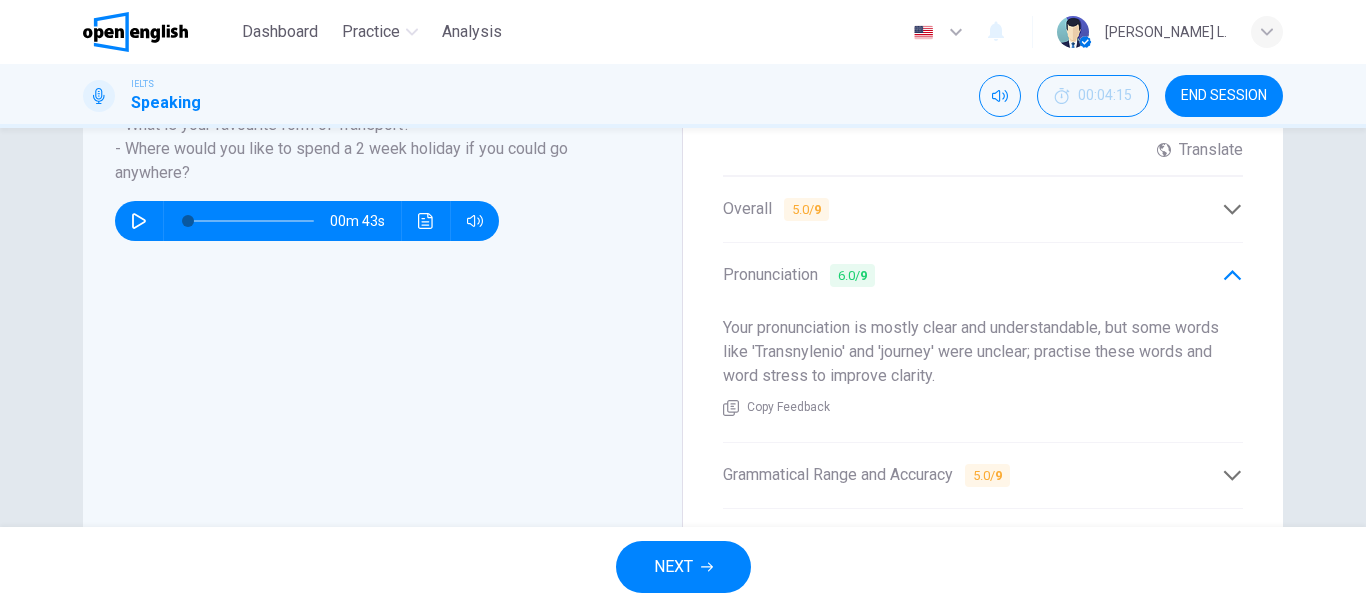 click on "Grade by Category Pronunciation 6/9 Grammar 5/9 Lexical Resource 5/9 Fluency 5/9 Your Response Your Feedback Sample Response Sample Feedback 01m 00s  Translate ​ ​ Powered by  Overall   5.0 / 9 Your overall band is 5; you have good ideas but you should work on reducing fillers, expanding your vocabulary, and correcting grammar mistakes.   Copy Feedback Pronunciation   6.0 / 9 Your pronunciation is mostly clear and understandable, but some words like 'Transnylenio' and 'journey' were unclear; practise these words and word stress to improve clarity.   Copy Feedback Grammatical Range and Accuracy   5.0 / 9 You showed some correct sentence structures, but you made several errors like wrong prepositions and verb forms; try to review basic grammar rules and practice them in sentences.   Copy Feedback Lexical Resource   5.0 / 9 You used some useful words like 'native language' and 'holiday', but you repeated simple words often; try to learn and use new vocabulary to make your answers more interesting.   Fluency" at bounding box center (983, 257) 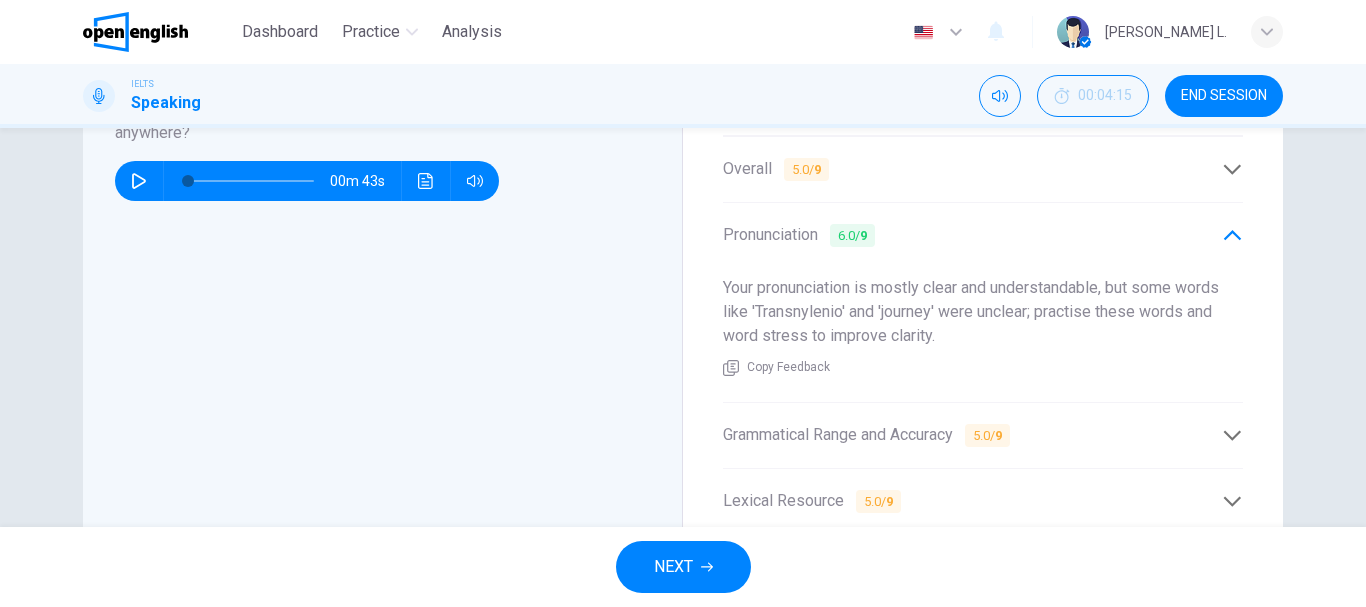 scroll, scrollTop: 616, scrollLeft: 0, axis: vertical 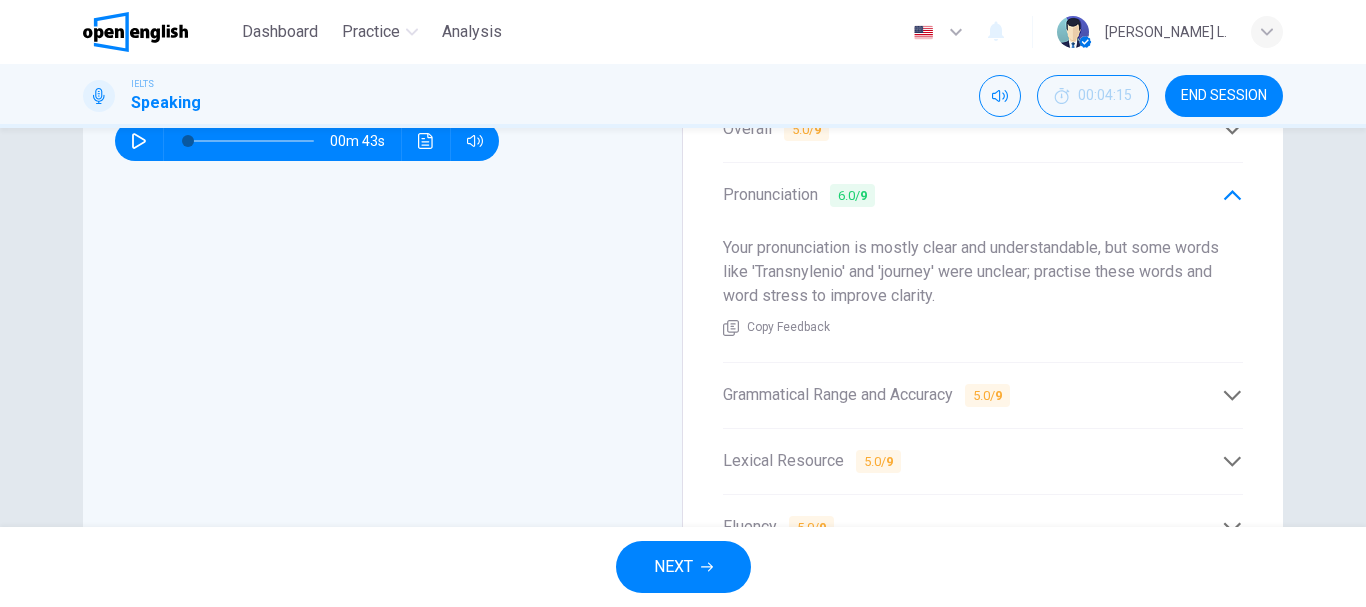 click 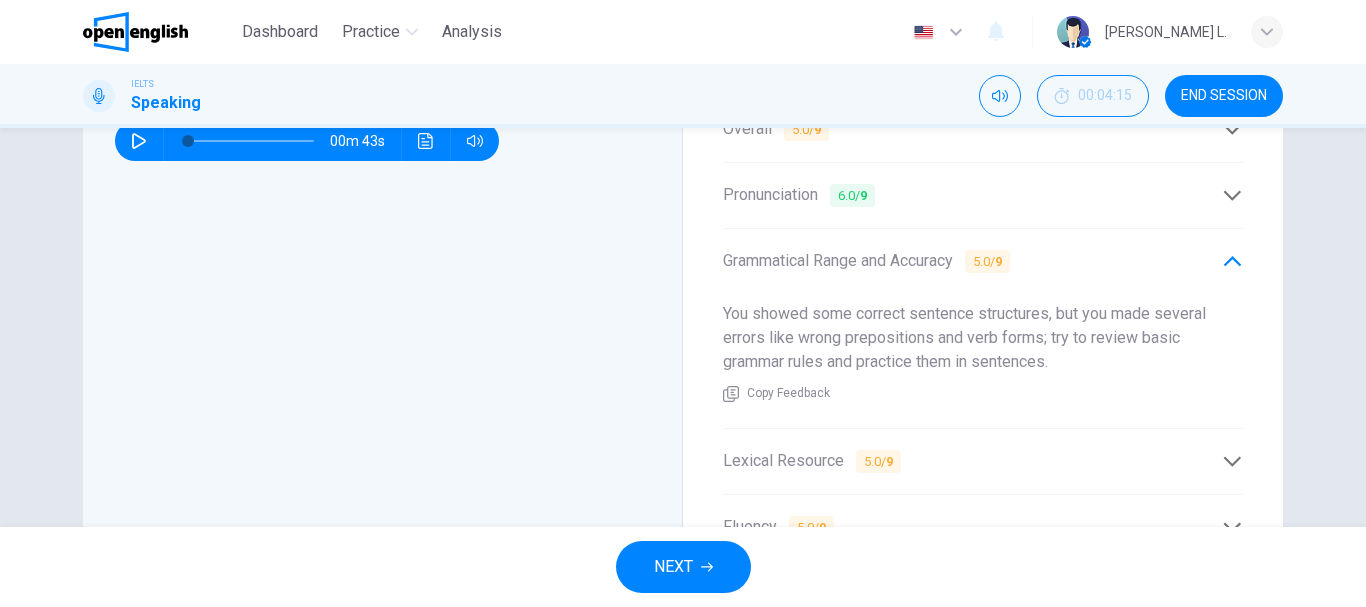 click on "Grade by Category Pronunciation 6/9 Grammar 5/9 Lexical Resource 5/9 Fluency 5/9 Your Response Your Feedback Sample Response Sample Feedback 01m 00s  Translate ​ ​ Powered by  Overall   5.0 / 9 Your overall band is 5; you have good ideas but you should work on reducing fillers, expanding your vocabulary, and correcting grammar mistakes.   Copy Feedback Pronunciation   6.0 / 9 Your pronunciation is mostly clear and understandable, but some words like 'Transnylenio' and 'journey' were unclear; practise these words and word stress to improve clarity.   Copy Feedback Grammatical Range and Accuracy   5.0 / 9 You showed some correct sentence structures, but you made several errors like wrong prepositions and verb forms; try to review basic grammar rules and practice them in sentences.   Copy Feedback Lexical Resource   5.0 / 9 You used some useful words like 'native language' and 'holiday', but you repeated simple words often; try to learn and use new vocabulary to make your answers more interesting.   Fluency" at bounding box center (983, 177) 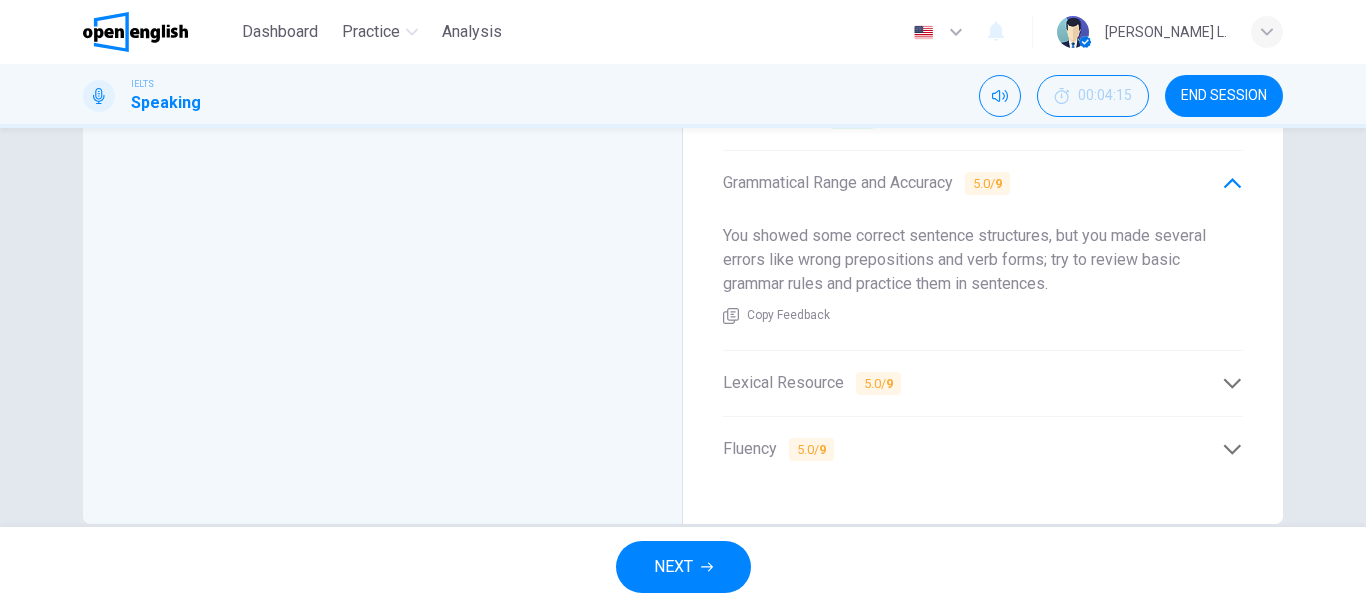 scroll, scrollTop: 696, scrollLeft: 0, axis: vertical 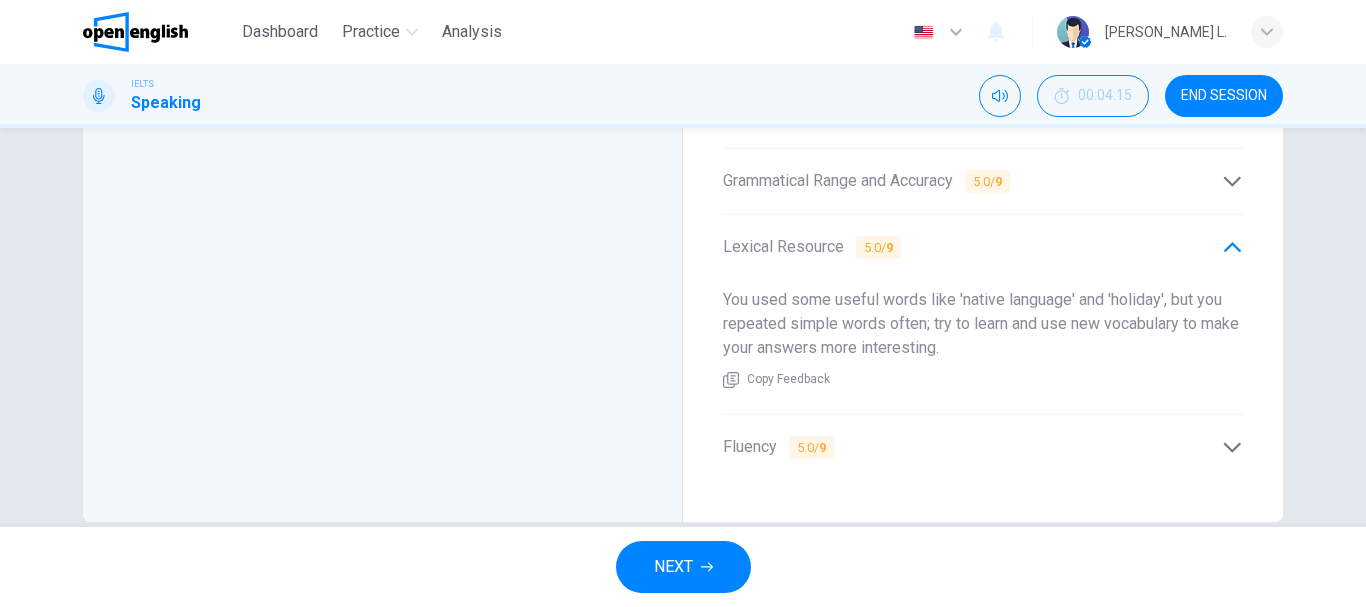 click on "Grade by Category Pronunciation 6/9 Grammar 5/9 Lexical Resource 5/9 Fluency 5/9 Your Response Your Feedback Sample Response Sample Feedback 01m 00s  Translate ​ ​ Powered by  Overall   5.0 / 9 Your overall band is 5; you have good ideas but you should work on reducing fillers, expanding your vocabulary, and correcting grammar mistakes.   Copy Feedback Pronunciation   6.0 / 9 Your pronunciation is mostly clear and understandable, but some words like 'Transnylenio' and 'journey' were unclear; practise these words and word stress to improve clarity.   Copy Feedback Grammatical Range and Accuracy   5.0 / 9 You showed some correct sentence structures, but you made several errors like wrong prepositions and verb forms; try to review basic grammar rules and practice them in sentences.   Copy Feedback Lexical Resource   5.0 / 9 You used some useful words like 'native language' and 'holiday', but you repeated simple words often; try to learn and use new vocabulary to make your answers more interesting.   Fluency" at bounding box center [983, 97] 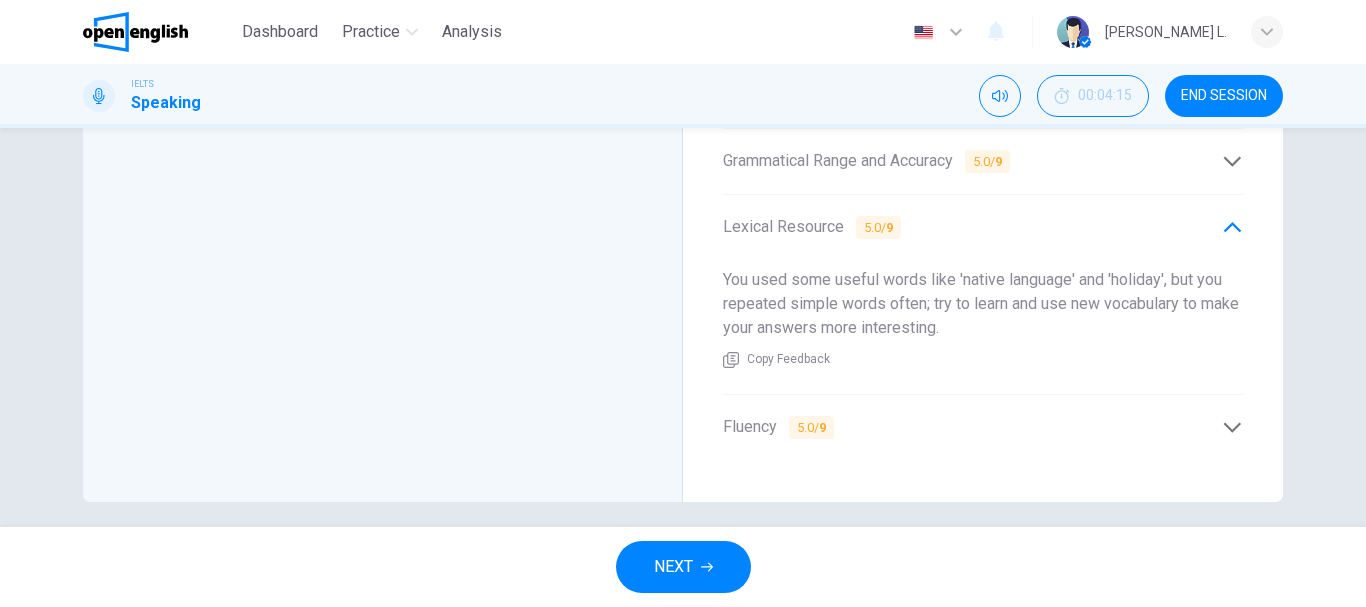 scroll, scrollTop: 717, scrollLeft: 0, axis: vertical 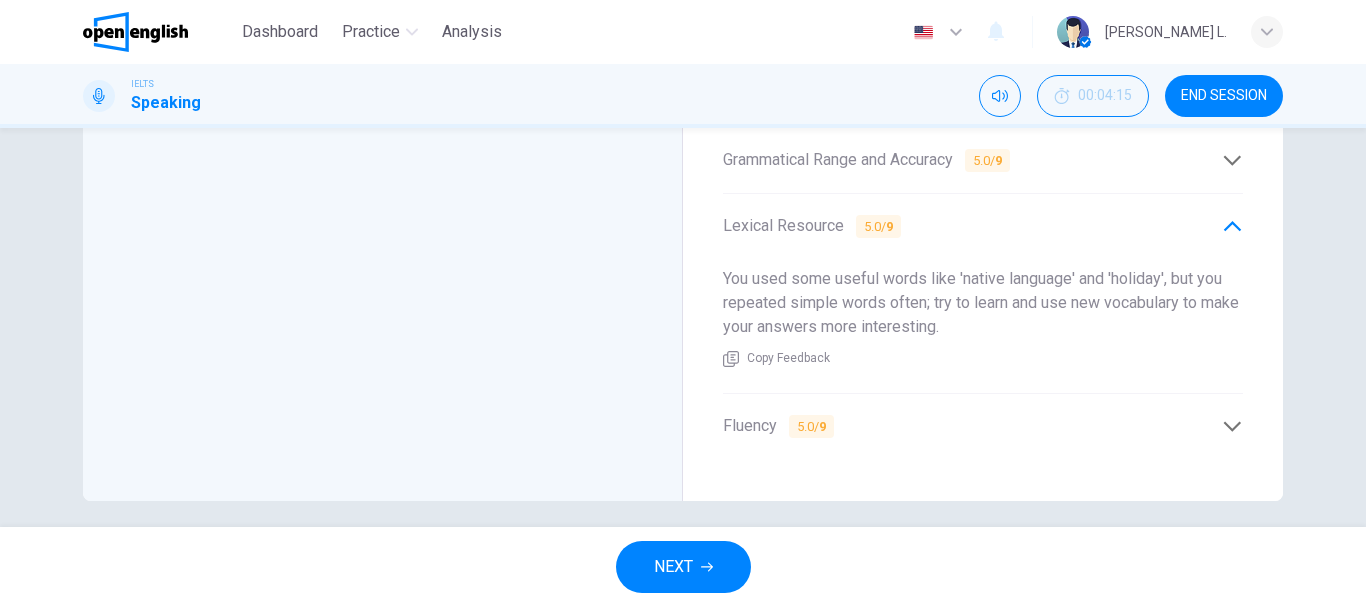 click 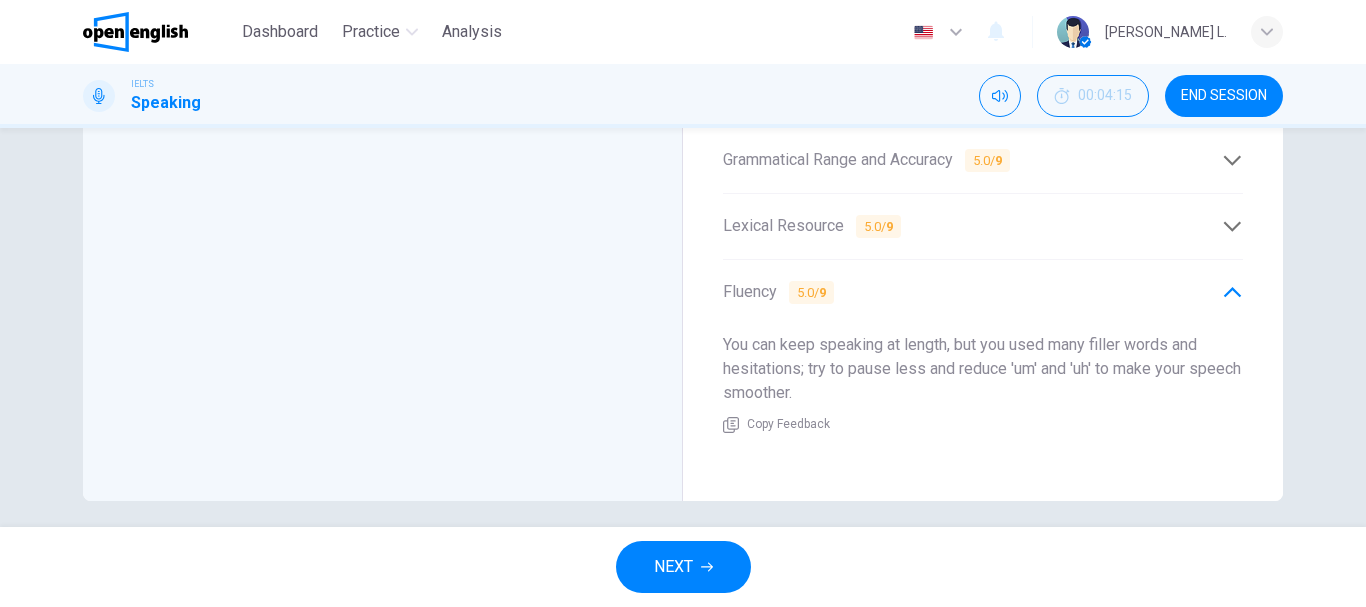 click on "Grade by Category Pronunciation 6/9 Grammar 5/9 Lexical Resource 5/9 Fluency 5/9 Your Response Your Feedback Sample Response Sample Feedback 01m 00s  Translate ​ ​ Powered by  Overall   5.0 / 9 Your overall band is 5; you have good ideas but you should work on reducing fillers, expanding your vocabulary, and correcting grammar mistakes.   Copy Feedback Pronunciation   6.0 / 9 Your pronunciation is mostly clear and understandable, but some words like 'Transnylenio' and 'journey' were unclear; practise these words and word stress to improve clarity.   Copy Feedback Grammatical Range and Accuracy   5.0 / 9 You showed some correct sentence structures, but you made several errors like wrong prepositions and verb forms; try to review basic grammar rules and practice them in sentences.   Copy Feedback Lexical Resource   5.0 / 9 You used some useful words like 'native language' and 'holiday', but you repeated simple words often; try to learn and use new vocabulary to make your answers more interesting.   Fluency" at bounding box center (983, 76) 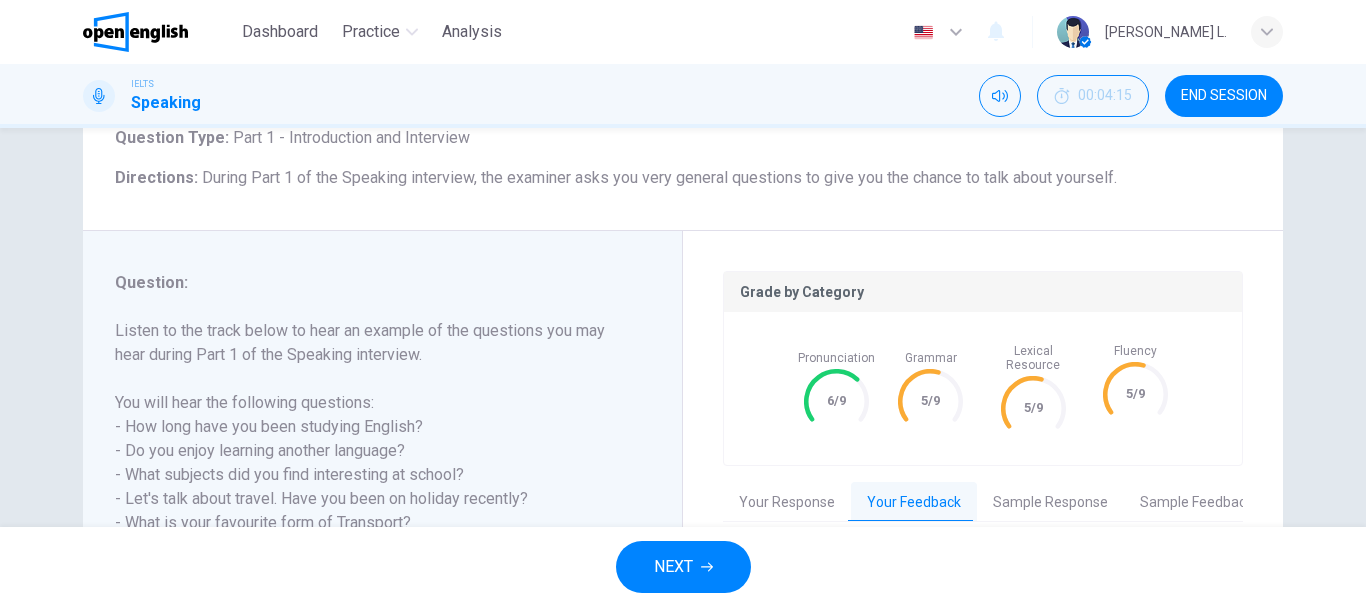 scroll, scrollTop: 117, scrollLeft: 0, axis: vertical 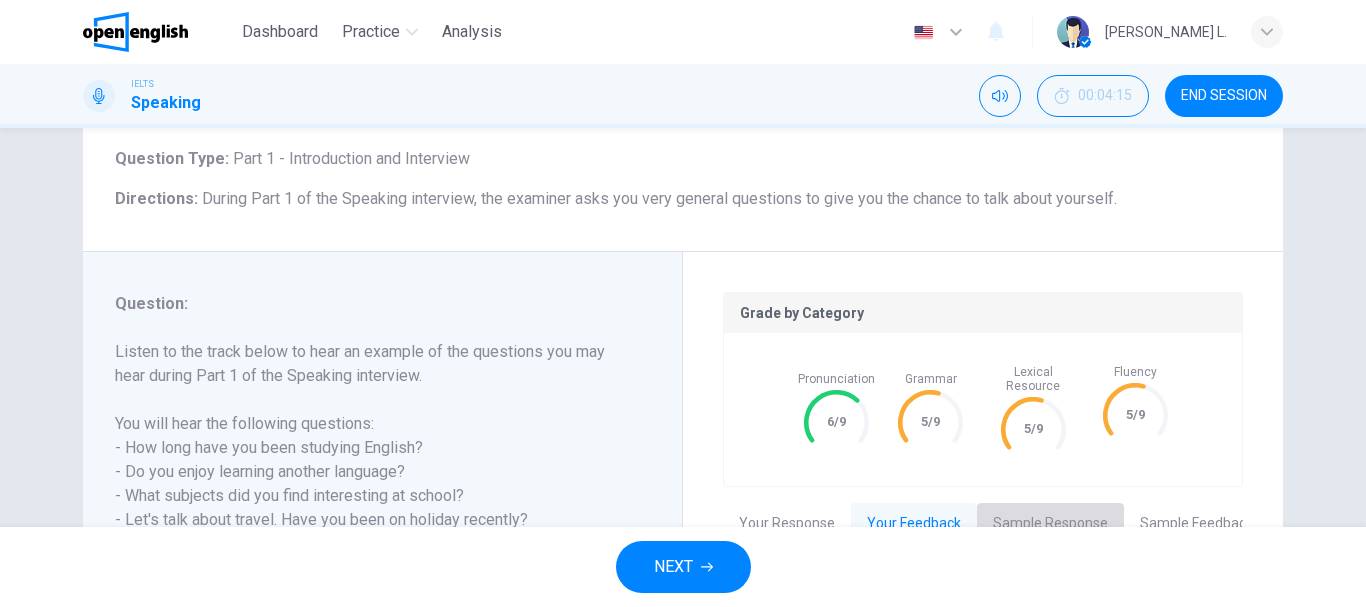 click on "Sample Response" at bounding box center [1050, 524] 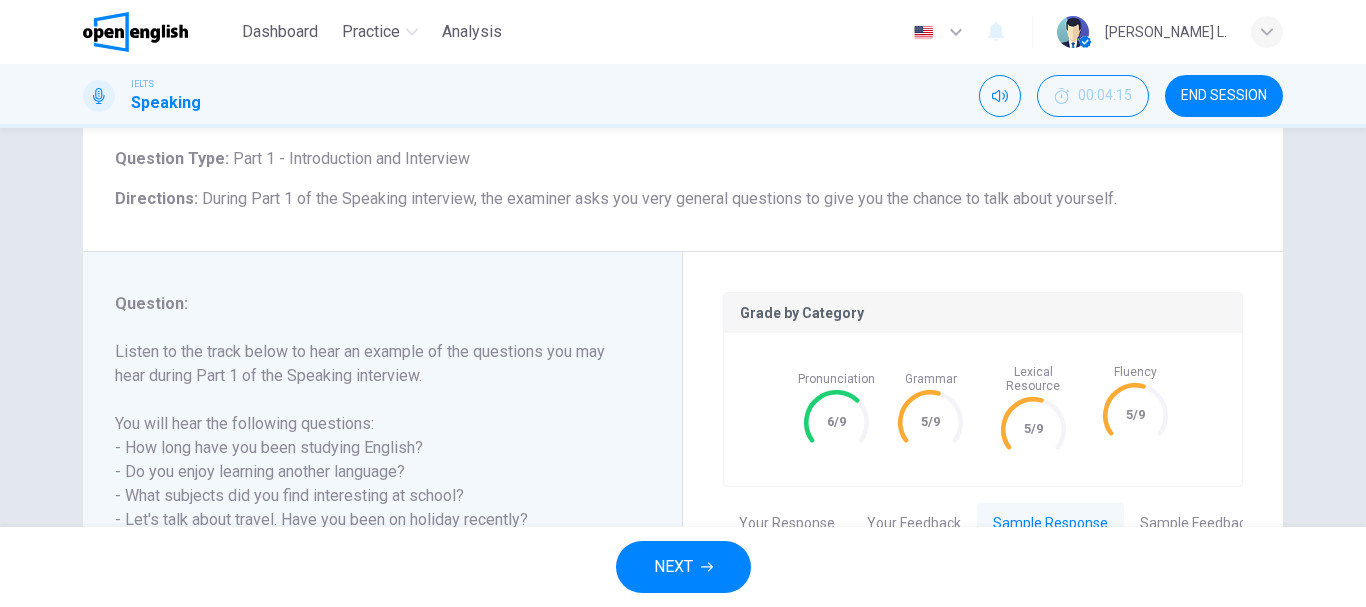 click on "Grade by Category Pronunciation 6/9 Grammar 5/9 Lexical Resource 5/9 Fluency 5/9 Your Response Your Feedback Sample Response Sample Feedback 01m 00s  Translate ​ ​ Powered by  Overall   5.0 / 9 Your overall band is 5; you have good ideas but you should work on reducing fillers, expanding your vocabulary, and correcting grammar mistakes.   Copy Feedback Pronunciation   6.0 / 9 Your pronunciation is mostly clear and understandable, but some words like 'Transnylenio' and 'journey' were unclear; practise these words and word stress to improve clarity.   Copy Feedback Grammatical Range and Accuracy   5.0 / 9 You showed some correct sentence structures, but you made several errors like wrong prepositions and verb forms; try to review basic grammar rules and practice them in sentences.   Copy Feedback Lexical Resource   5.0 / 9 You used some useful words like 'native language' and 'holiday', but you repeated simple words often; try to learn and use new vocabulary to make your answers more interesting.   Fluency" at bounding box center (983, 499) 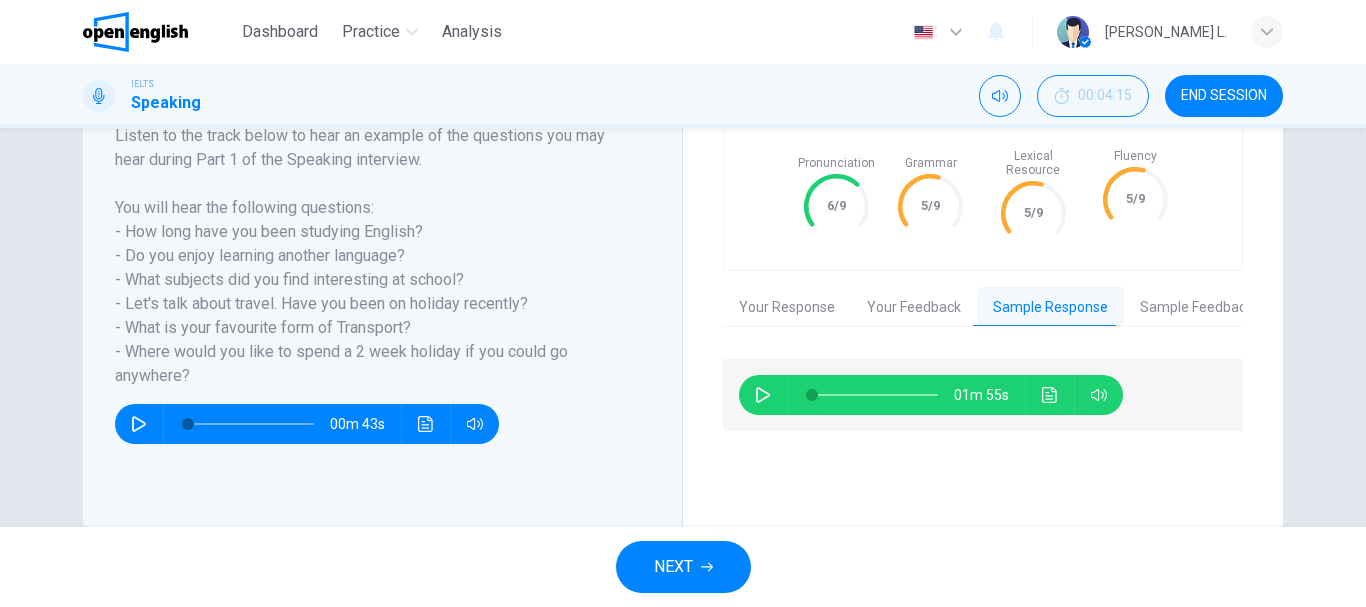 scroll, scrollTop: 376, scrollLeft: 0, axis: vertical 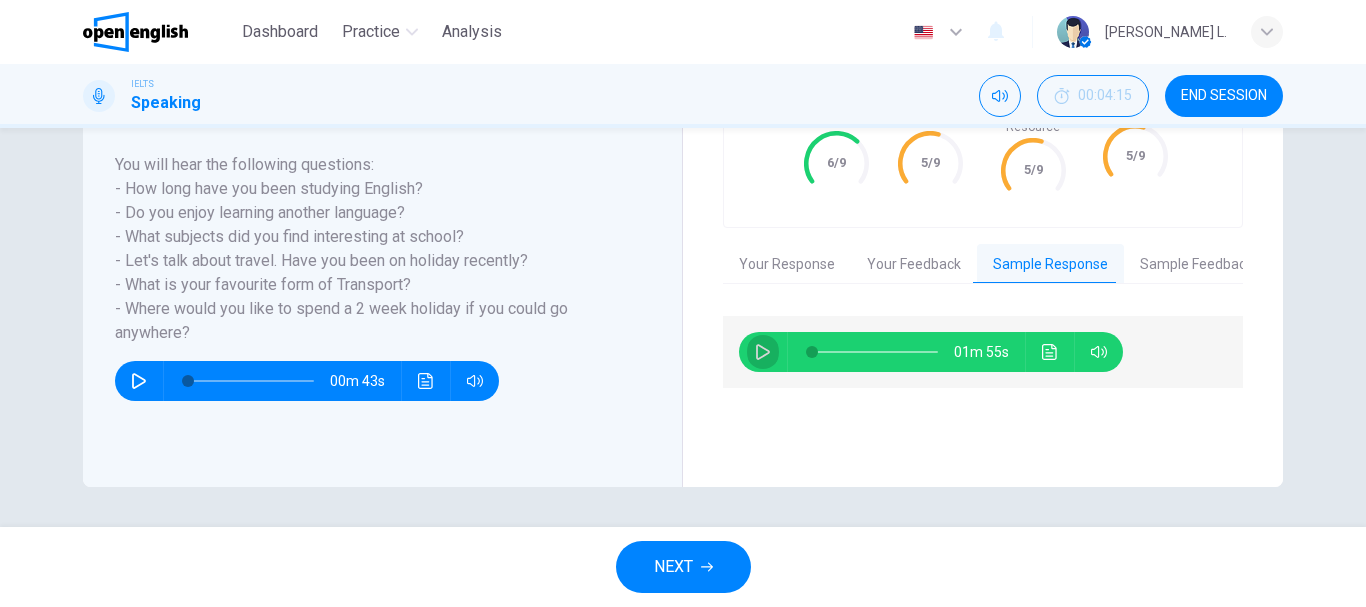 click 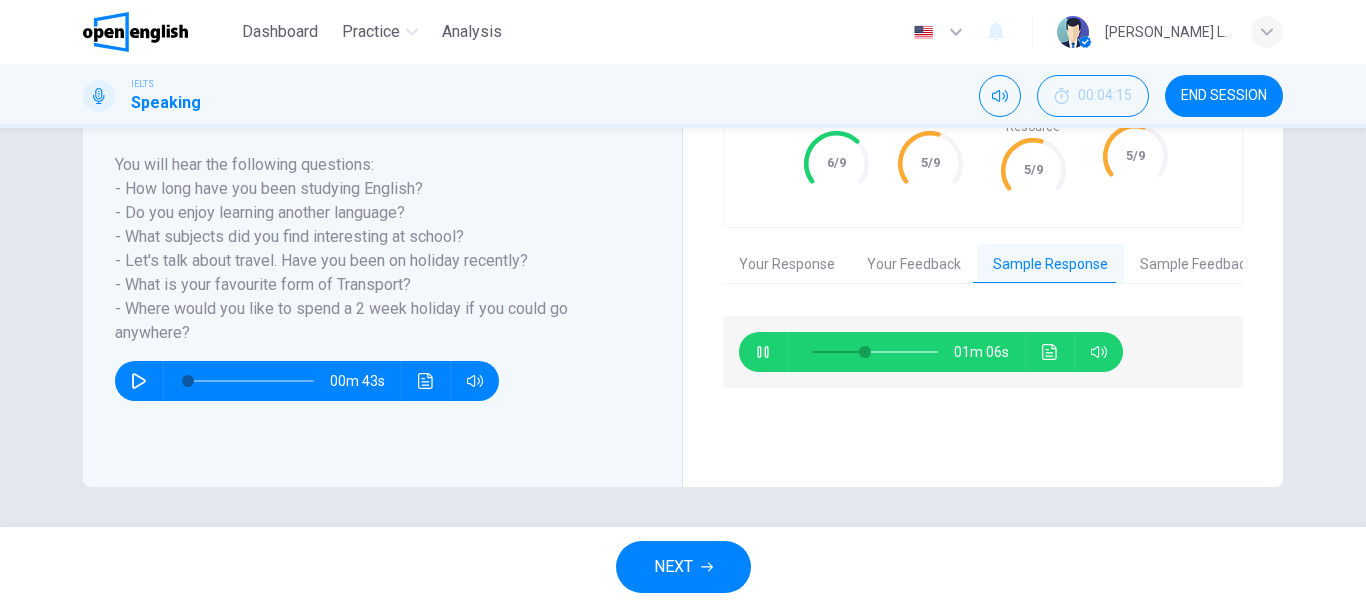 type on "**" 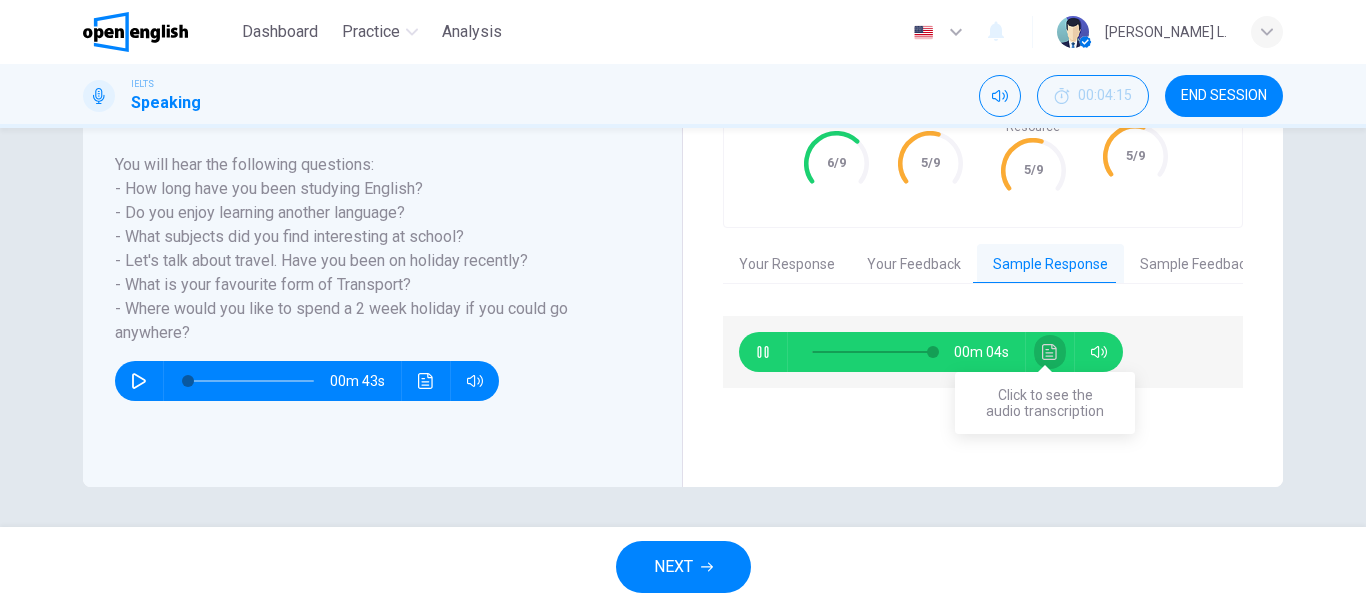 click 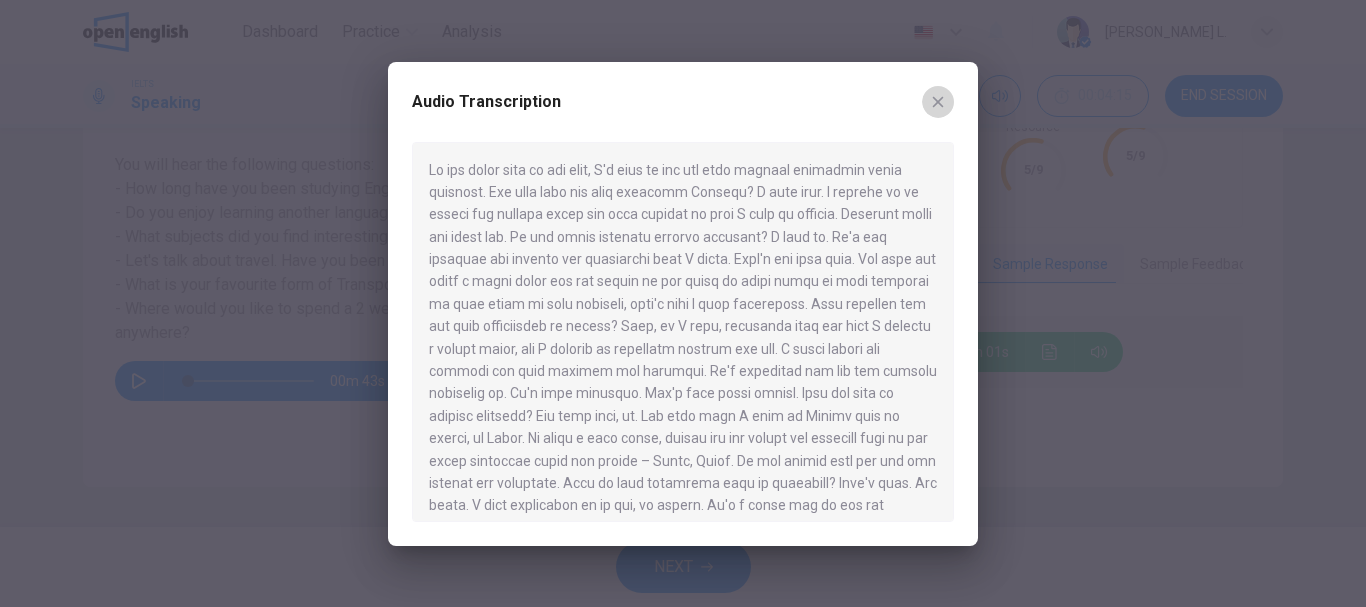click 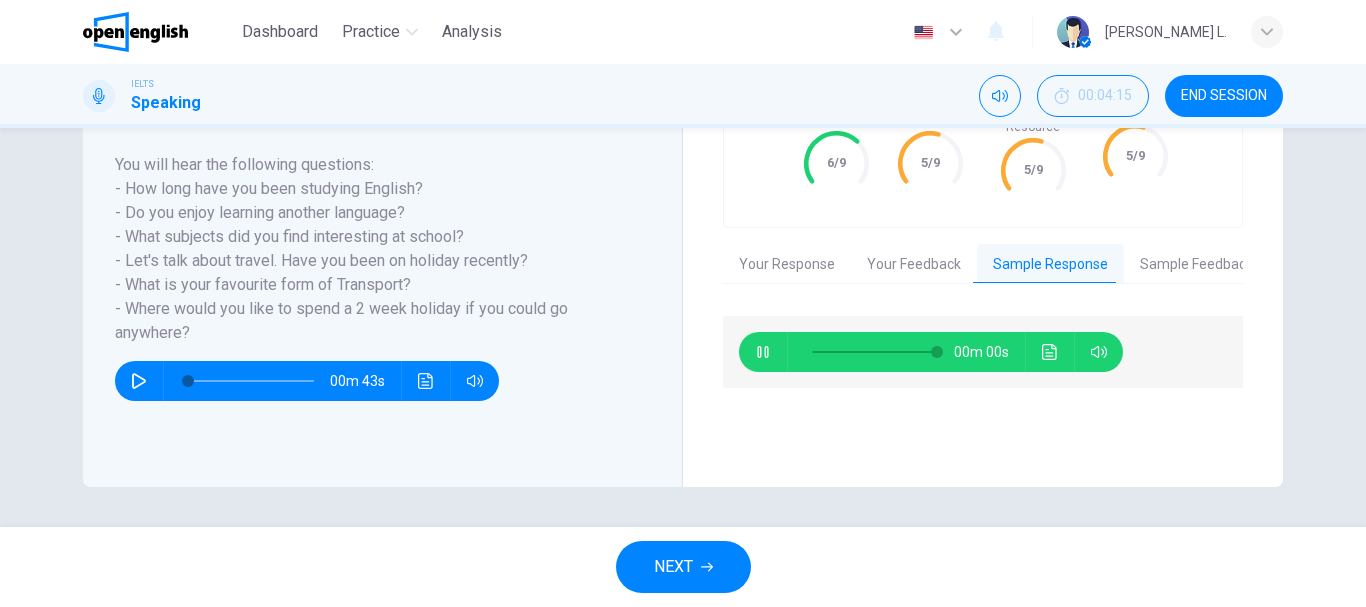 type on "*" 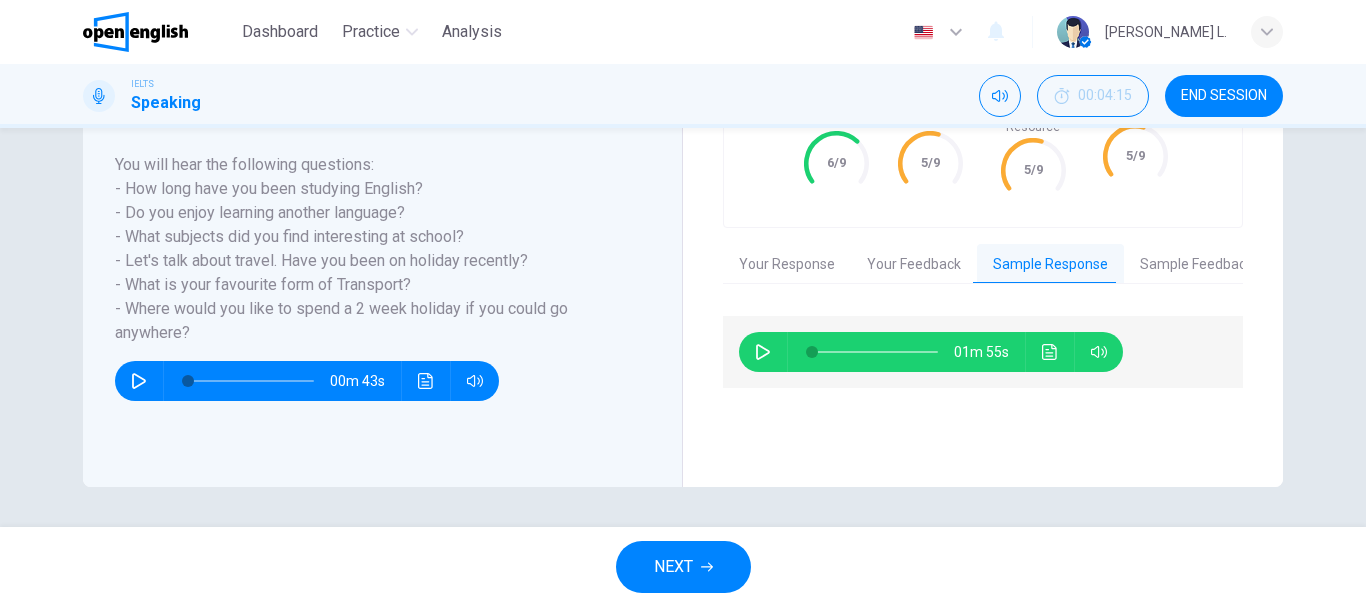 click 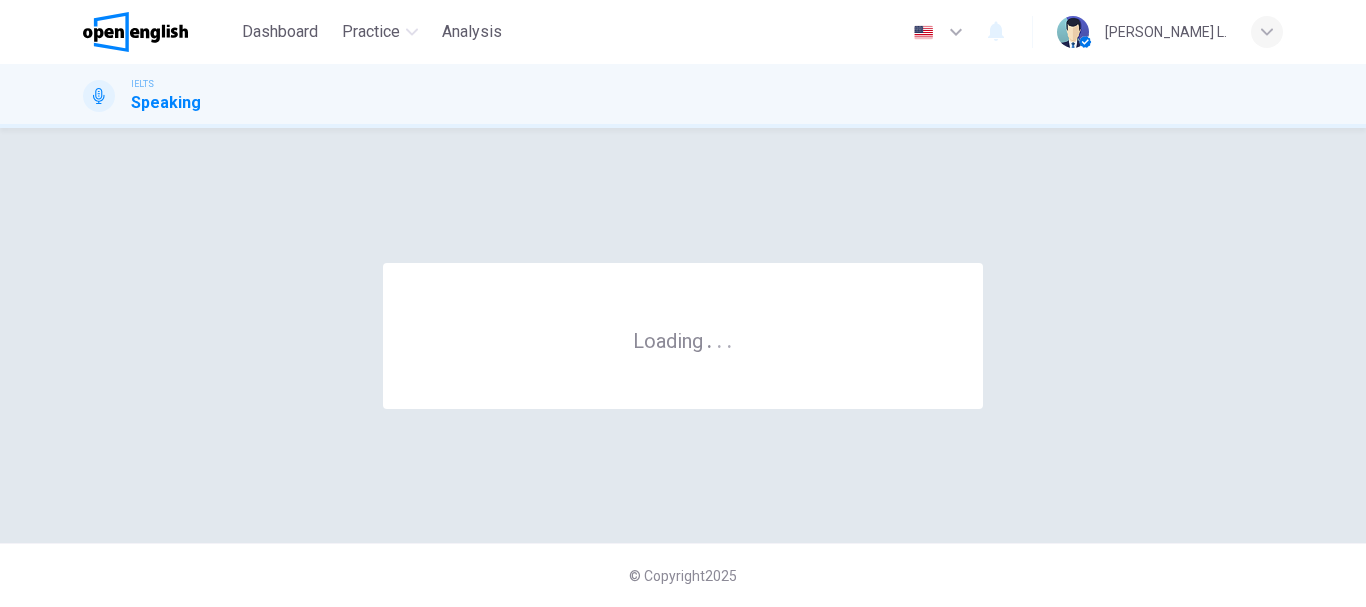 scroll, scrollTop: 0, scrollLeft: 0, axis: both 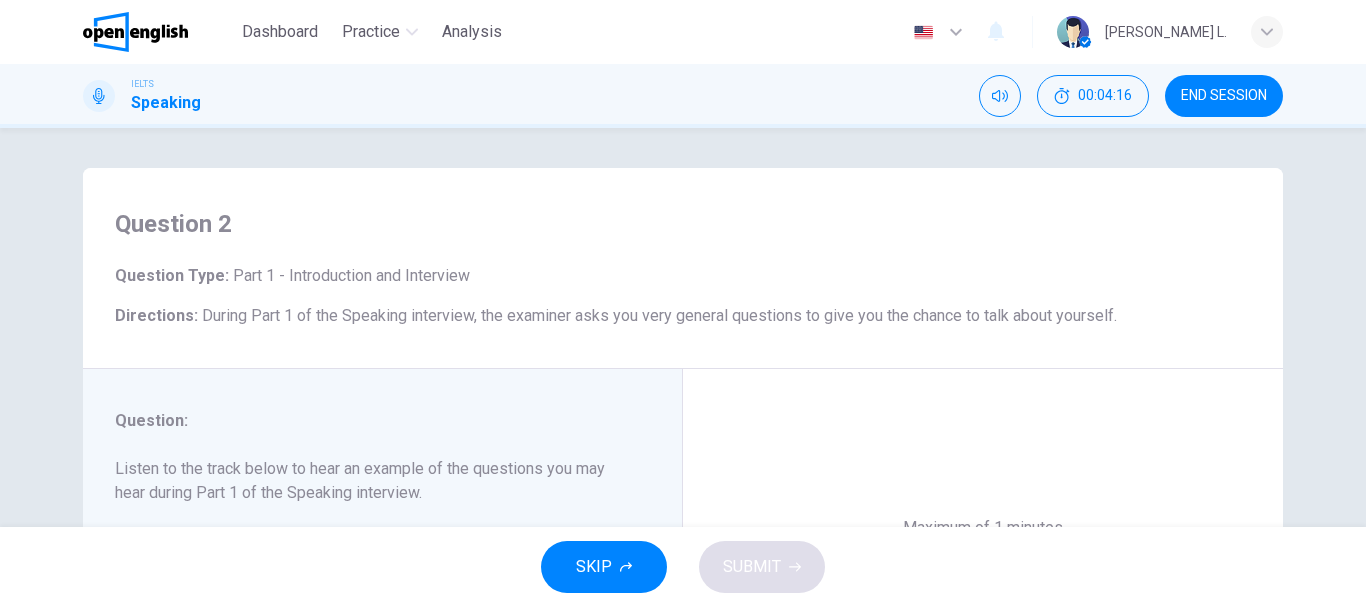 click on "Question : Listen to the track below to hear an example of the questions you may hear during Part 1 of the Speaking interview.  You will hear the following questions: - Where do you live? - Is it a nice place to live? - Do you have many tourists visit your area? - Do you have any hobbies or interests? - Have you seen a good film recently? - How often do you go out with friends? 00m 40s" at bounding box center (383, 616) 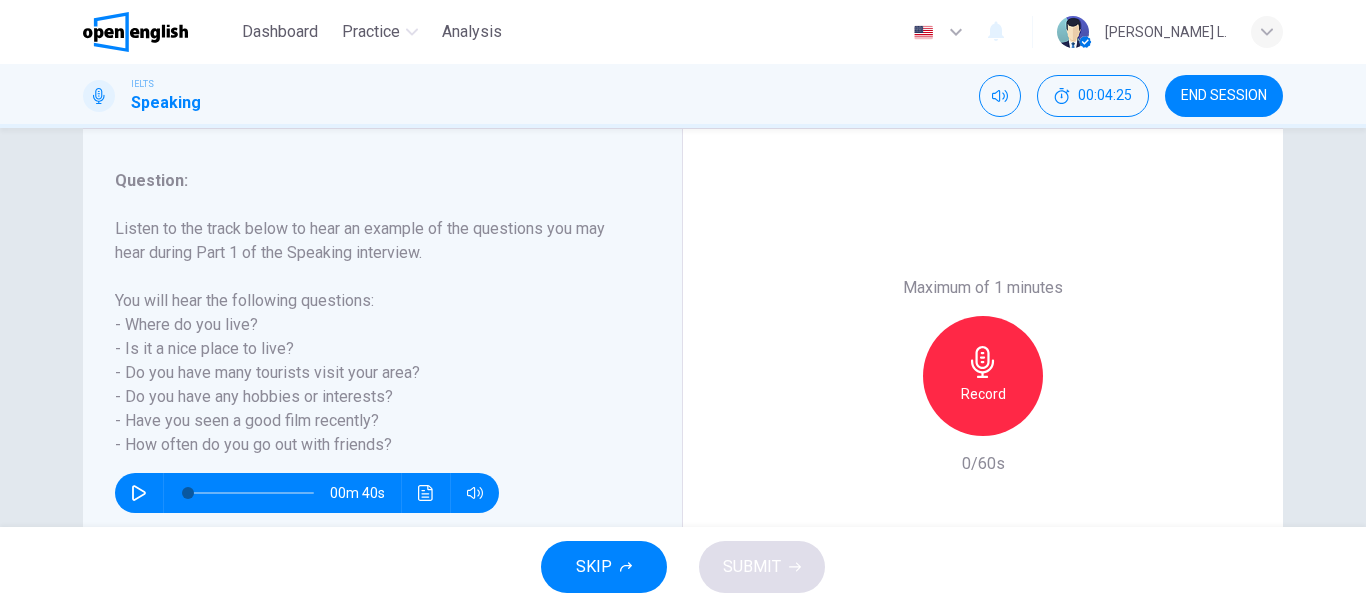 scroll, scrollTop: 280, scrollLeft: 0, axis: vertical 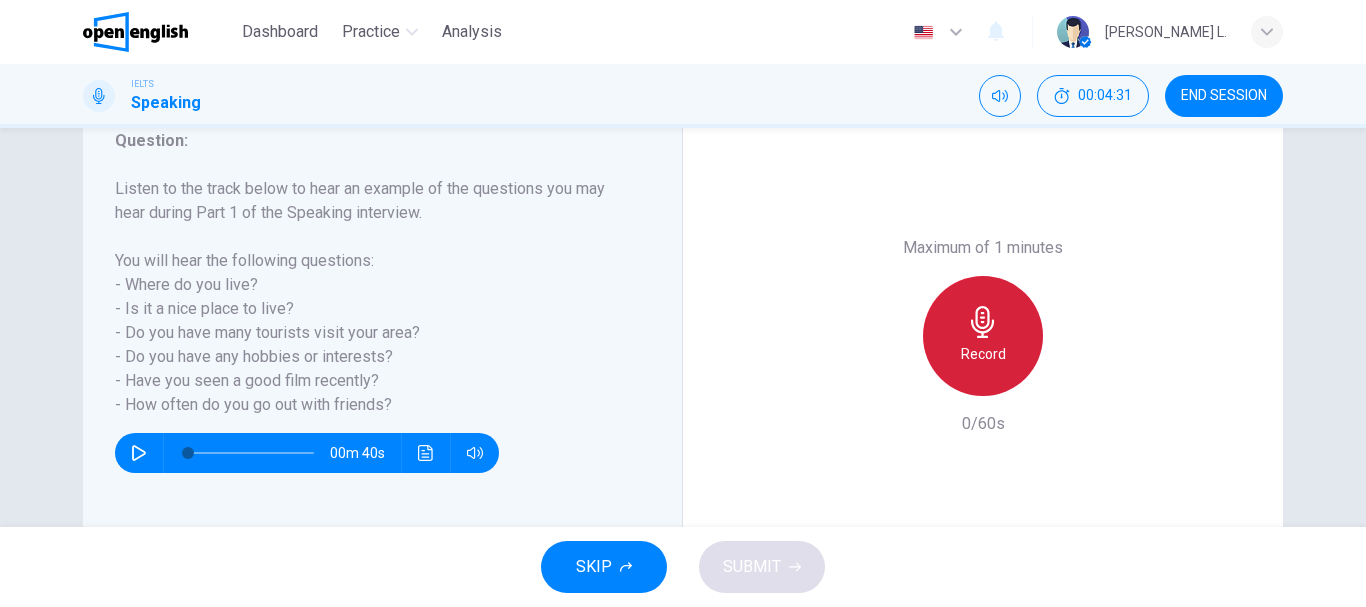 click on "Record" at bounding box center (983, 336) 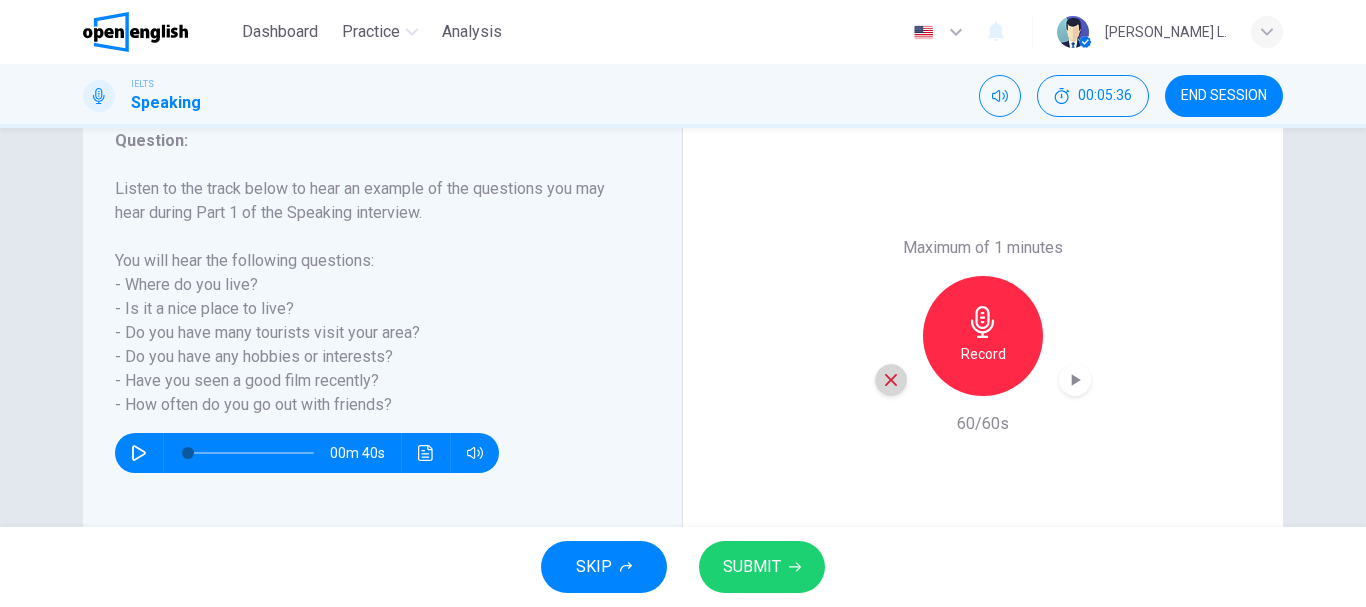click 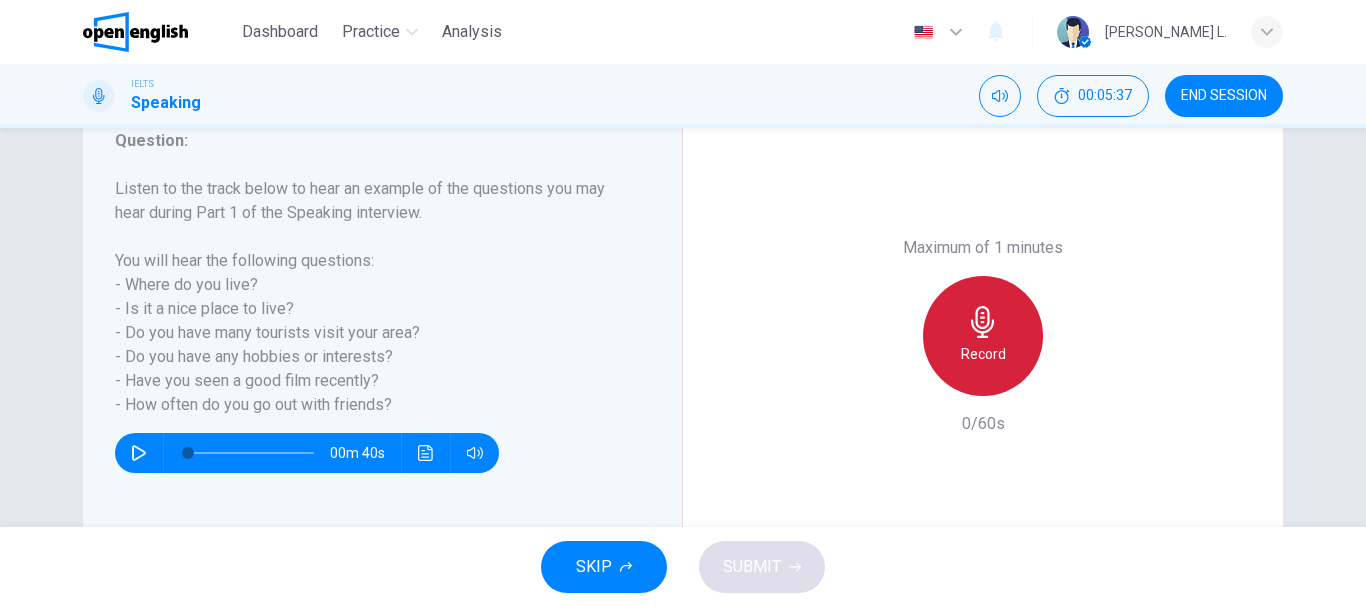 click 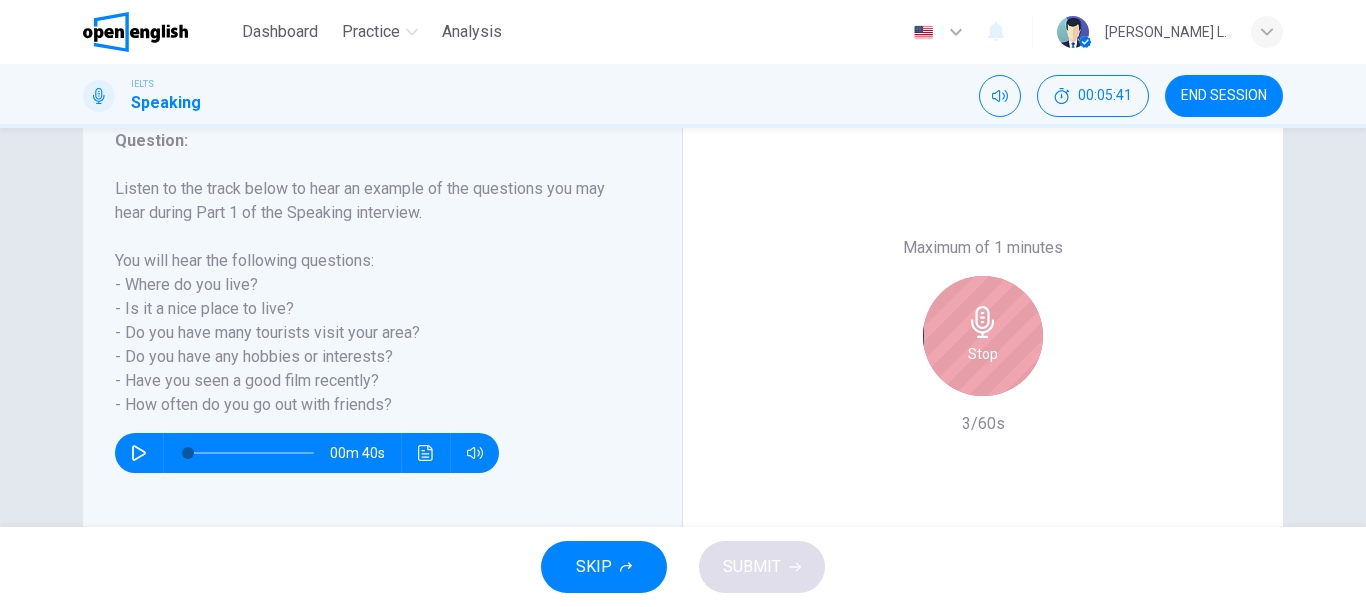 click 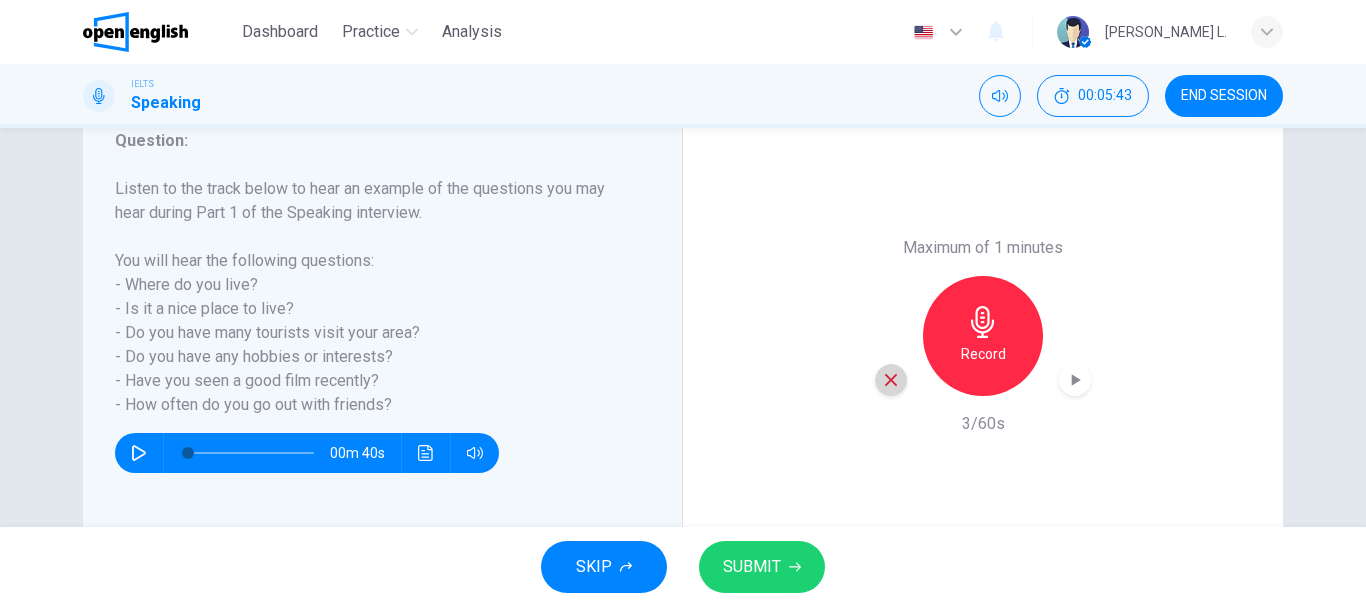 click 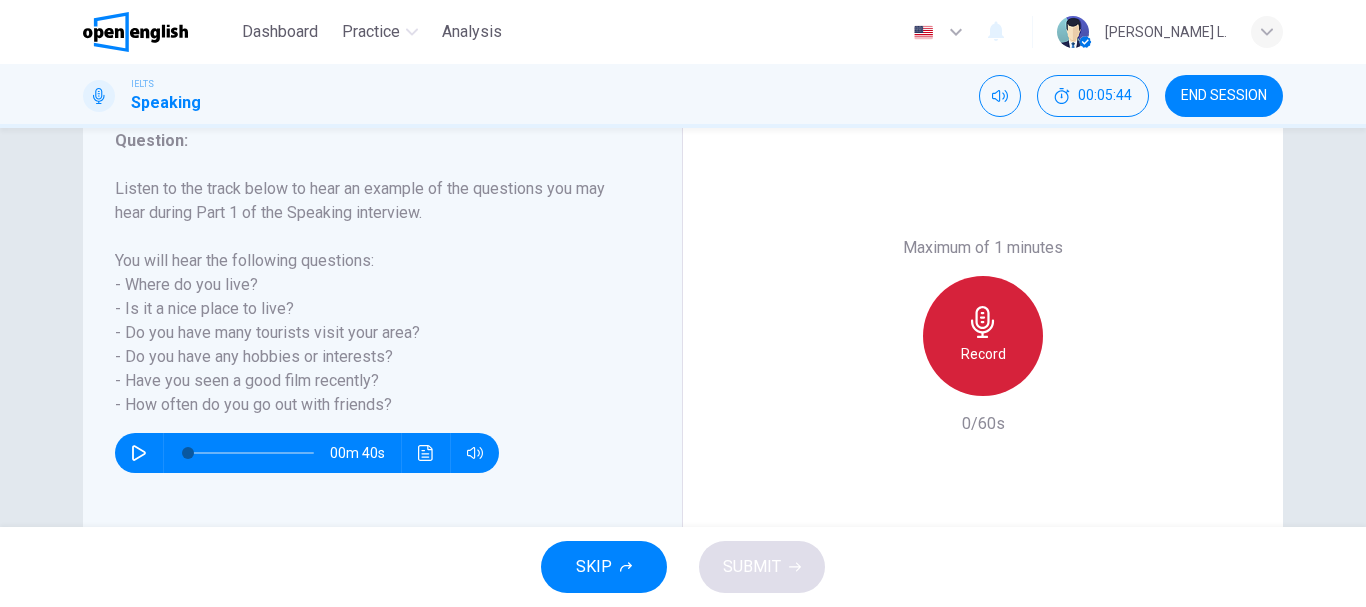 click 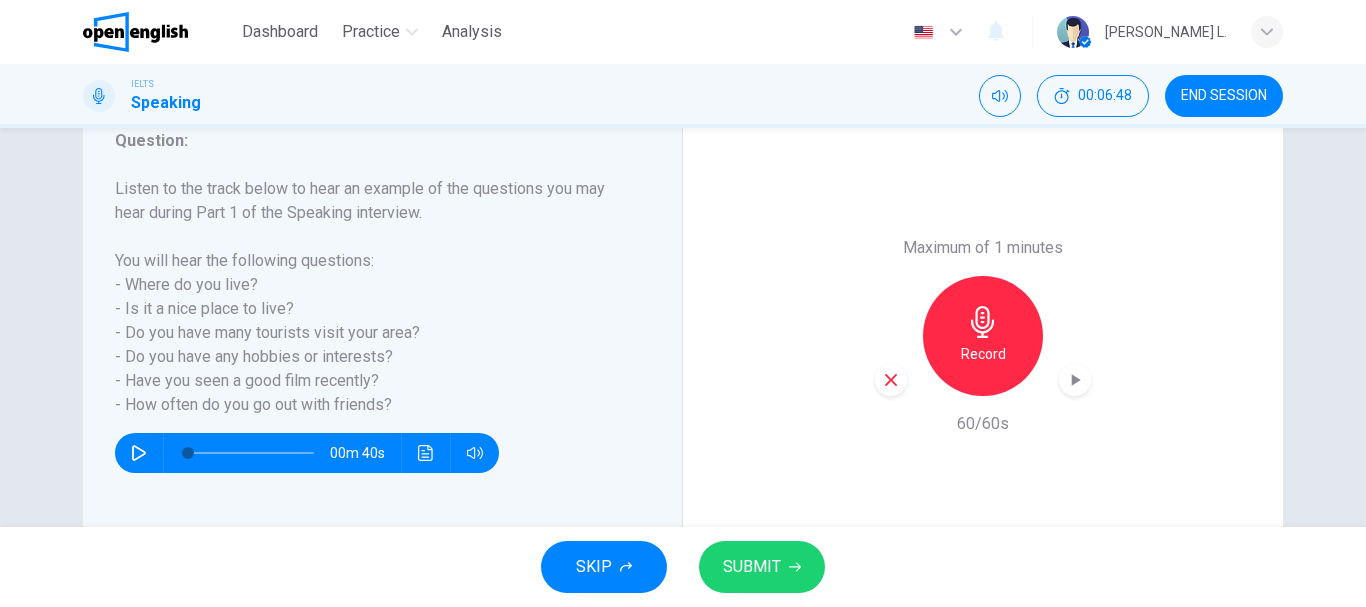 click 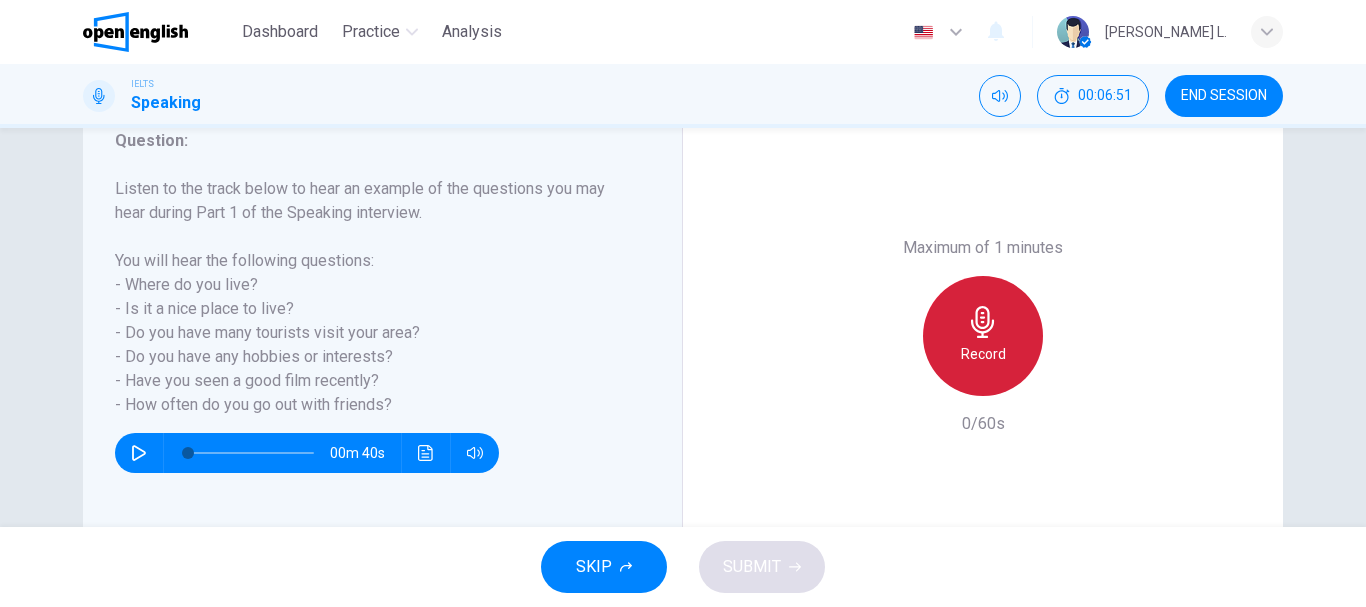click on "Record" at bounding box center [983, 354] 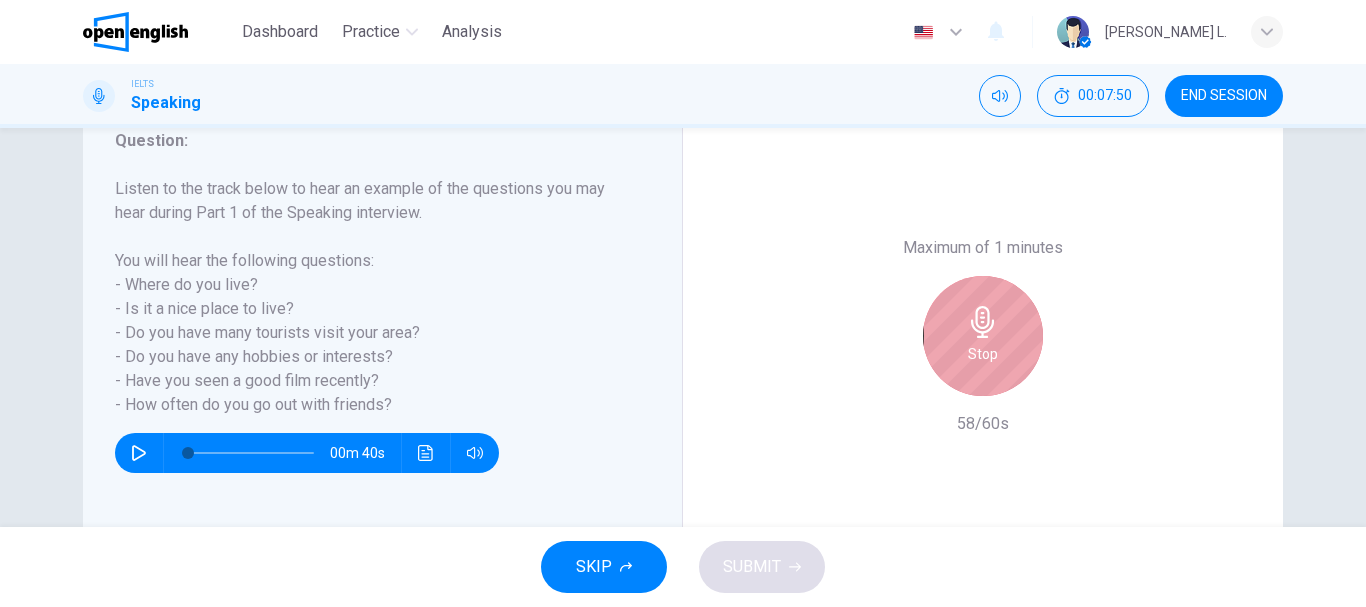 click on "Stop" at bounding box center (983, 336) 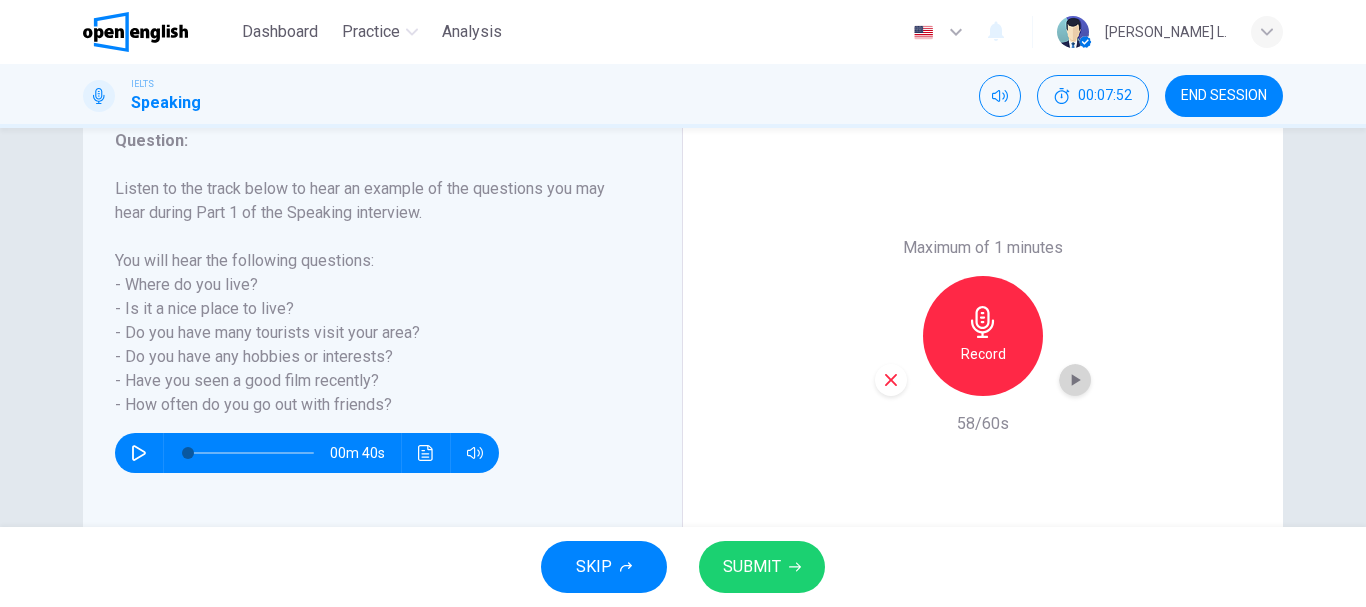 click 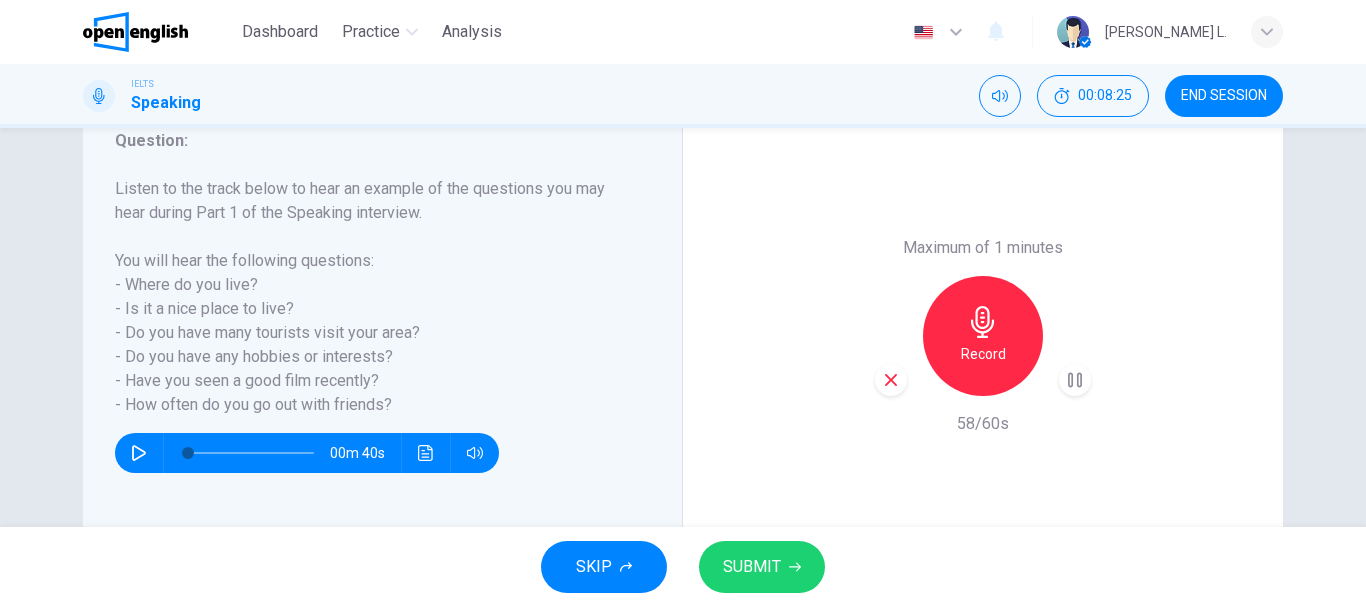 click on "SUBMIT" at bounding box center [752, 567] 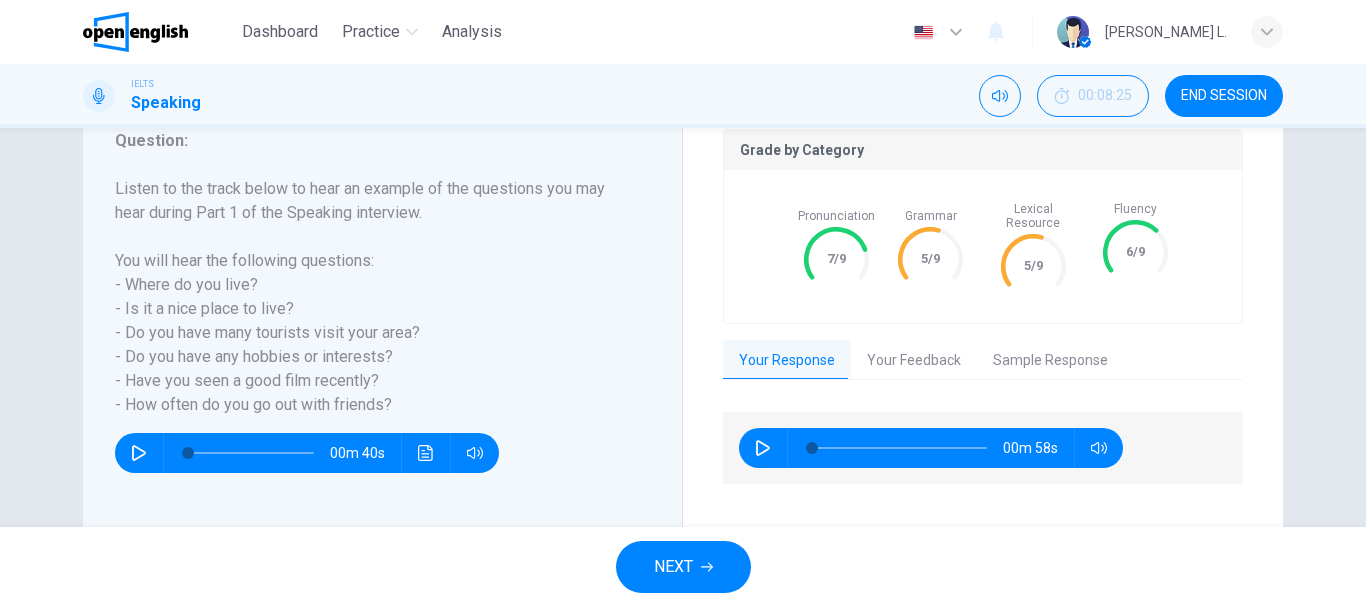click on "Grade by Category Pronunciation 7/9 Grammar 5/9 Lexical Resource 5/9 Fluency 6/9 Your Response Your Feedback Sample Response 00m 58s  Translate ​ ​ Powered by  Overall   5.5 / 9 Overall you have a good level of English but you can improve your grammar and vocabulary to reach a higher band.   Copy Feedback Pronunciation   7.0 / 9 Your accent is clear and you are easy to understand, but you should practise difficult sounds to make your pronunciation more accurate.   Copy Feedback Grammatical Range and Accuracy   5.0 / 9 You use simple sentence forms that are easy to follow, but you should work on using more complex structures and avoiding mistakes.   Copy Feedback Lexical Resource   5.0 / 9 You use basic words clearly and appropriately, but you could learn and use more varied vocabulary to describe your ideas.   Copy Feedback Fluency   6.0 / 9 You speak at a good pace and keep your ideas clear, but you should try to reduce your use of filler words like “uh” and “um.”   Copy Feedback 01m 23s" at bounding box center (983, 336) 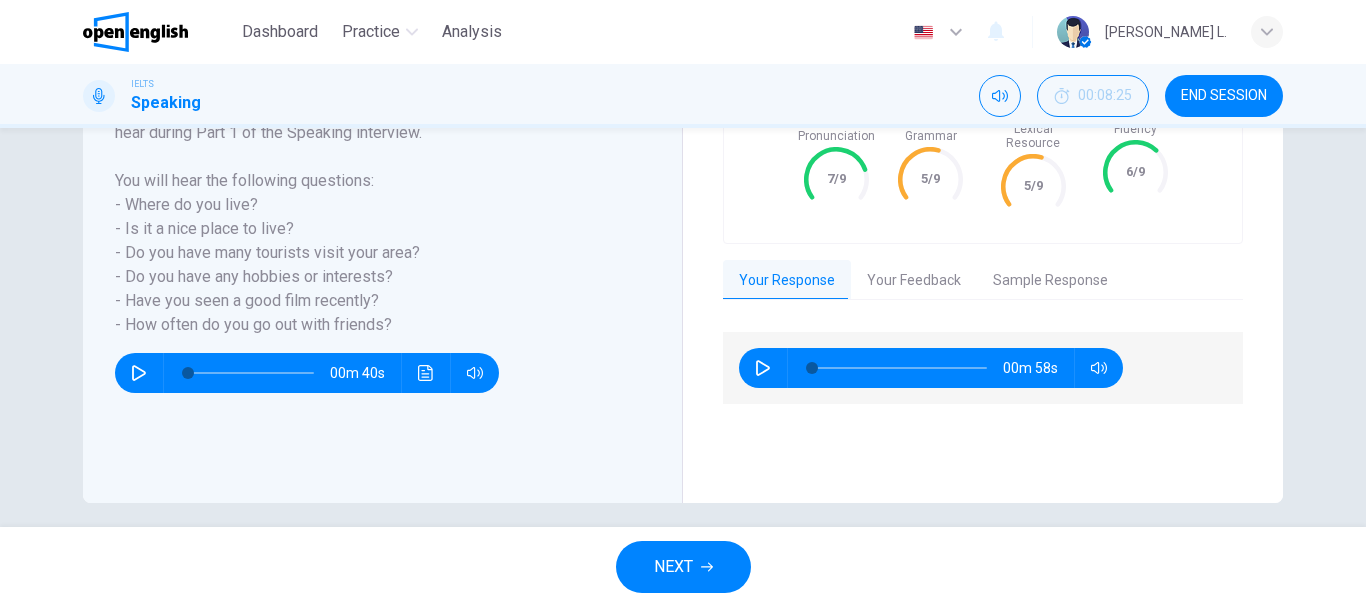scroll, scrollTop: 376, scrollLeft: 0, axis: vertical 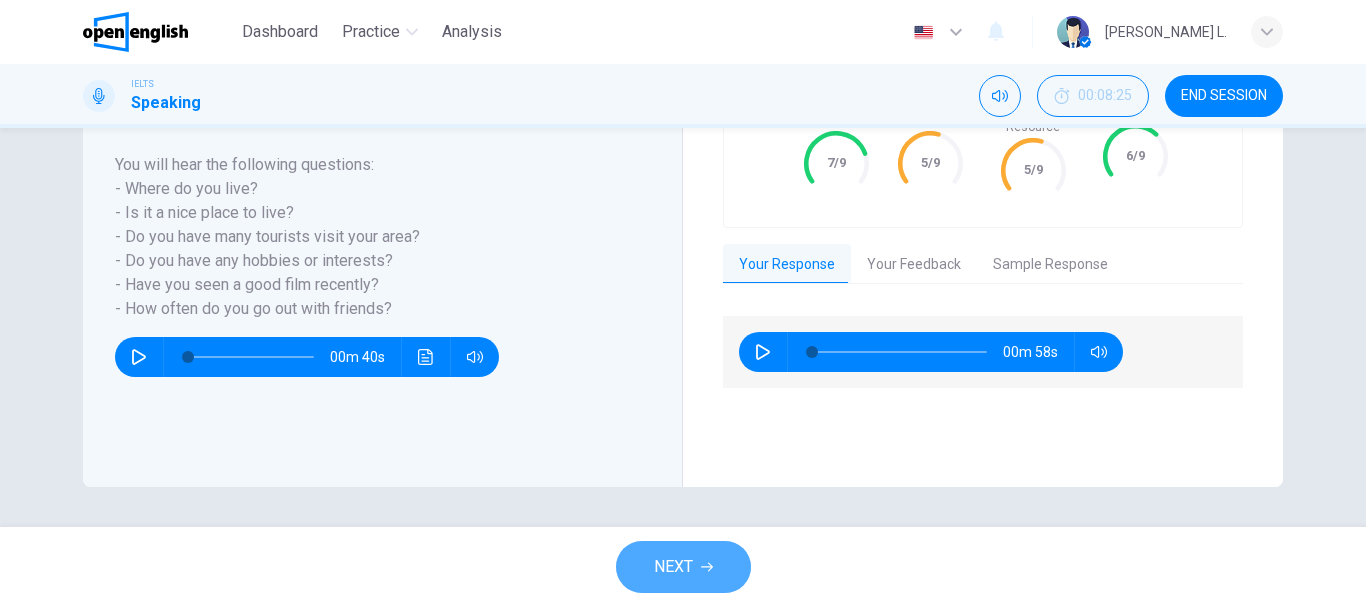 click on "NEXT" at bounding box center [683, 567] 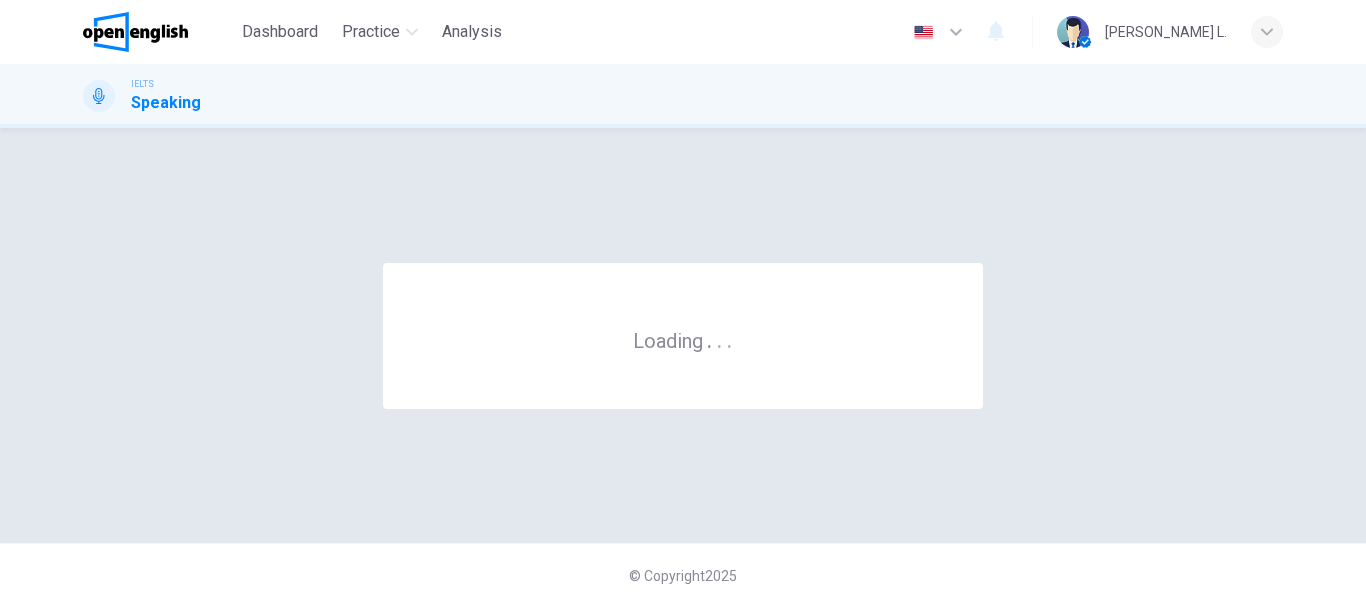 scroll, scrollTop: 0, scrollLeft: 0, axis: both 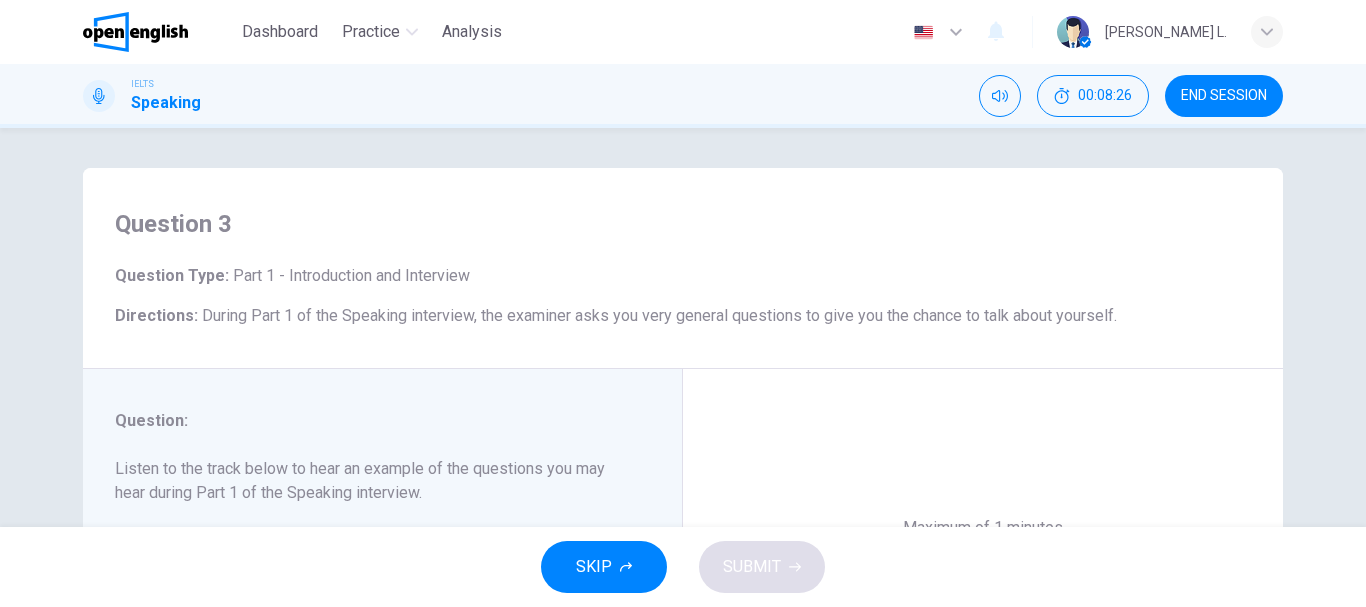 click on "During Part 1 of the Speaking interview, the examiner asks you very general questions to give you the chance to talk about yourself." at bounding box center [659, 315] 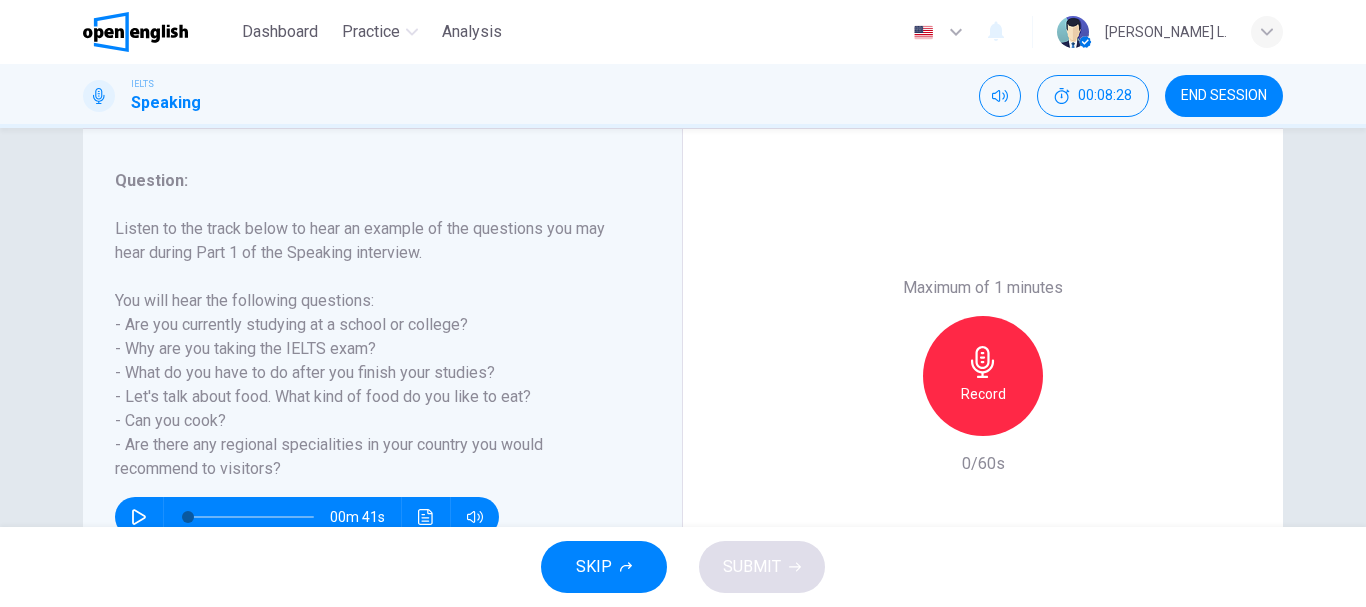 scroll, scrollTop: 280, scrollLeft: 0, axis: vertical 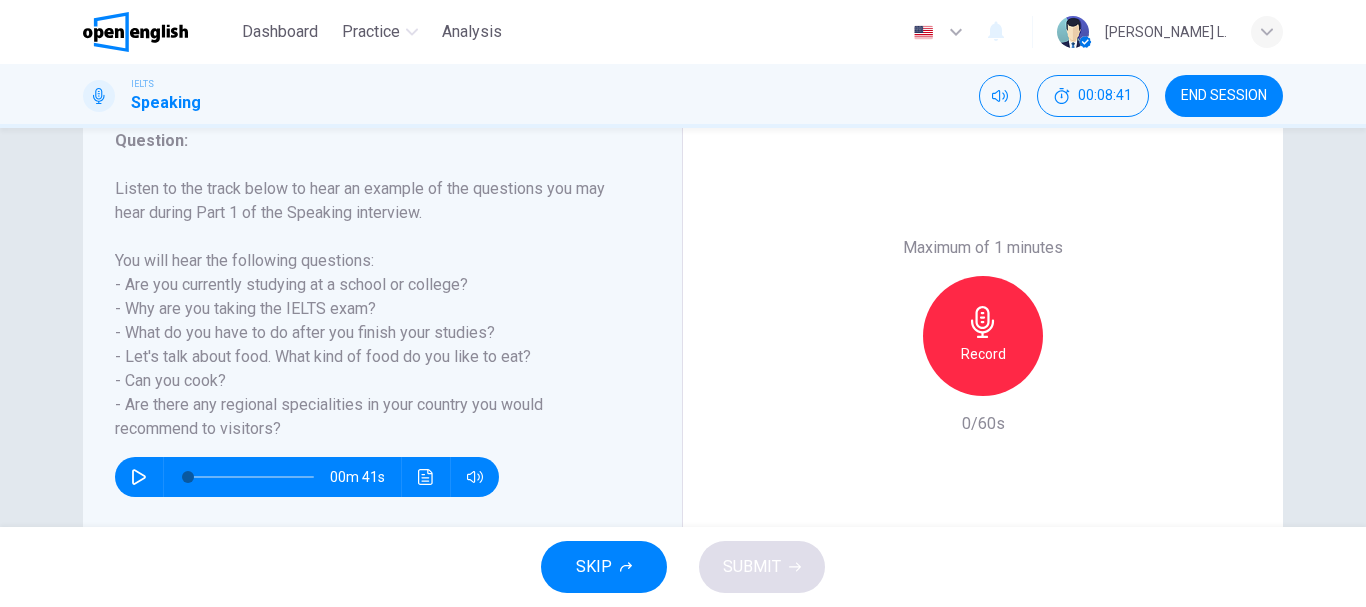 click on "Listen to the track below to hear an example of the questions you may hear during Part 1 of the Speaking interview.  You will hear the following questions:
- Are you currently studying at a school or college?
- Why are you taking the IELTS exam?
- What do you have to do after you finish your studies?
- Let's talk about food. What kind of food do you like to eat?
- Can you cook?
- Are there any regional specialities in your country you would recommend to visitors?" at bounding box center [370, 309] 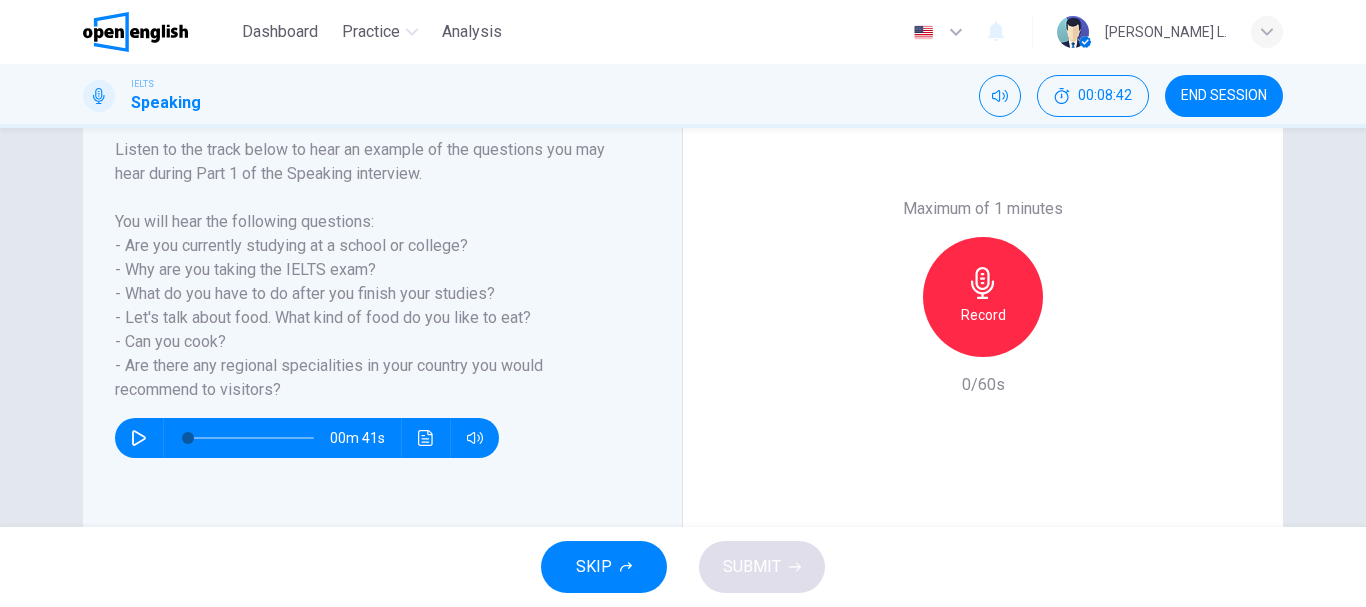 scroll, scrollTop: 320, scrollLeft: 0, axis: vertical 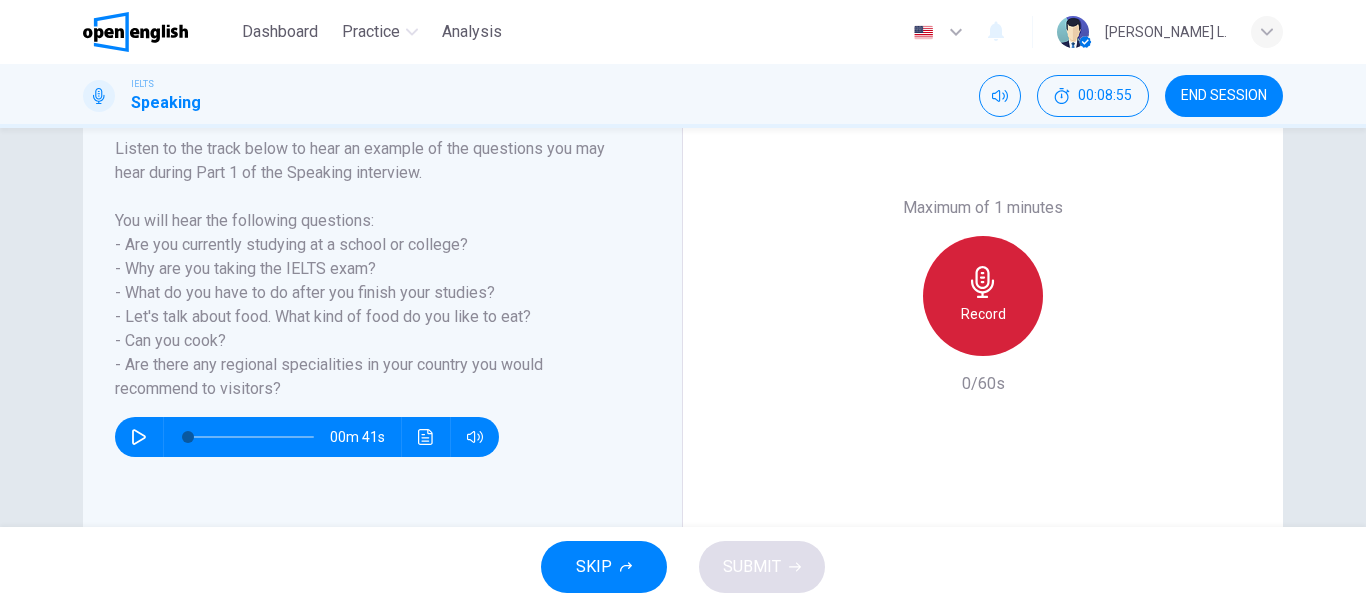 click 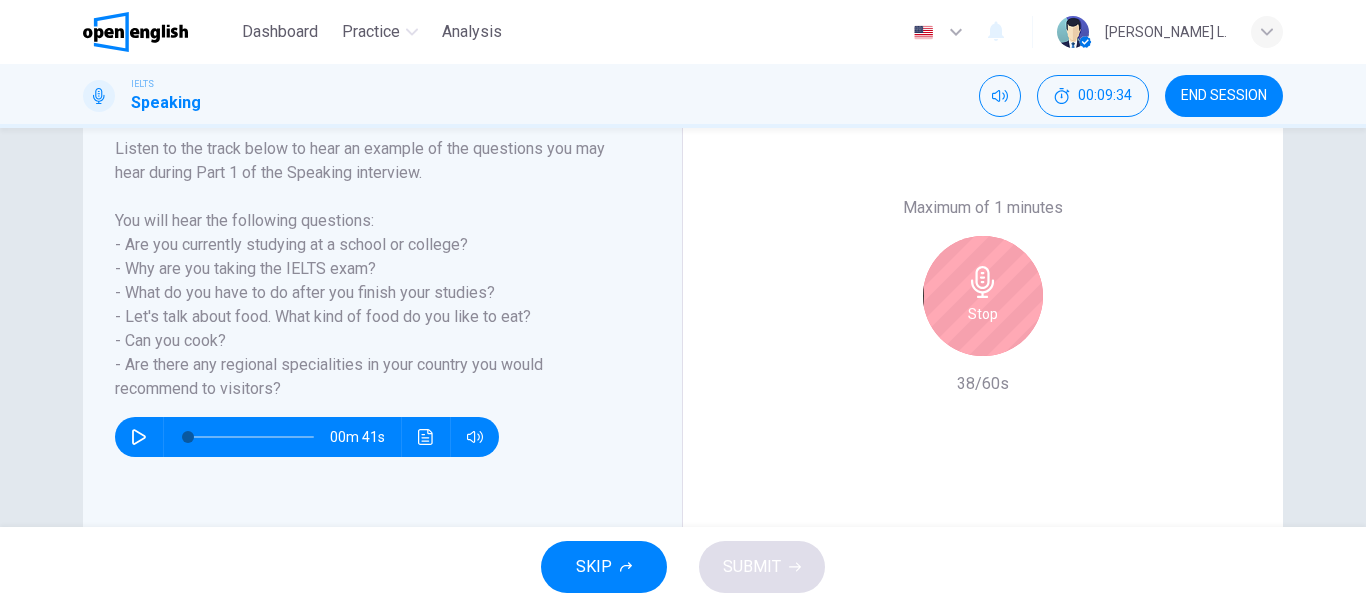 click 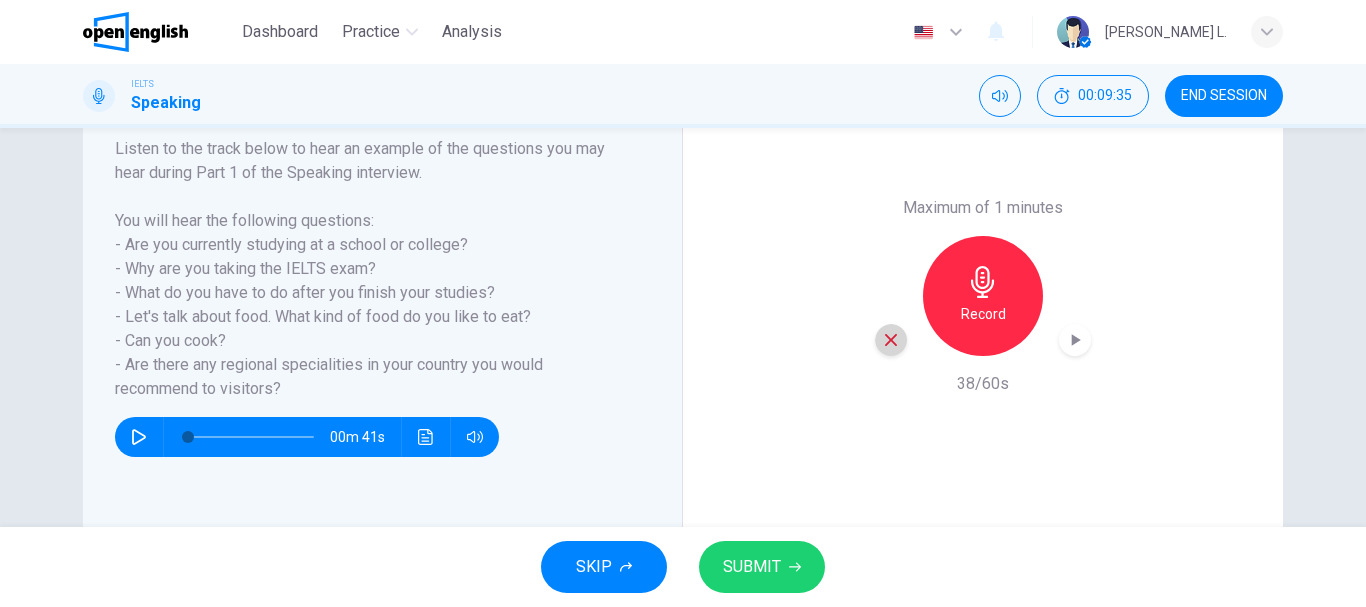 click 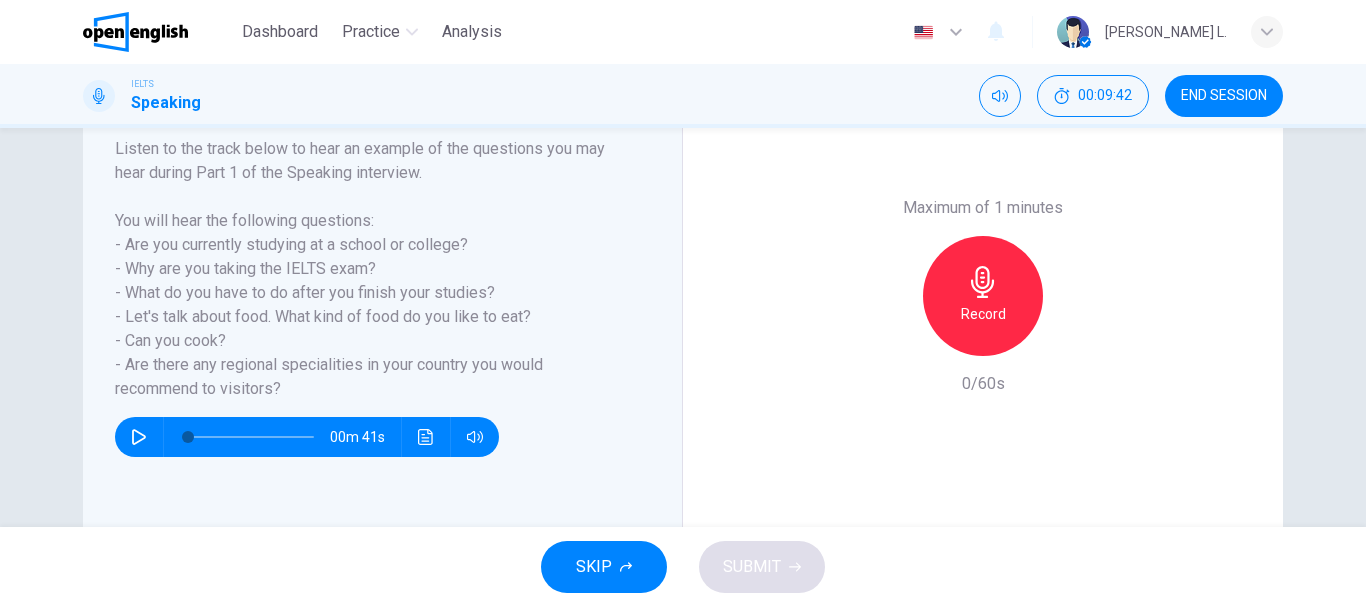 click on "Record" at bounding box center [983, 314] 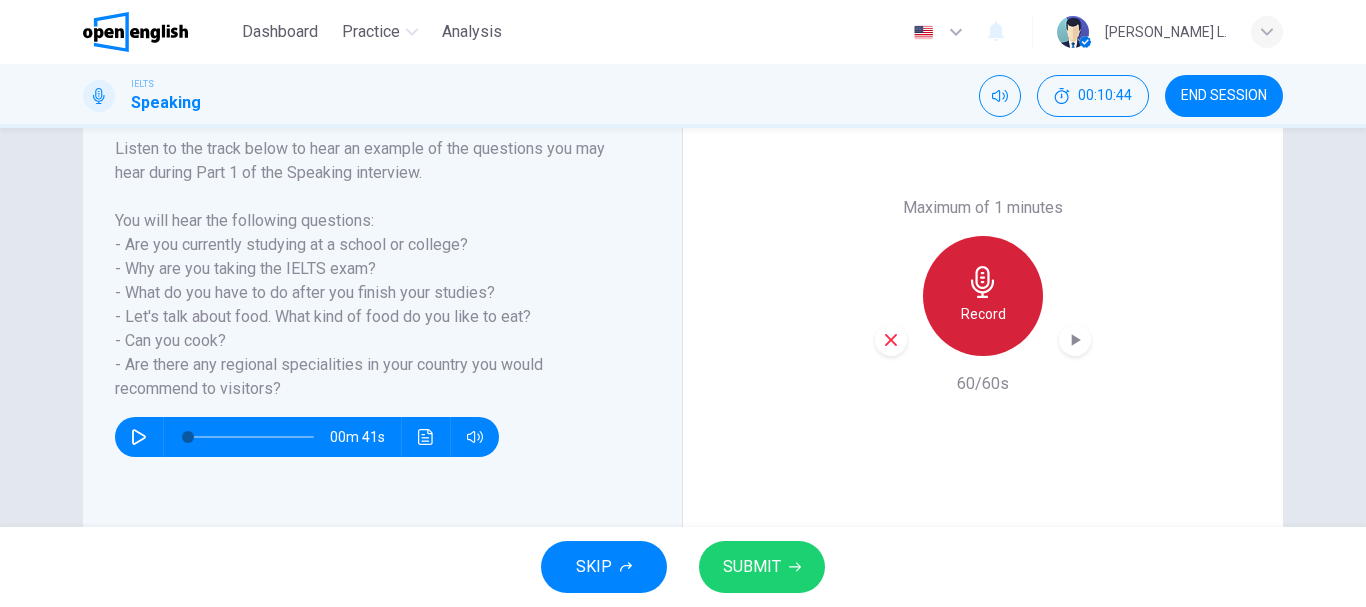 click on "Record" at bounding box center [983, 296] 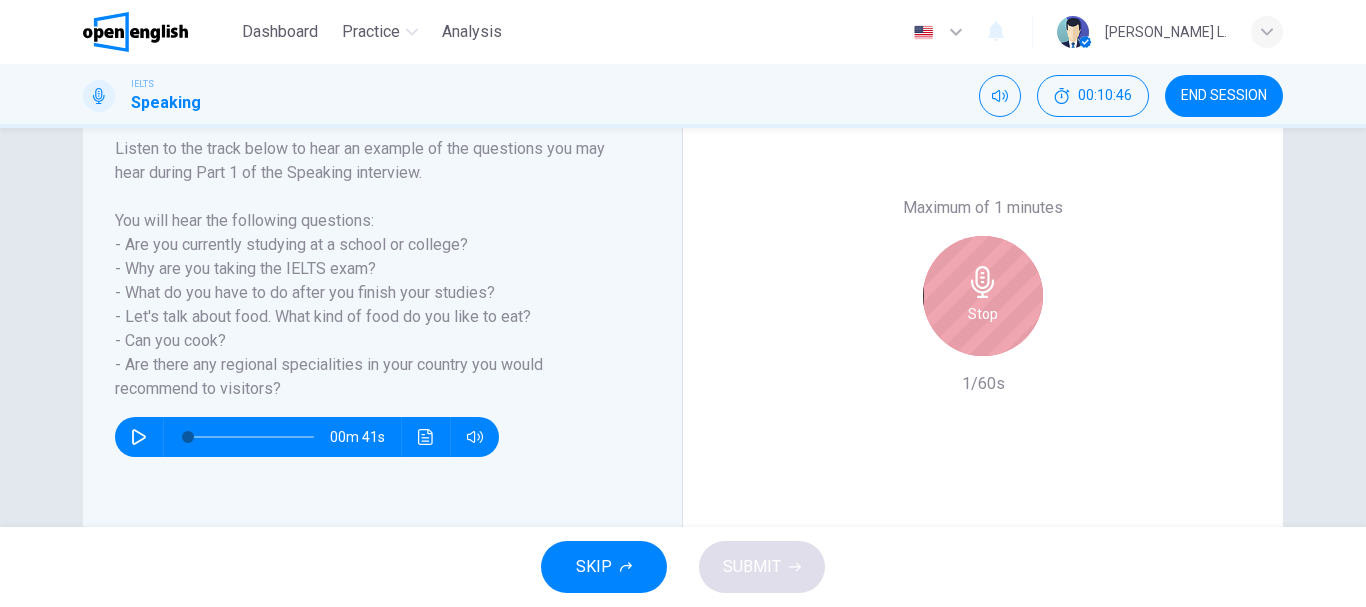 click on "Stop" at bounding box center [983, 296] 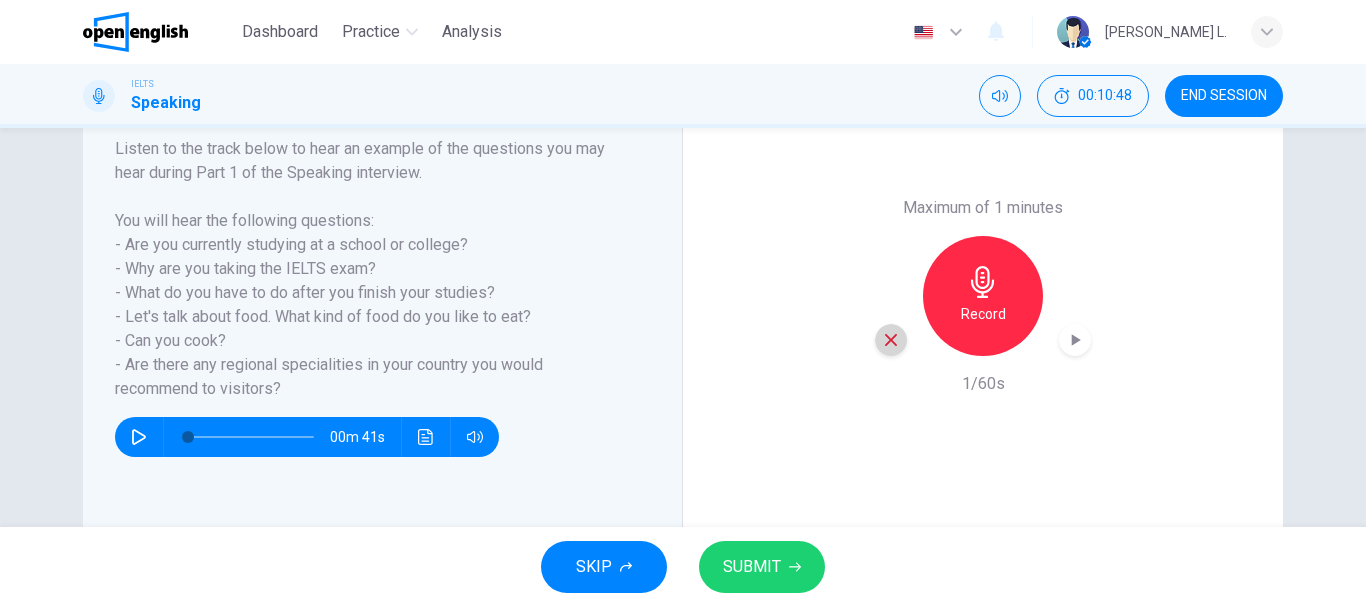 click 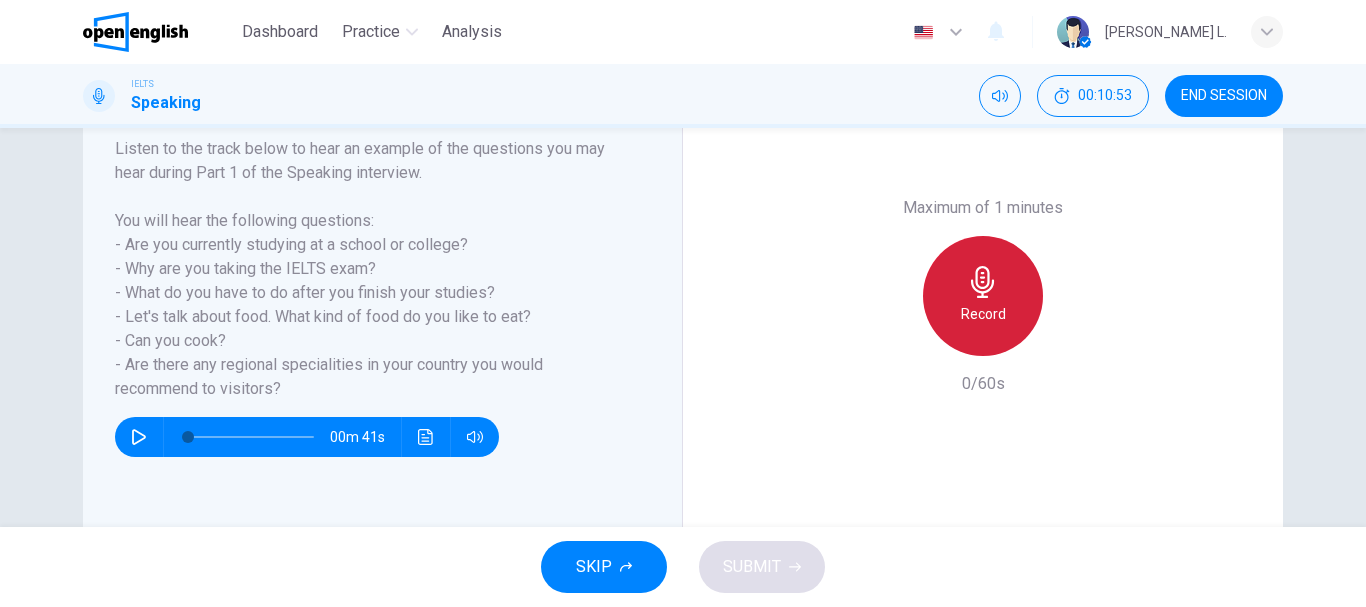 click on "Record" at bounding box center [983, 296] 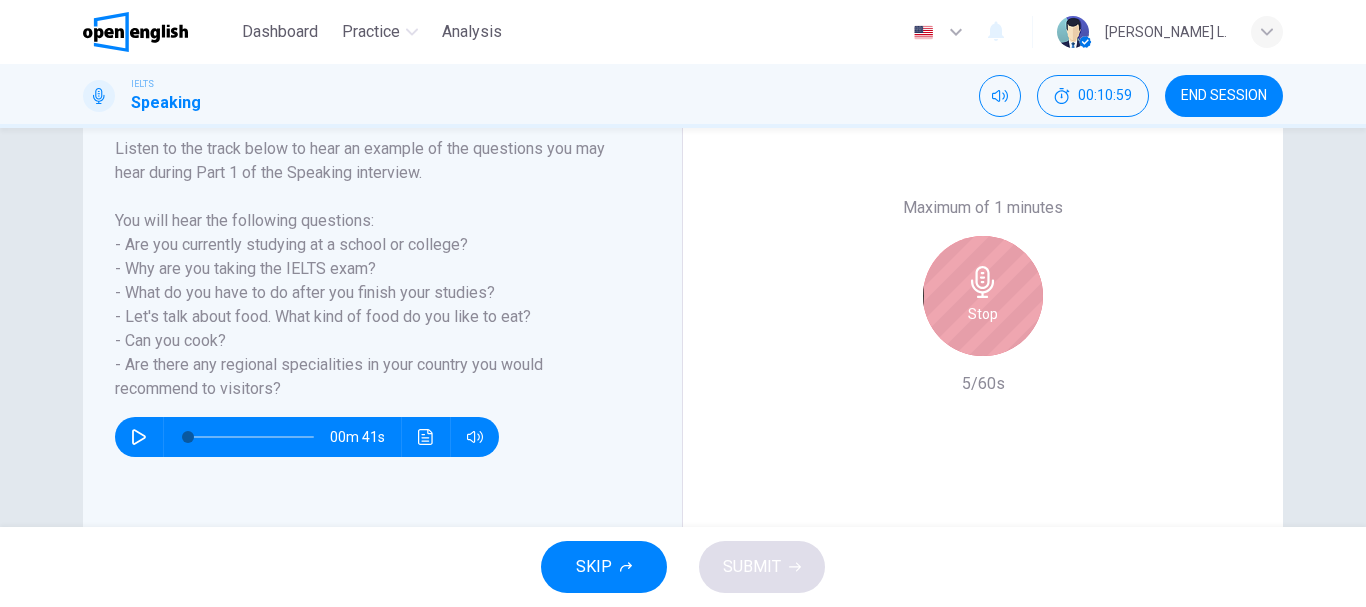 click on "Stop" at bounding box center (983, 296) 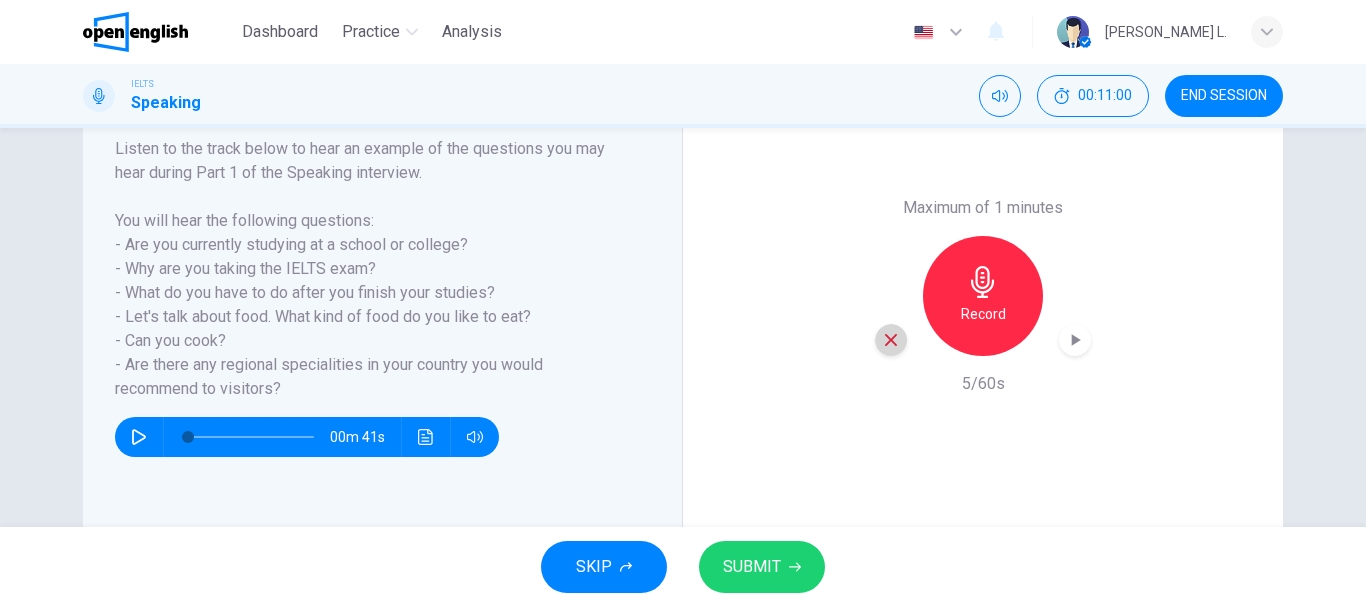 click 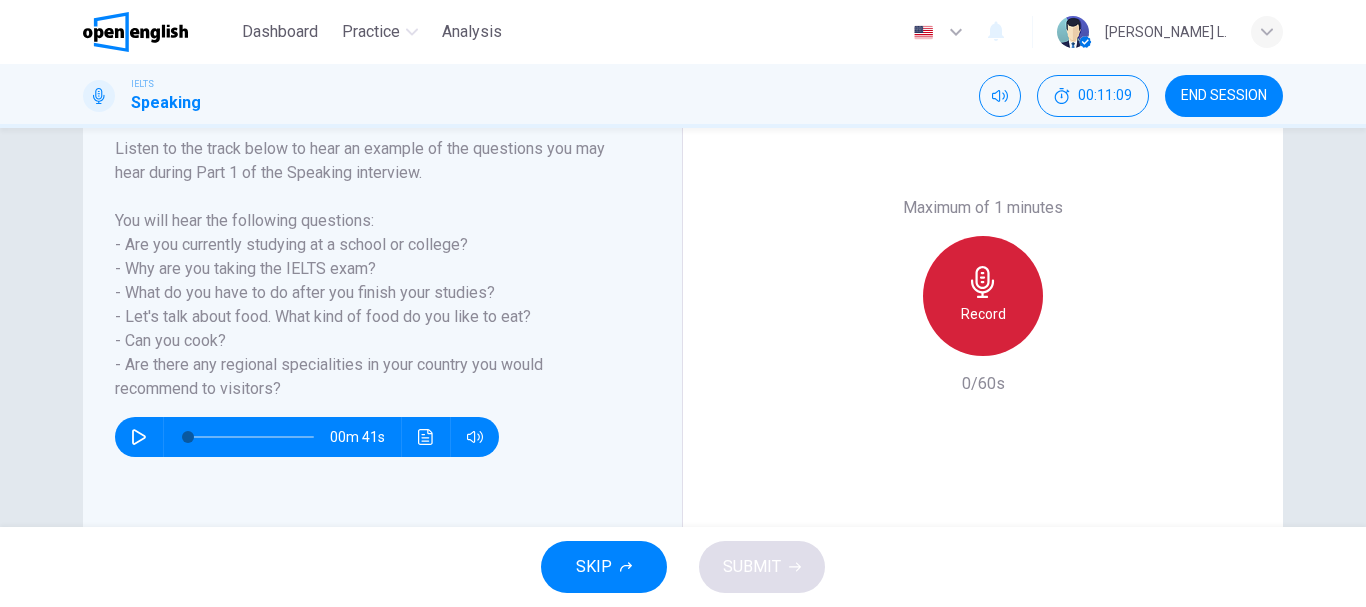 click on "Record" at bounding box center (983, 296) 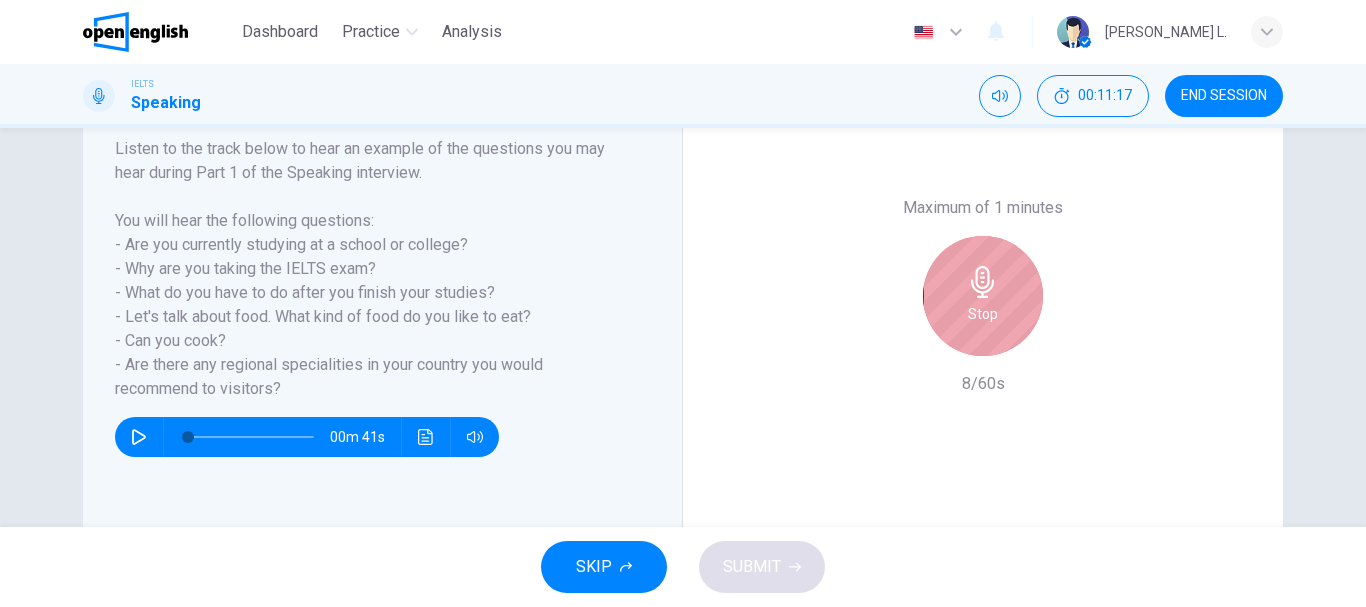 click 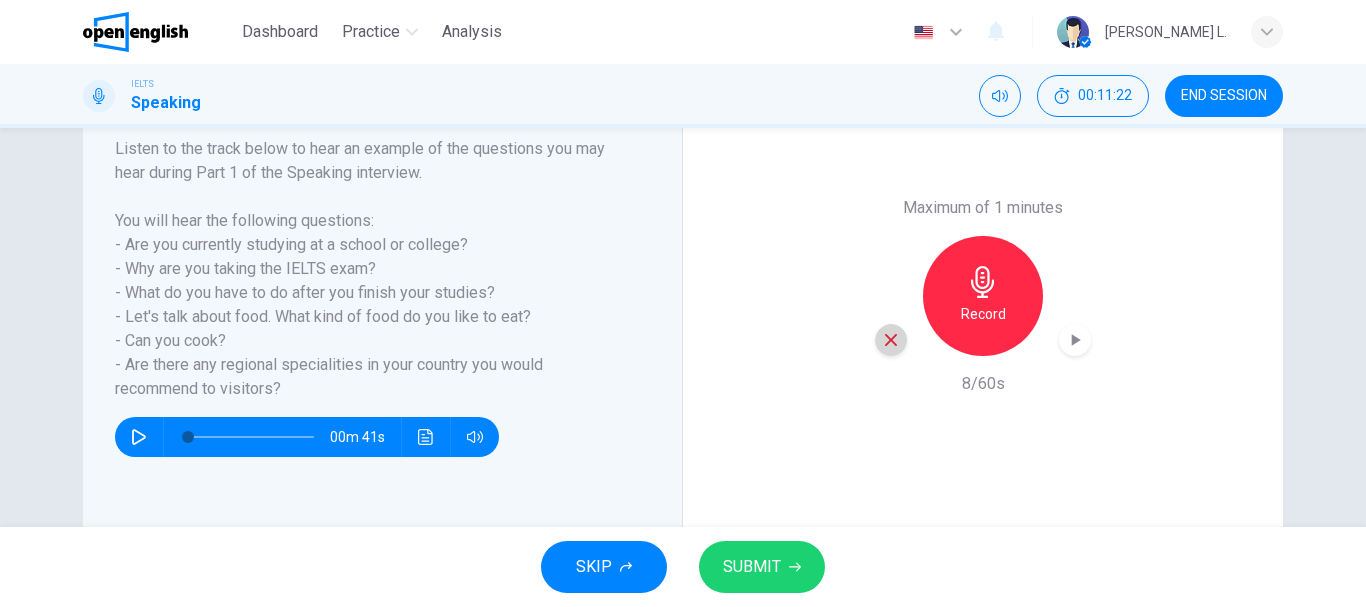 click 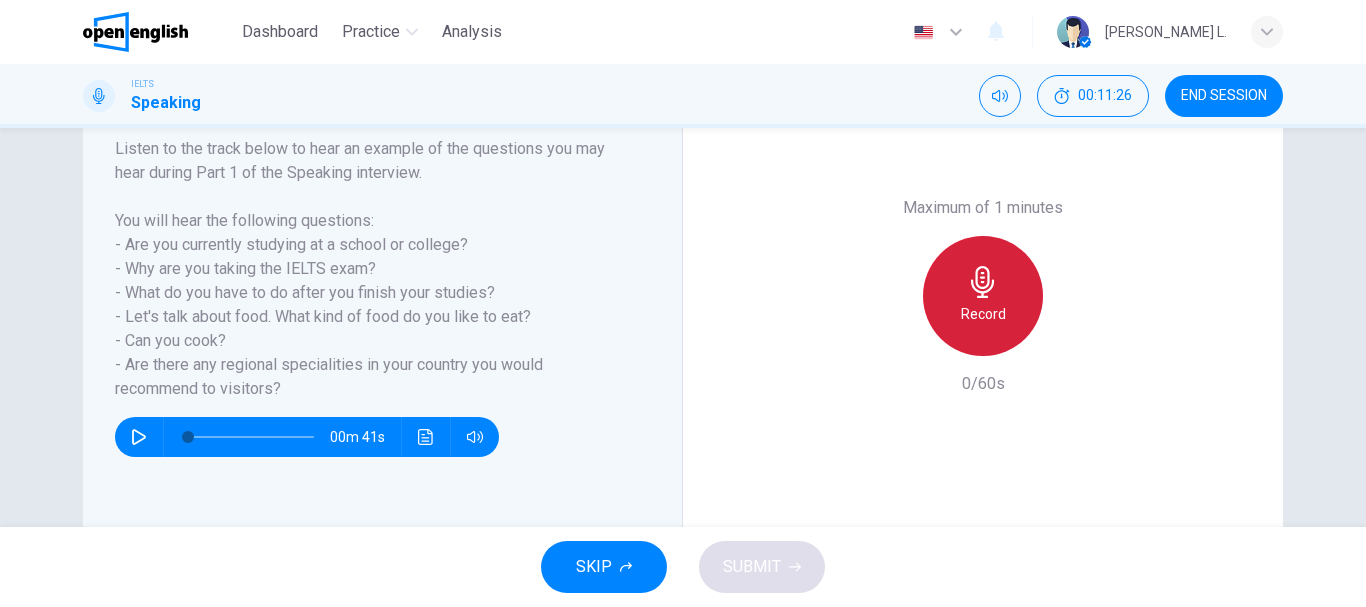 click on "Record" at bounding box center (983, 314) 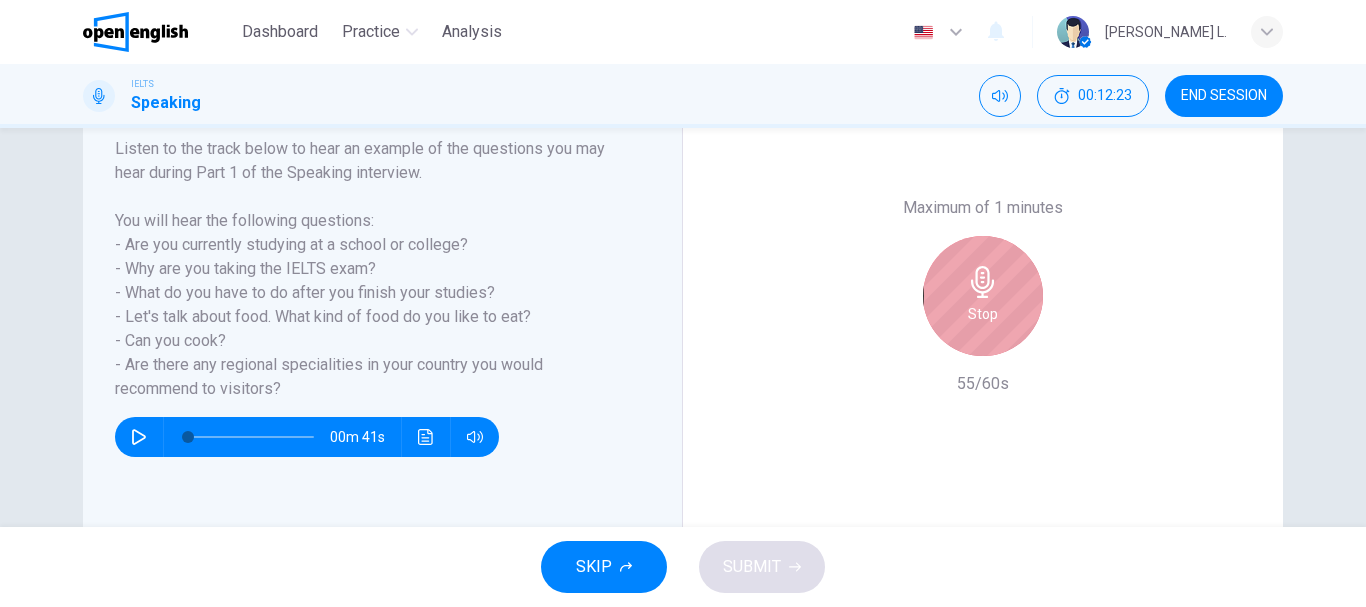 click 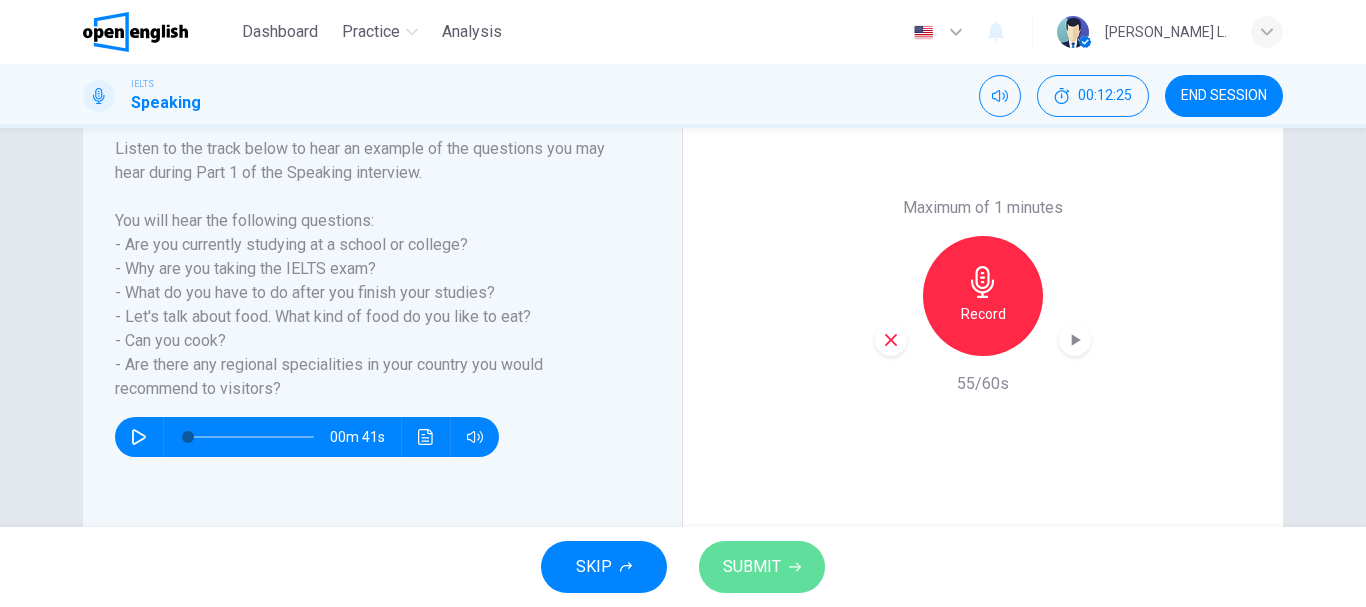 click on "SUBMIT" at bounding box center [752, 567] 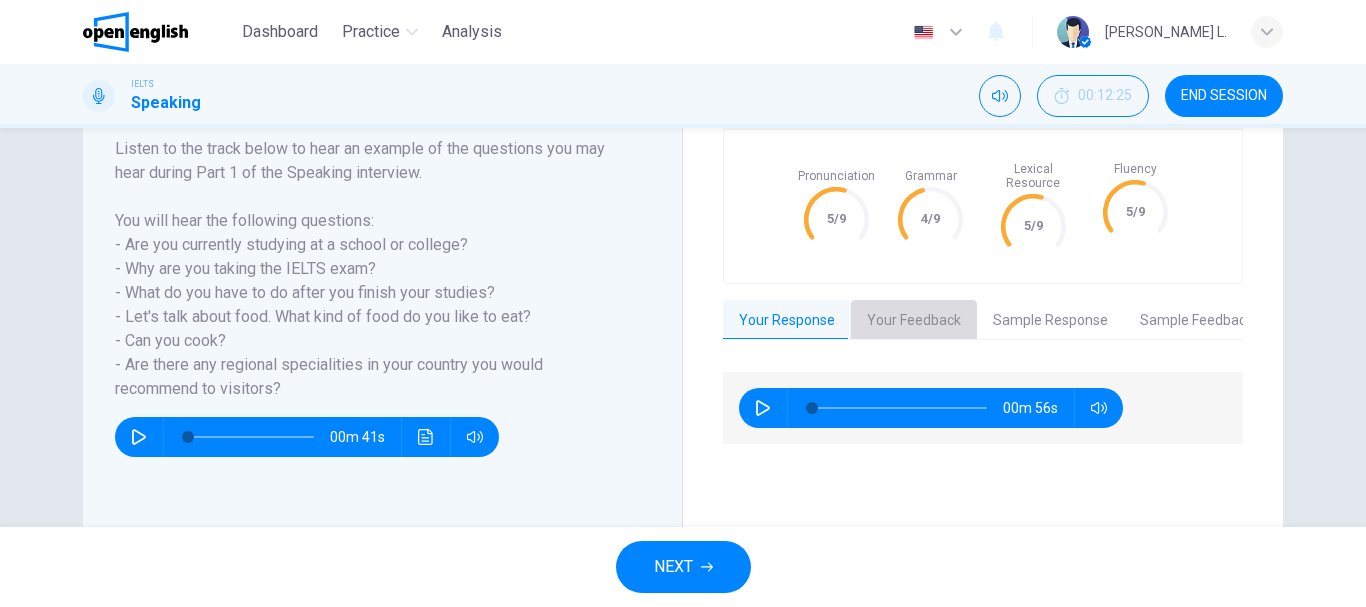 click on "Your Feedback" at bounding box center [914, 321] 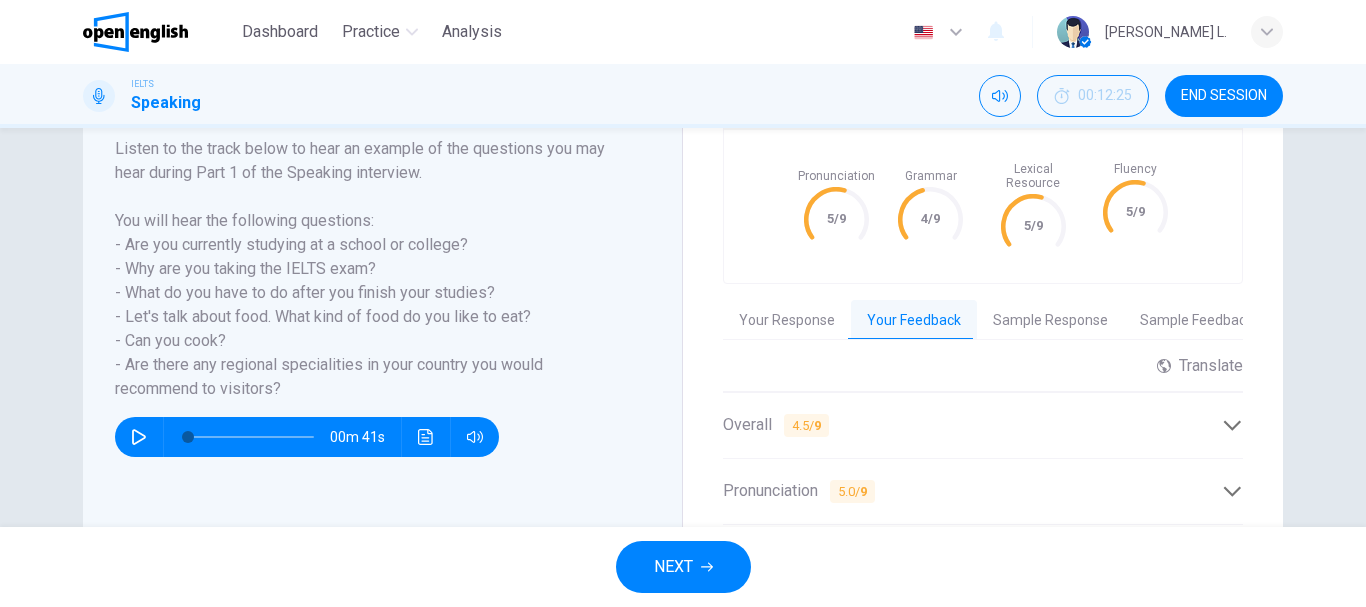 click 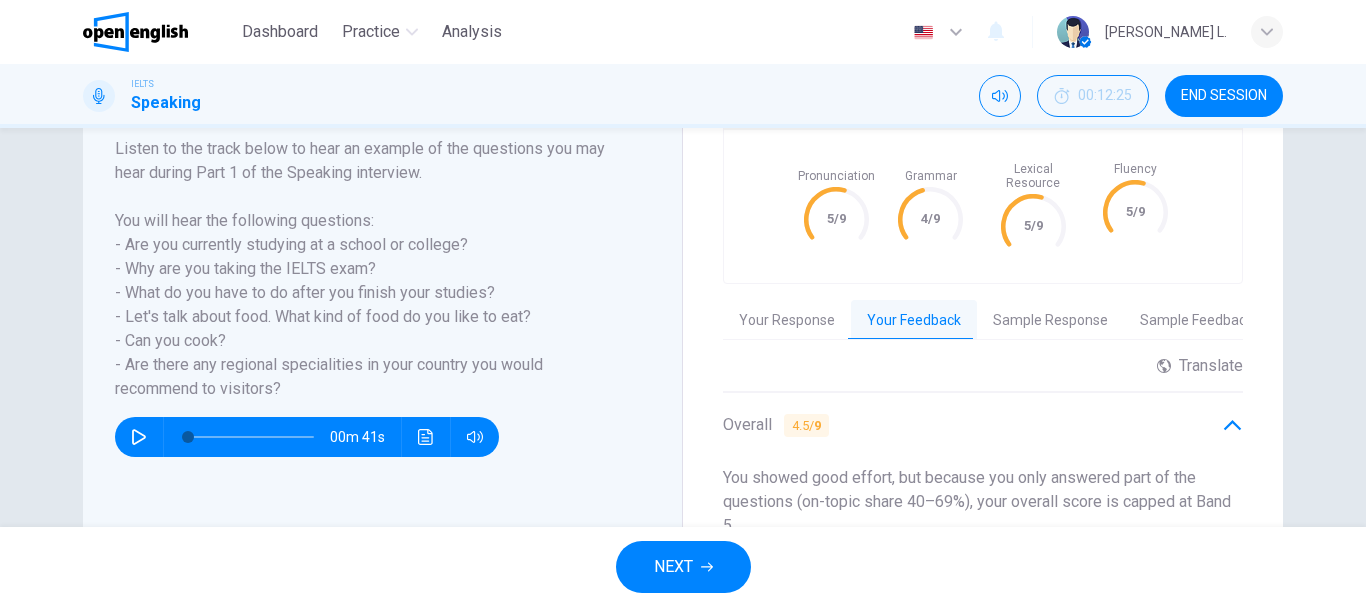 click on "Grade by Category Pronunciation 5/9 Grammar 4/9 Lexical Resource 5/9 Fluency 5/9 Your Response Your Feedback Sample Response Sample Feedback 00m 56s  Translate ​ ​ Powered by  Overall   4.5 / 9 You showed good effort, but because you only answered part of the questions (on-topic share 40–69%), your overall score is capped at Band 5.   Copy Feedback Pronunciation   5.0 / 9 Your pronunciation is clear and easy to understand, but try to improve some word endings and consonant sounds to be more accurate.   Copy Feedback Grammatical Range and Accuracy   4.0 / 9 You can make good sentences with simple structures, but try to use correct verb forms and word order to reduce errors.   Copy Feedback Lexical Resource   5.0 / 9 You used topic words like exam and food well, but try to learn more precise vocabulary and avoid wrong word forms.   Copy Feedback Fluency   5.0 / 9 You speak at a normal pace and your ideas are sometimes clear, but try to use shorter pauses and fewer filler words to sound smoother.   02m 07s" at bounding box center [983, 473] 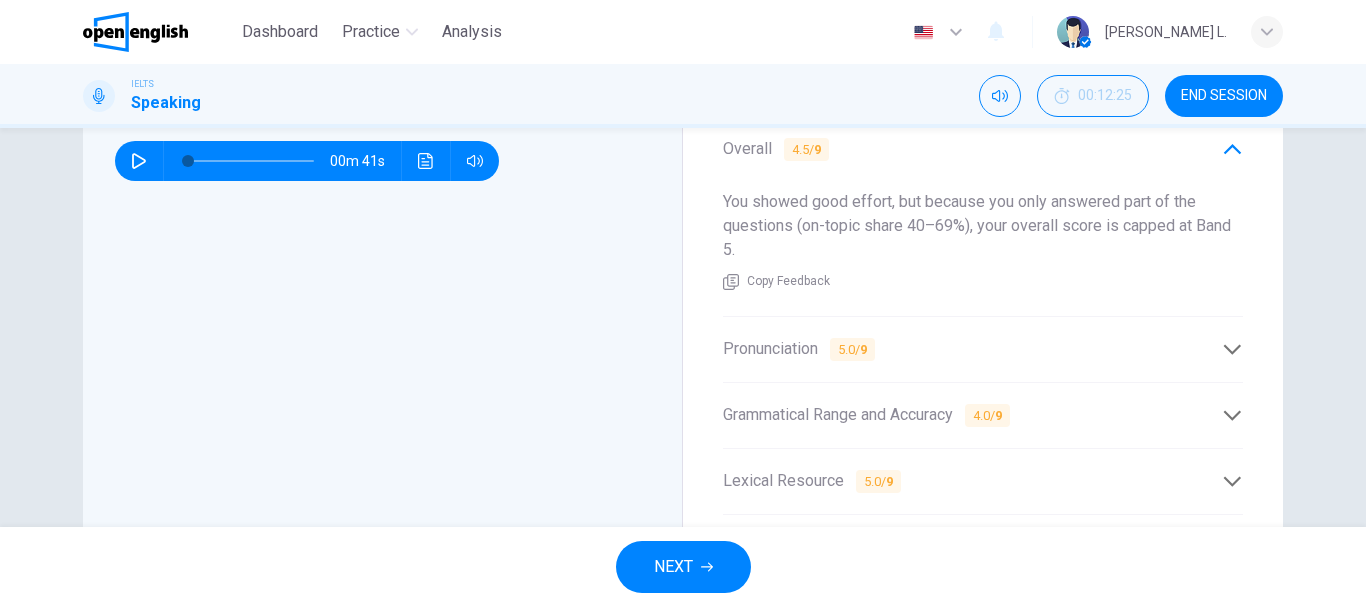 scroll, scrollTop: 600, scrollLeft: 0, axis: vertical 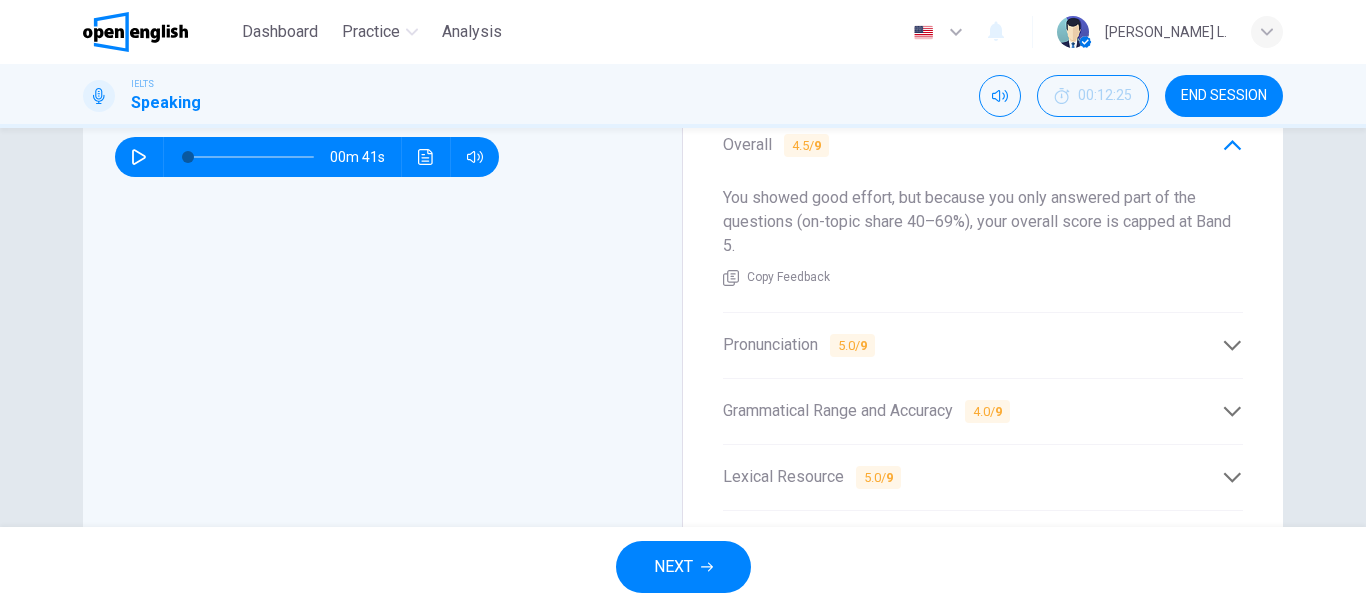 click 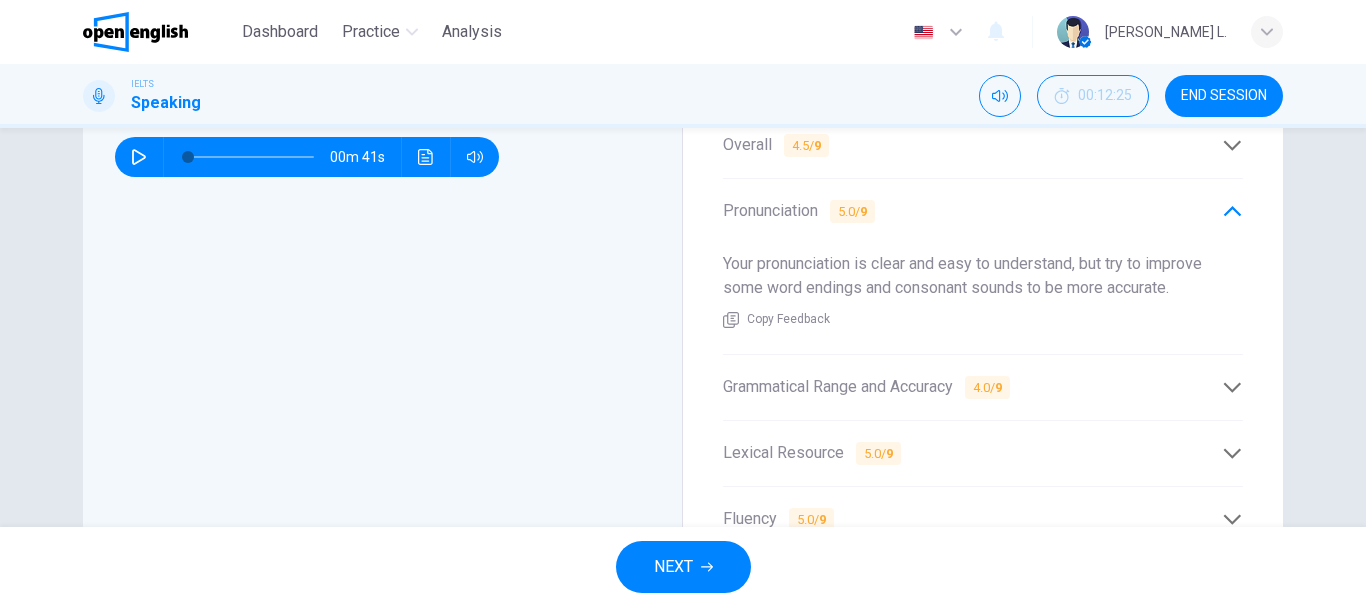 click on "Grade by Category Pronunciation 5/9 Grammar 4/9 Lexical Resource 5/9 Fluency 5/9 Your Response Your Feedback Sample Response Sample Feedback 00m 56s  Translate ​ ​ Powered by  Overall   4.5 / 9 You showed good effort, but because you only answered part of the questions (on-topic share 40–69%), your overall score is capped at Band 5.   Copy Feedback Pronunciation   5.0 / 9 Your pronunciation is clear and easy to understand, but try to improve some word endings and consonant sounds to be more accurate.   Copy Feedback Grammatical Range and Accuracy   4.0 / 9 You can make good sentences with simple structures, but try to use correct verb forms and word order to reduce errors.   Copy Feedback Lexical Resource   5.0 / 9 You used topic words like exam and food well, but try to learn more precise vocabulary and avoid wrong word forms.   Copy Feedback Fluency   5.0 / 9 You speak at a normal pace and your ideas are sometimes clear, but try to use shorter pauses and fewer filler words to sound smoother.   02m 07s" at bounding box center [983, 181] 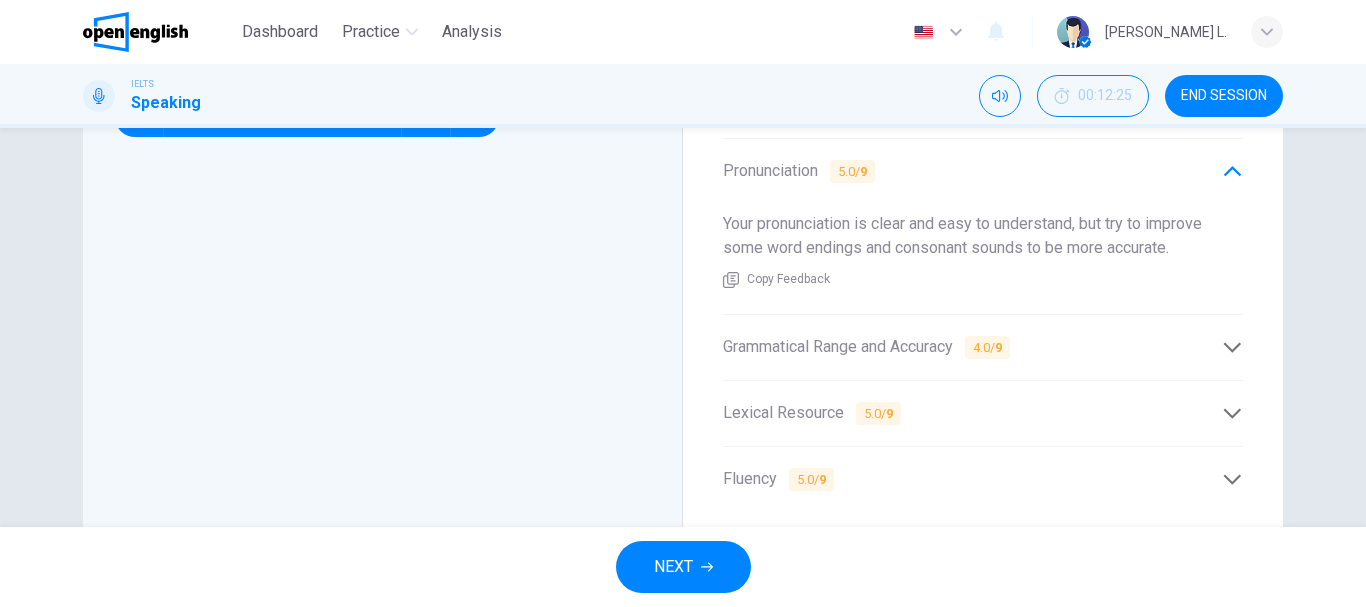 click 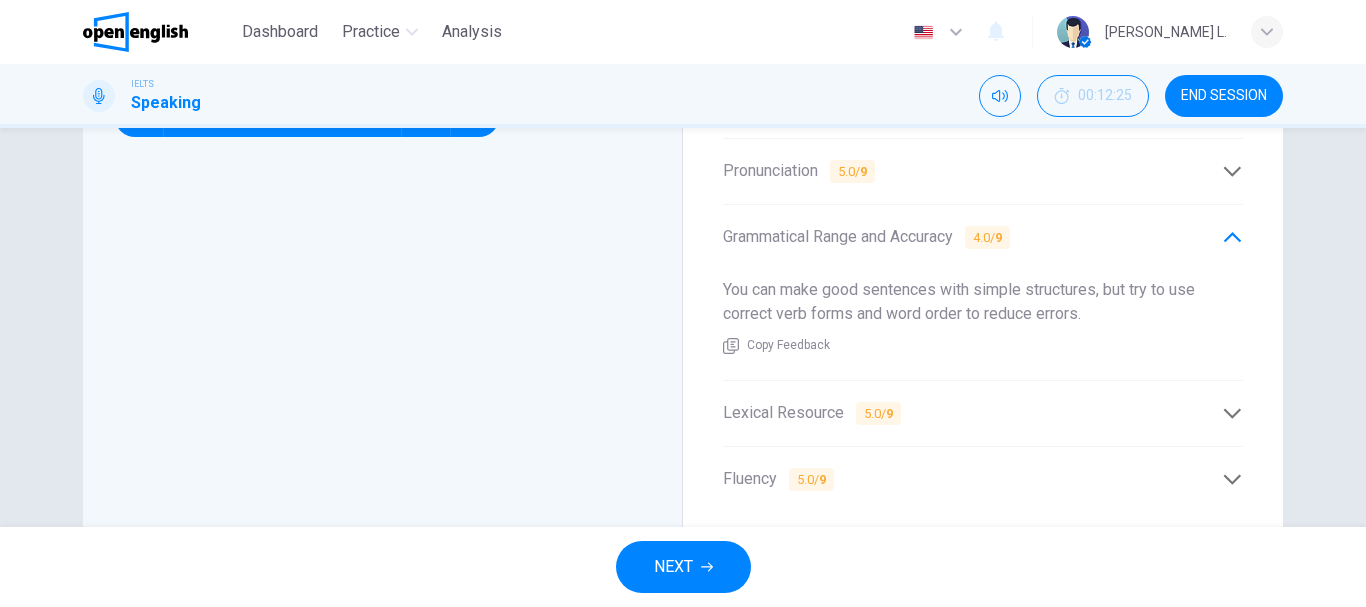 click on "Grade by Category Pronunciation 5/9 Grammar 4/9 Lexical Resource 5/9 Fluency 5/9 Your Response Your Feedback Sample Response Sample Feedback 00m 56s  Translate ​ ​ Powered by  Overall   4.5 / 9 You showed good effort, but because you only answered part of the questions (on-topic share 40–69%), your overall score is capped at Band 5.   Copy Feedback Pronunciation   5.0 / 9 Your pronunciation is clear and easy to understand, but try to improve some word endings and consonant sounds to be more accurate.   Copy Feedback Grammatical Range and Accuracy   4.0 / 9 You can make good sentences with simple structures, but try to use correct verb forms and word order to reduce errors.   Copy Feedback Lexical Resource   5.0 / 9 You used topic words like exam and food well, but try to learn more precise vocabulary and avoid wrong word forms.   Copy Feedback Fluency   5.0 / 9 You speak at a normal pace and your ideas are sometimes clear, but try to use shorter pauses and fewer filler words to sound smoother.   02m 07s" at bounding box center [983, 141] 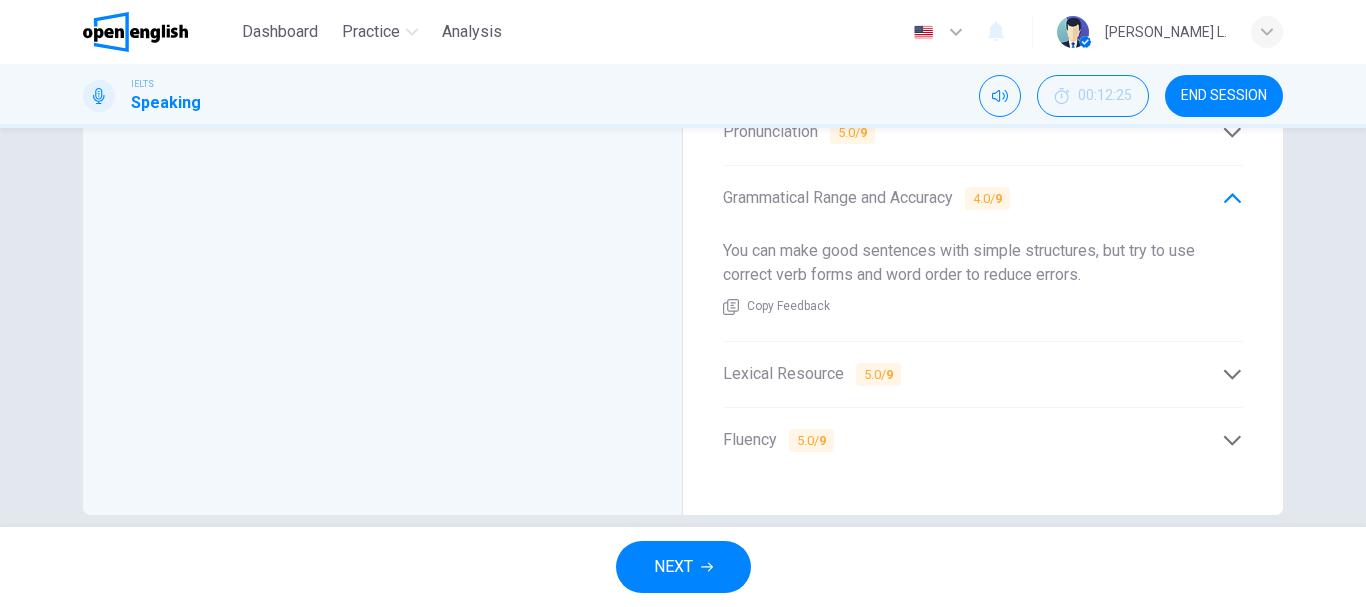scroll, scrollTop: 680, scrollLeft: 0, axis: vertical 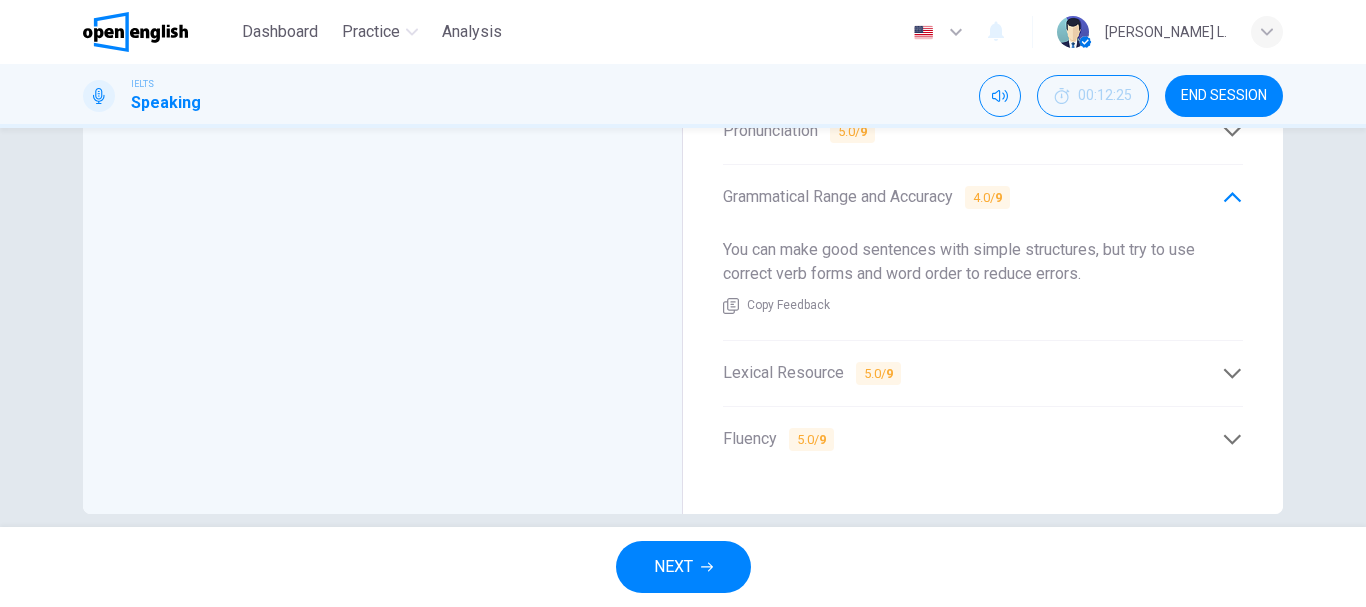 click 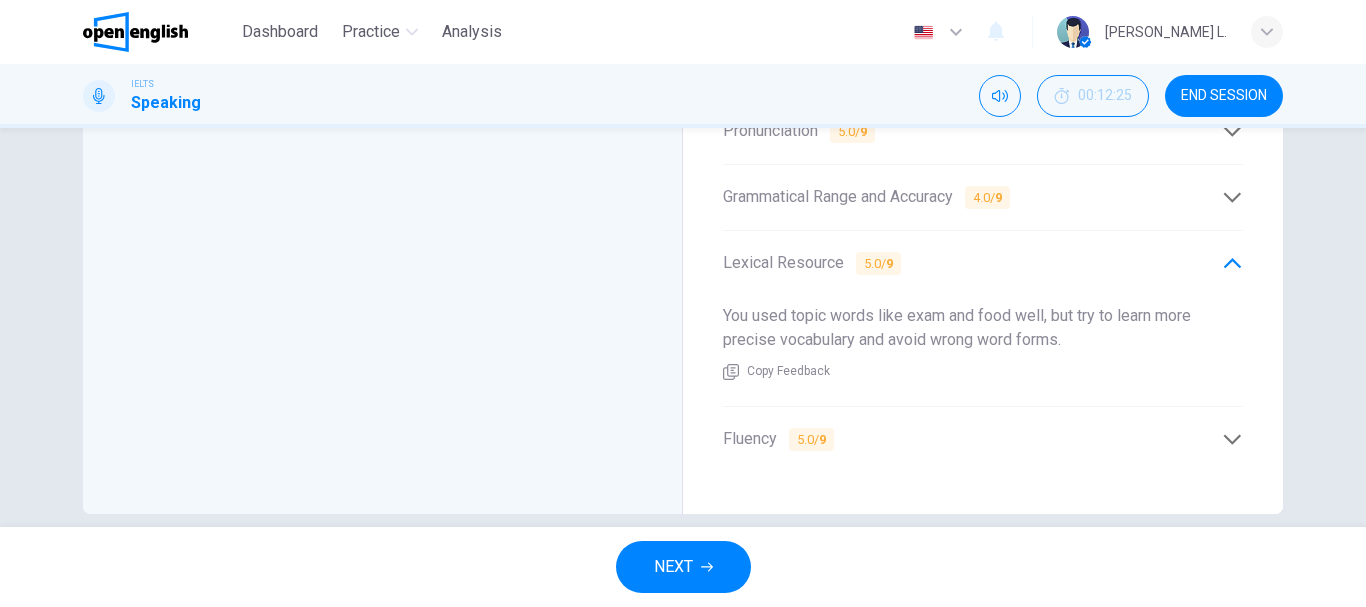 click on "Grade by Category Pronunciation 5/9 Grammar 4/9 Lexical Resource 5/9 Fluency 5/9 Your Response Your Feedback Sample Response Sample Feedback 00m 56s  Translate ​ ​ Powered by  Overall   4.5 / 9 You showed good effort, but because you only answered part of the questions (on-topic share 40–69%), your overall score is capped at Band 5.   Copy Feedback Pronunciation   5.0 / 9 Your pronunciation is clear and easy to understand, but try to improve some word endings and consonant sounds to be more accurate.   Copy Feedback Grammatical Range and Accuracy   4.0 / 9 You can make good sentences with simple structures, but try to use correct verb forms and word order to reduce errors.   Copy Feedback Lexical Resource   5.0 / 9 You used topic words like exam and food well, but try to learn more precise vocabulary and avoid wrong word forms.   Copy Feedback Fluency   5.0 / 9 You speak at a normal pace and your ideas are sometimes clear, but try to use shorter pauses and fewer filler words to sound smoother.   02m 07s" at bounding box center (983, 101) 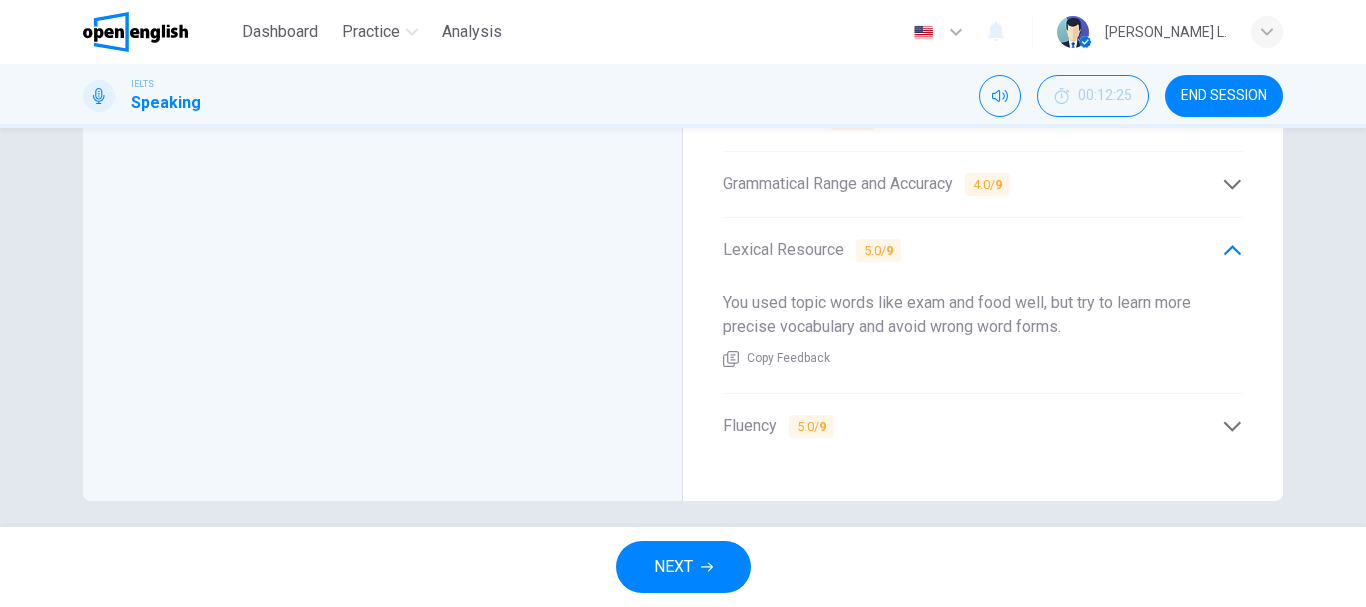 click 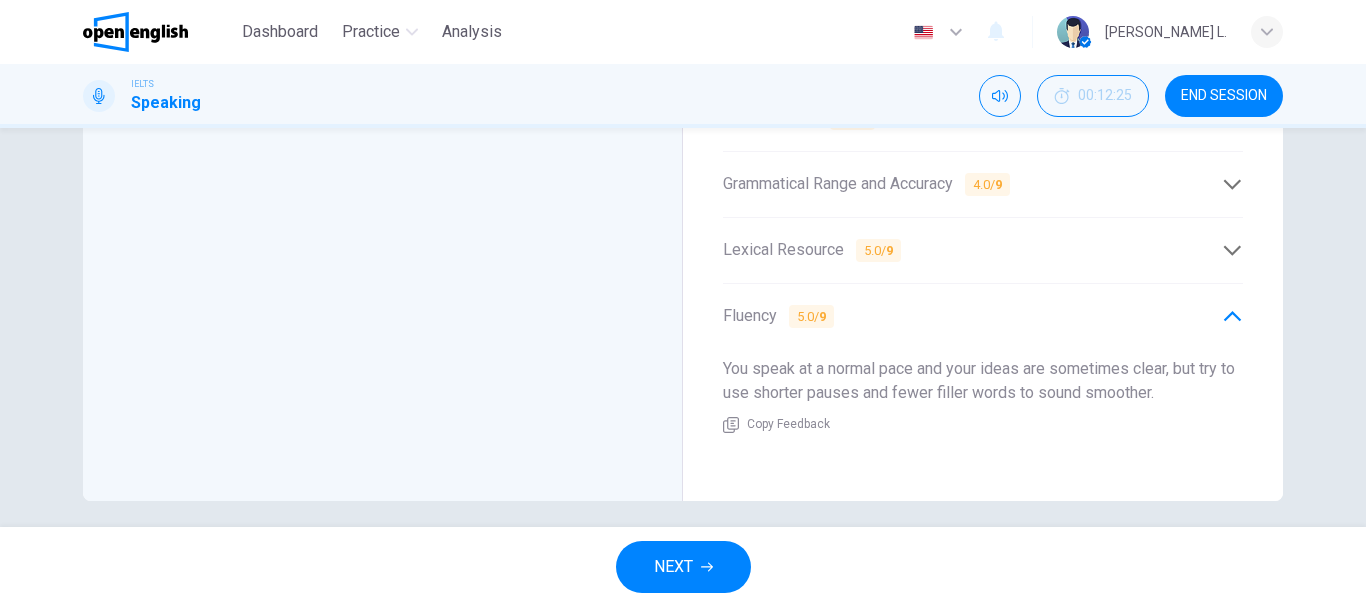 click on "Grade by Category Pronunciation 5/9 Grammar 4/9 Lexical Resource 5/9 Fluency 5/9 Your Response Your Feedback Sample Response Sample Feedback 00m 56s  Translate ​ ​ Powered by  Overall   4.5 / 9 You showed good effort, but because you only answered part of the questions (on-topic share 40–69%), your overall score is capped at Band 5.   Copy Feedback Pronunciation   5.0 / 9 Your pronunciation is clear and easy to understand, but try to improve some word endings and consonant sounds to be more accurate.   Copy Feedback Grammatical Range and Accuracy   4.0 / 9 You can make good sentences with simple structures, but try to use correct verb forms and word order to reduce errors.   Copy Feedback Lexical Resource   5.0 / 9 You used topic words like exam and food well, but try to learn more precise vocabulary and avoid wrong word forms.   Copy Feedback Fluency   5.0 / 9 You speak at a normal pace and your ideas are sometimes clear, but try to use shorter pauses and fewer filler words to sound smoother.   02m 07s" at bounding box center (983, 88) 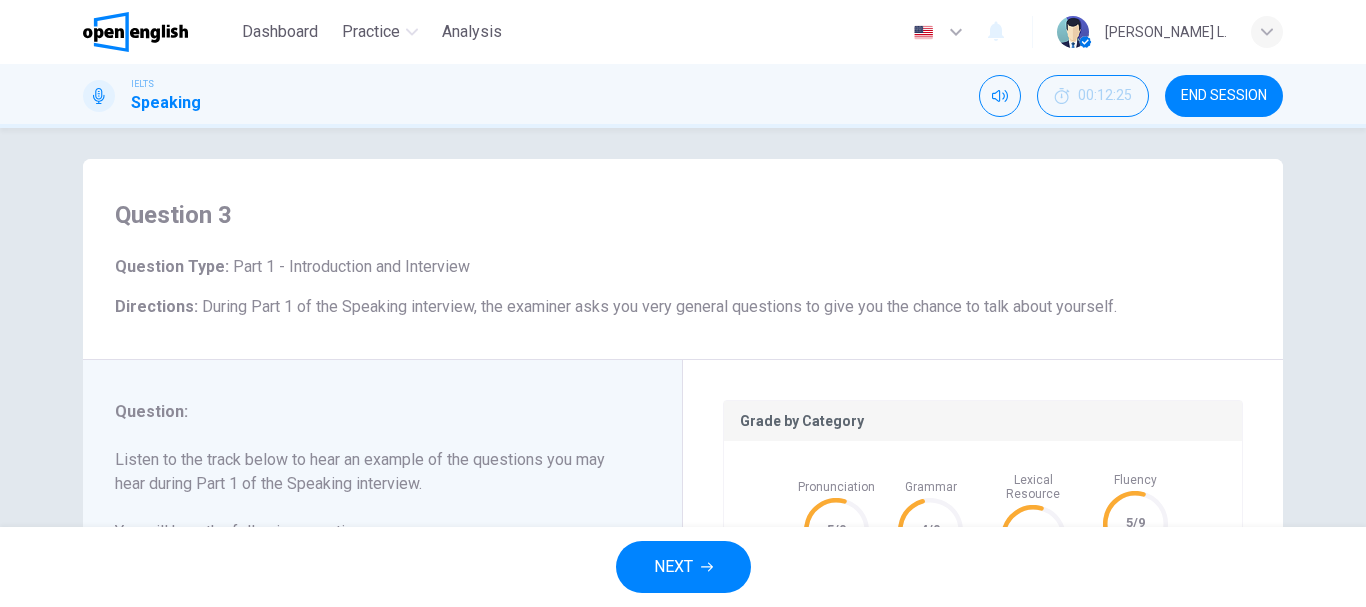 scroll, scrollTop: 0, scrollLeft: 0, axis: both 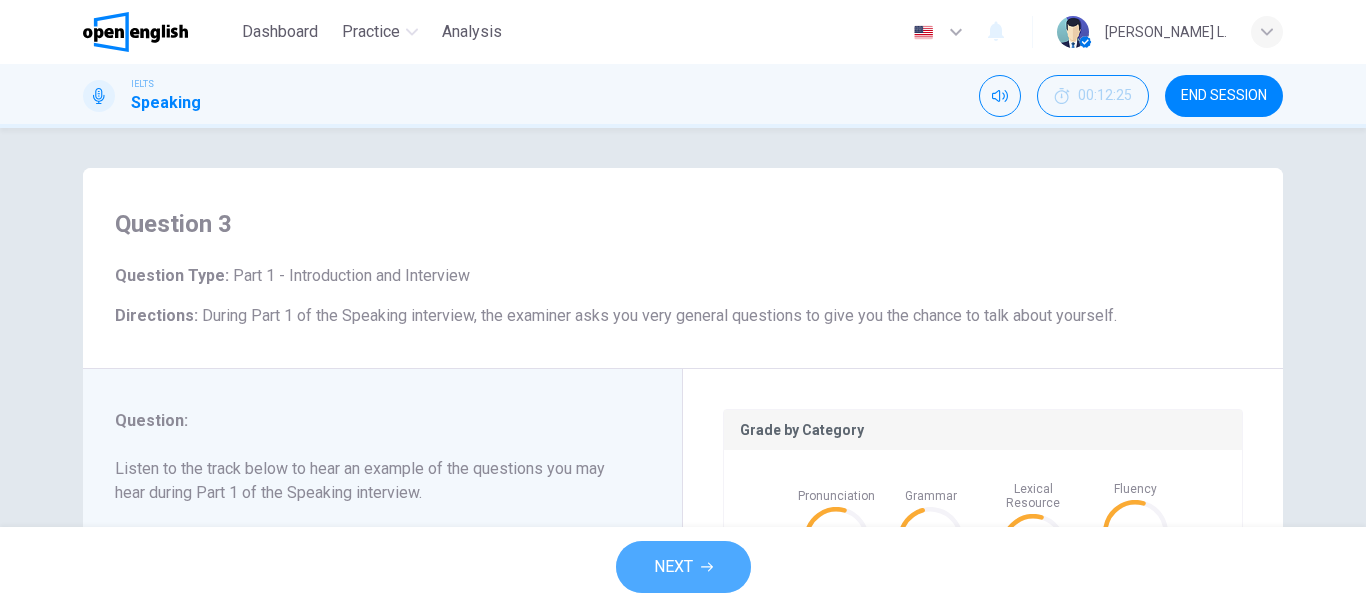 click on "NEXT" at bounding box center (683, 567) 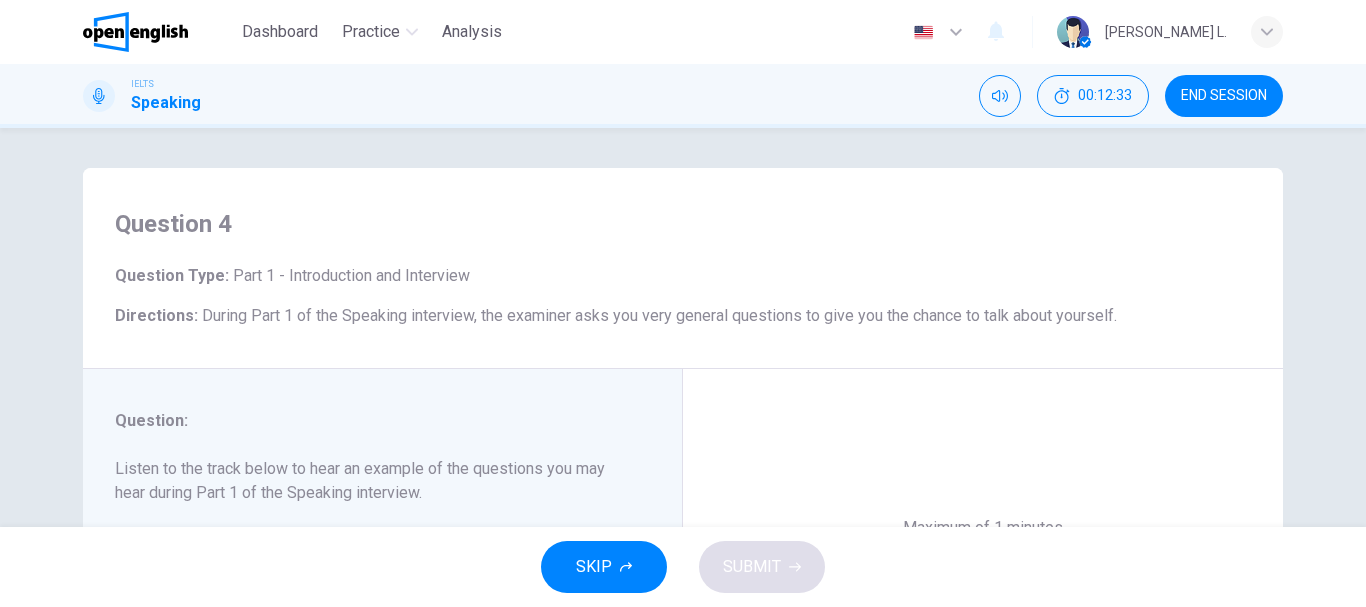 click on "Question Type :   Part 1 - Introduction and Interview Directions :   During Part 1 of the Speaking interview, the examiner asks you very general questions to give you the chance to talk about yourself." at bounding box center (683, 296) 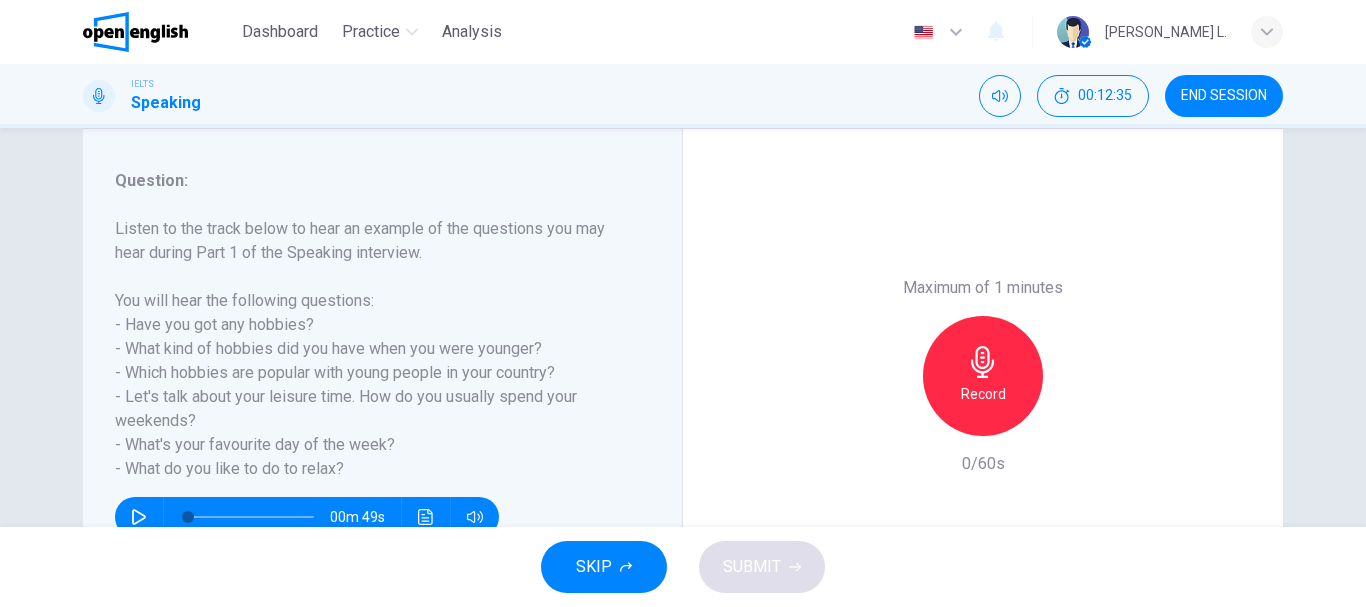 scroll, scrollTop: 280, scrollLeft: 0, axis: vertical 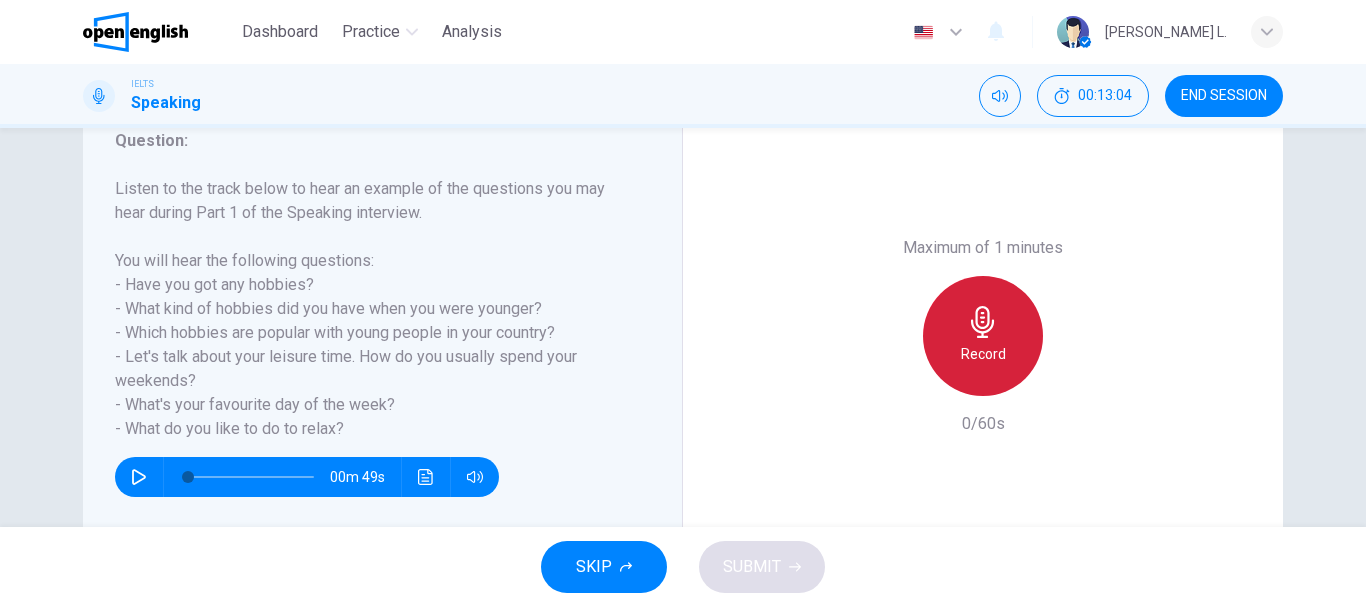 click on "Record" at bounding box center (983, 336) 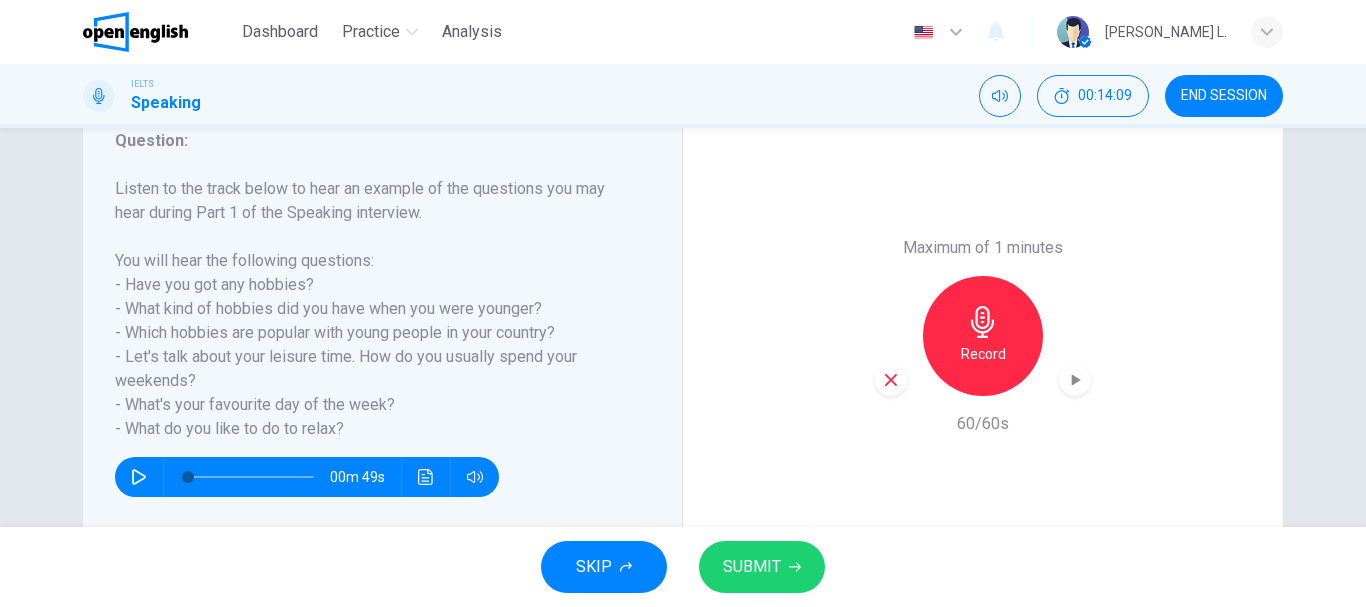 click on "Record" at bounding box center (983, 354) 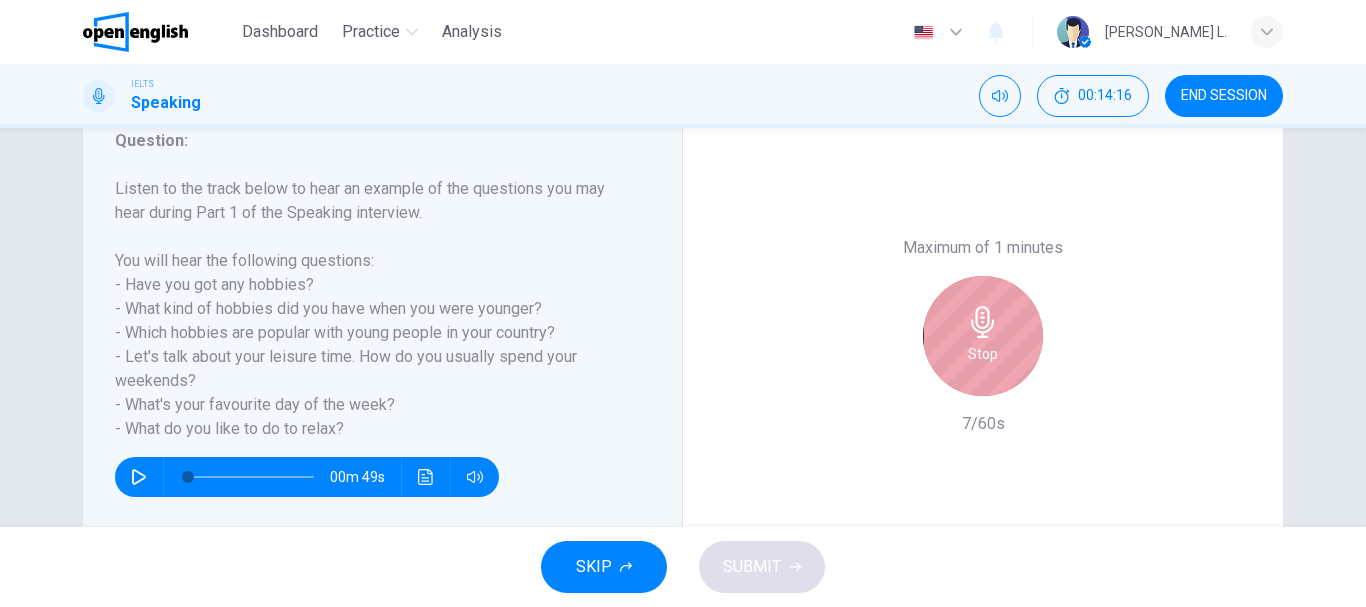 click on "Stop" at bounding box center (983, 336) 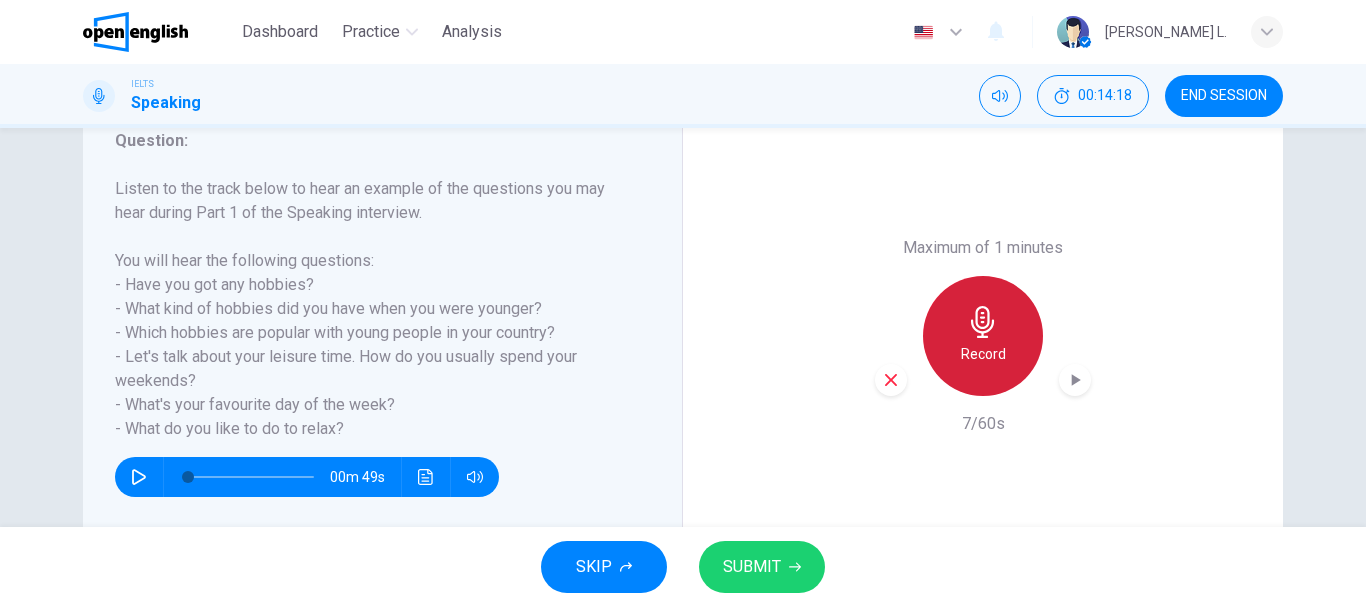 click on "Record" at bounding box center [983, 354] 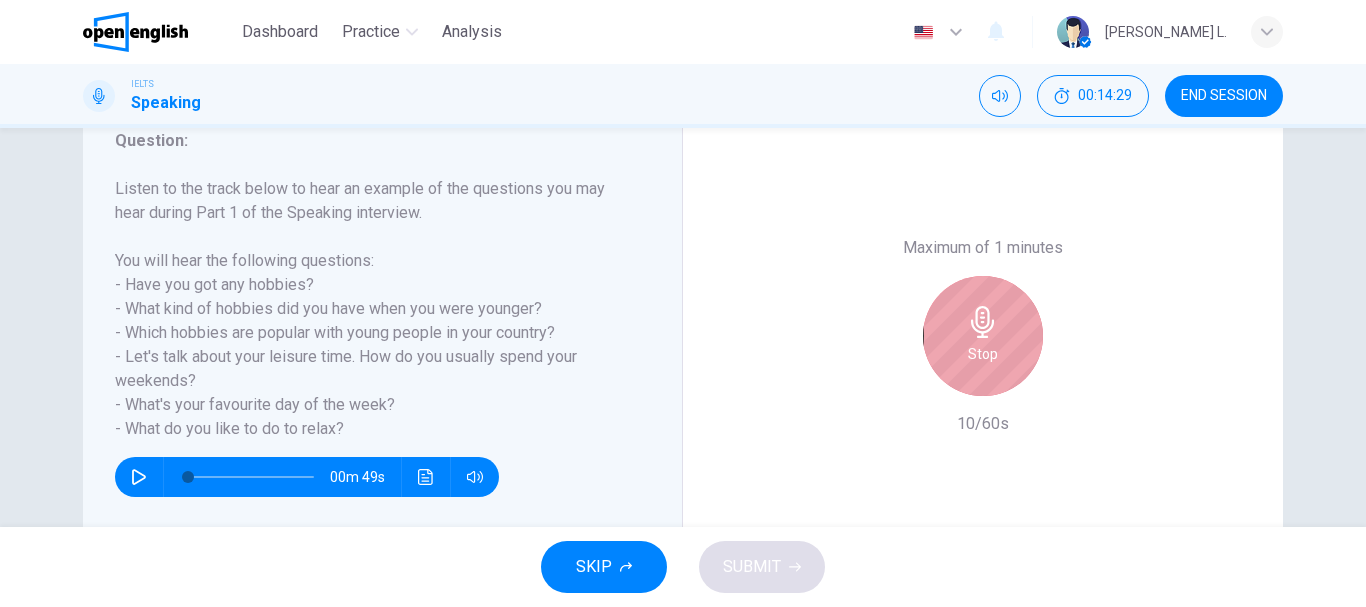 click on "Stop" at bounding box center [983, 354] 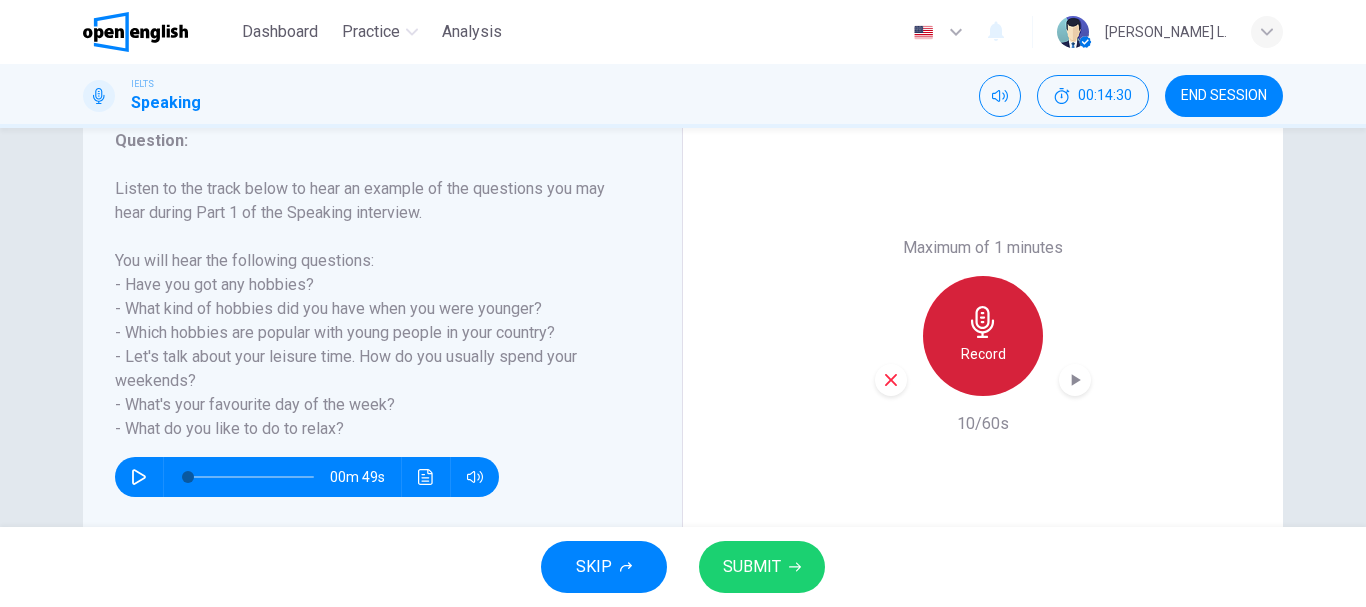 click on "Record" at bounding box center (983, 336) 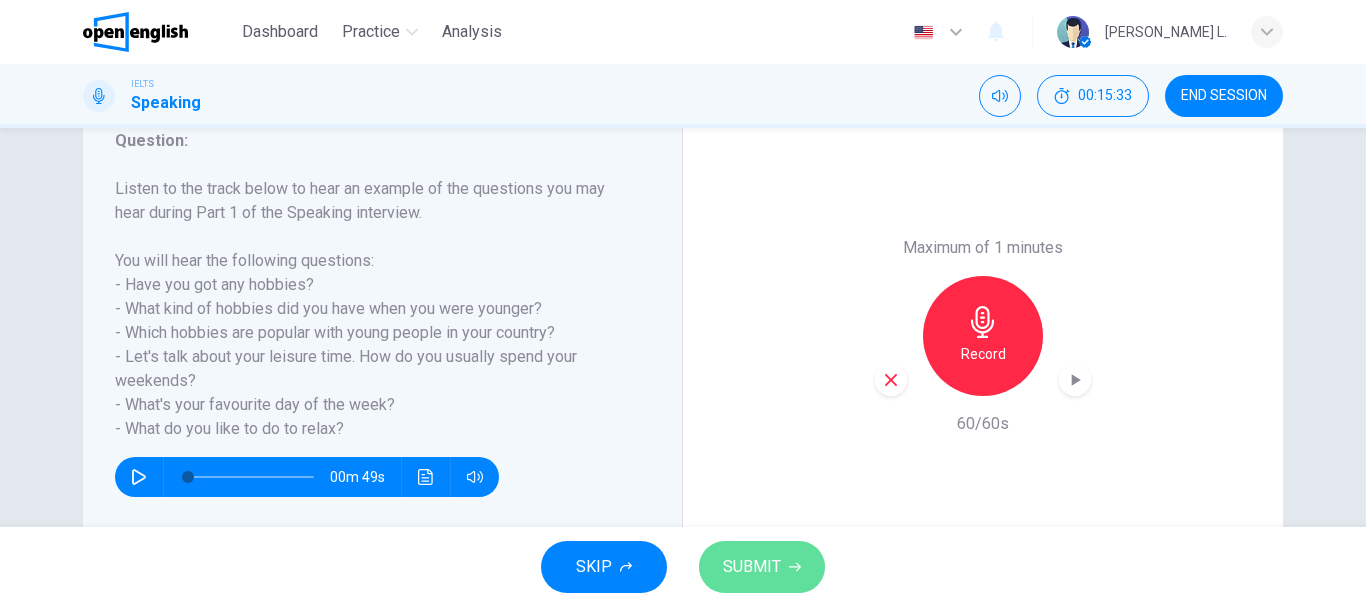 click on "SUBMIT" at bounding box center (752, 567) 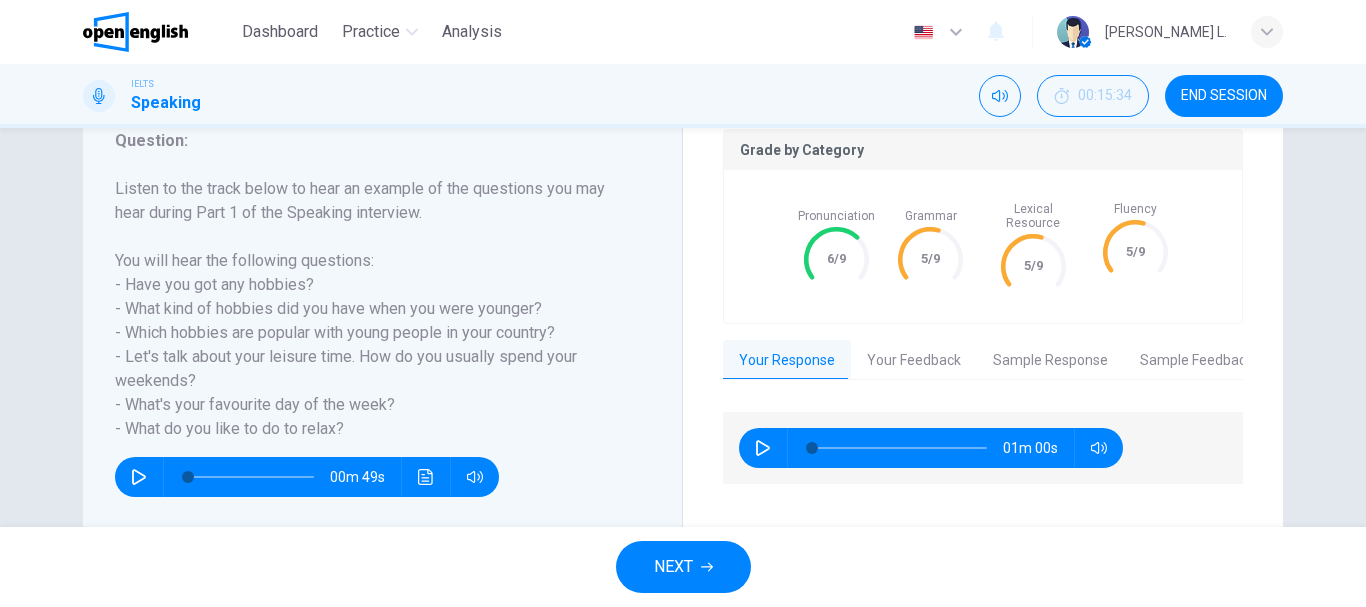 drag, startPoint x: 112, startPoint y: 285, endPoint x: 467, endPoint y: 359, distance: 362.63068 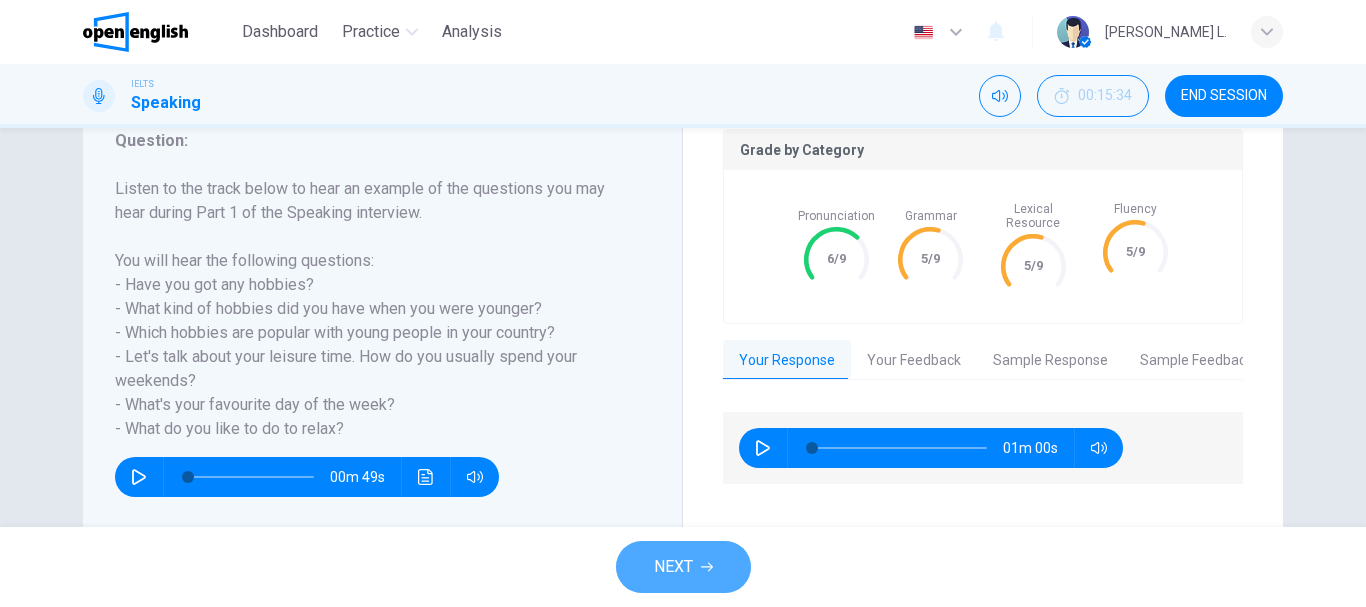 click on "NEXT" at bounding box center [673, 567] 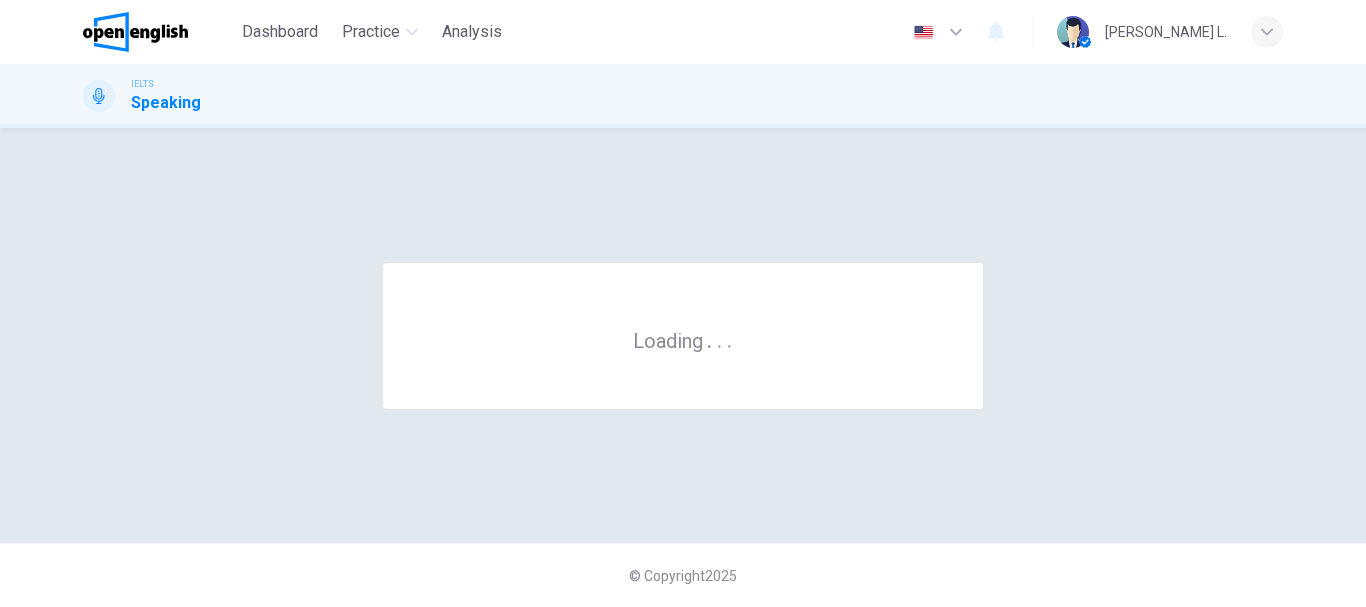 scroll, scrollTop: 0, scrollLeft: 0, axis: both 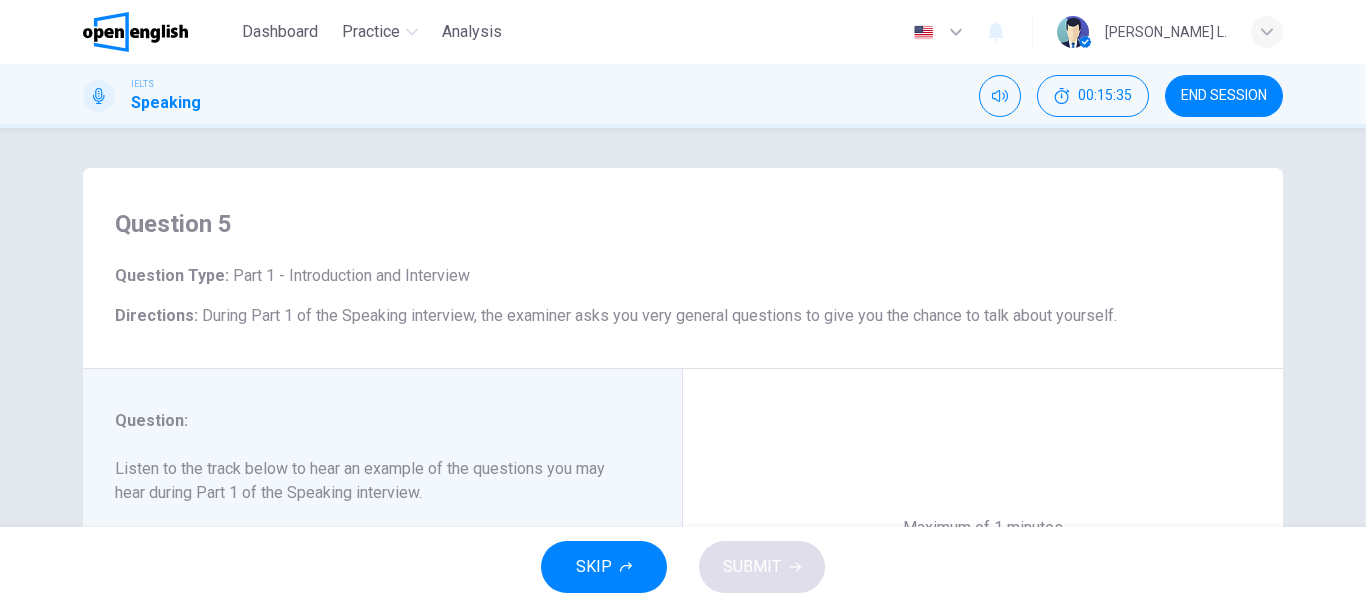 click on "Question :" at bounding box center (370, 421) 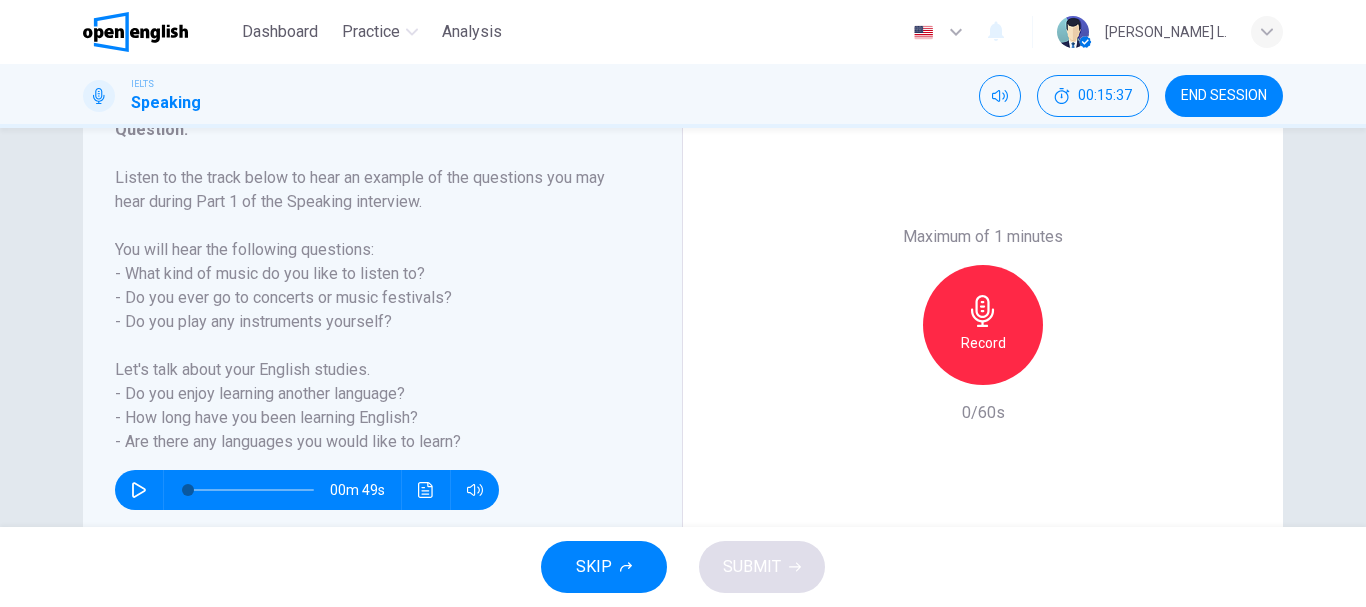 scroll, scrollTop: 320, scrollLeft: 0, axis: vertical 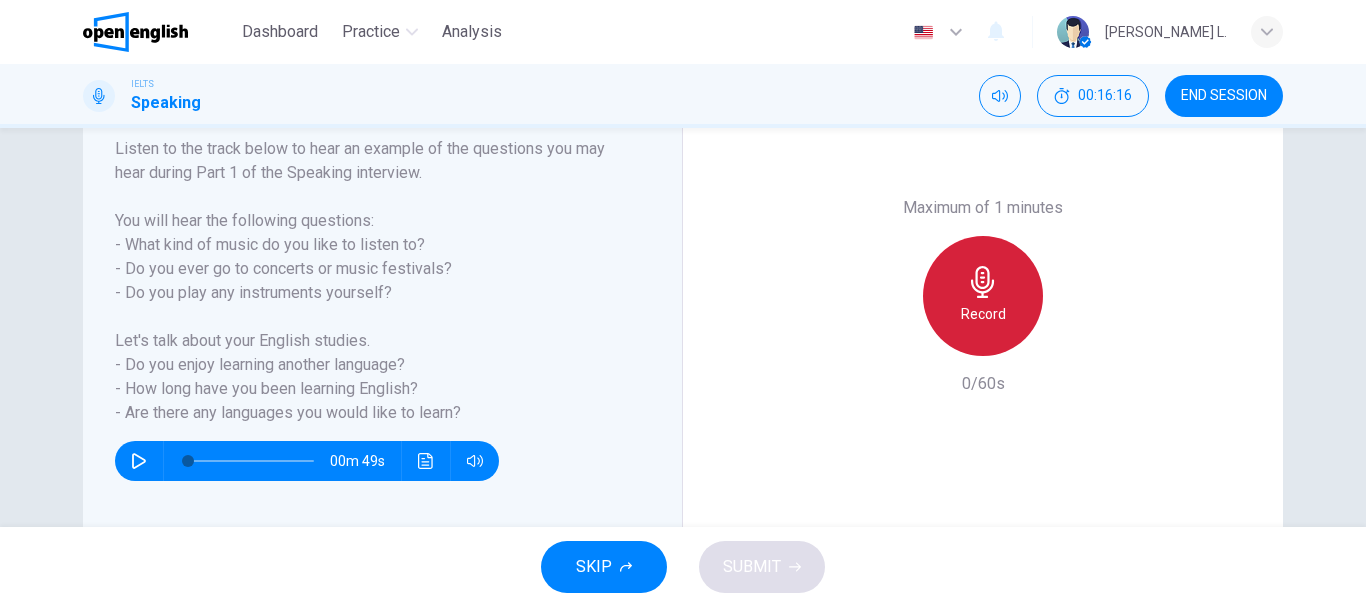 click on "Record" at bounding box center (983, 296) 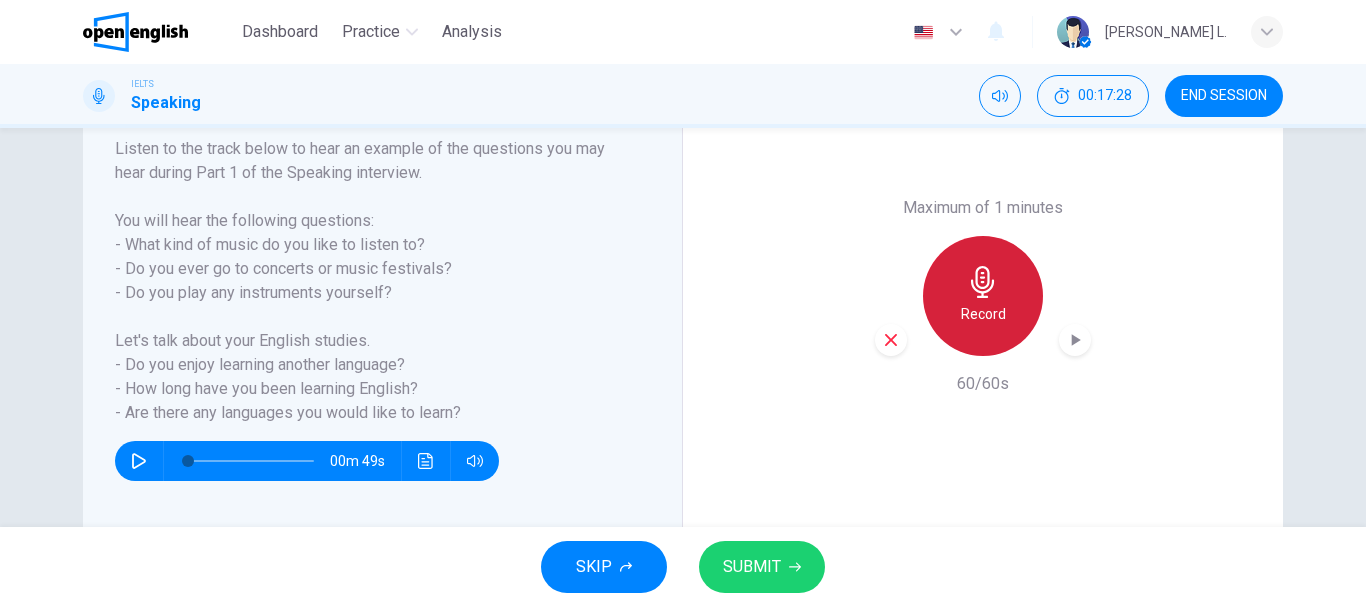 click on "Record" at bounding box center (983, 296) 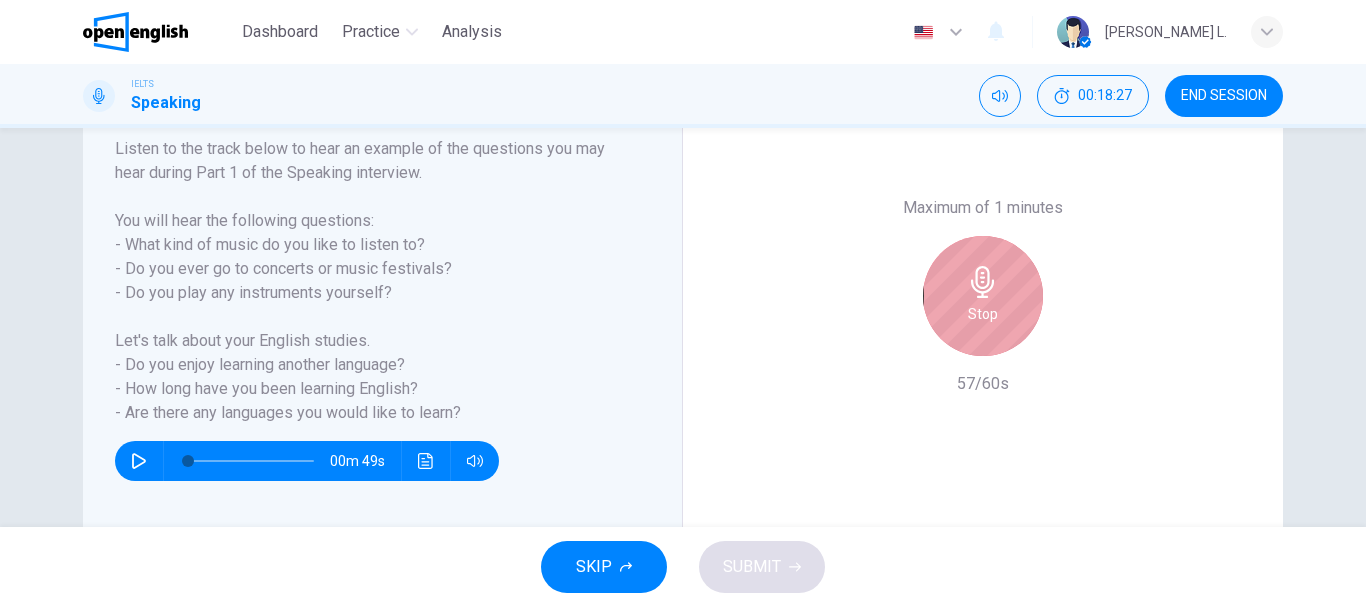 click 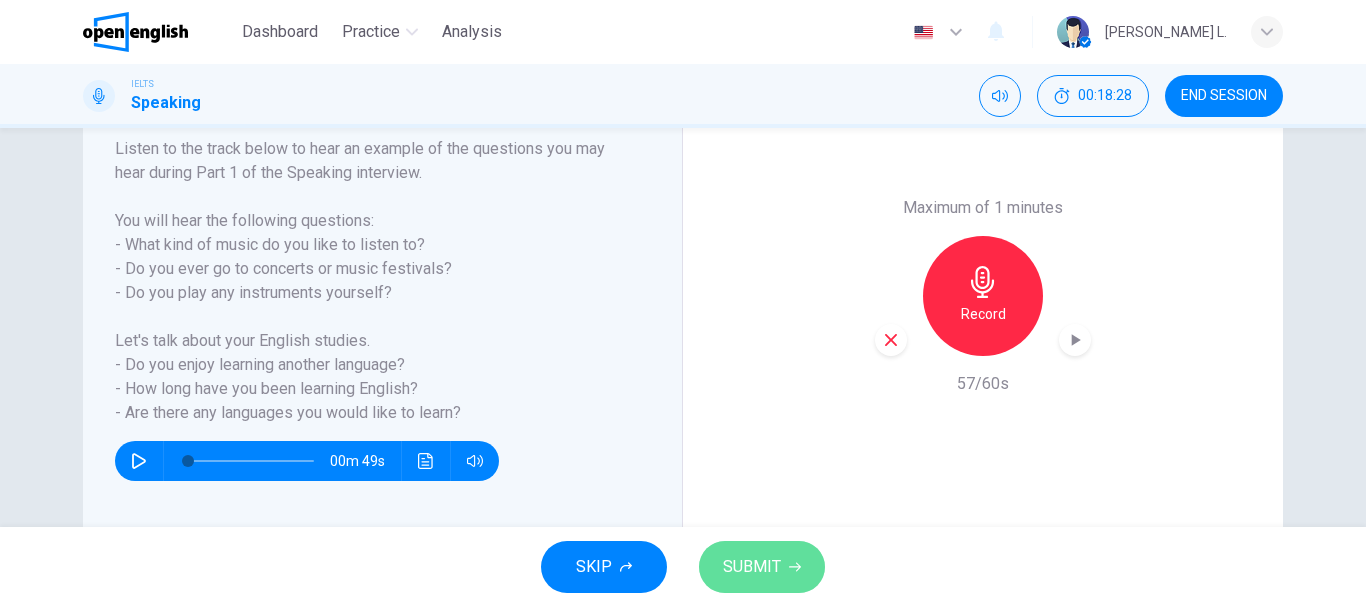 click on "SUBMIT" at bounding box center [752, 567] 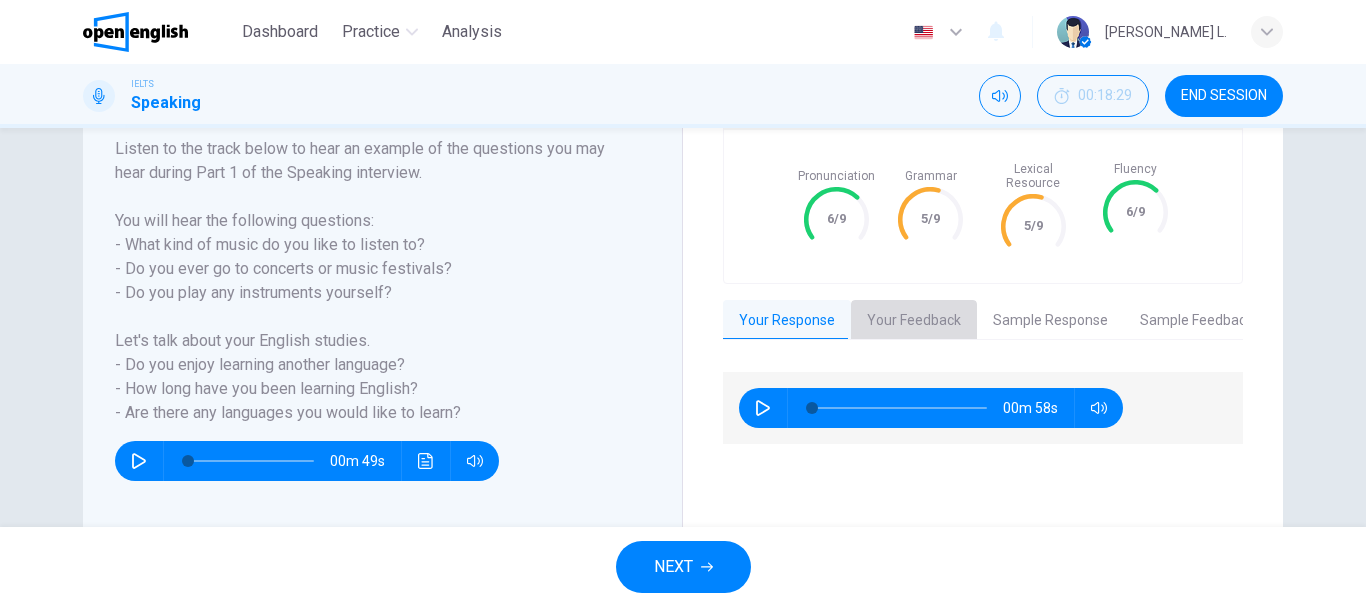 click on "Your Feedback" at bounding box center [914, 321] 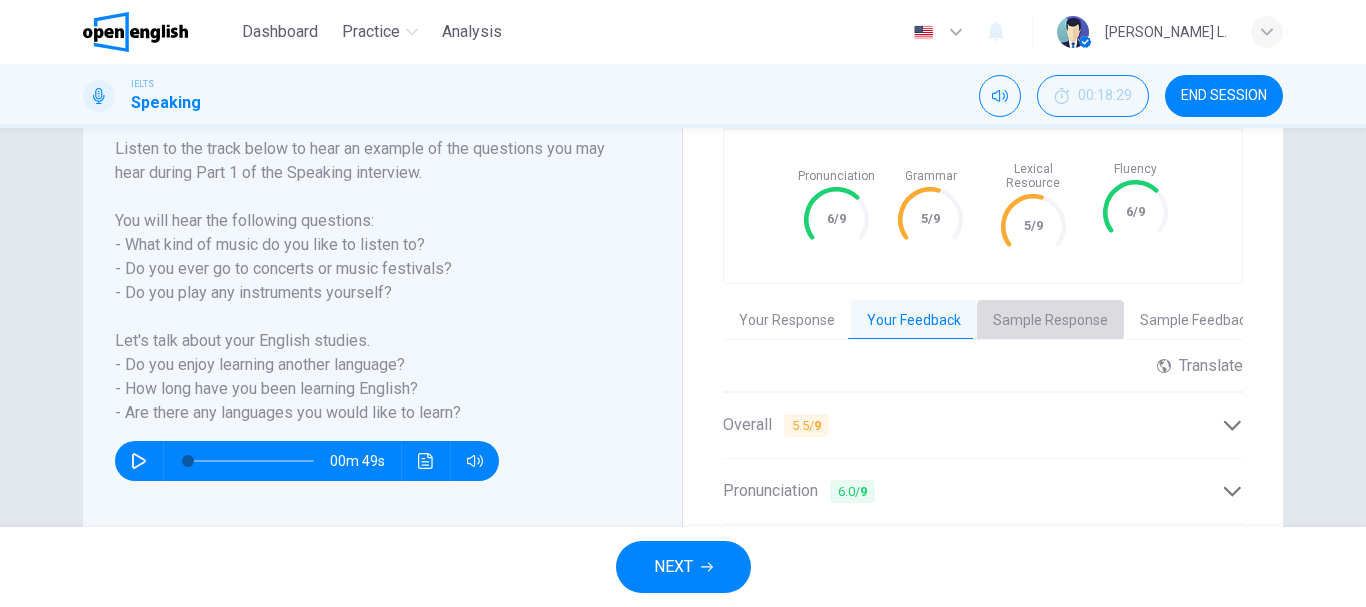 click on "Sample Response" at bounding box center (1050, 321) 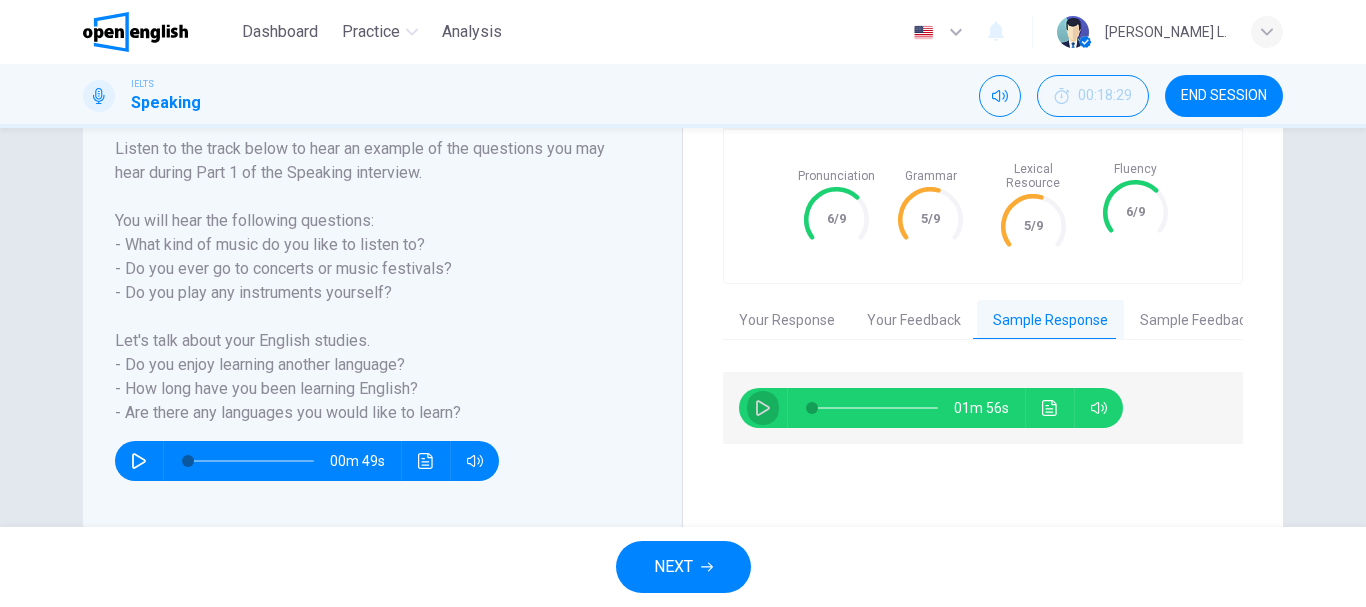 click at bounding box center (763, 408) 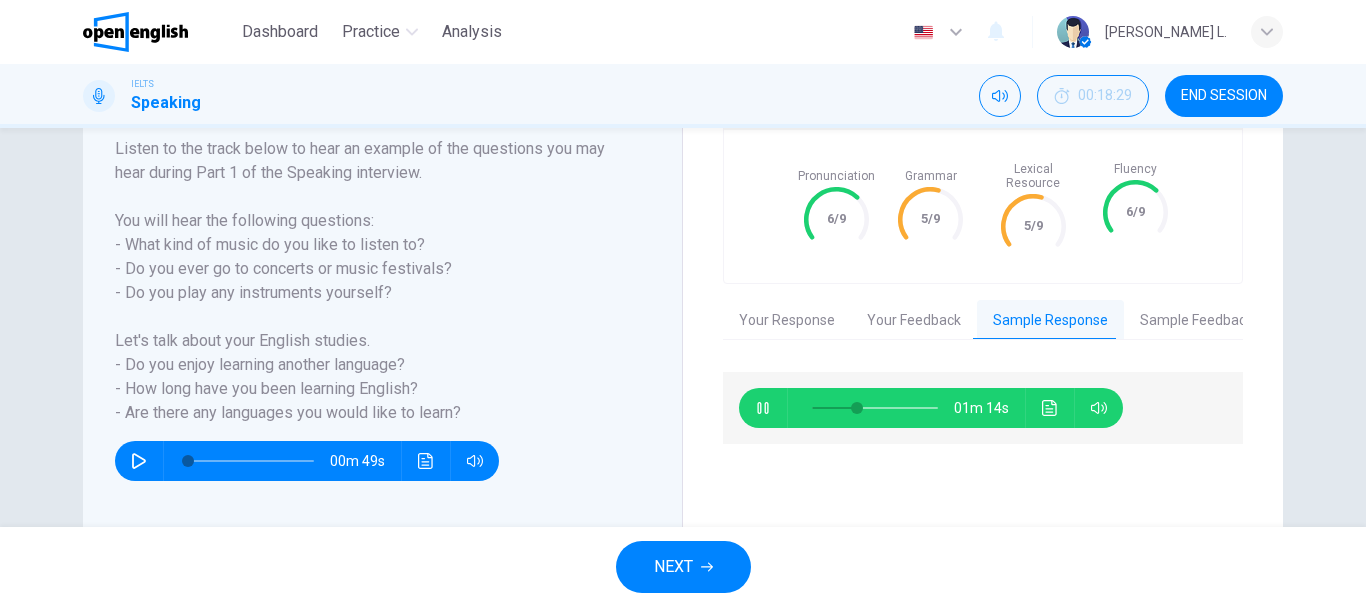 type on "**" 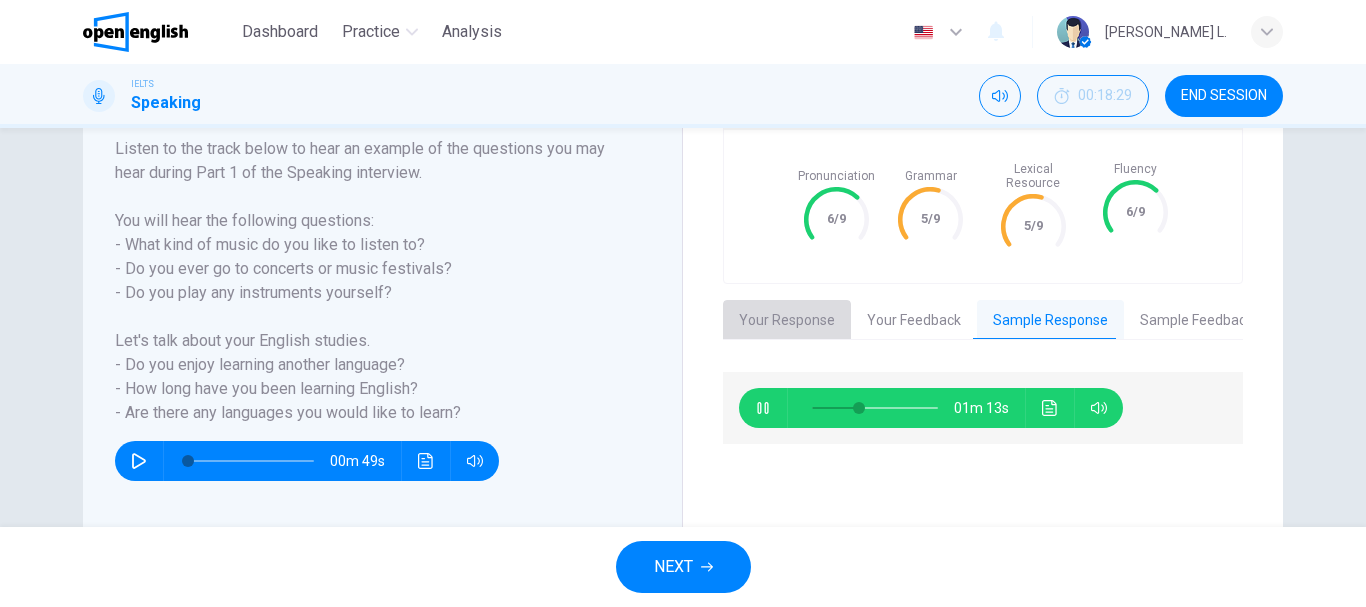 click on "Your Response" at bounding box center (787, 321) 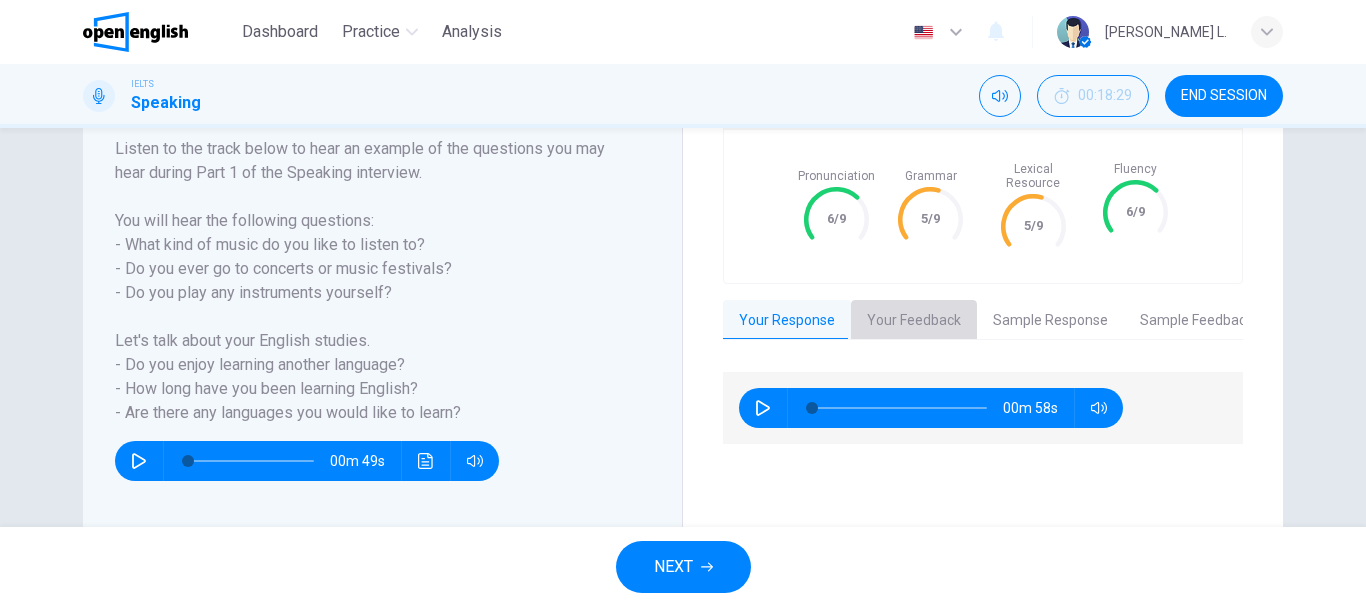 click on "Your Feedback" at bounding box center (914, 321) 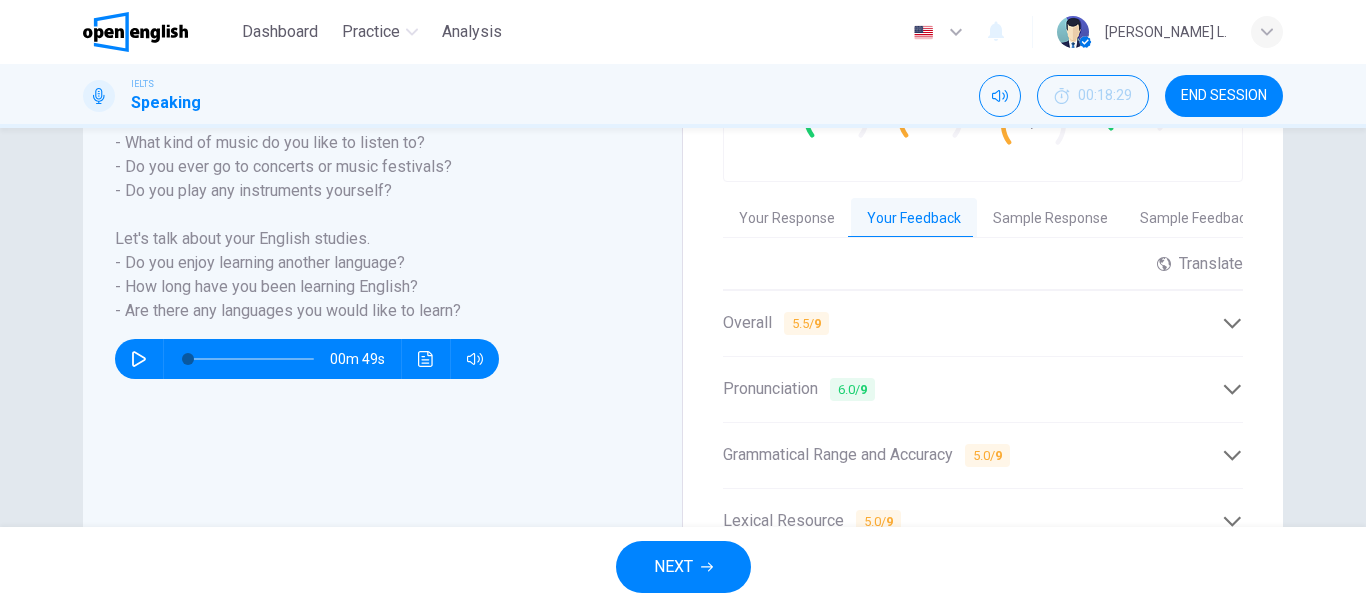 scroll, scrollTop: 584, scrollLeft: 0, axis: vertical 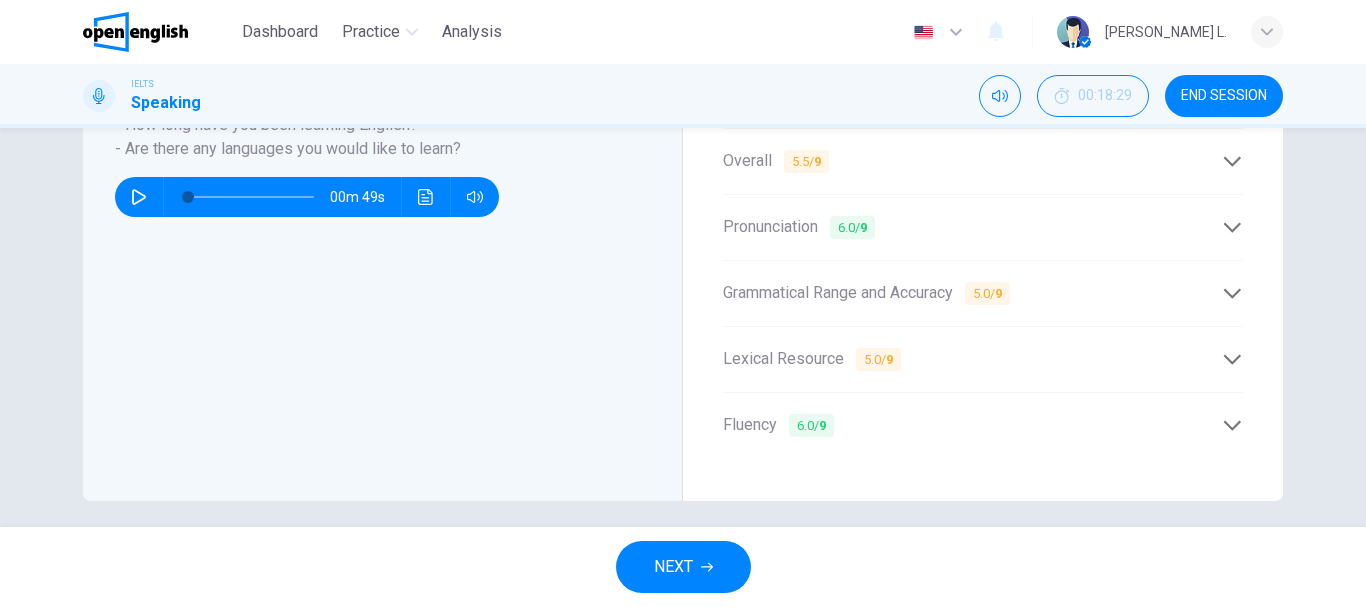 click 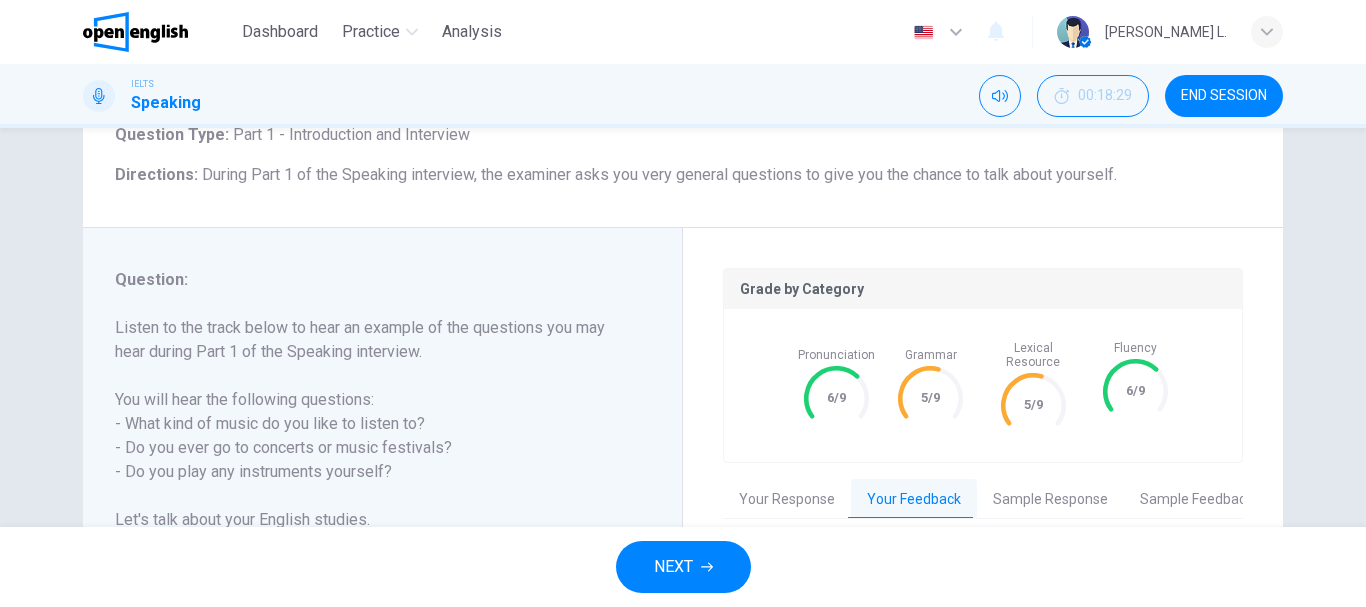 scroll, scrollTop: 121, scrollLeft: 0, axis: vertical 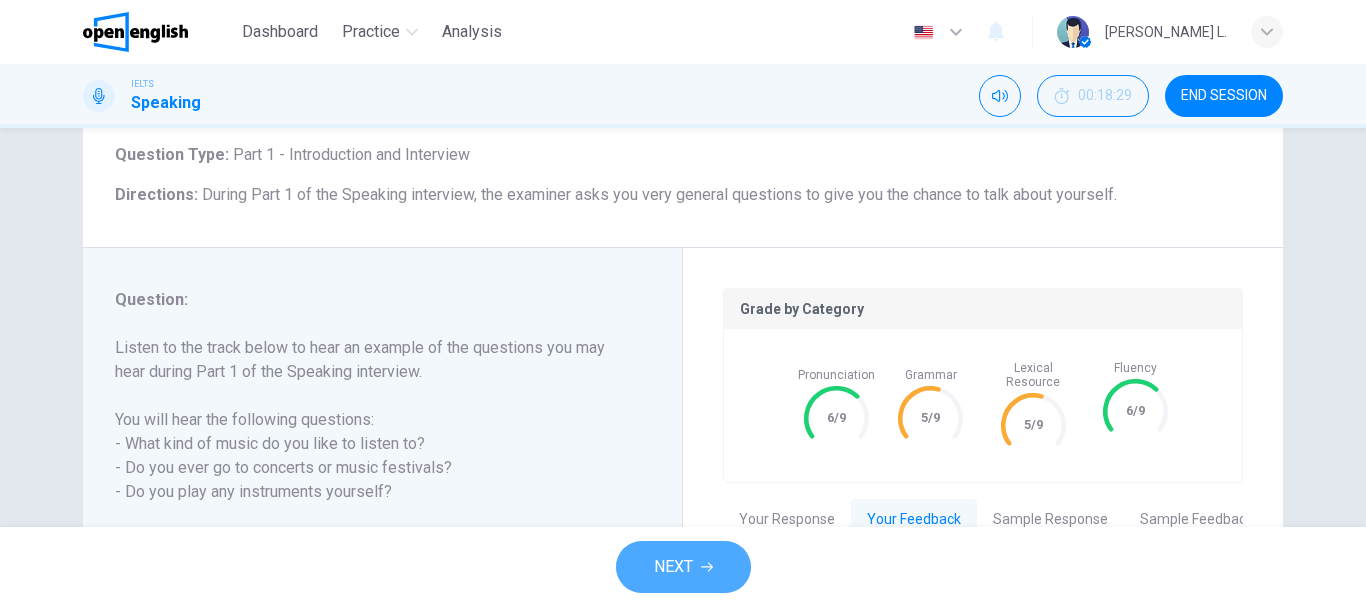 click on "NEXT" at bounding box center [673, 567] 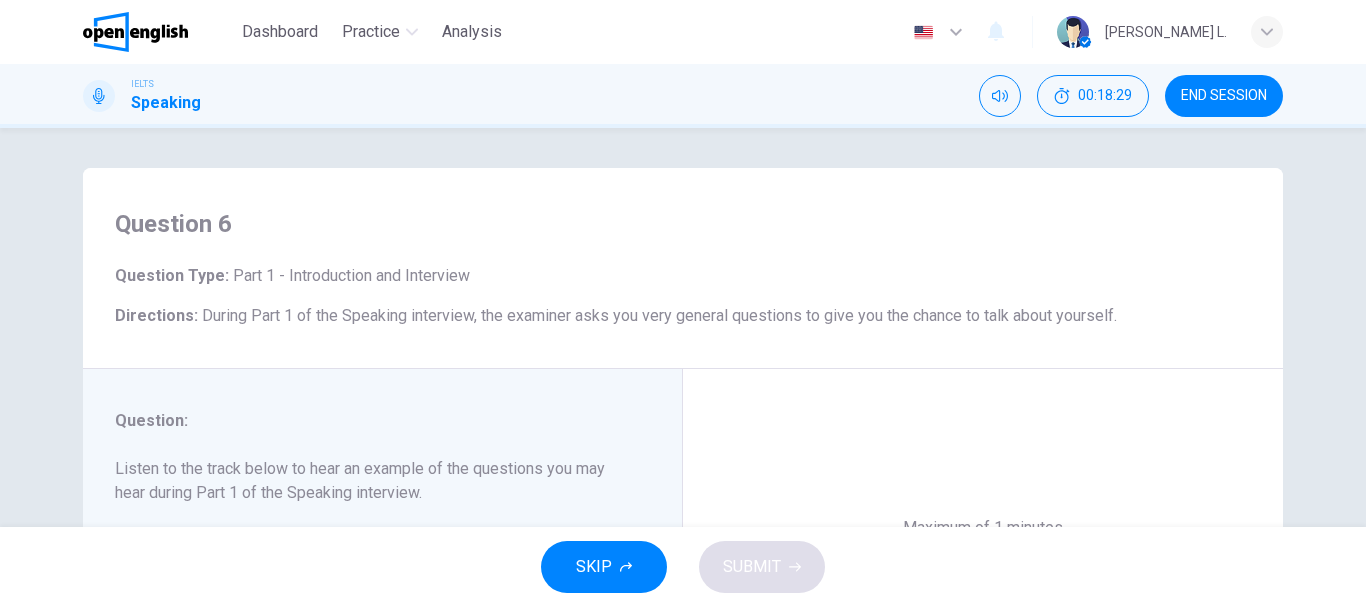 click on "Question : Listen to the track below to hear an example of the questions you may hear during Part 1 of the Speaking interview.  You will hear the following questions:
- Do you live in a busy area?
- Do you have all the facilities you need close by?
- Is it the kind of place where it's easy to get to know your neighbours?
- Let's talk about your future plans. Do you have an idea of what you will be doing in 10 years time?
- Do you like to make plans for the future?
- Are there any big changes about to take place in your life?" at bounding box center (370, 565) 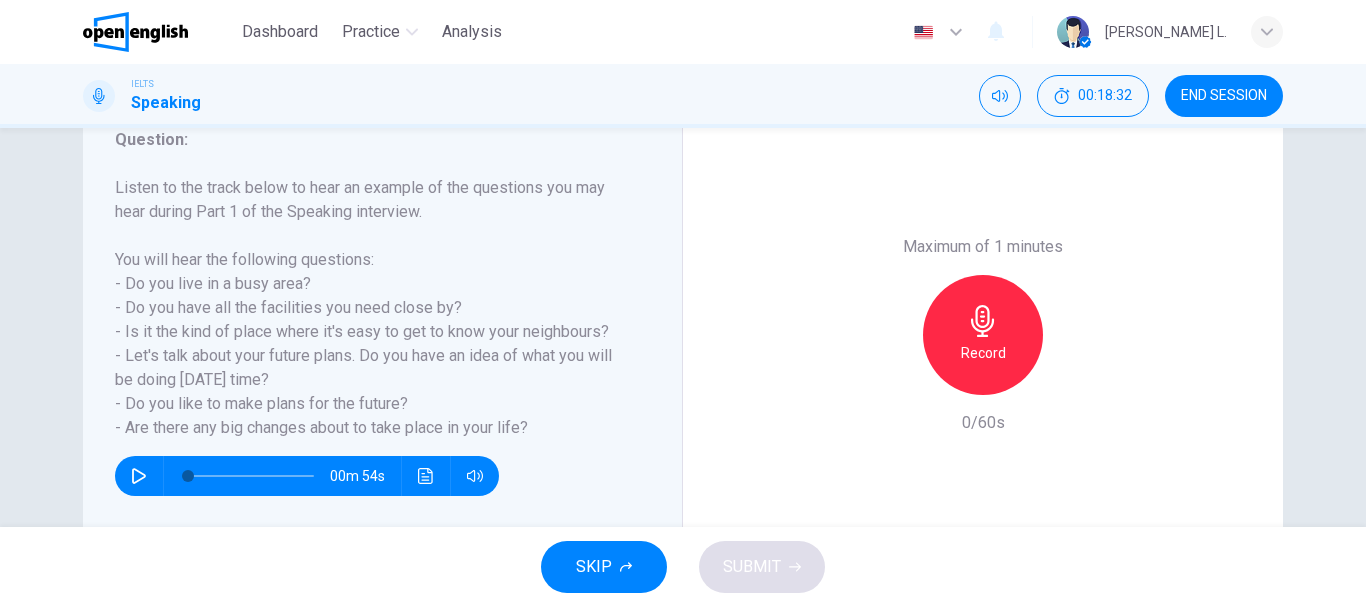 scroll, scrollTop: 280, scrollLeft: 0, axis: vertical 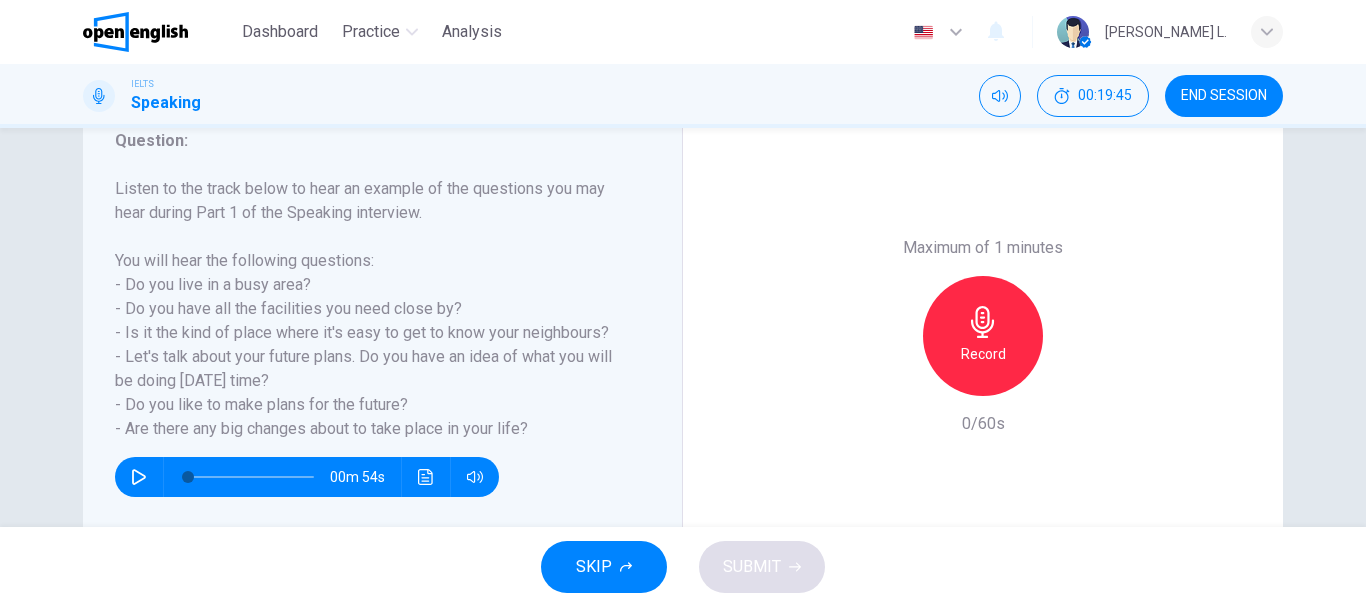 click on "Record" at bounding box center [983, 354] 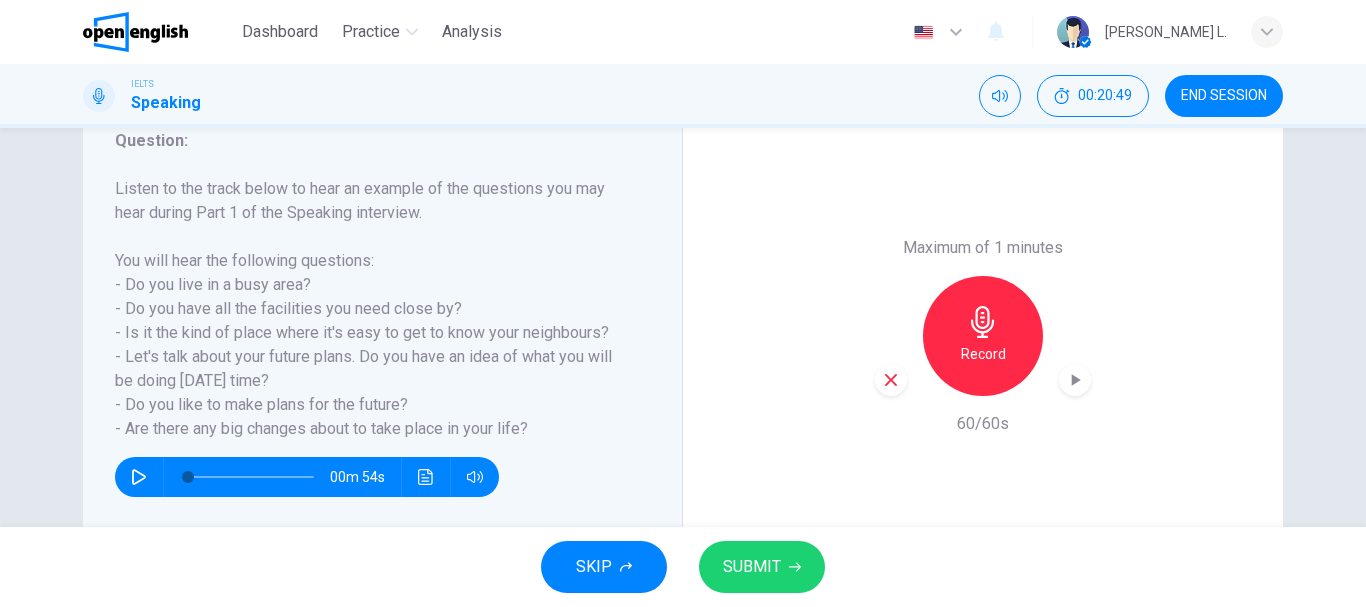 click on "SUBMIT" at bounding box center (752, 567) 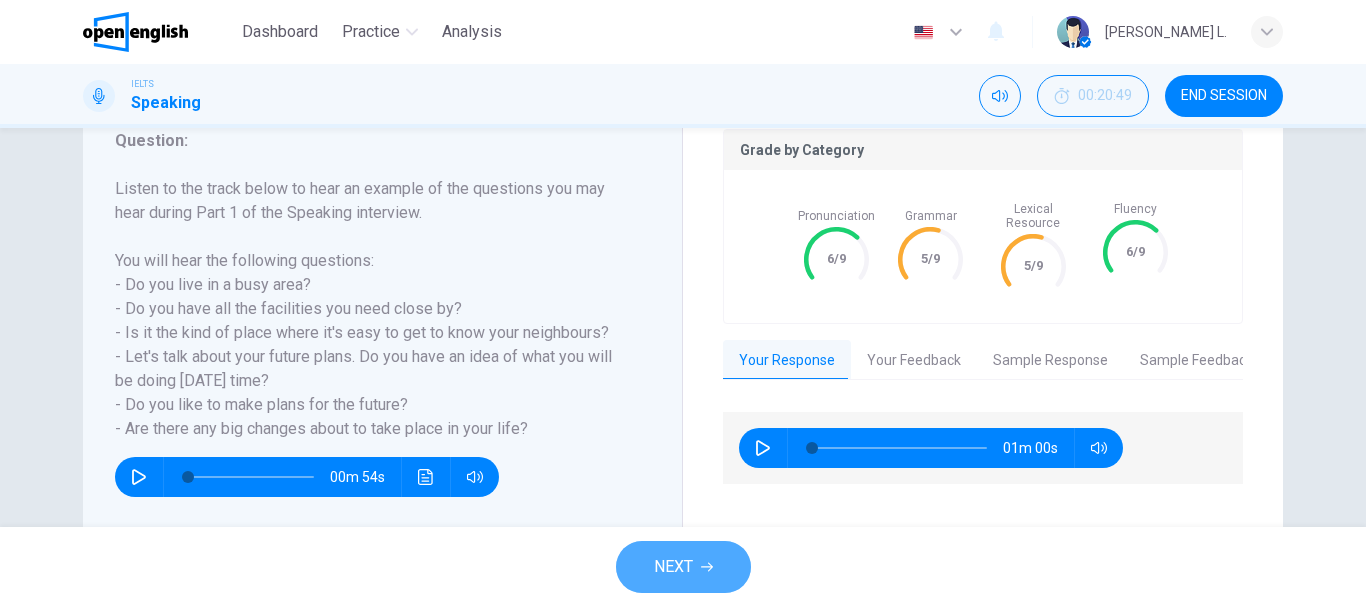 click on "NEXT" at bounding box center (673, 567) 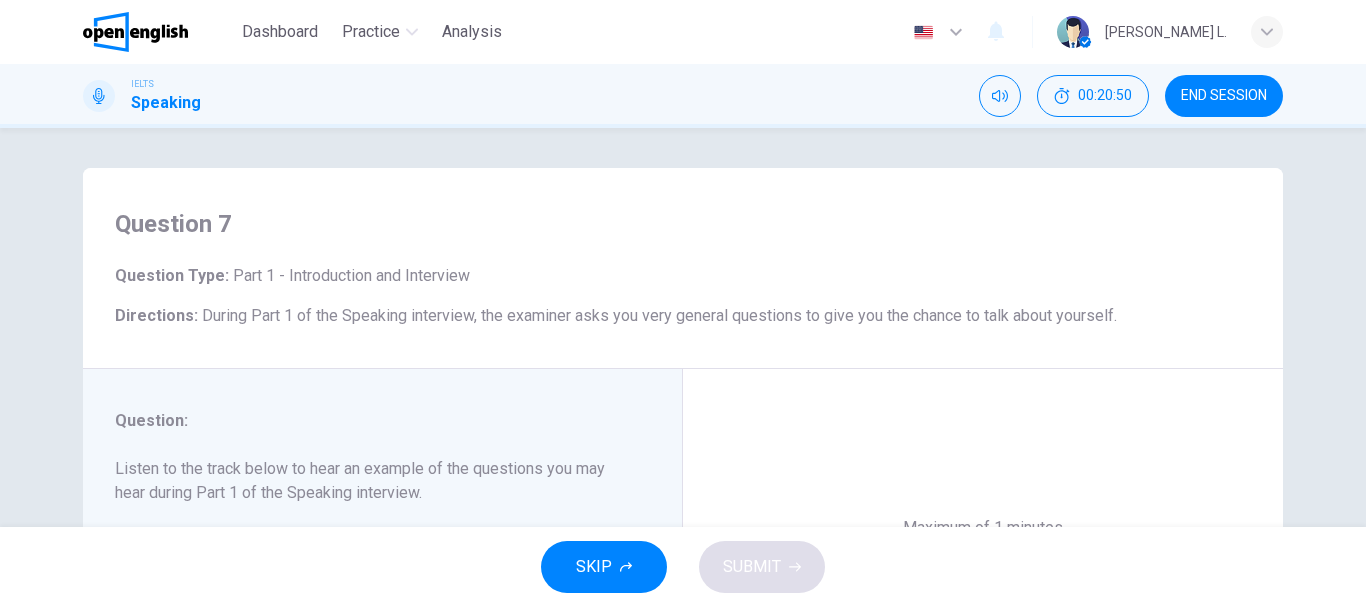 click on "Question :" at bounding box center [370, 421] 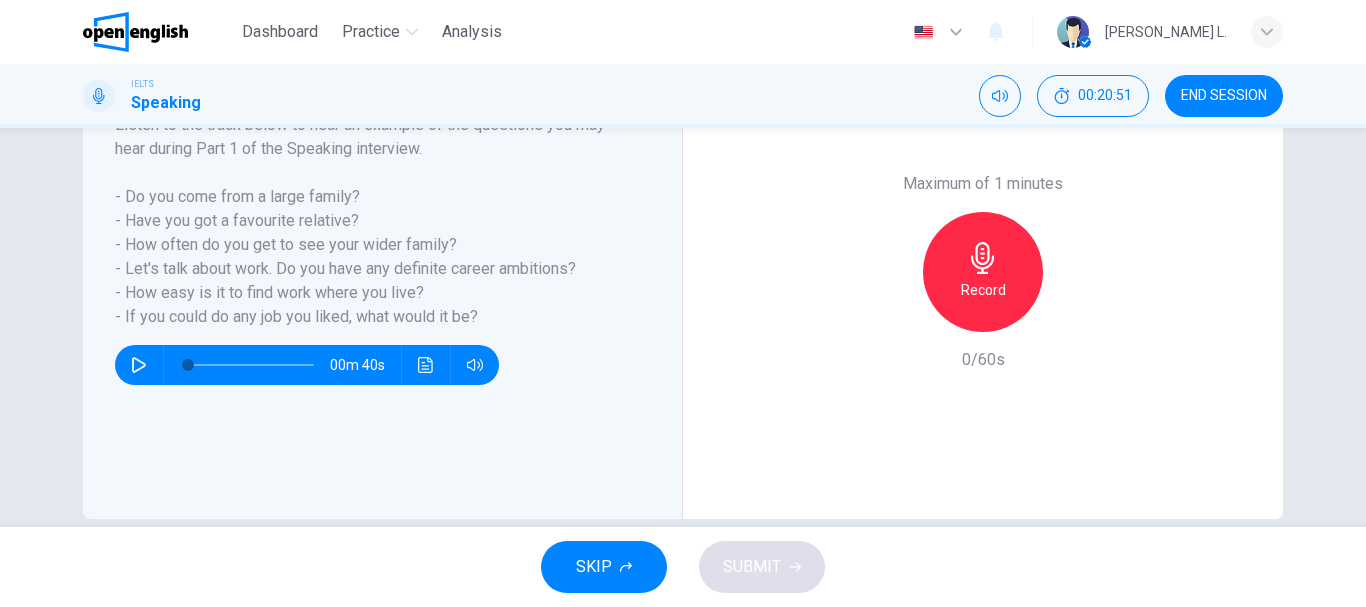 scroll, scrollTop: 360, scrollLeft: 0, axis: vertical 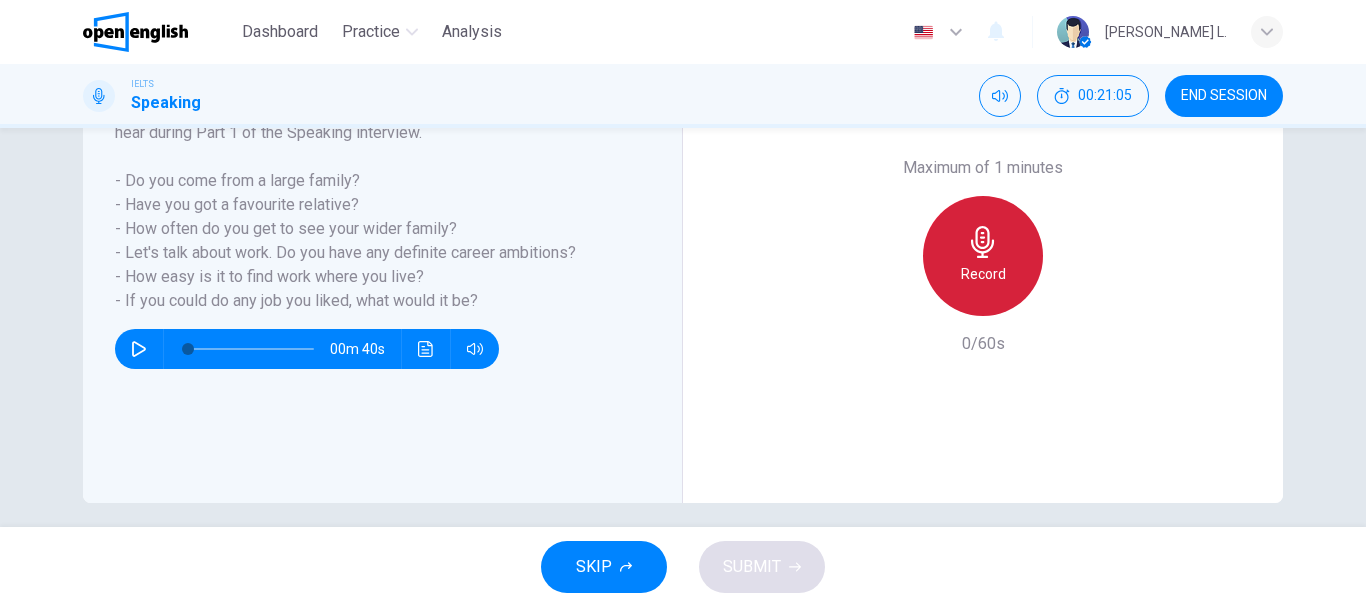 click on "Record" at bounding box center (983, 274) 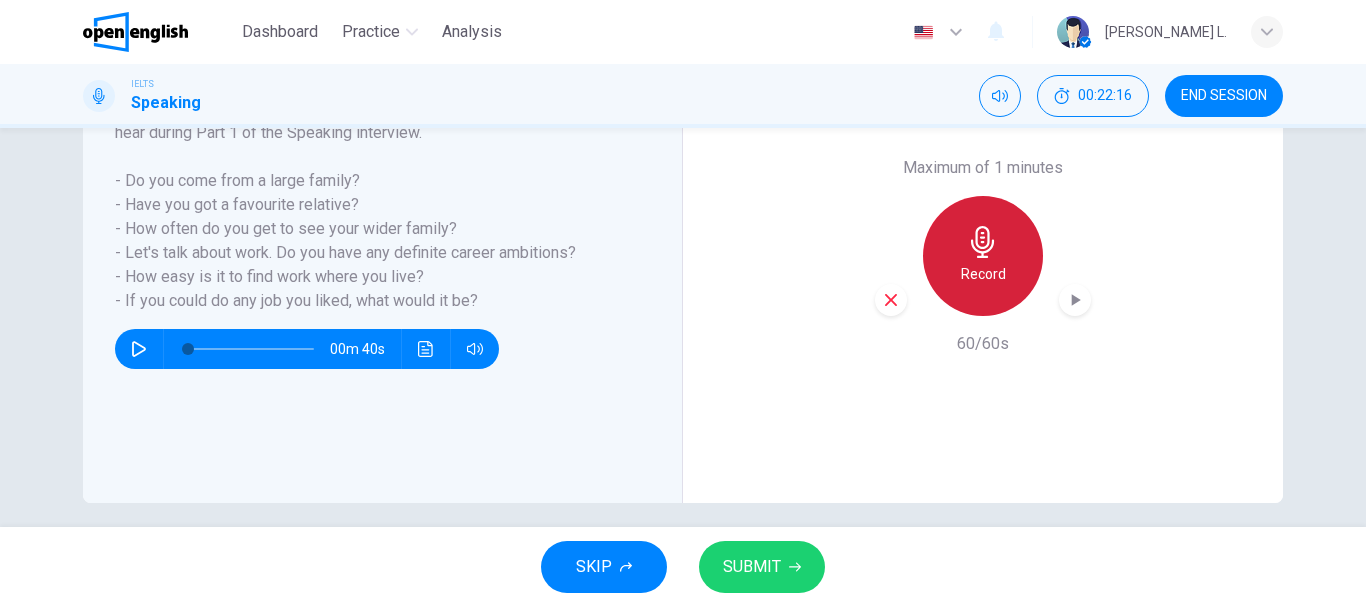click on "Record" at bounding box center [983, 256] 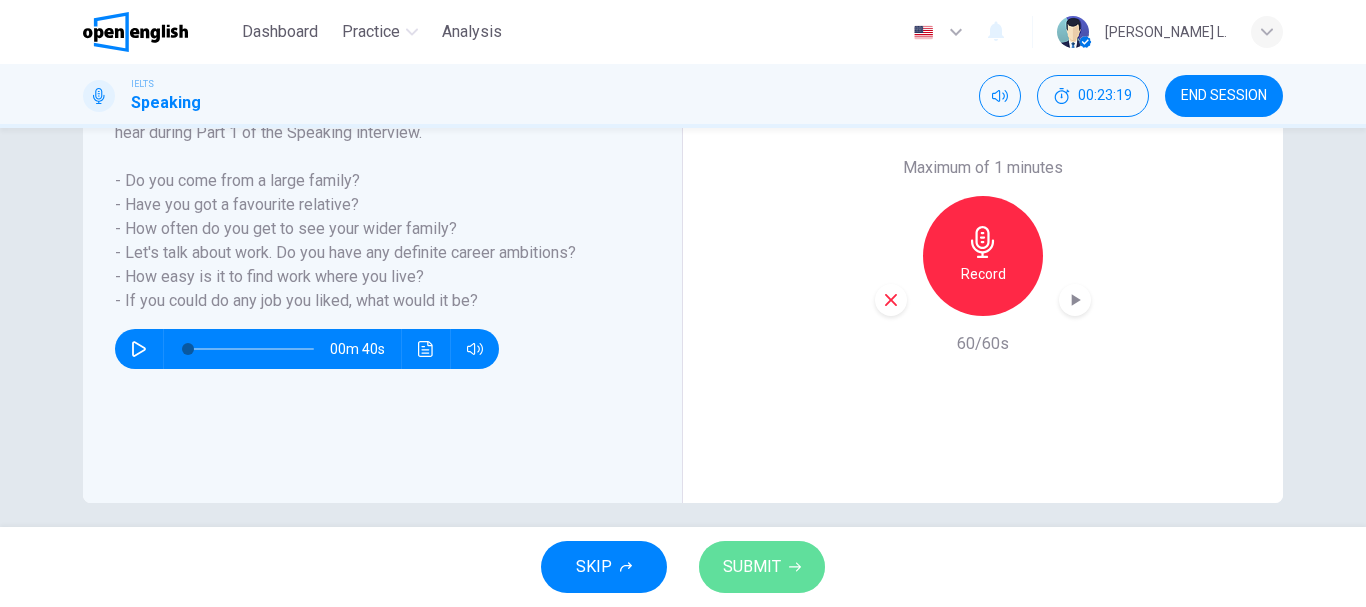click on "SUBMIT" at bounding box center (762, 567) 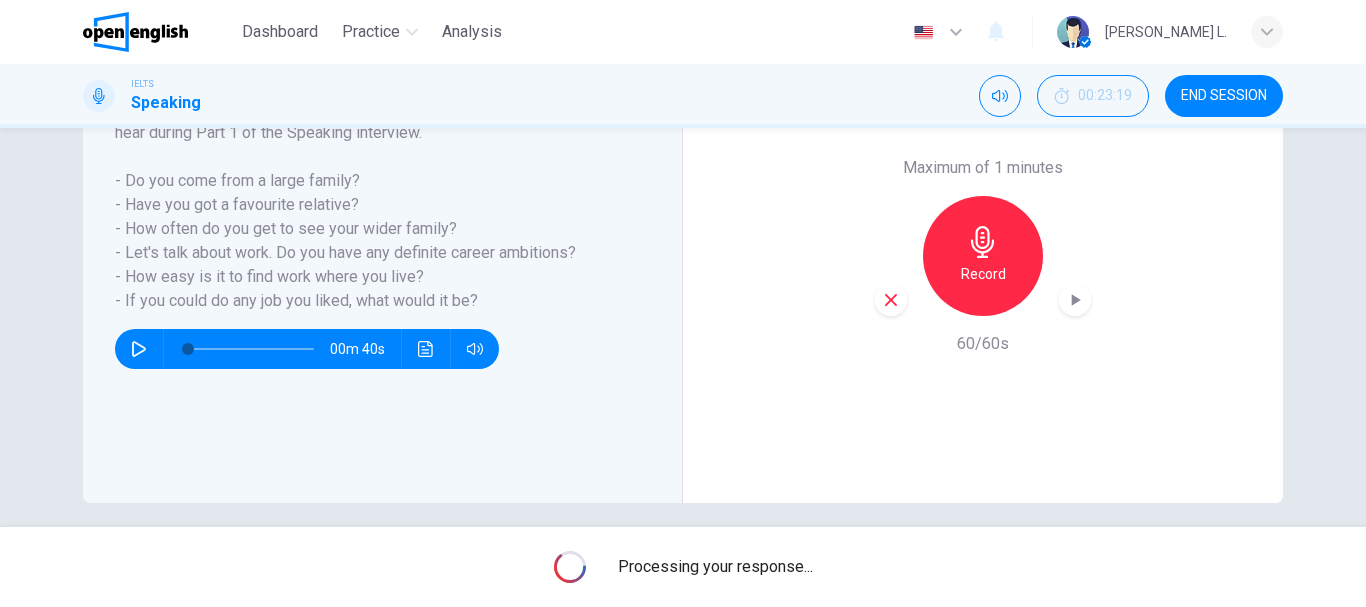 drag, startPoint x: 104, startPoint y: 166, endPoint x: 516, endPoint y: 298, distance: 432.62918 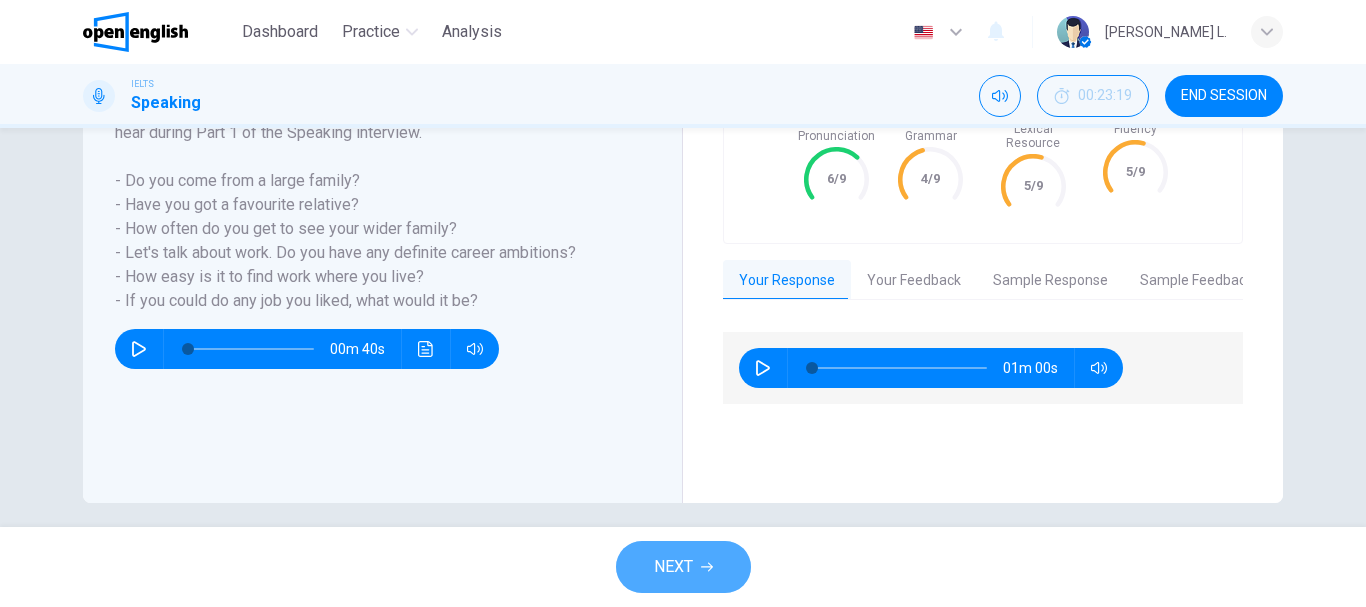 click 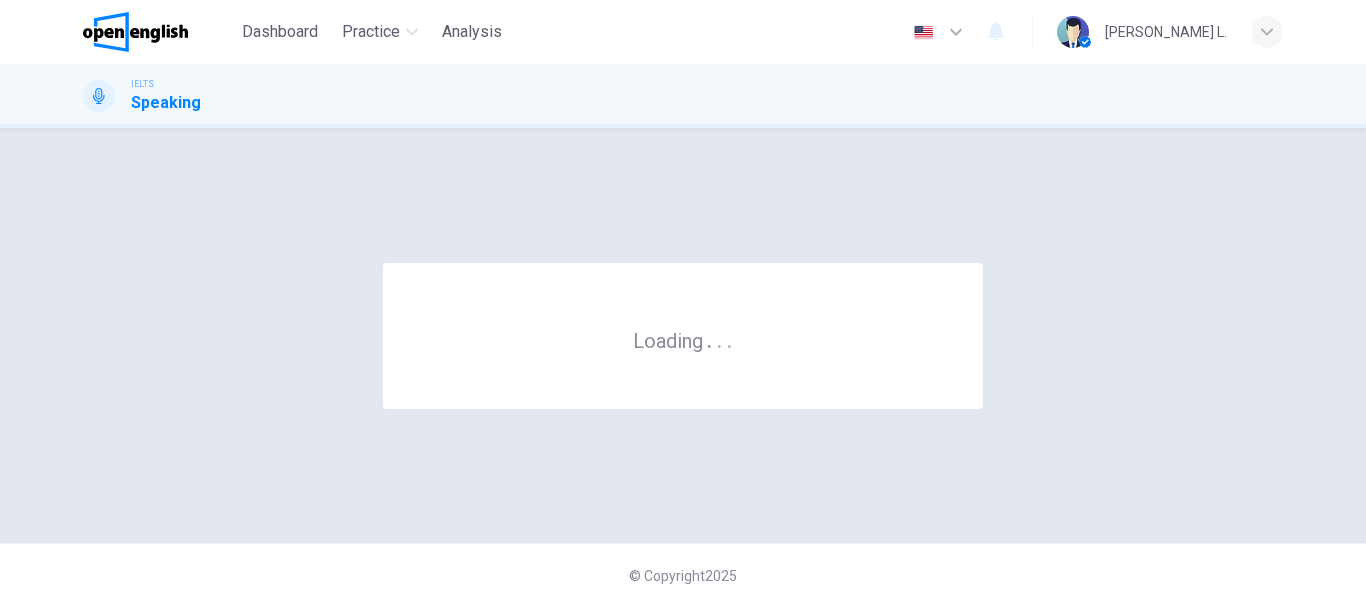 scroll, scrollTop: 0, scrollLeft: 0, axis: both 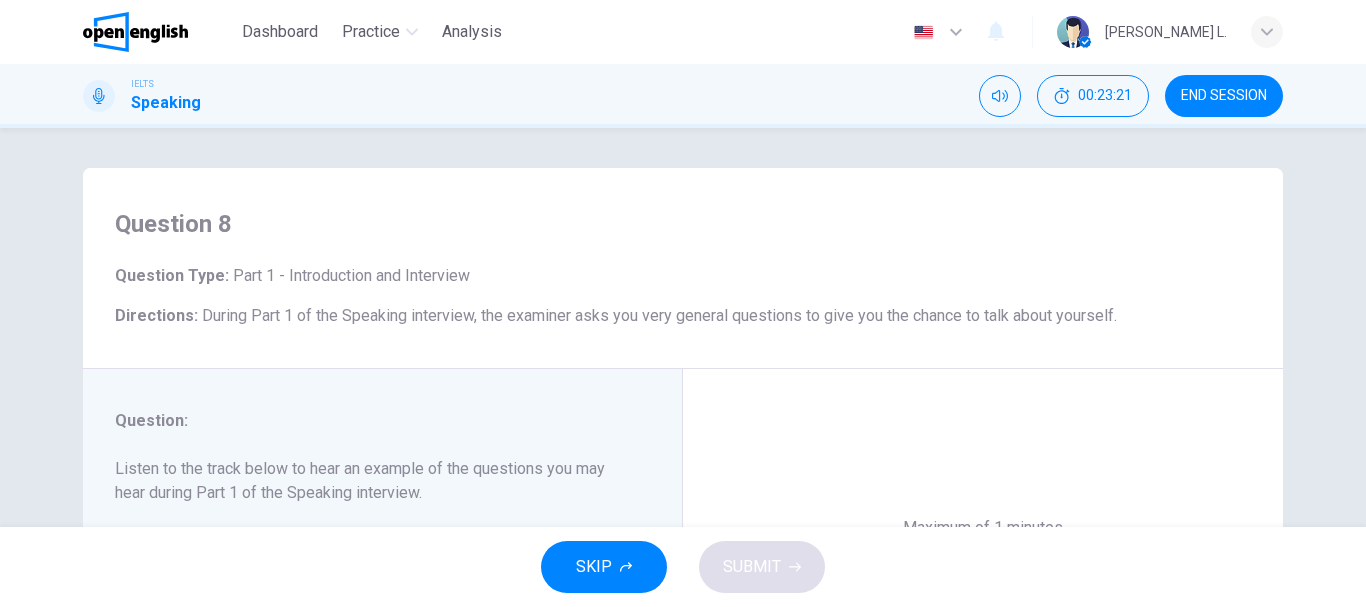 click on "Question   8" at bounding box center (683, 224) 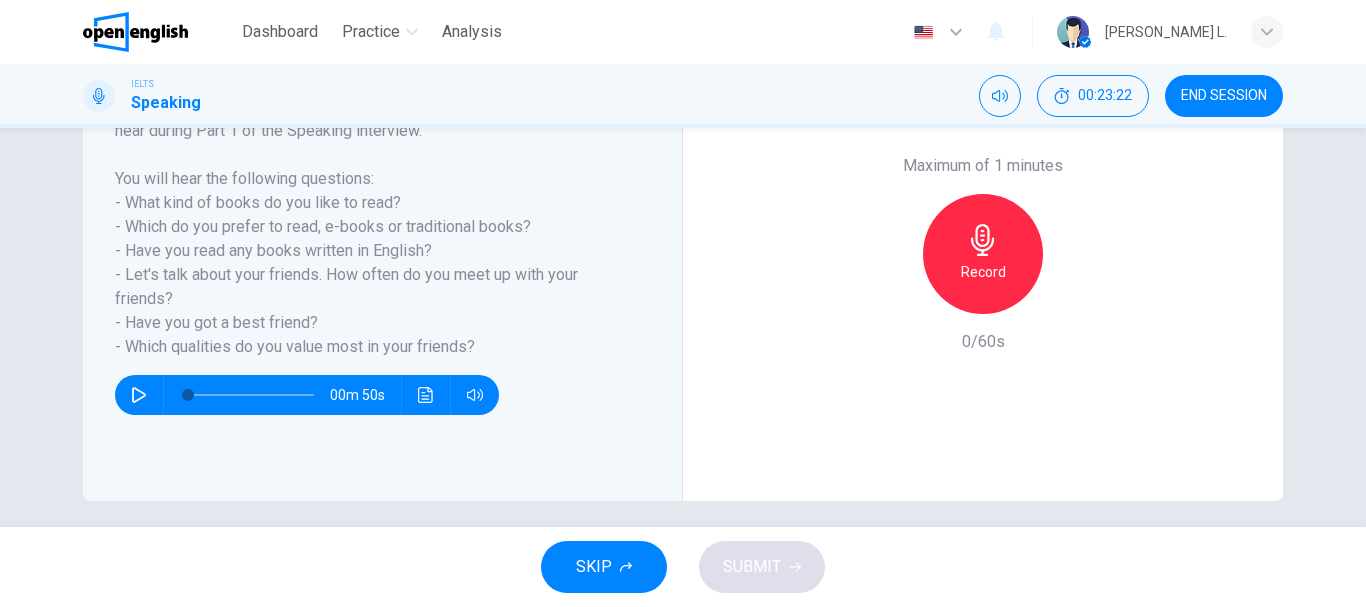 scroll, scrollTop: 376, scrollLeft: 0, axis: vertical 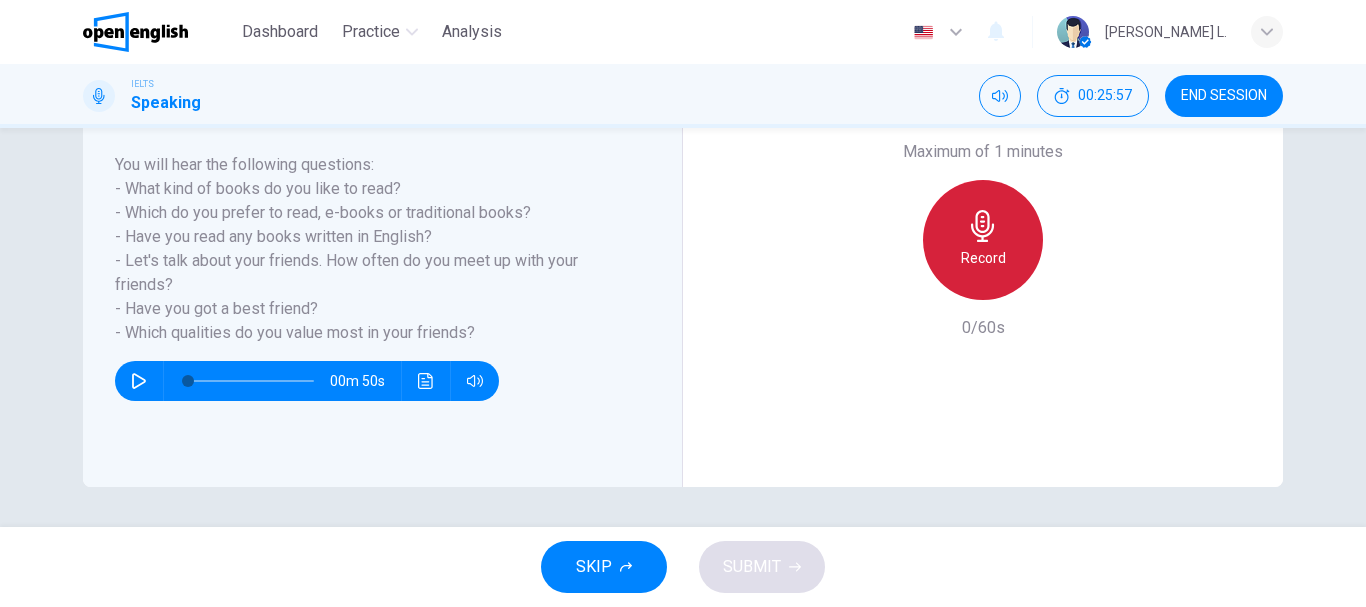 click on "Record" at bounding box center (983, 240) 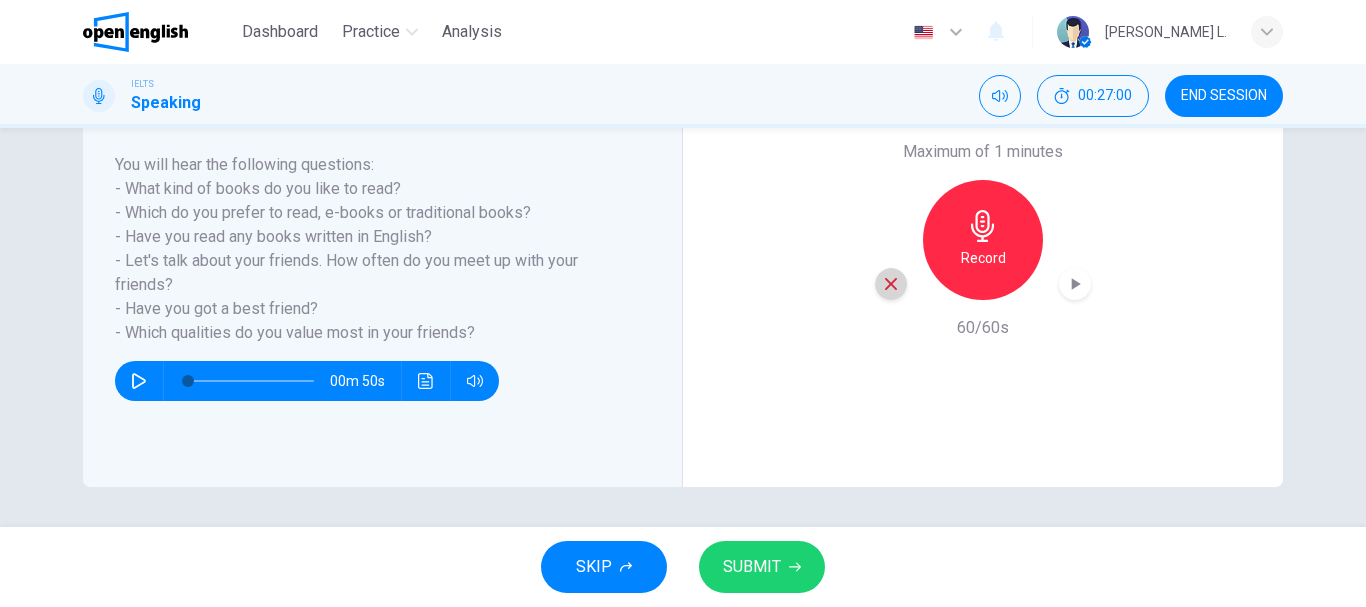 click 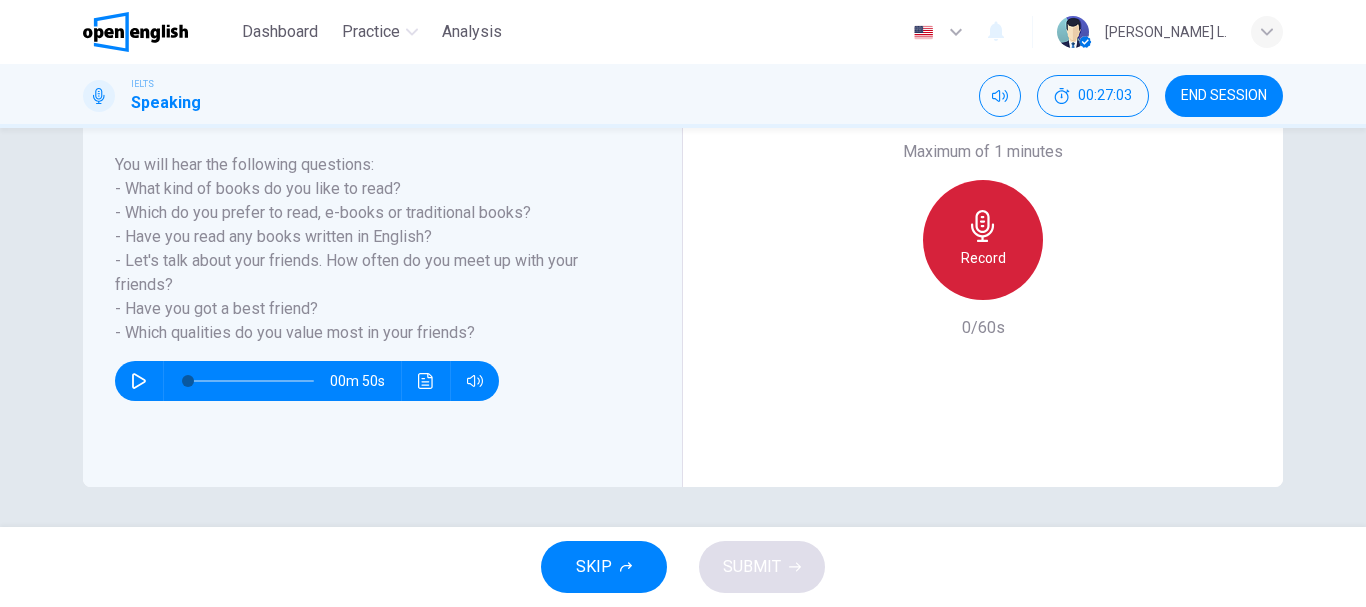 click on "Record" at bounding box center (983, 258) 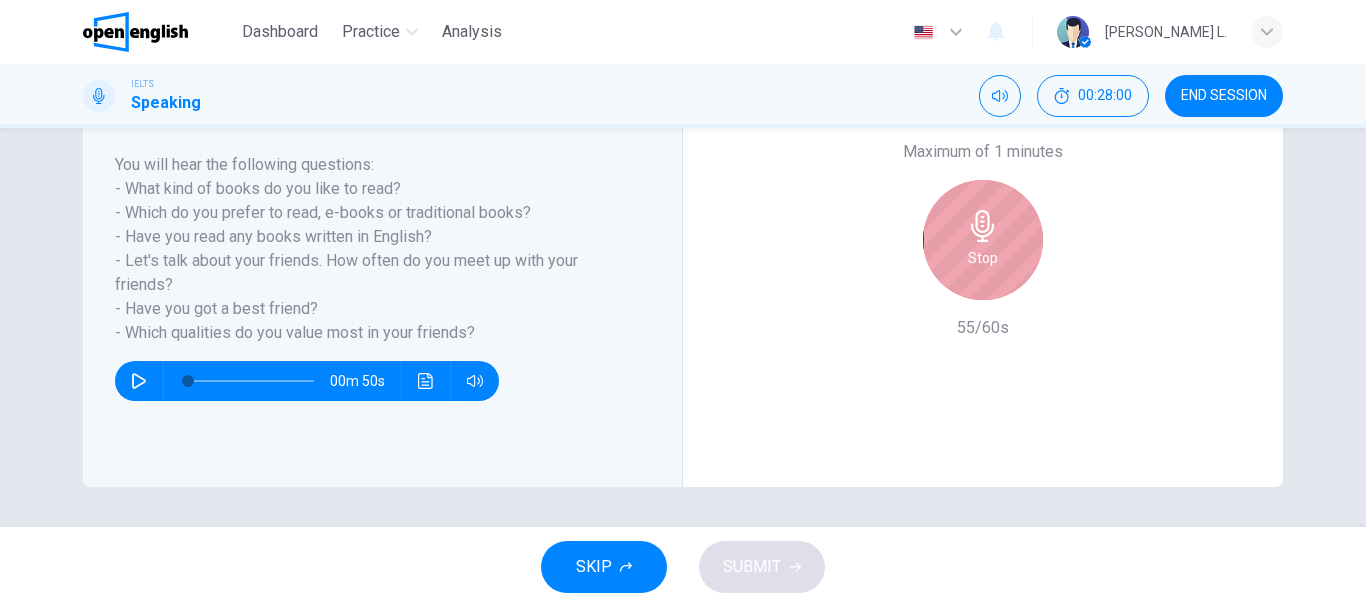 click on "Stop" at bounding box center [983, 240] 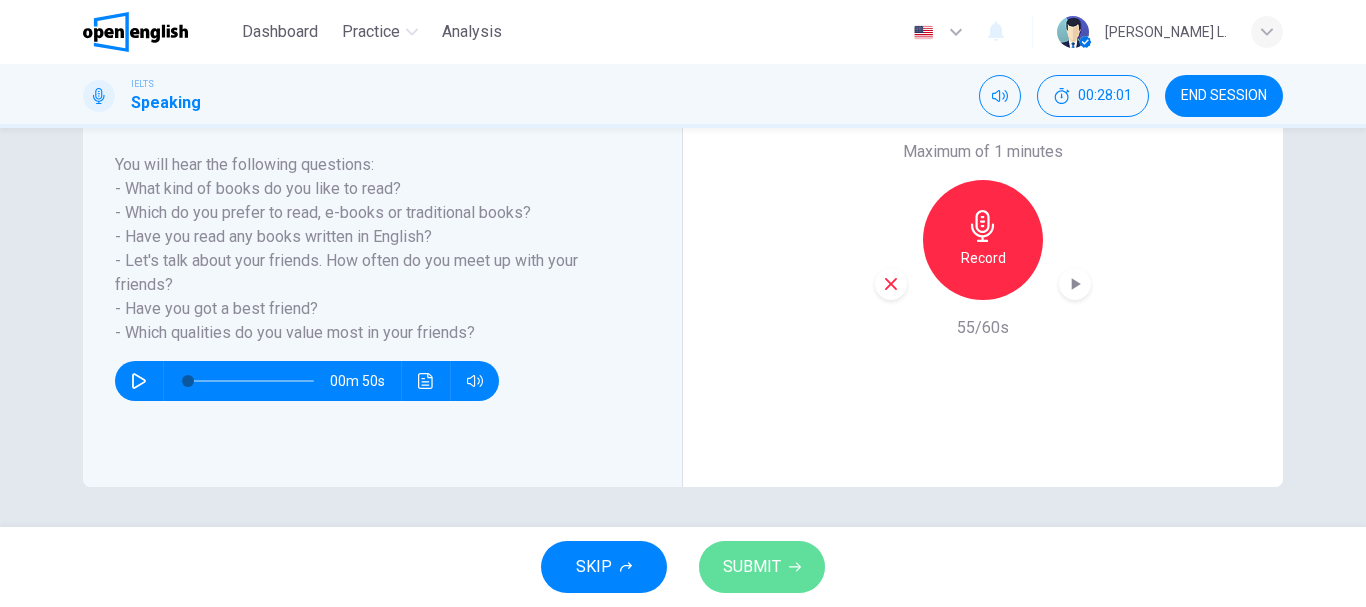 click on "SUBMIT" at bounding box center (752, 567) 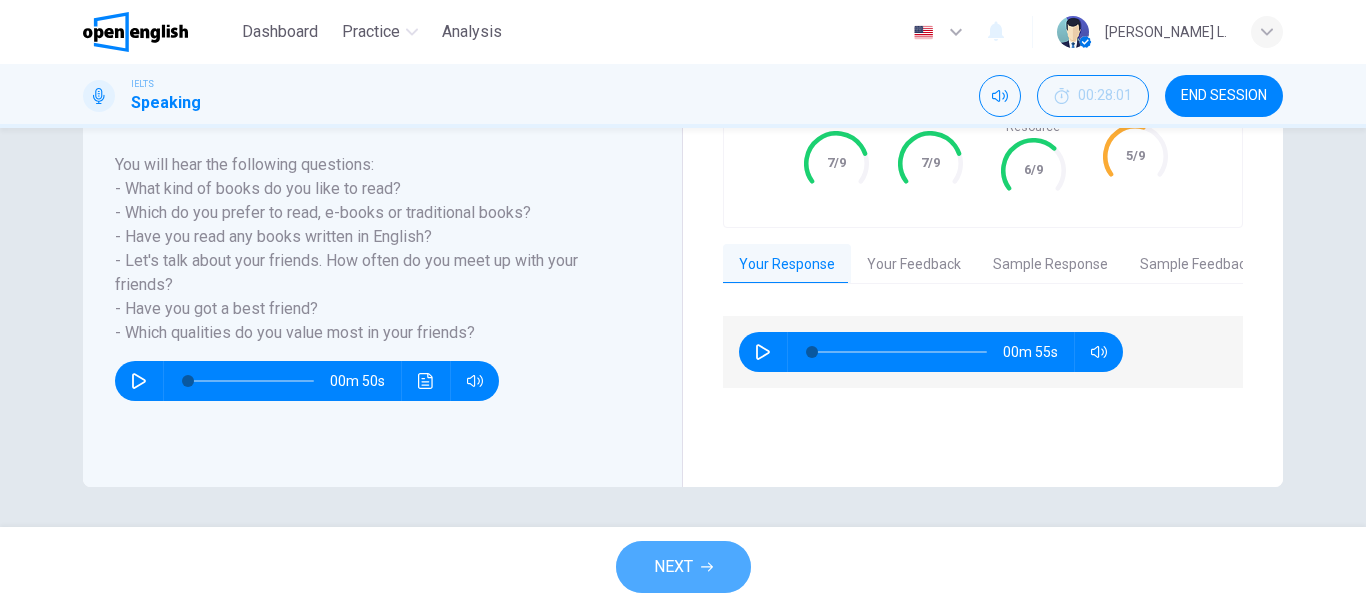 click 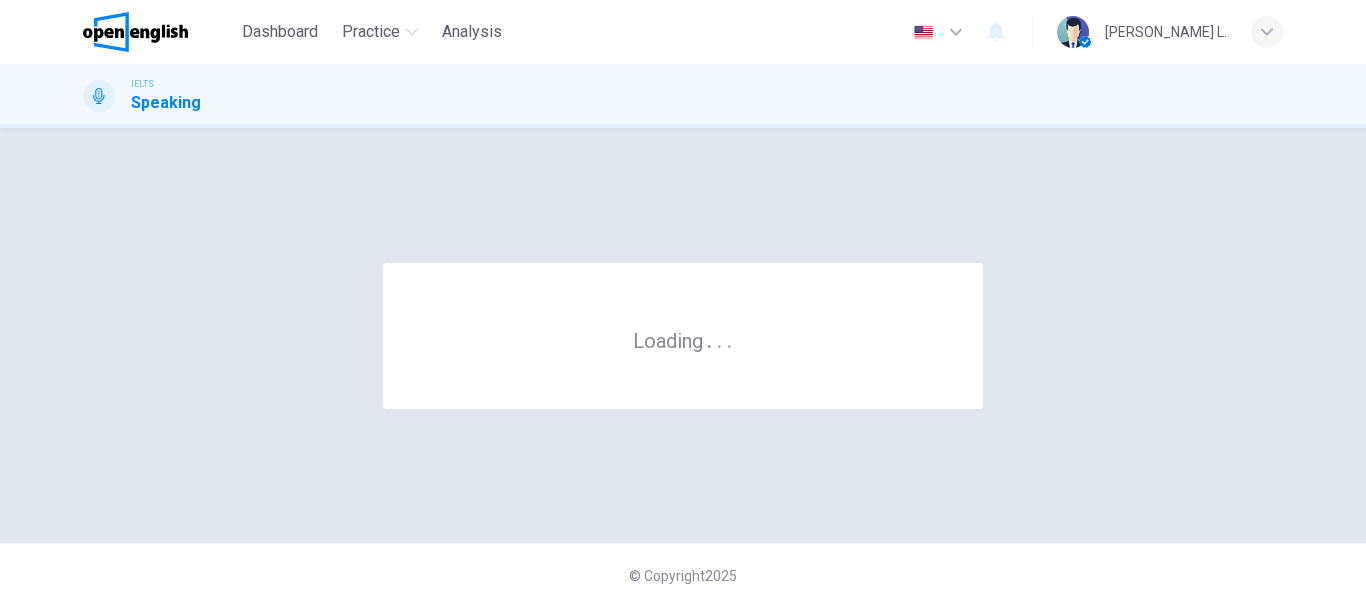 scroll, scrollTop: 0, scrollLeft: 0, axis: both 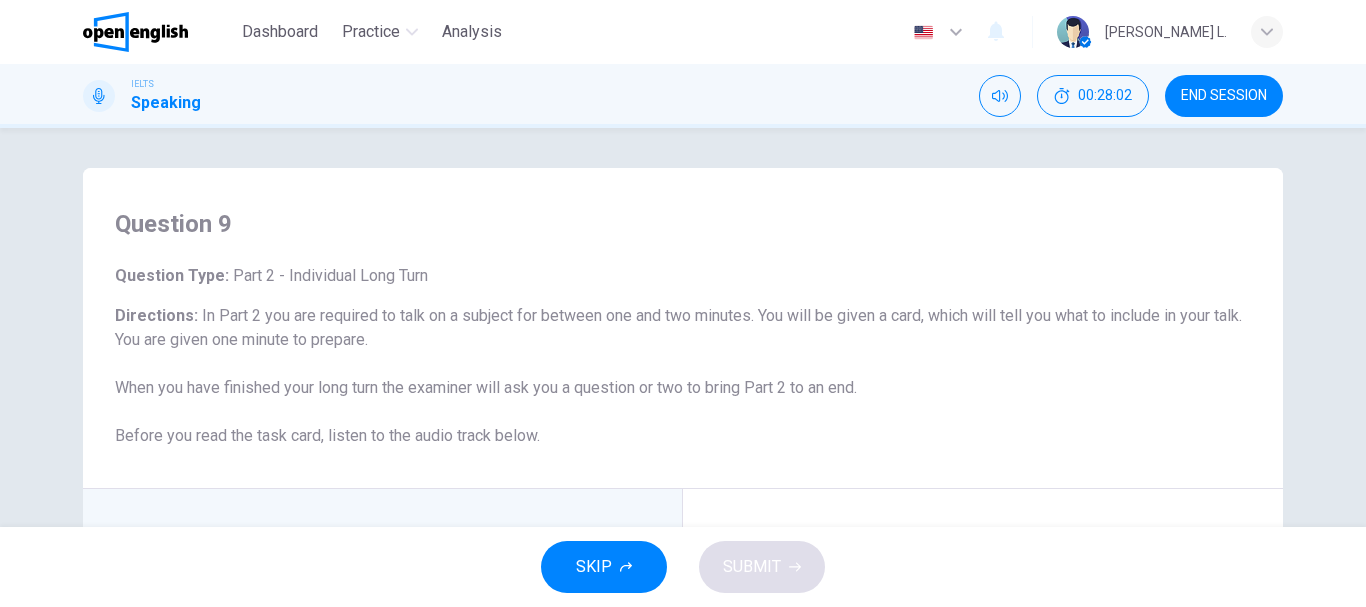 click on "Question   9" at bounding box center [683, 224] 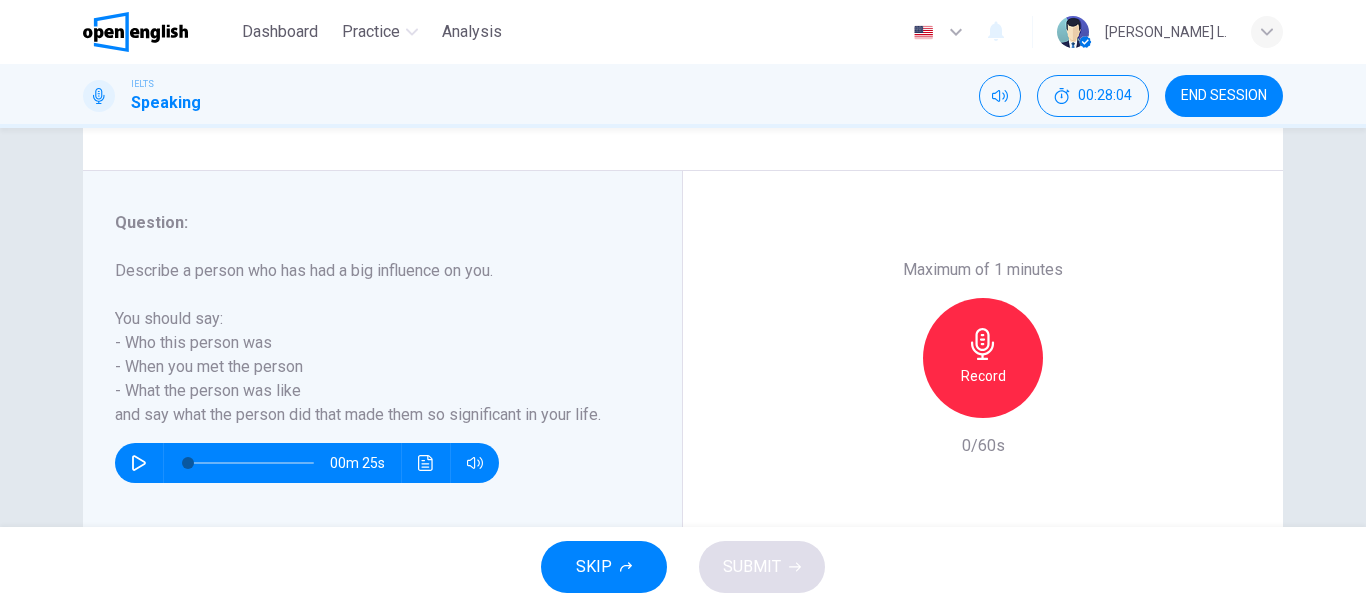 scroll, scrollTop: 320, scrollLeft: 0, axis: vertical 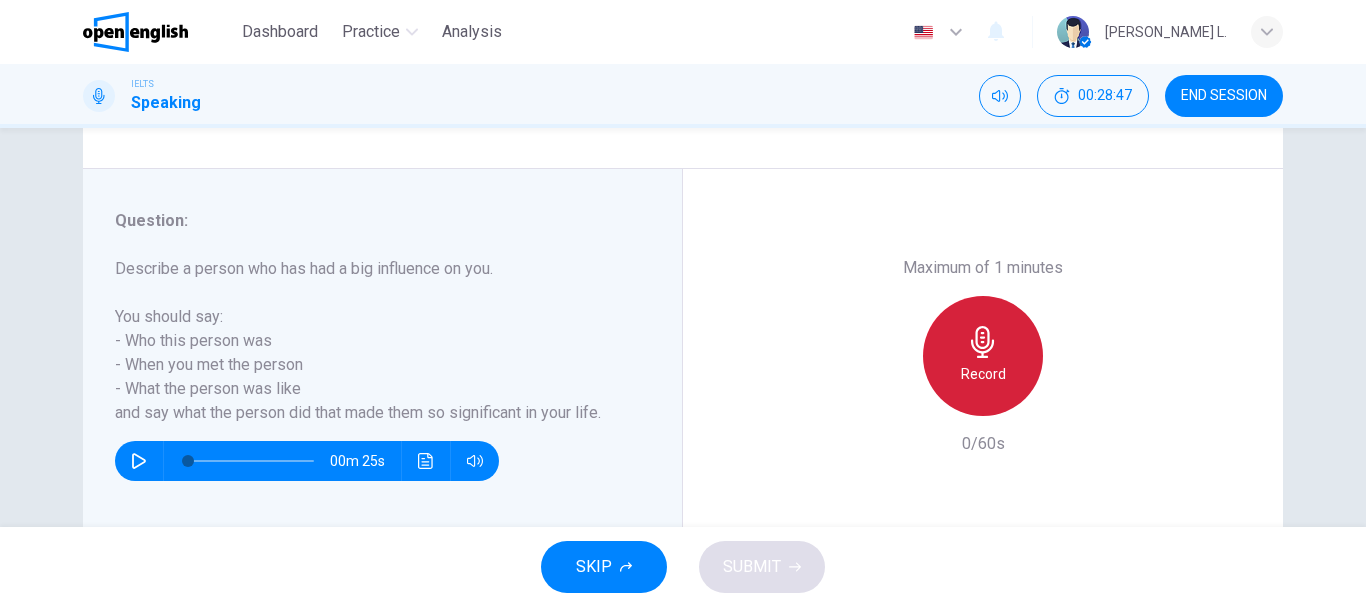 click on "Record" at bounding box center [983, 356] 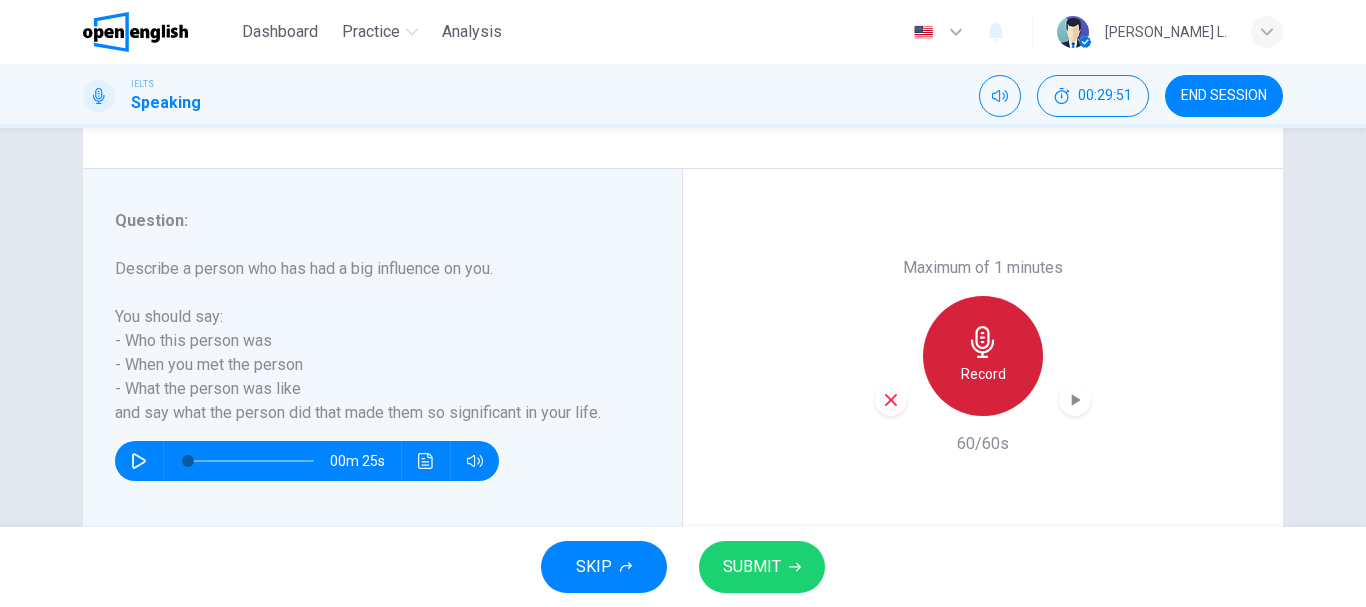 click on "Record" at bounding box center [983, 374] 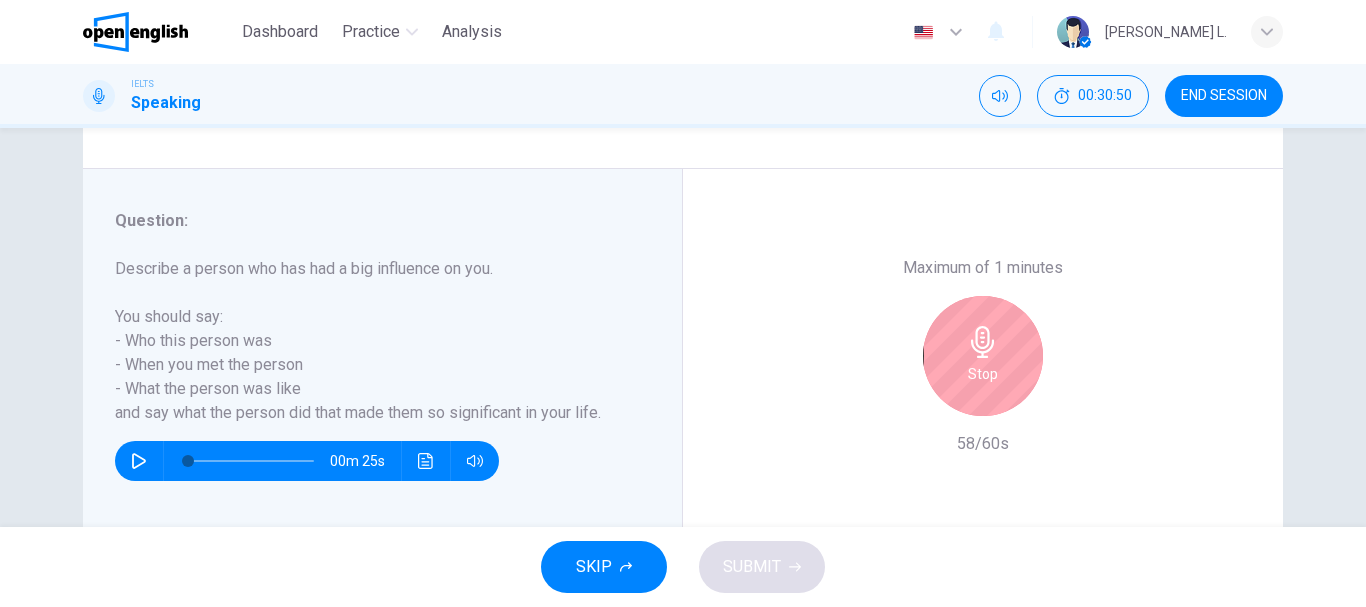 click on "Stop" at bounding box center (983, 356) 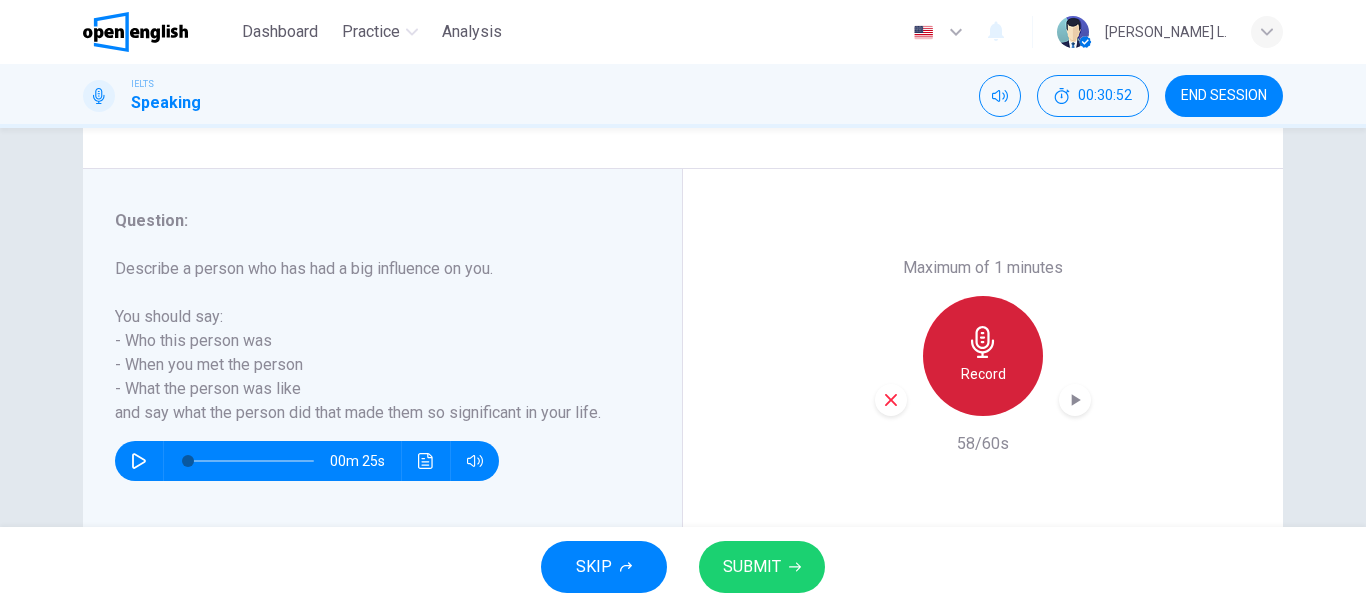 click on "Record" at bounding box center [983, 374] 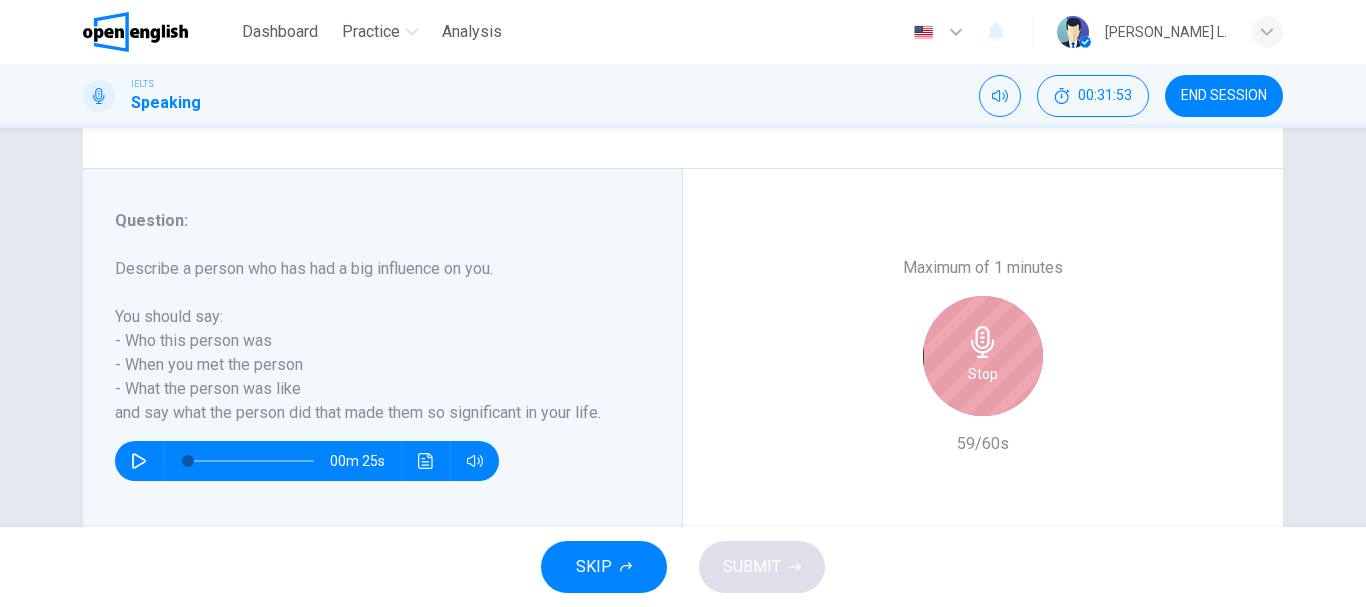 click on "Stop" at bounding box center [983, 356] 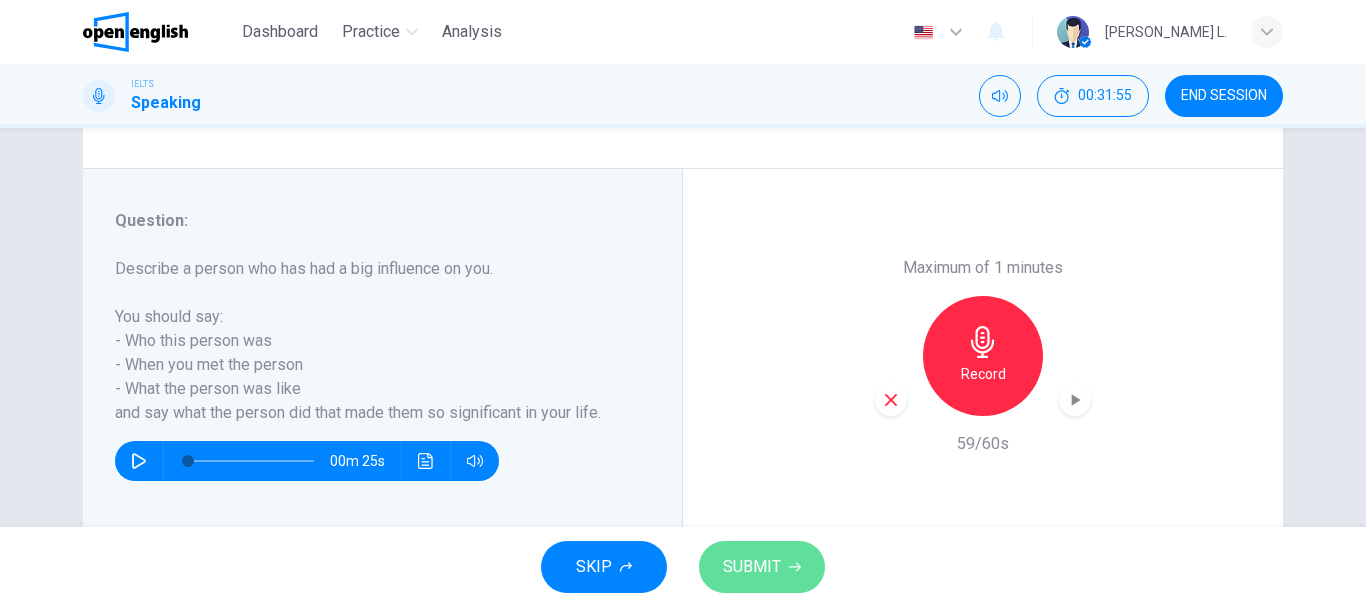 click on "SUBMIT" at bounding box center (752, 567) 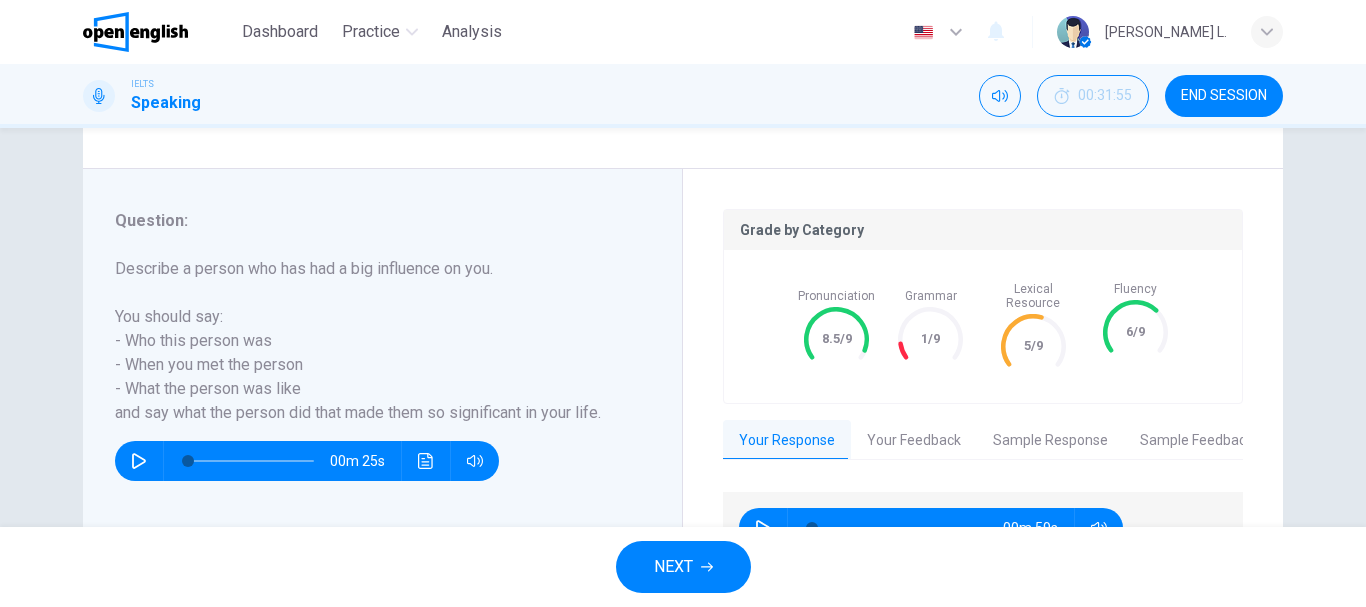 click on "Pronunciation 8.5/9 Grammar 1/9 Lexical Resource 5/9 Fluency 6/9" at bounding box center [983, 326] 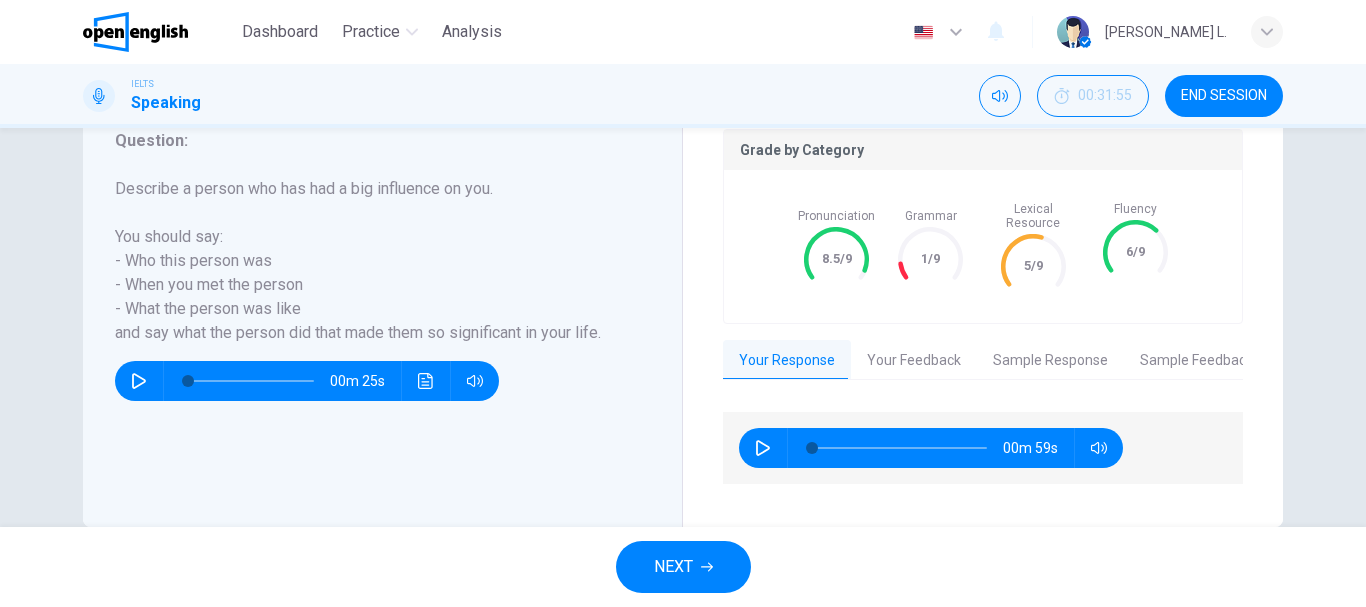 scroll, scrollTop: 426, scrollLeft: 0, axis: vertical 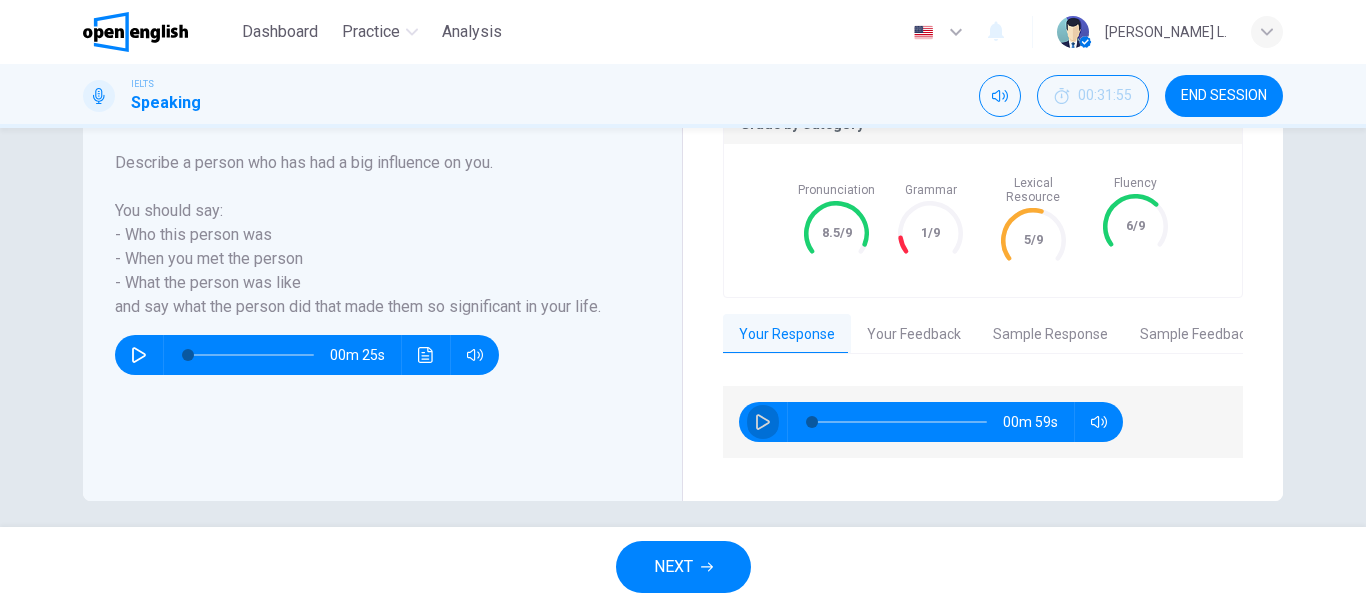 click 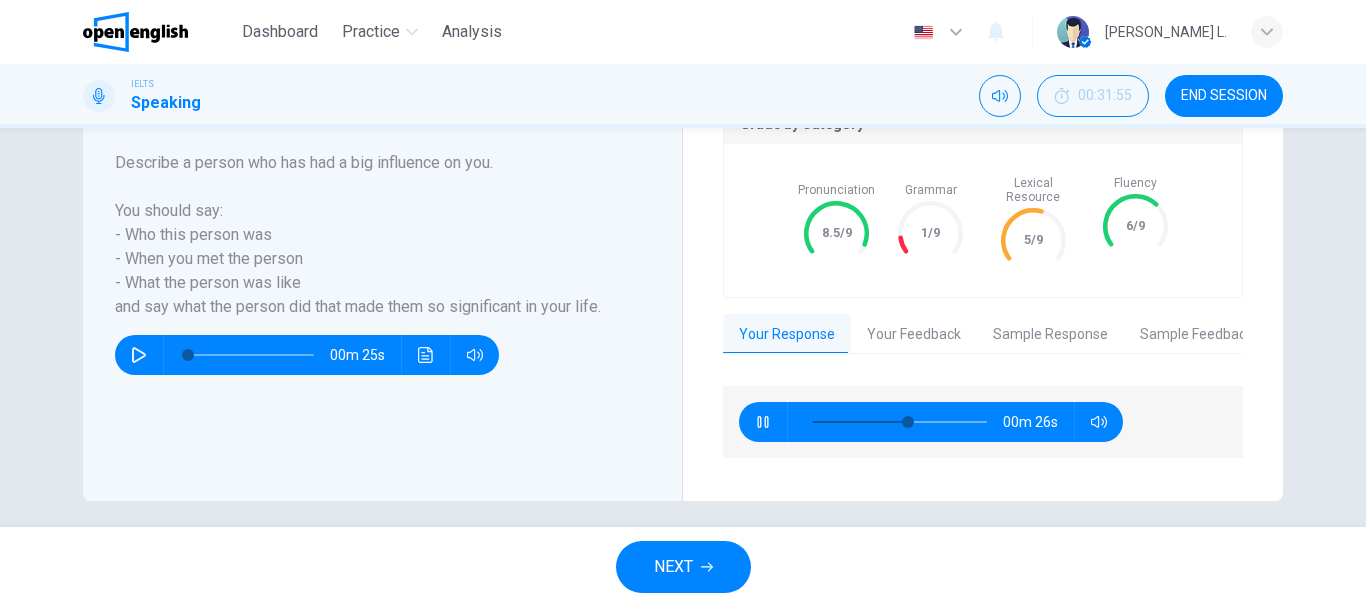 type on "**" 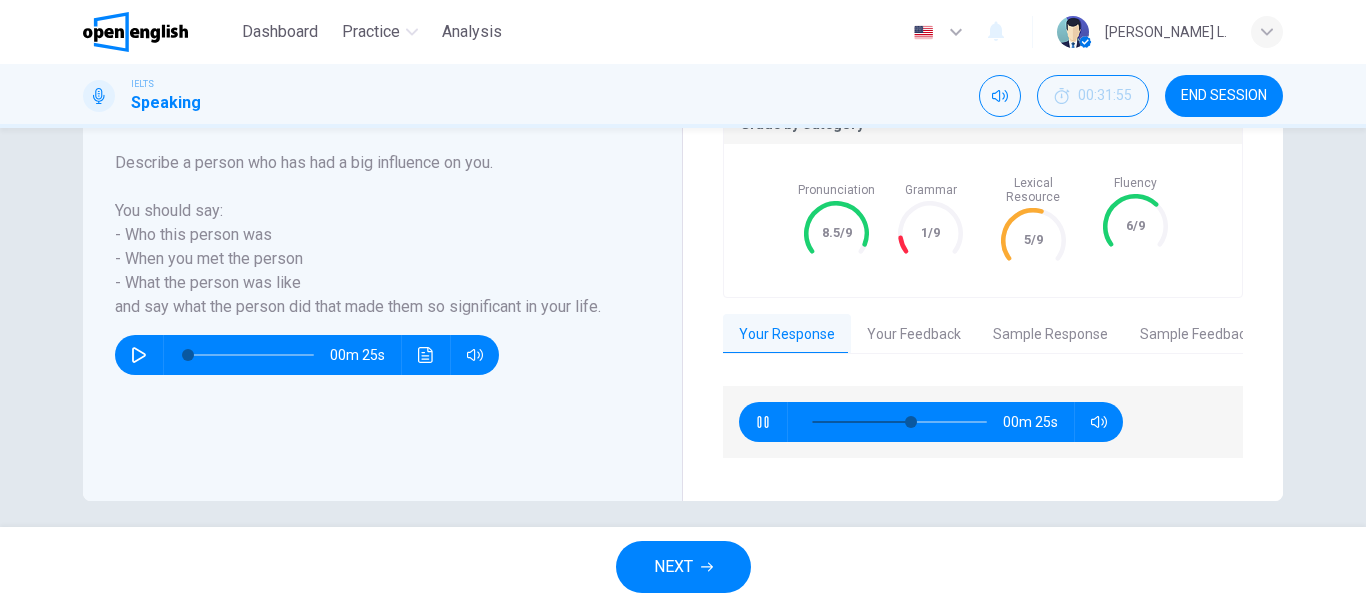 click on "NEXT" at bounding box center (683, 567) 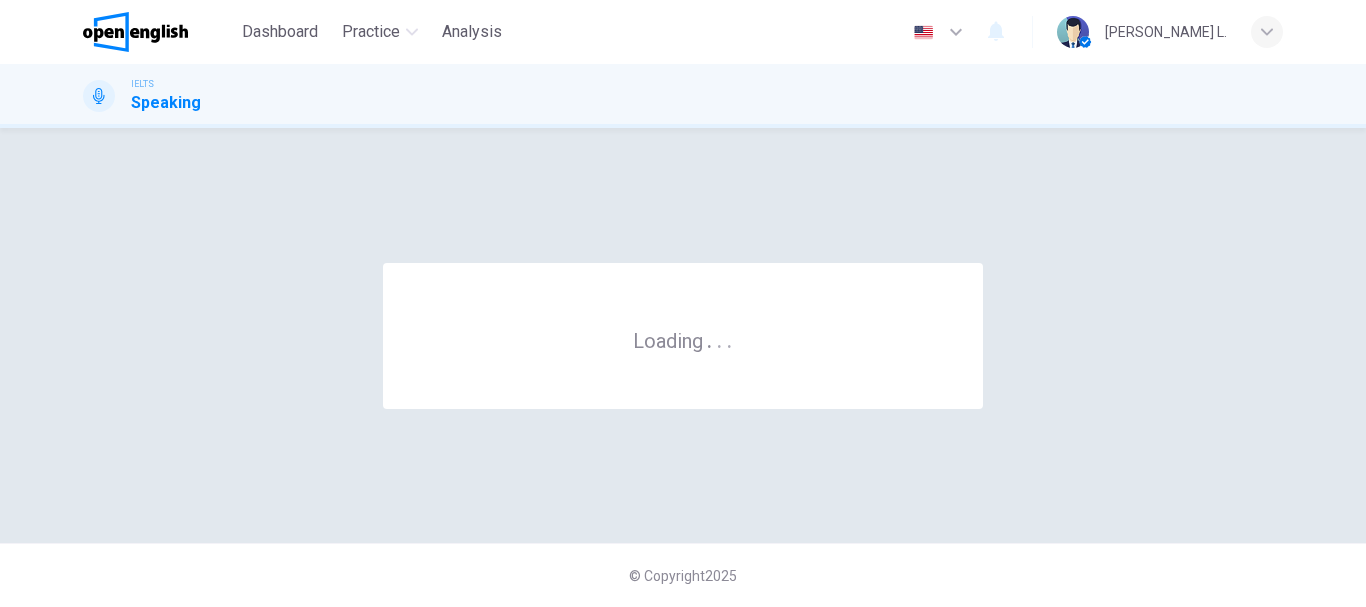 scroll, scrollTop: 0, scrollLeft: 0, axis: both 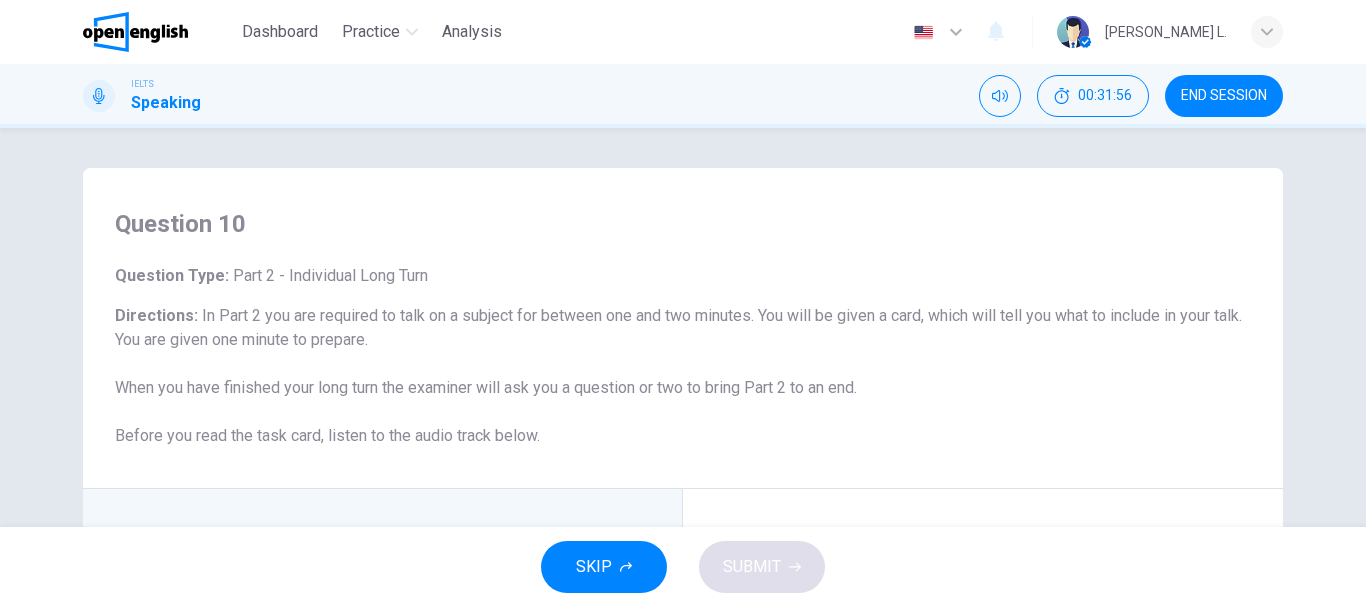 click on "Question Type :   Part 2 - Individual Long Turn" at bounding box center (683, 276) 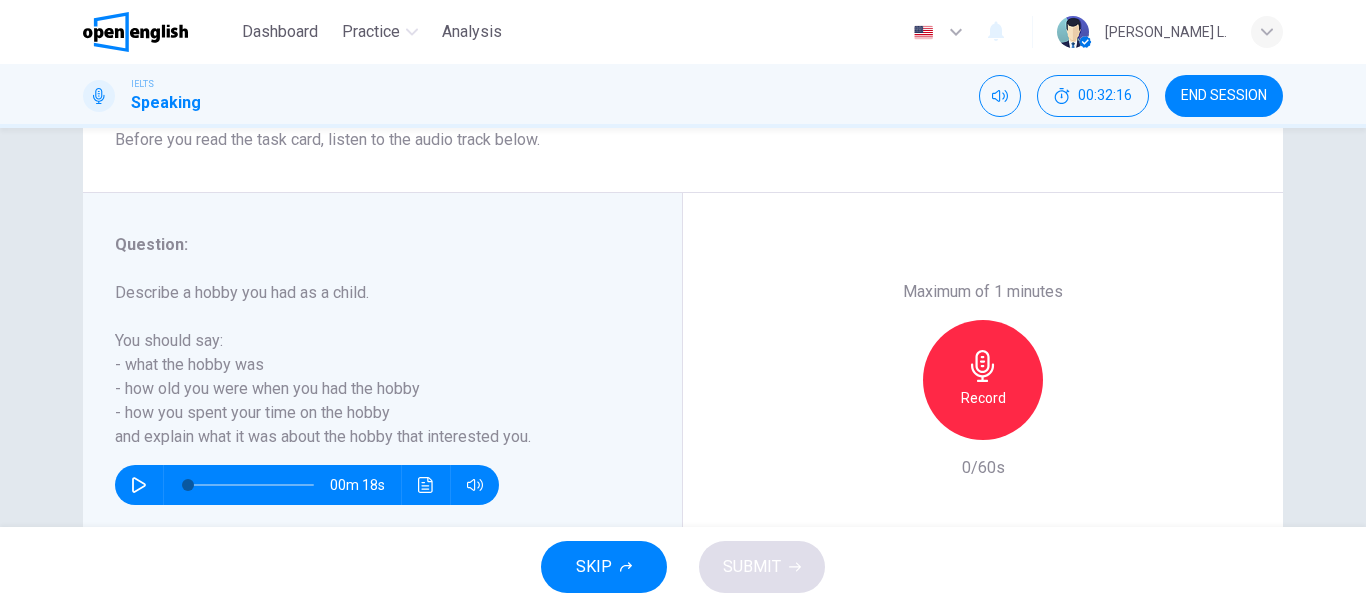scroll, scrollTop: 336, scrollLeft: 0, axis: vertical 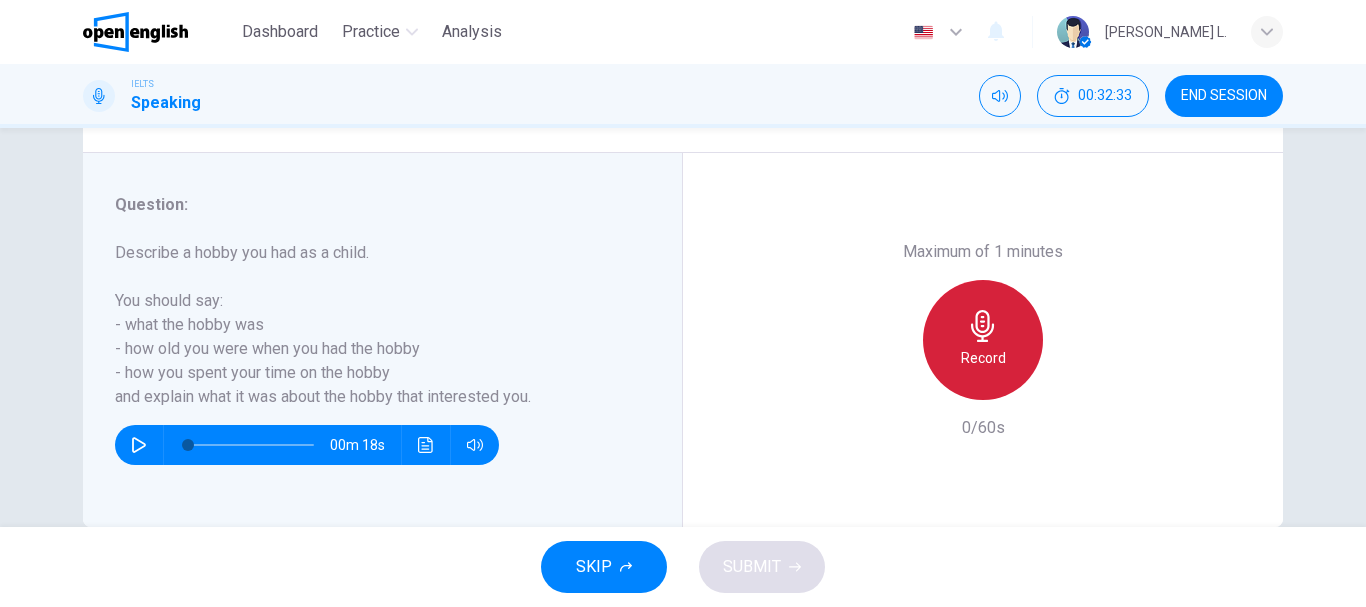 click on "Record" at bounding box center [983, 340] 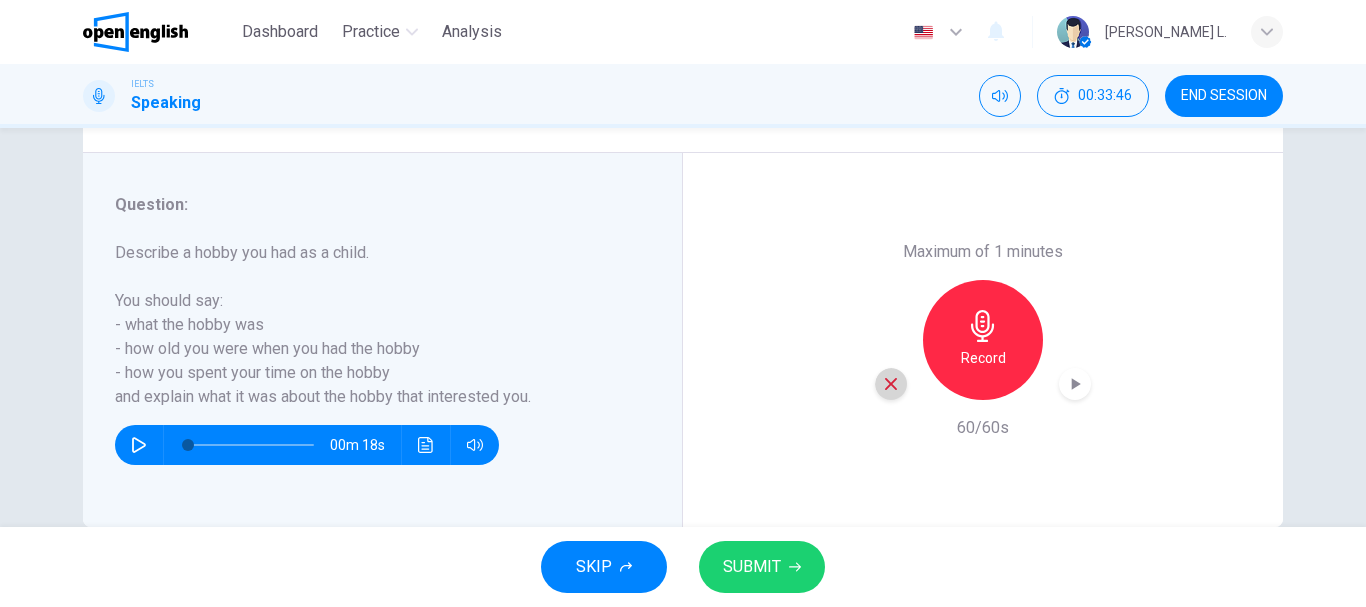 click 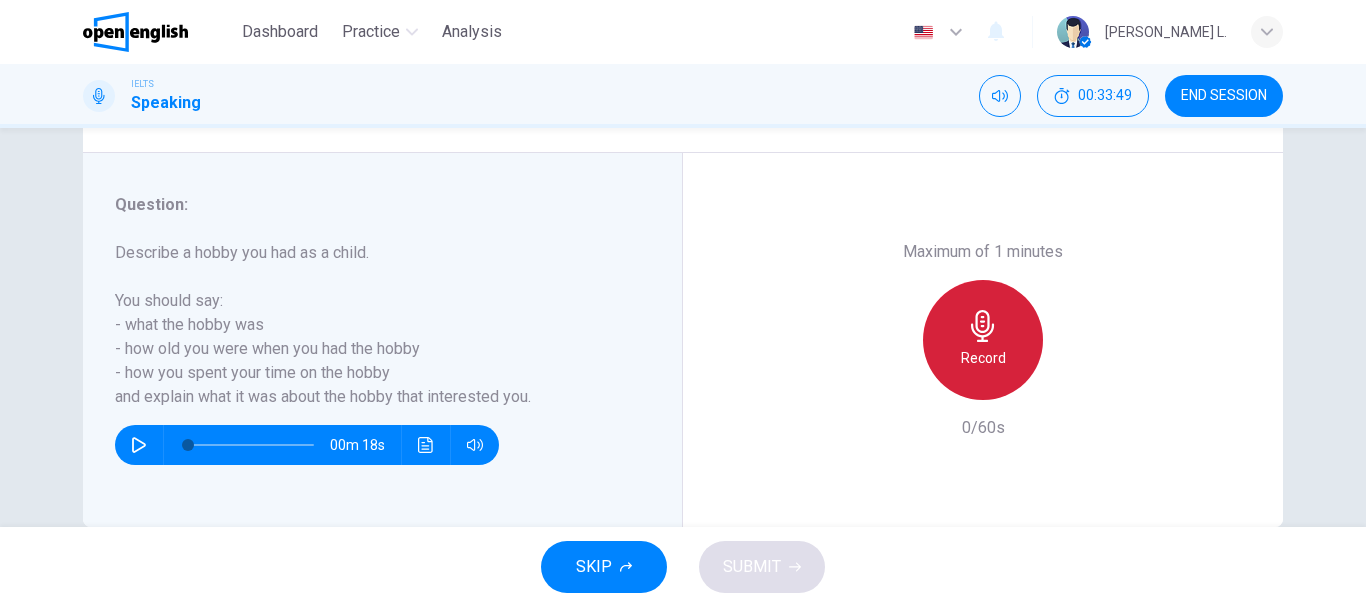 click 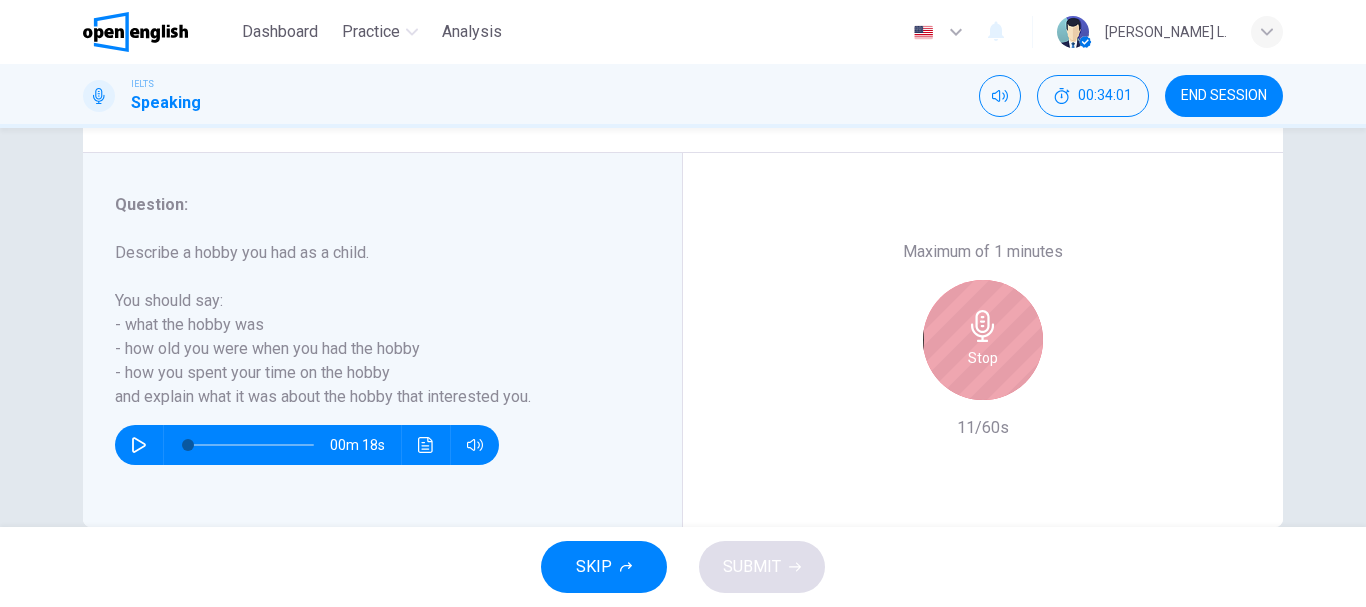click on "Stop" at bounding box center (983, 340) 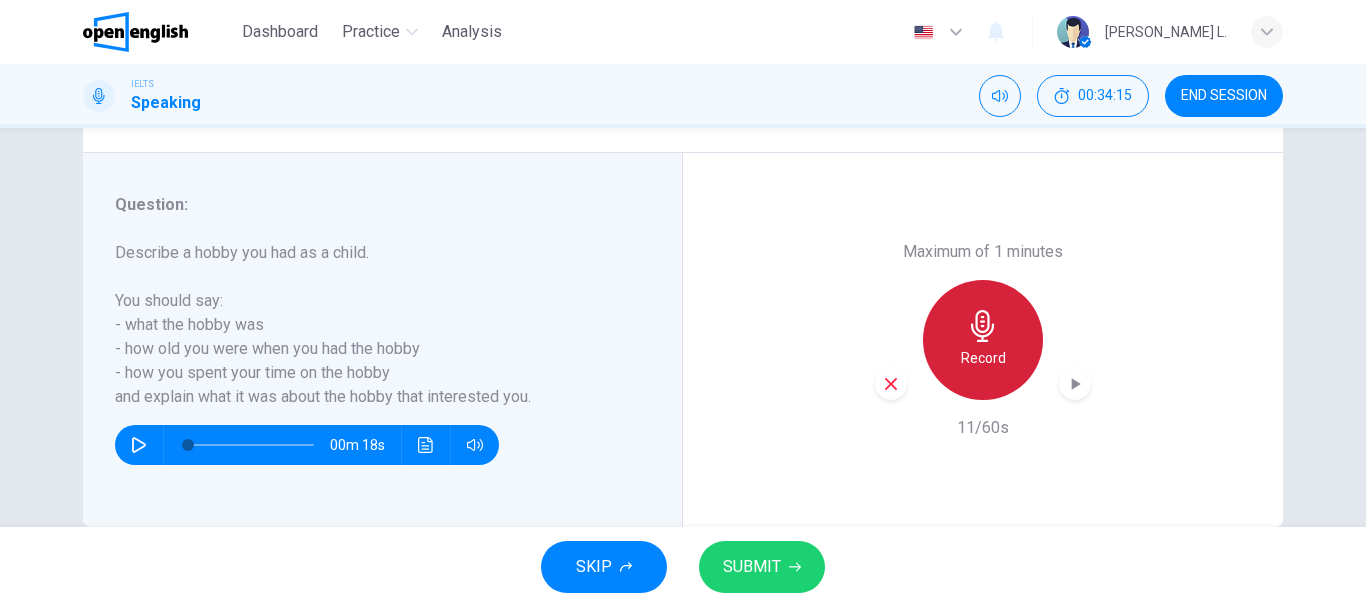 click 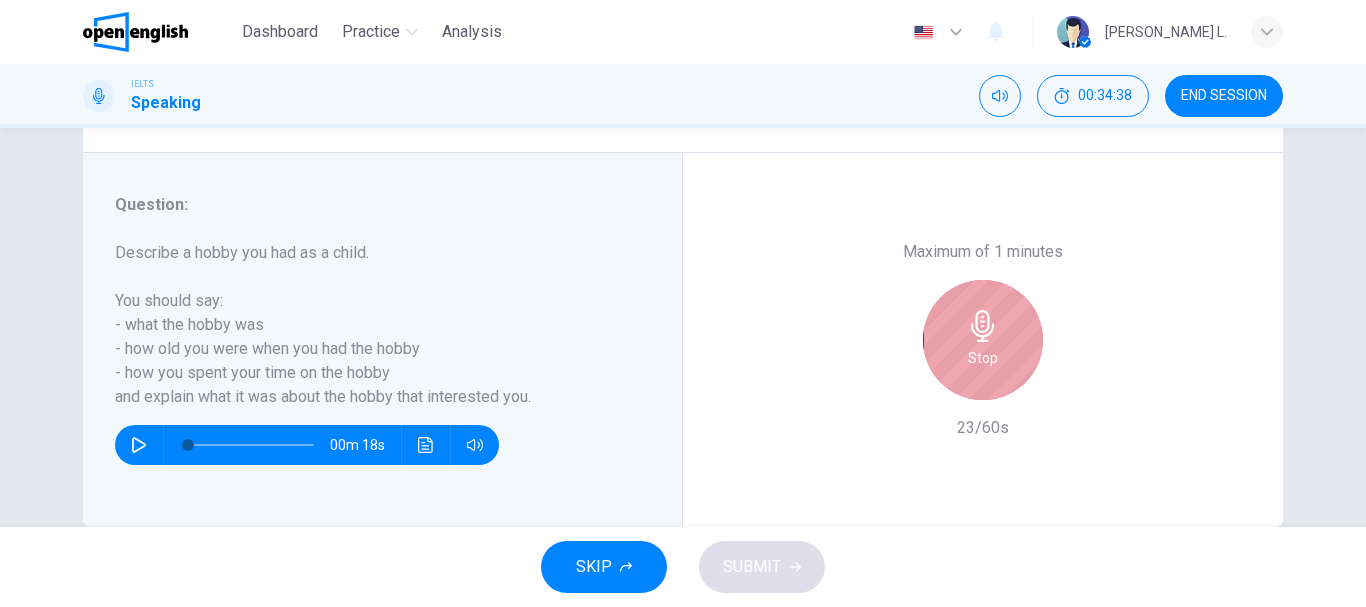 click on "Stop" at bounding box center (983, 358) 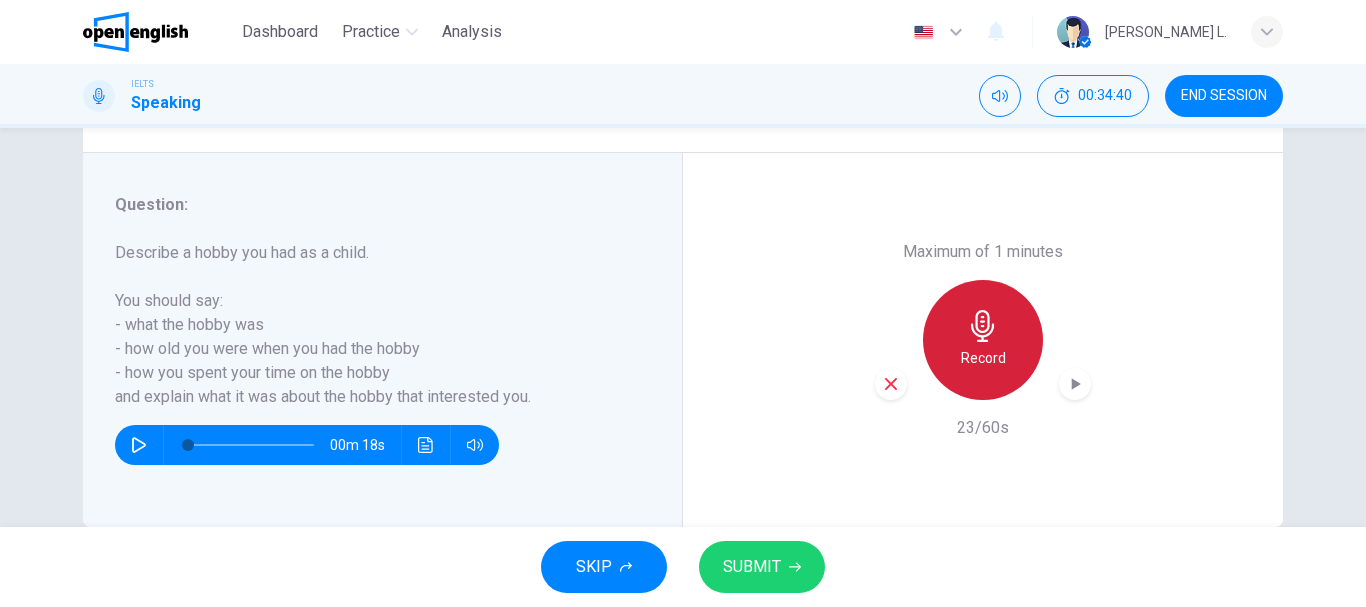 click on "Record" at bounding box center [983, 358] 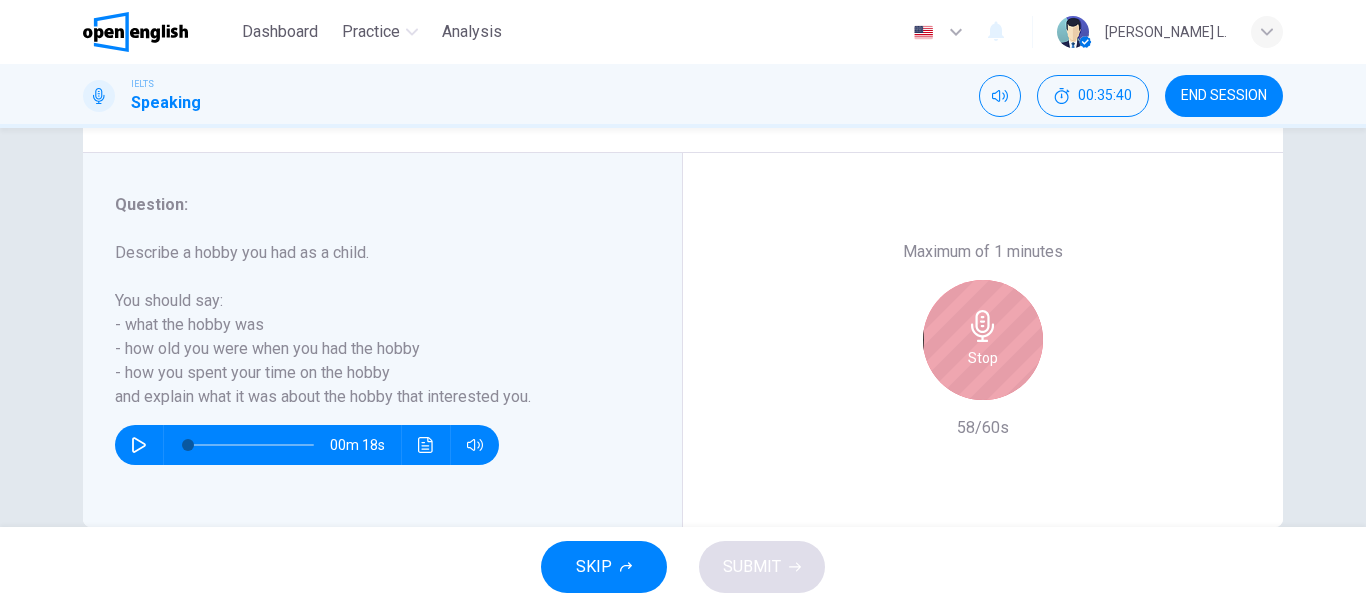 click on "Stop" at bounding box center (983, 340) 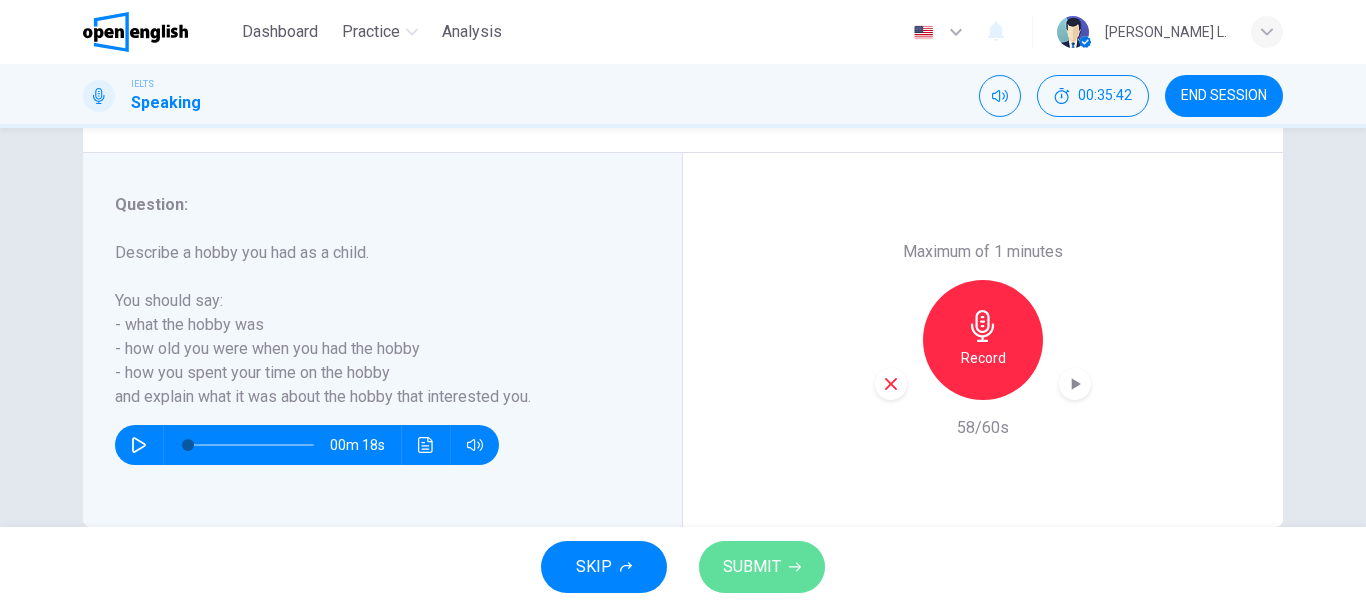 click on "SUBMIT" at bounding box center [762, 567] 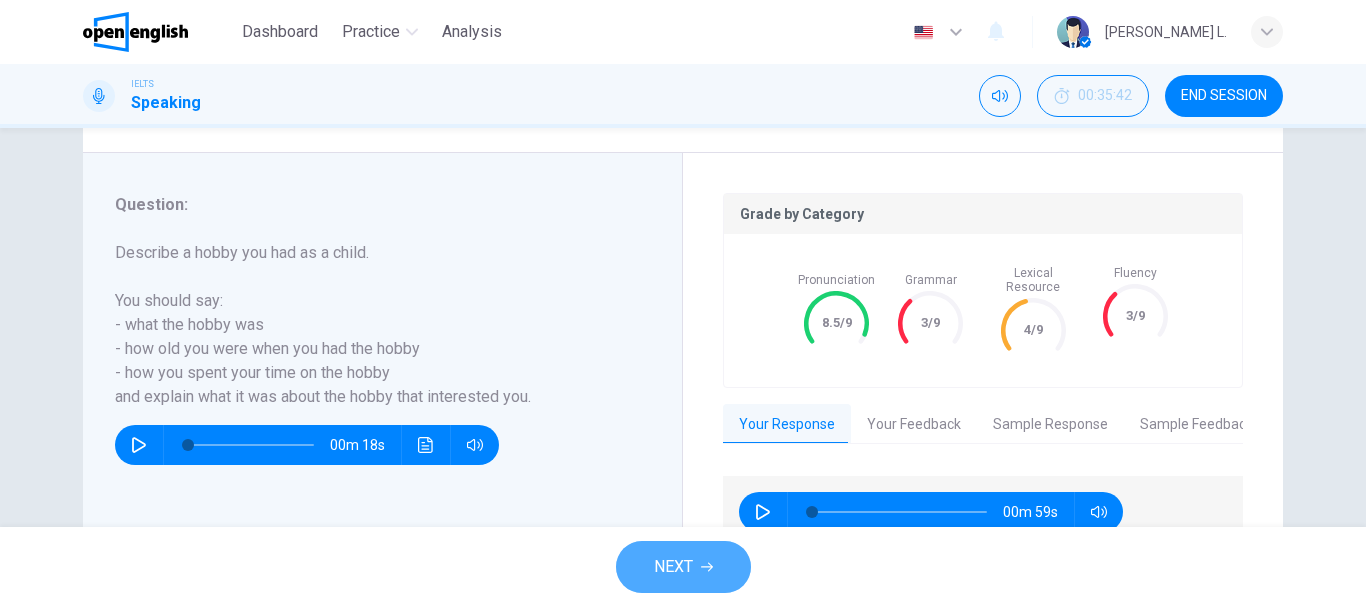 click on "NEXT" at bounding box center [673, 567] 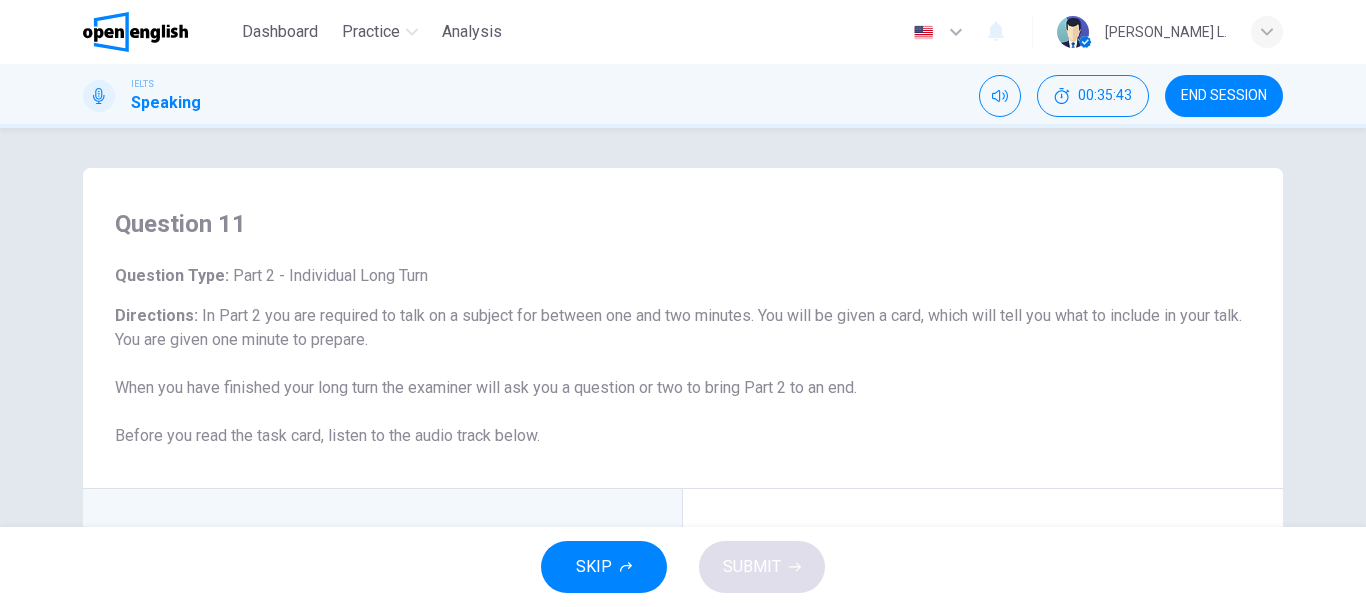 click on "Question   11" at bounding box center (683, 224) 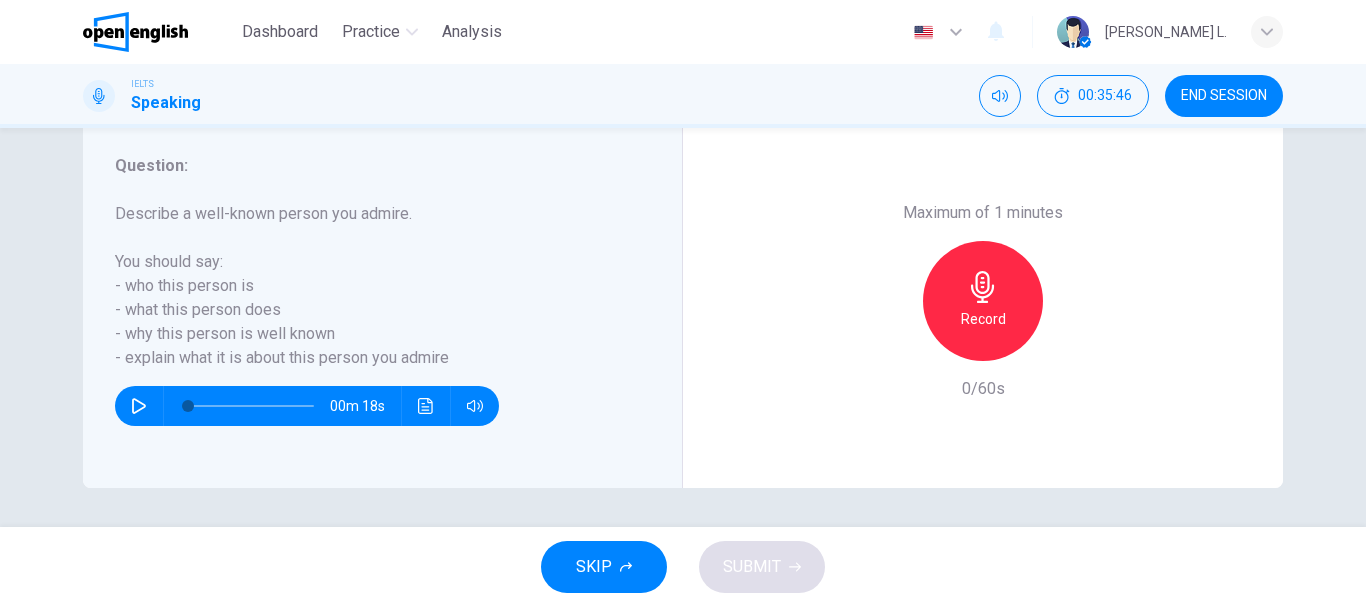 scroll, scrollTop: 376, scrollLeft: 0, axis: vertical 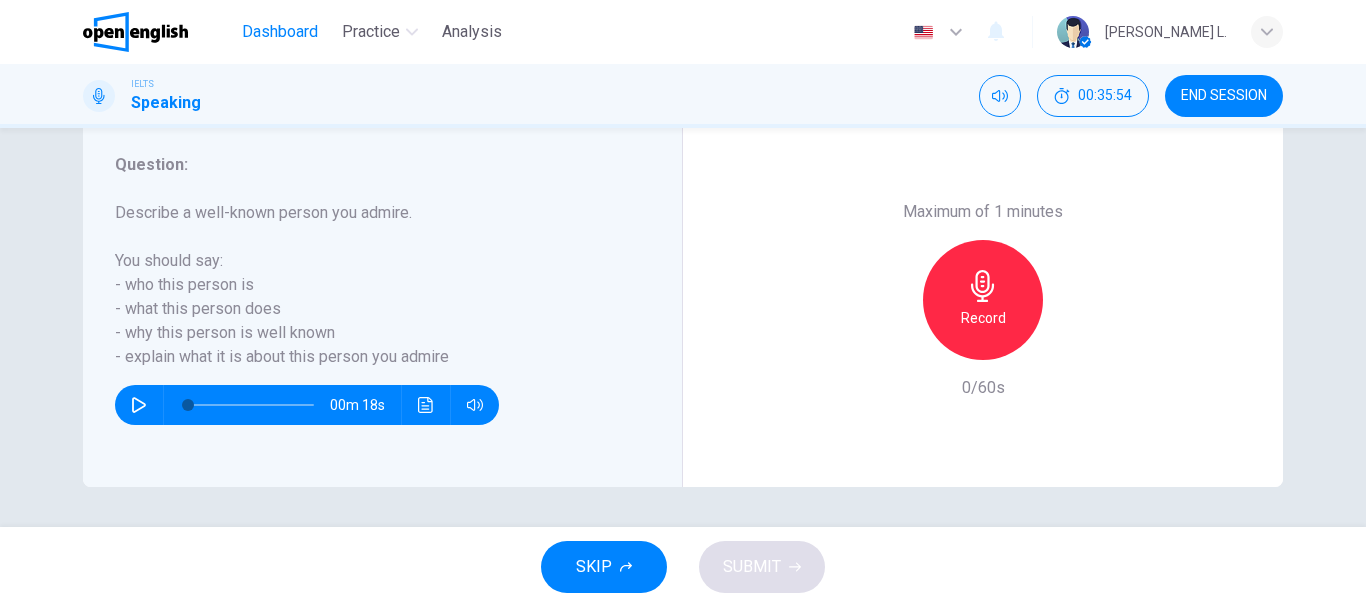 click on "Dashboard" at bounding box center [280, 32] 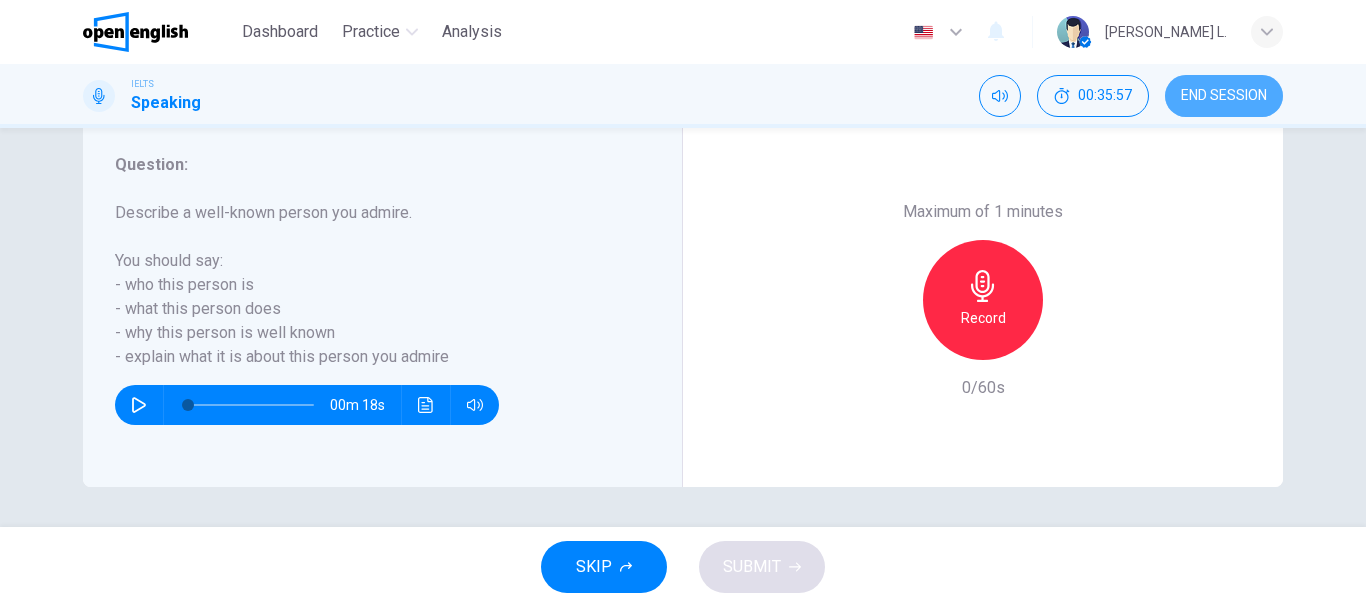 click on "END SESSION" at bounding box center [1224, 96] 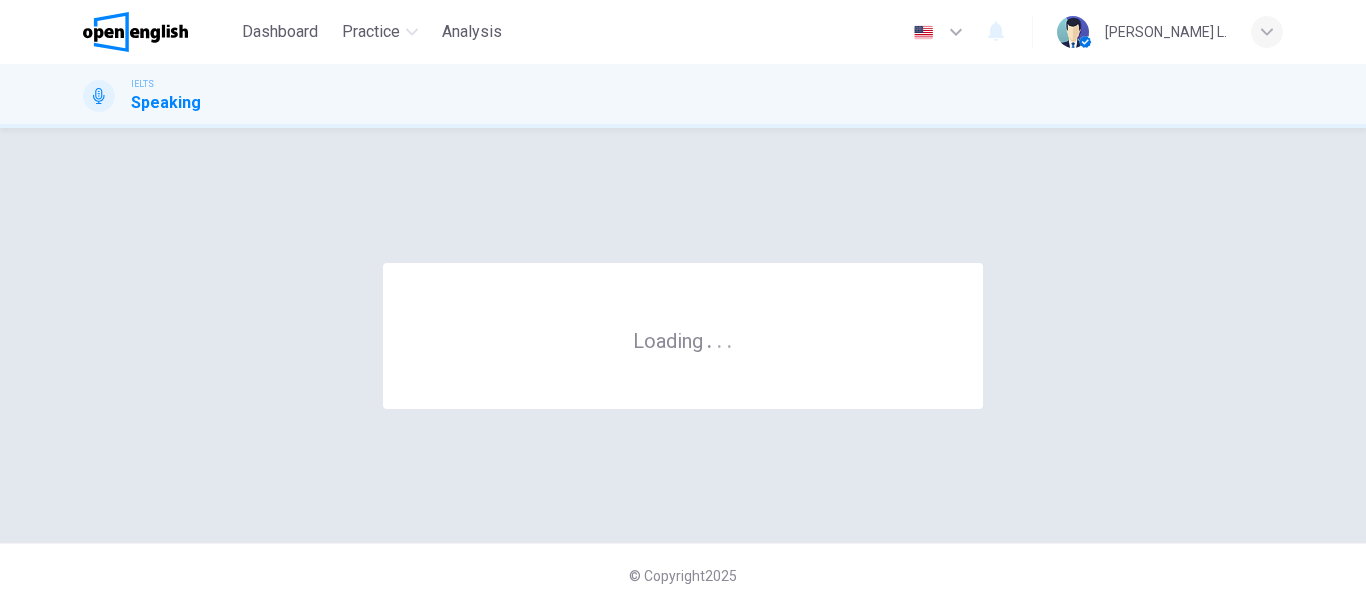 scroll, scrollTop: 0, scrollLeft: 0, axis: both 